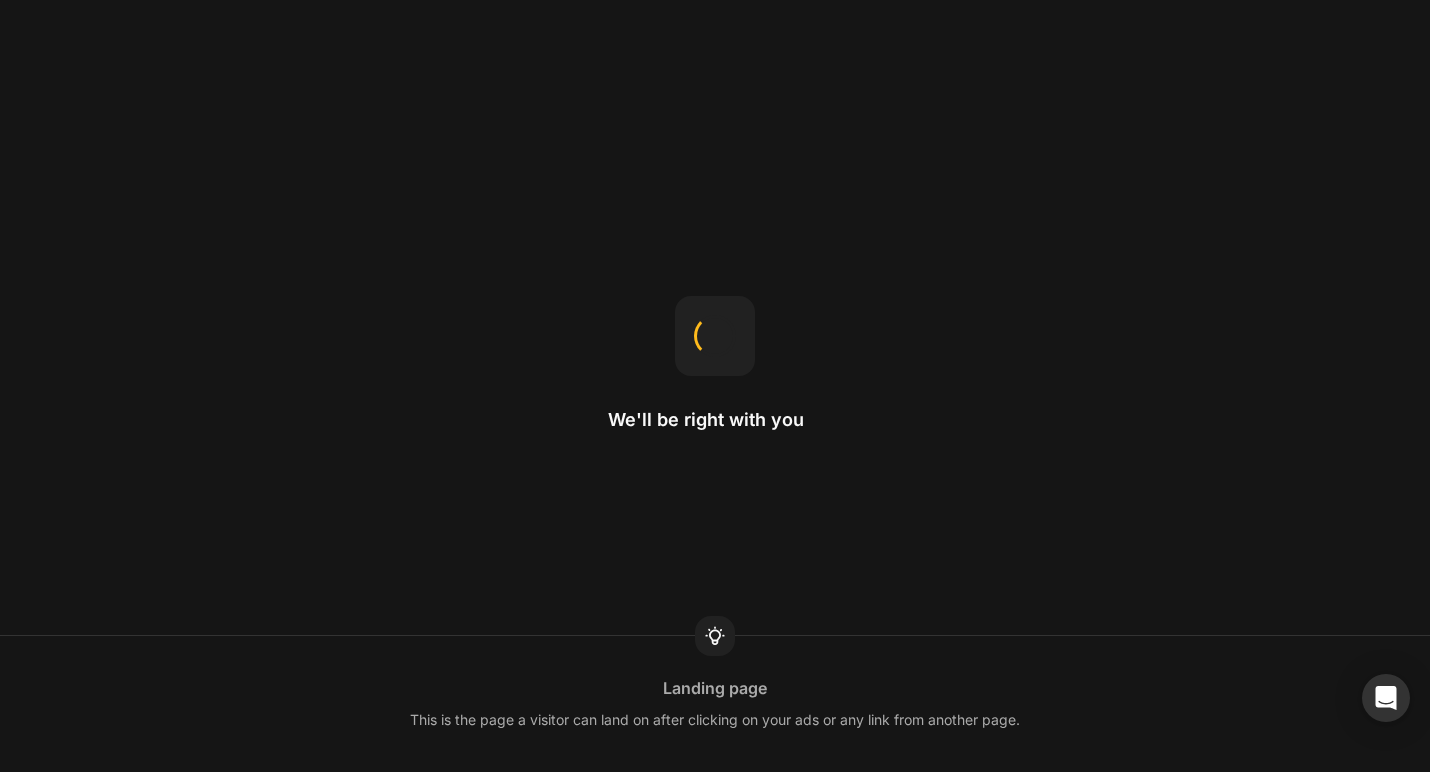 scroll, scrollTop: 0, scrollLeft: 0, axis: both 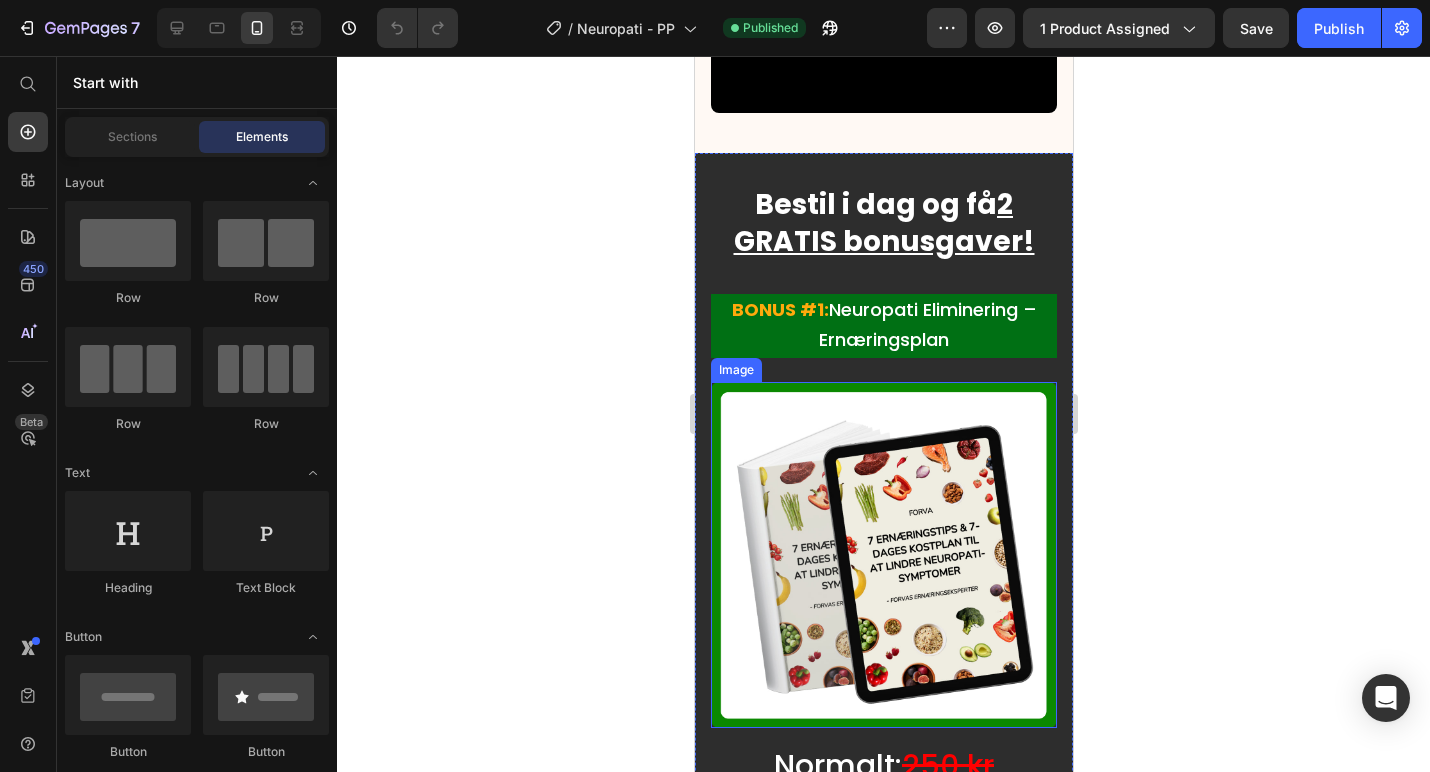 click at bounding box center (883, 555) 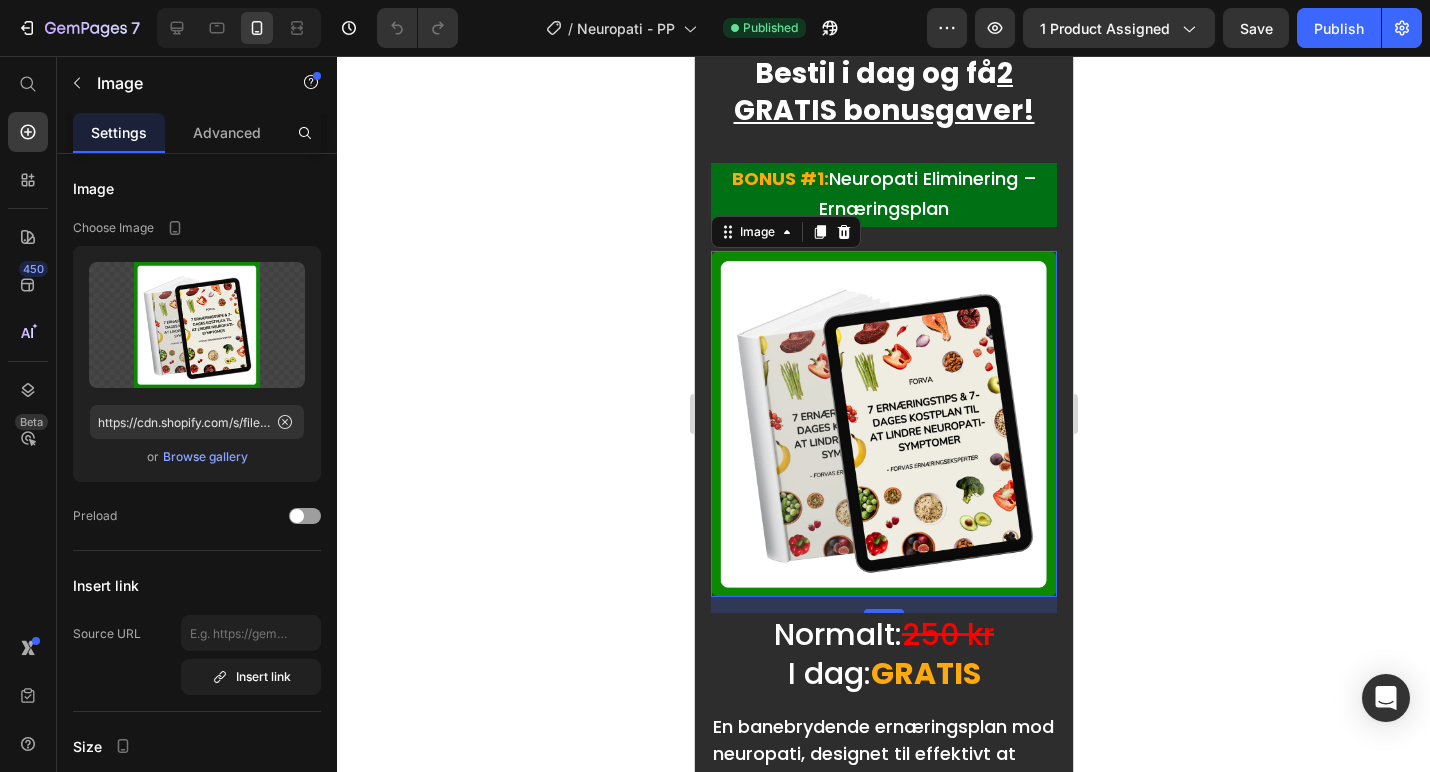 scroll, scrollTop: 16411, scrollLeft: 0, axis: vertical 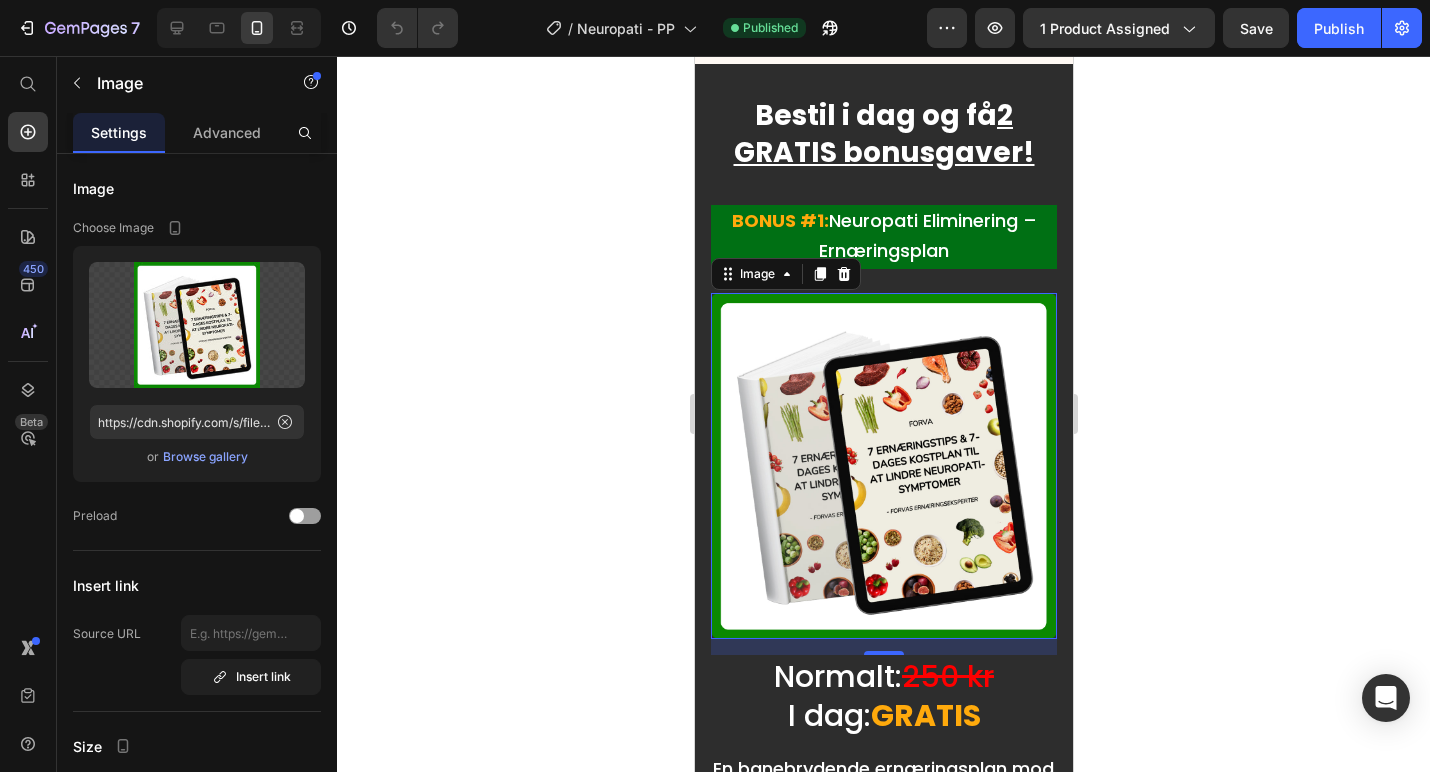 click at bounding box center (883, 466) 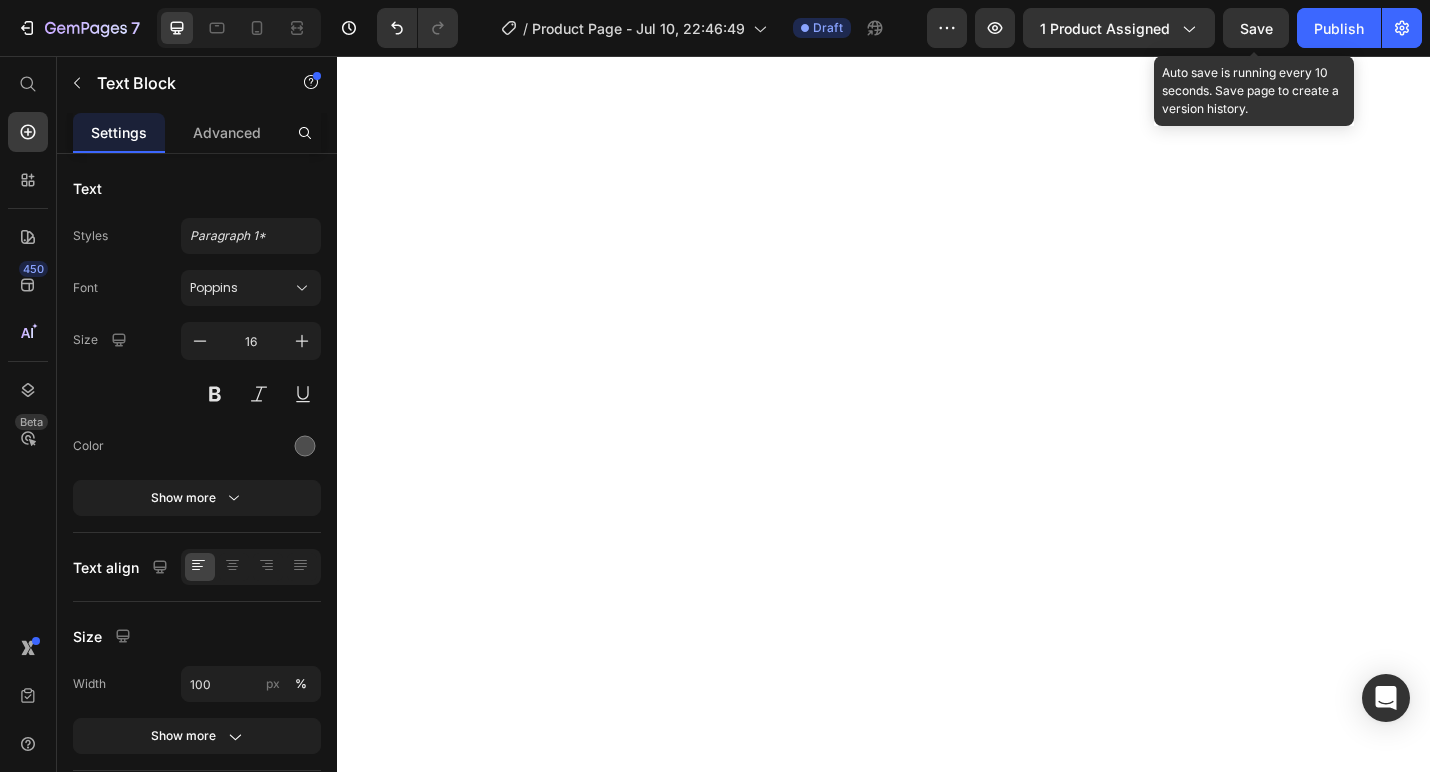 scroll, scrollTop: 0, scrollLeft: 0, axis: both 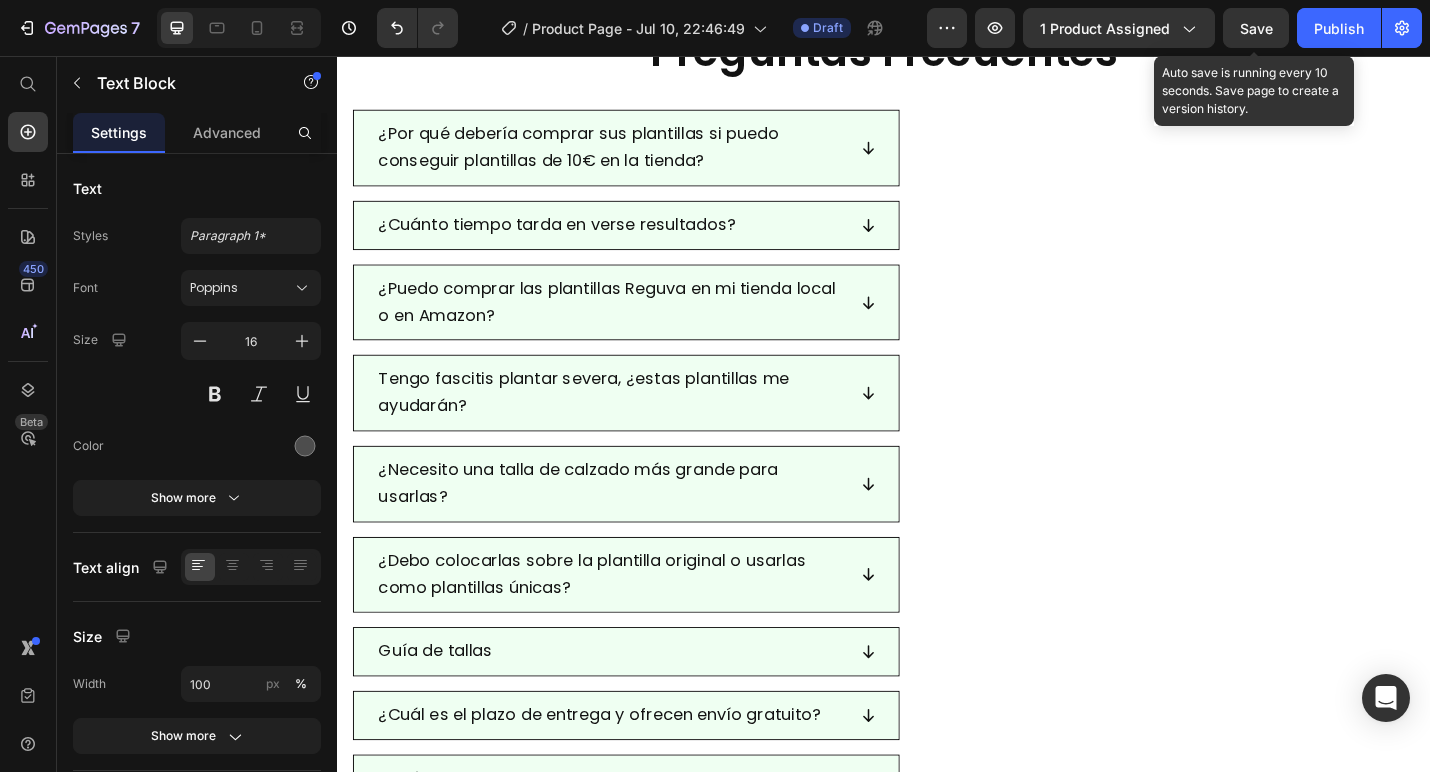 click on "⁠⁠⁠⁠⁠⁠⁠ Normalmente: 10€ Hoy: GRATIS" at bounding box center (937, -113) 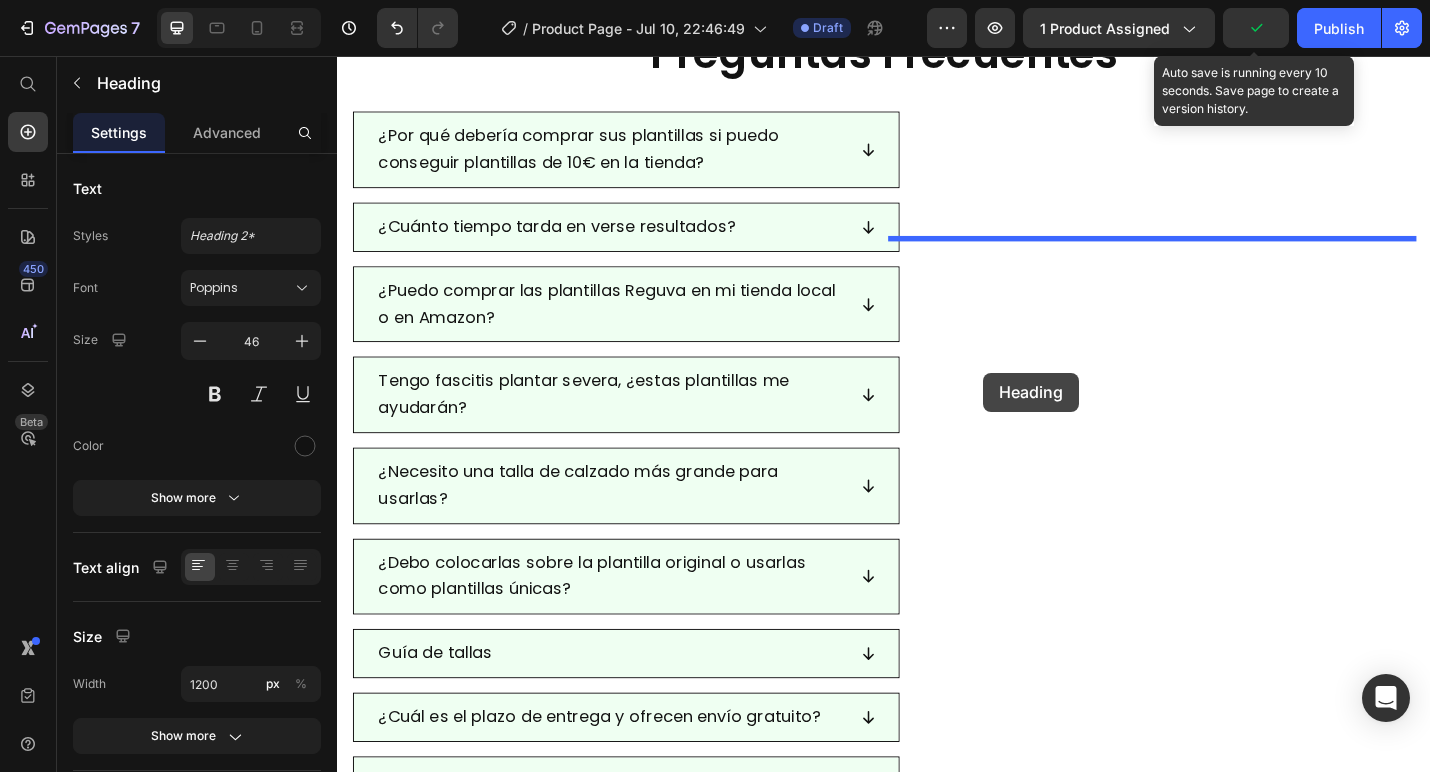 drag, startPoint x: 478, startPoint y: 576, endPoint x: 1065, endPoint y: 353, distance: 627.9315 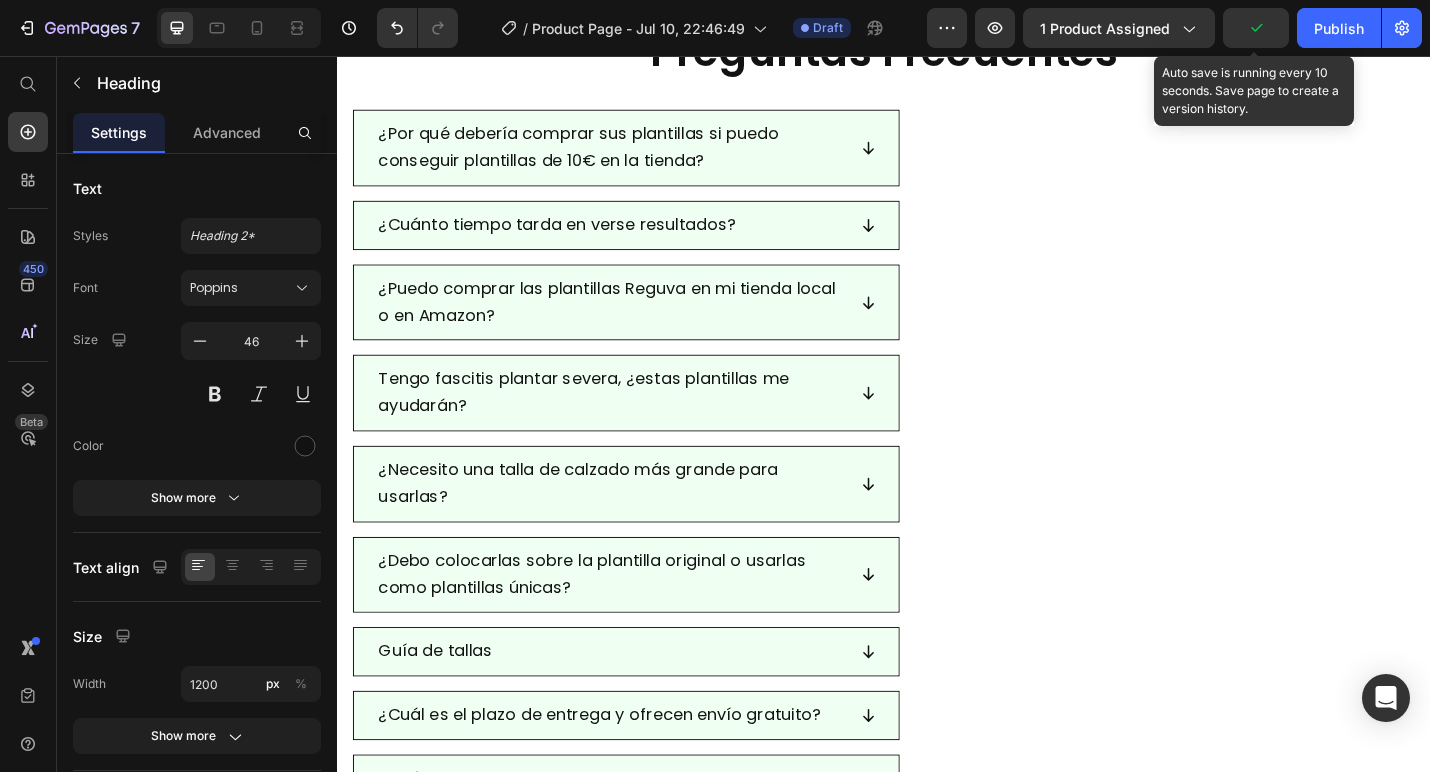 click on "Descubre 10 métodos caseros poco conocidos pero altamente efectivos que complementan perfectamente tus plantillas. Estas técnicas fáciles de seguir pueden realizarse en casa para acelerar el alivio y la recuperación de la fascitis plantar, mientras usas las plantillas Reguva en tu día a día. Text Block Normalmente:   10€ Hoy:  GRATIS Heading   0" at bounding box center [1231, -187] 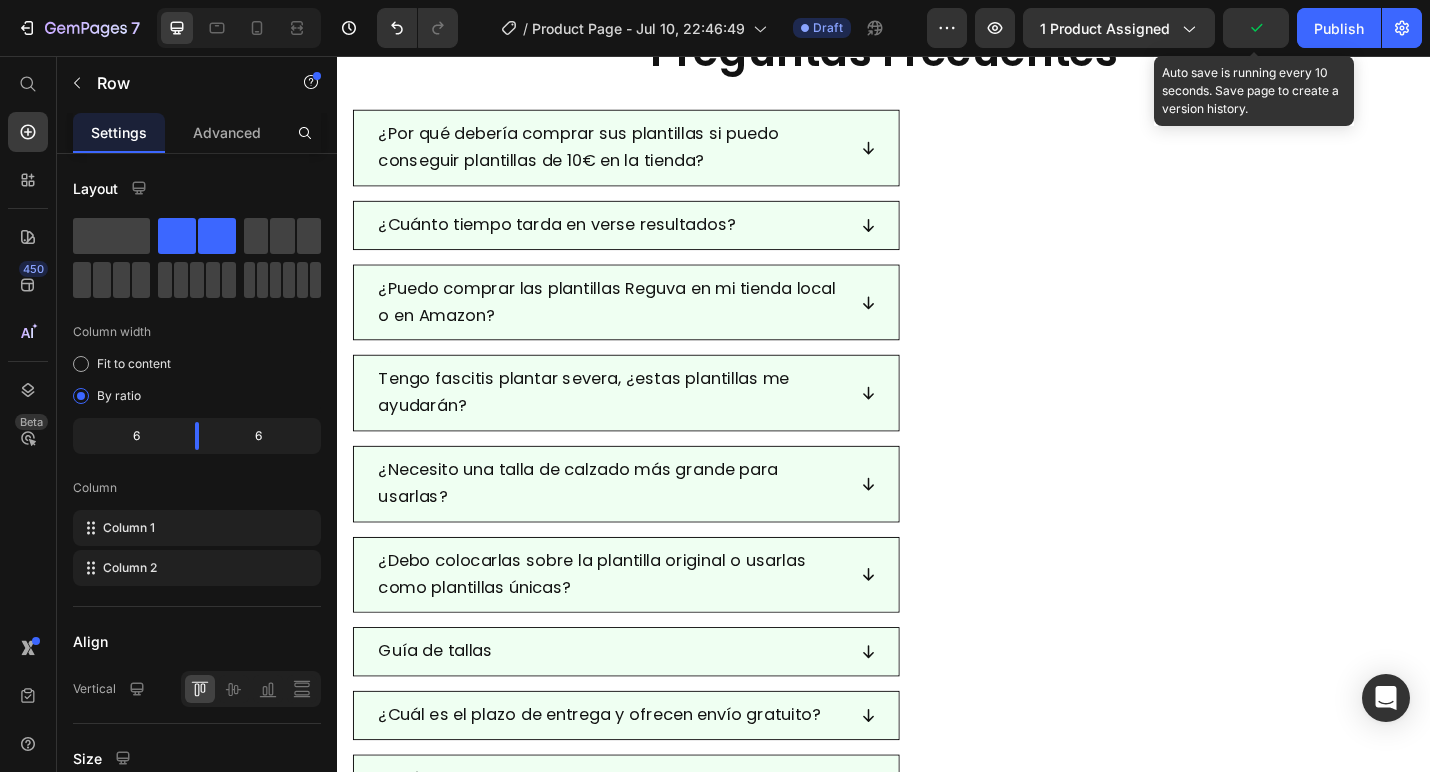 click on "Normalmente:   10€ Hoy:  GRATIS" at bounding box center (1231, -113) 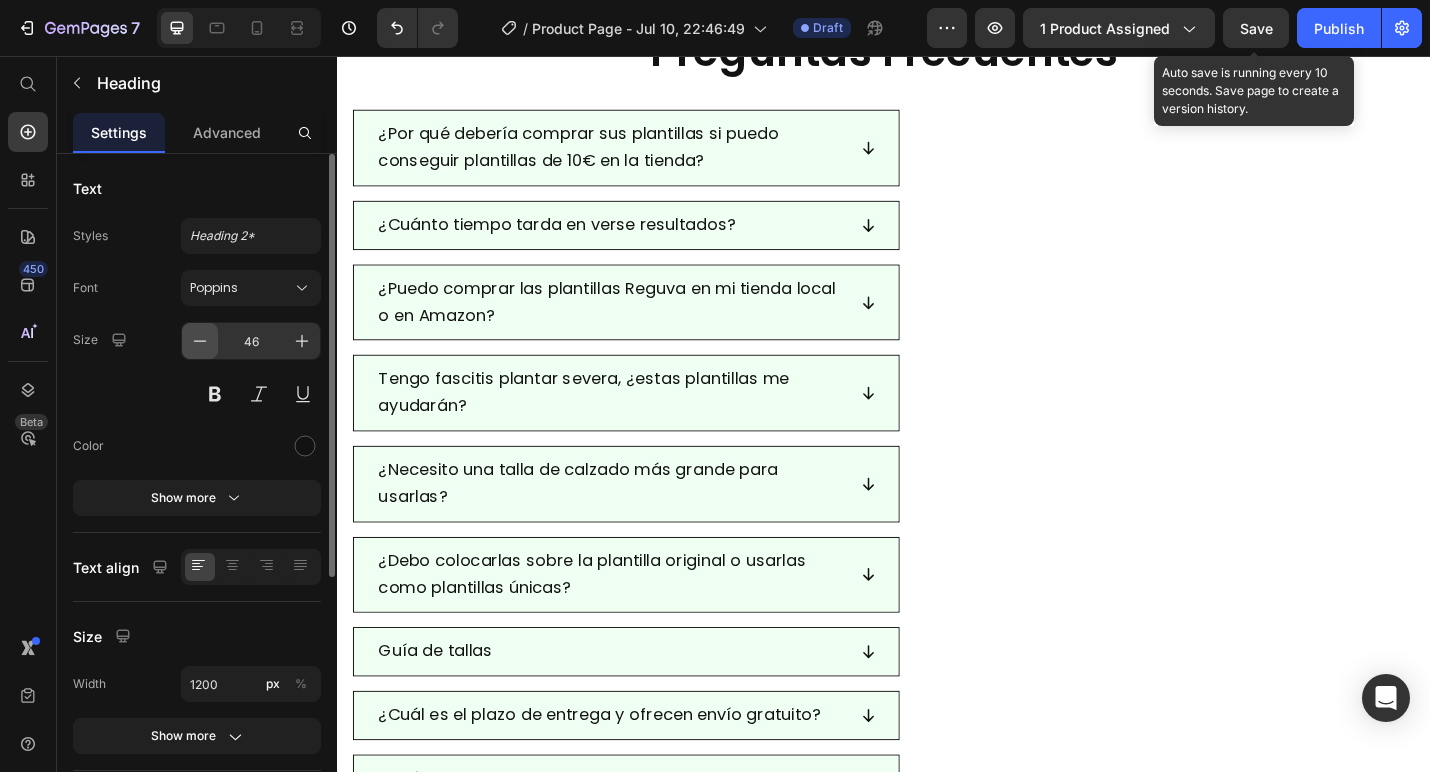 click at bounding box center (200, 341) 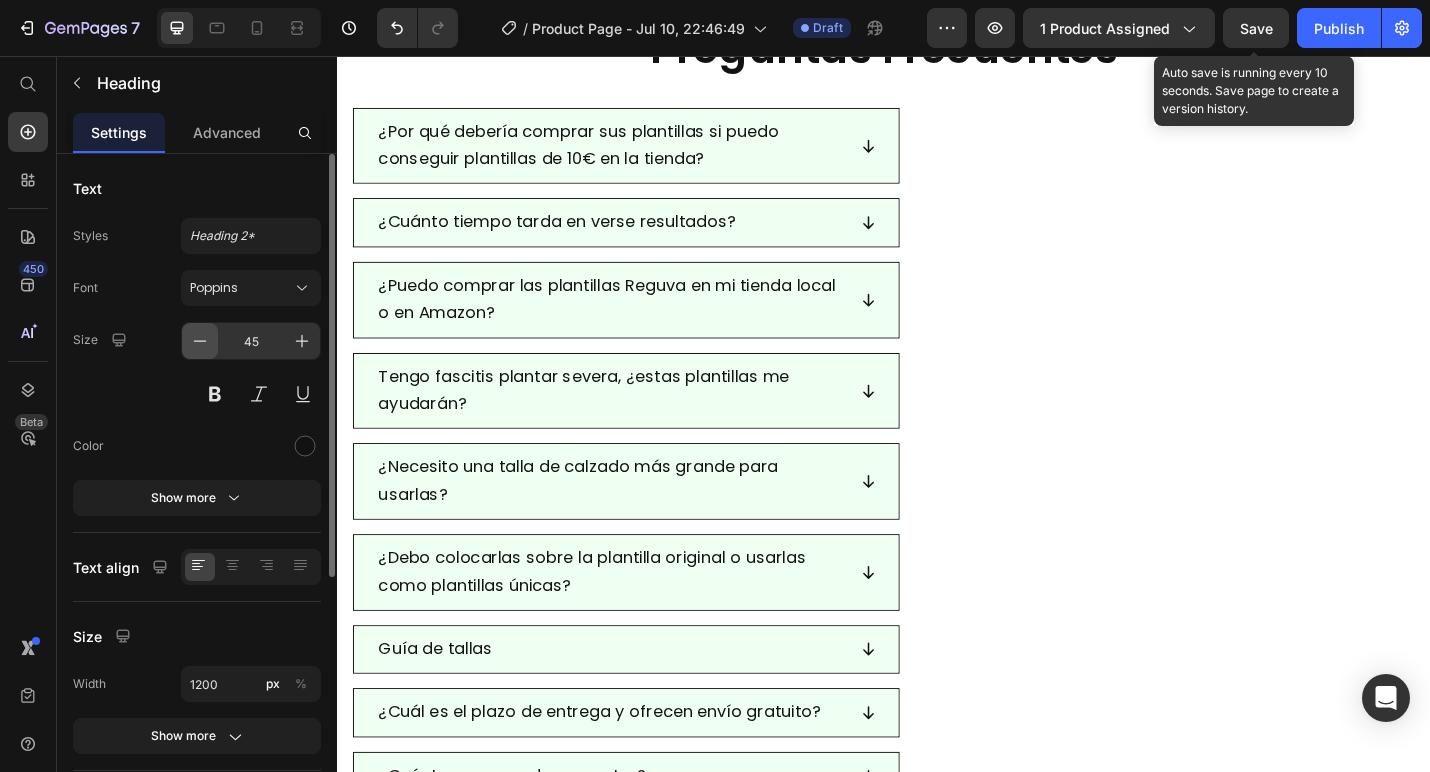 click at bounding box center (200, 341) 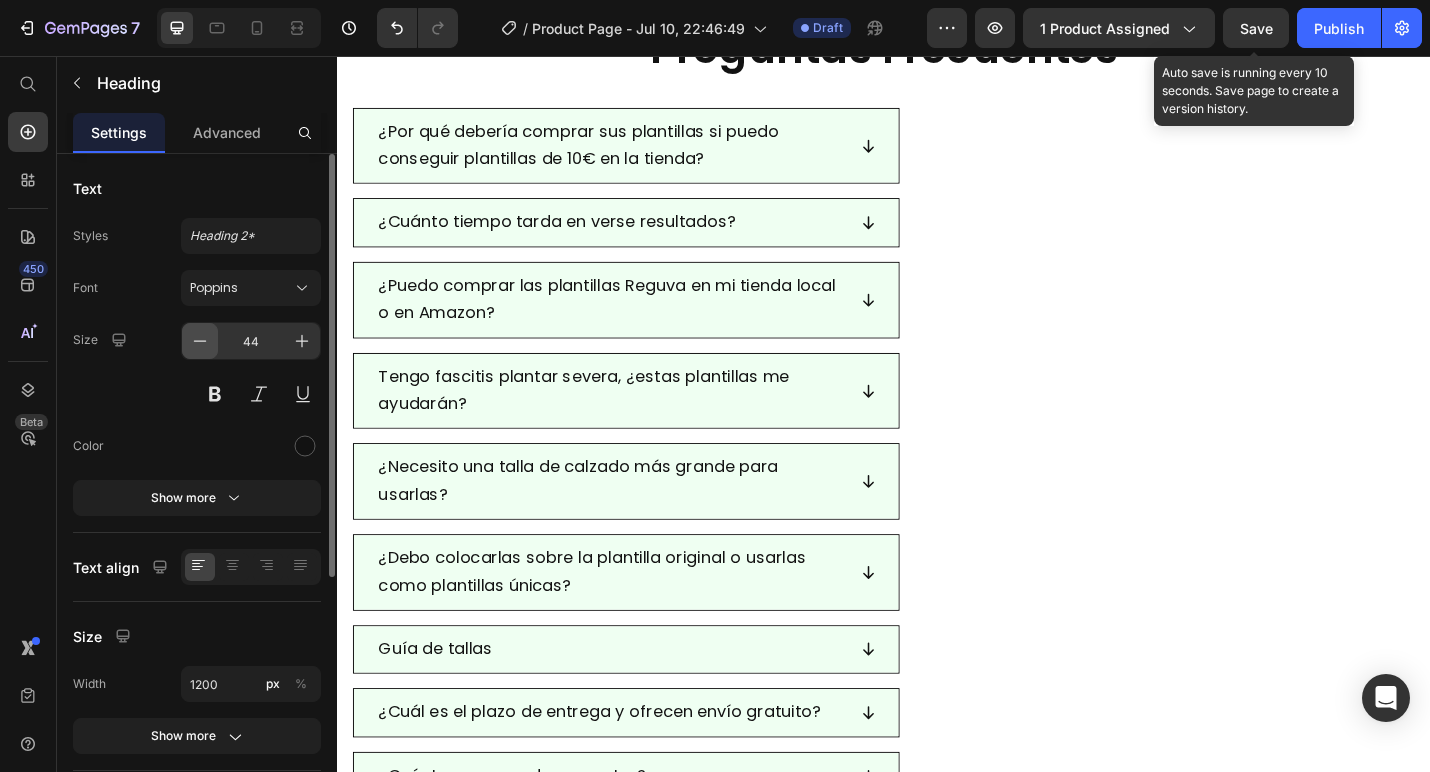 click at bounding box center (200, 341) 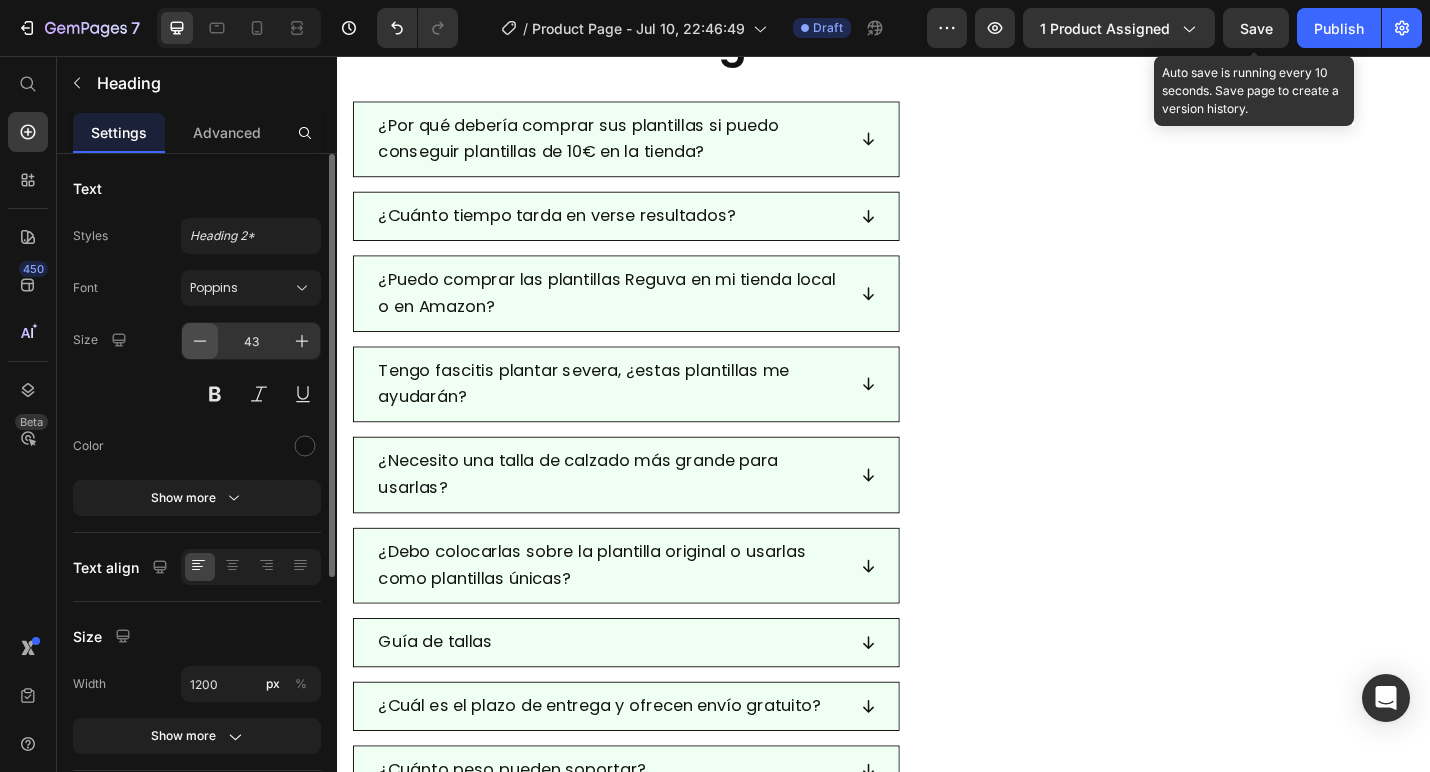 click at bounding box center [200, 341] 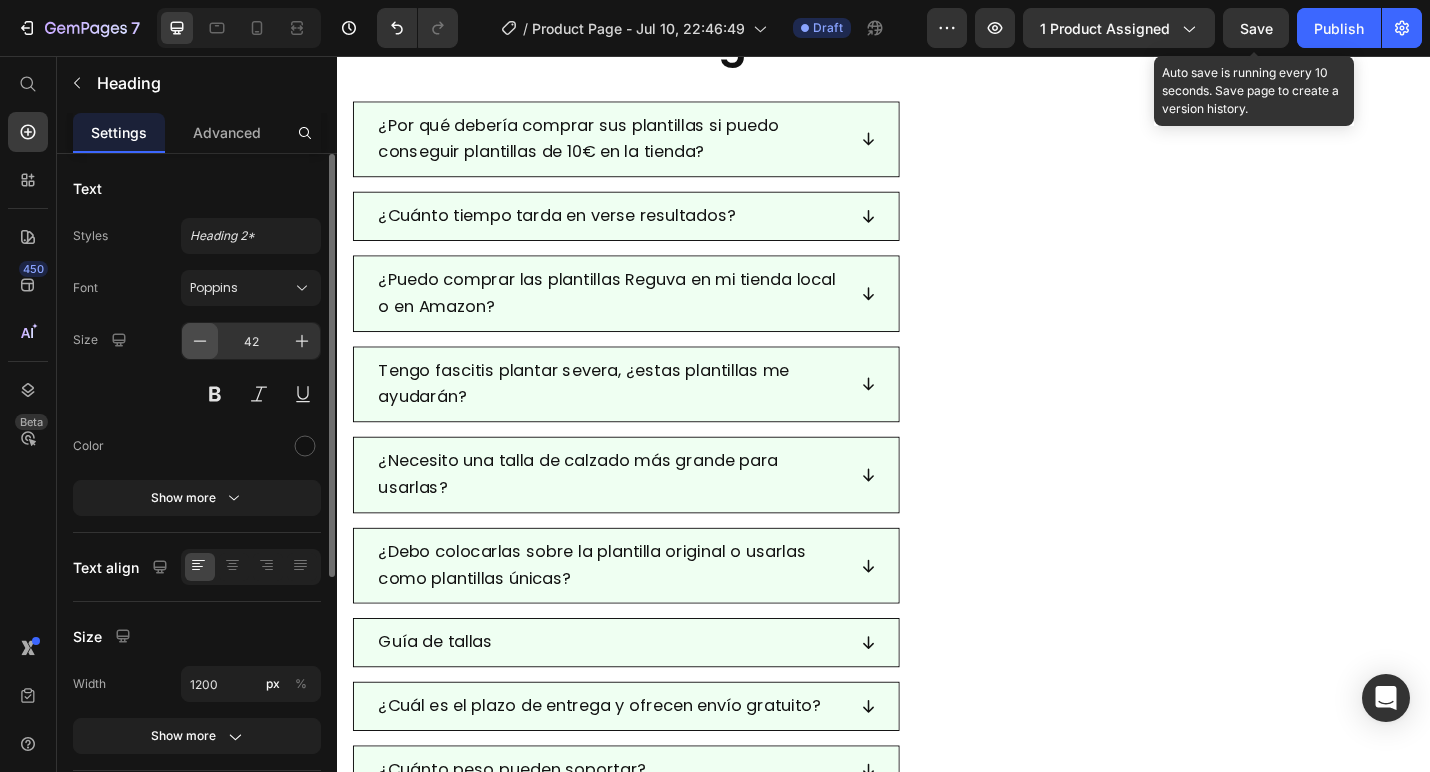 click at bounding box center (200, 341) 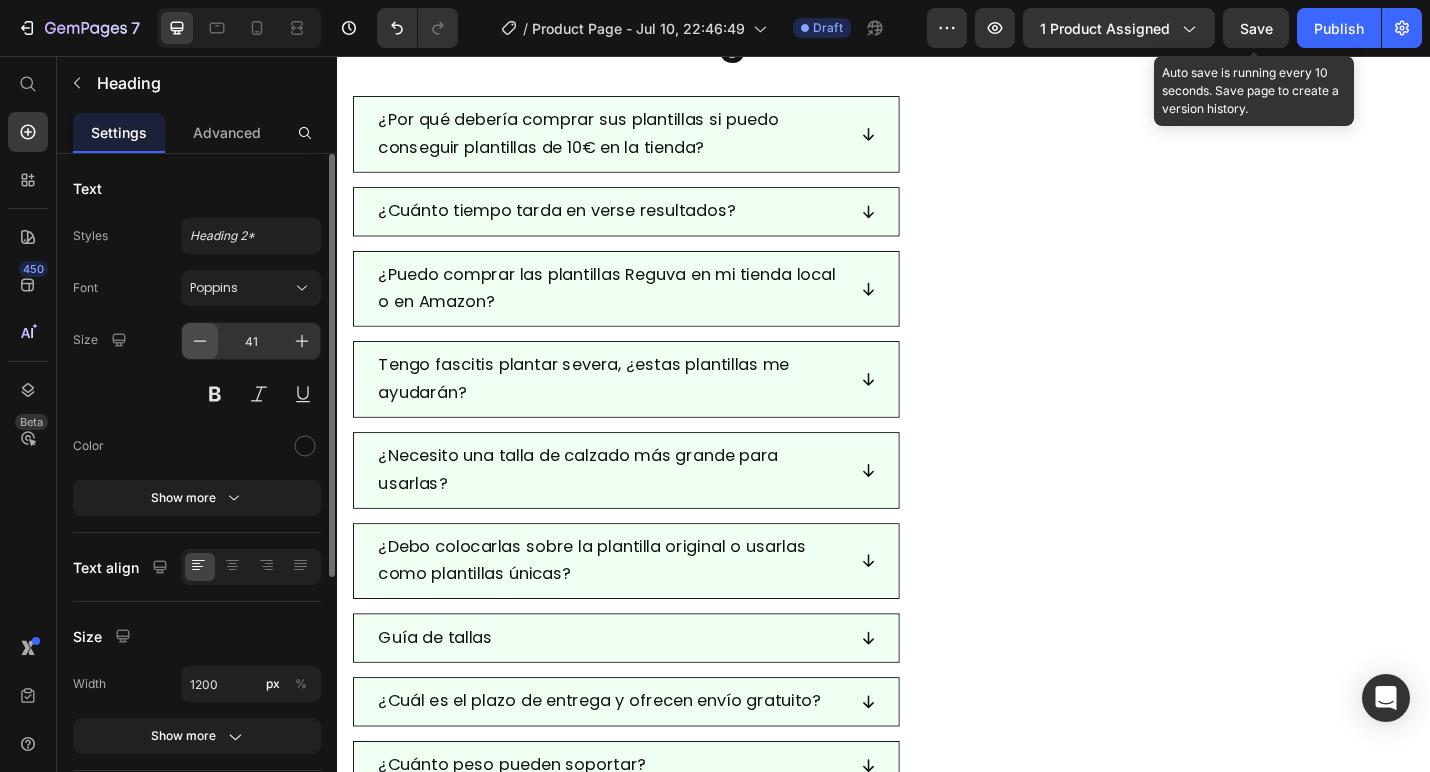 click at bounding box center (200, 341) 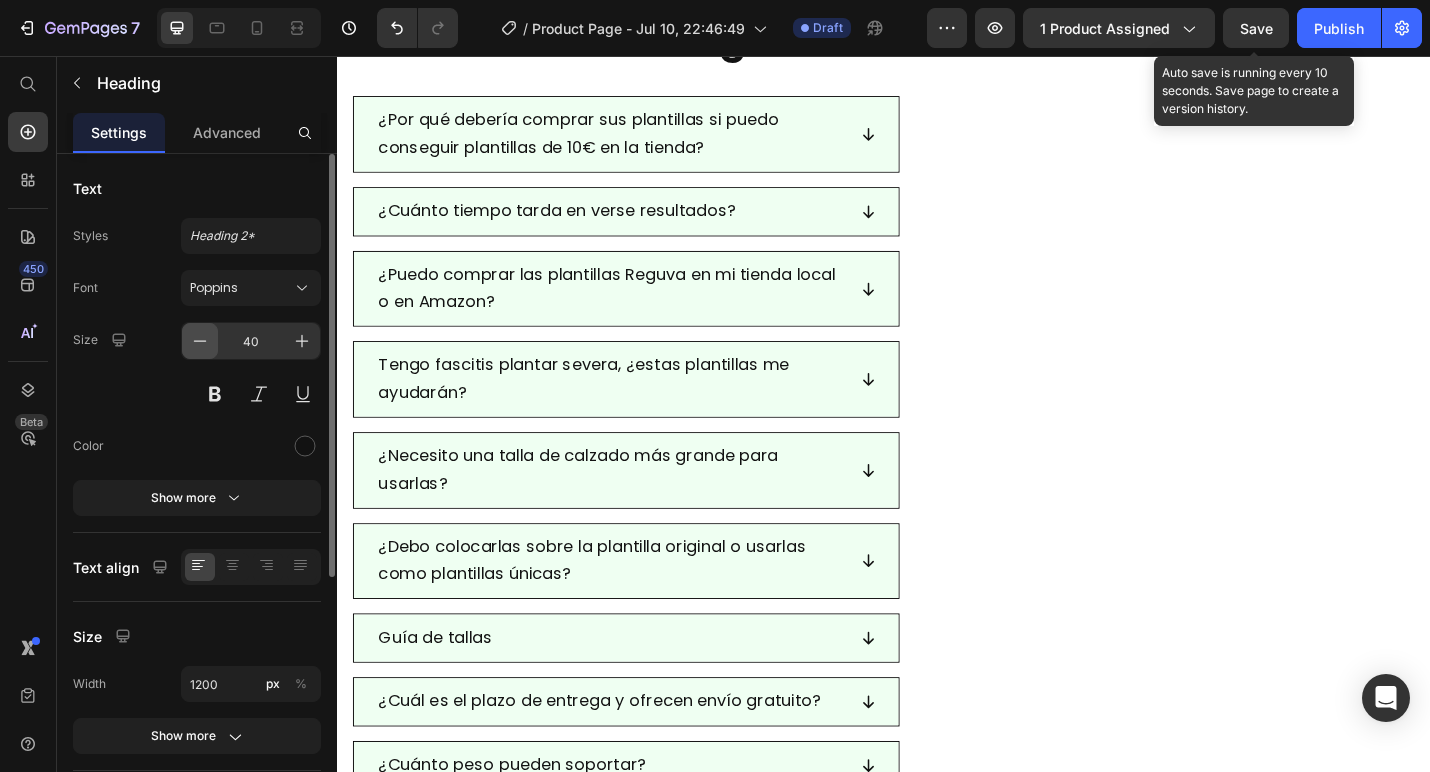 click at bounding box center (200, 341) 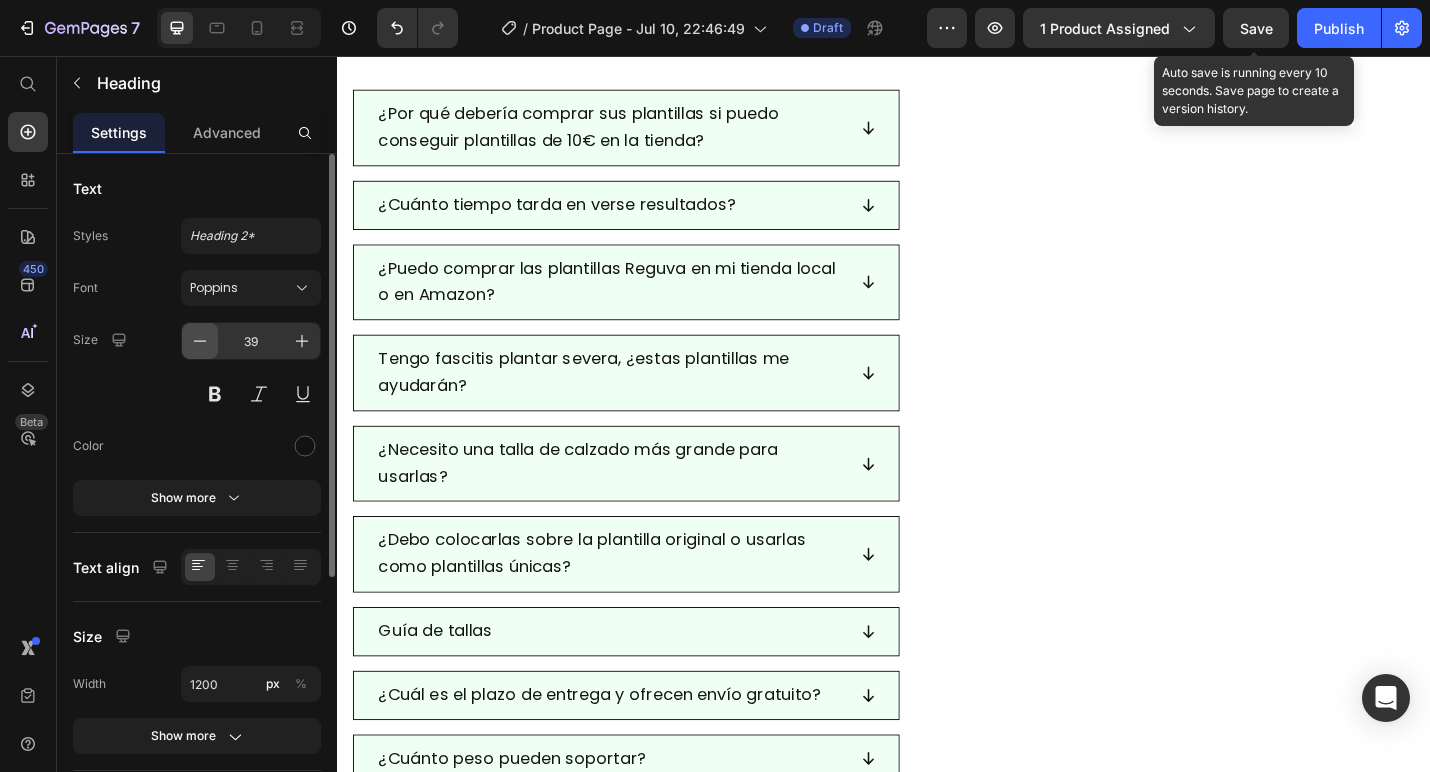 click at bounding box center (200, 341) 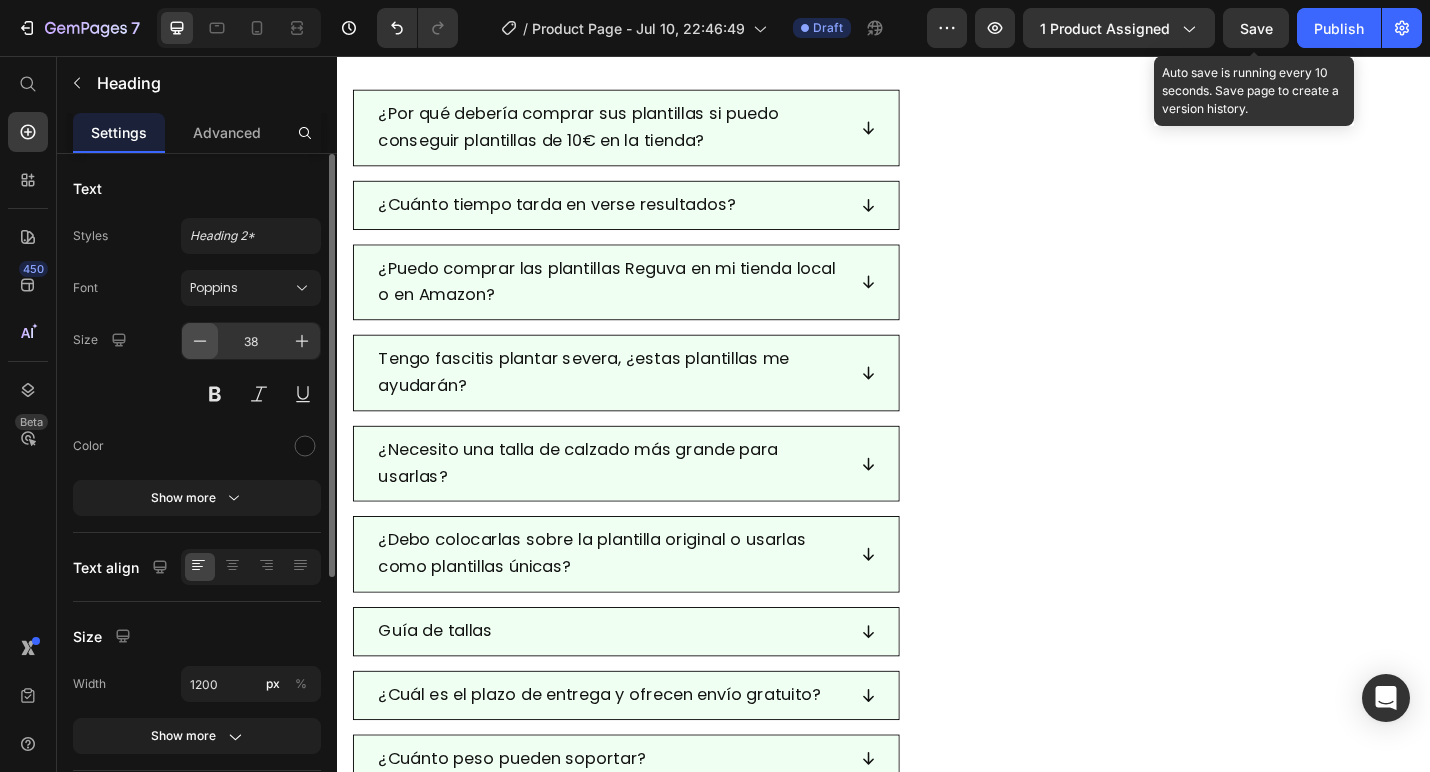 click at bounding box center [200, 341] 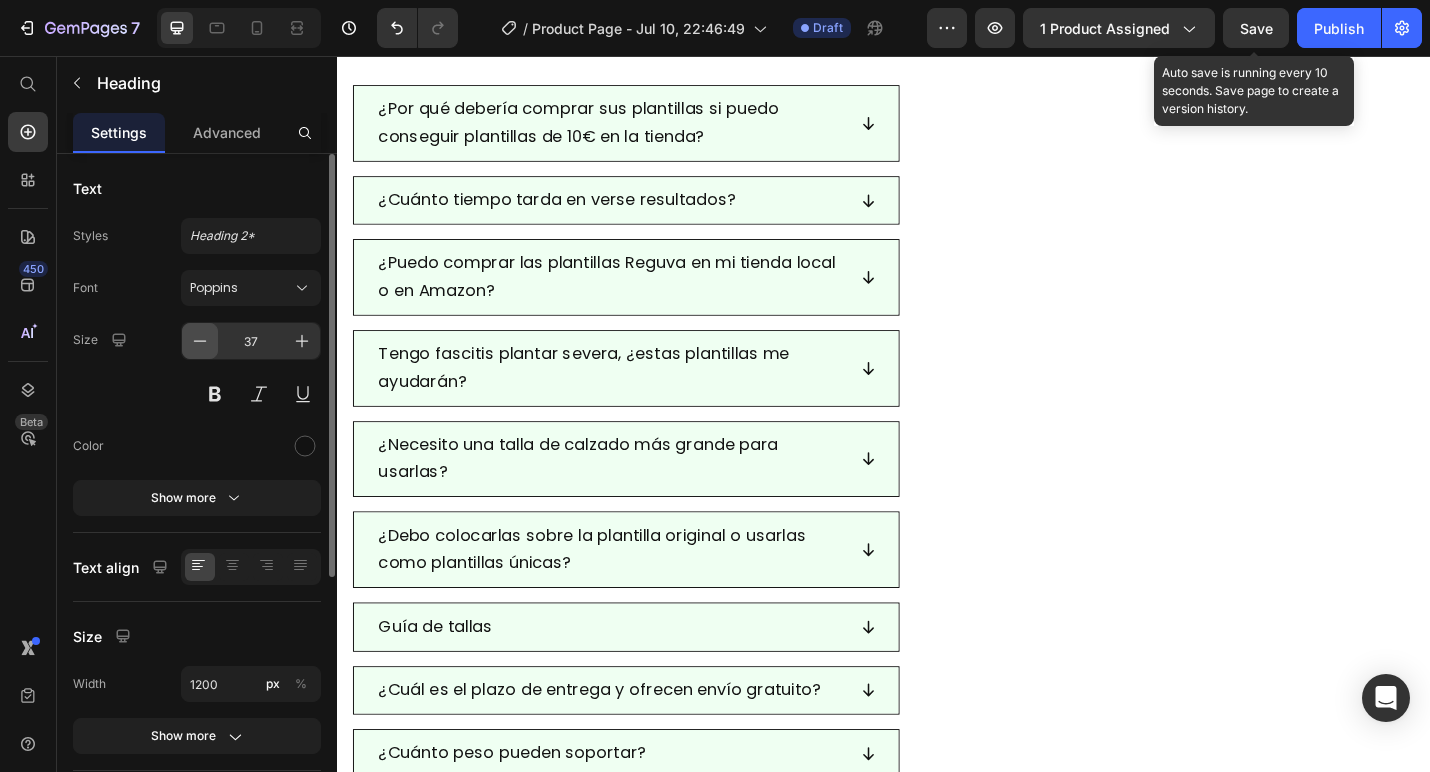 click at bounding box center (200, 341) 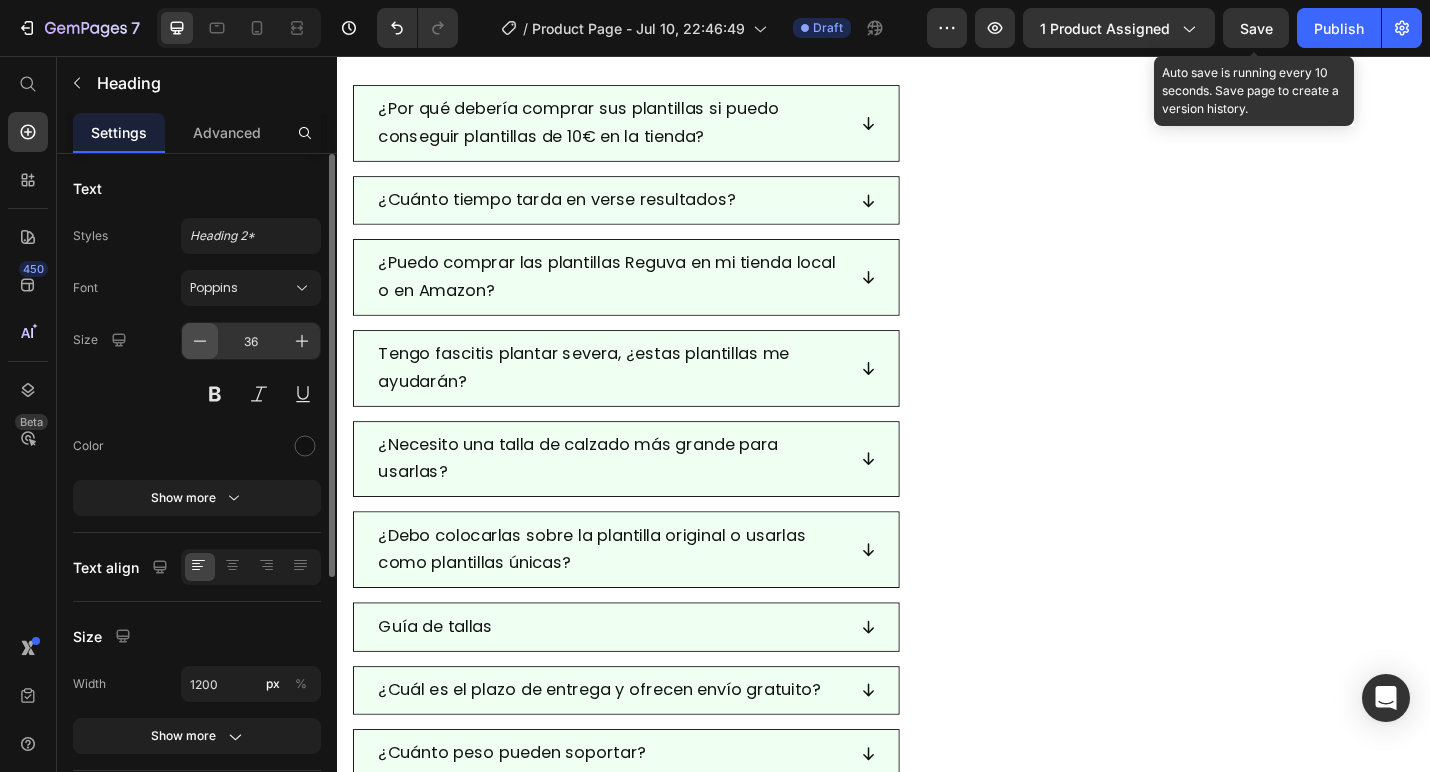 click at bounding box center (200, 341) 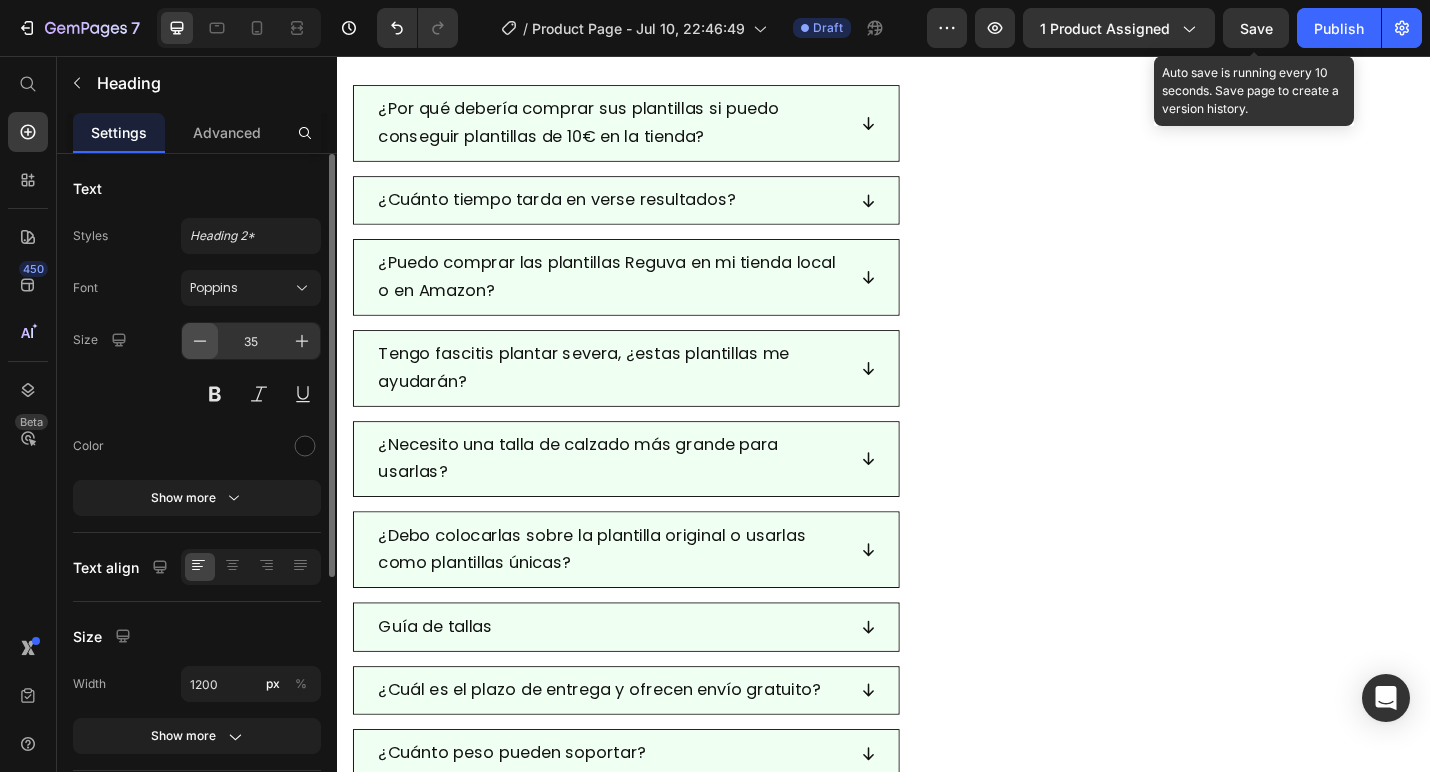 click at bounding box center [200, 341] 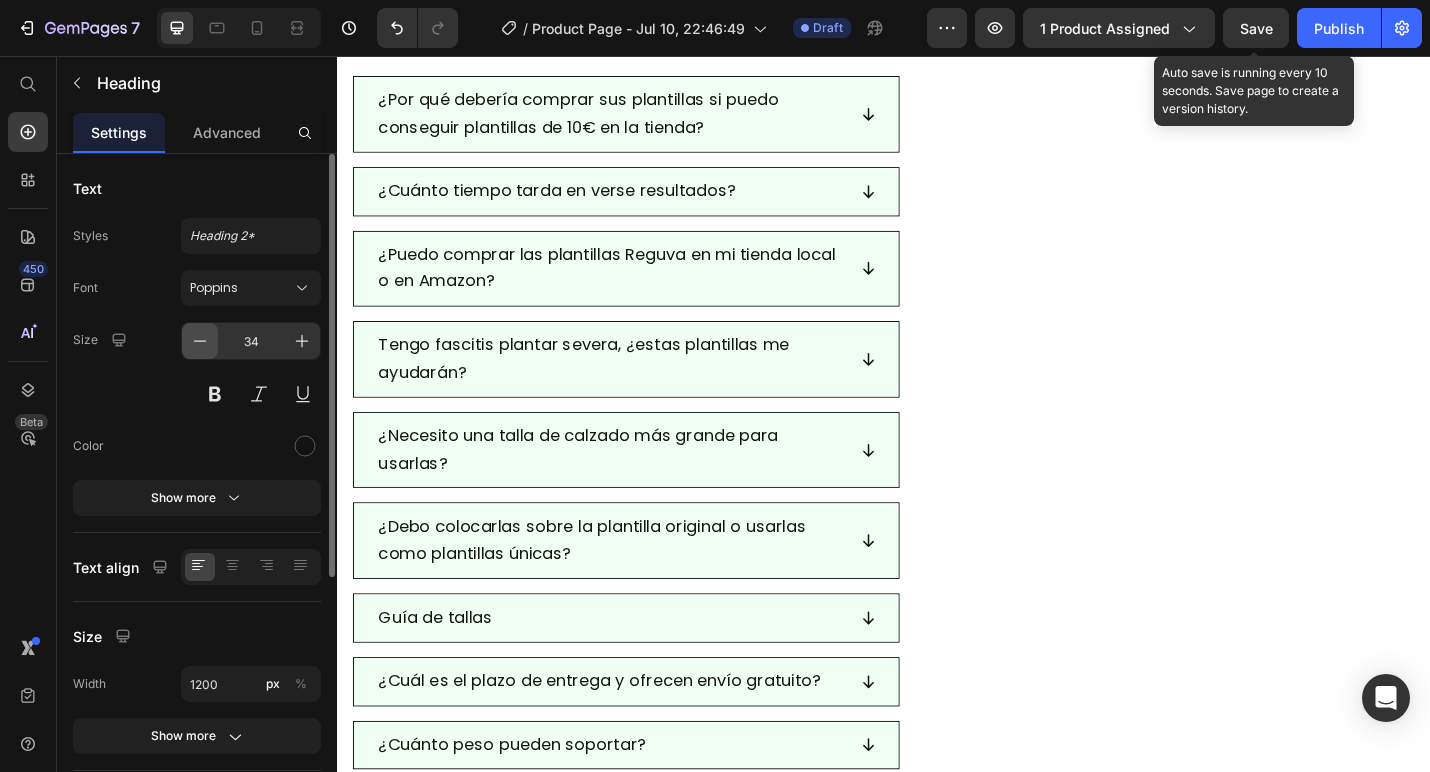 click at bounding box center [200, 341] 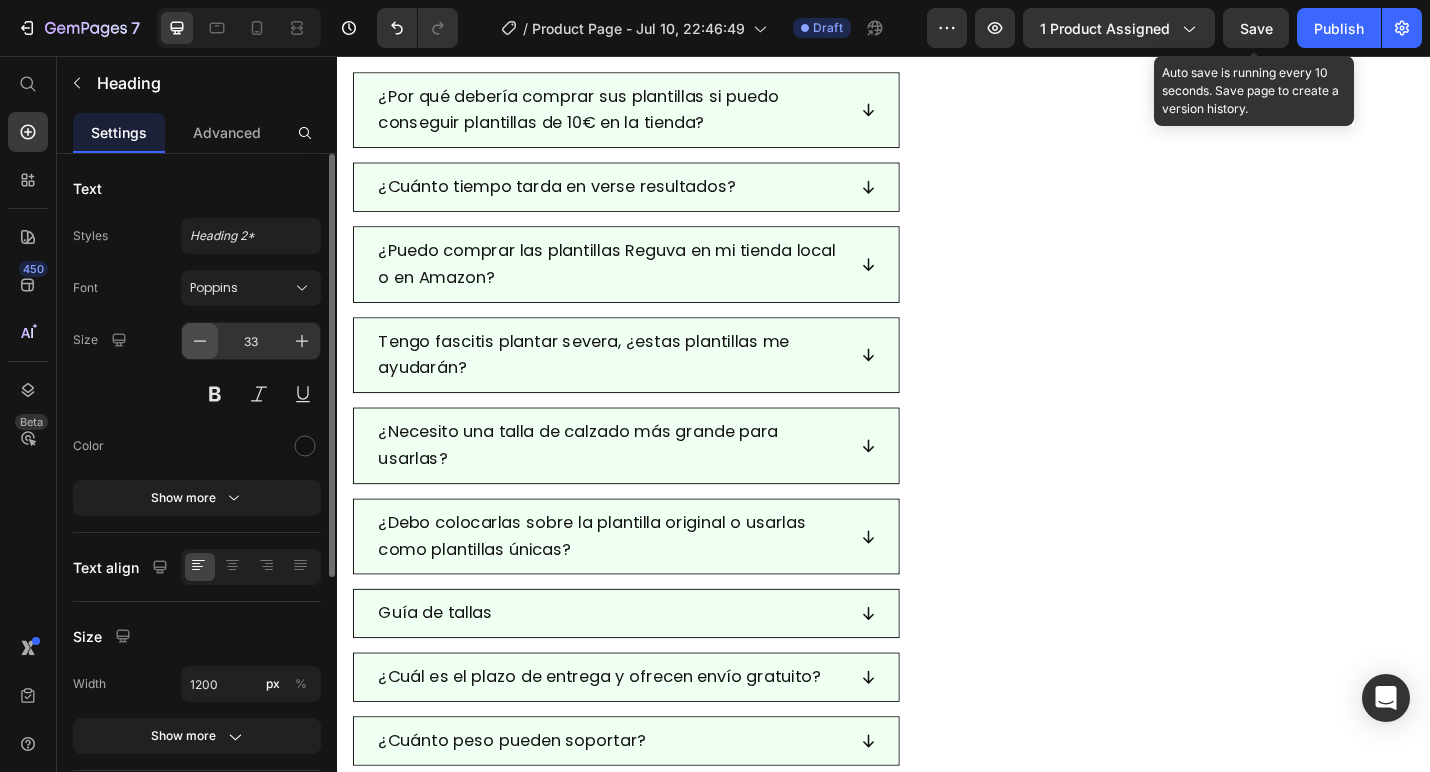 click at bounding box center (200, 341) 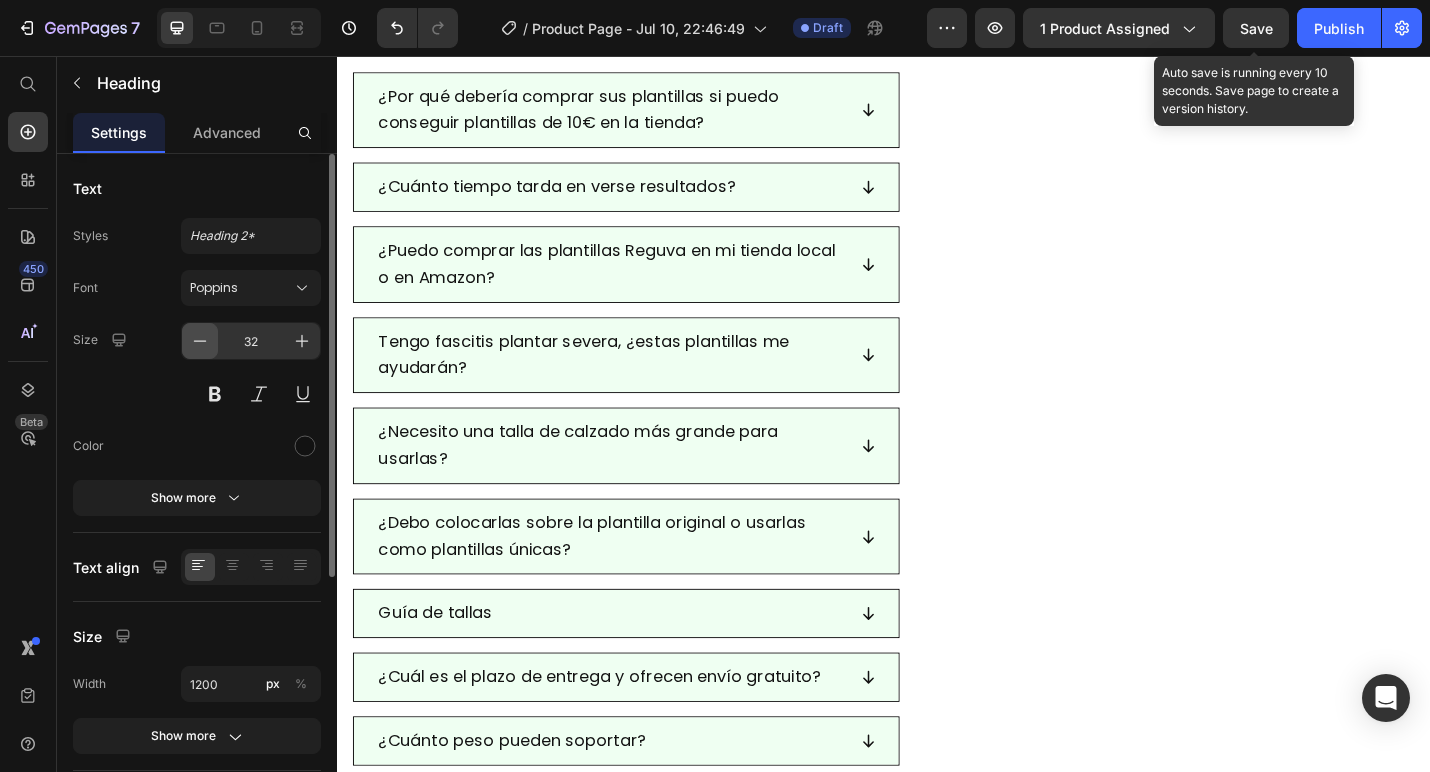 click at bounding box center (200, 341) 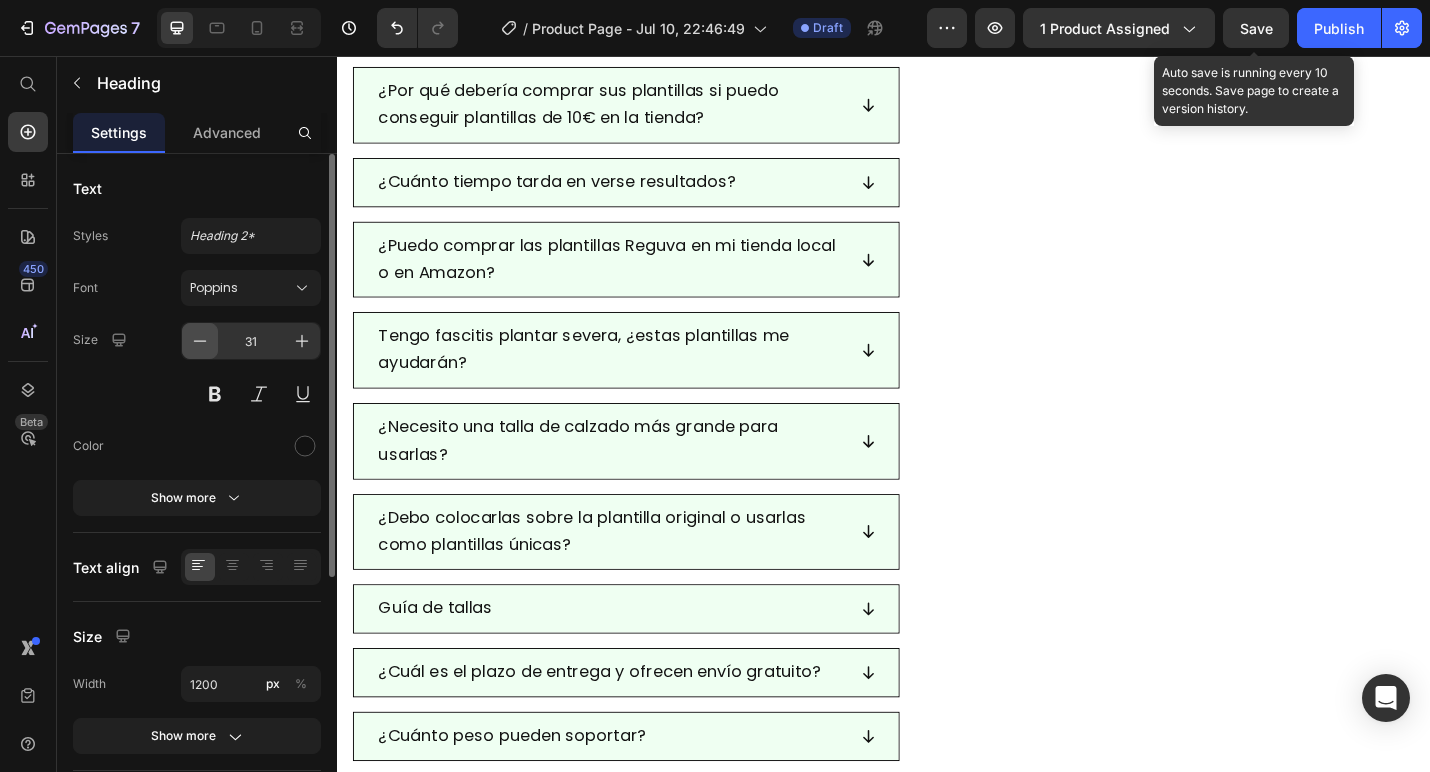 click at bounding box center [200, 341] 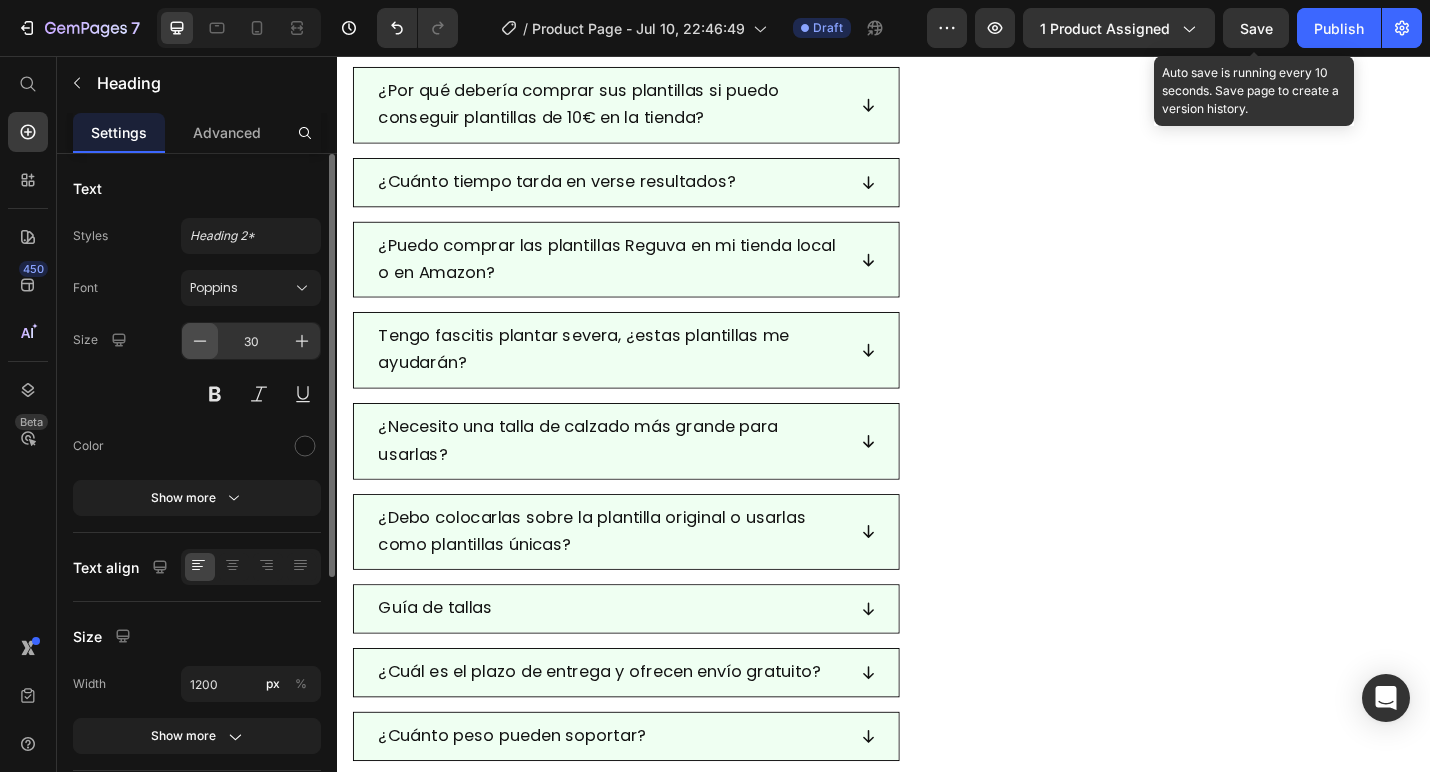 click at bounding box center [200, 341] 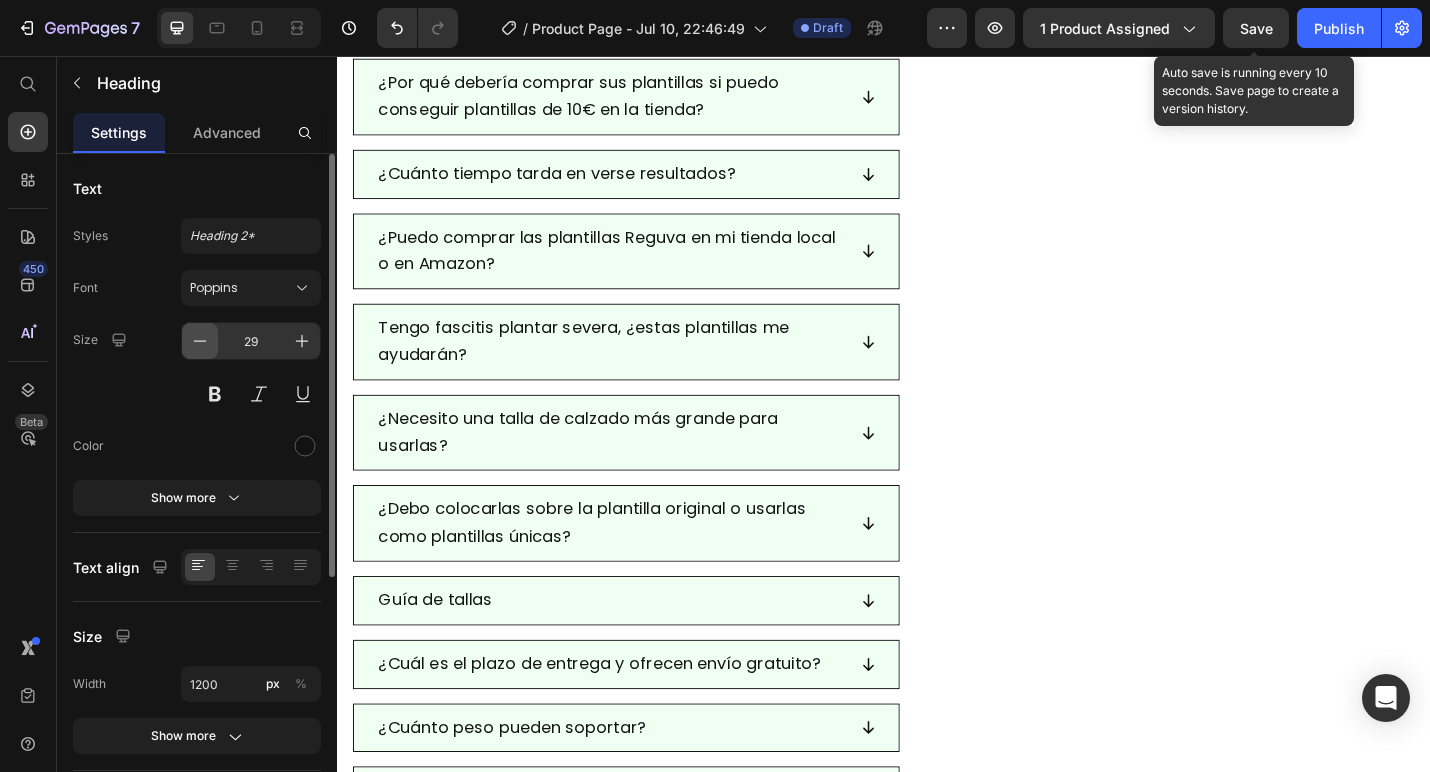click at bounding box center (200, 341) 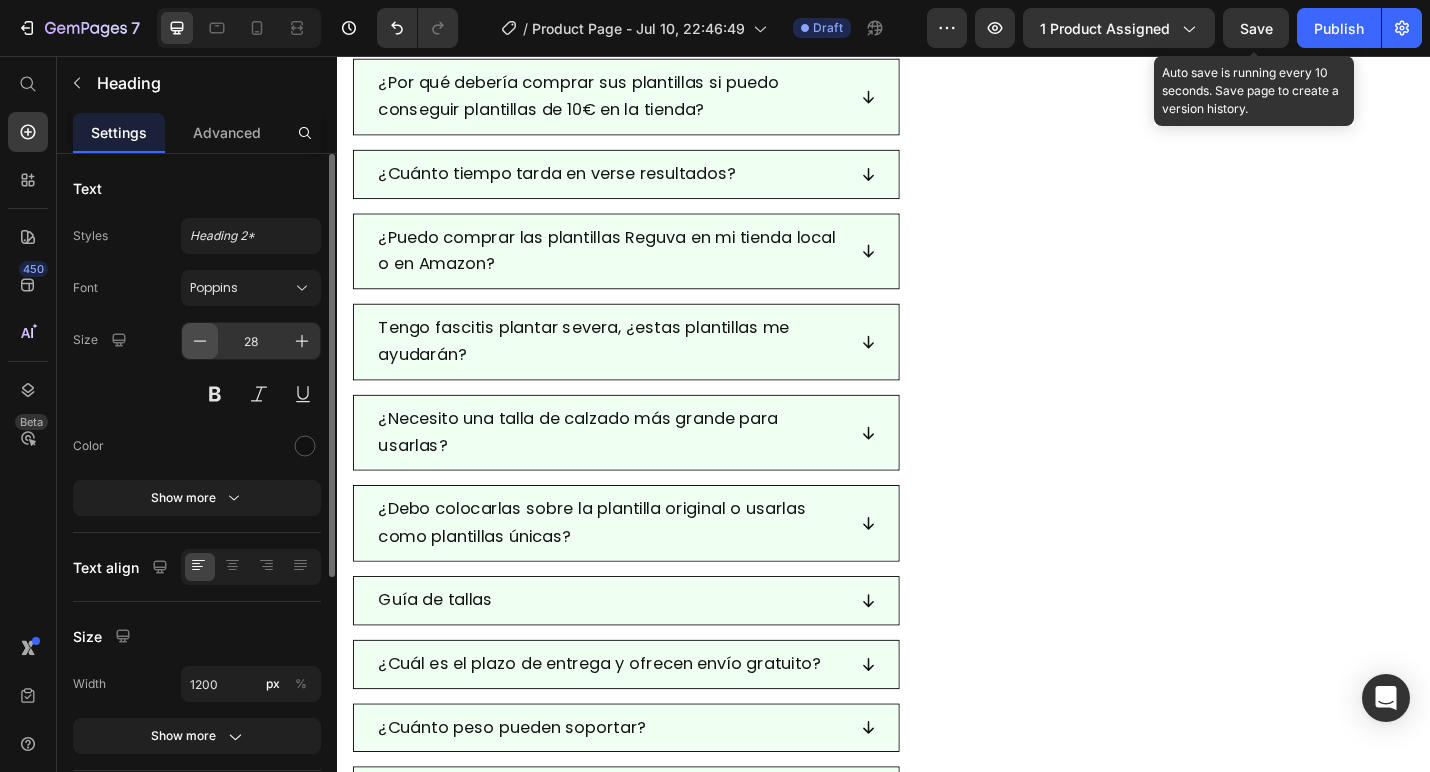 click at bounding box center [200, 341] 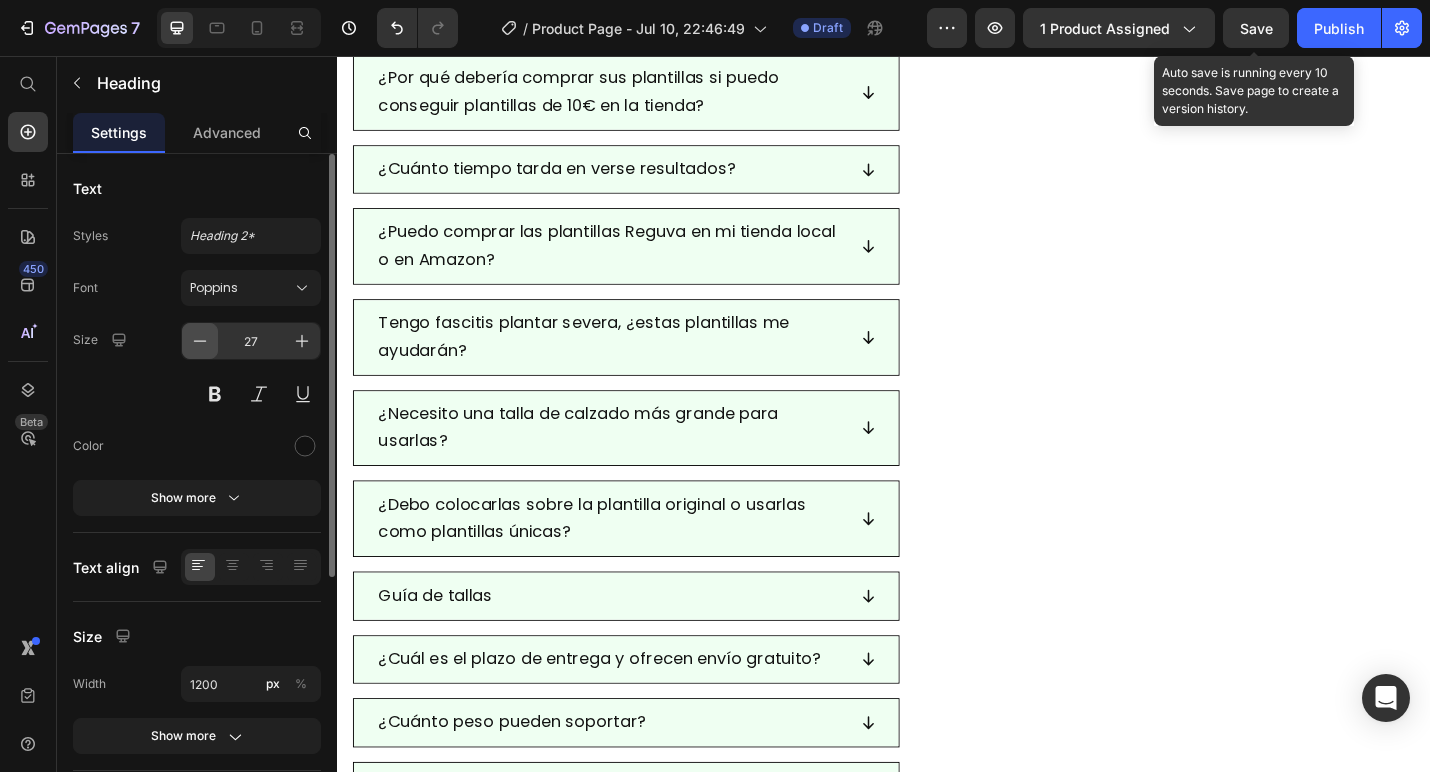 click at bounding box center [200, 341] 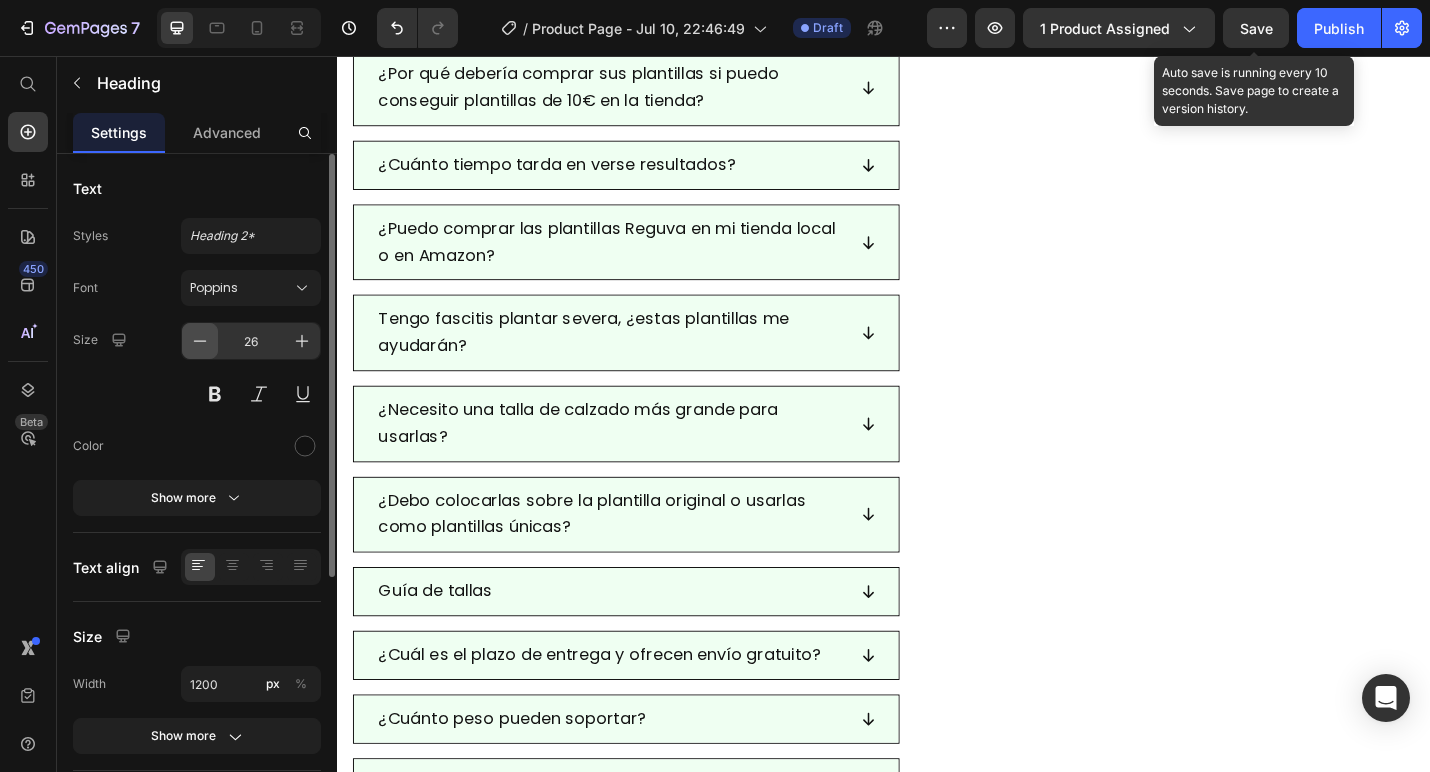 click at bounding box center [200, 341] 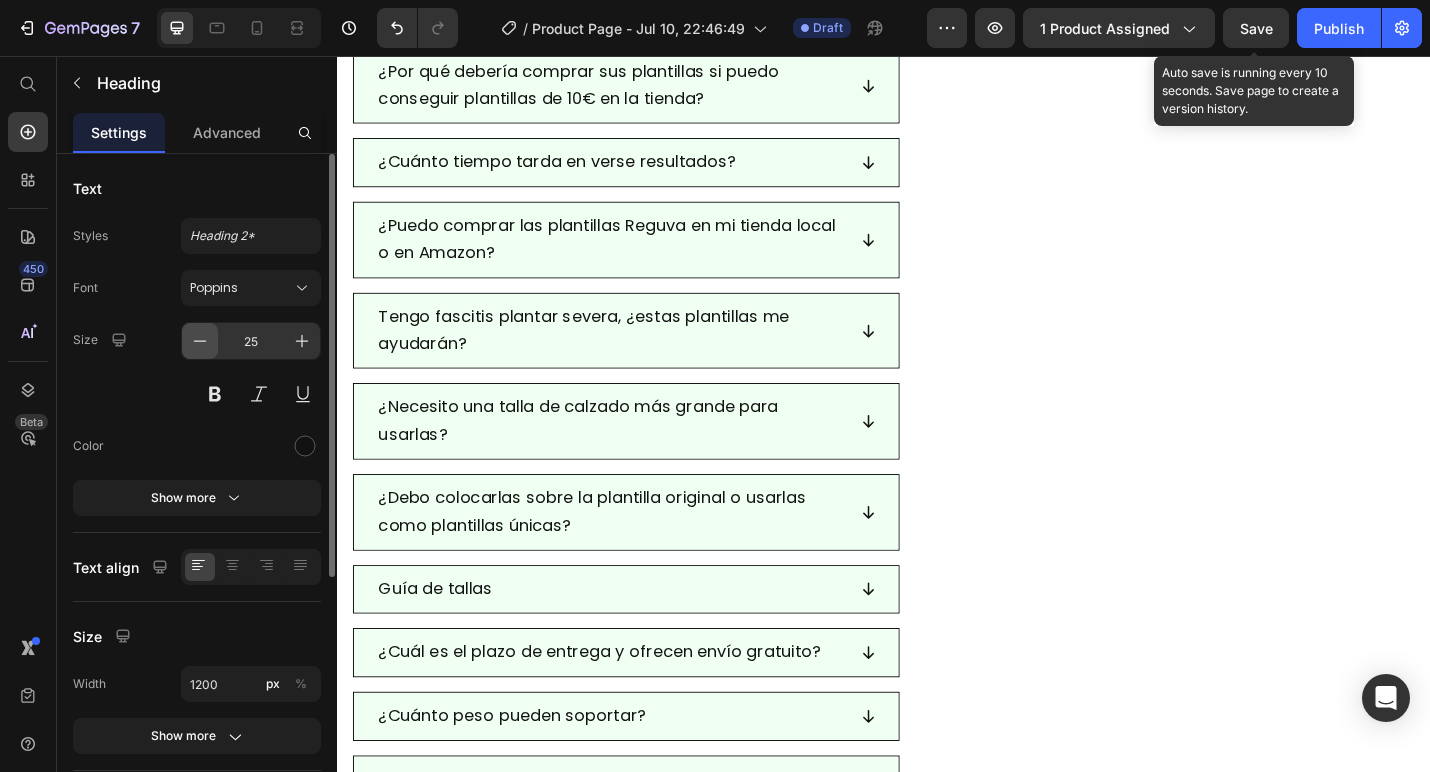 click at bounding box center (200, 341) 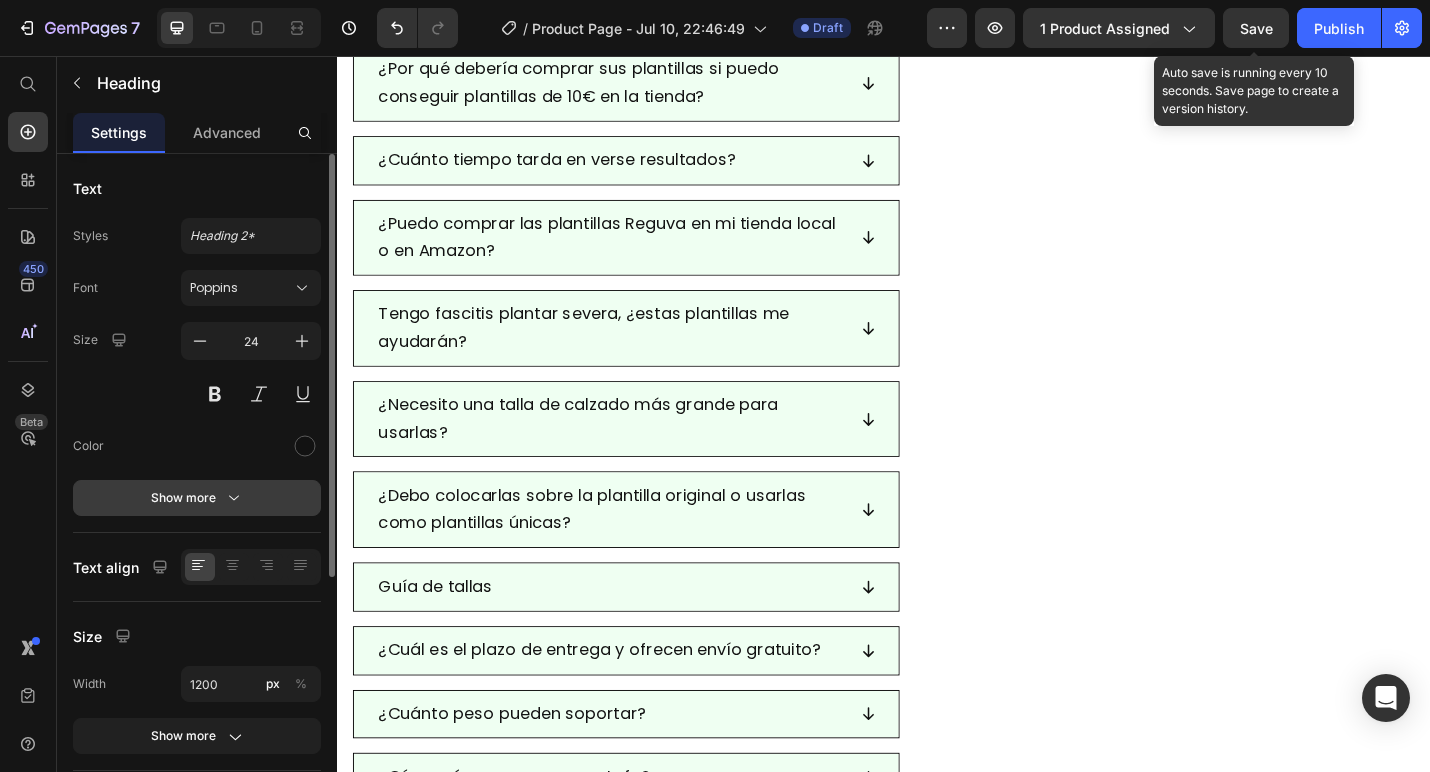 click on "Show more" at bounding box center [197, 498] 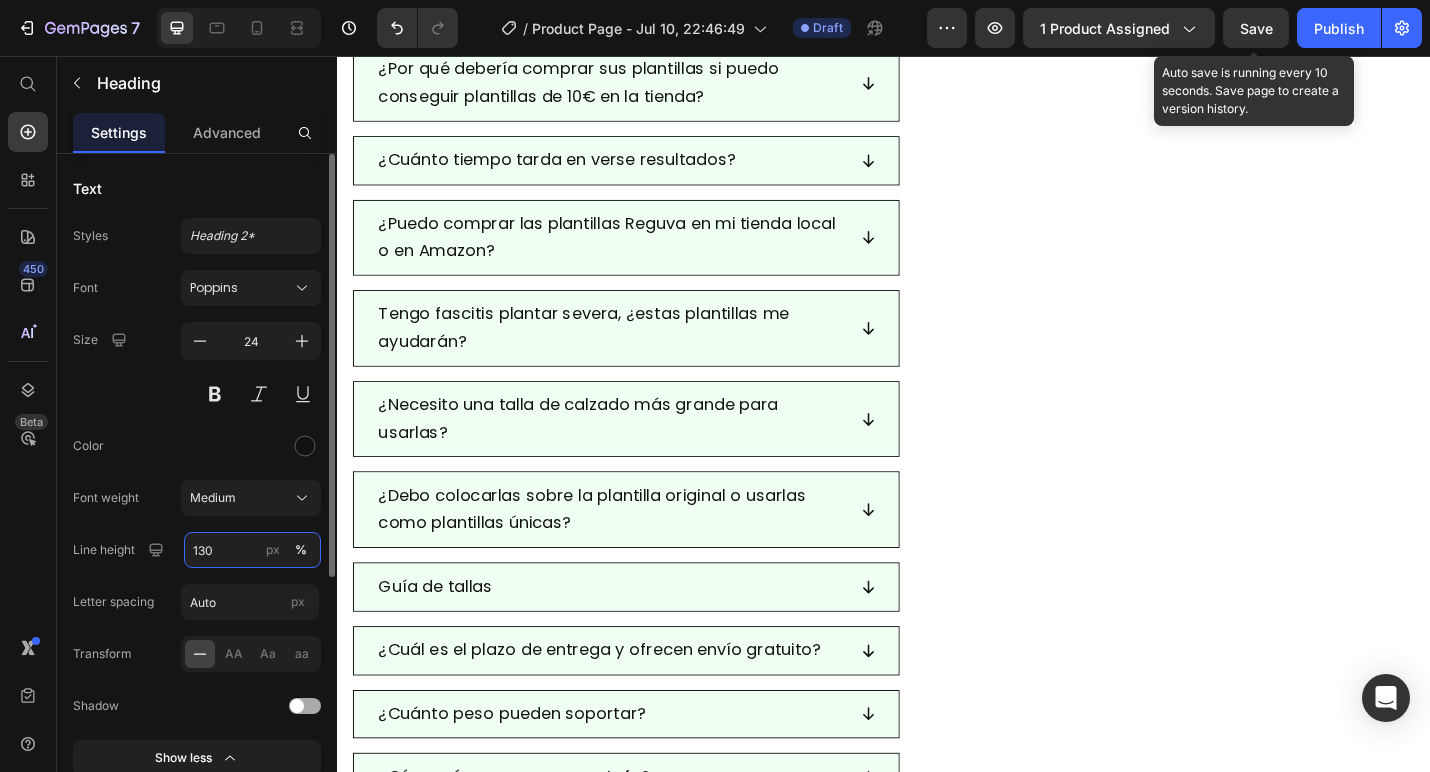 click on "130" at bounding box center (252, 550) 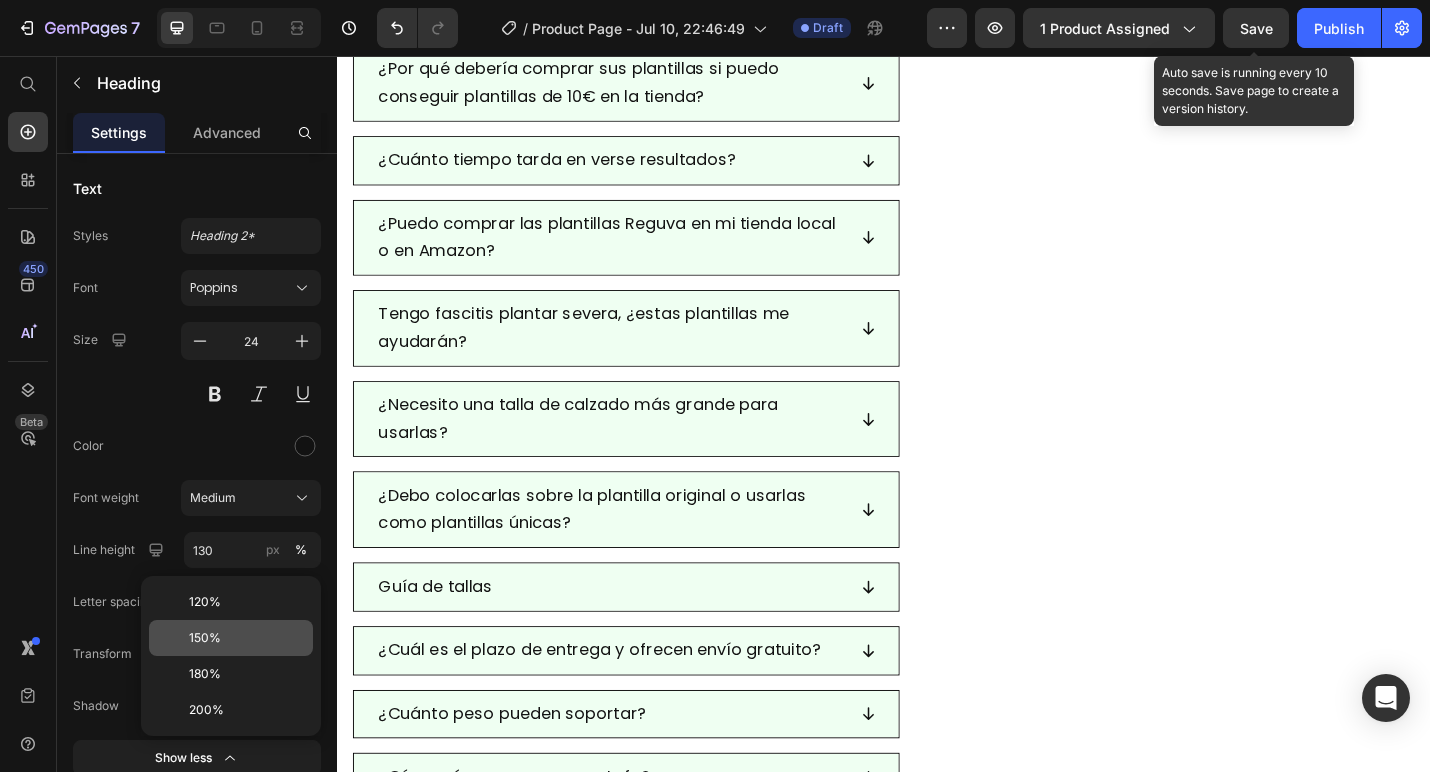 click on "150%" 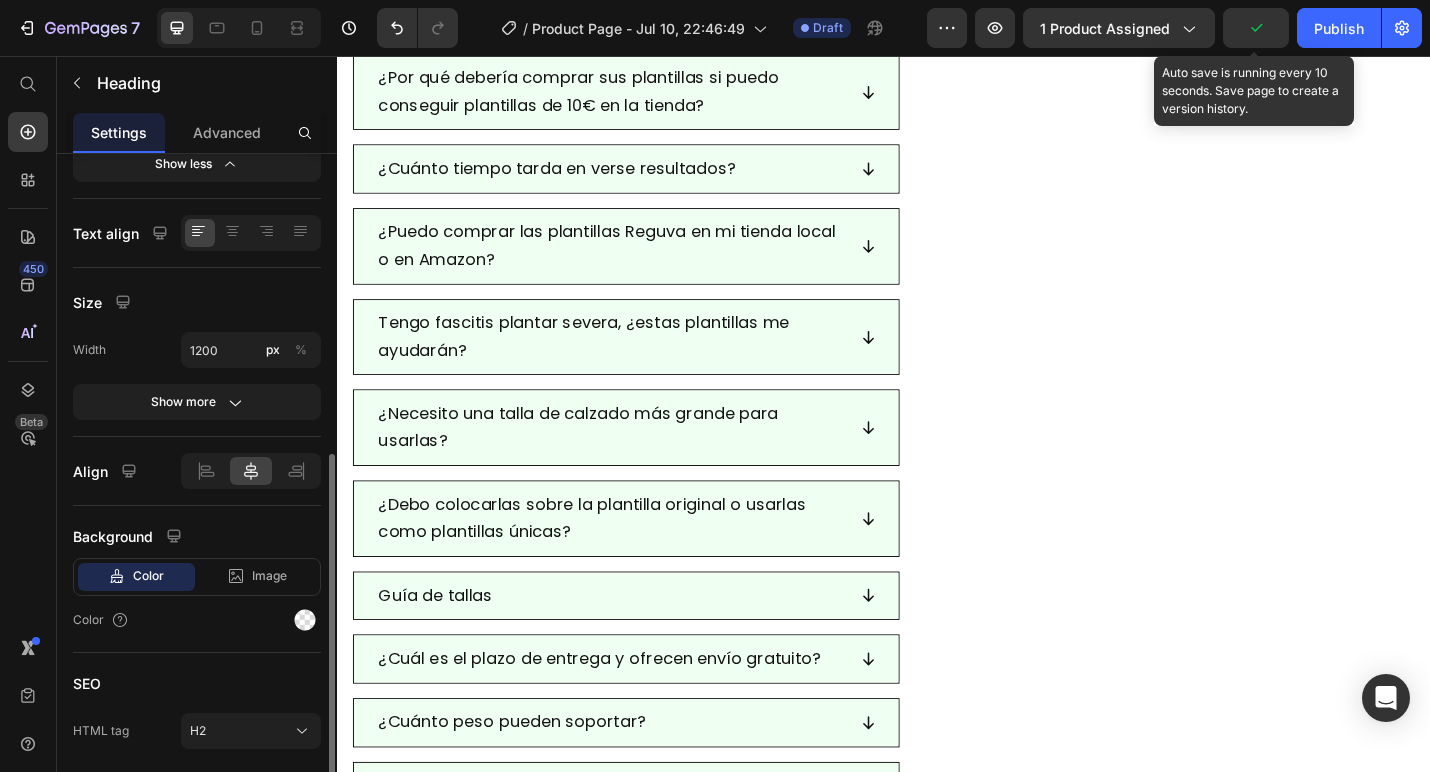 scroll, scrollTop: 593, scrollLeft: 0, axis: vertical 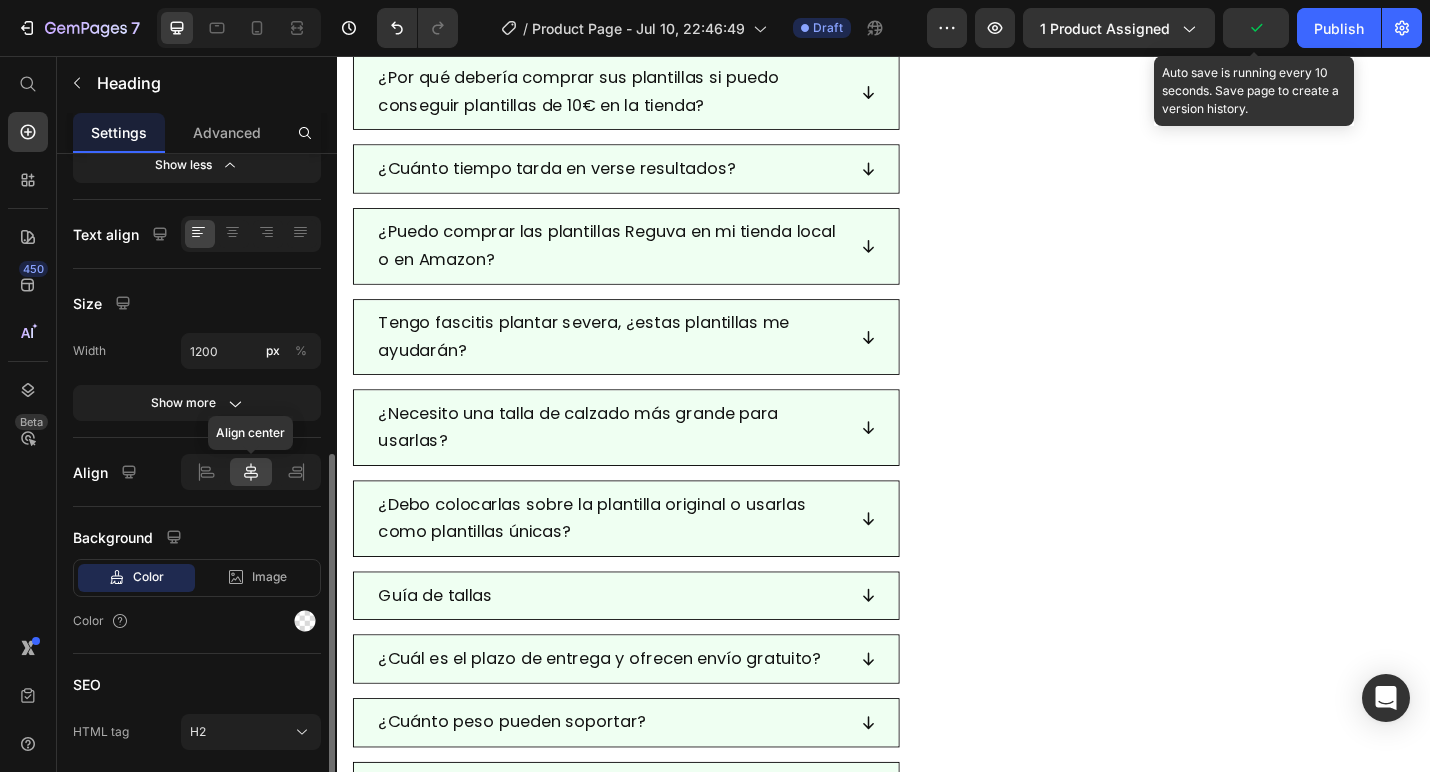 click 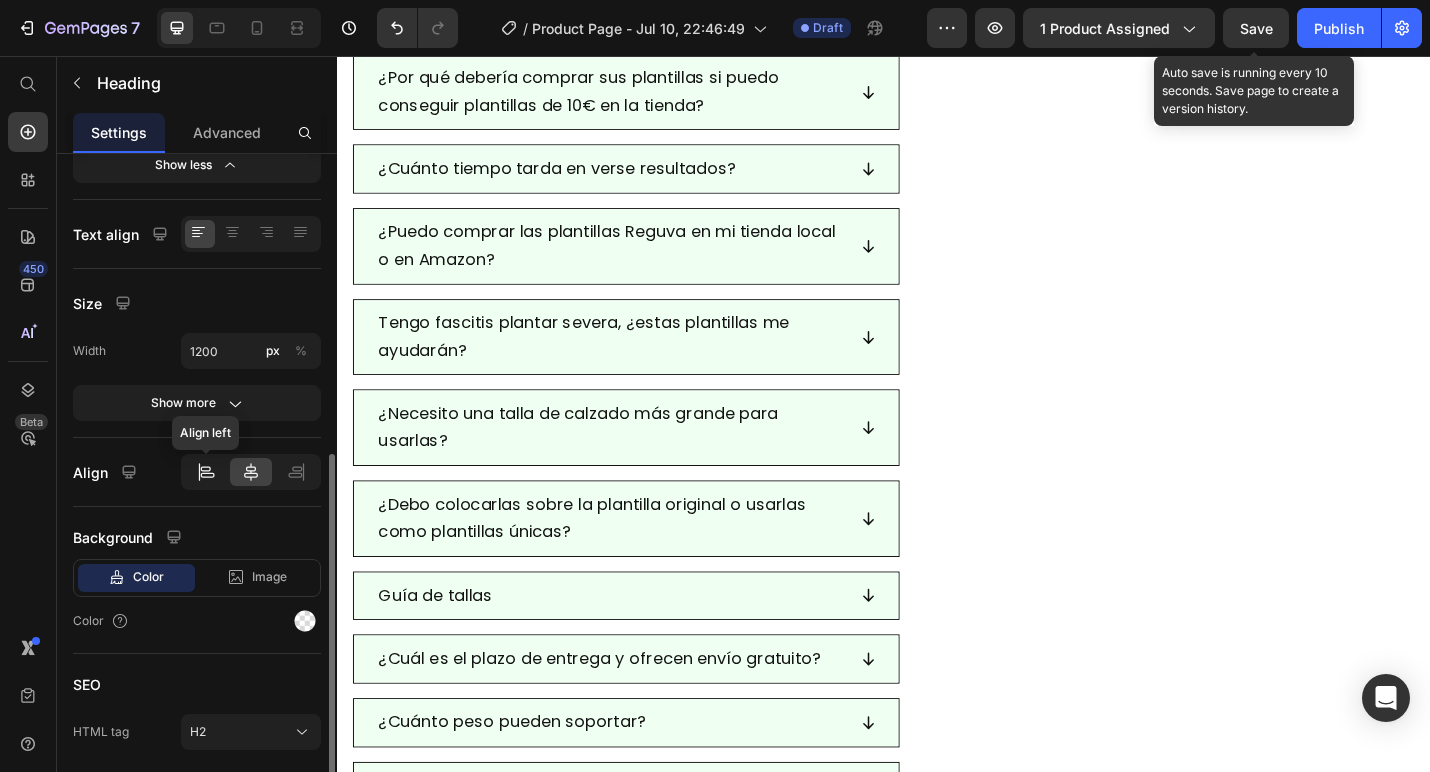 click 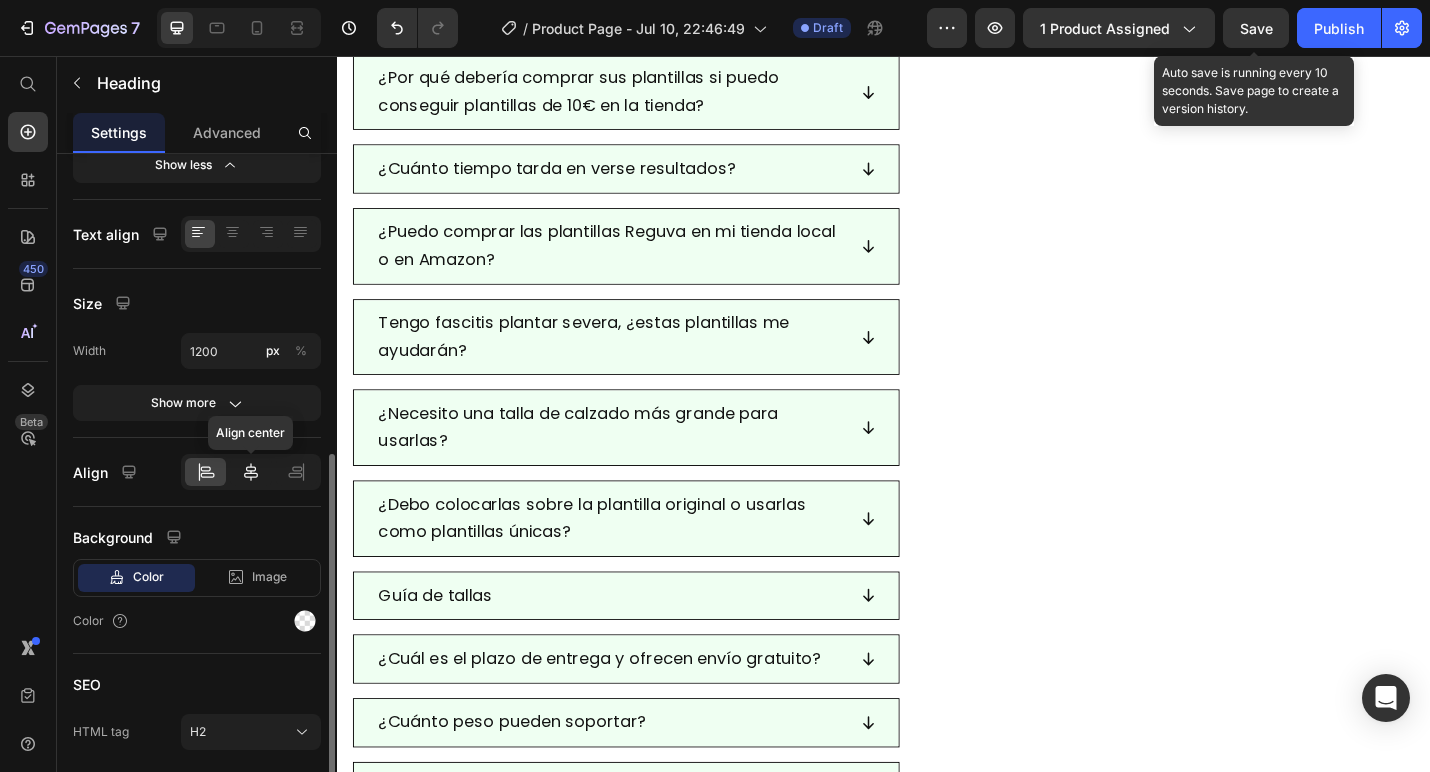 click 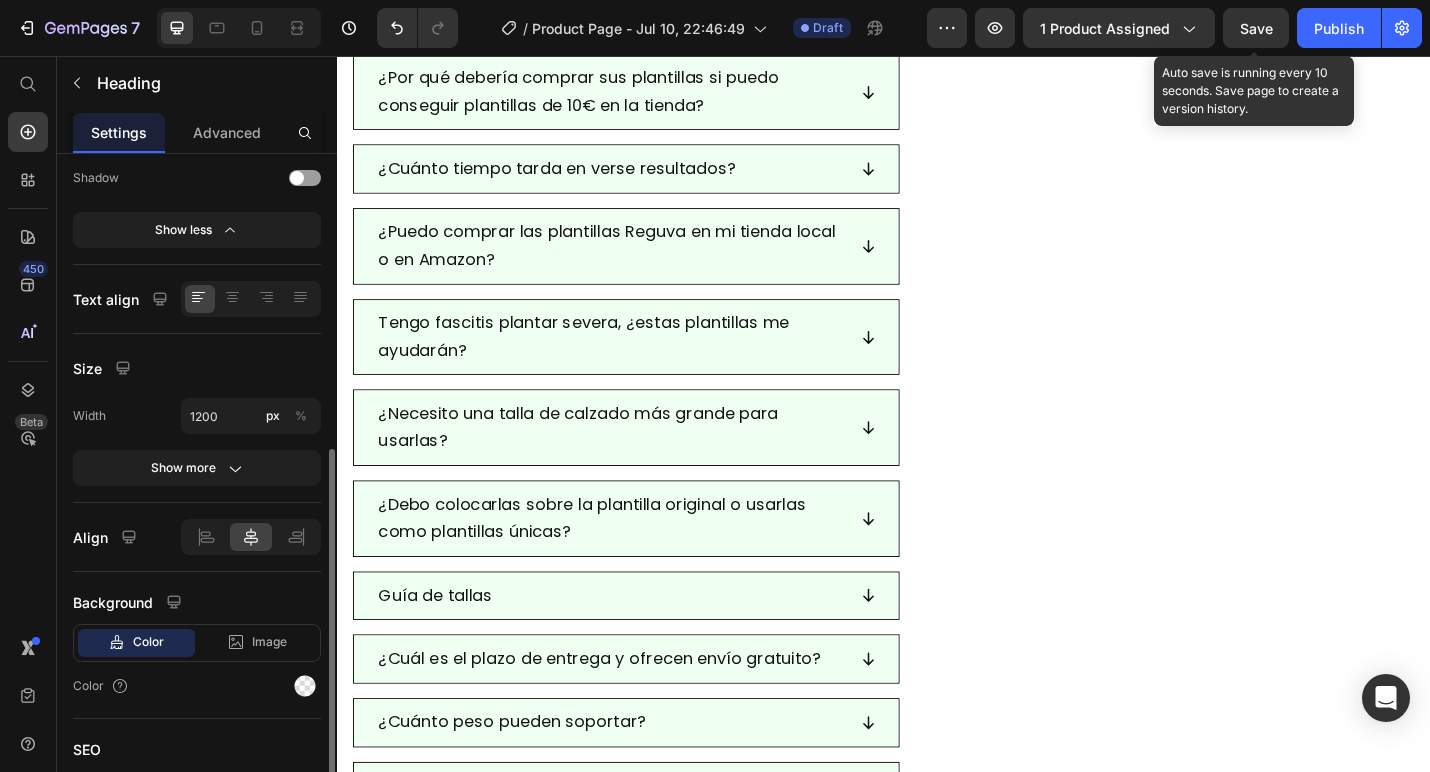 scroll, scrollTop: 520, scrollLeft: 0, axis: vertical 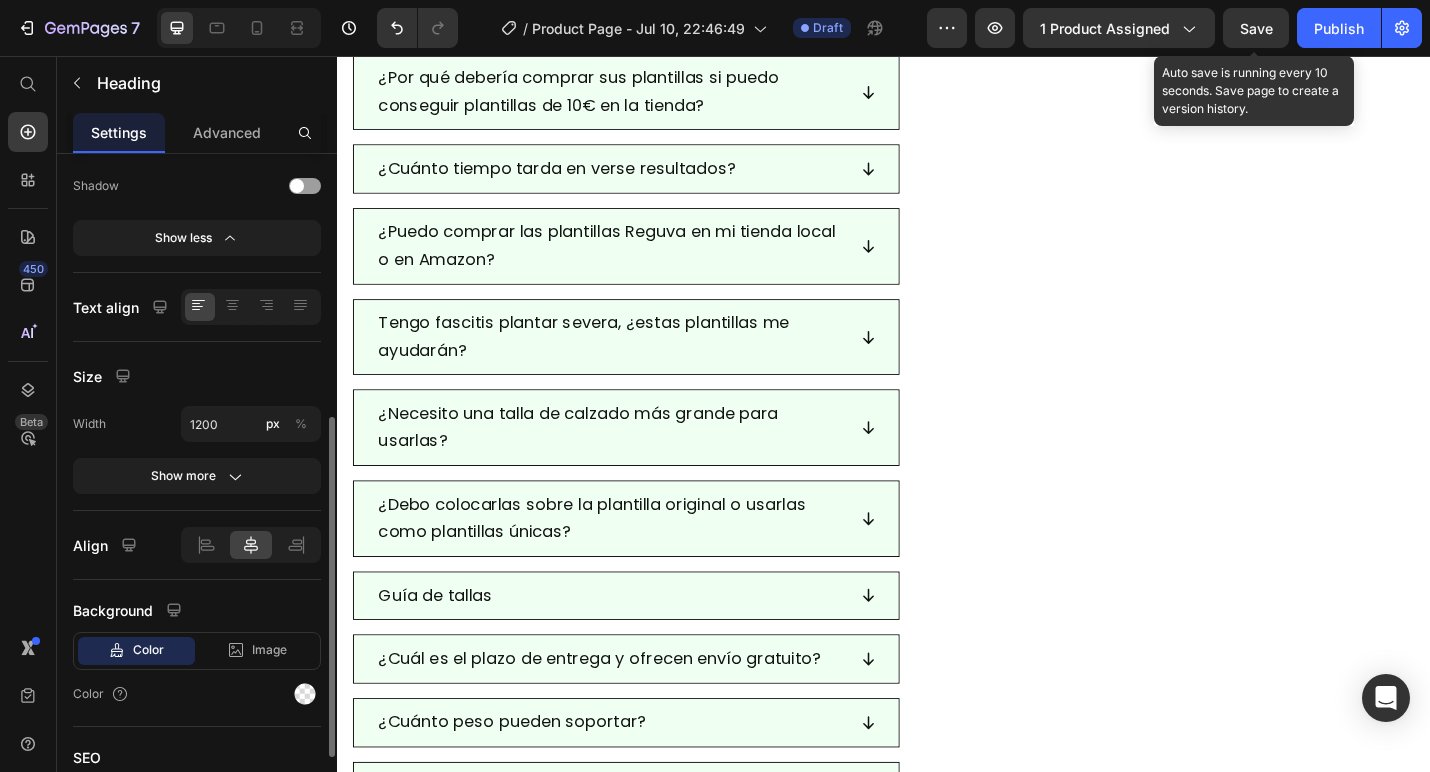 click 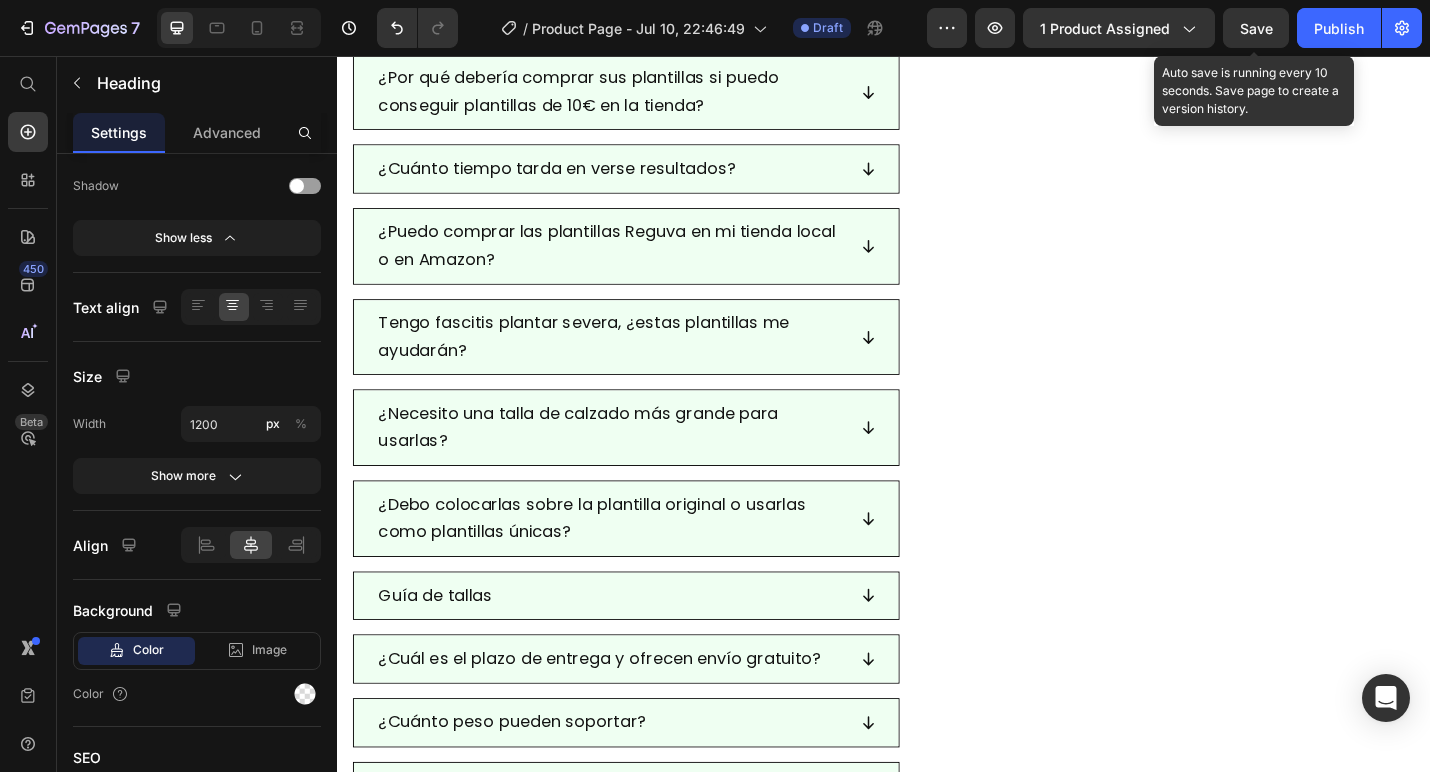 click on "Descubre 10 métodos caseros poco conocidos pero altamente efectivos que complementan perfectamente tus plantillas. Estas técnicas fáciles de seguir pueden realizarse en casa para acelerar el alivio y la recuperación de la fascitis plantar, mientras usas las plantillas Reguva en tu día a día." at bounding box center [1230, -257] 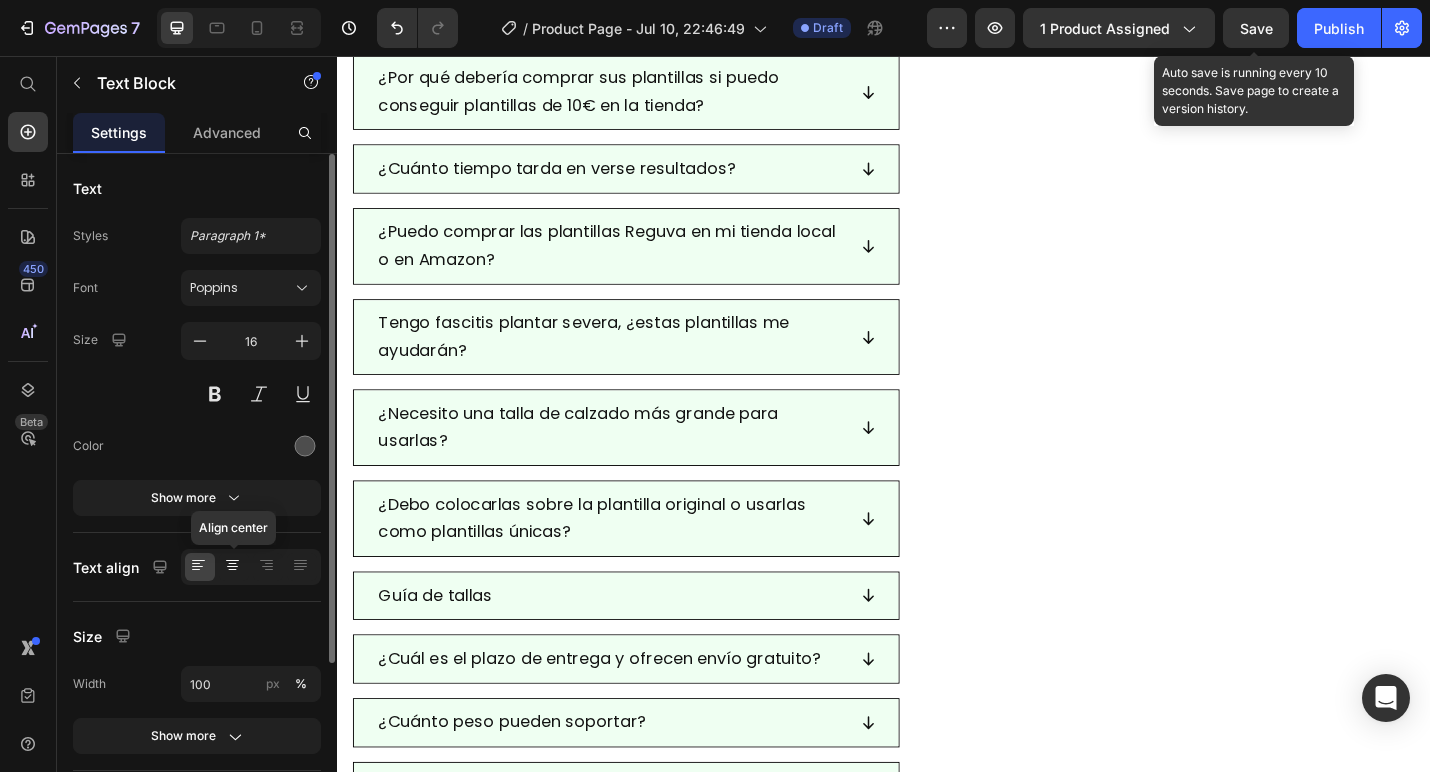 click 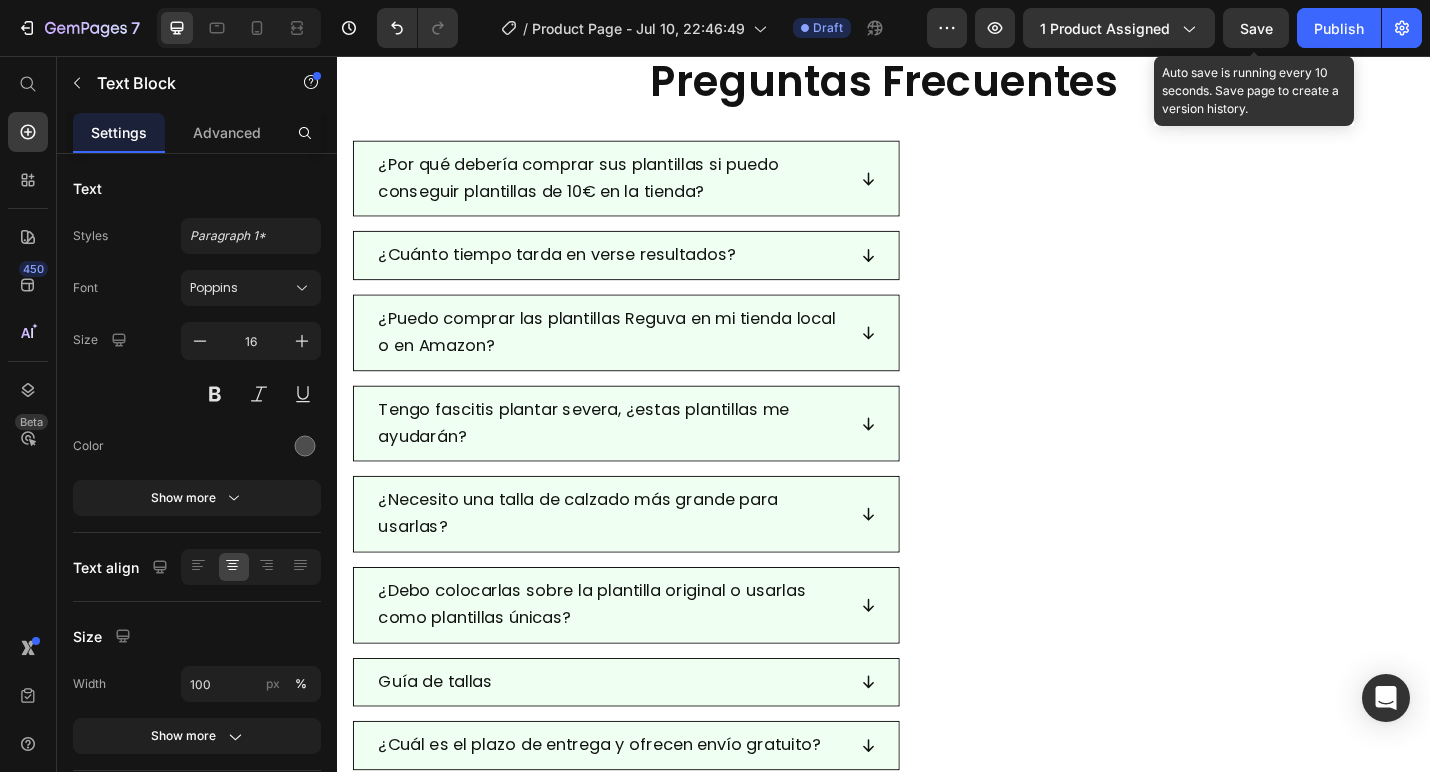 scroll, scrollTop: 9924, scrollLeft: 0, axis: vertical 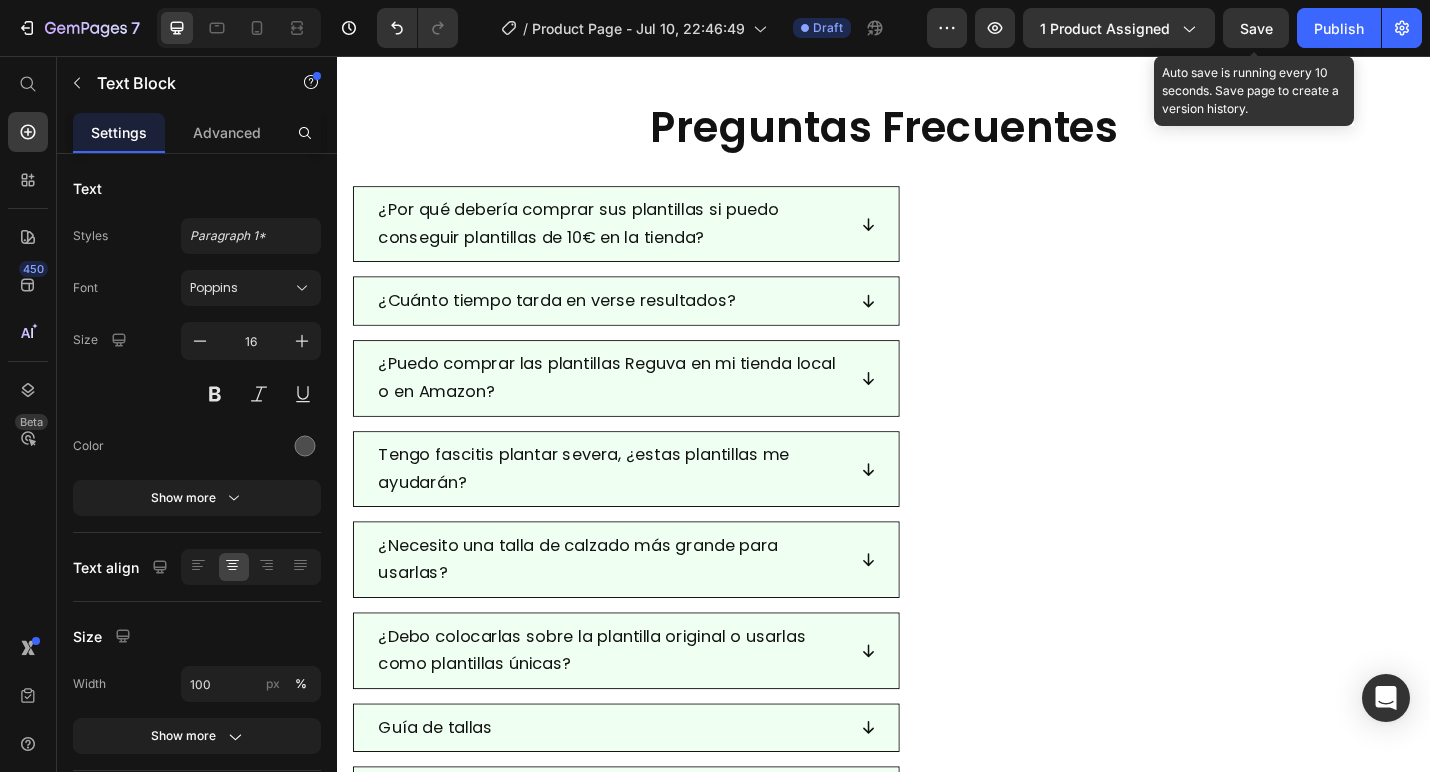 drag, startPoint x: 1237, startPoint y: 385, endPoint x: 1238, endPoint y: 401, distance: 16.03122 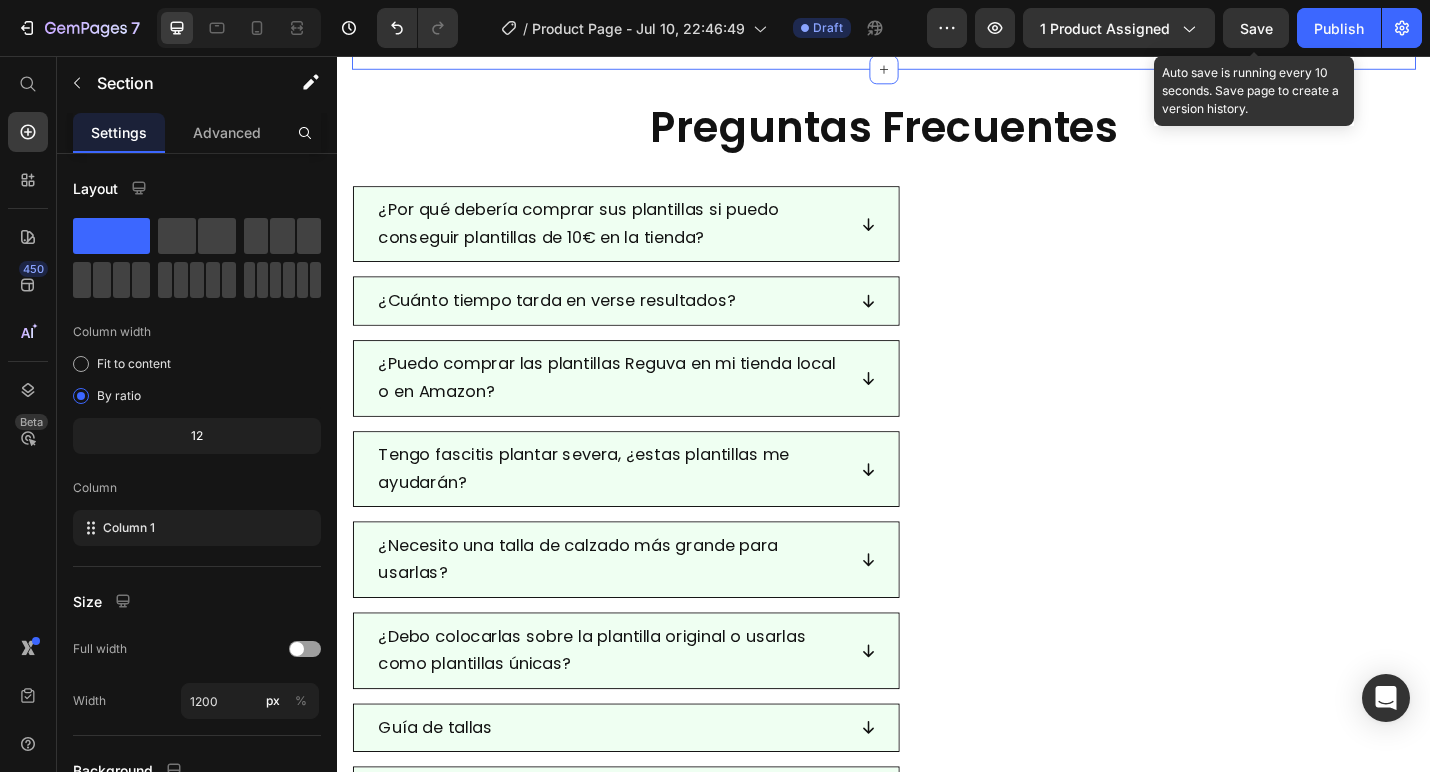 click on "Haz tu pedido hoy y recibirás  2 regalos GRATIS Heading BONO #1:   10 trucos caseros secretos para aliviar el dolor de fascitis plantar (e-book) Text Block Image Lo que comes tiene un impacto directo en la inflamación y el dolor de tus pies. Descubre 5 alimentos que empeoran tu fascitis plantar y 5 alimentos que ayudan a aliviar el dolor y acelerar tu recuperación. Text Block Normalmente:   15€ Hoy:  GRATIS Heading Row BONO #2:   5 alimentos que evitar y 5 que comer para aliviar la fascitis plantar (e-book) Text Block Image Descubre 10 métodos caseros poco conocidos pero altamente efectivos que complementan perfectamente tus plantillas. Estas técnicas fáciles de seguir pueden realizarse en casa para acelerar el alivio y la recuperación de la fascitis plantar, mientras usas las plantillas Reguva en tu día a día. Text Block Normalmente:   10€ Hoy:  GRATIS Heading Row" at bounding box center (937, -262) 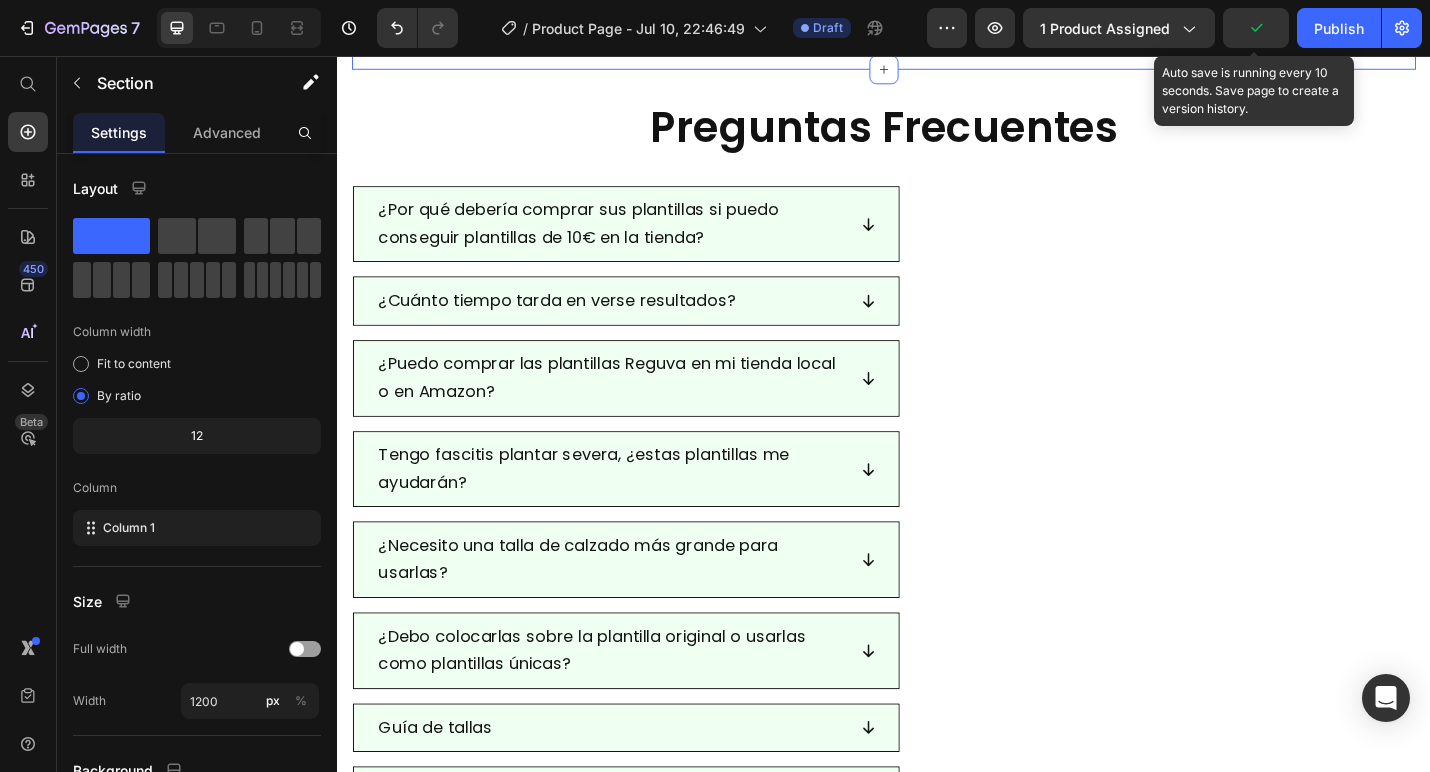click on "Descubre 10 métodos caseros poco conocidos pero altamente efectivos que complementan perfectamente tus plantillas. Estas técnicas fáciles de seguir pueden realizarse en casa para acelerar el alivio y la recuperación de la fascitis plantar, mientras usas las plantillas Reguva en tu día a día." at bounding box center (1231, -127) 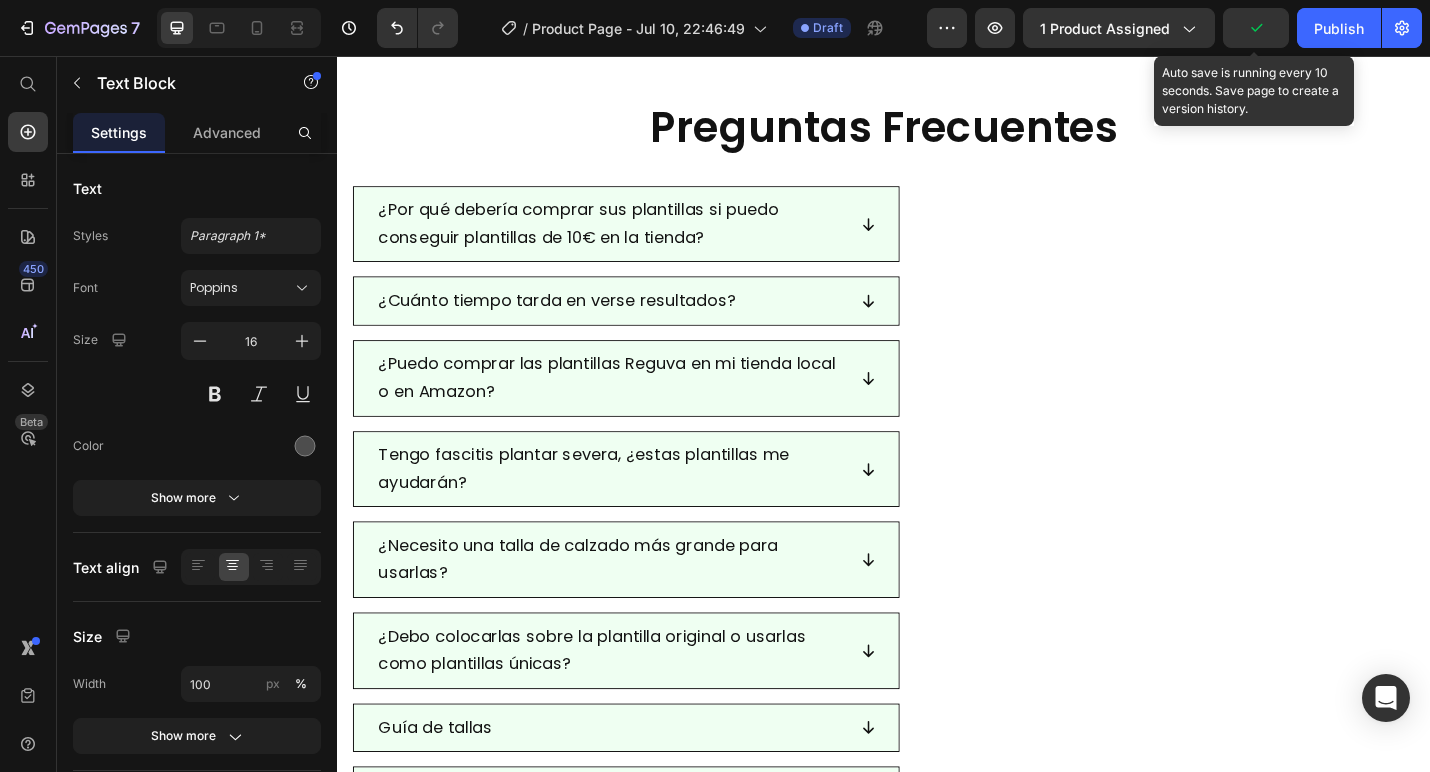 click on "Descubre 10 métodos caseros poco conocidos pero altamente efectivos que complementan perfectamente tus plantillas. Estas técnicas fáciles de seguir pueden realizarse en casa para acelerar el alivio y la recuperación de la fascitis plantar, mientras usas las plantillas Reguva en tu día a día." at bounding box center (1231, -127) 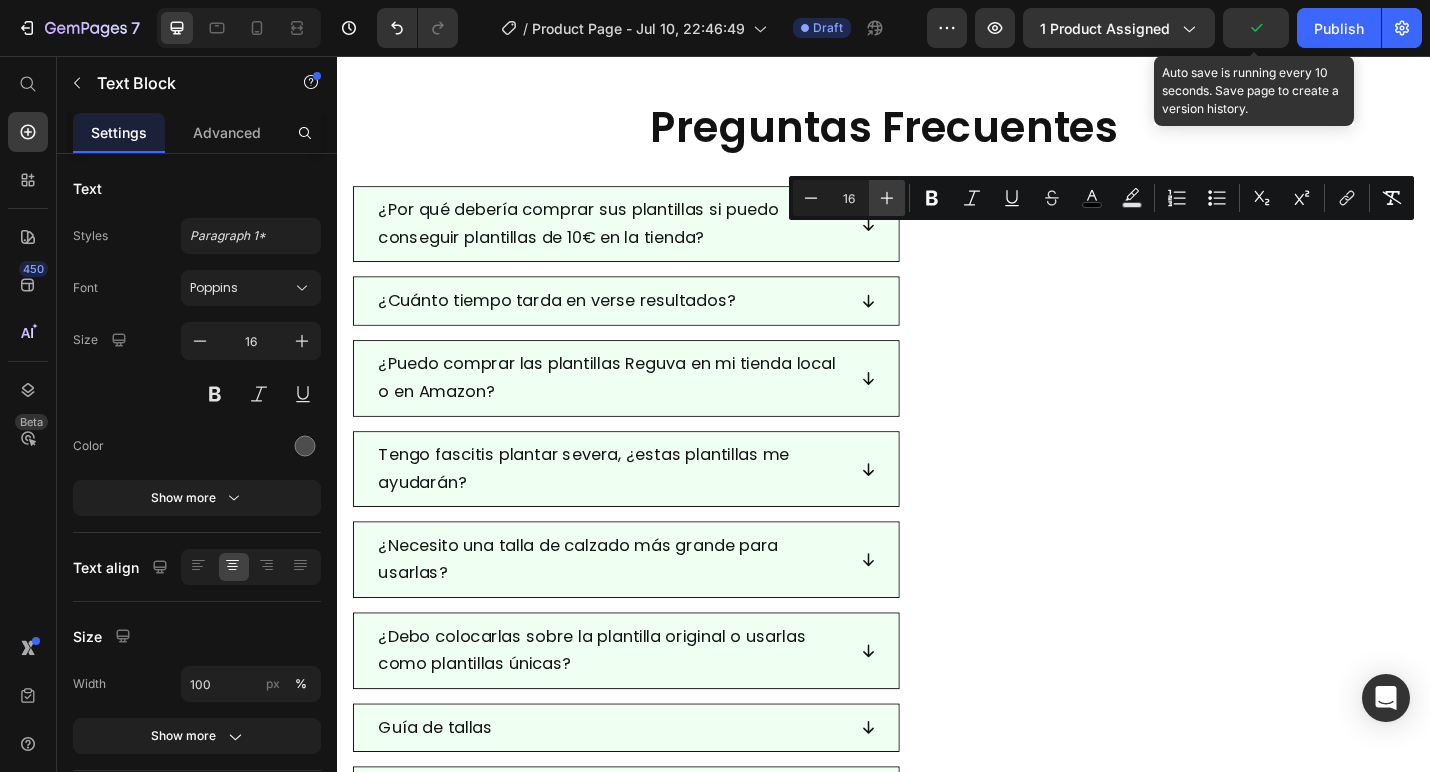 click 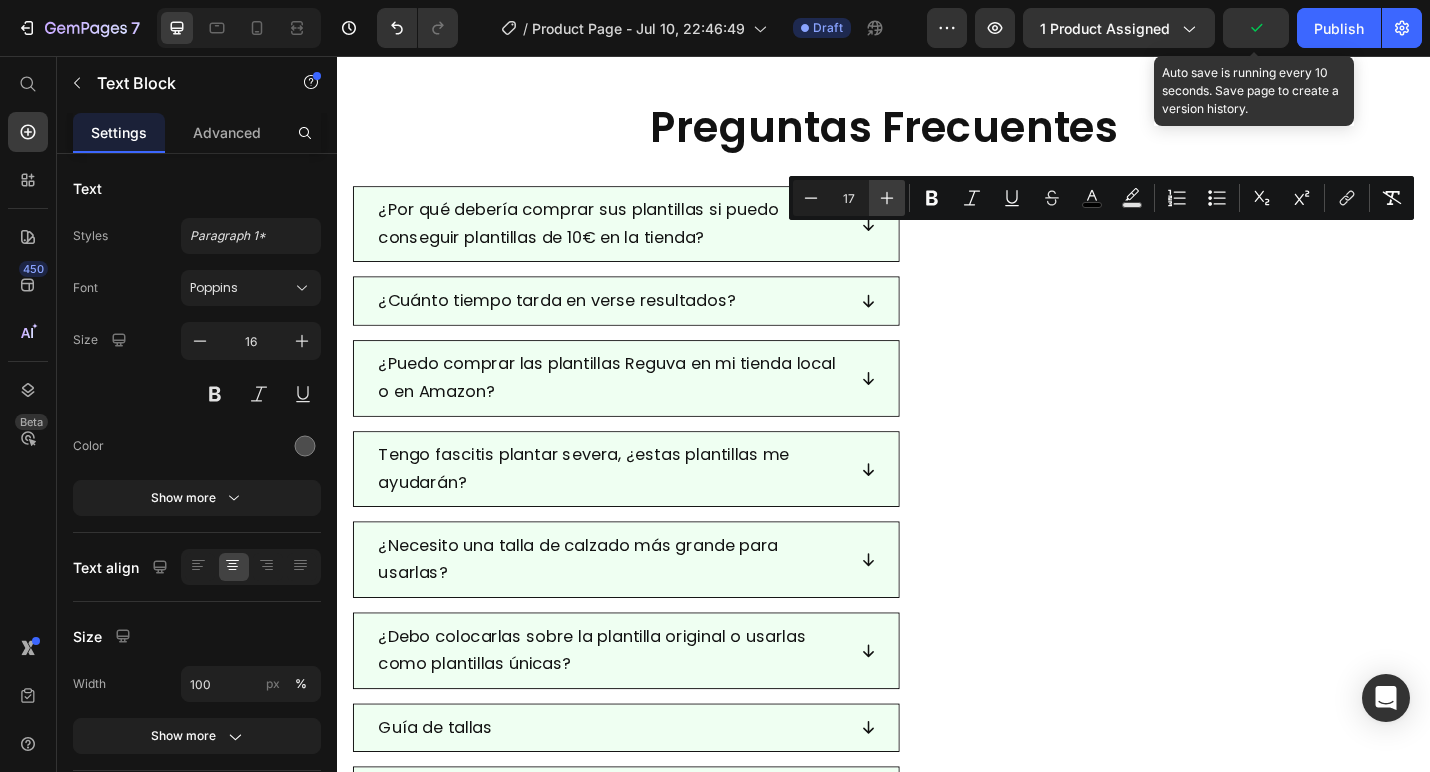 click 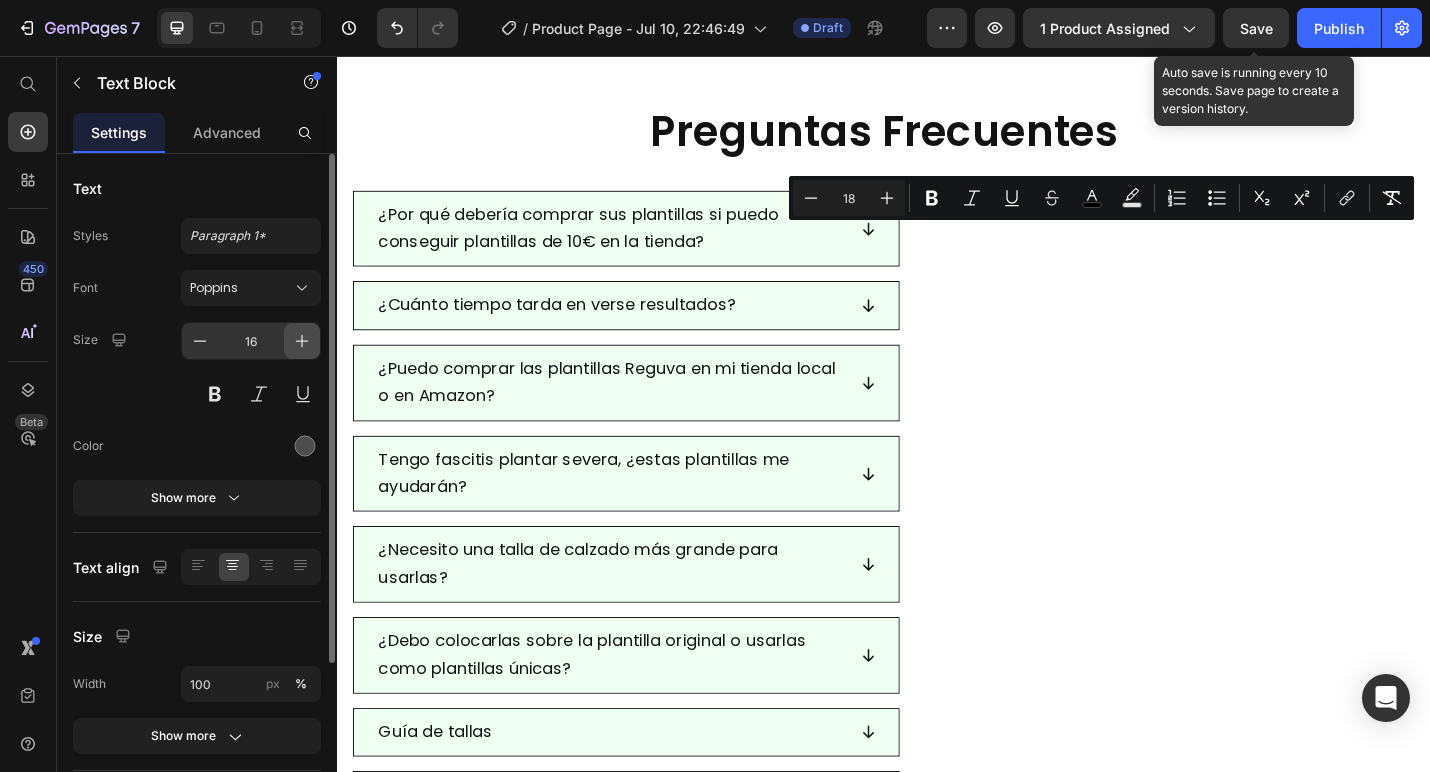 click 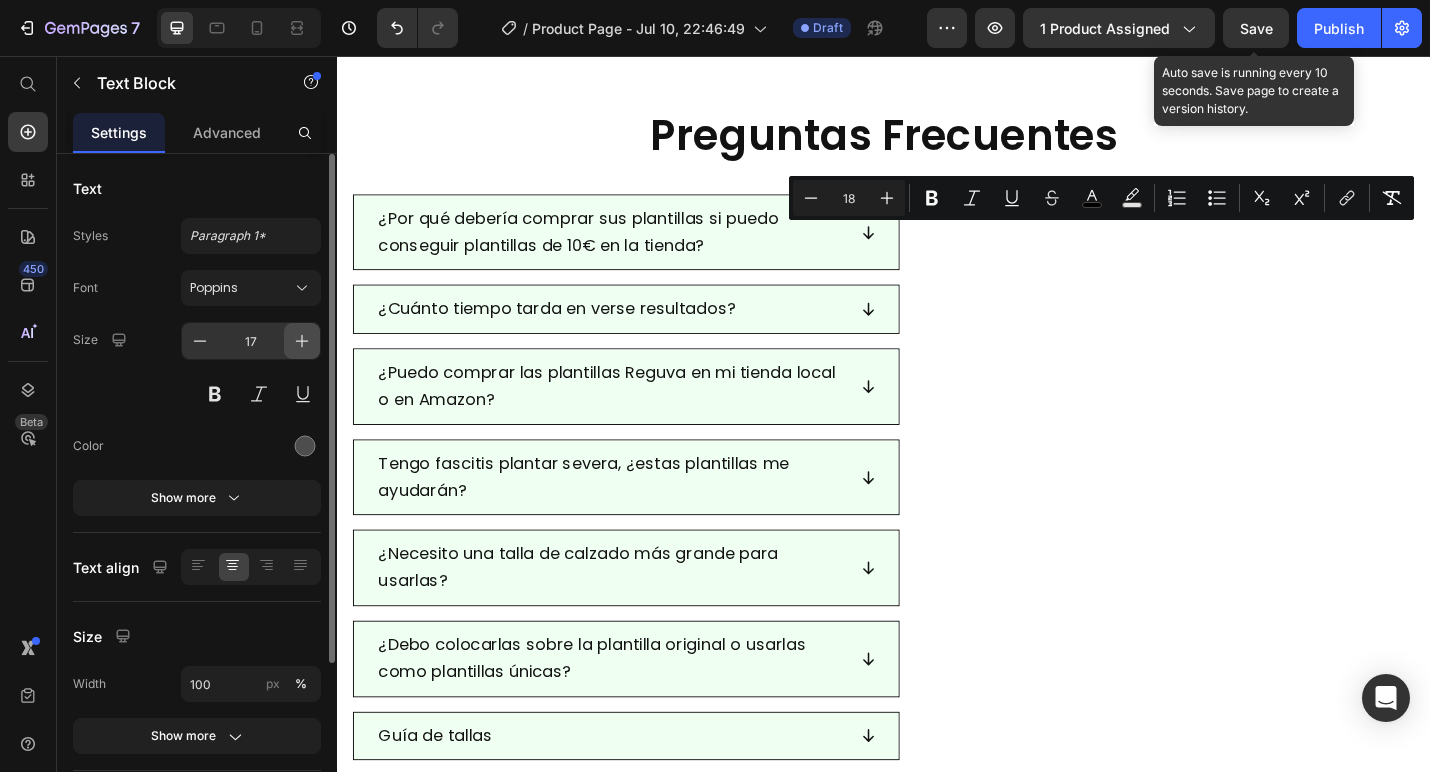 click 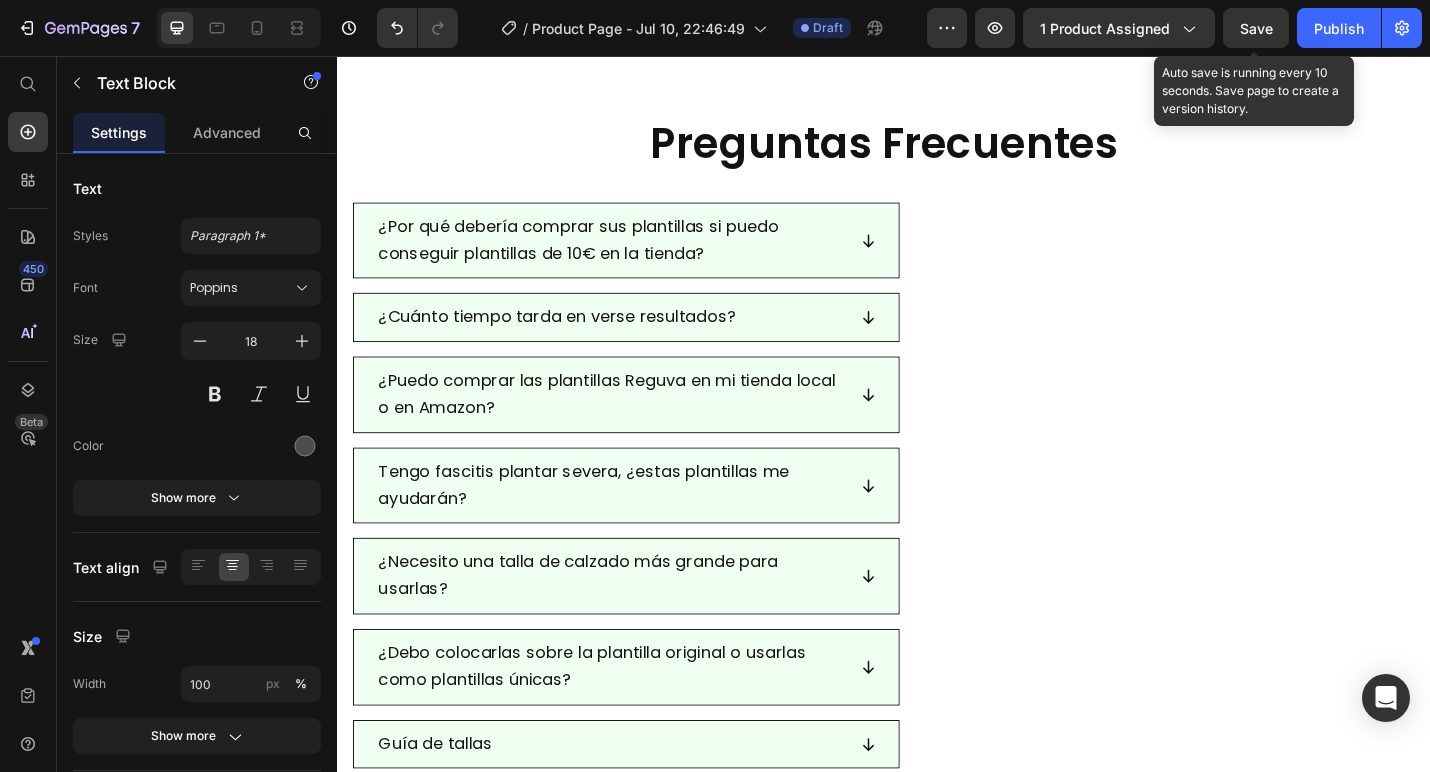 click at bounding box center (643, -137) 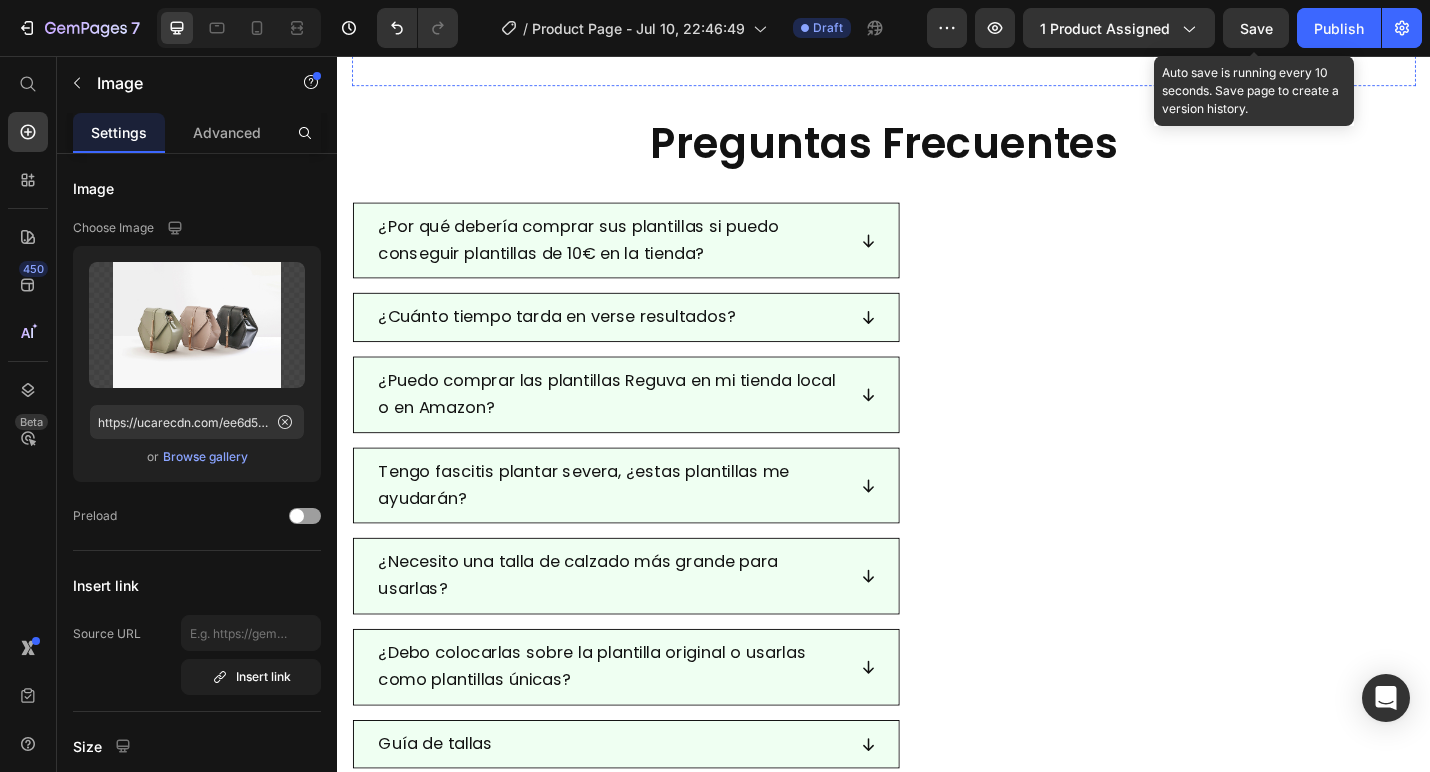 click on "Descubre 10 métodos caseros poco conocidos pero altamente efectivos que complementan perfectamente tus plantillas. Estas técnicas fáciles de seguir pueden realizarse en casa para acelerar el alivio y la recuperación de la fascitis plantar, mientras usas las plantillas Reguva en tu día a día. Text Block Normalmente: 10€ Hoy: GRATIS Heading" at bounding box center (1231, -72) 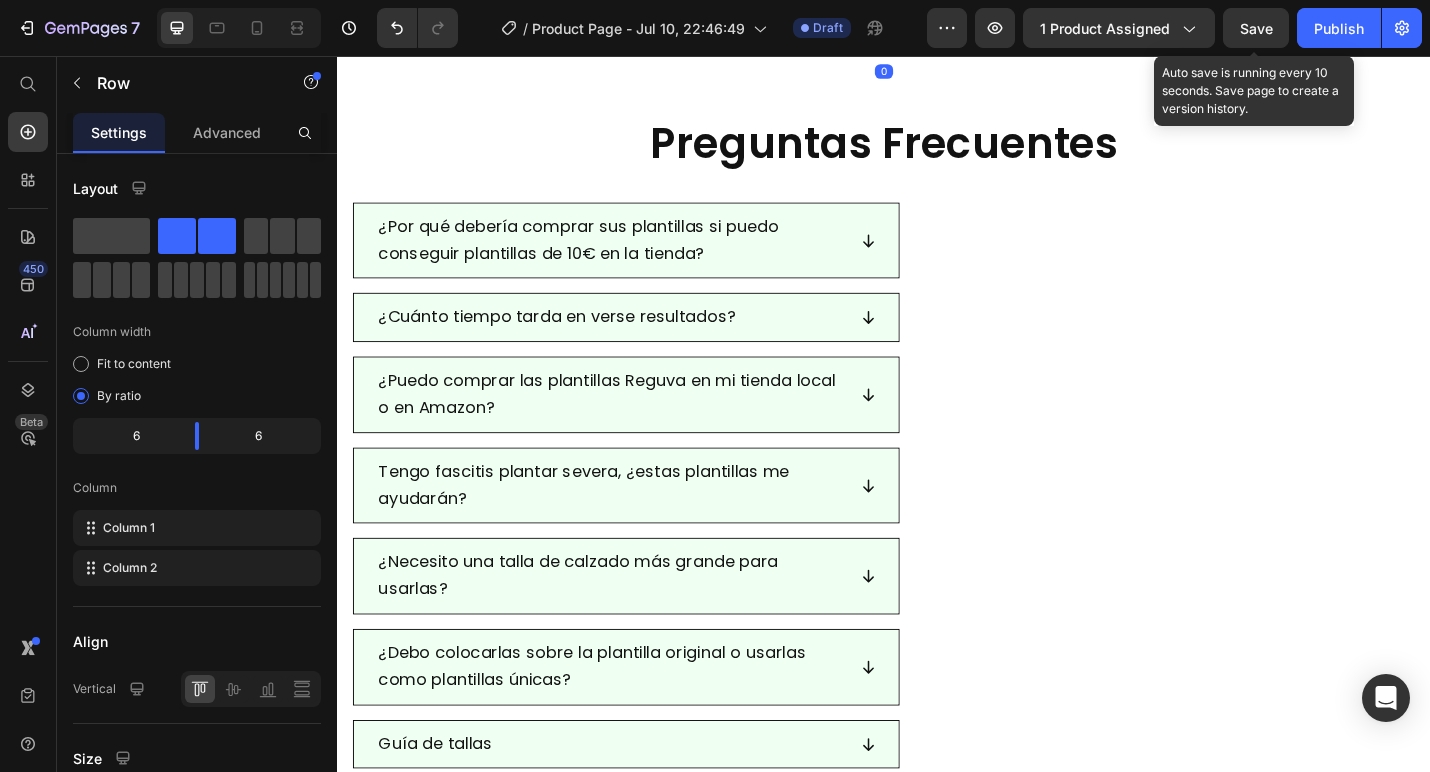 click on "5 alimentos que evitar y 5 que comer para aliviar la fascitis plantar (e-book)" at bounding box center [636, -171] 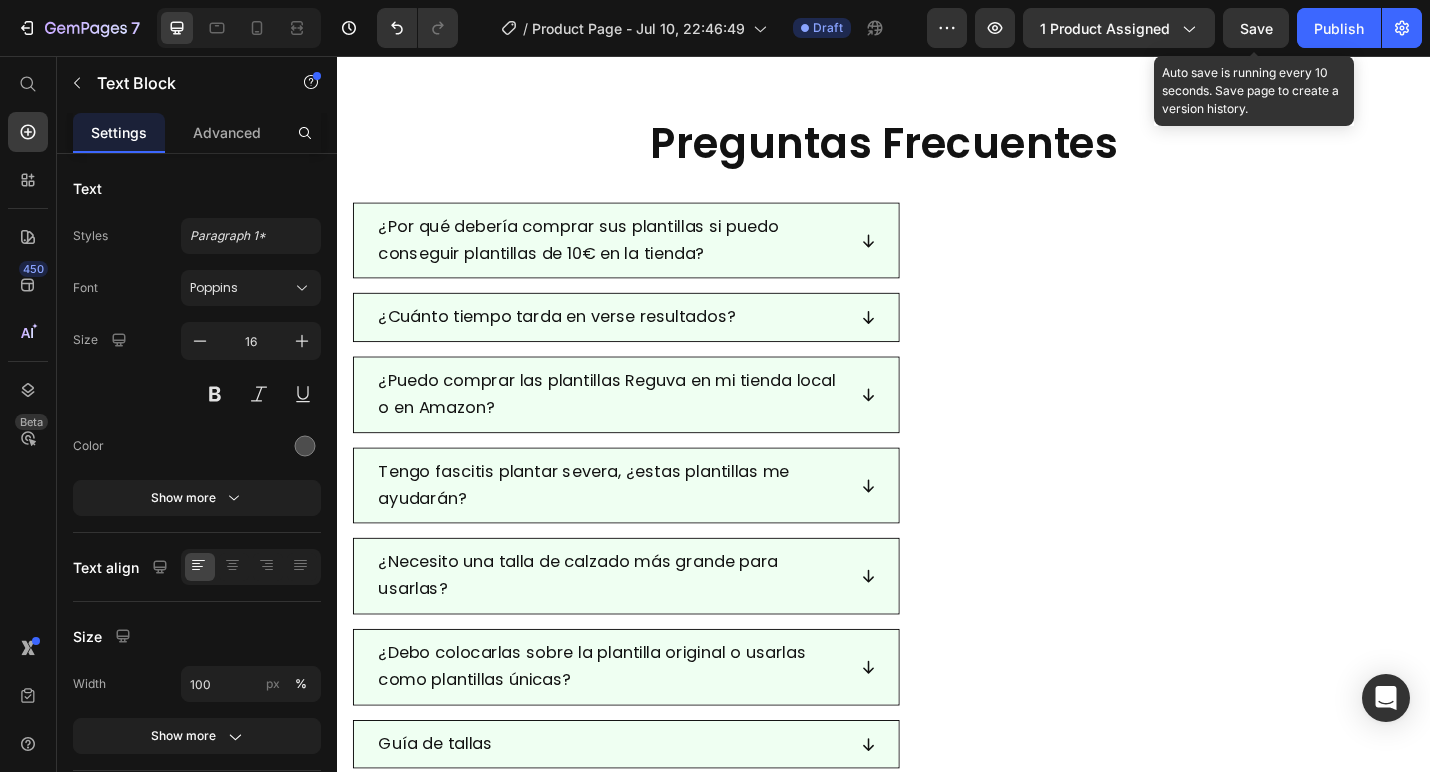 drag, startPoint x: 647, startPoint y: 299, endPoint x: 651, endPoint y: 315, distance: 16.492422 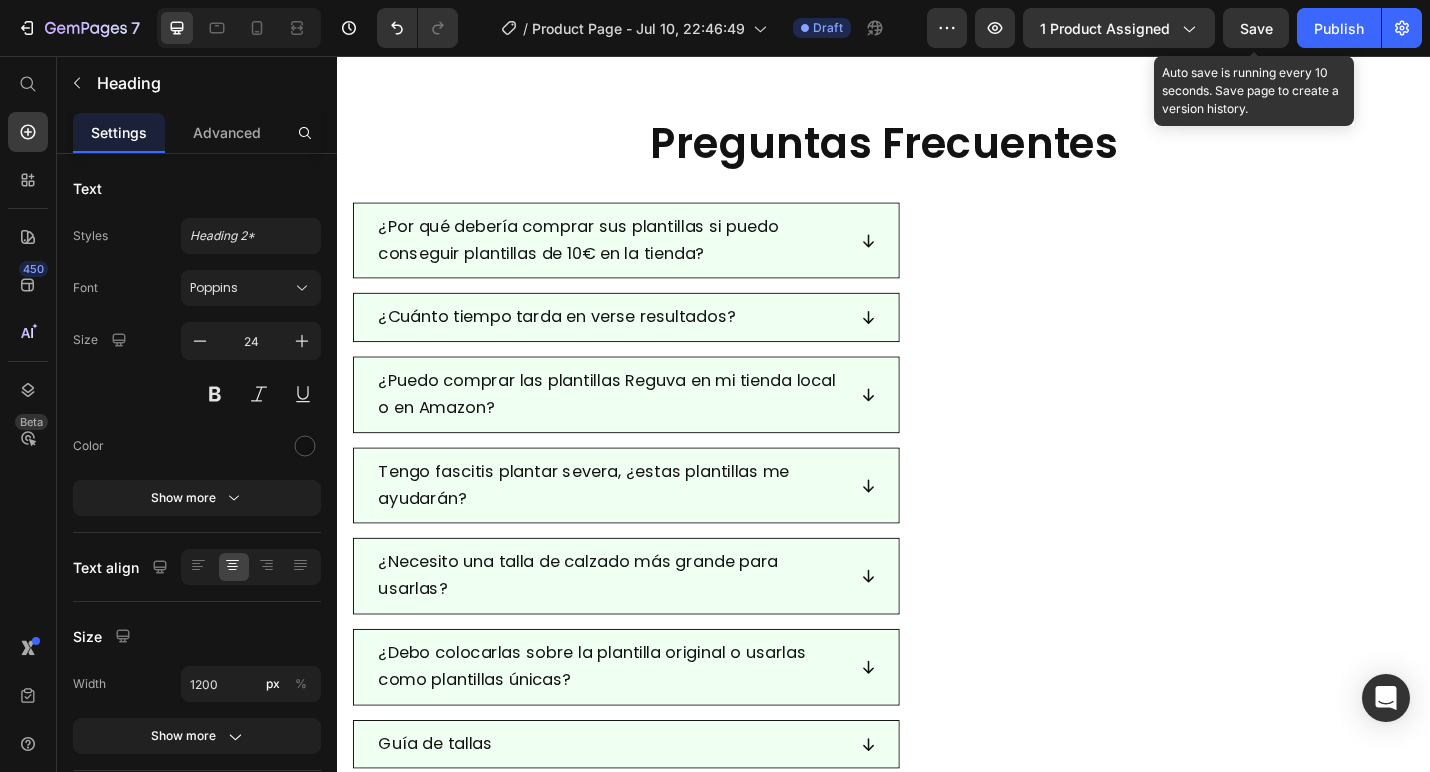 click on "Normalmente:   10€ Hoy:  GRATIS" at bounding box center (1231, 19) 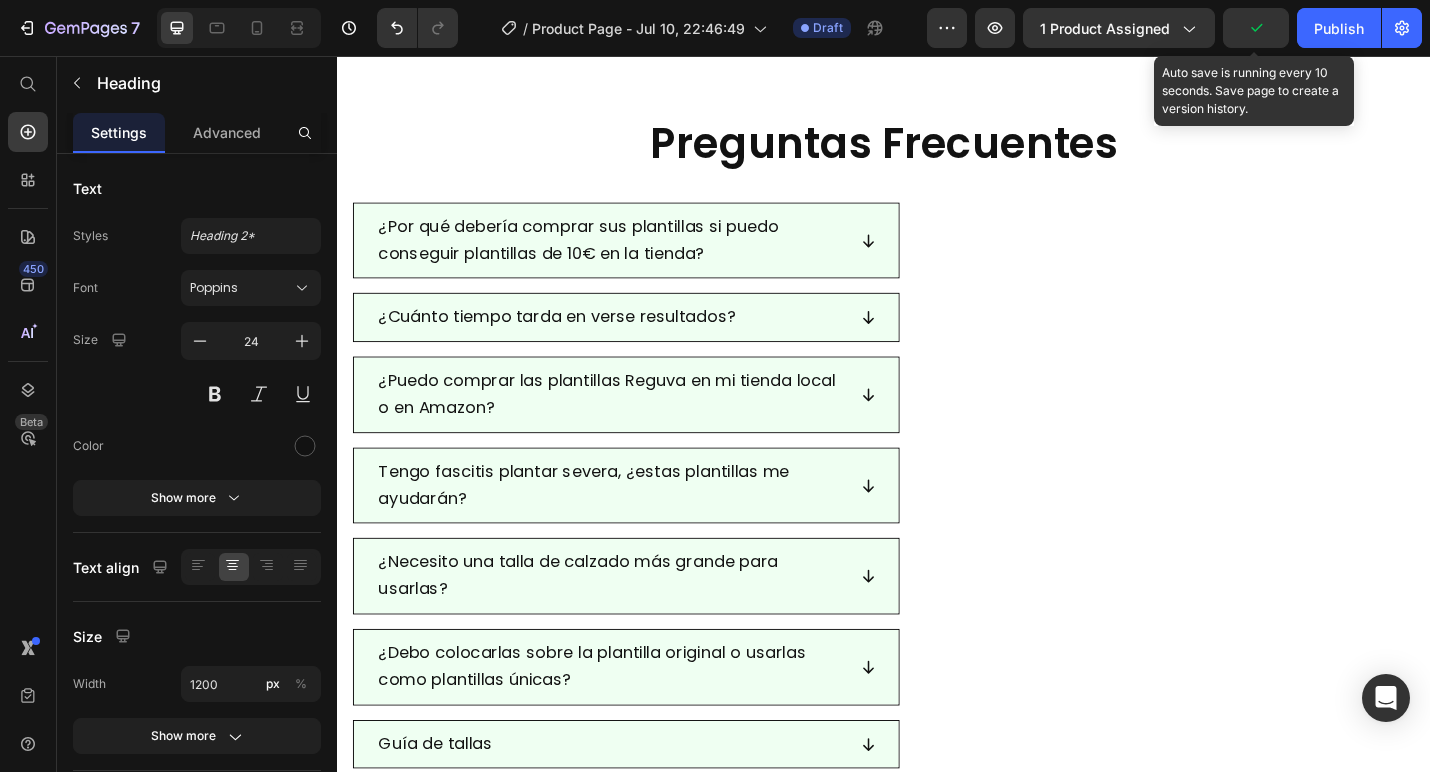 click at bounding box center [643, -121] 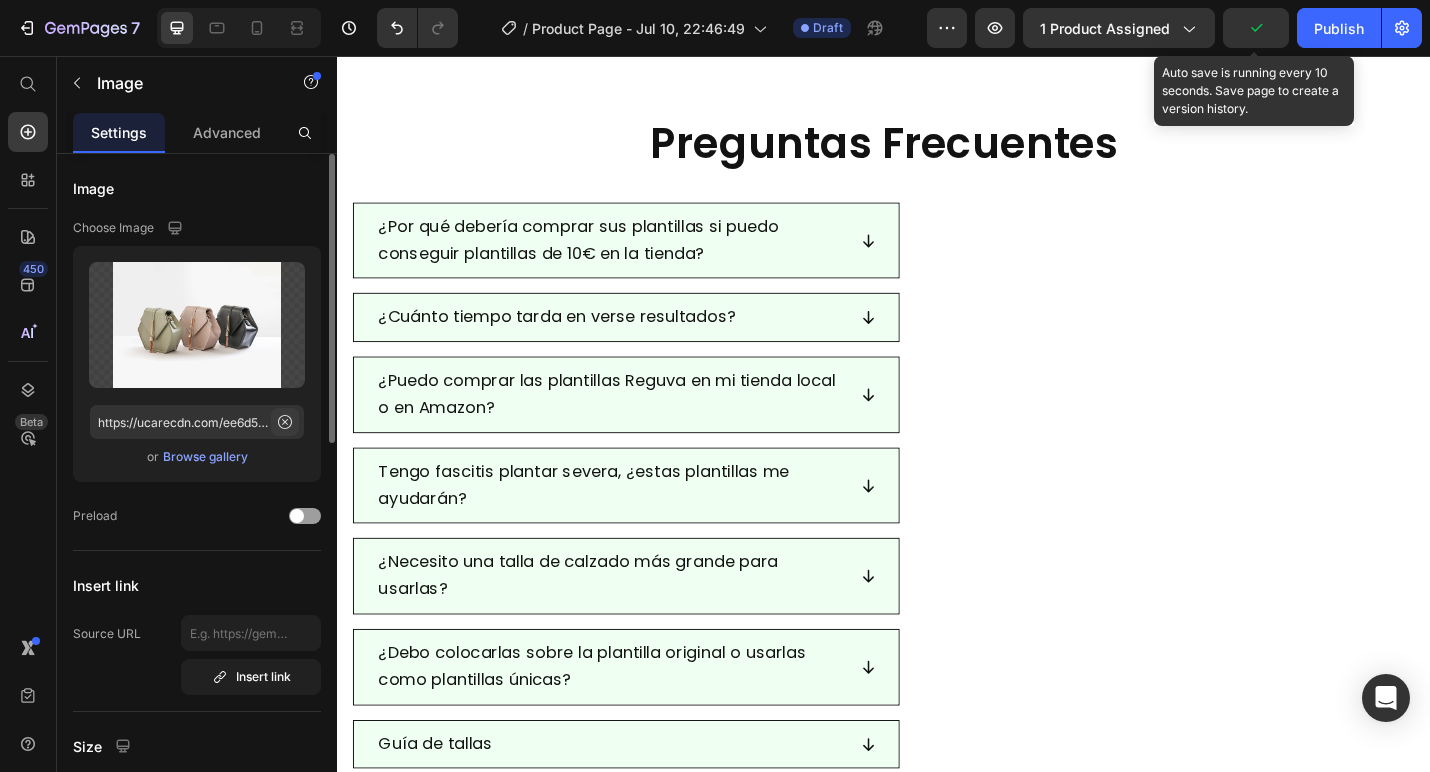 click 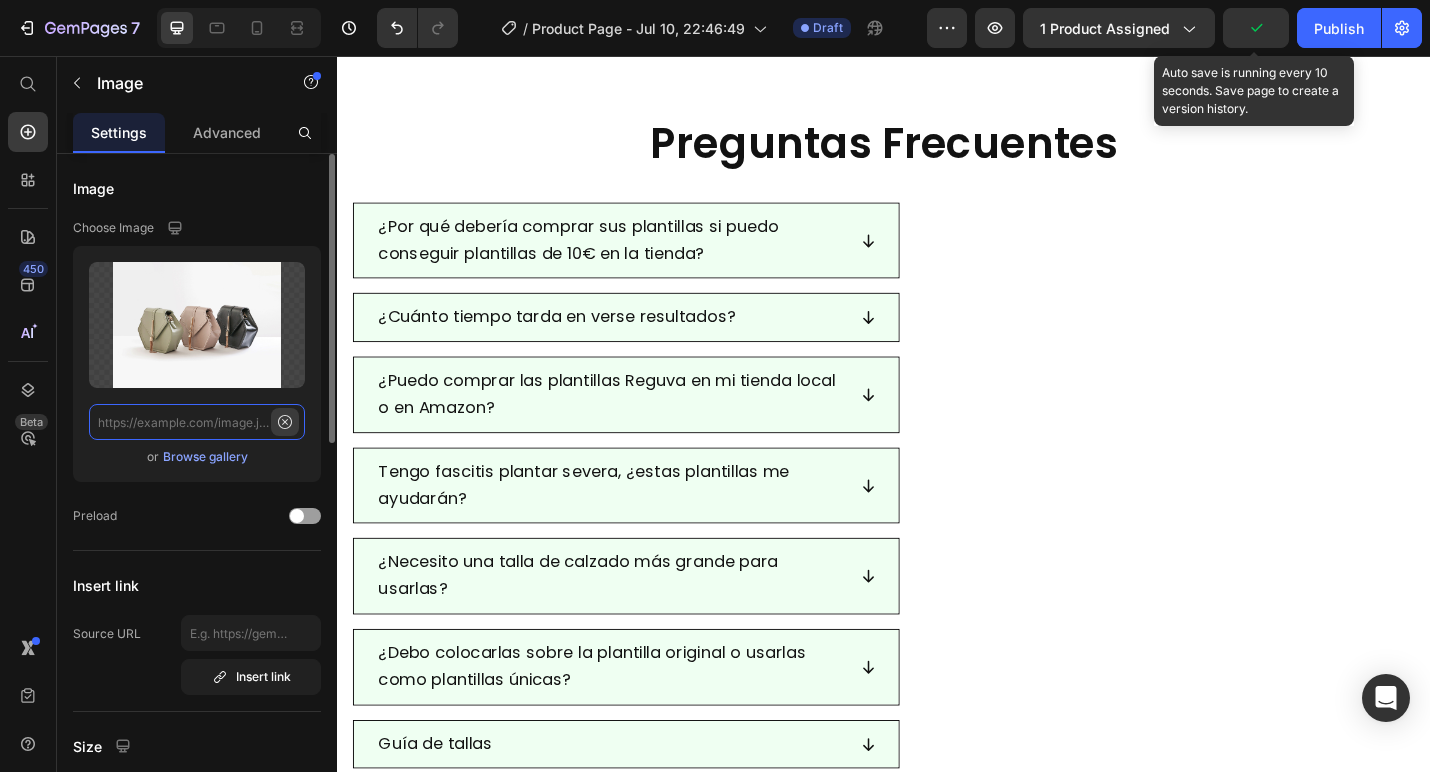 scroll, scrollTop: 0, scrollLeft: 0, axis: both 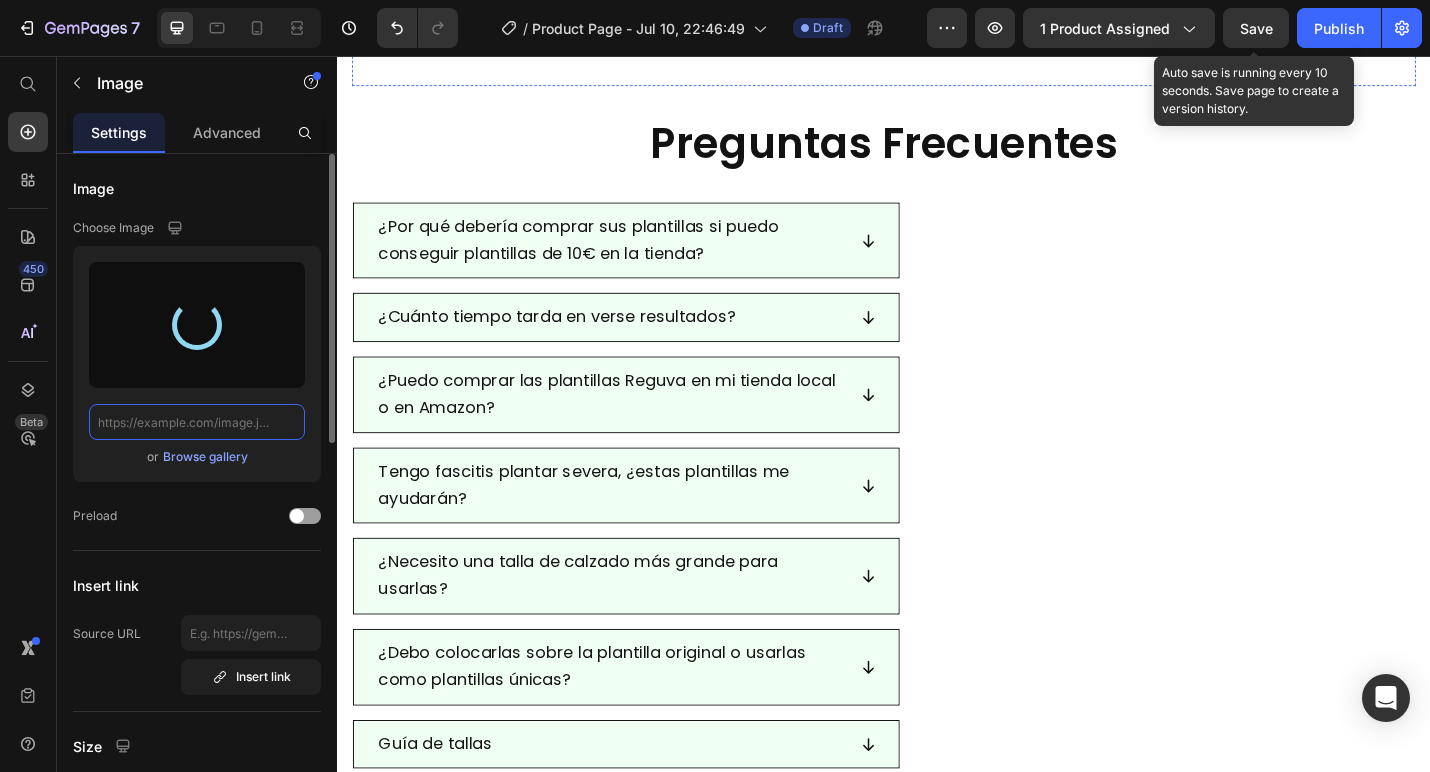 type on "https://cdn.shopify.com/s/files/1/0929/0494/8095/files/gempages_574856931957539615-ab6ecfd2-da36-4c23-8684-3e3a0d89dac4.webp" 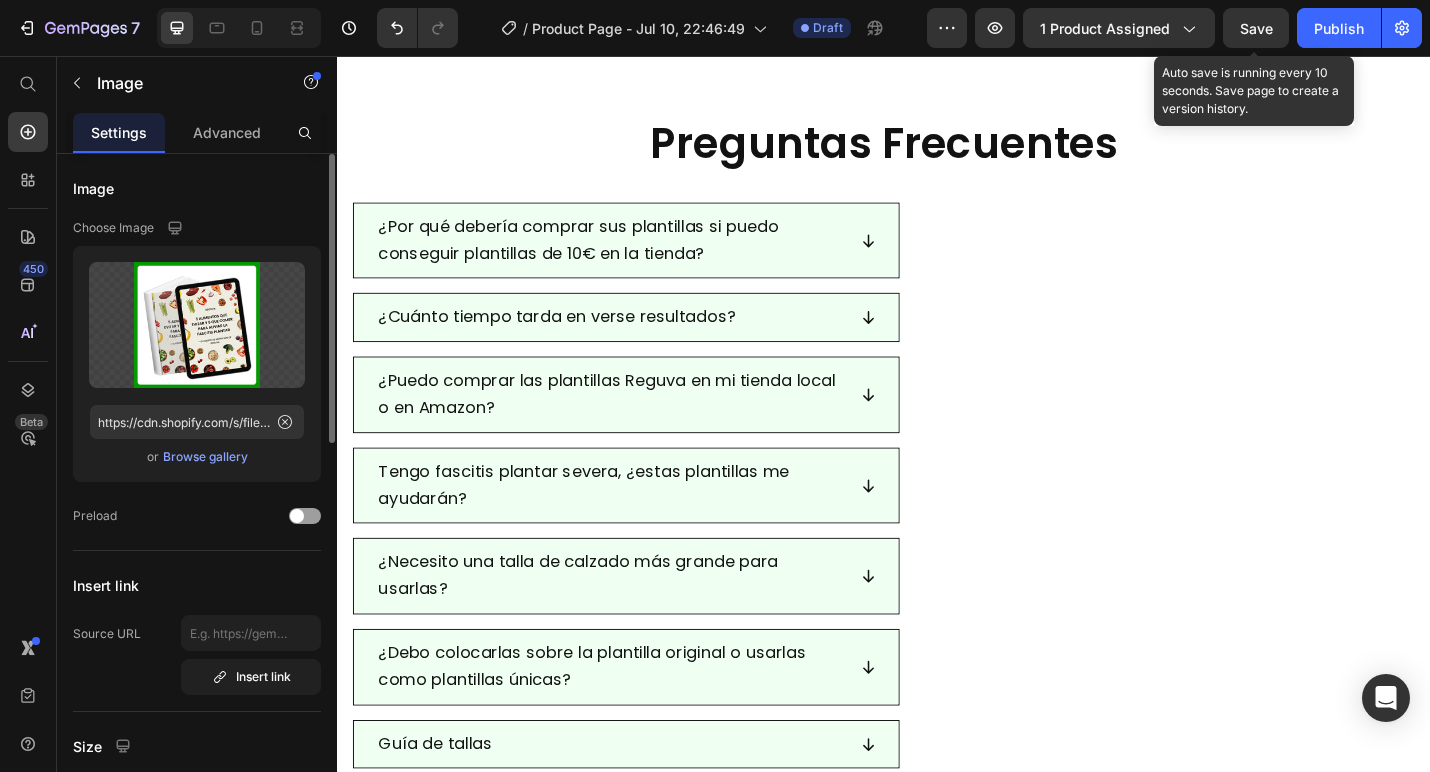 click on "Normalmente:   10€ Hoy:  GRATIS" at bounding box center (1231, 19) 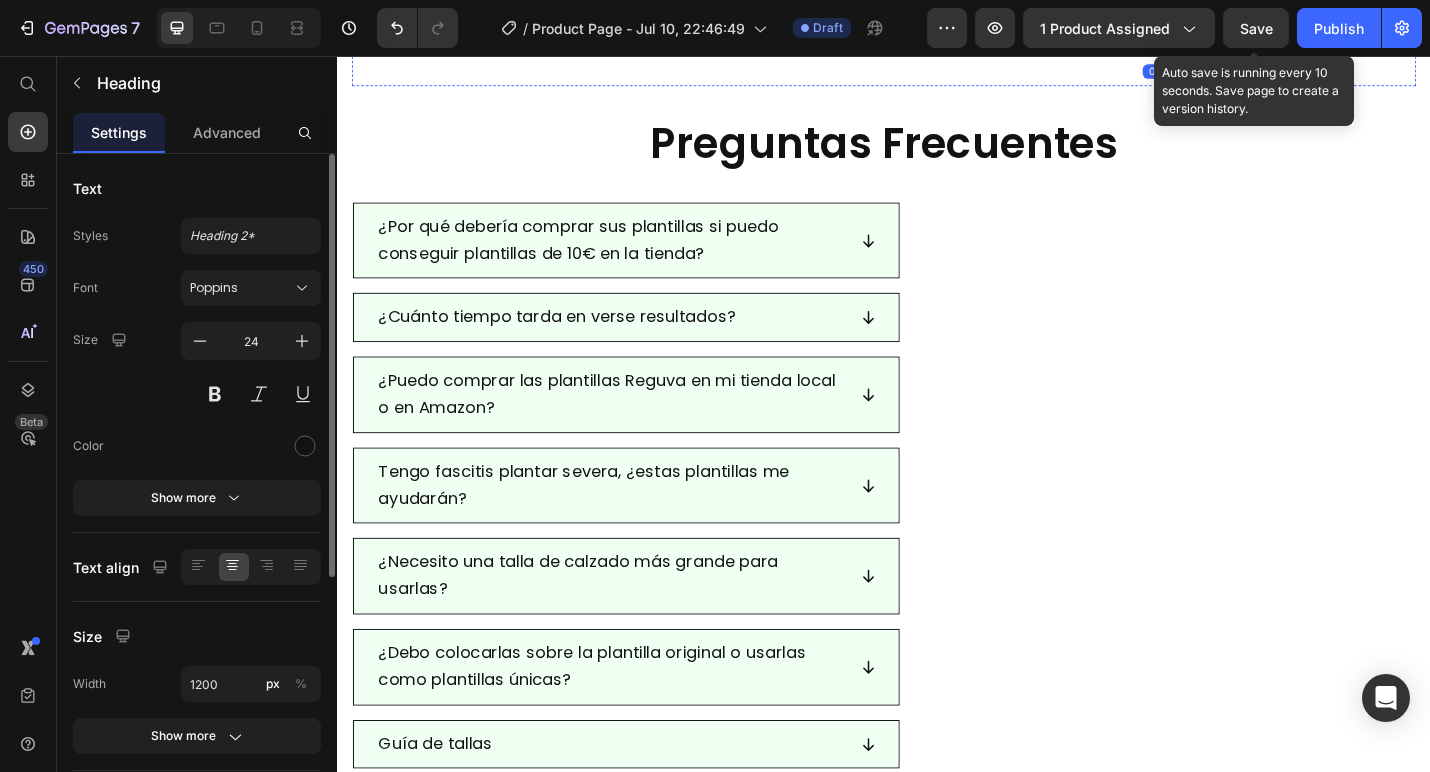 click on "Descubre 10 métodos caseros poco conocidos pero altamente efectivos que complementan perfectamente tus plantillas. Estas técnicas fáciles de seguir pueden realizarse en casa para acelerar el alivio y la recuperación de la fascitis plantar, mientras usas las plantillas Reguva en tu día a día. Text Block Normalmente:   10€ Hoy:  GRATIS Heading   0" at bounding box center (1231, -72) 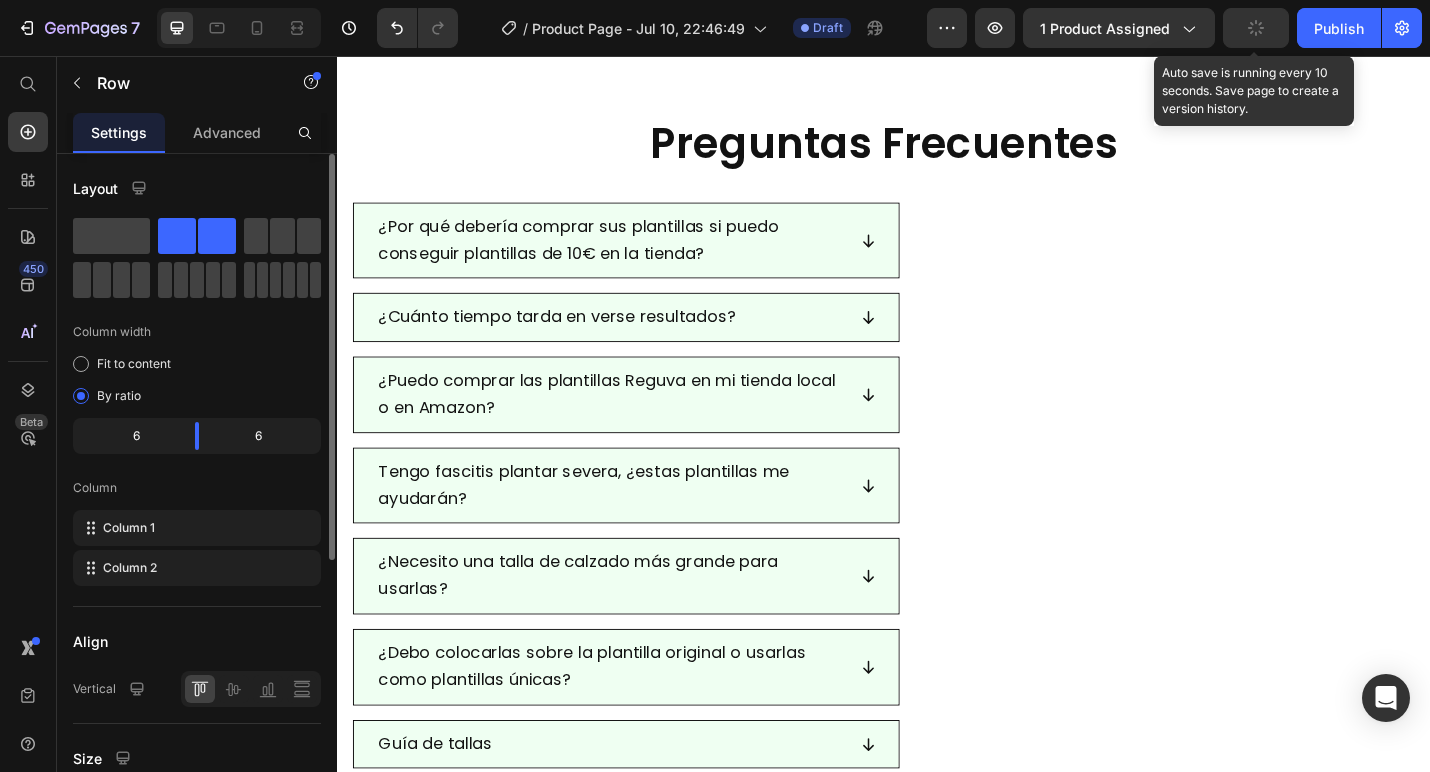 click on "5 alimentos que evitar y 5 que comer para aliviar la fascitis plantar (e-book)" at bounding box center (636, -171) 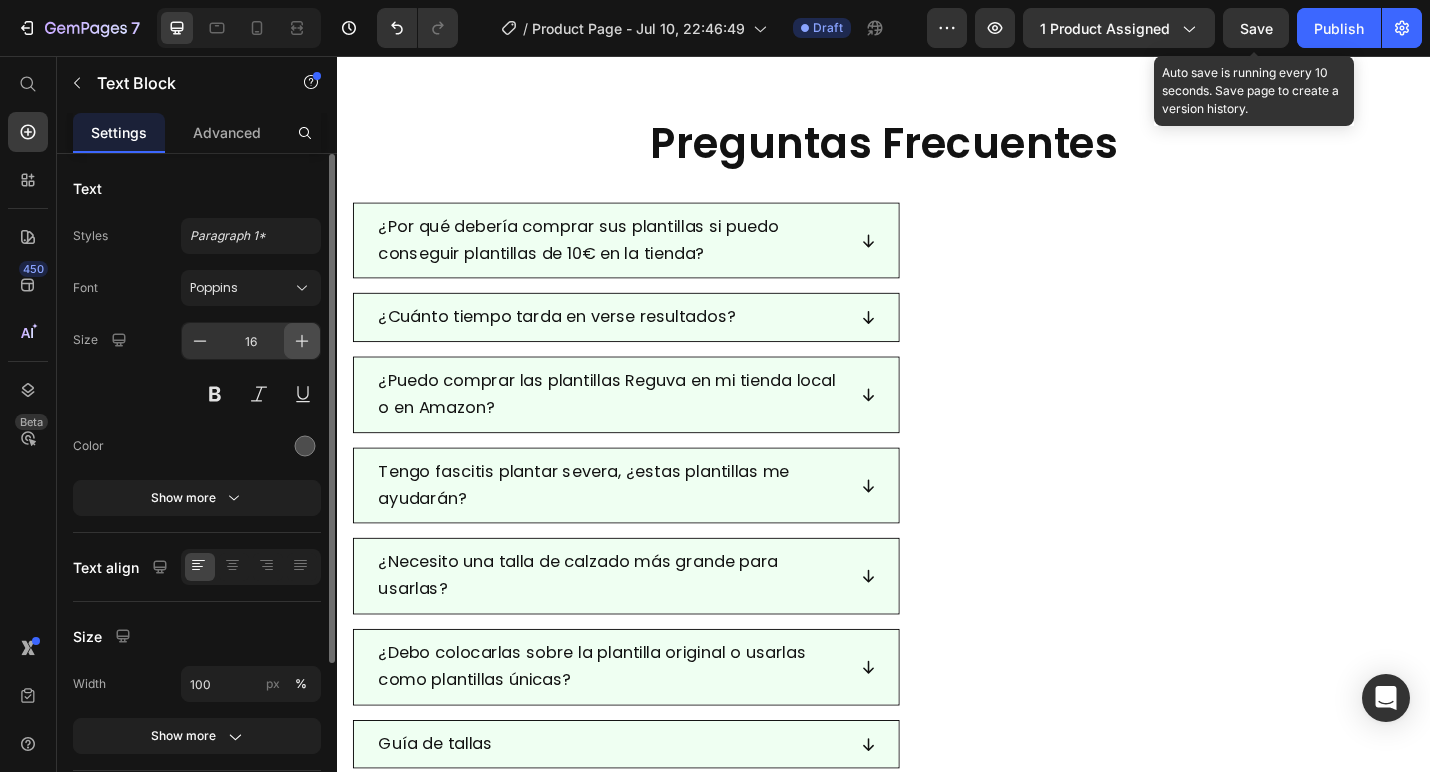 click at bounding box center (302, 341) 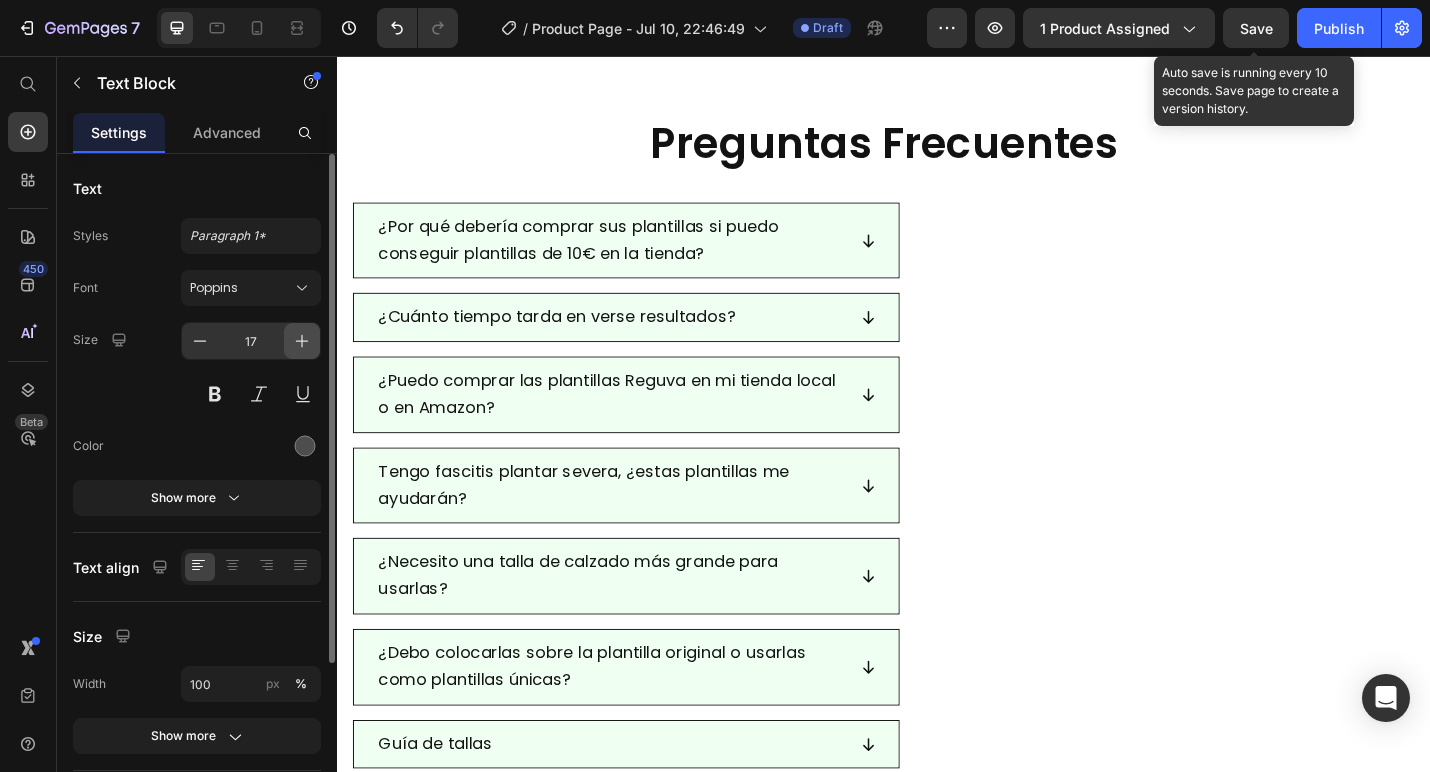 click 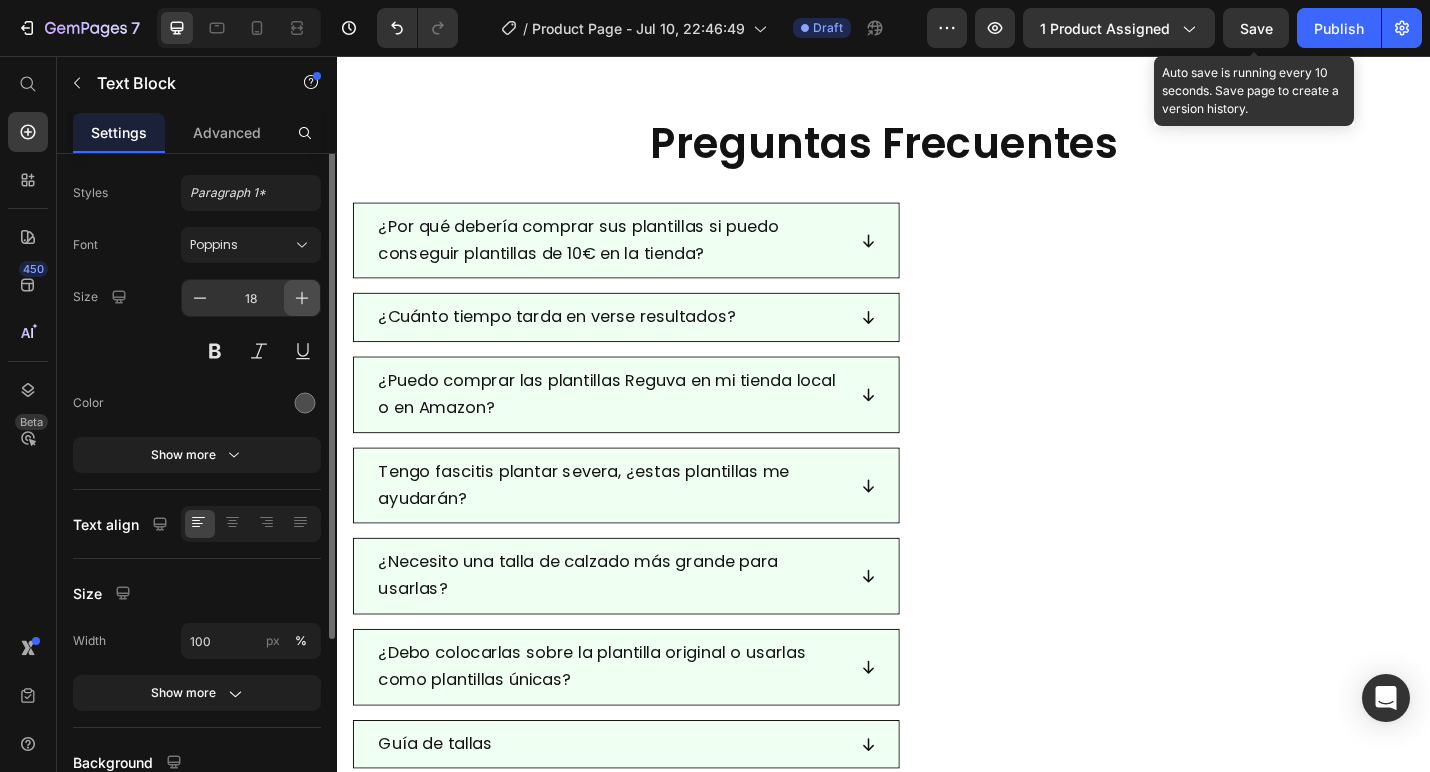 scroll, scrollTop: 46, scrollLeft: 0, axis: vertical 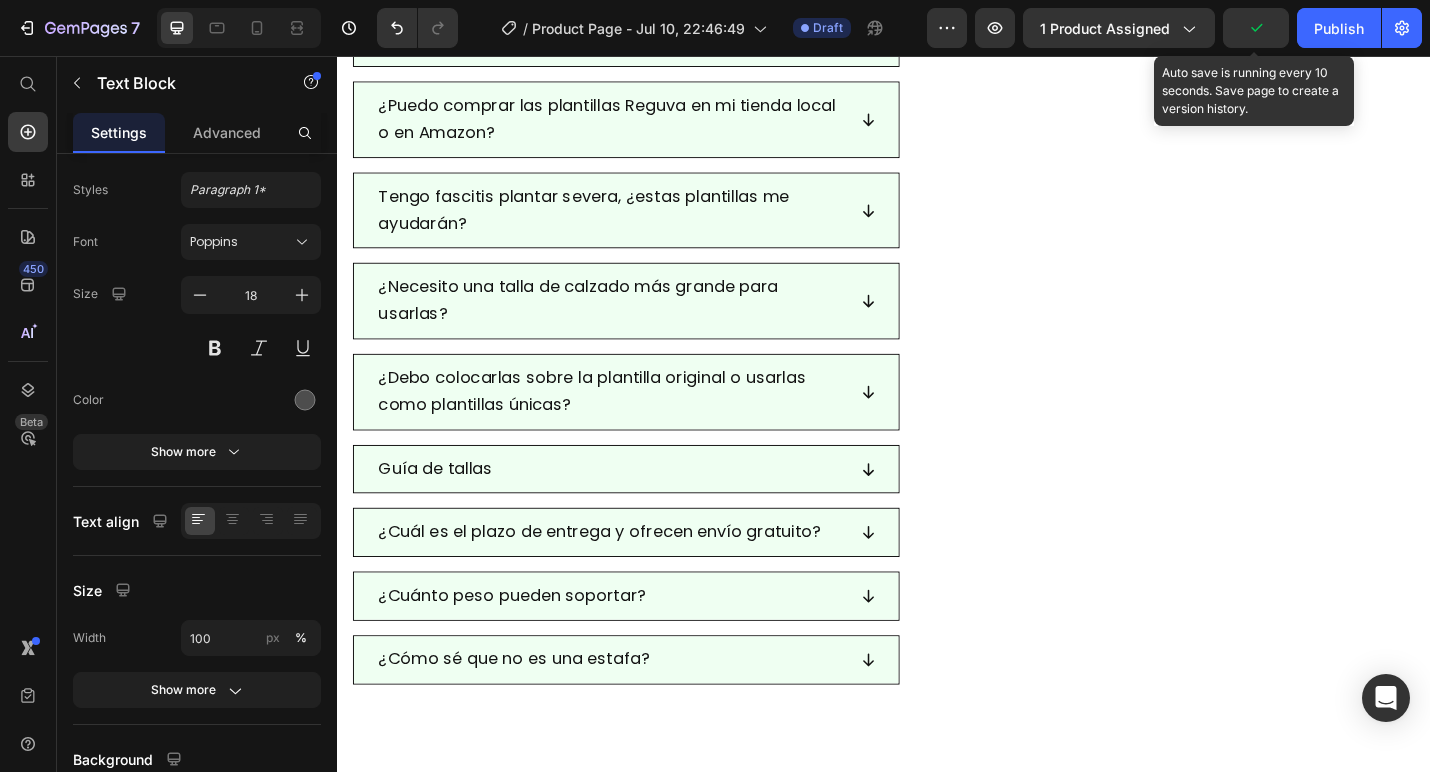 click on "Hoy:" at bounding box center [1187, -266] 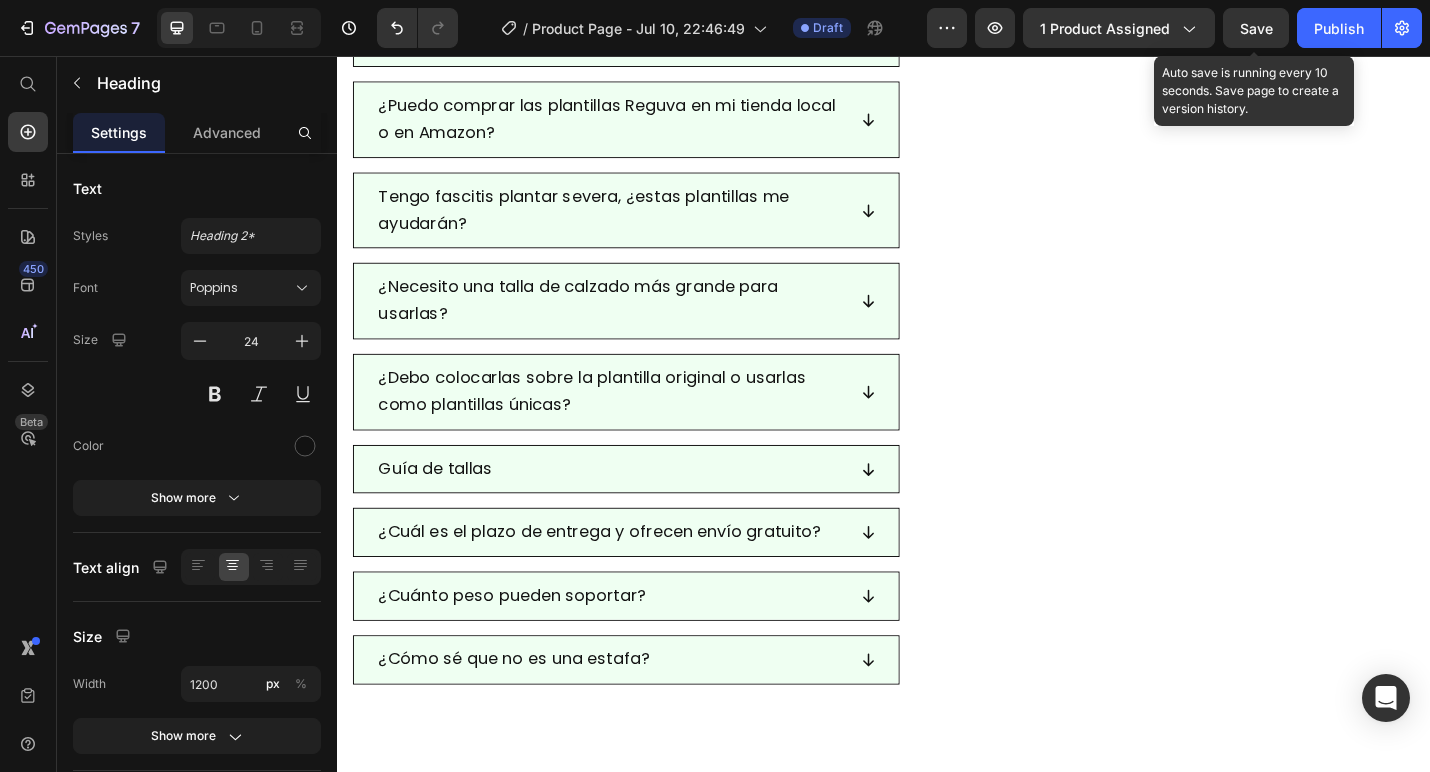 click on "Descubre 10 métodos caseros poco conocidos pero altamente efectivos que complementan perfectamente tus plantillas. Estas técnicas fáciles de seguir pueden realizarse en casa para acelerar el alivio y la recuperación de la fascitis plantar, mientras usas las plantillas Reguva en tu día a día. Text Block Normalmente:   10€ Hoy:  GRATIS Heading   0" at bounding box center (1231, -374) 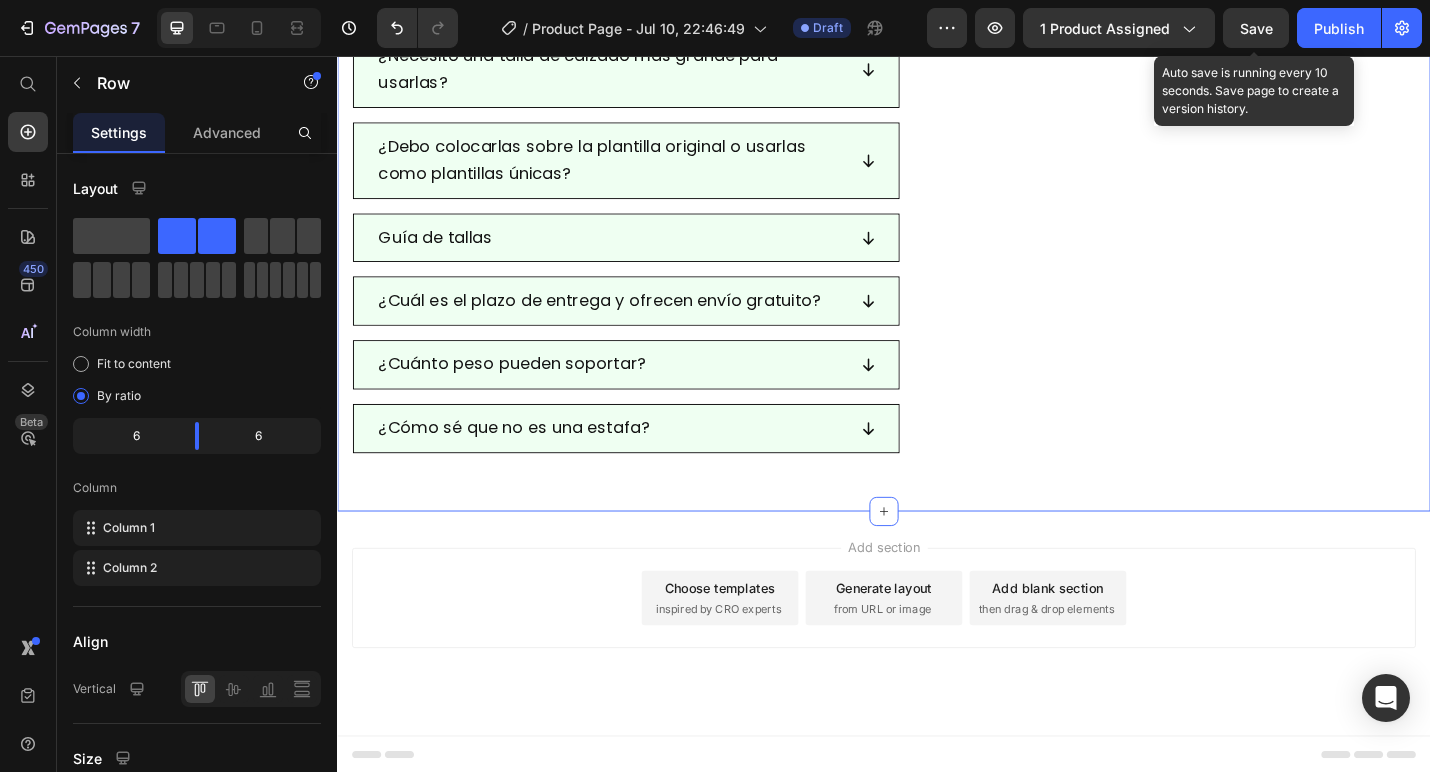 scroll, scrollTop: 10316, scrollLeft: 0, axis: vertical 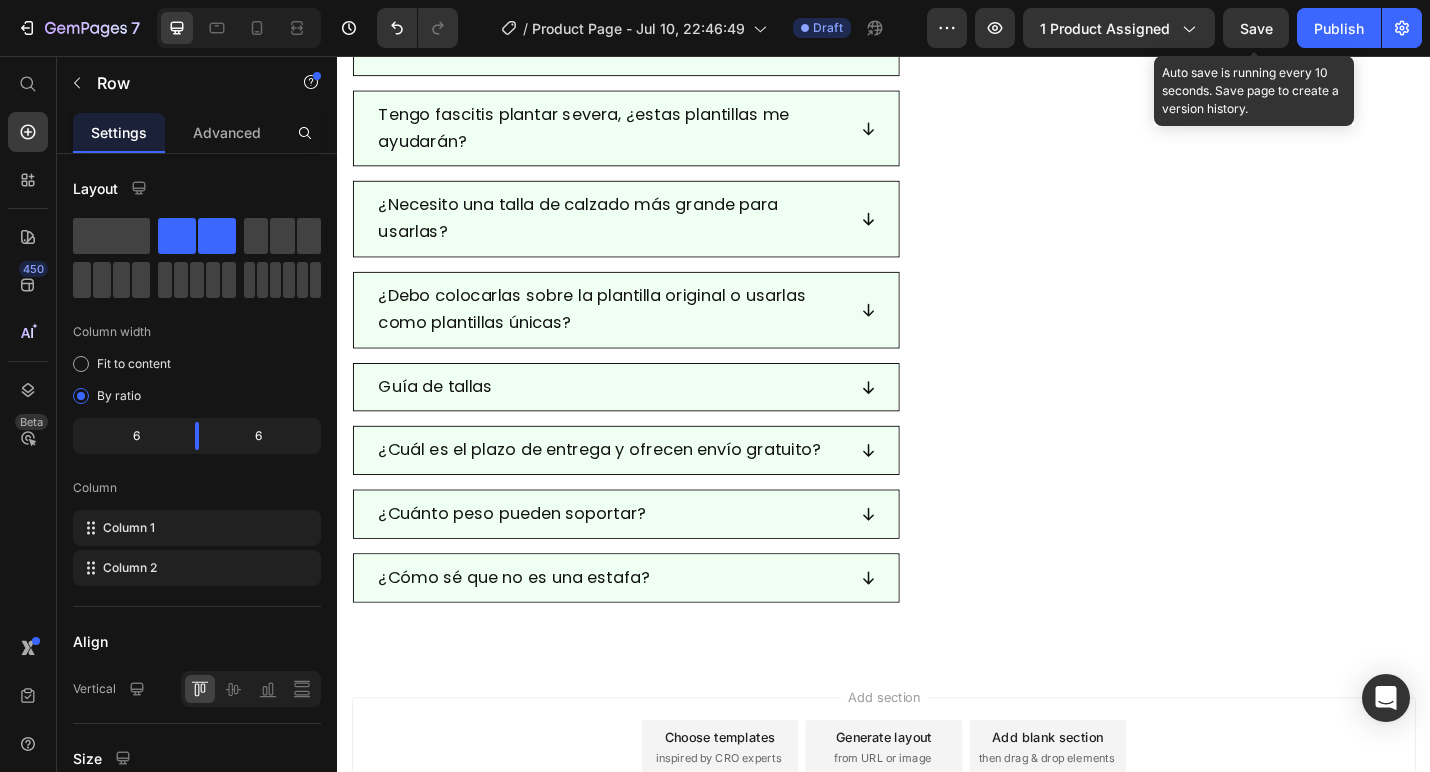 click on "Haz tu pedido hoy y recibirás  2 regalos GRATIS Heading BONO #1:   10 trucos caseros secretos para aliviar el dolor de fascitis plantar (e-book) Text Block Image Lo que comes tiene un impacto directo en la inflamación y el dolor de tus pies. Descubre 5 alimentos que empeoran tu fascitis plantar y 5 alimentos que ayudan a aliviar el dolor y acelerar tu recuperación. Text Block Normalmente:   15€ Hoy:  GRATIS Heading Row BONO #2:   5 alimentos que evitar y 5 que comer para aliviar la fascitis plantar (e-book) Text Block Image Descubre 10 métodos caseros poco conocidos pero altamente efectivos que complementan perfectamente tus plantillas. Estas técnicas fáciles de seguir pueden realizarse en casa para acelerar el alivio y la recuperación de la fascitis plantar, mientras usas las plantillas Reguva en tu día a día. Text Block Normalmente:   10€ Hoy:  GRATIS Heading Row   0 Section 9" at bounding box center [937, -645] 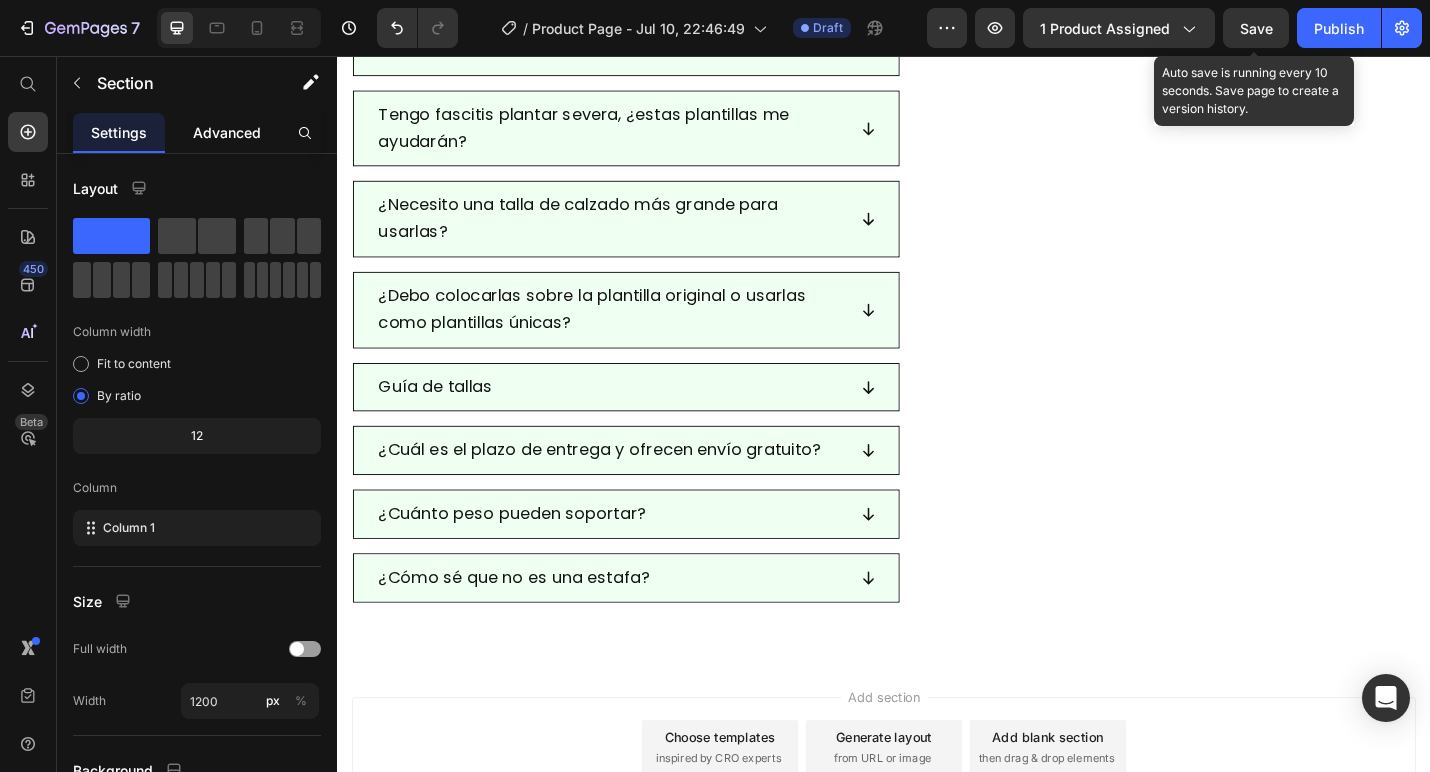 click on "Advanced" at bounding box center [227, 132] 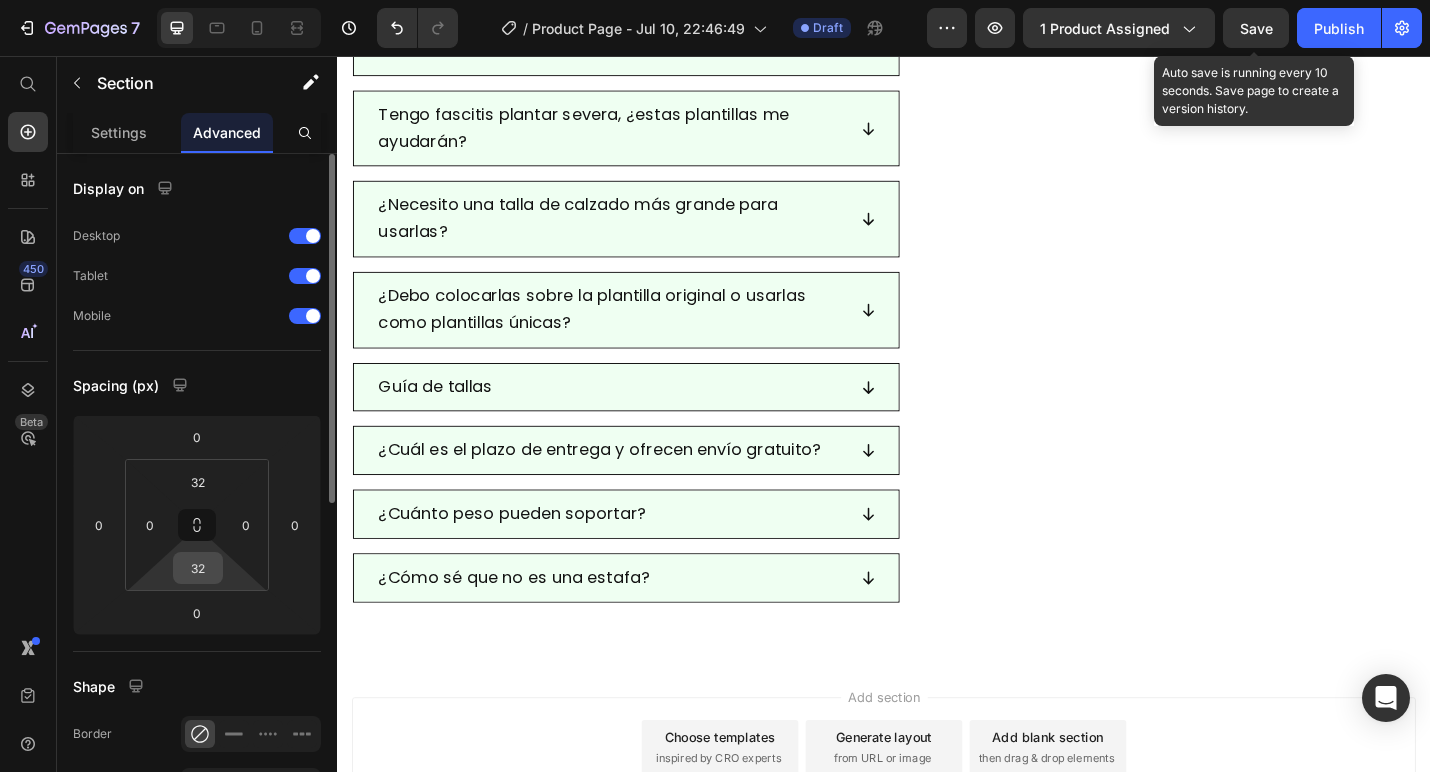 click on "32" at bounding box center [198, 568] 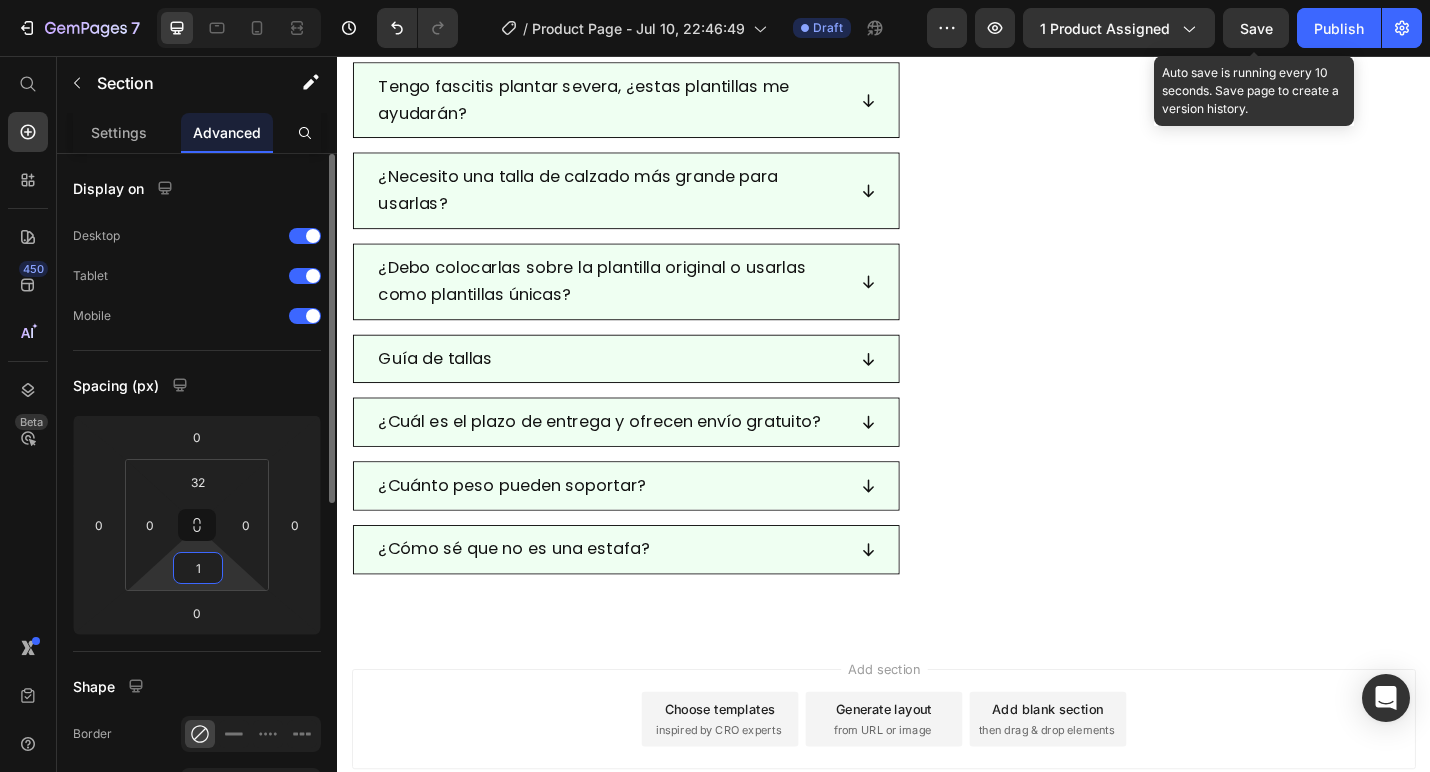 type on "16" 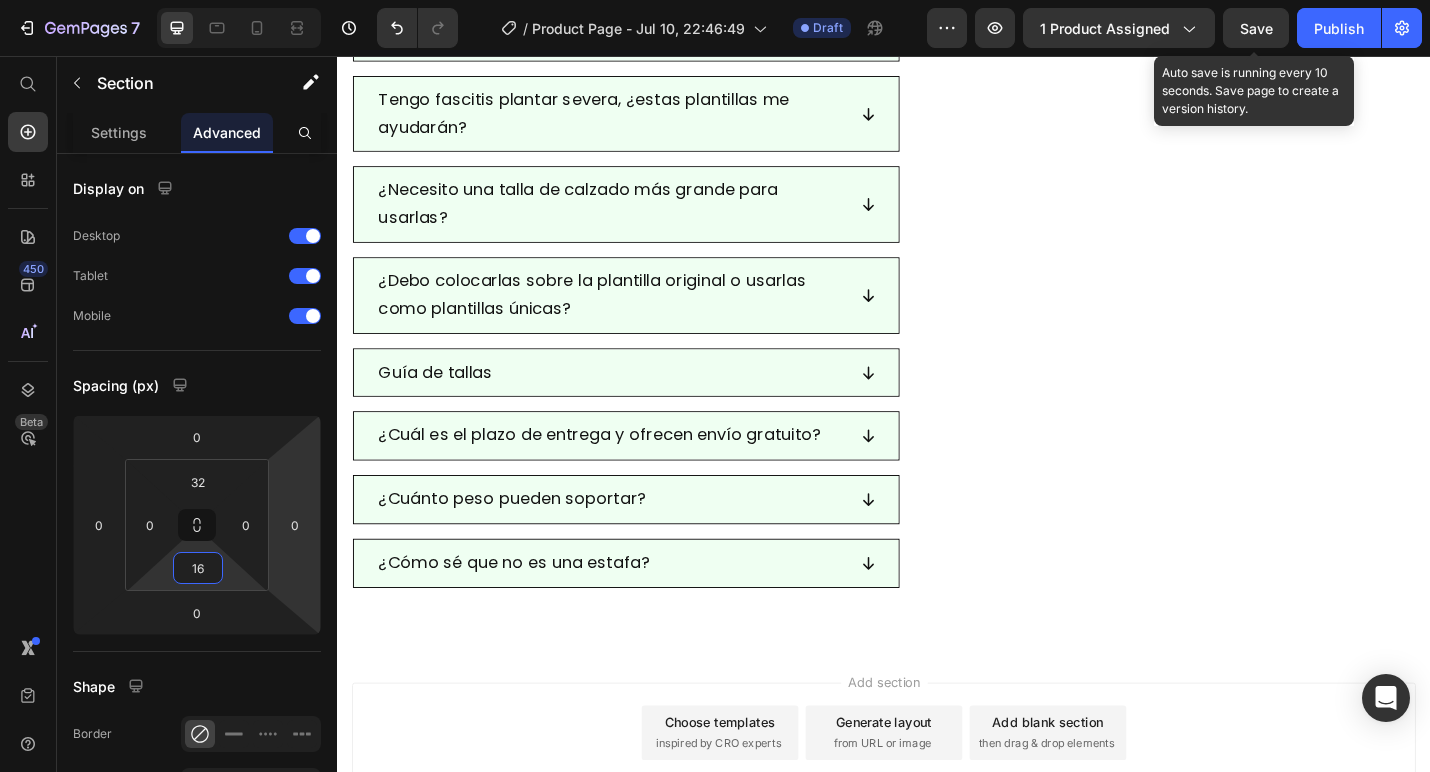 click on "Descubre 10 métodos caseros poco conocidos pero altamente efectivos que complementan perfectamente tus plantillas. Estas técnicas fáciles de seguir pueden realizarse en casa para acelerar el alivio y la recuperación de la fascitis plantar, mientras usas las plantillas Reguva en tu día a día. Text Block Normalmente: 10€ Hoy: GRATIS Heading" at bounding box center [1231, -464] 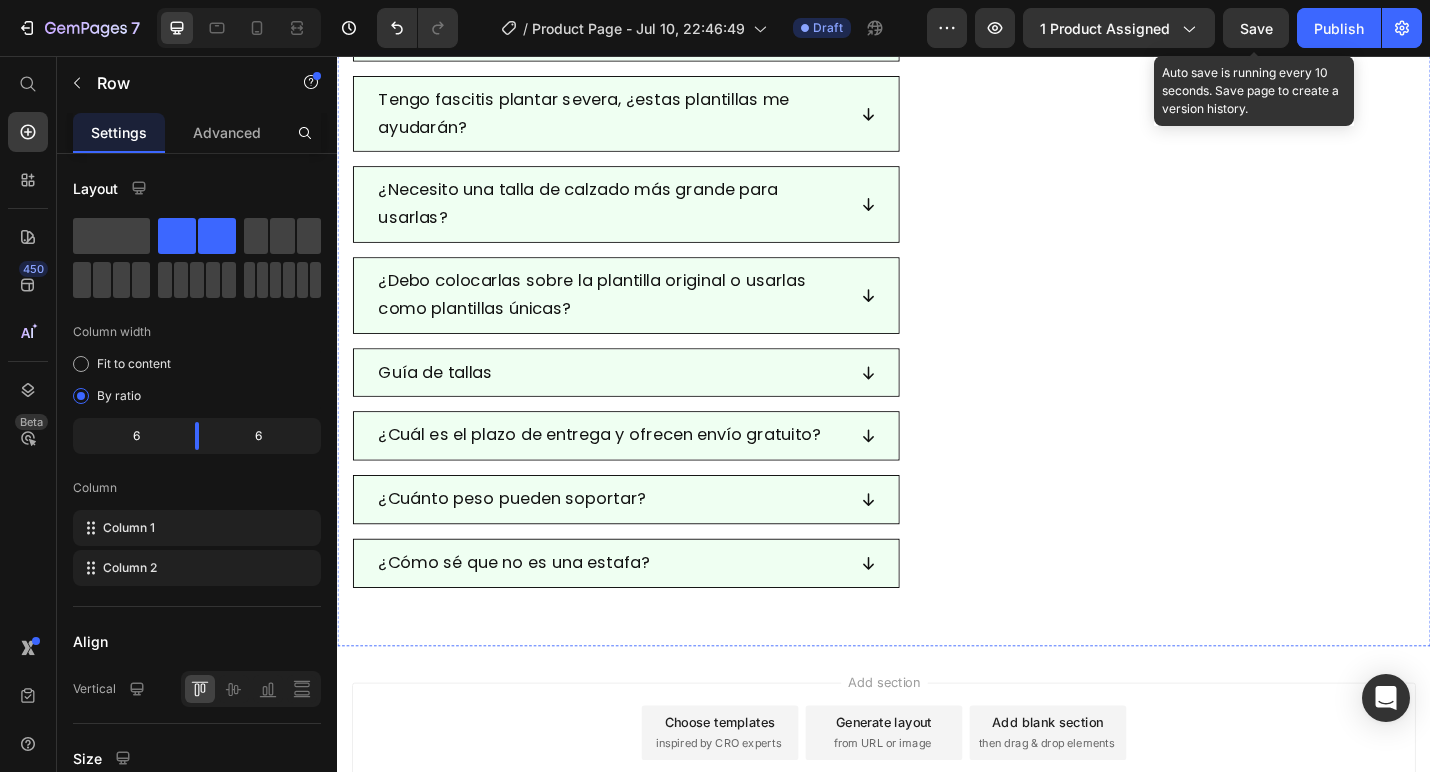 click on "¿Por qué debería comprar sus plantillas si puedo conseguir plantillas de 10€ en la tienda?" at bounding box center [937, -149] 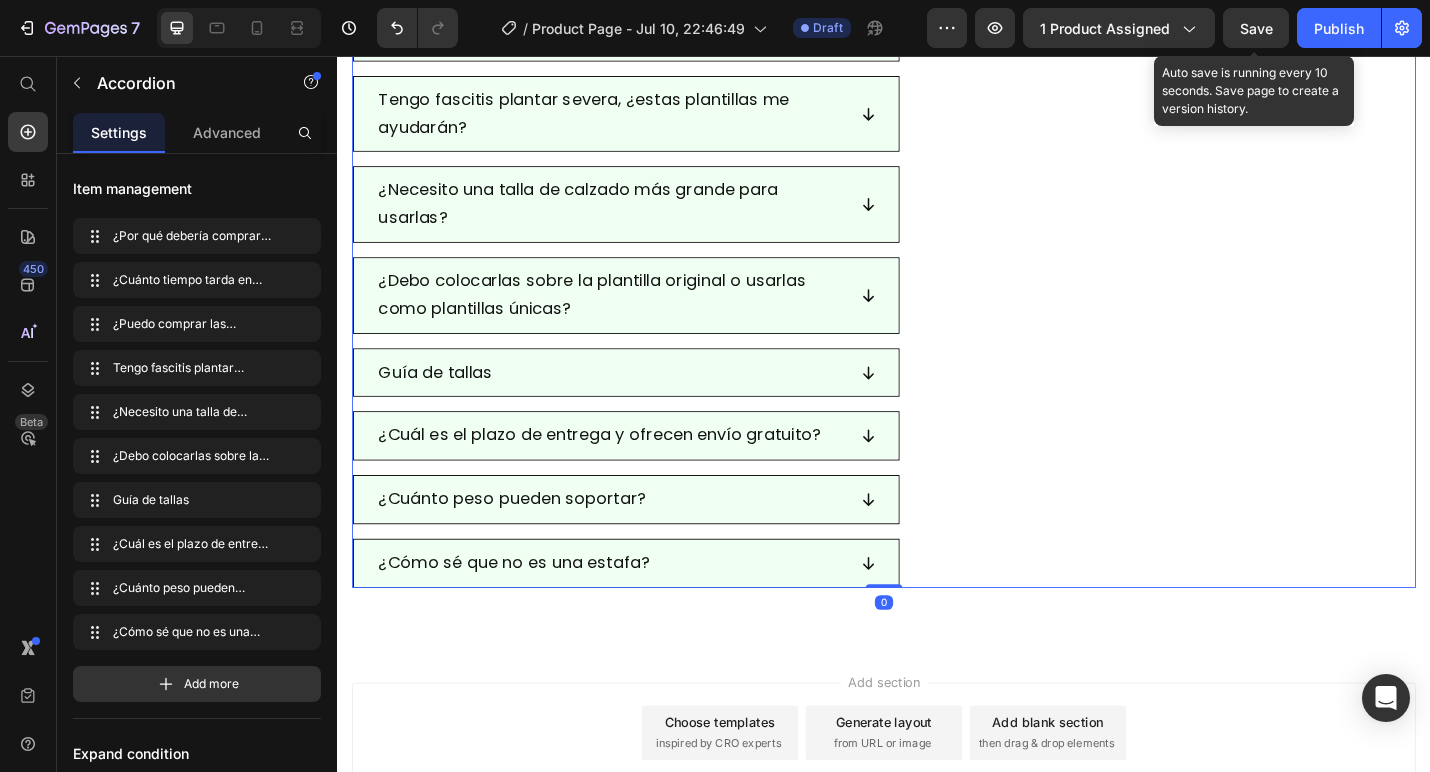 click on "Haz tu pedido hoy y recibirás 2 regalos GRATIS Heading BONO #1: 10 trucos caseros secretos para aliviar el dolor de fascitis plantar (e-book) Text Block Image Lo que comes tiene un impacto directo en la inflamación y el dolor de tus pies. Descubre 5 alimentos que empeoran tu fascitis plantar y 5 alimentos que ayudan a aliviar el dolor y acelerar tu recuperación. Text Block Normalmente: 15€ Hoy: GRATIS Heading Row BONO #2: 5 alimentos que evitar y 5 que comer para aliviar la fascitis plantar (e-book) Text Block Image Descubre 10 métodos caseros poco conocidos pero altamente efectivos que complementan perfectamente tus plantillas. Estas técnicas fáciles de seguir pueden realizarse en casa para acelerar el alivio y la recuperación de la fascitis plantar, mientras usas las plantillas Reguva en tu día a día. Text Block Normalmente: 10€ Hoy: GRATIS Heading Row Section 9" at bounding box center [937, -653] 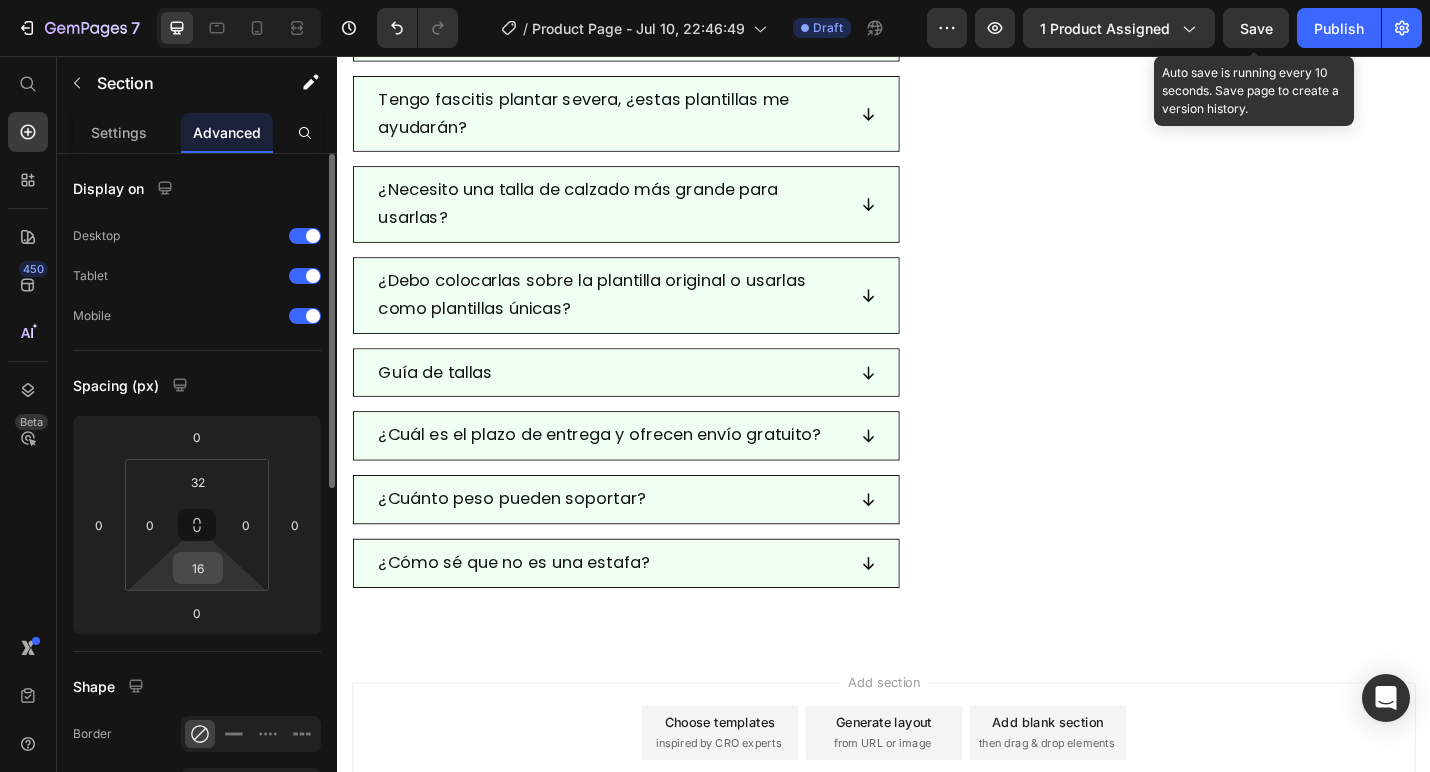click on "16" at bounding box center [198, 568] 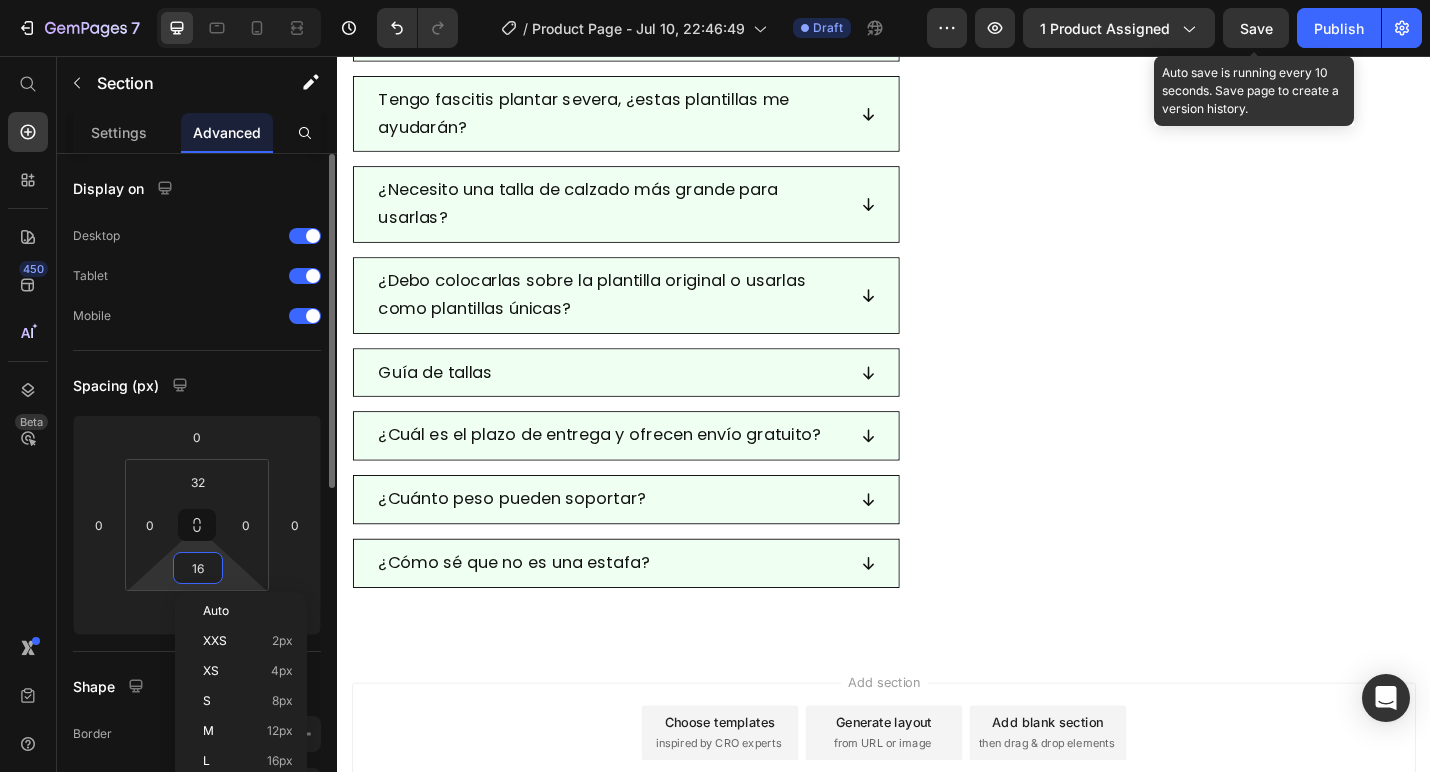 type on "0" 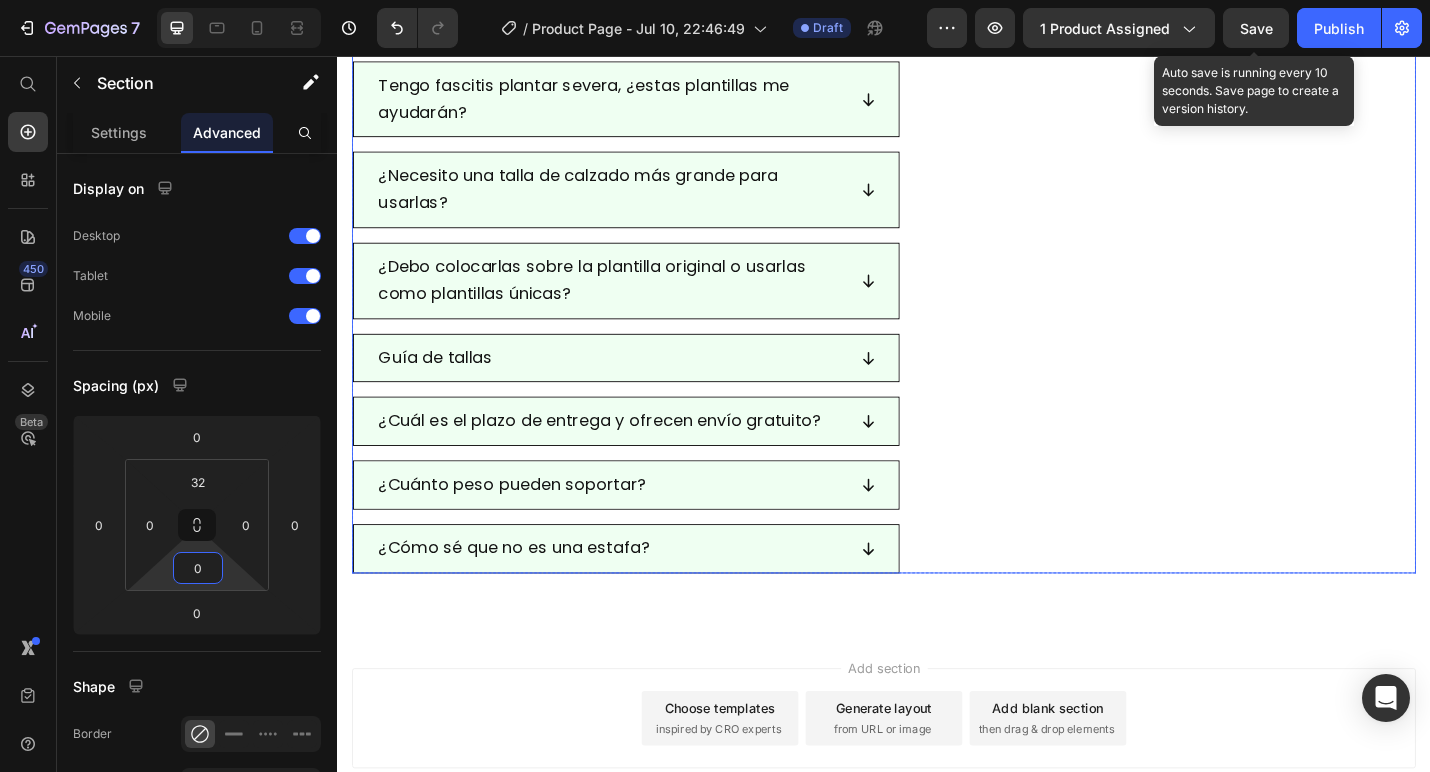 click on "¿Por qué debería comprar sus plantillas si puedo conseguir plantillas de 10€ en la tienda?" at bounding box center [937, -165] 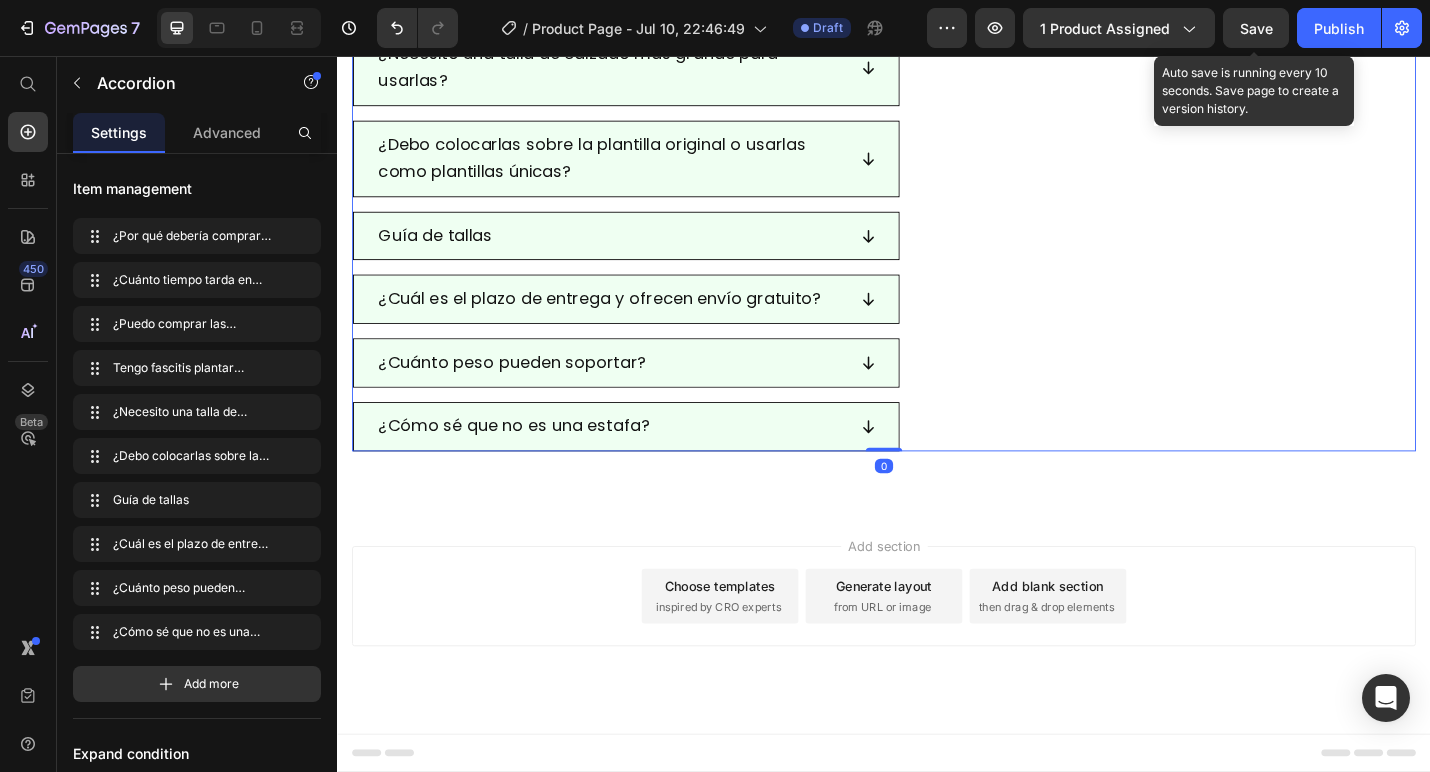 scroll, scrollTop: 10527, scrollLeft: 0, axis: vertical 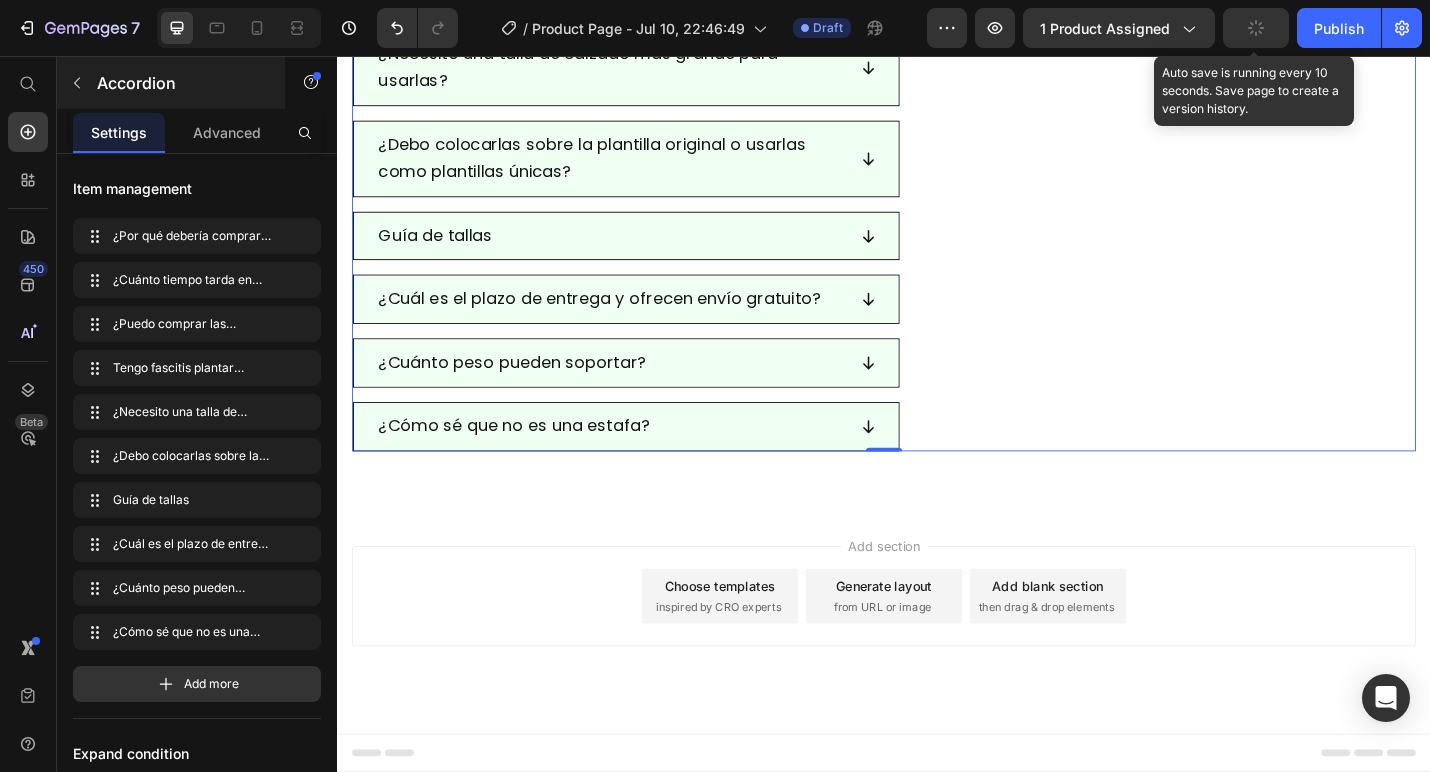 click 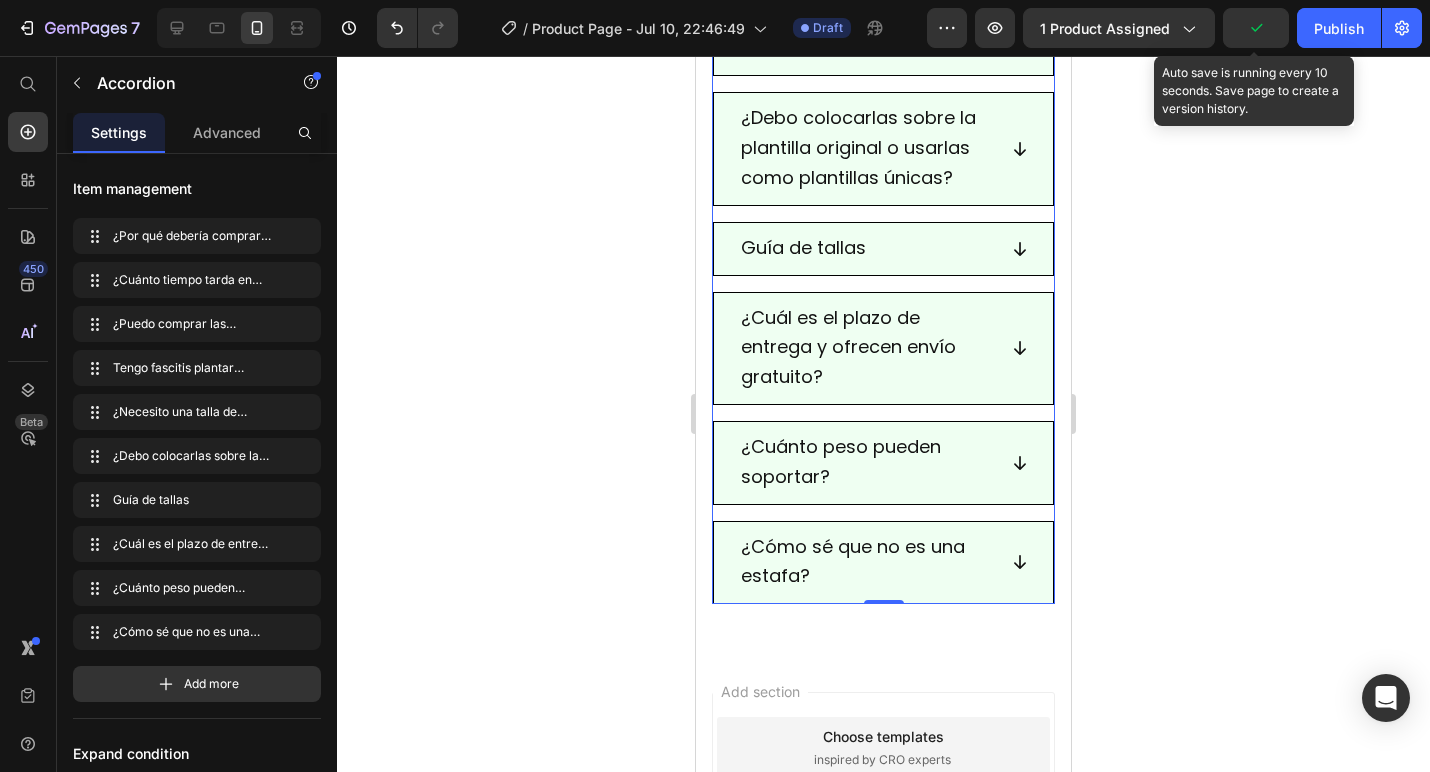 scroll, scrollTop: 11143, scrollLeft: 0, axis: vertical 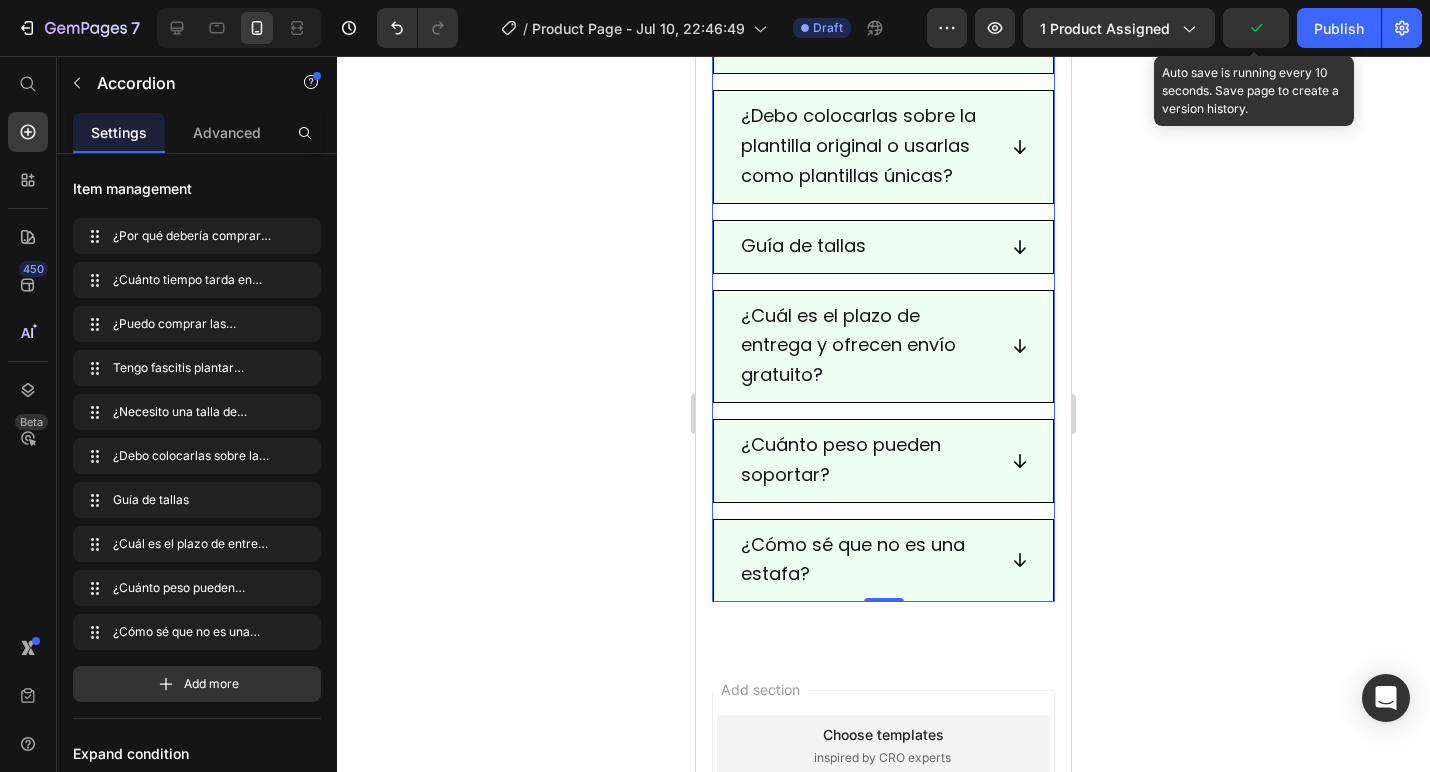 click 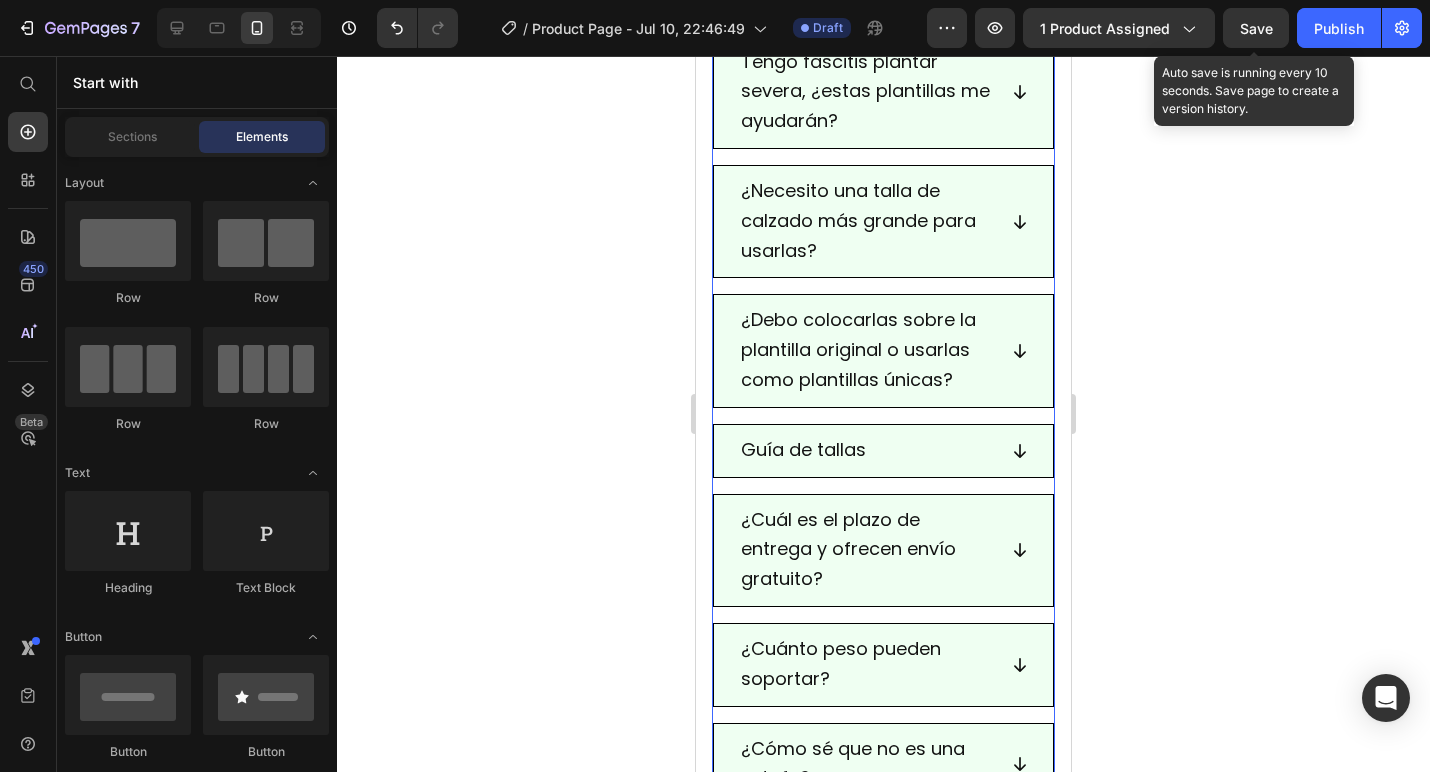 scroll, scrollTop: 10919, scrollLeft: 0, axis: vertical 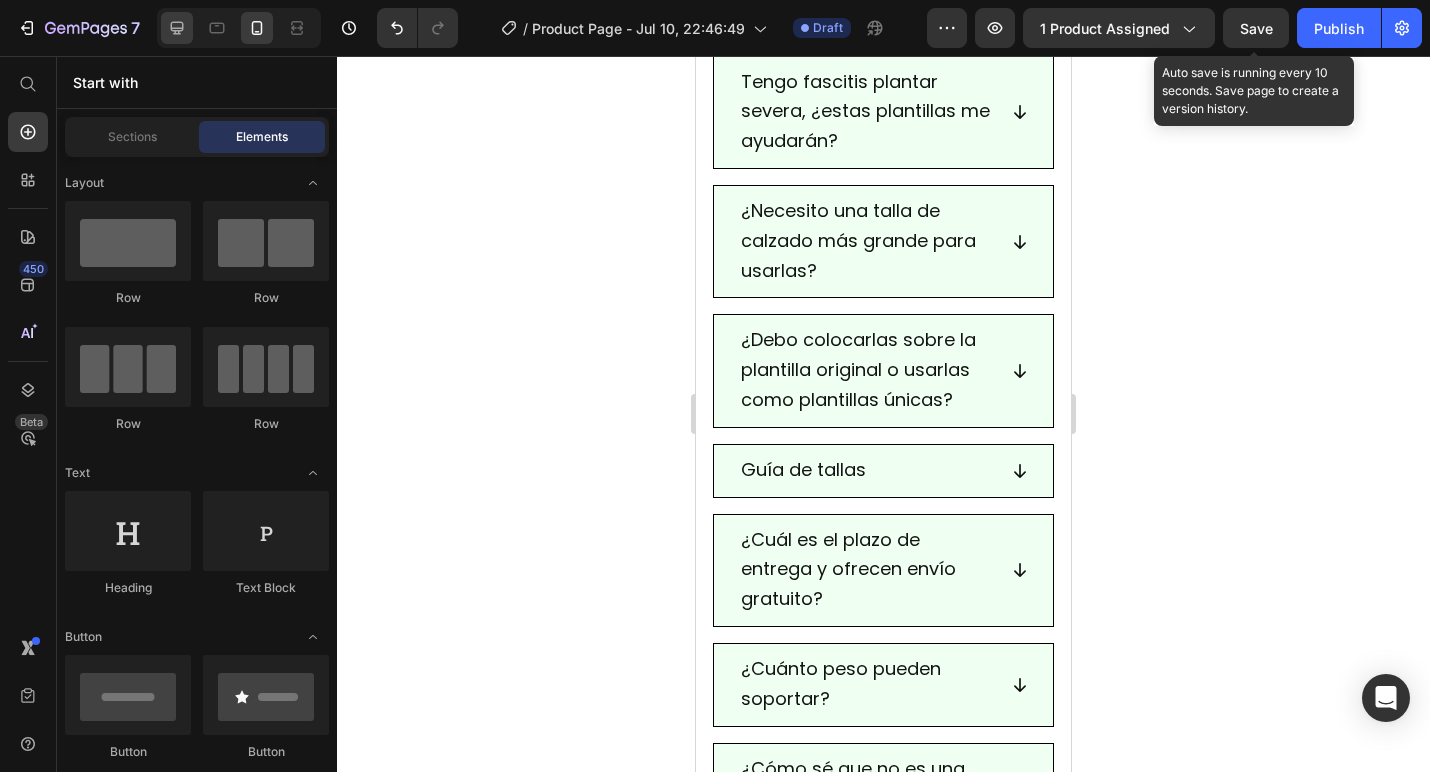 click 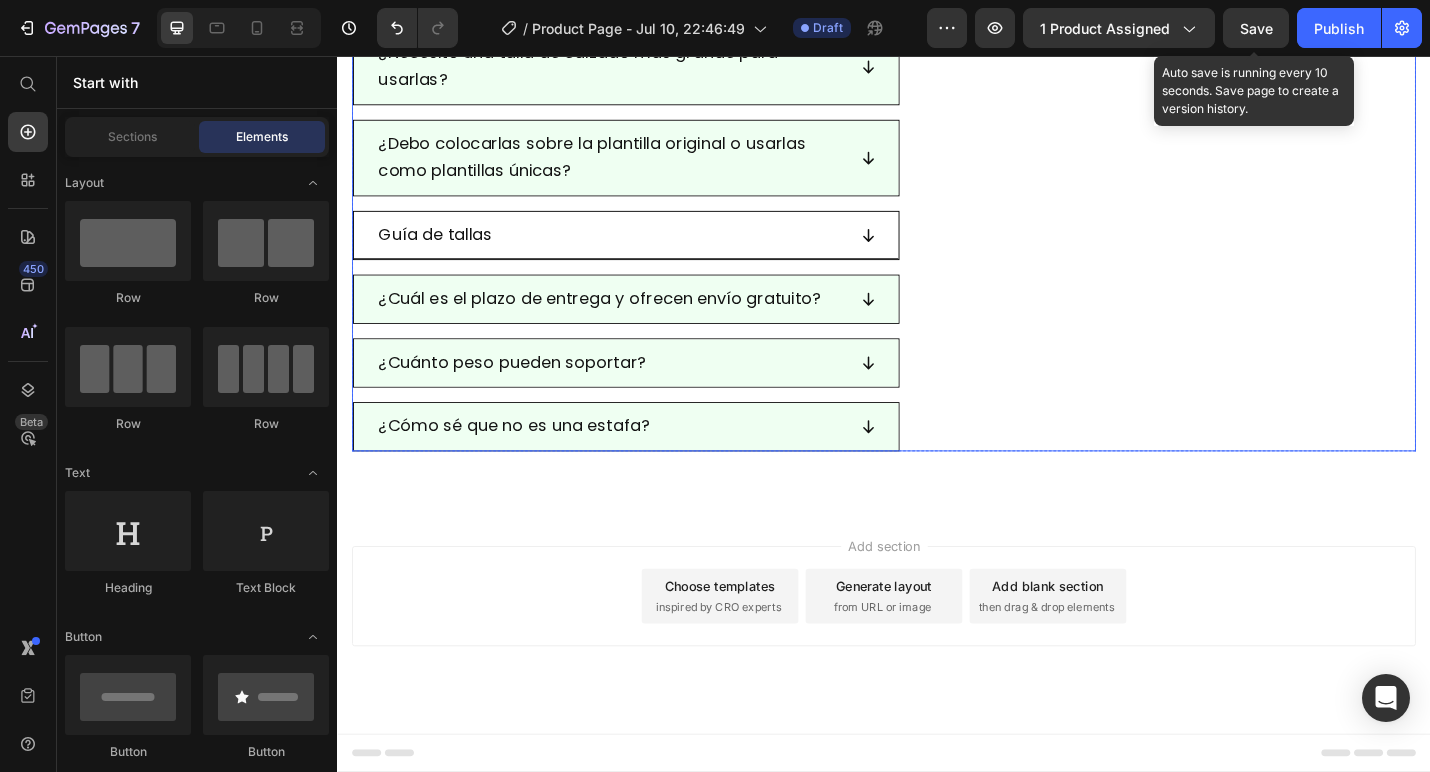 scroll, scrollTop: 10567, scrollLeft: 0, axis: vertical 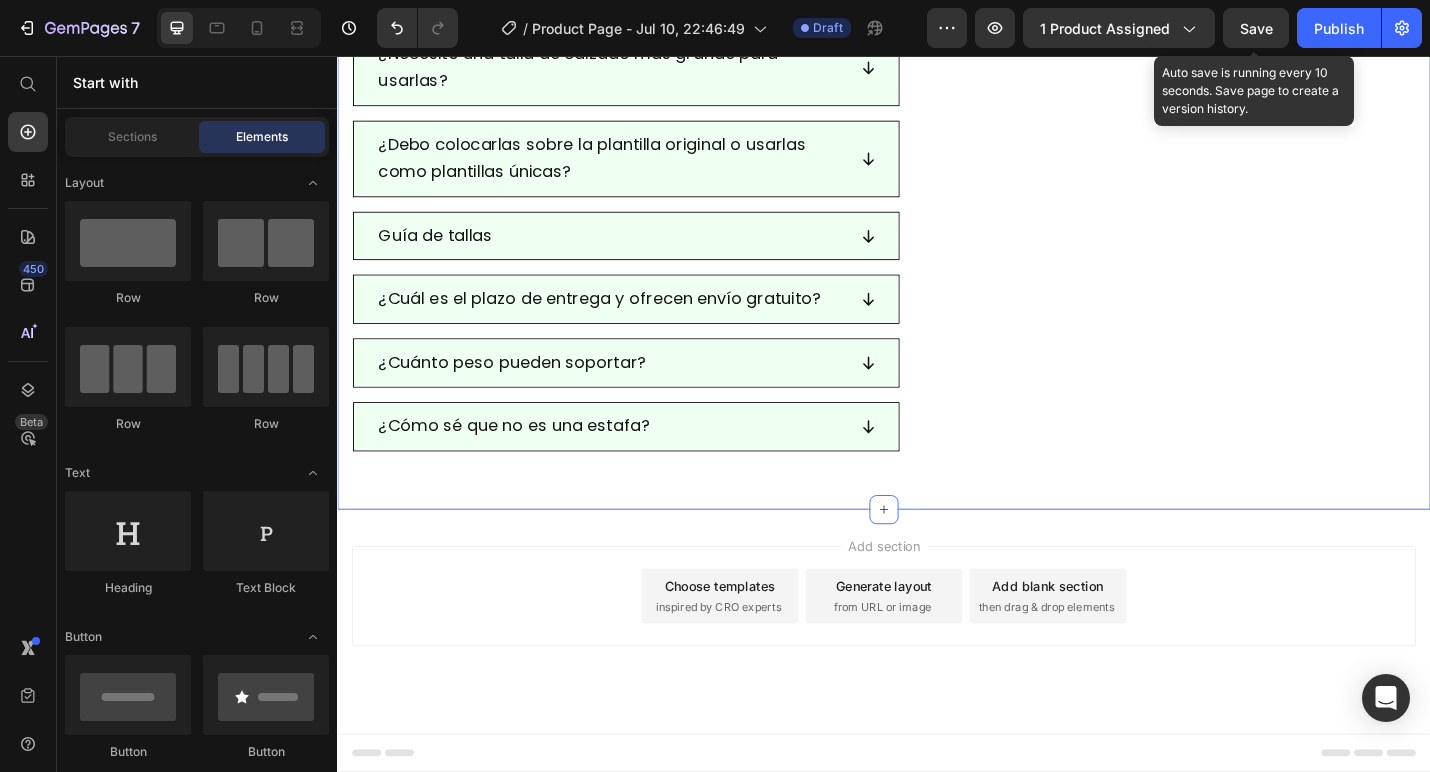 click on "Preguntas Frecuentes Heading
¿Por qué debería comprar sus plantillas si puedo conseguir plantillas de 10€ en la tienda?
¿Cuánto tiempo tarda en verse resultados?
¿Puedo comprar las plantillas Reguva en mi tienda local o en Amazon?
Tengo fascitis plantar severa, ¿estas plantillas me ayudarán?
¿Necesito una talla de calzado más grande para usarlas?
¿Debo colocarlas sobre la plantilla original o usarlas como plantillas únicas?
Guía de tallas
¿Cuál es el plazo de entrega y ofrecen envío gratuito?
¿Cuánto peso pueden soportar?
¿Cómo sé que no es una estafa? Accordion Row" at bounding box center (937, 42) 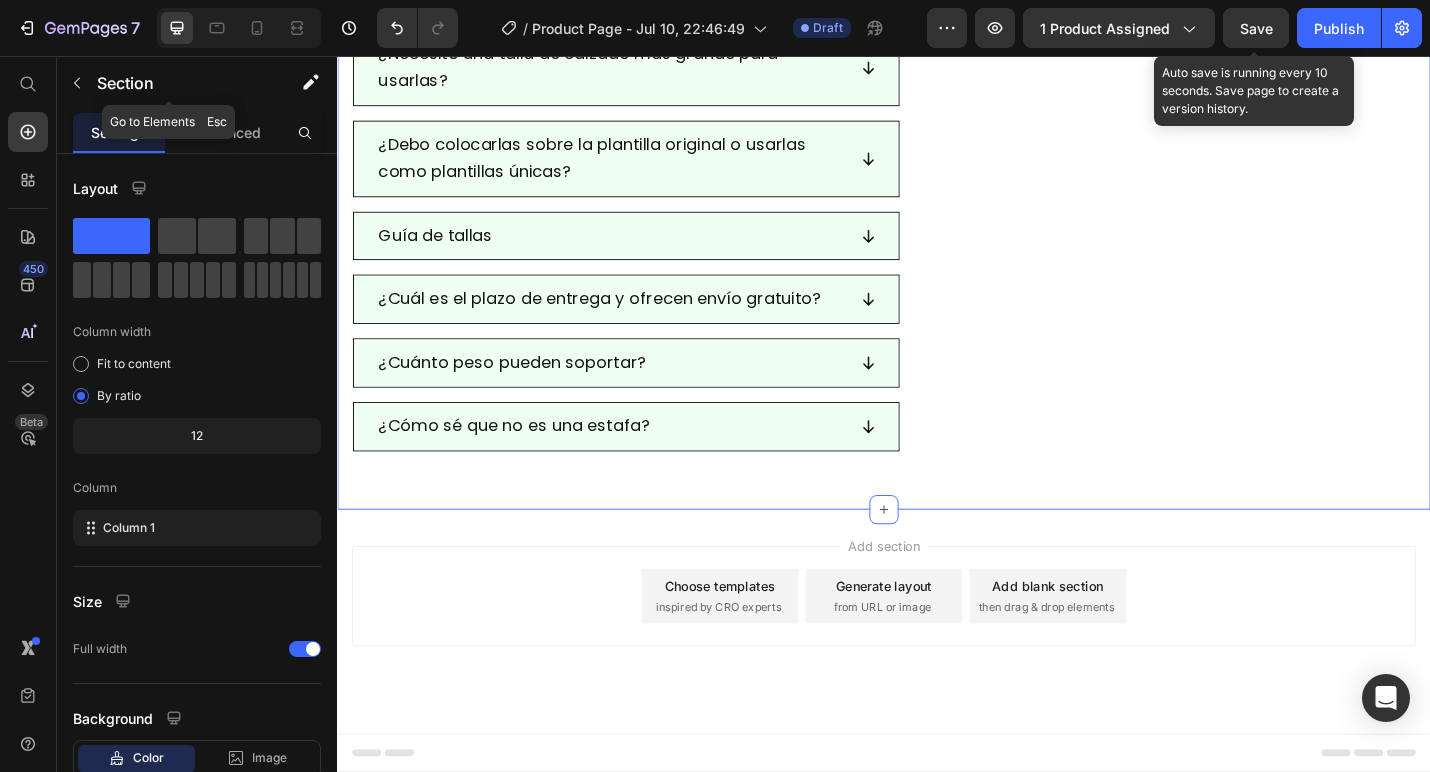 click 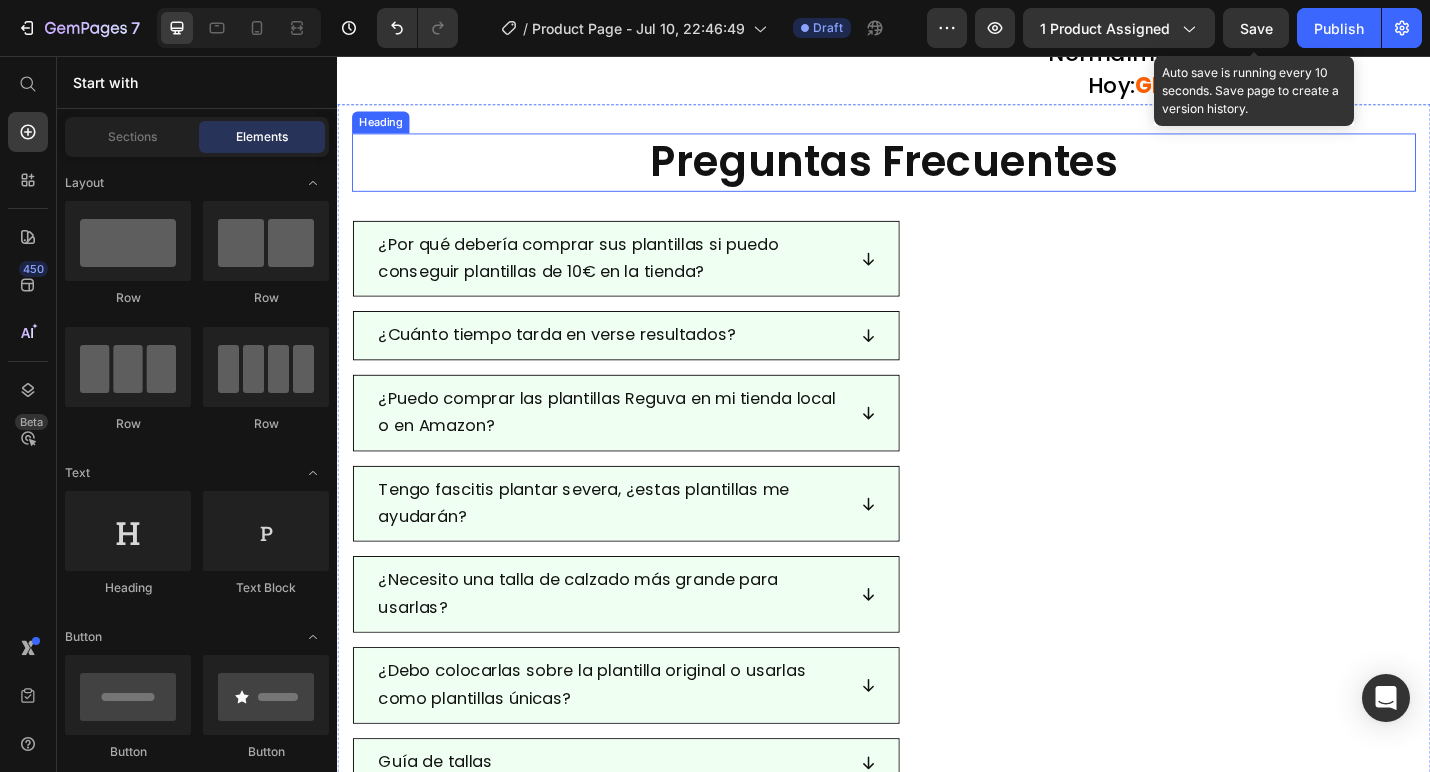 scroll, scrollTop: 9853, scrollLeft: 0, axis: vertical 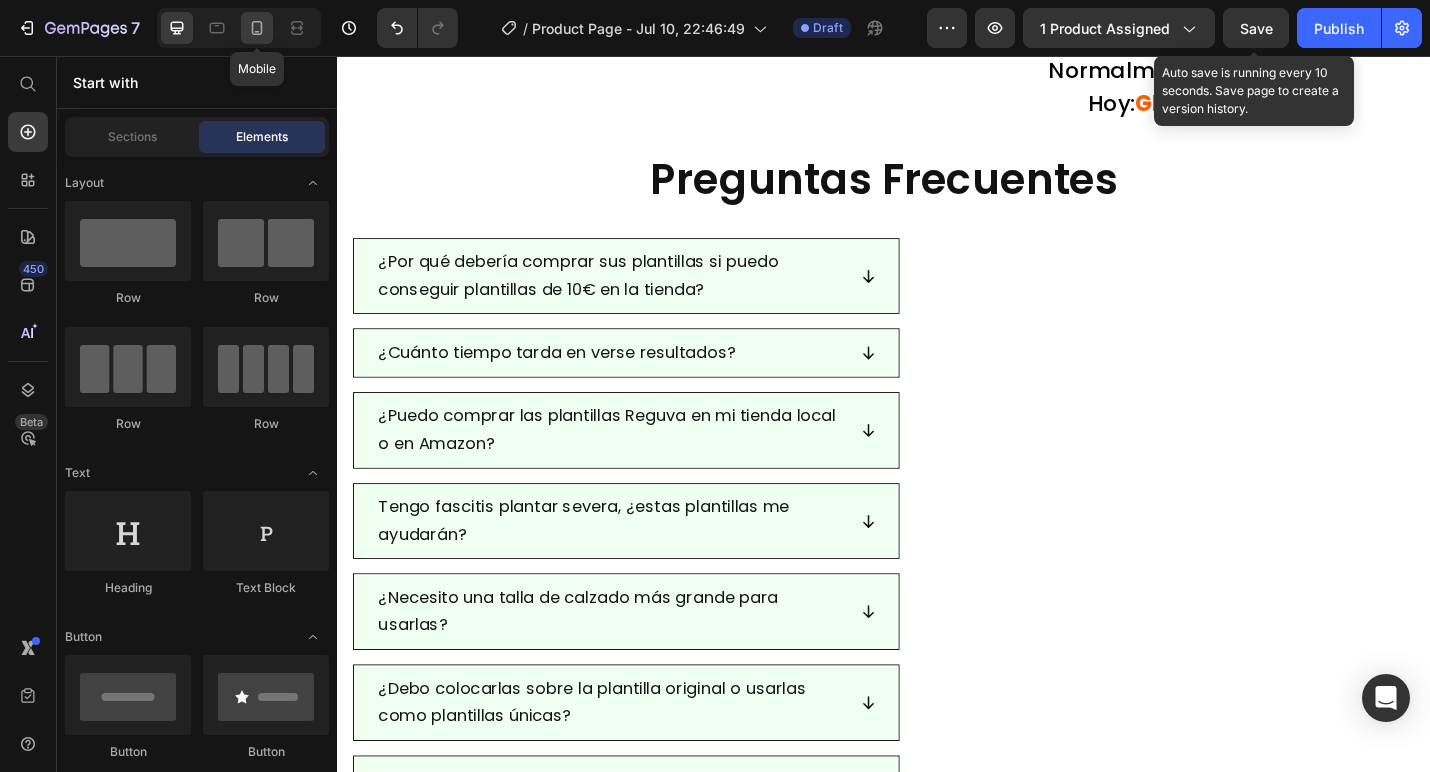 click 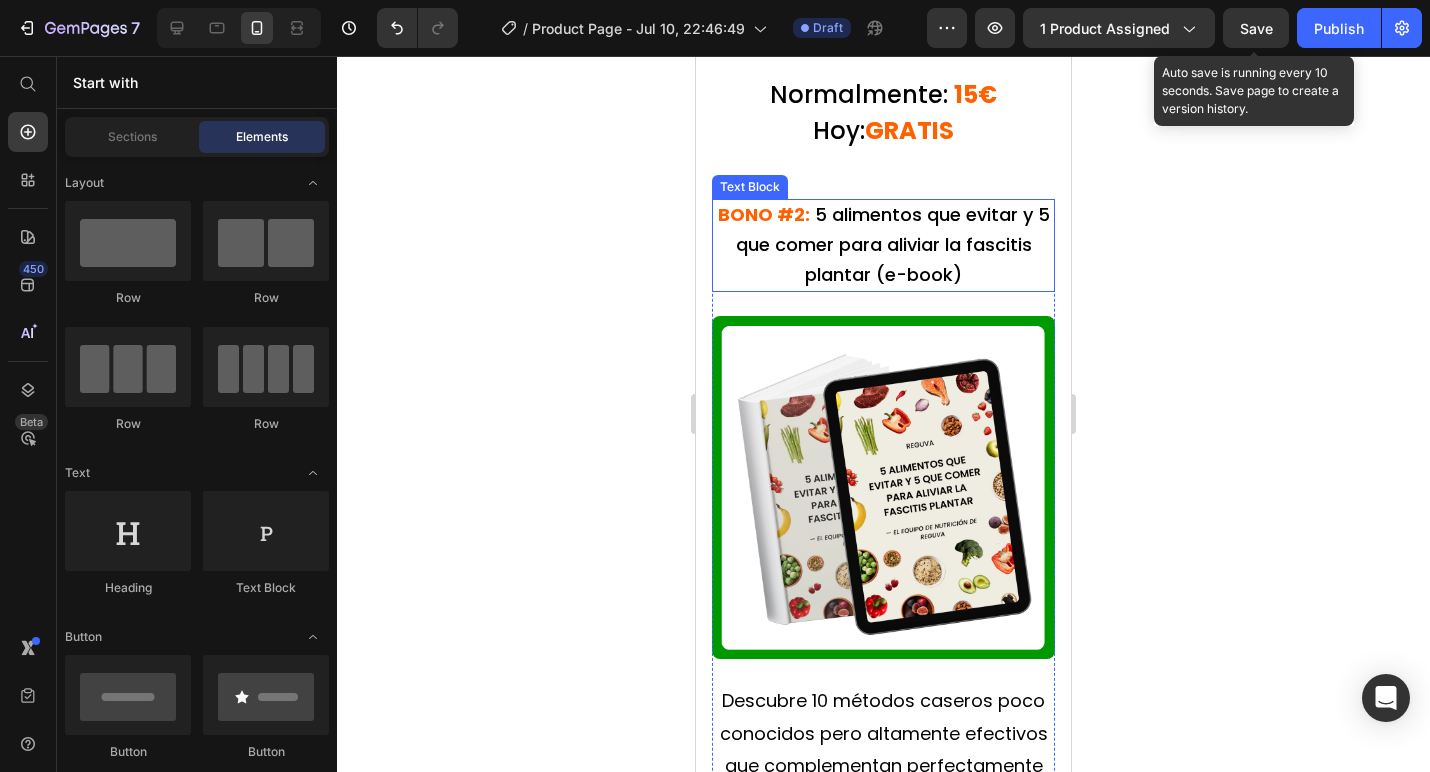 scroll, scrollTop: 9841, scrollLeft: 0, axis: vertical 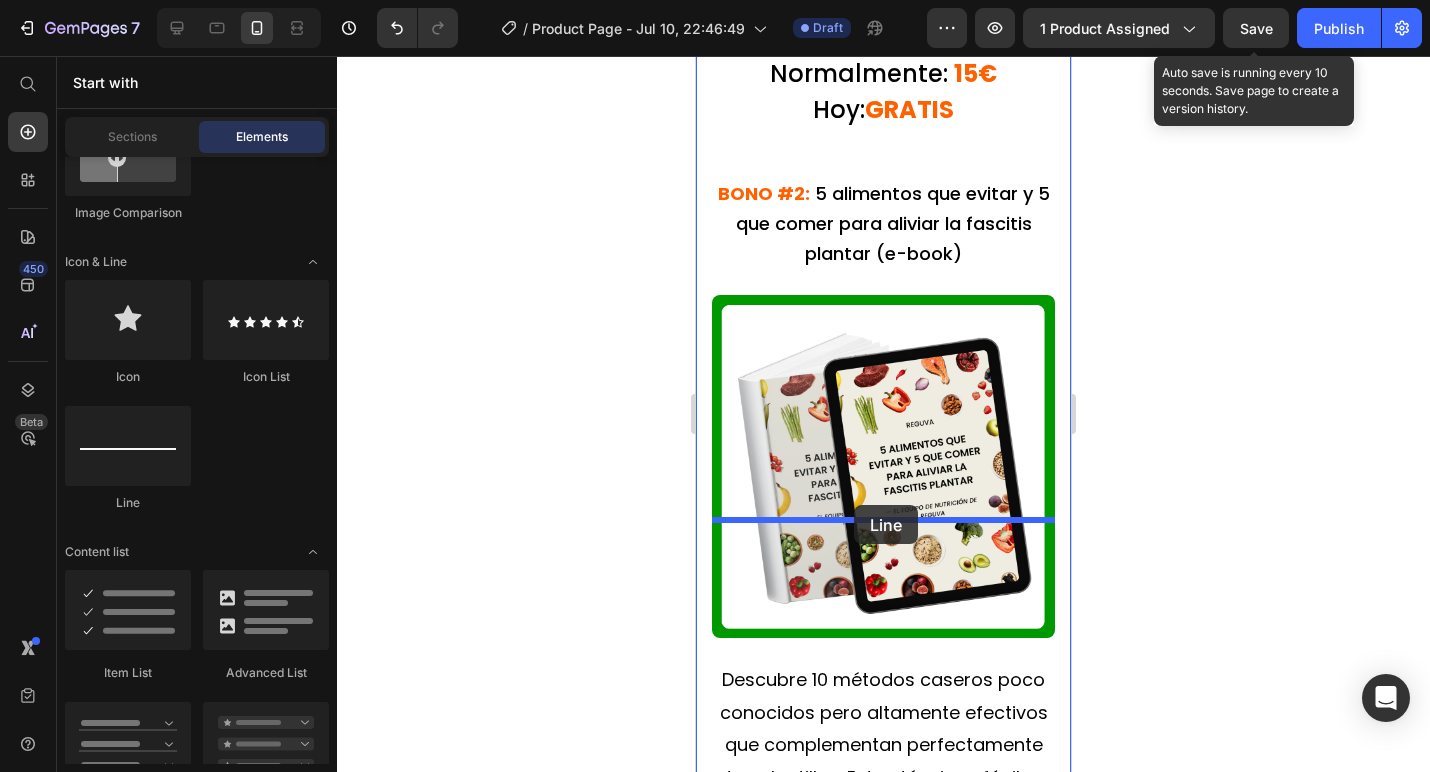 drag, startPoint x: 826, startPoint y: 536, endPoint x: 854, endPoint y: 505, distance: 41.773197 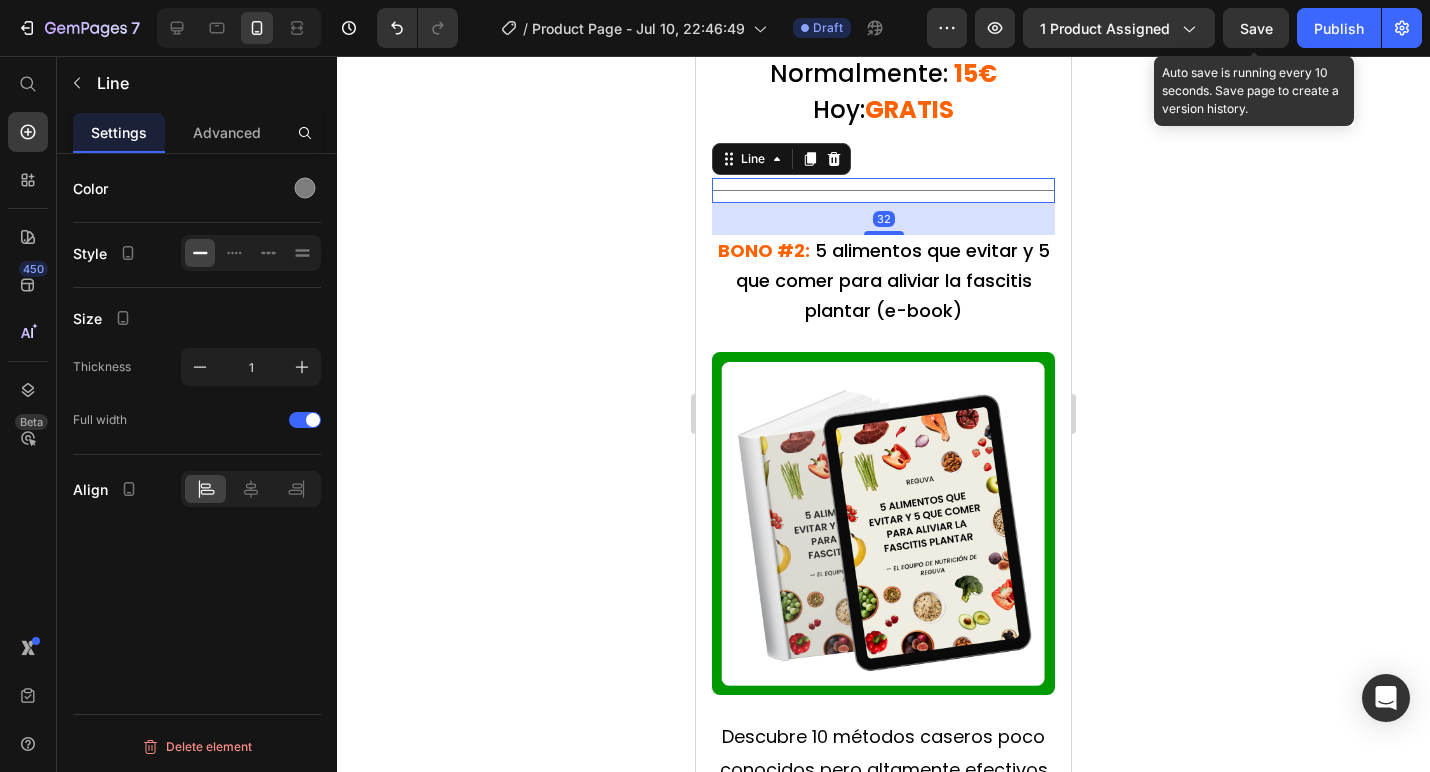 click 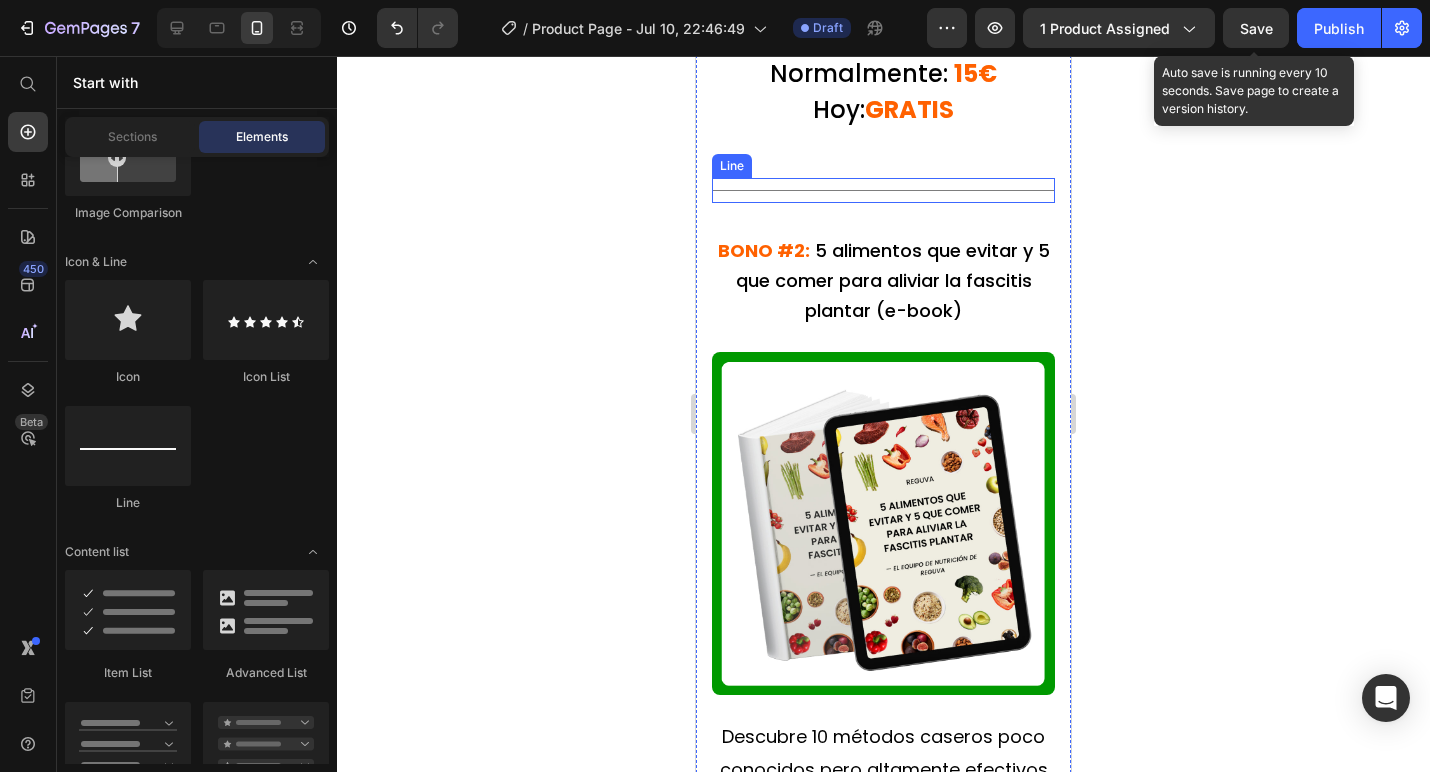 click at bounding box center [883, 190] 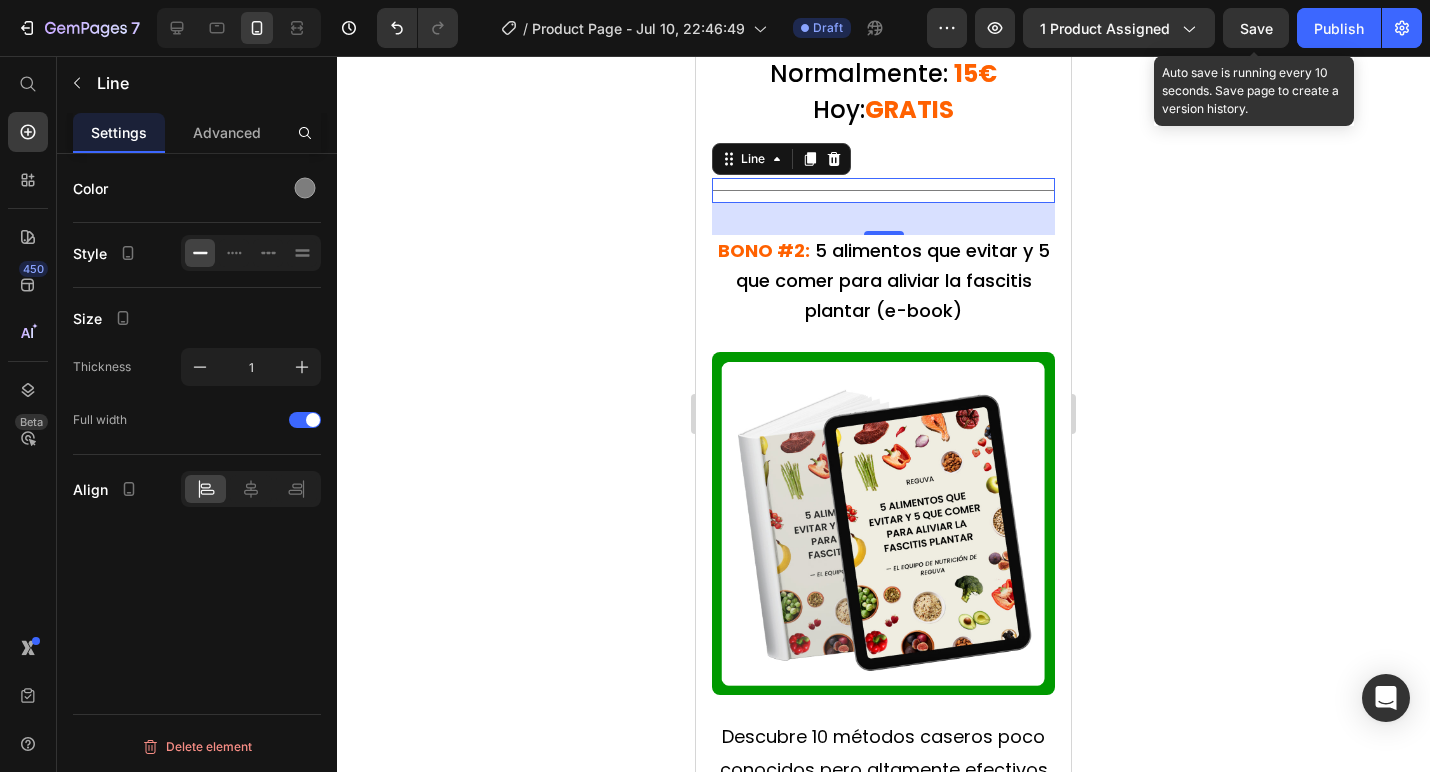 click 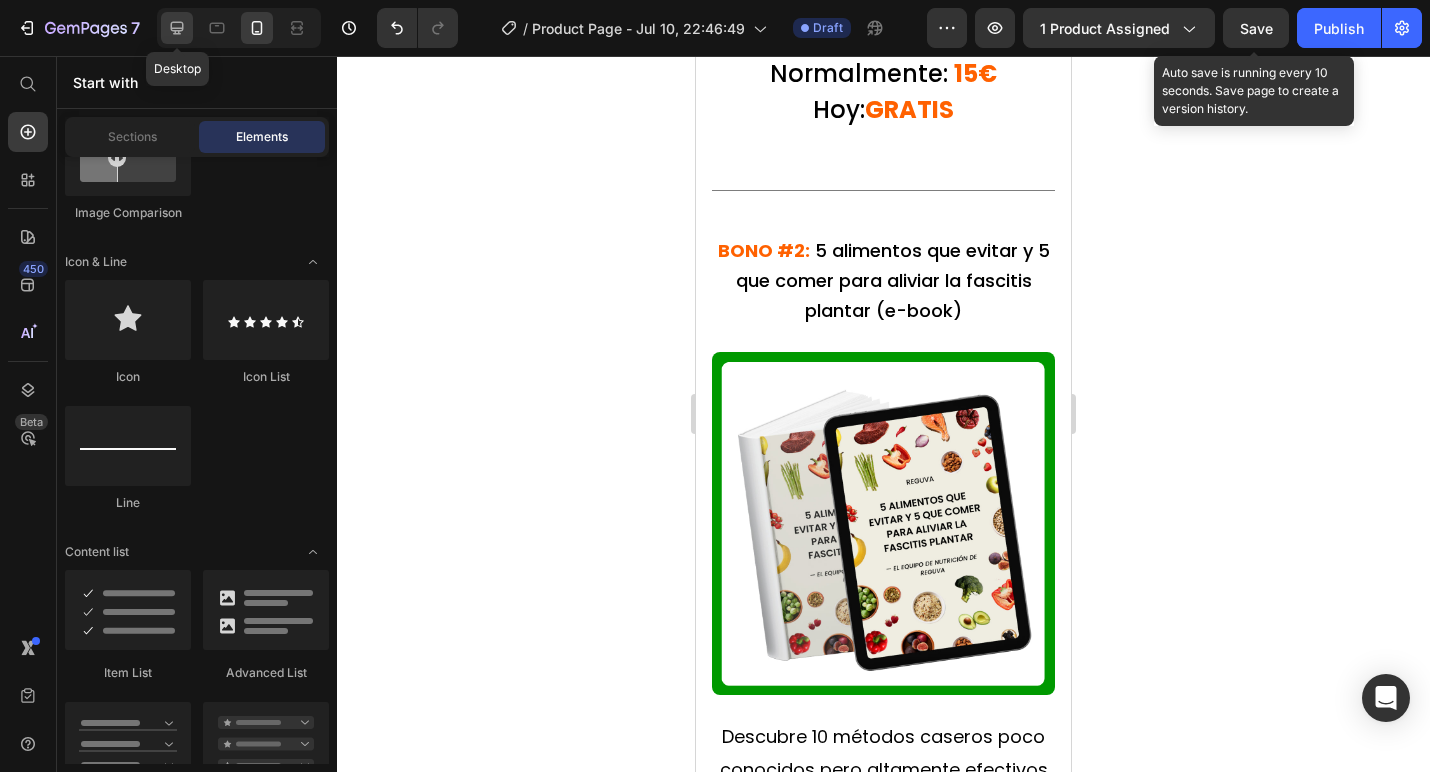 click 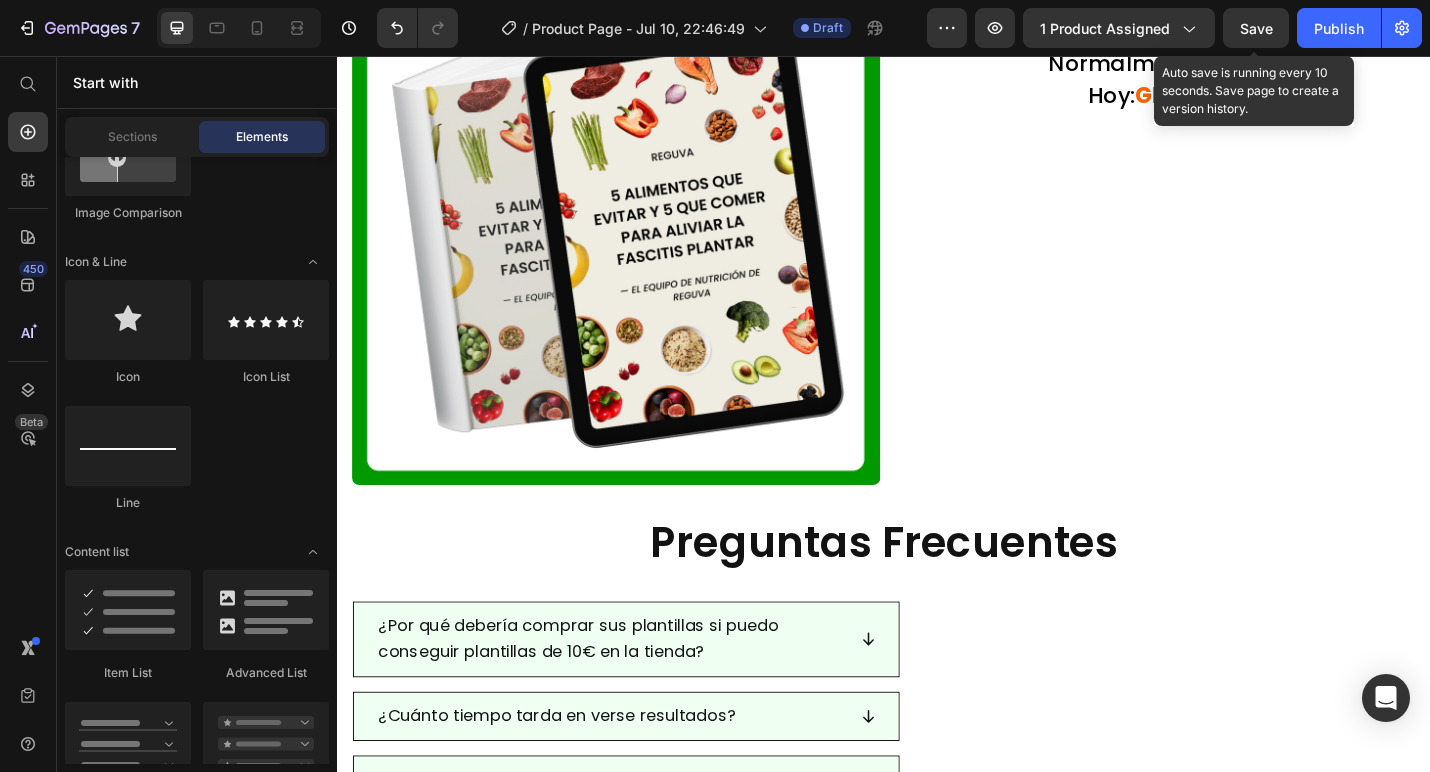 scroll, scrollTop: 9899, scrollLeft: 0, axis: vertical 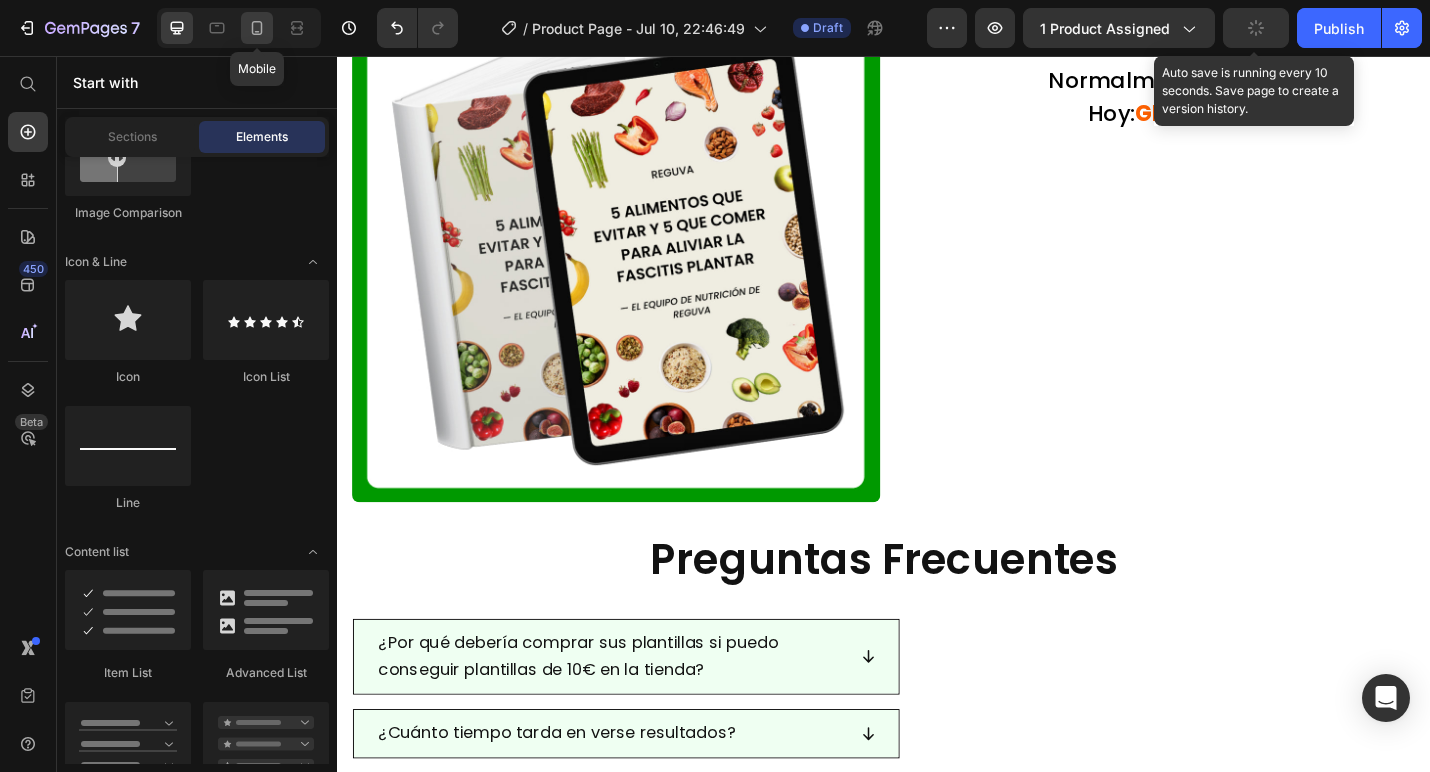 click 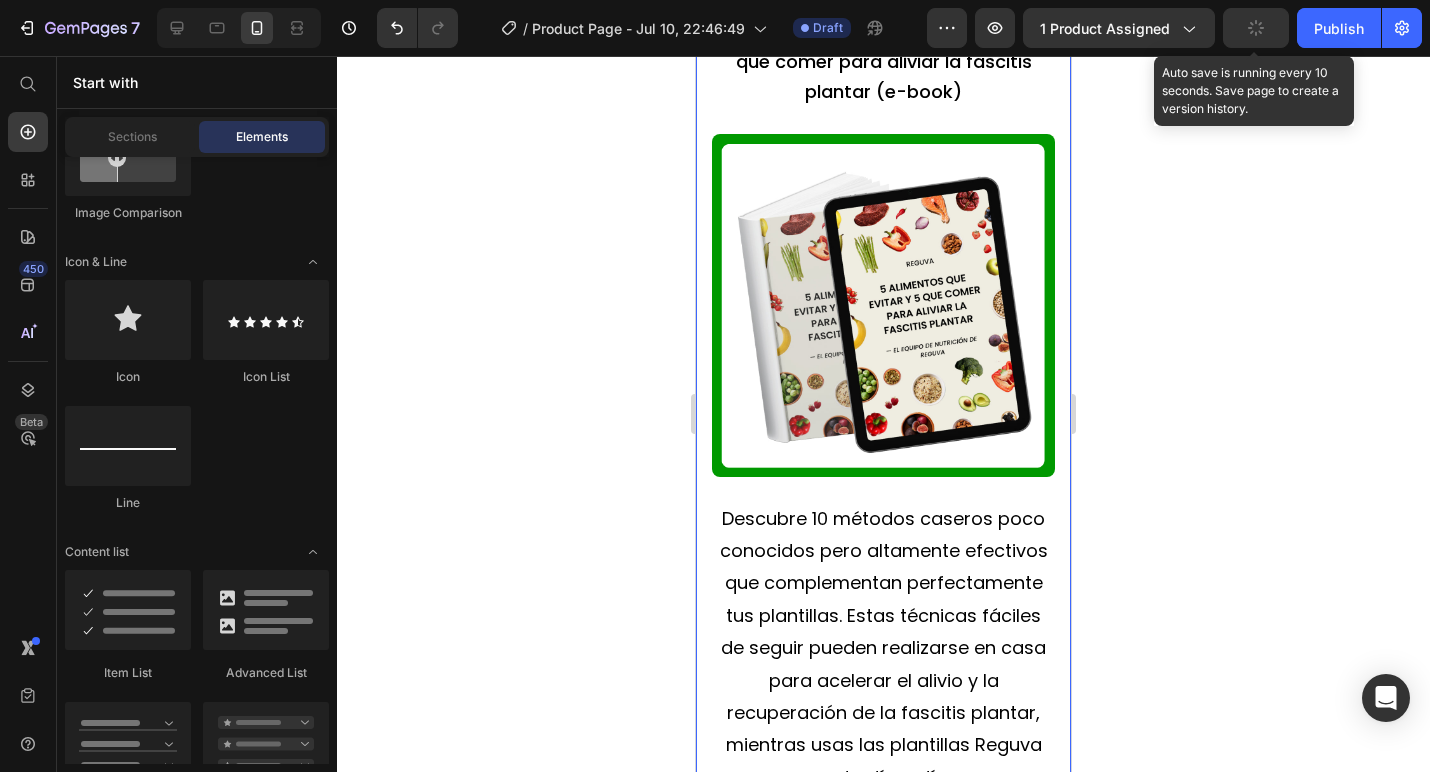 scroll, scrollTop: 10030, scrollLeft: 0, axis: vertical 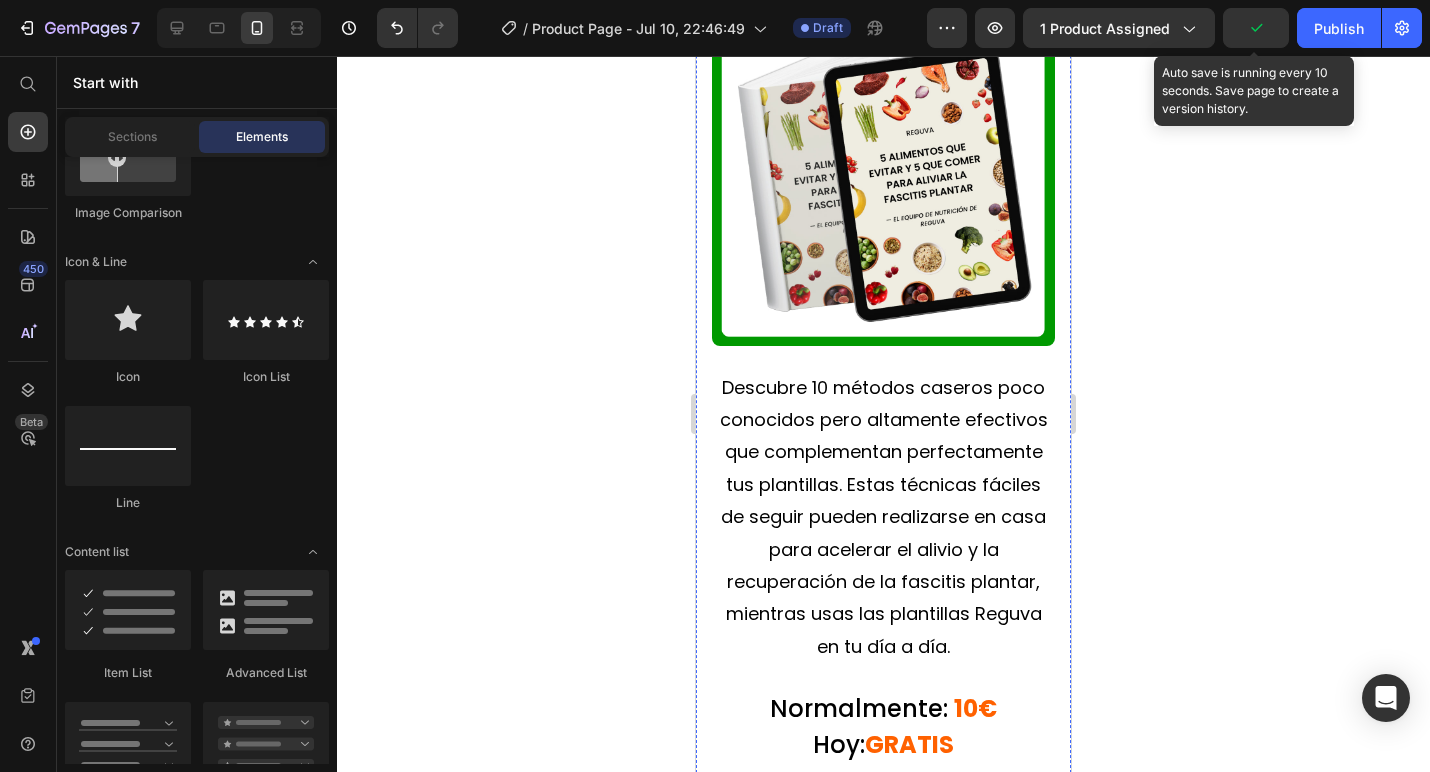 click on "Title Line" at bounding box center [883, -160] 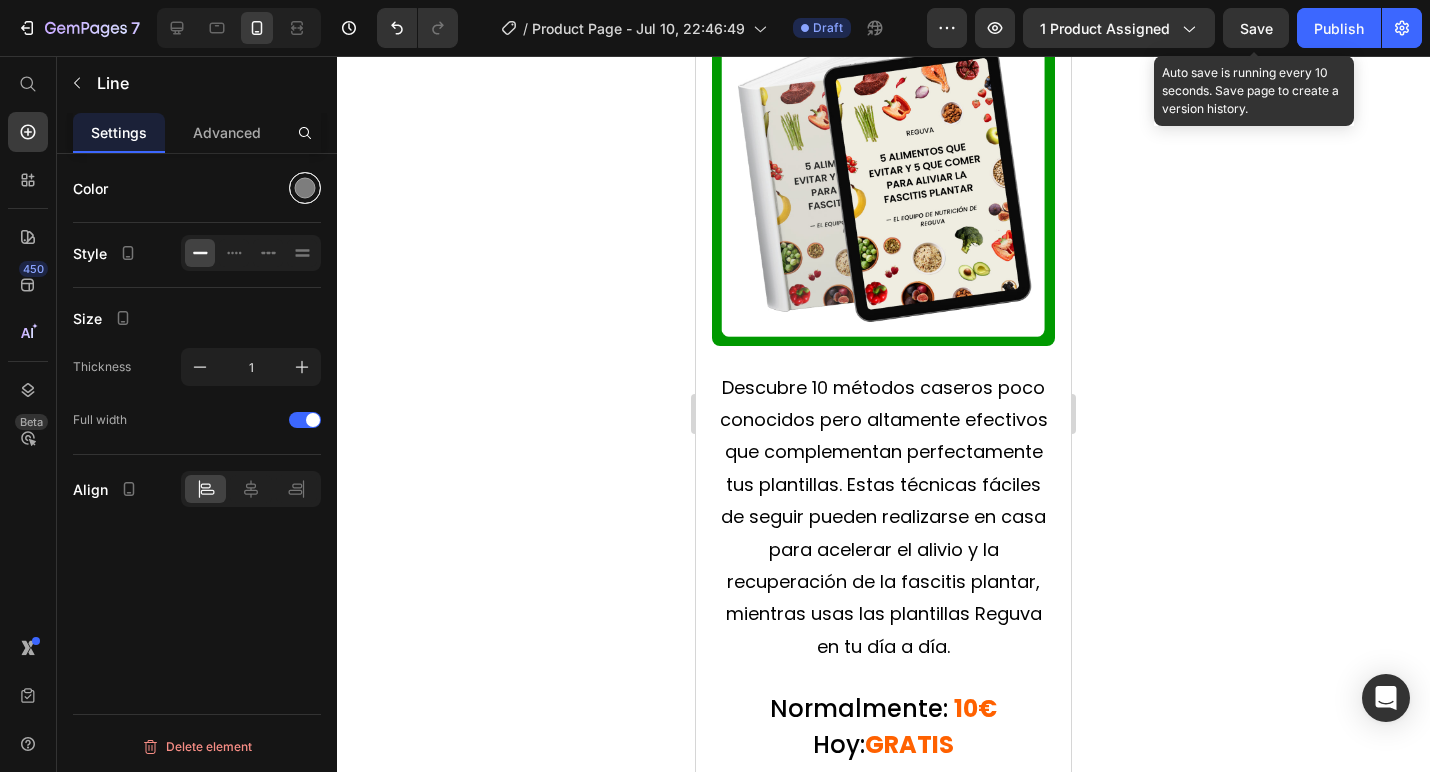 click at bounding box center (305, 188) 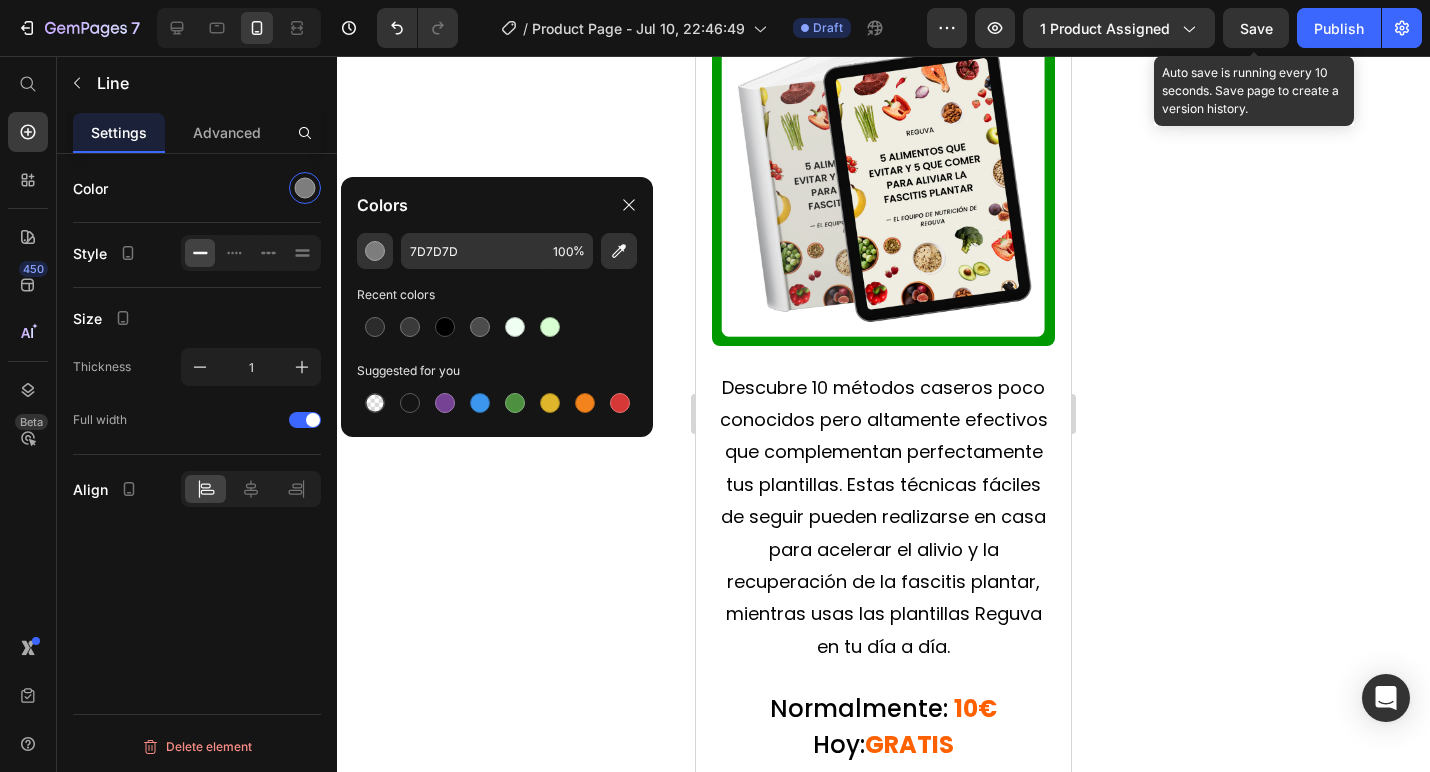 click at bounding box center (445, 327) 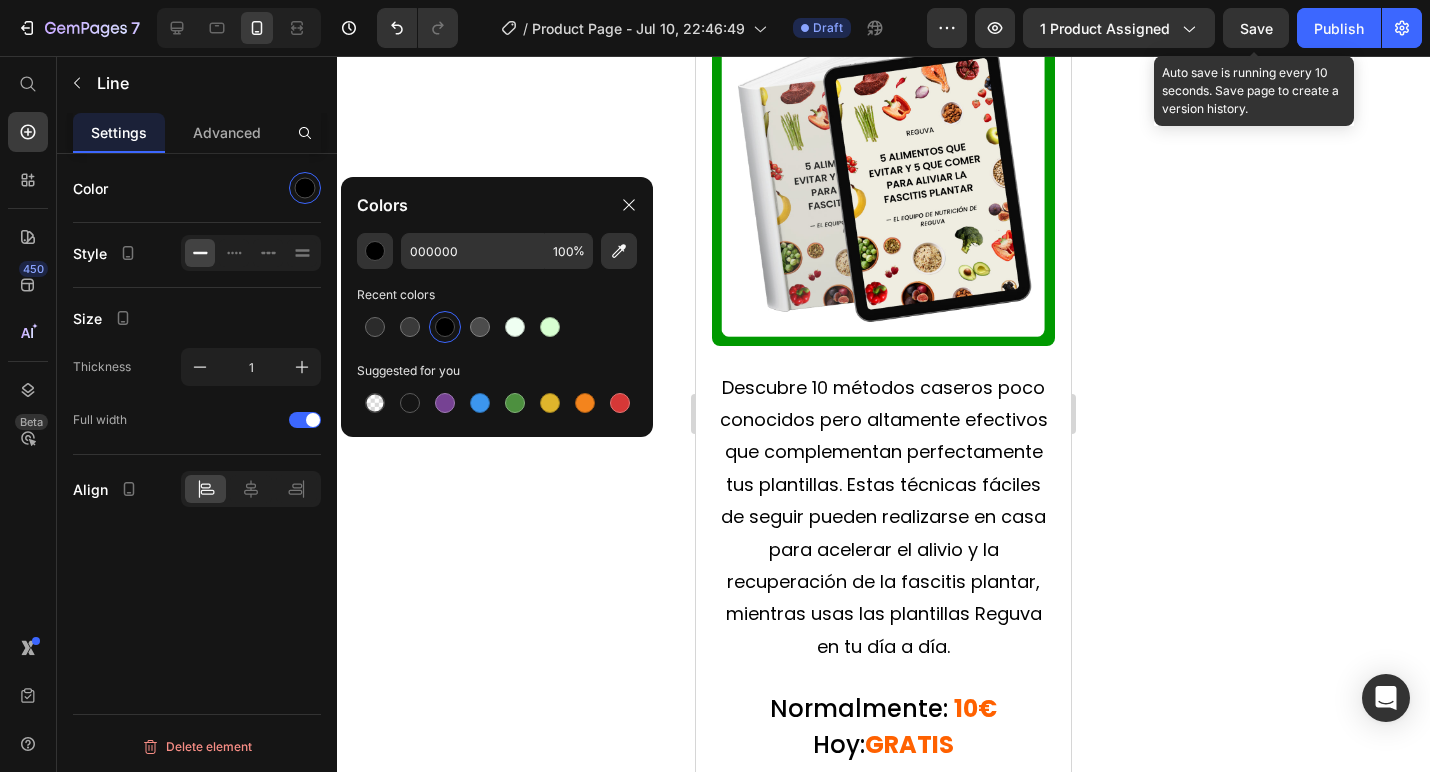 click 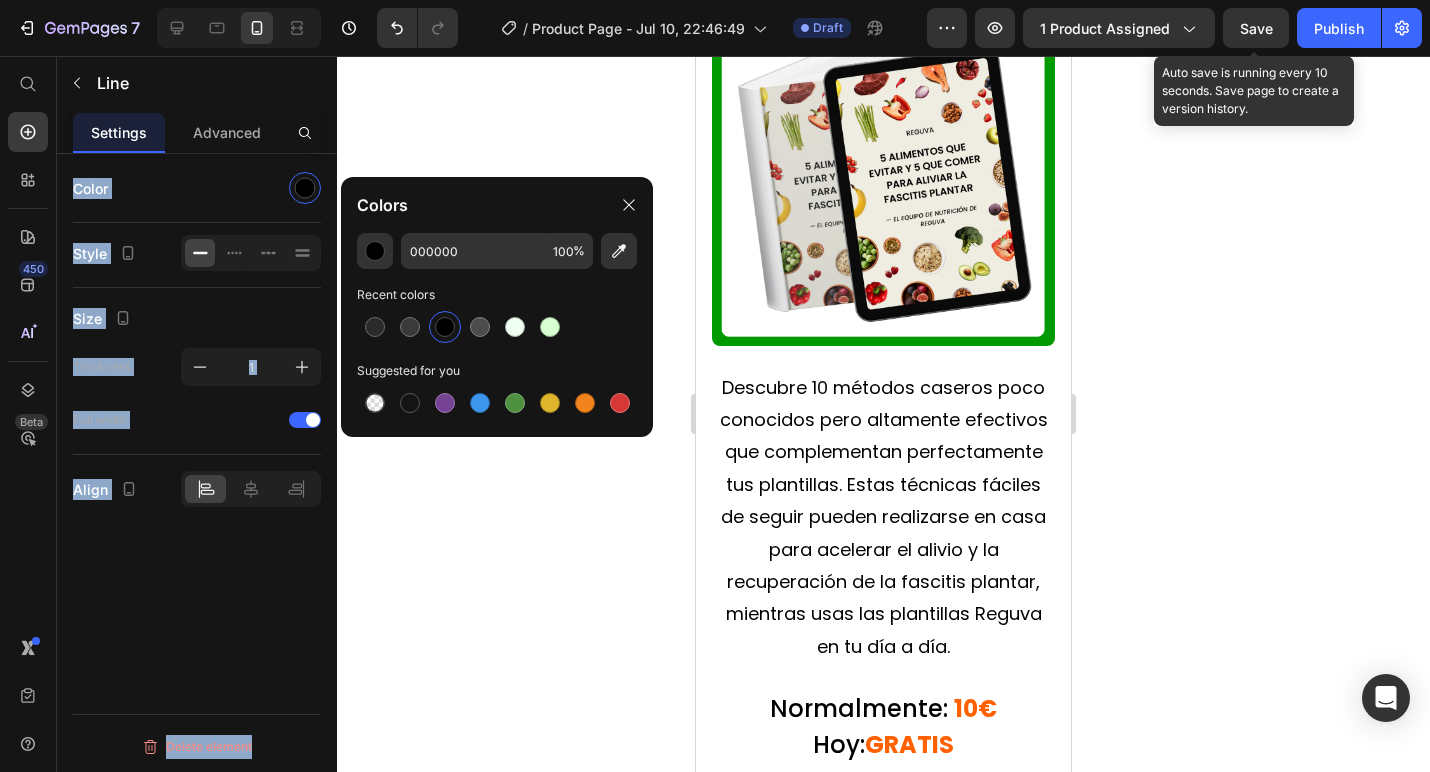 click 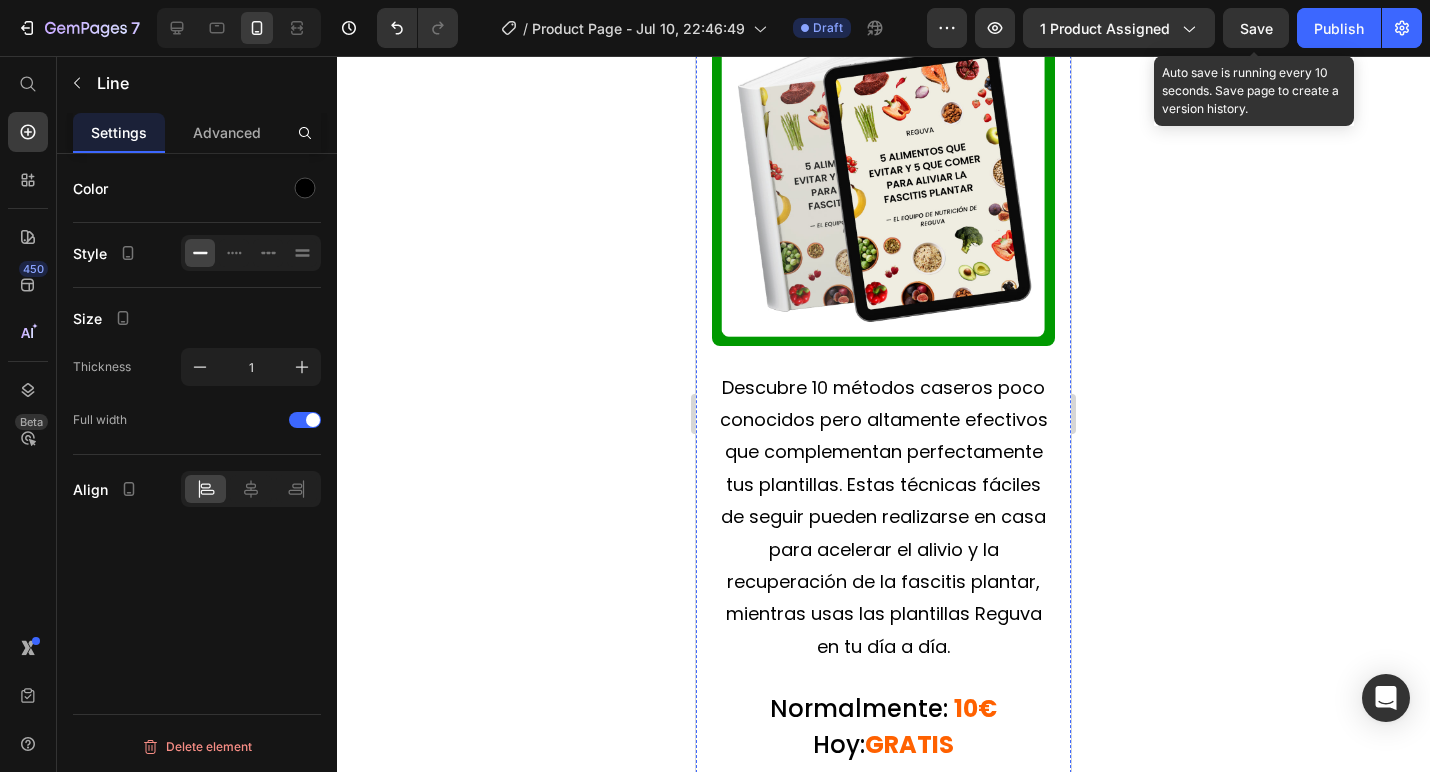 click at bounding box center [883, -160] 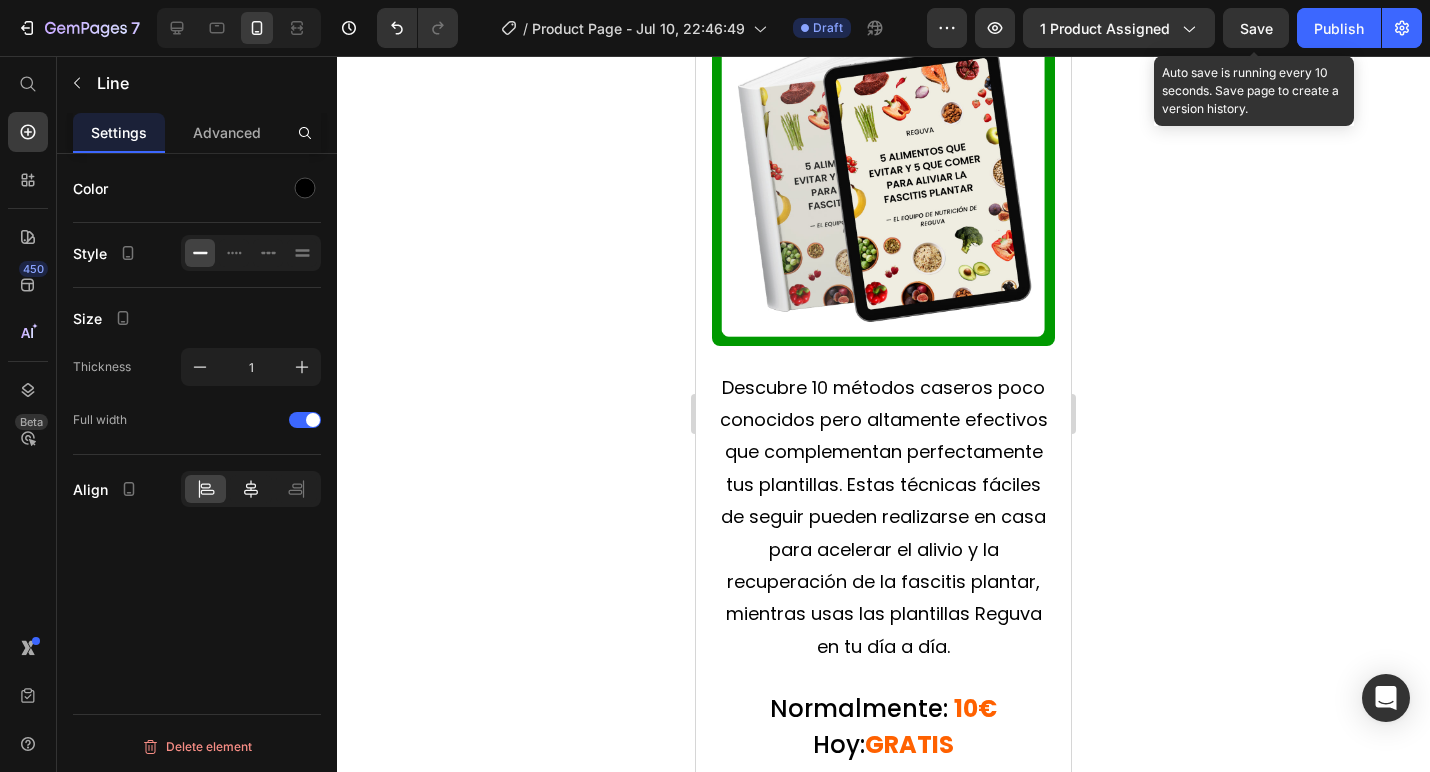 click 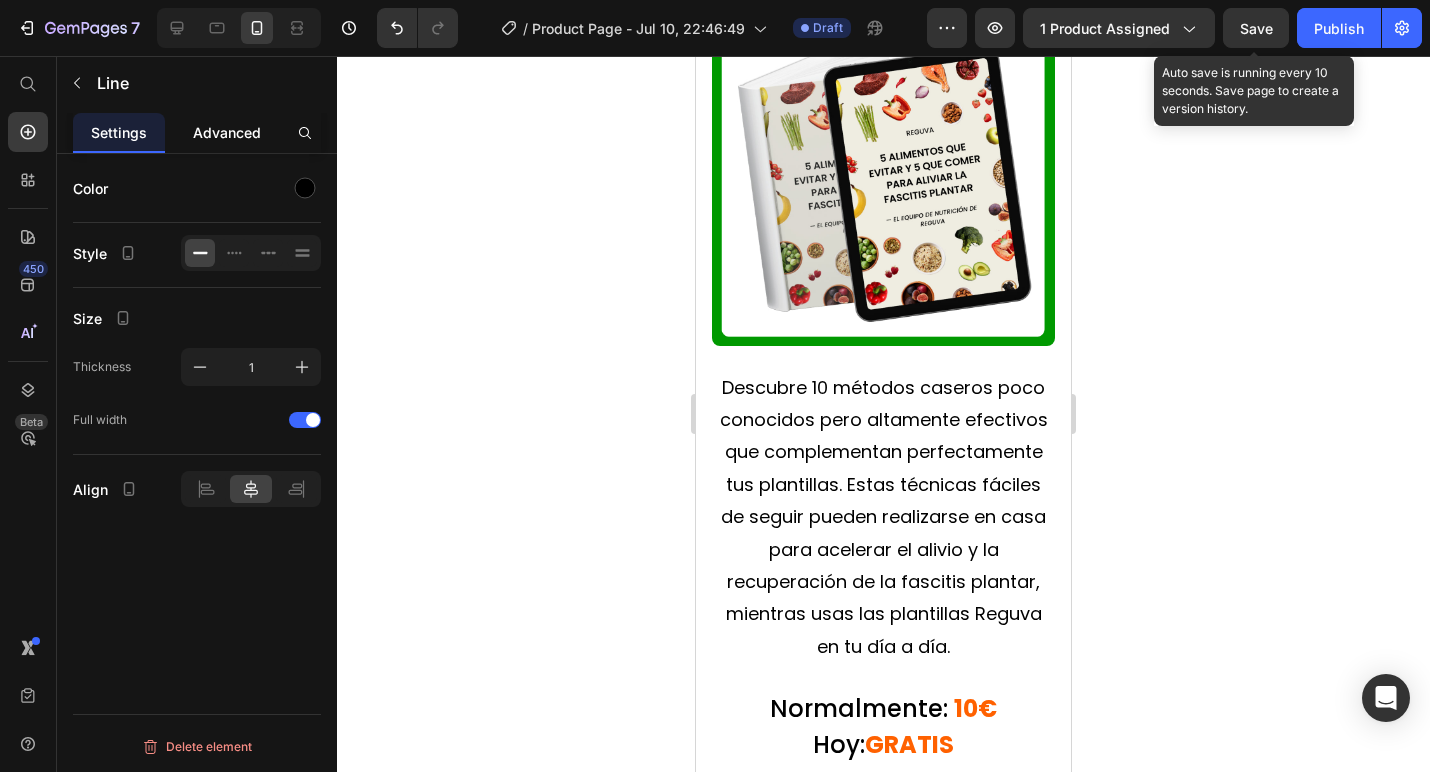 click on "Advanced" 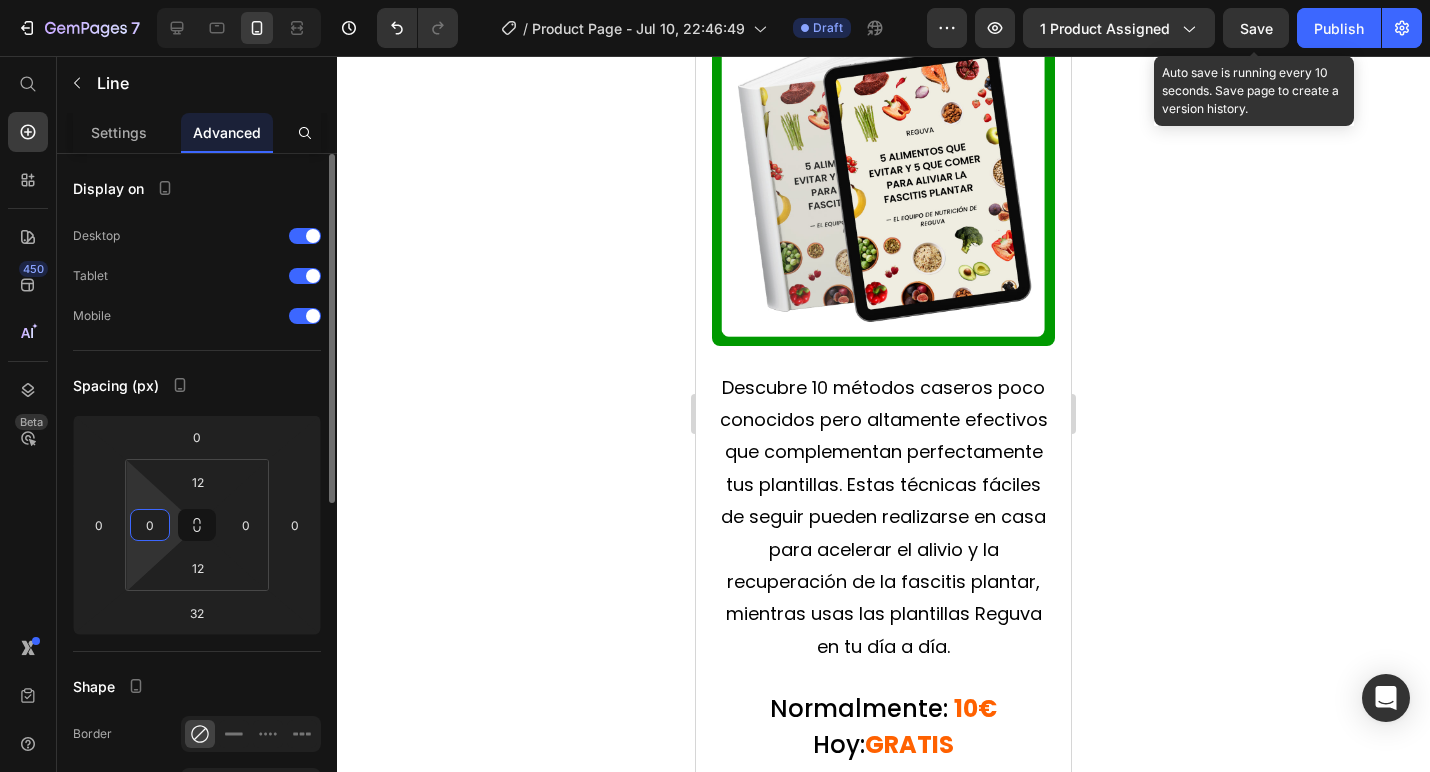 click on "0" at bounding box center [150, 525] 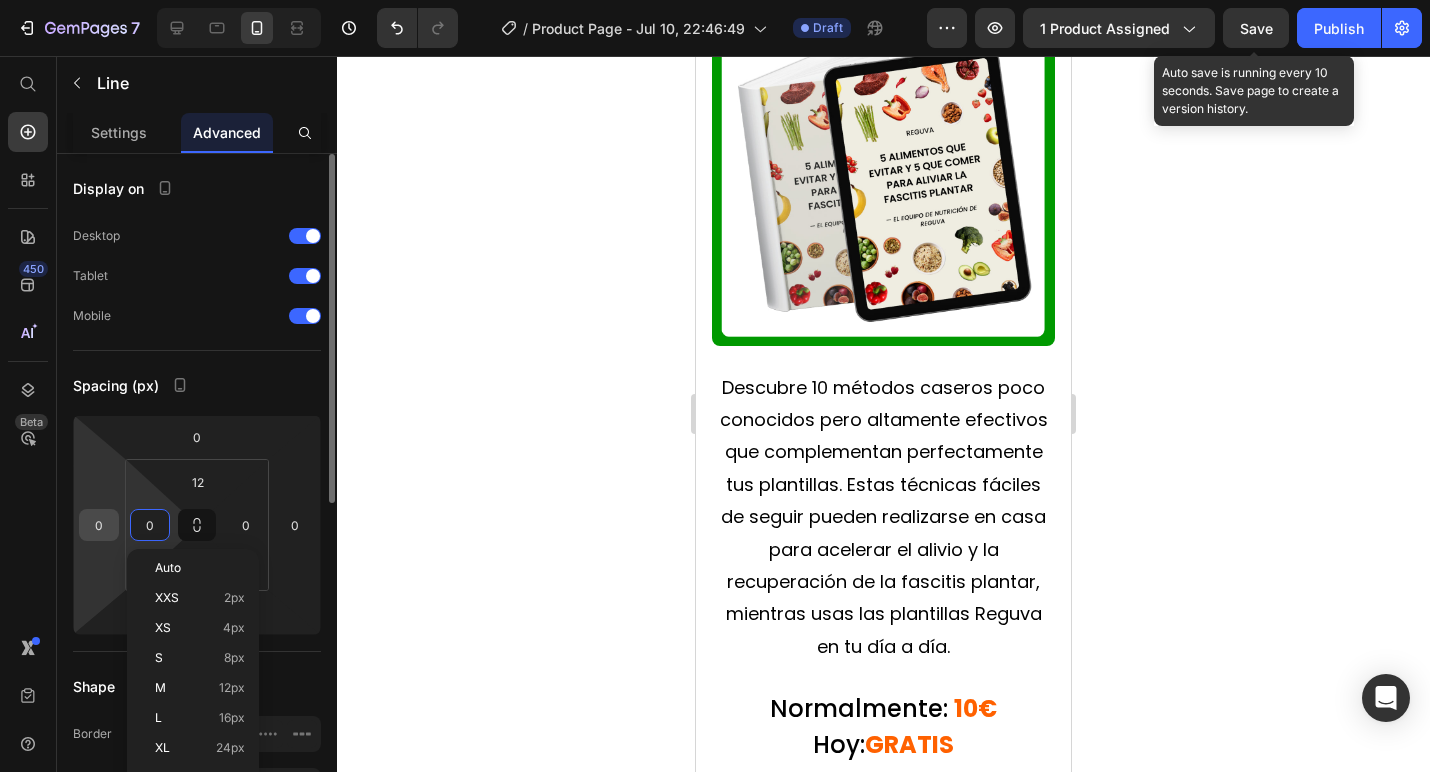 click on "0" at bounding box center [99, 525] 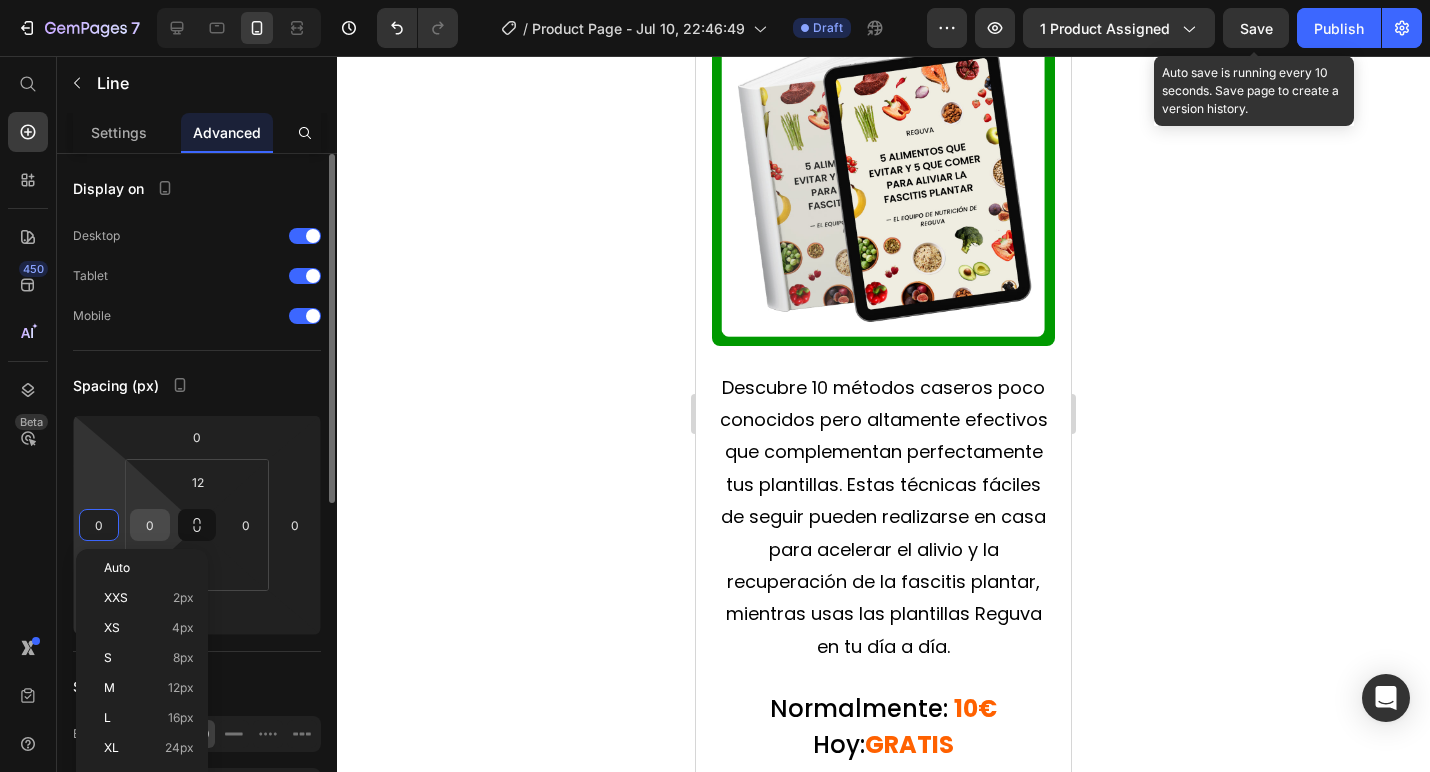 click on "0" at bounding box center [150, 525] 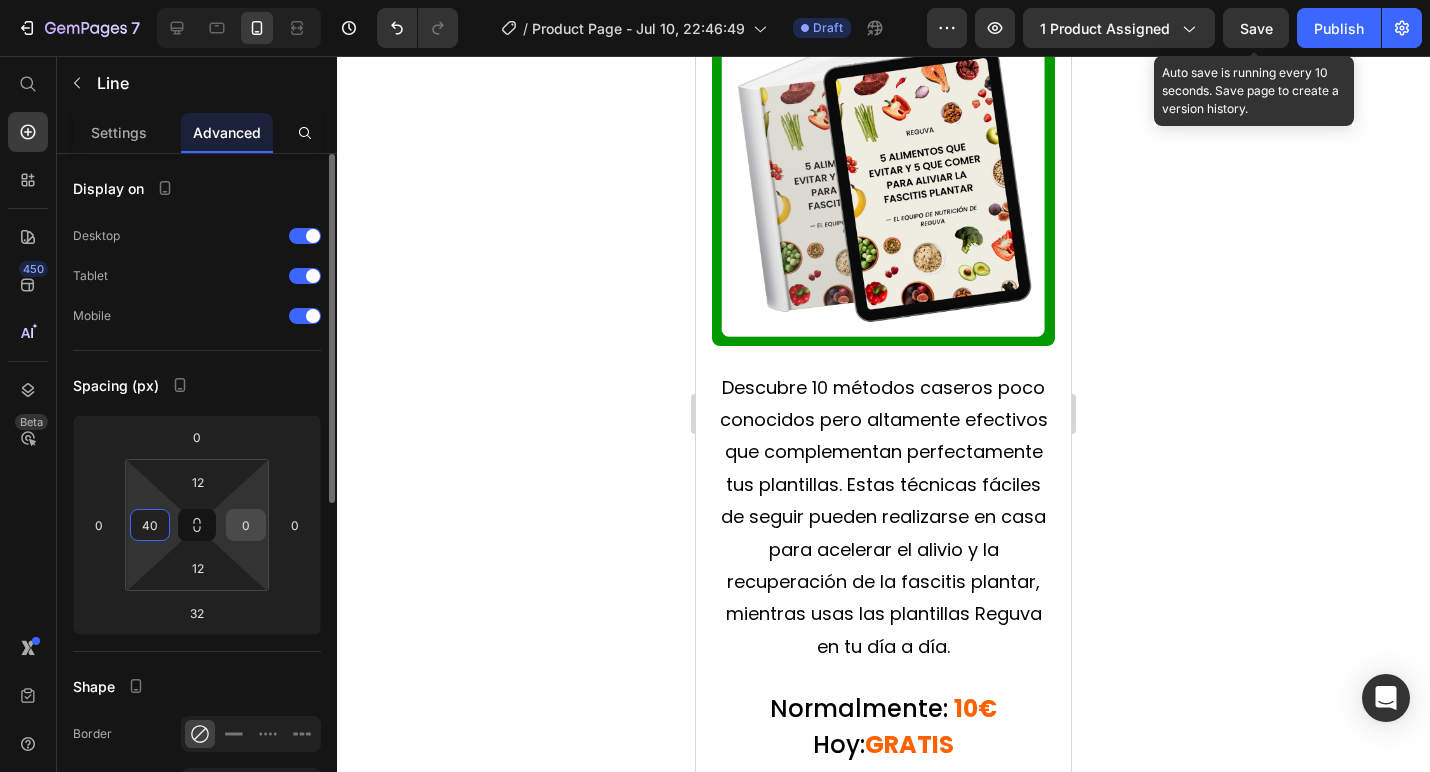 type on "40" 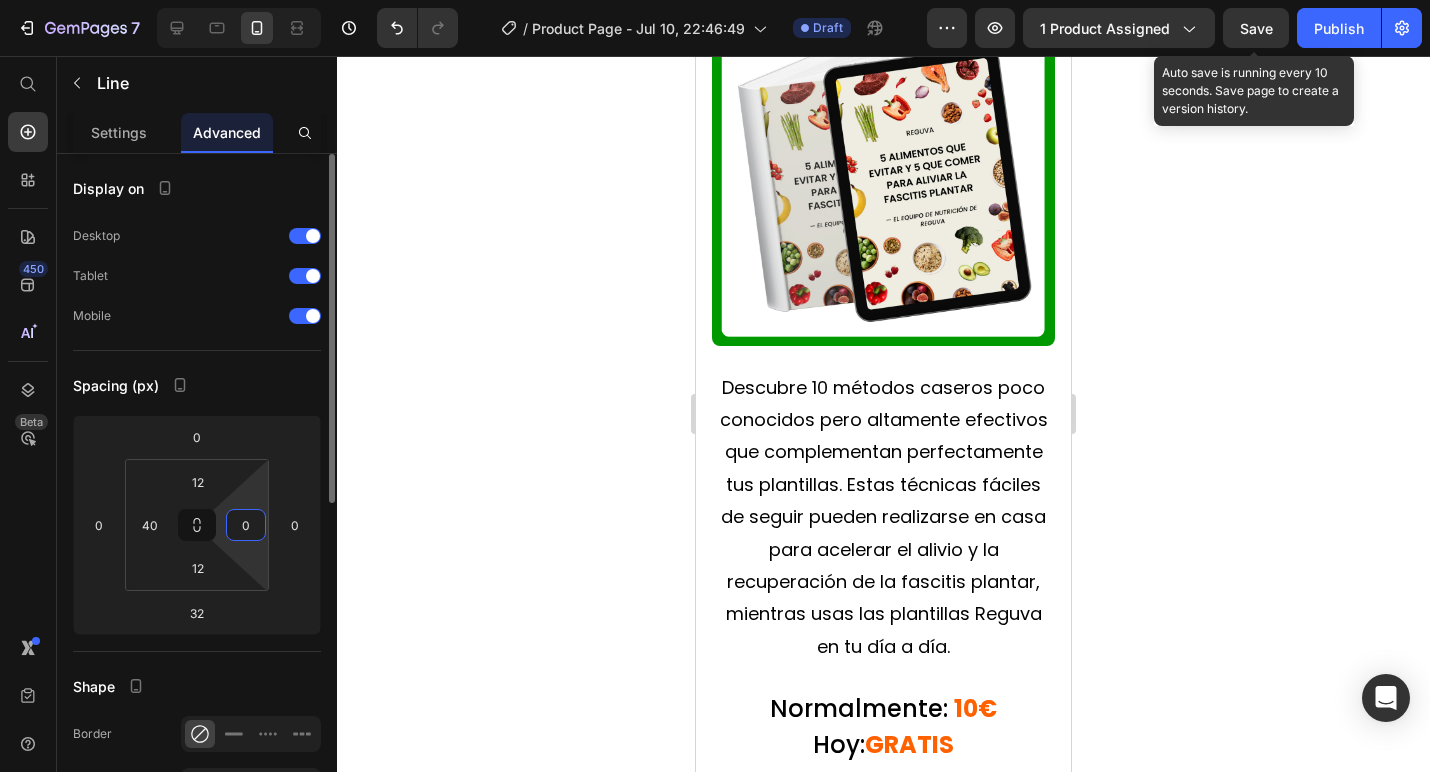 click on "0" at bounding box center (246, 525) 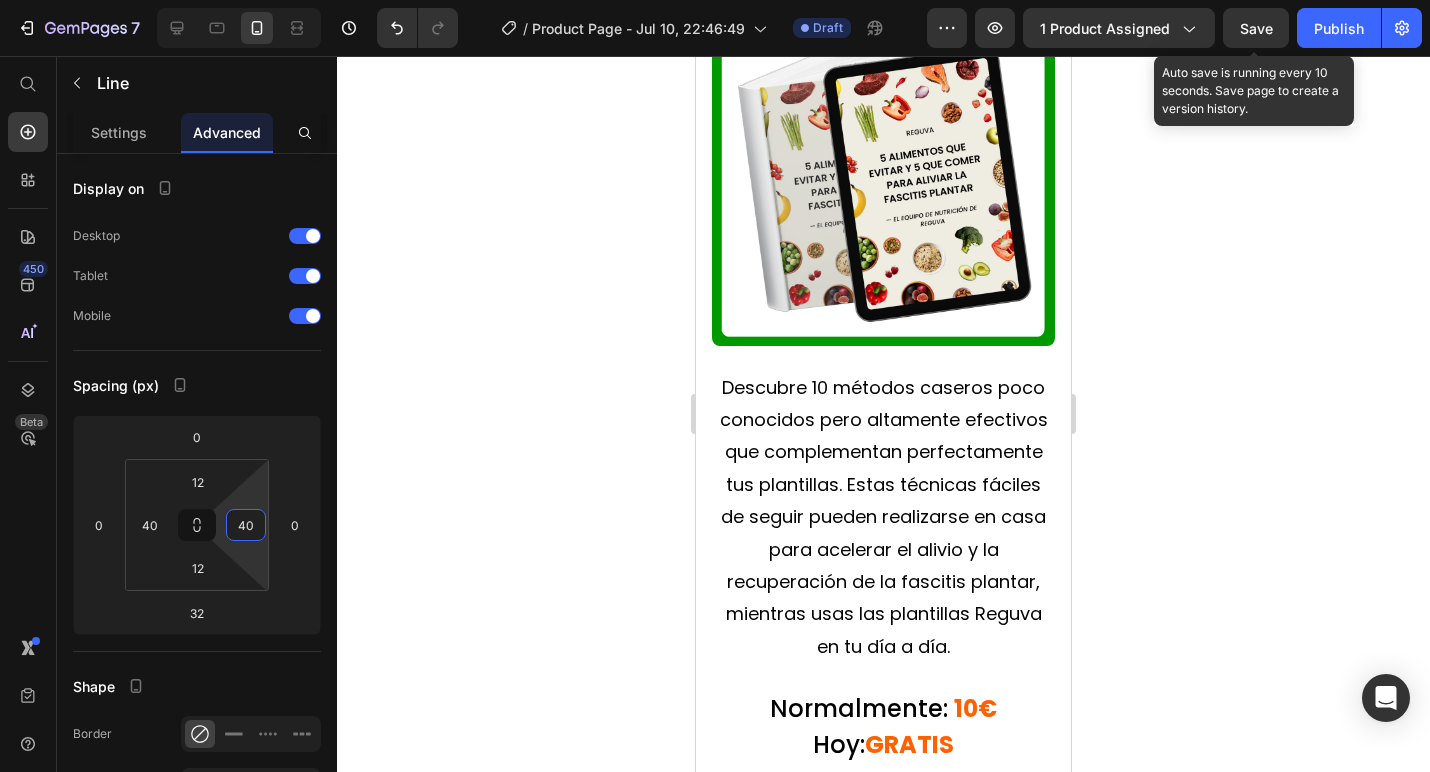 type on "40" 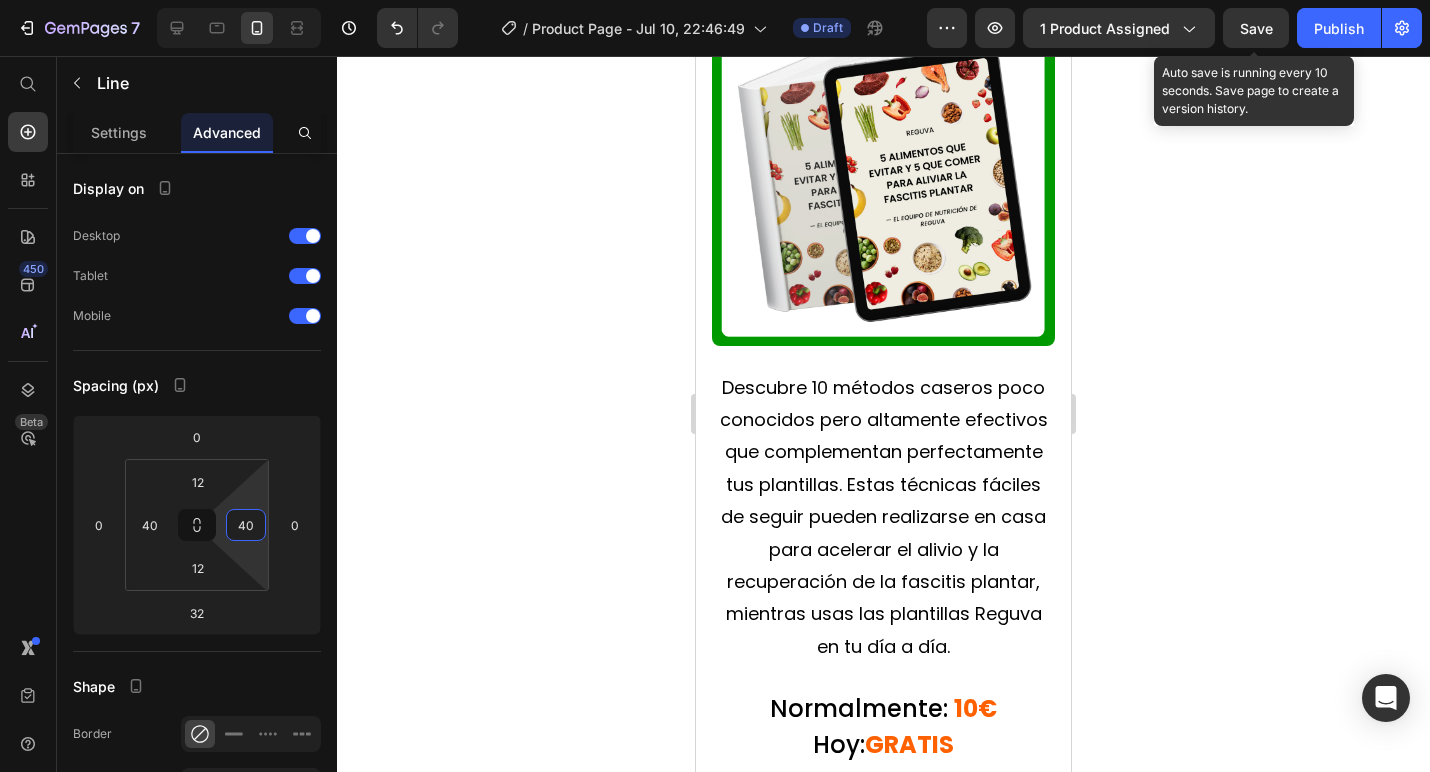 click 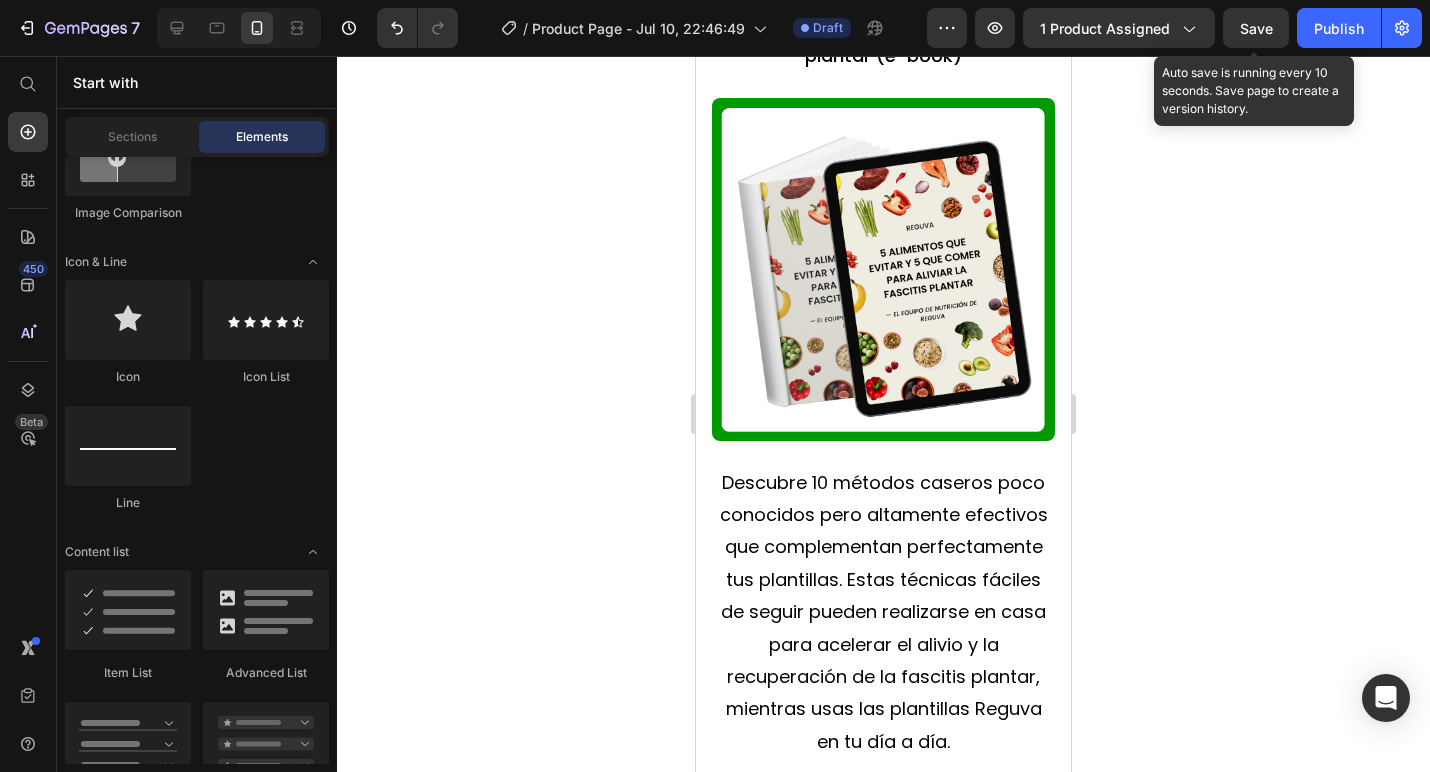 scroll, scrollTop: 9846, scrollLeft: 0, axis: vertical 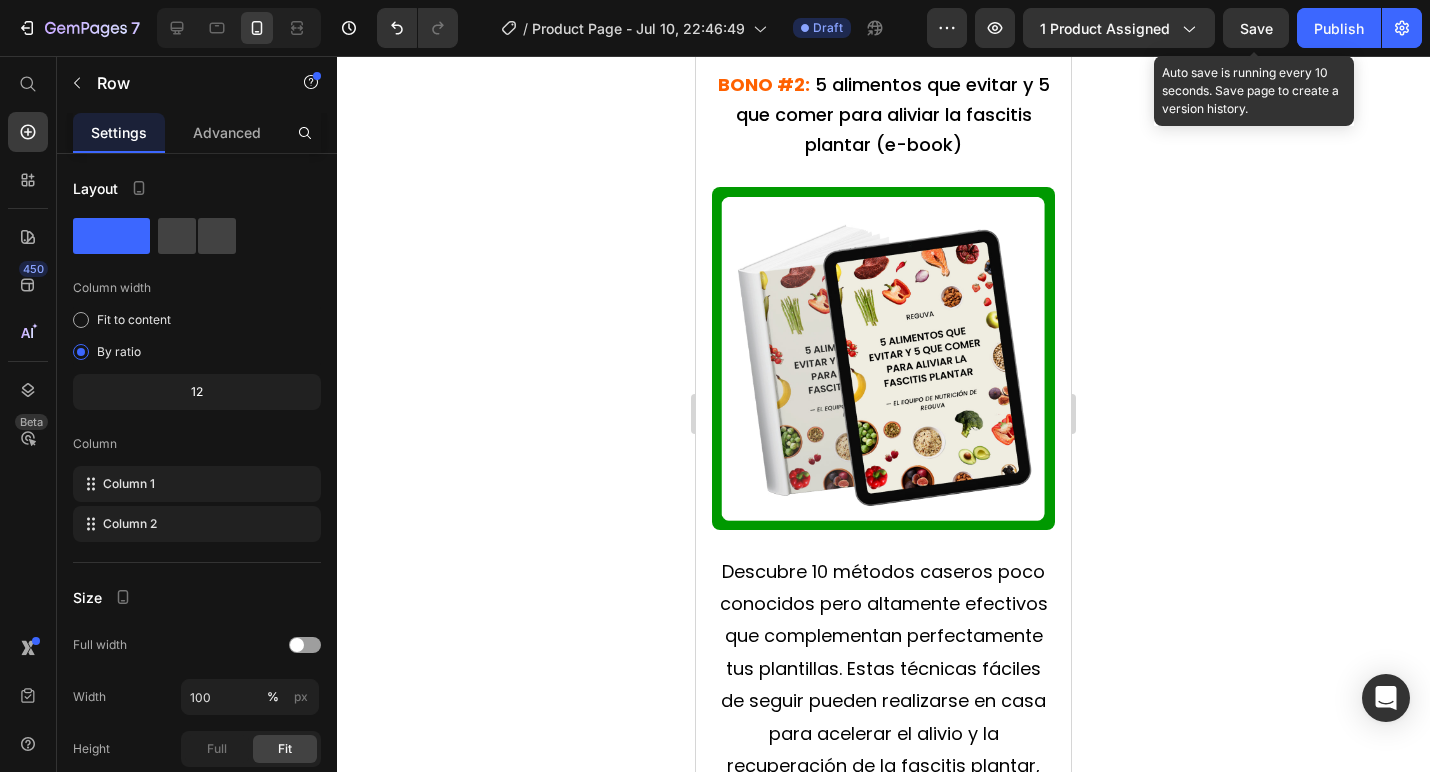 click on "Lo que comes tiene un impacto directo en la inflamación y el dolor de tus pies. Descubre 5 alimentos que empeoran tu fascitis plantar y 5 alimentos que ayudan a aliviar el dolor y acelerar tu recuperación. Text Block Normalmente:   15€ Hoy:  GRATIS Heading" at bounding box center (883, -169) 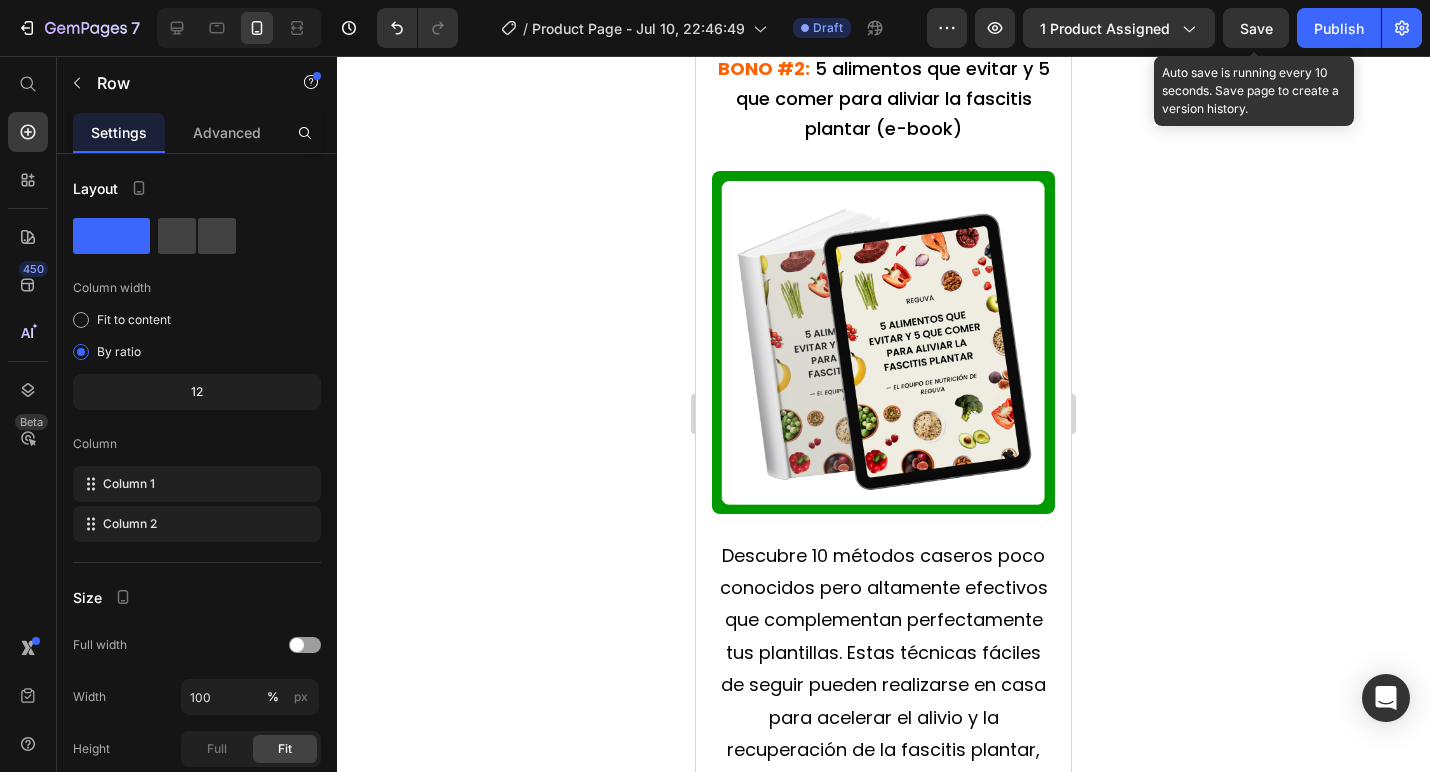 drag, startPoint x: 887, startPoint y: 352, endPoint x: 890, endPoint y: 302, distance: 50.08992 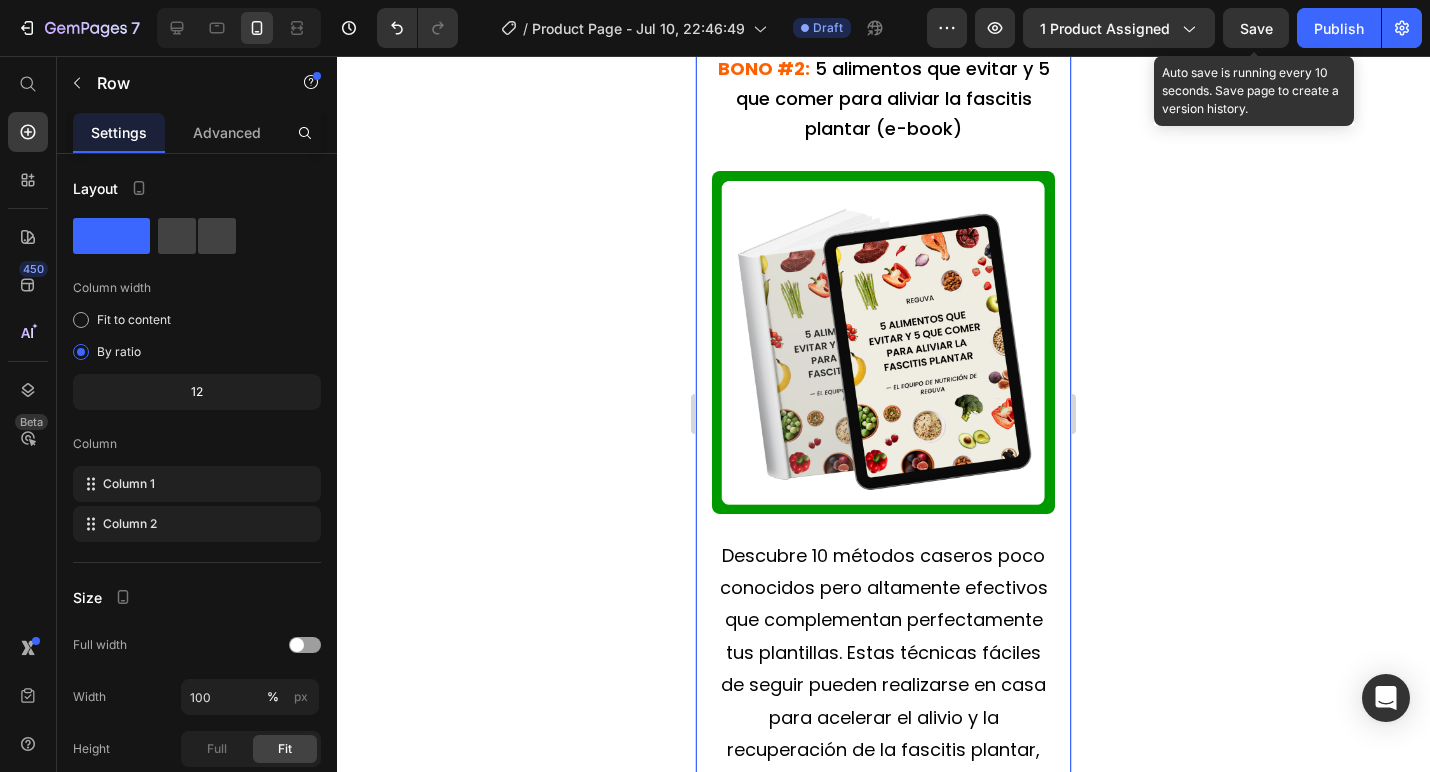 click 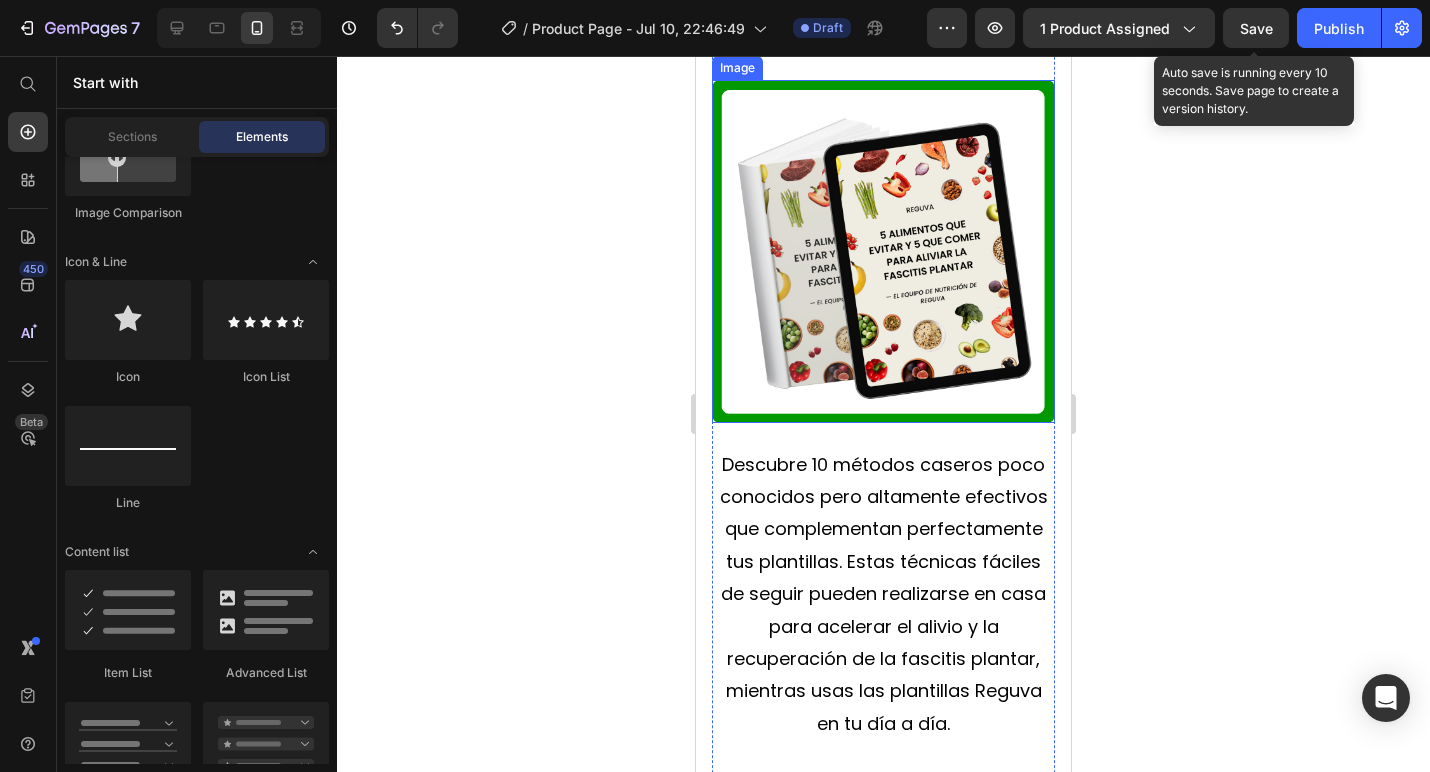 scroll, scrollTop: 9966, scrollLeft: 0, axis: vertical 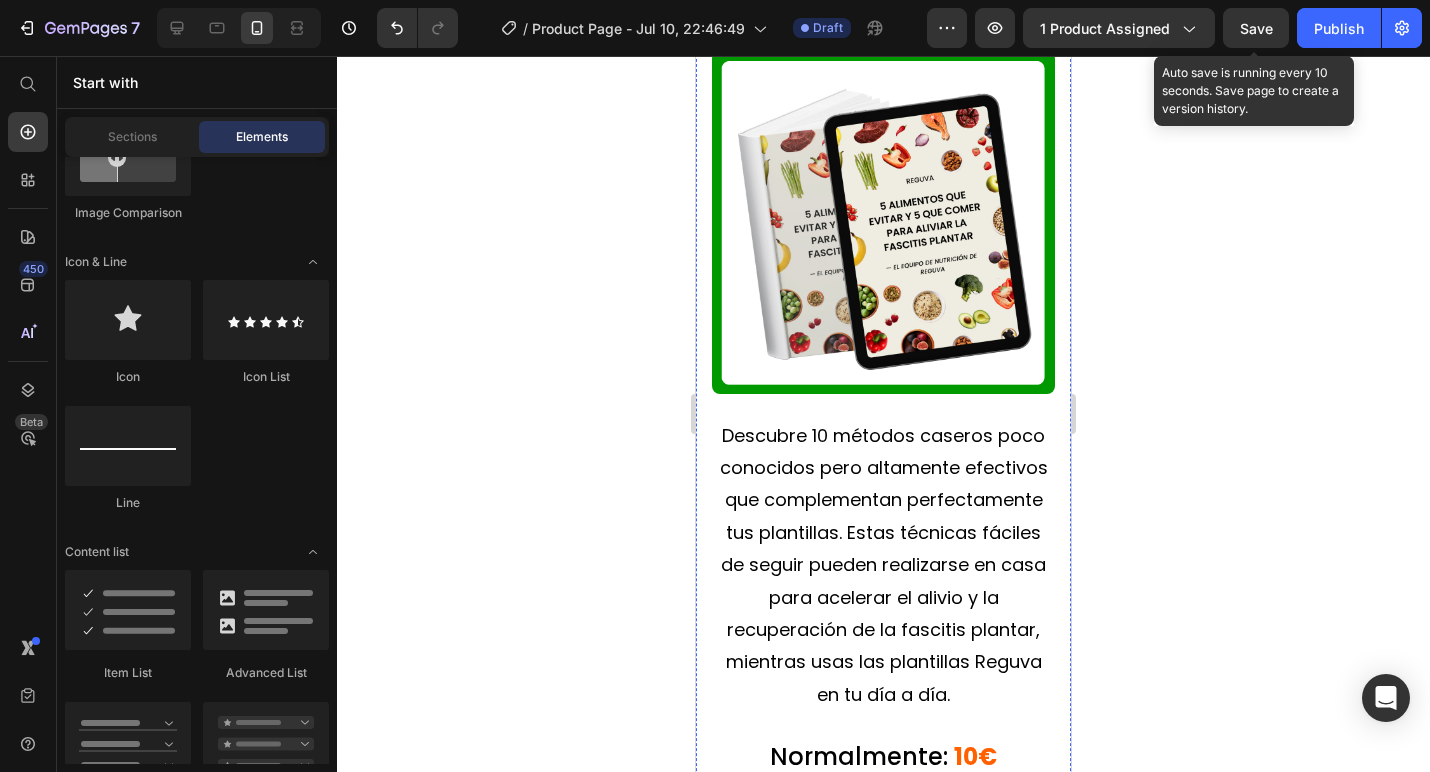 click on "Title Line" at bounding box center (883, -112) 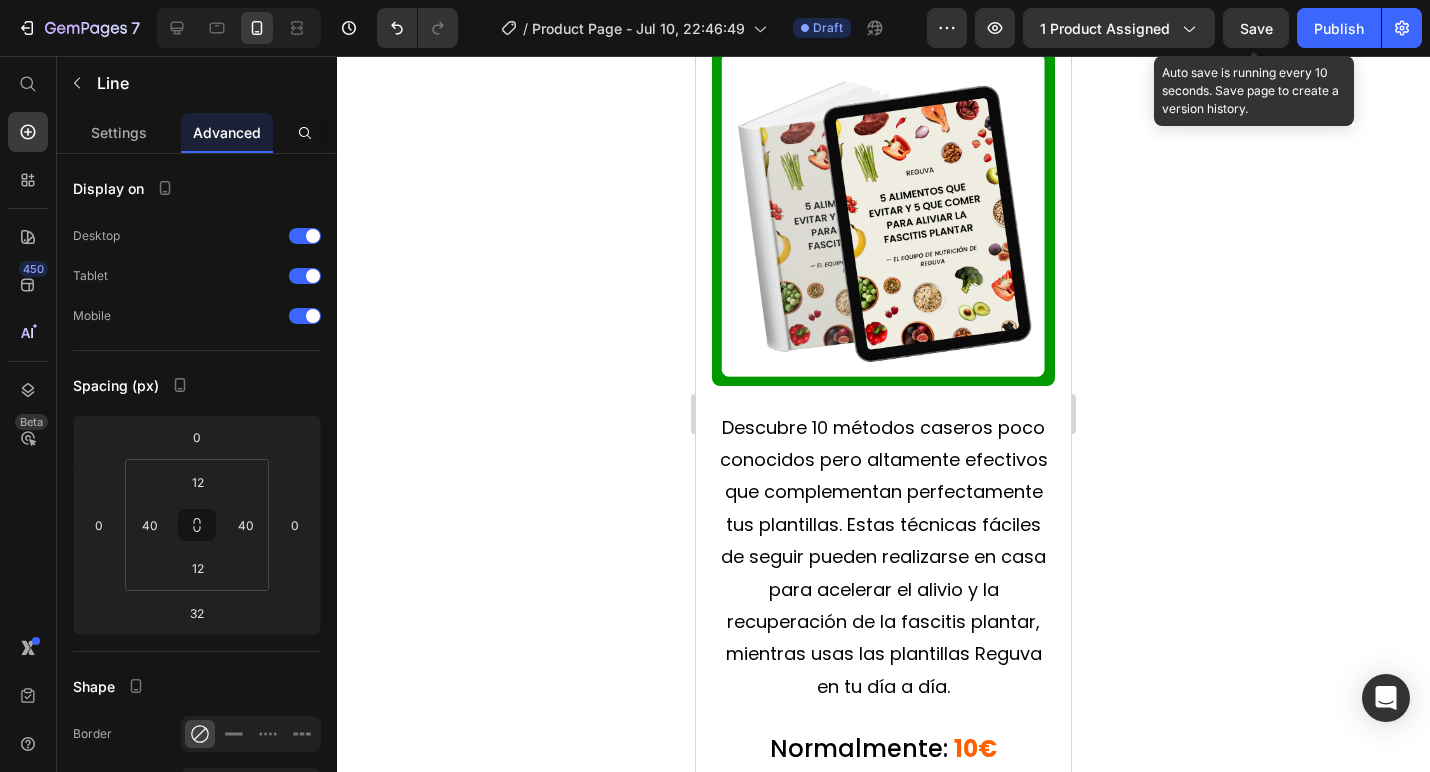 click at bounding box center [884, -78] 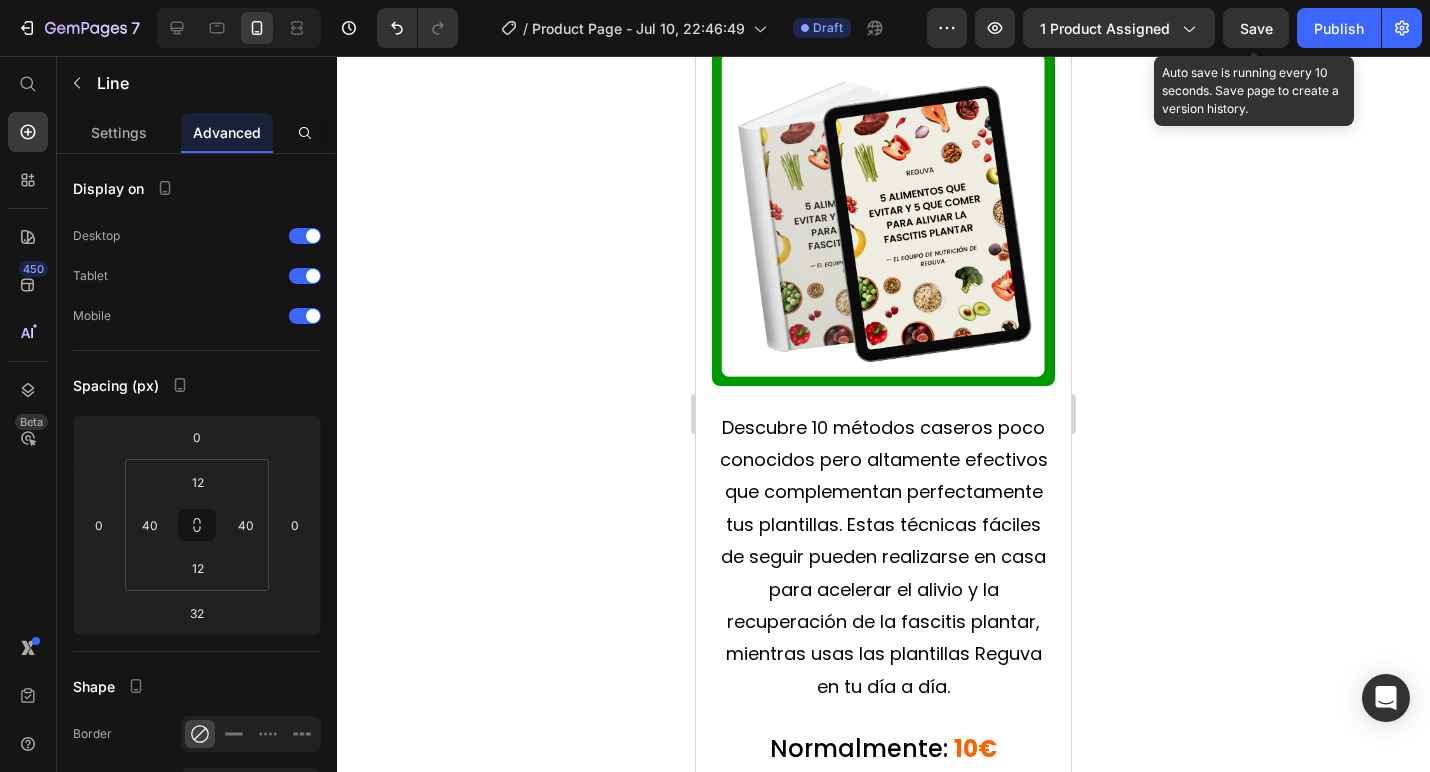 type on "24" 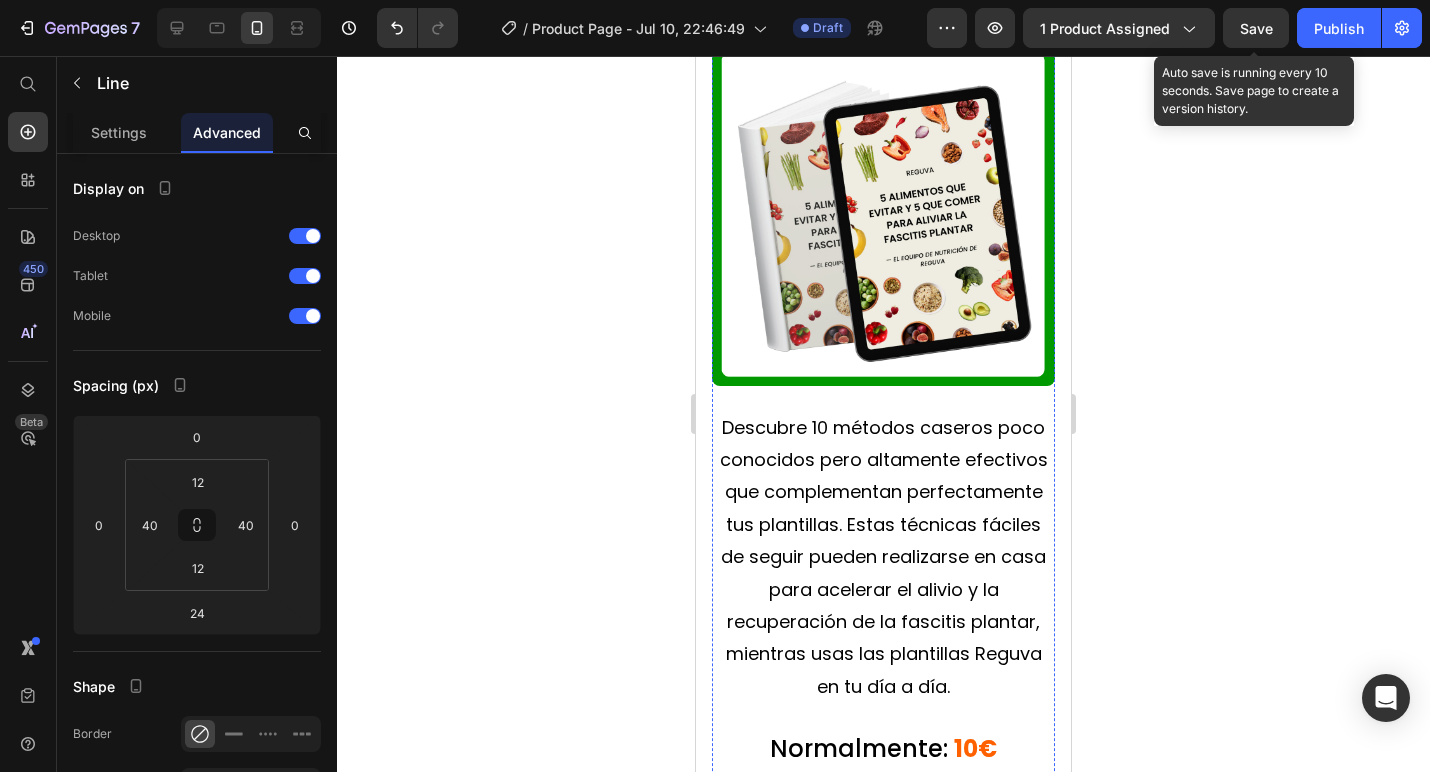 click 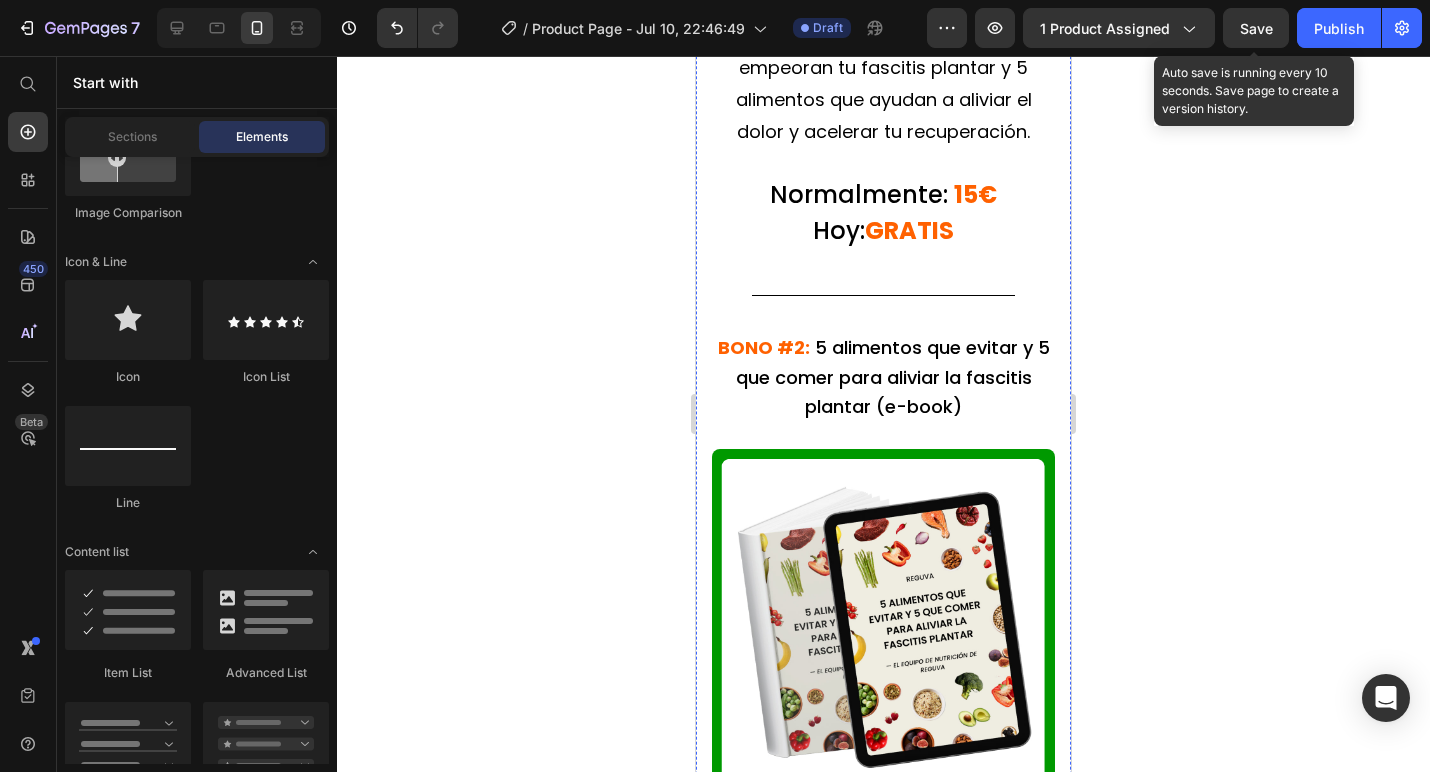scroll, scrollTop: 9335, scrollLeft: 0, axis: vertical 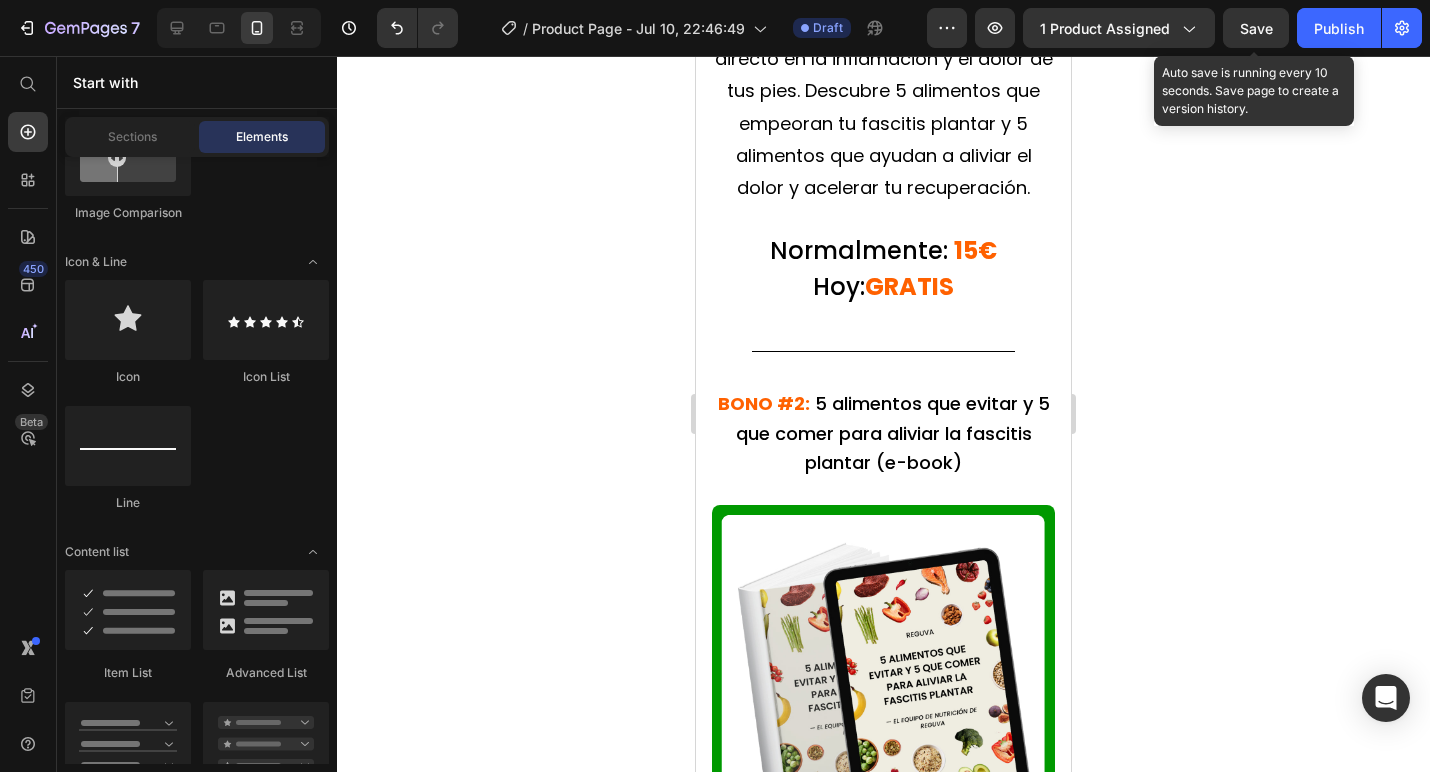 click on "2 regalos GRATIS" at bounding box center (930, -201) 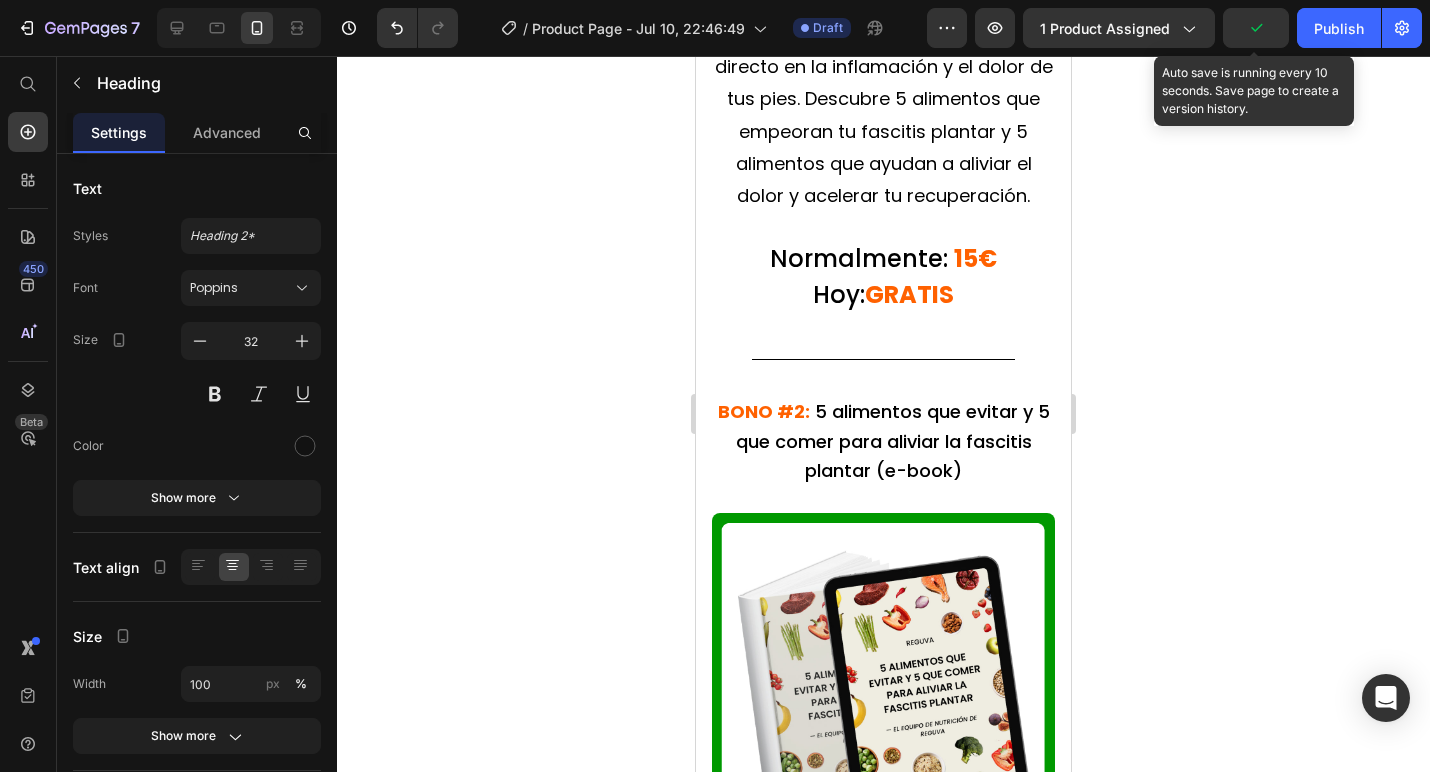 click at bounding box center (884, -128) 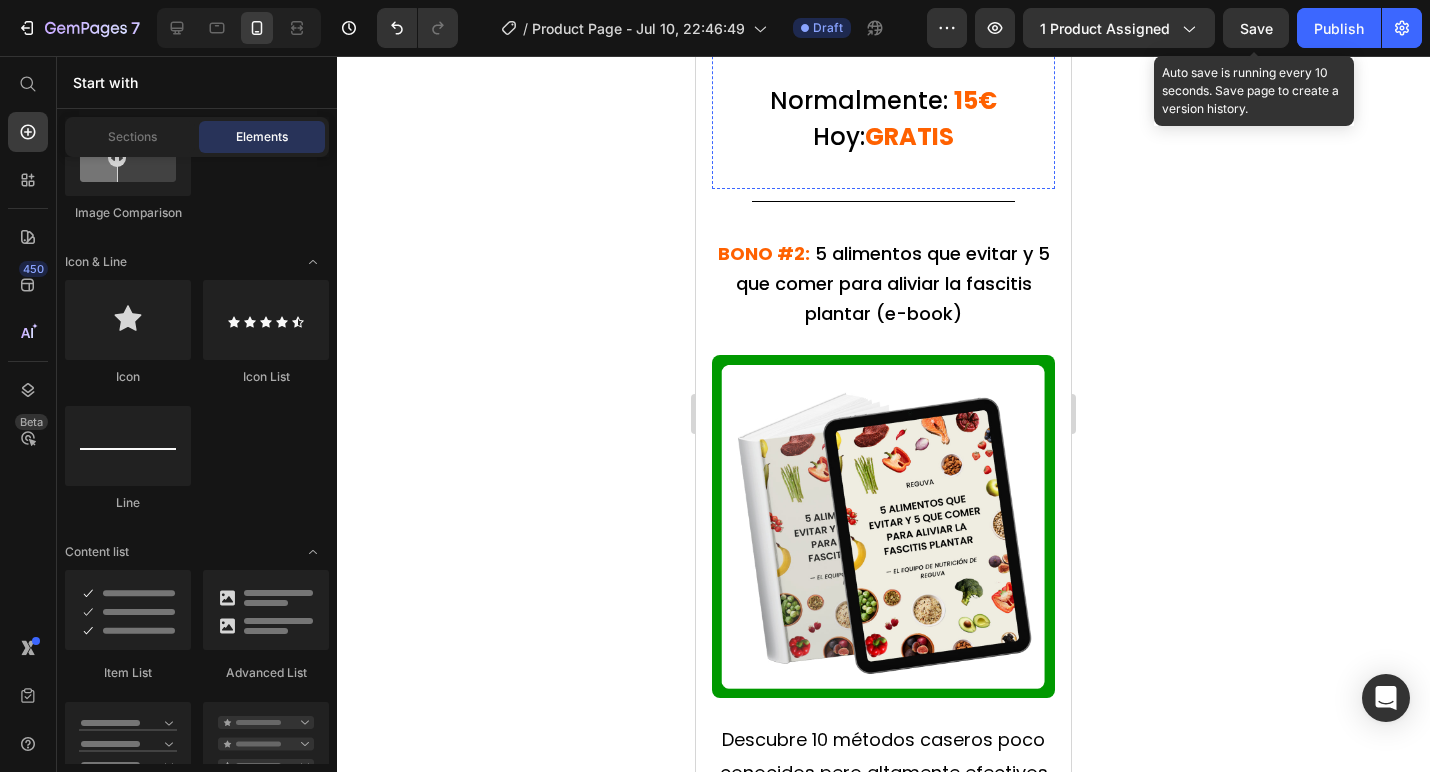 scroll, scrollTop: 9847, scrollLeft: 0, axis: vertical 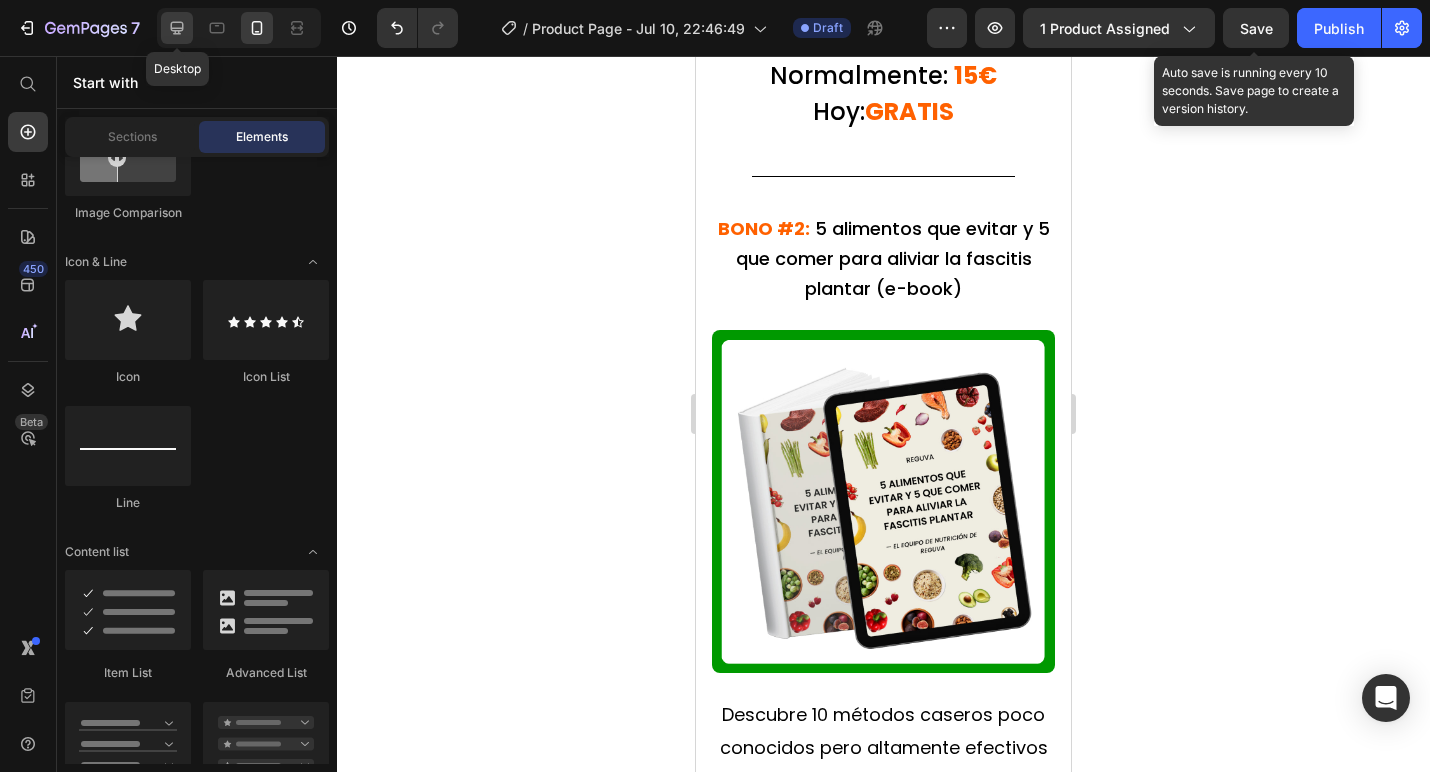 click 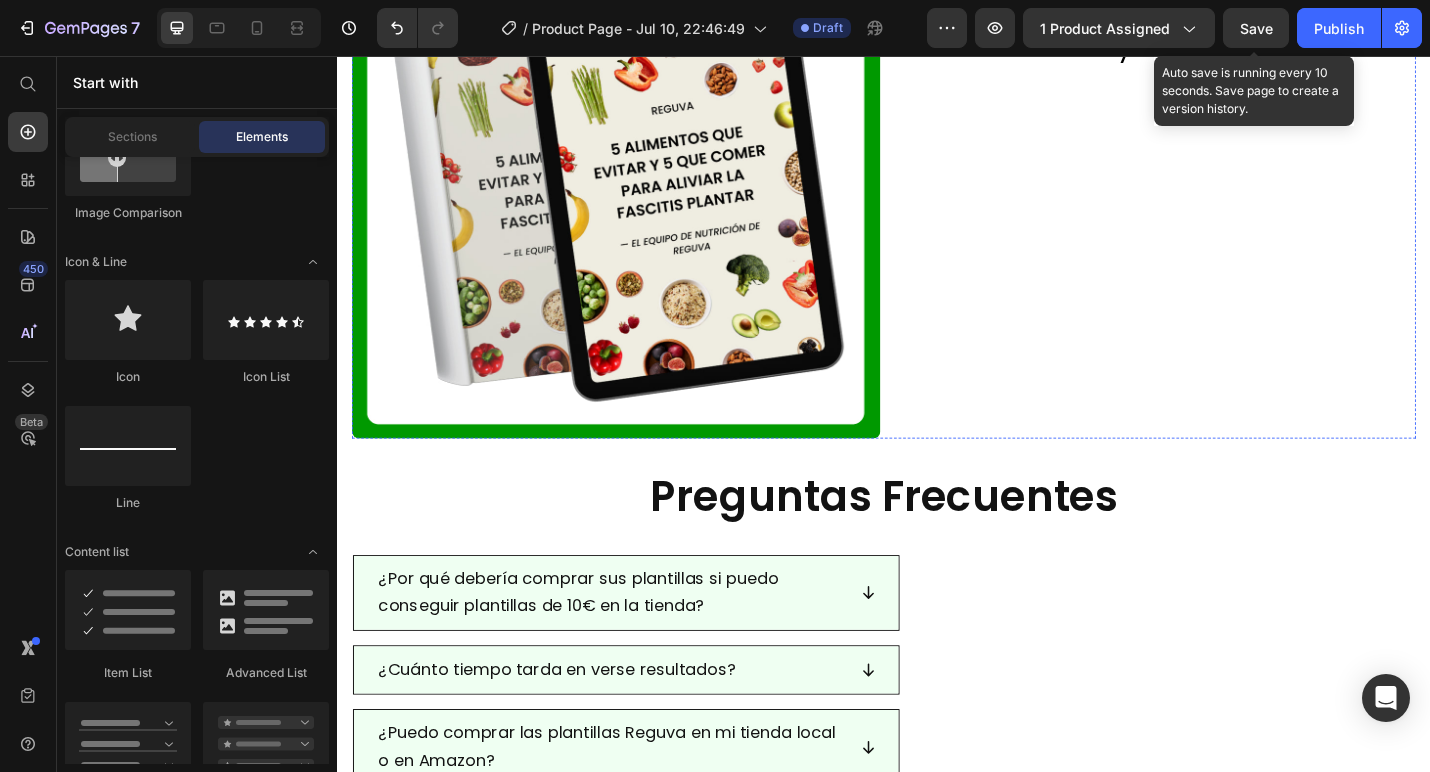 scroll, scrollTop: 9972, scrollLeft: 0, axis: vertical 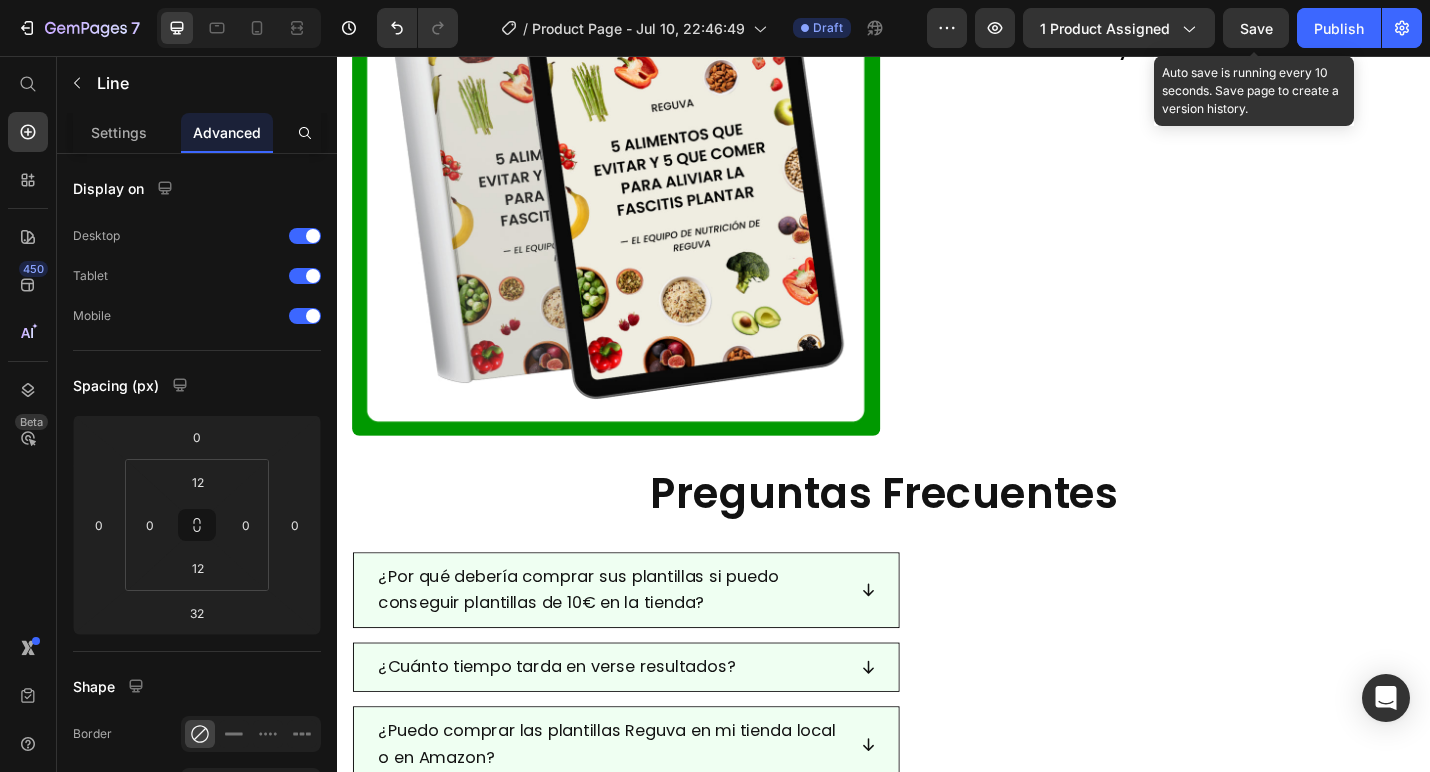 click on "Title Line   32" at bounding box center [937, -237] 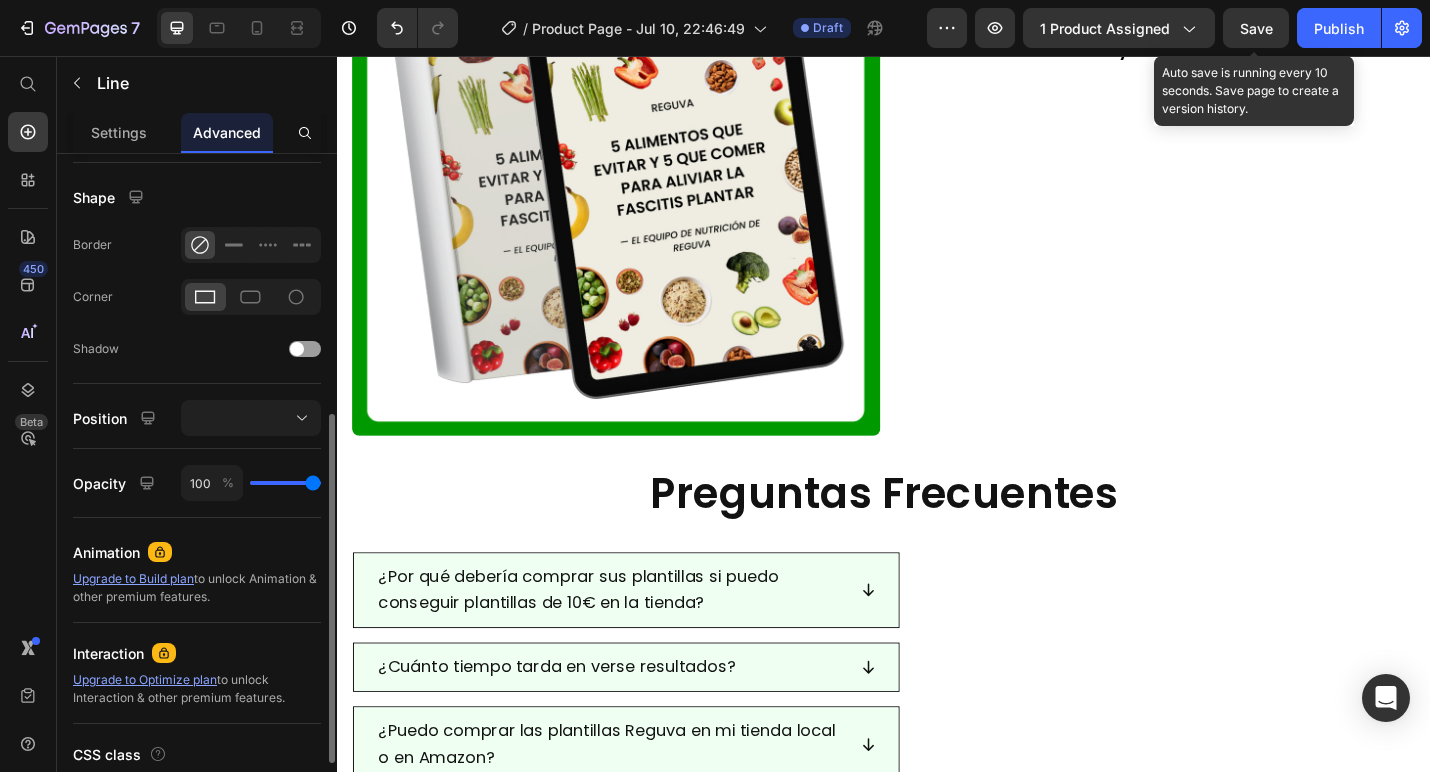 scroll, scrollTop: 494, scrollLeft: 0, axis: vertical 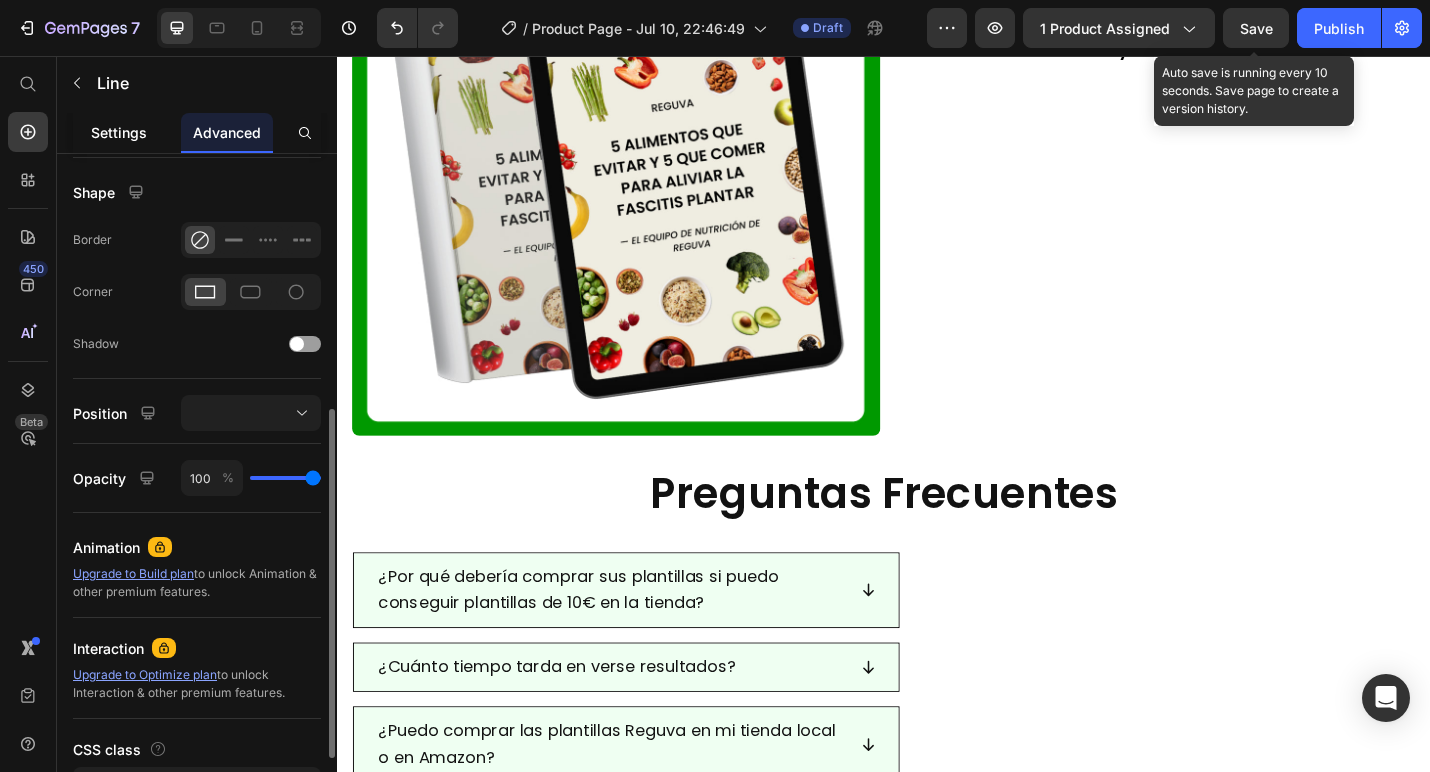 click on "Settings" at bounding box center [119, 132] 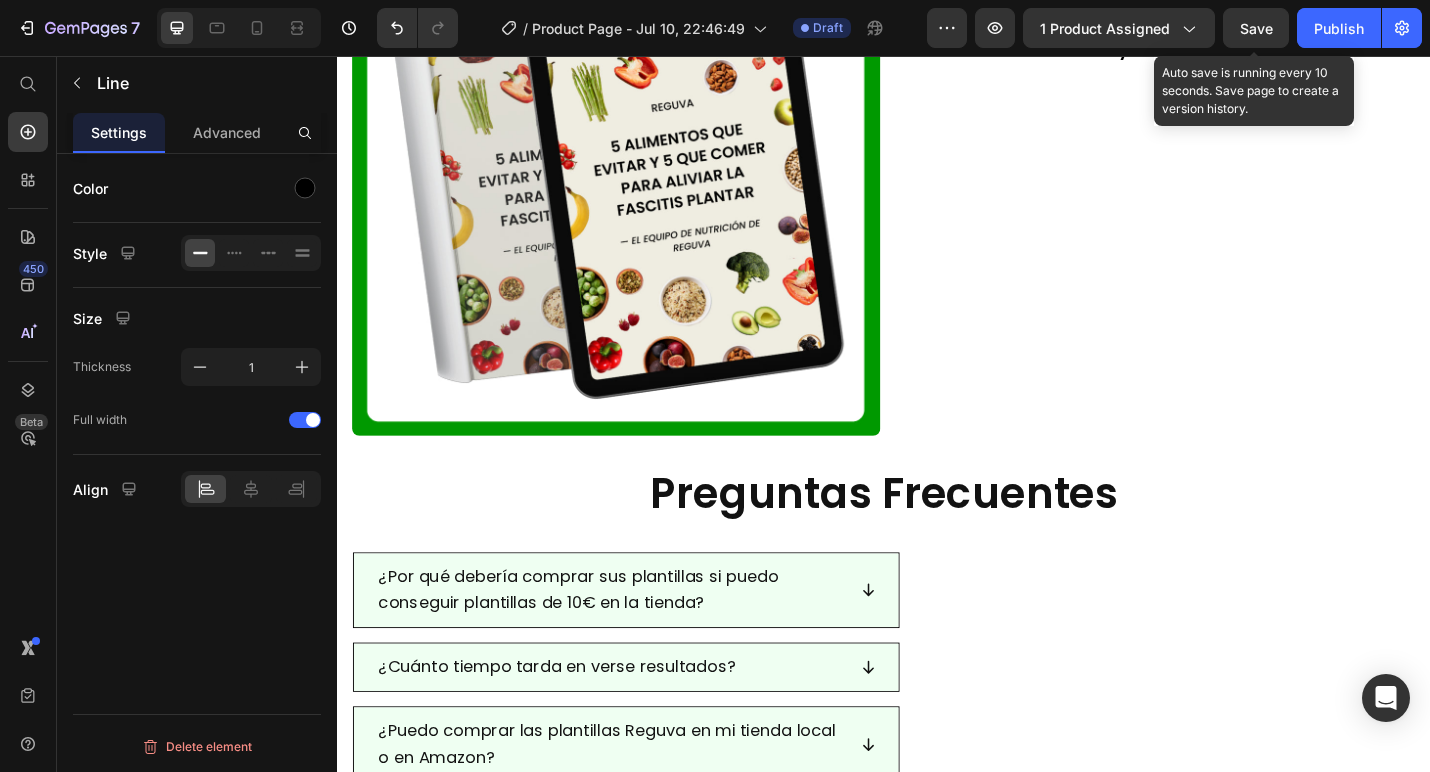 scroll, scrollTop: 0, scrollLeft: 0, axis: both 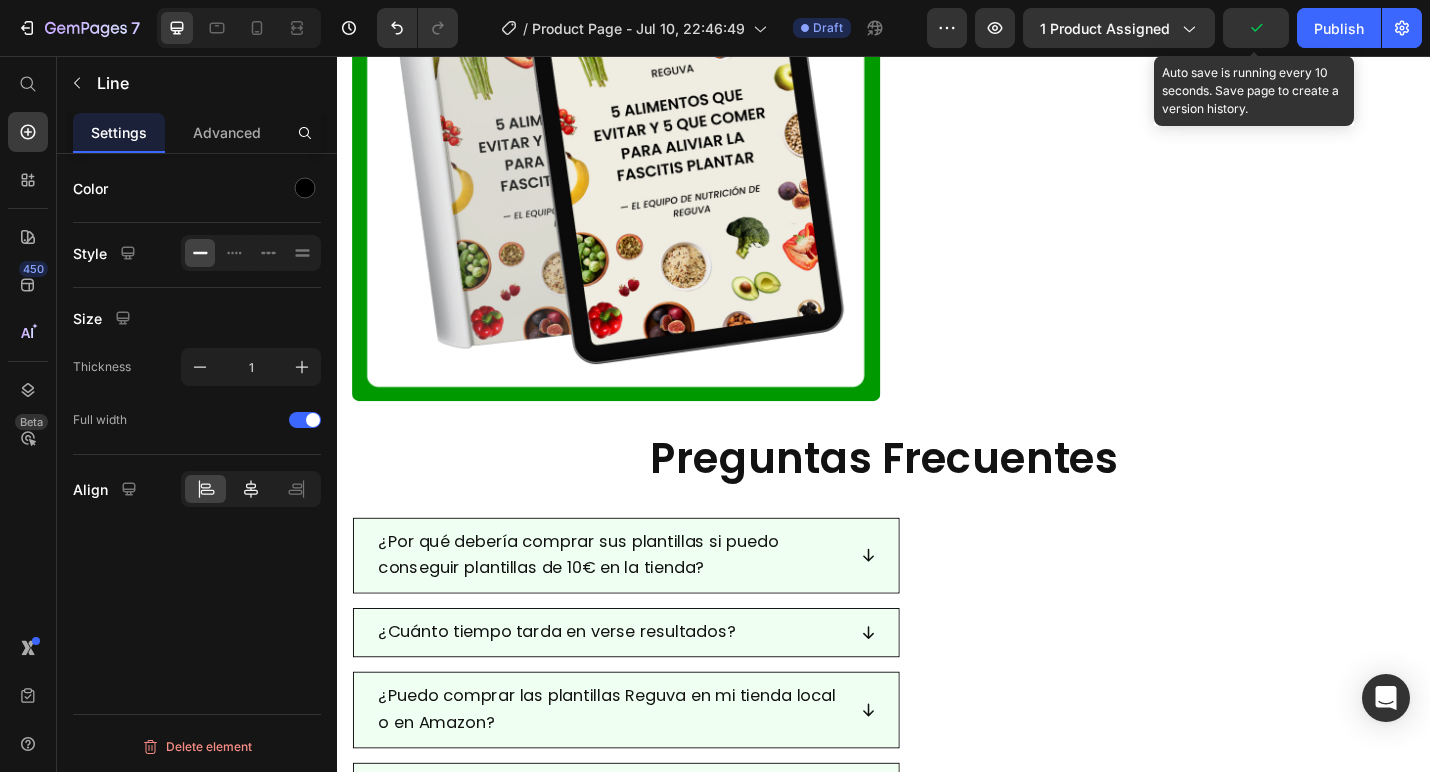 click 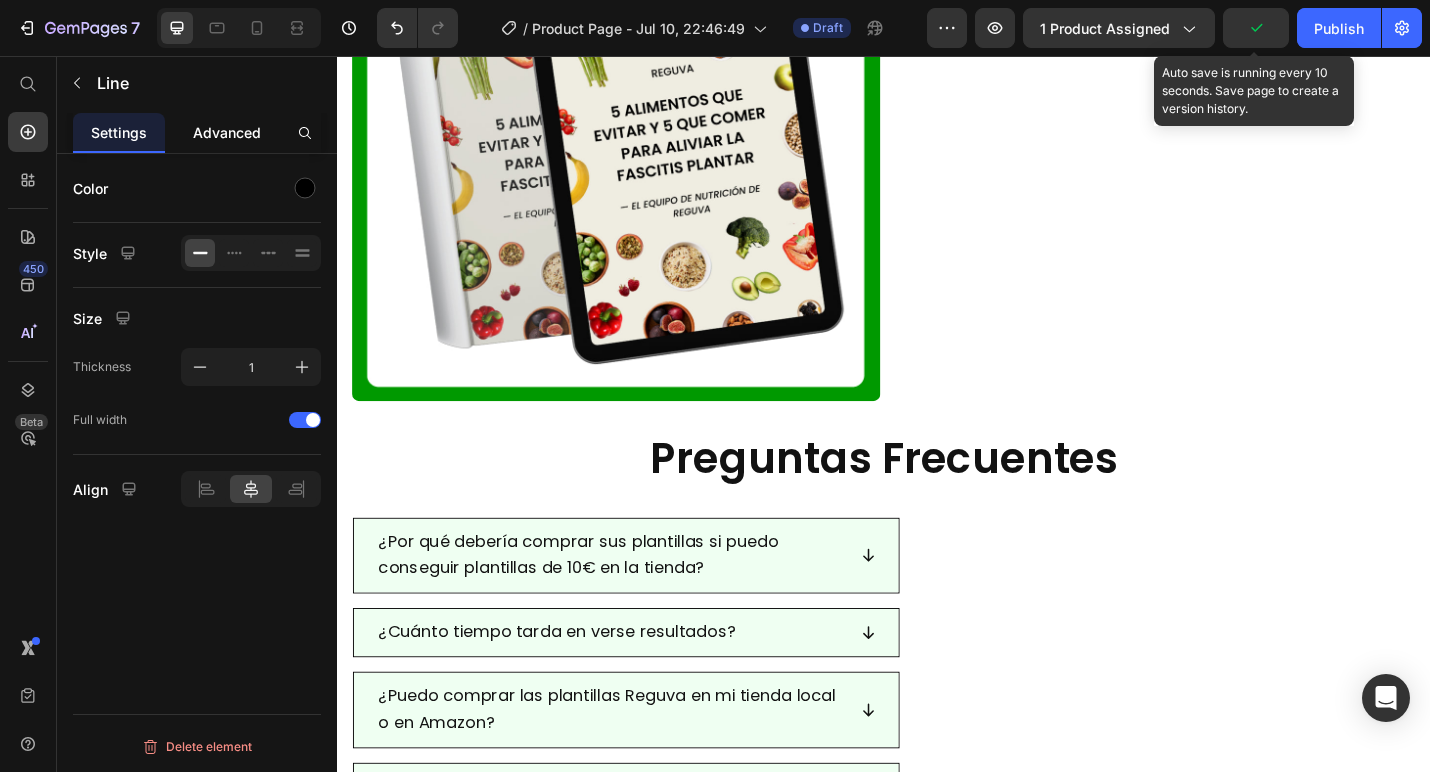 click on "Advanced" 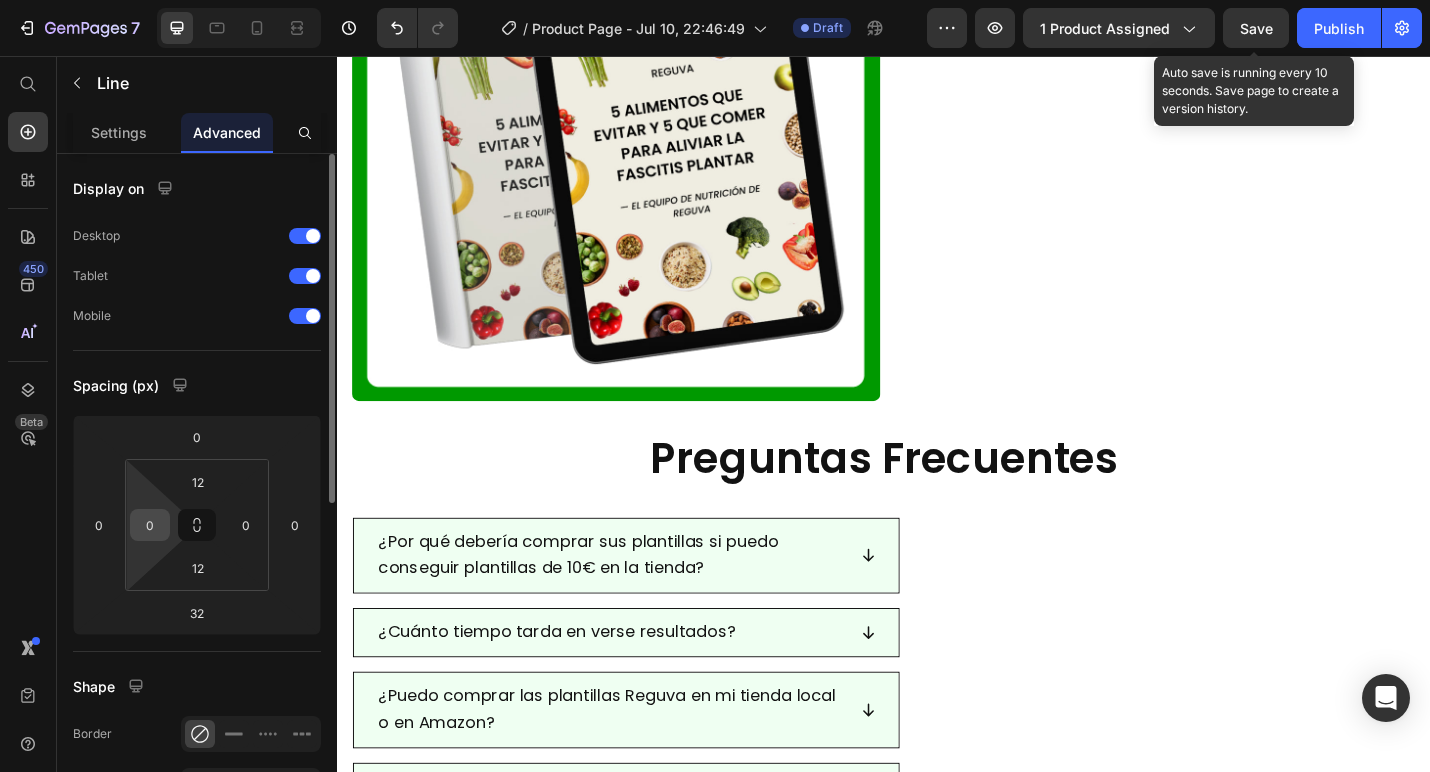click on "0" at bounding box center [150, 525] 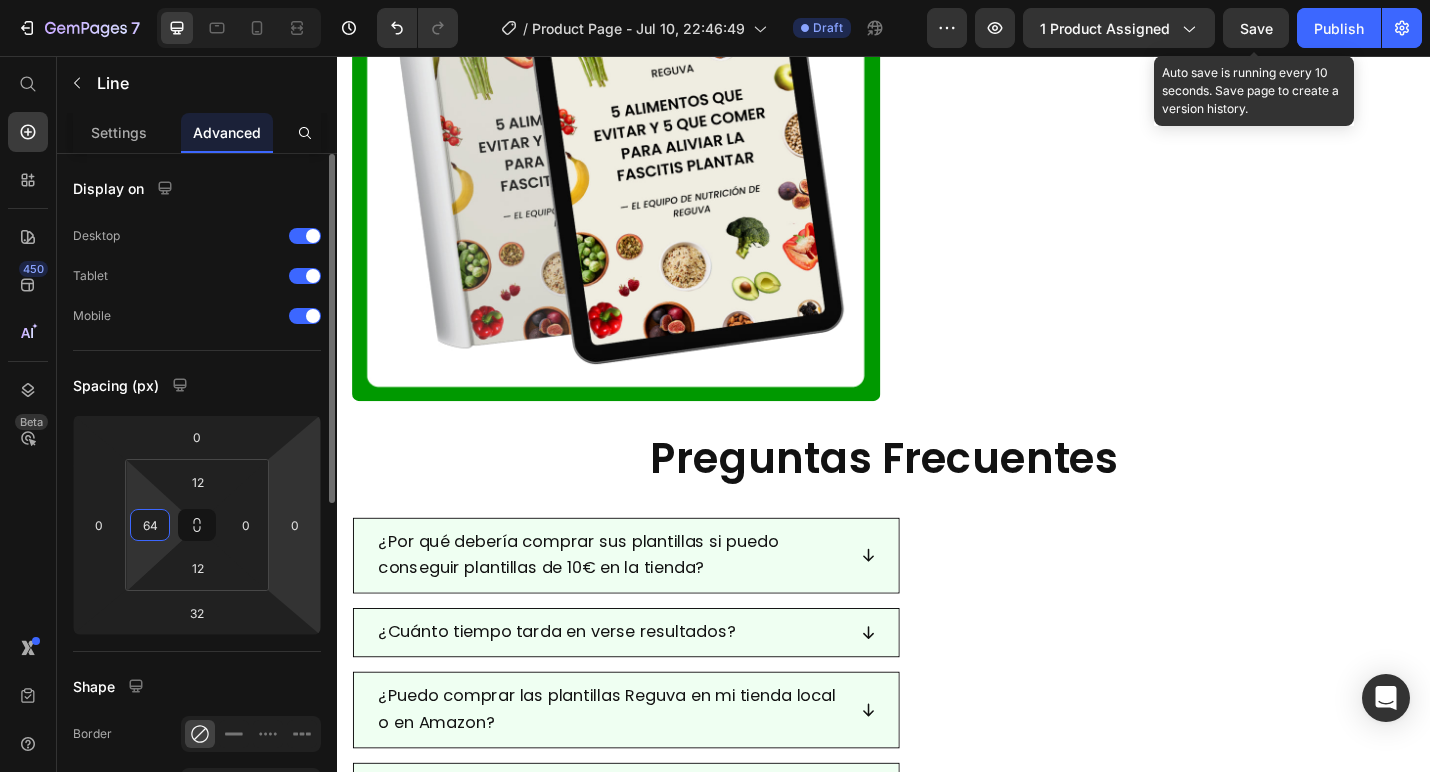 type on "6" 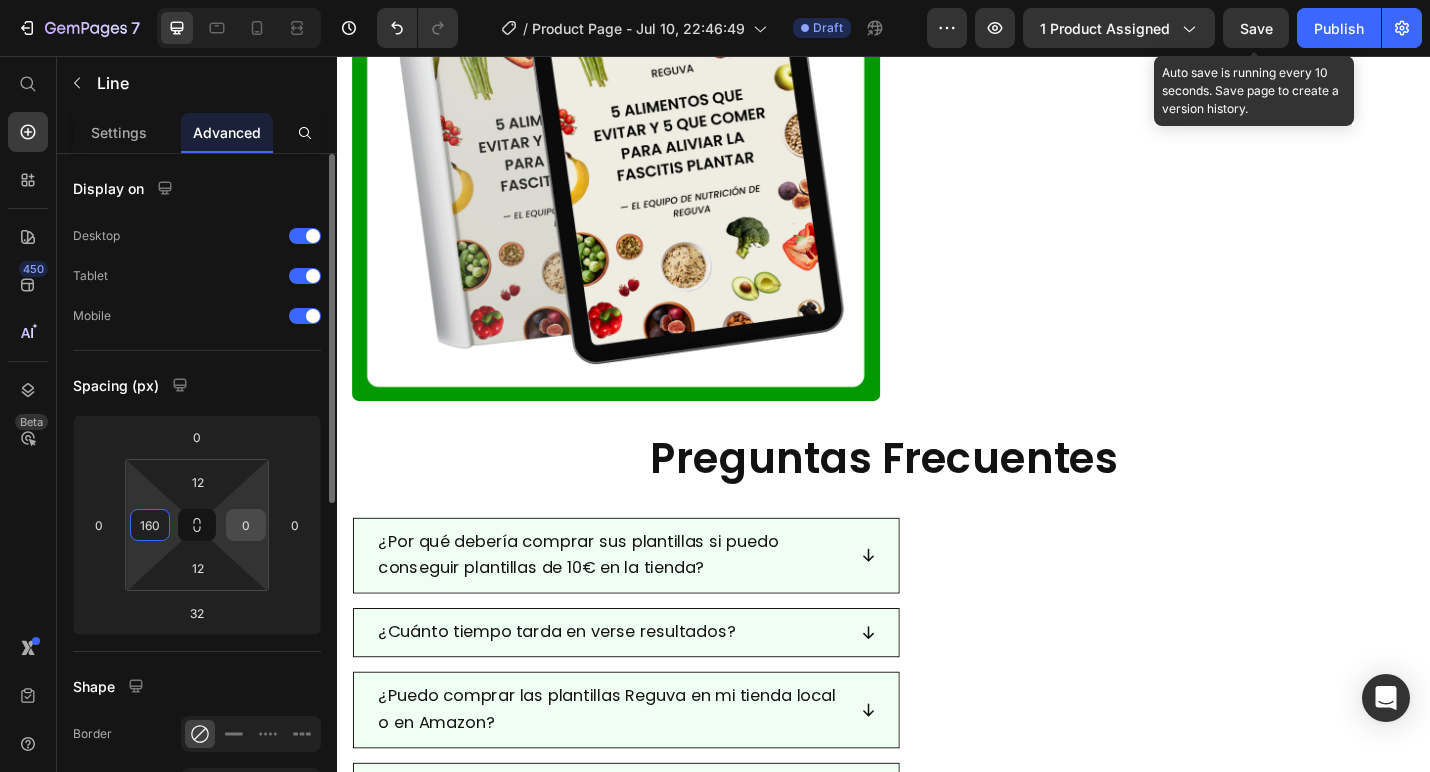 type on "160" 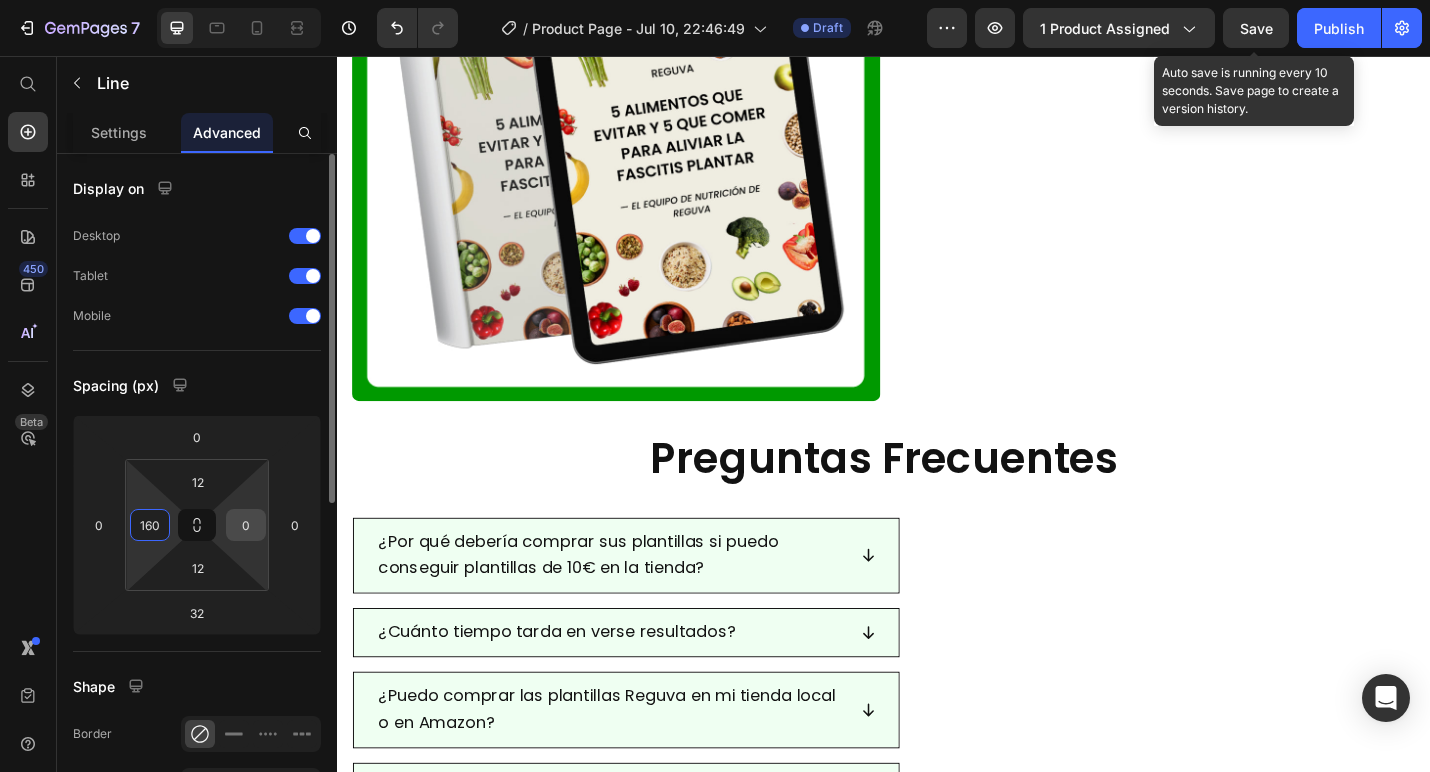 click on "0" at bounding box center (246, 525) 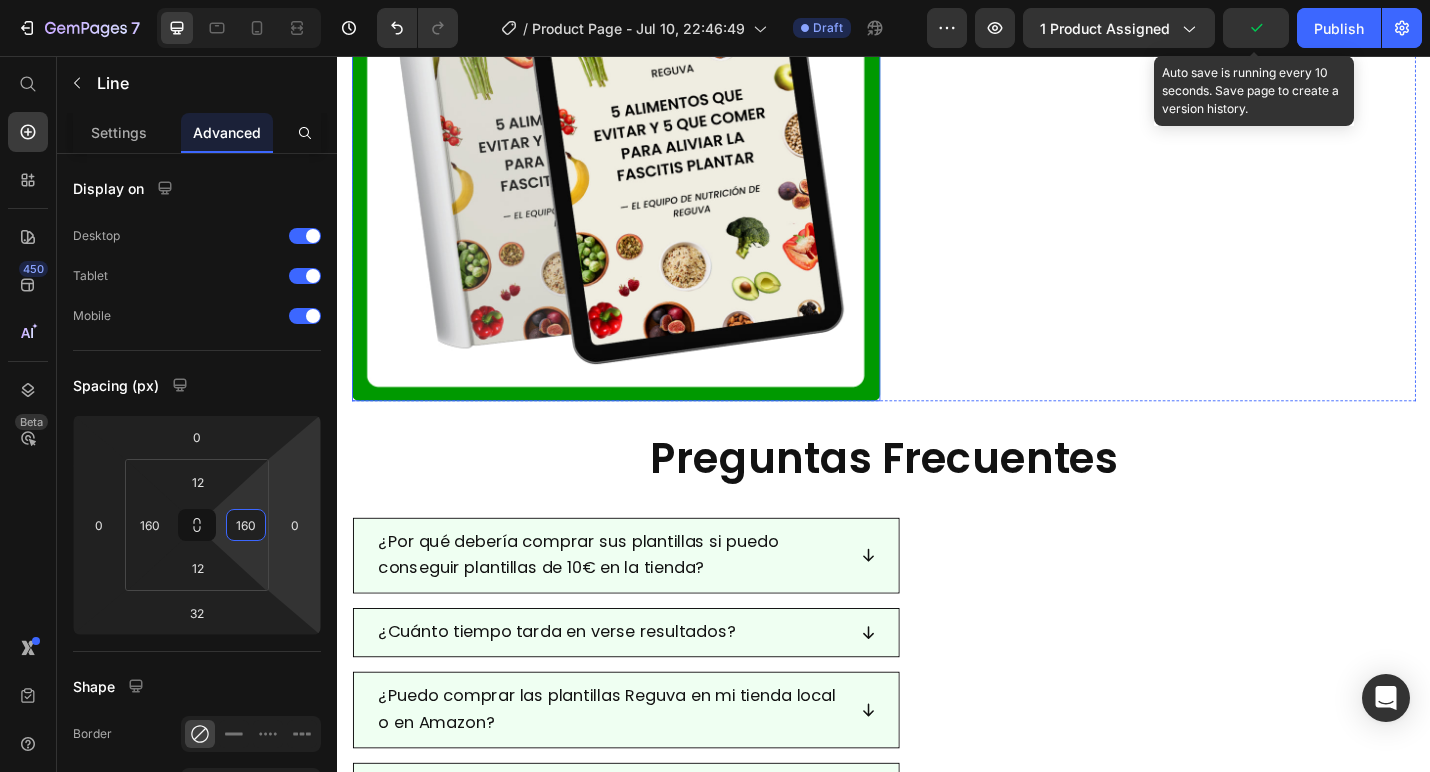 type on "160" 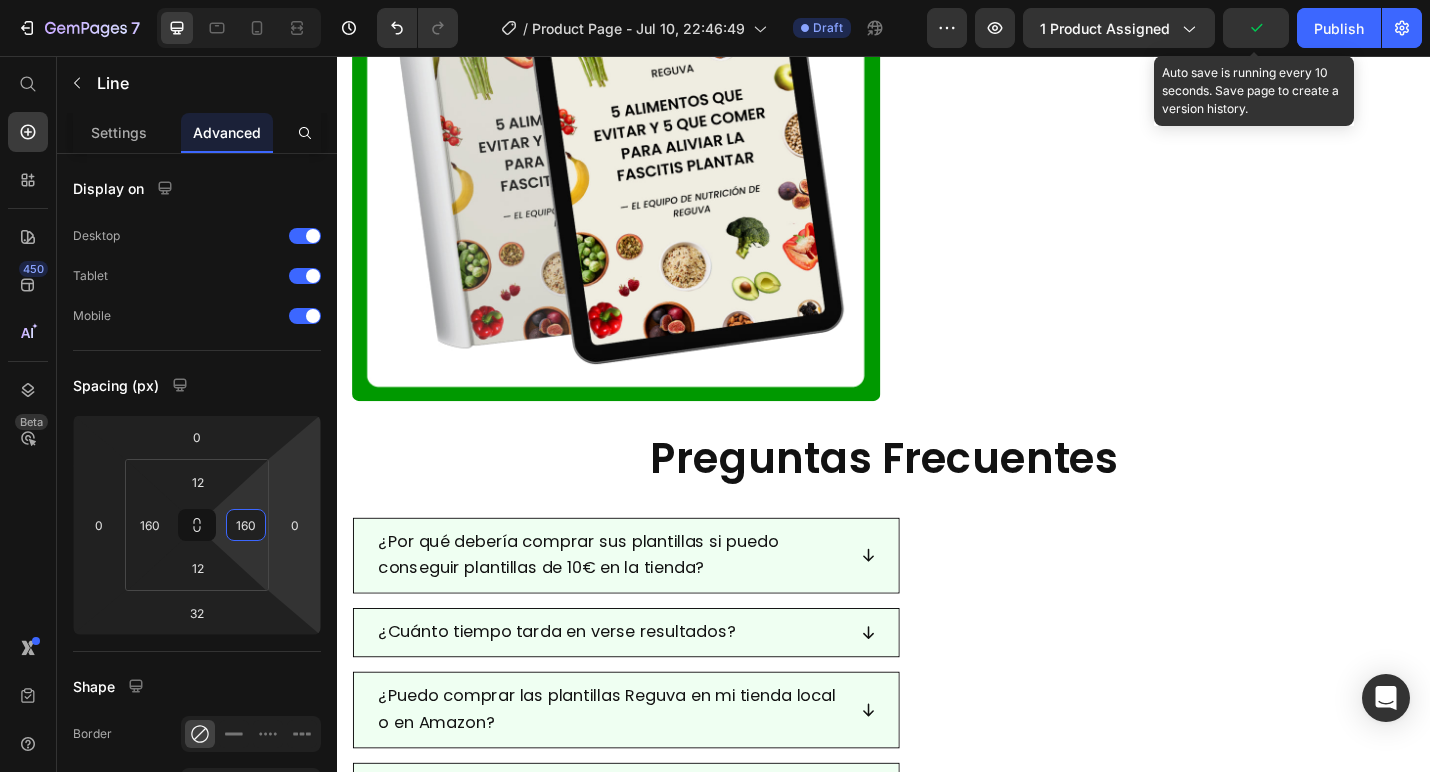 click on "Title Line   32" at bounding box center (937, -275) 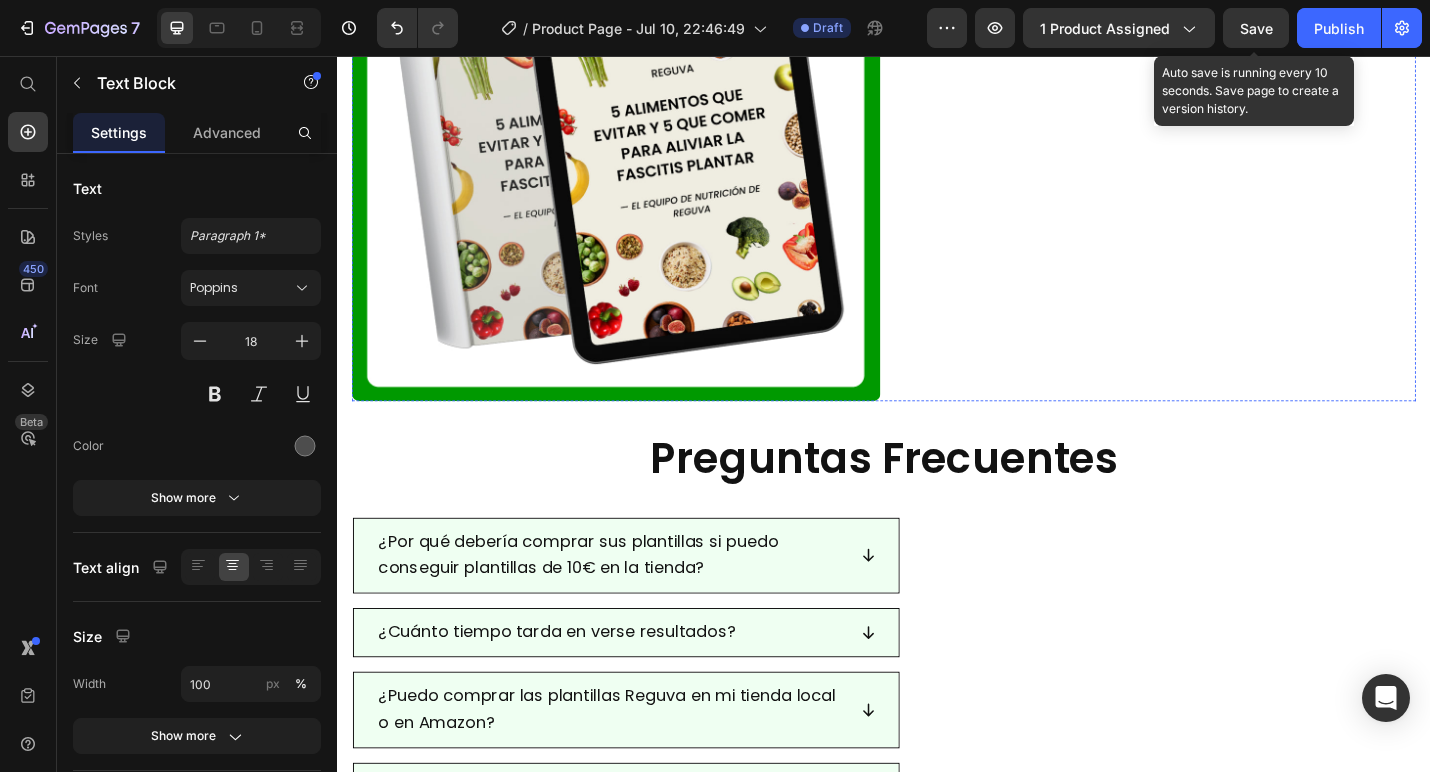 click on "Descubre 10 métodos caseros poco conocidos pero altamente efectivos que complementan perfectamente tus plantillas. Estas técnicas fáciles de seguir pueden realizarse en casa para acelerar el alivio y la recuperación de la fascitis plantar, mientras usas las plantillas Reguva en tu día a día." at bounding box center (1231, -147) 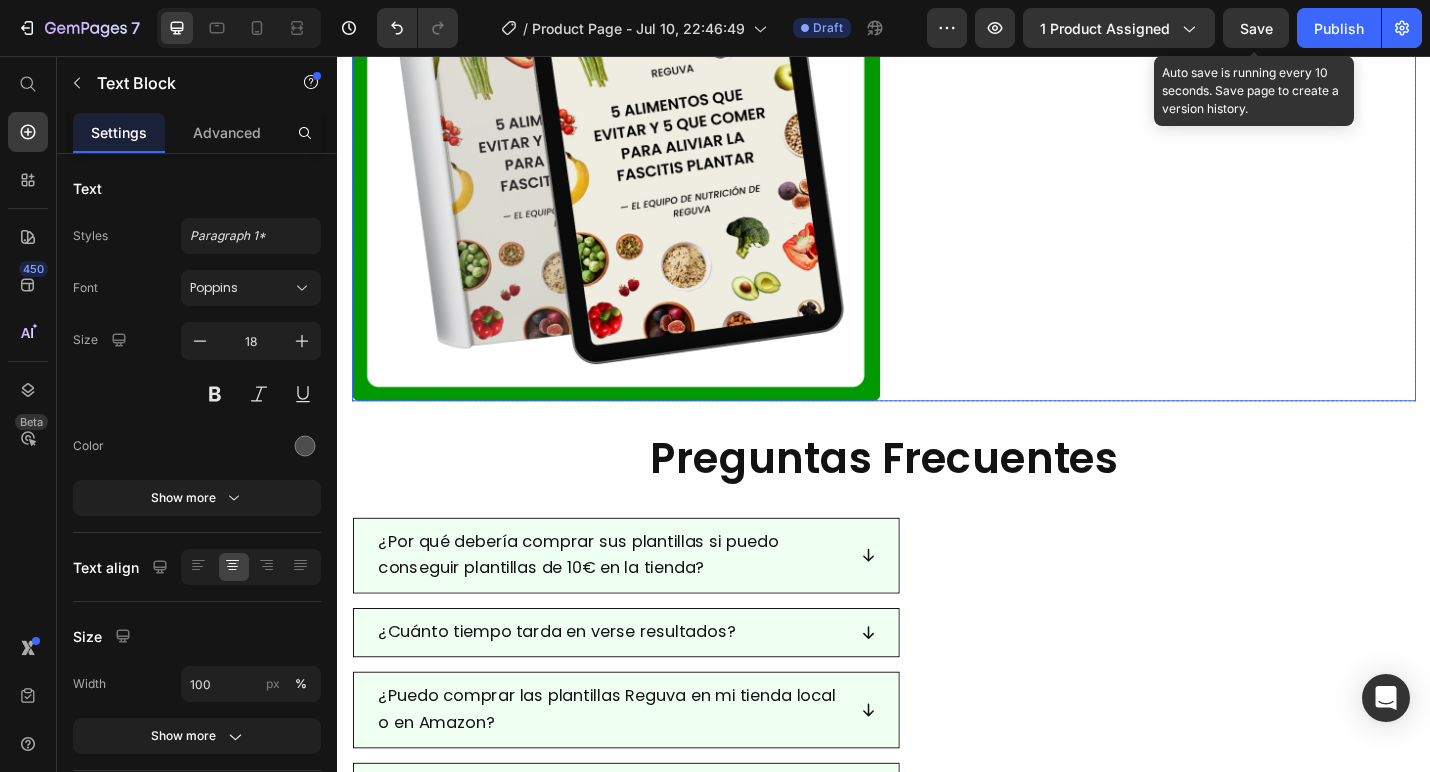 click on "Descubre 10 métodos caseros poco conocidos pero altamente efectivos que complementan perfectamente tus plantillas. Estas técnicas fáciles de seguir pueden realizarse en casa para acelerar el alivio y la recuperación de la fascitis plantar, mientras usas las plantillas Reguva en tu día a día. Text Block 16 Normalmente: 10€ Hoy: GRATIS Heading" at bounding box center (1231, 102) 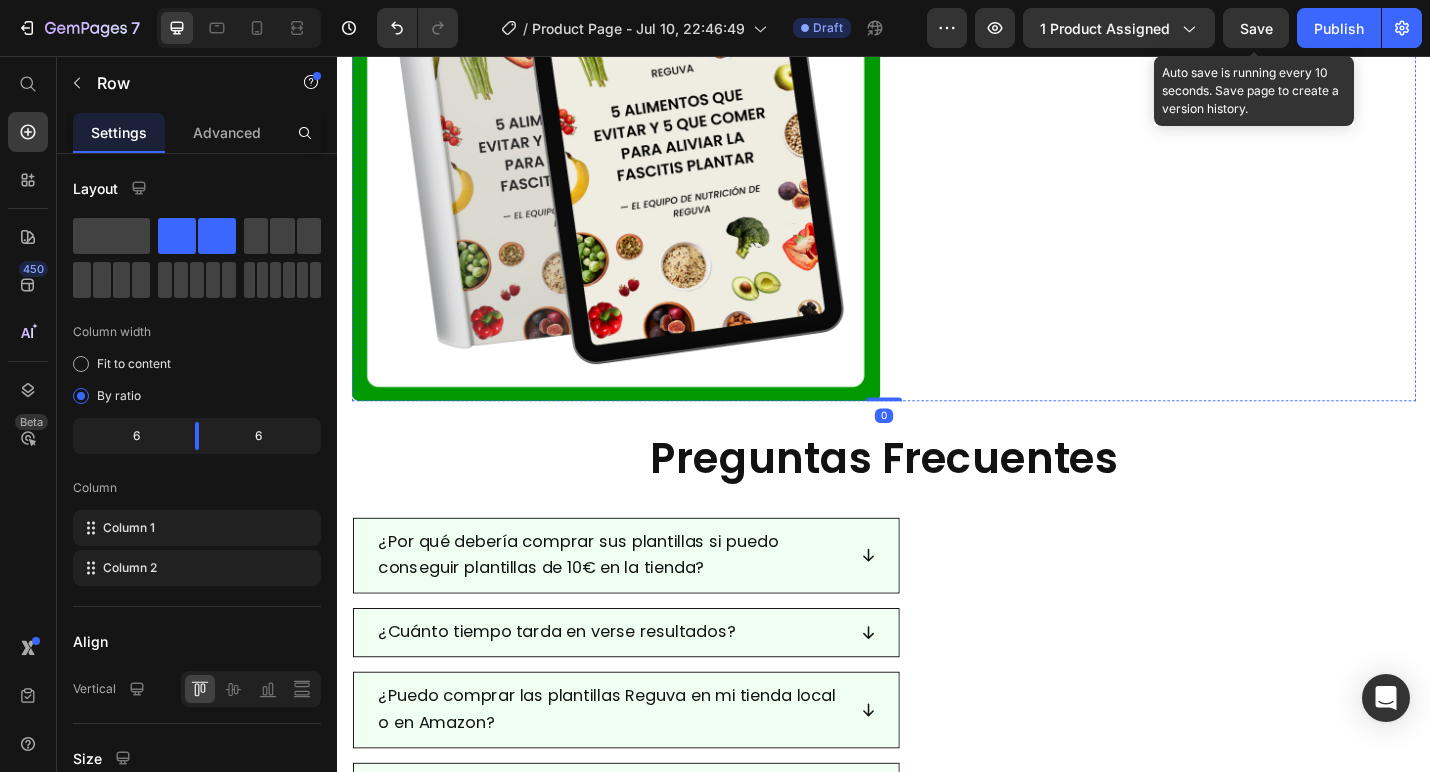 click on "BONO #2:   5 alimentos que evitar y 5 que comer para aliviar la fascitis plantar (e-book)" at bounding box center (643, -196) 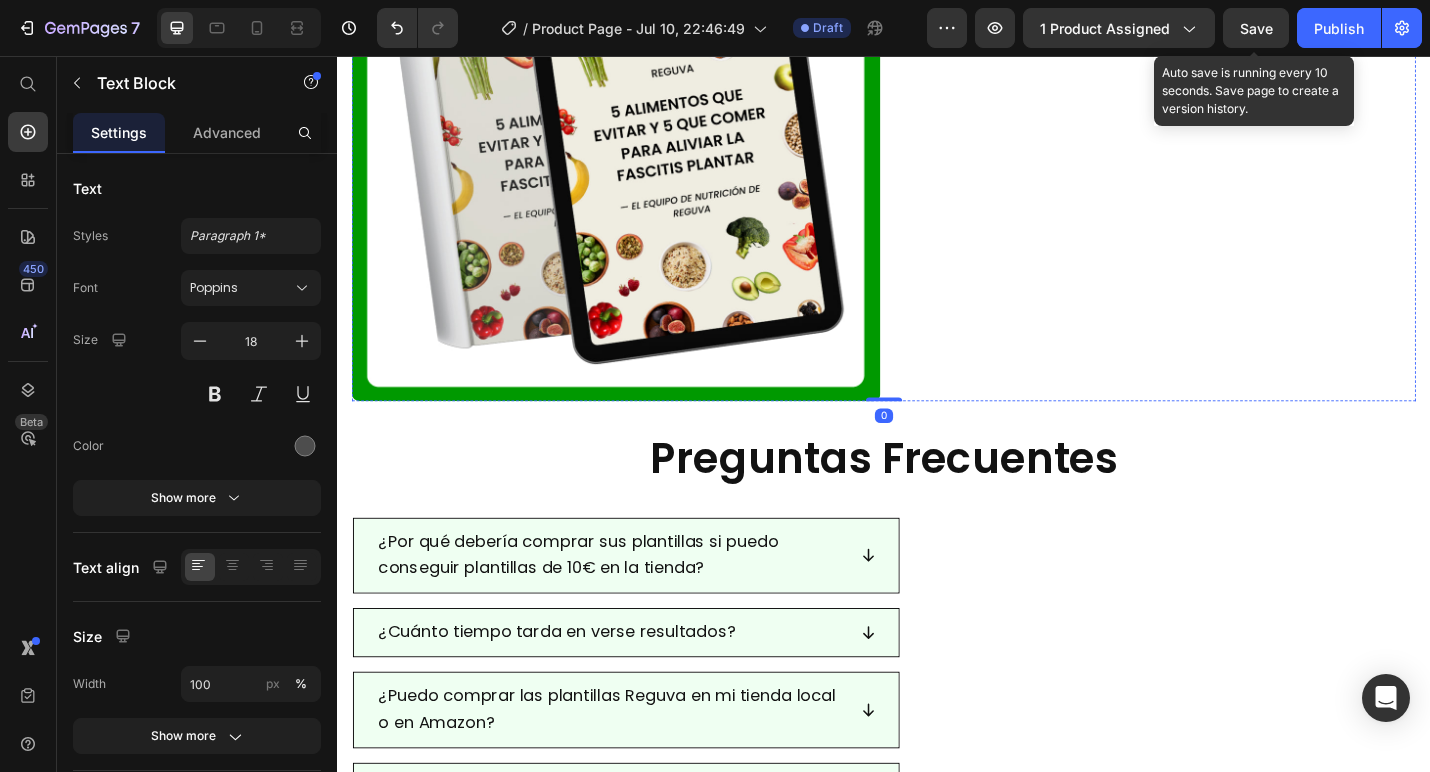 click on "BONO #2:   5 alimentos que evitar y 5 que comer para aliviar la fascitis plantar (e-book)" at bounding box center [643, -196] 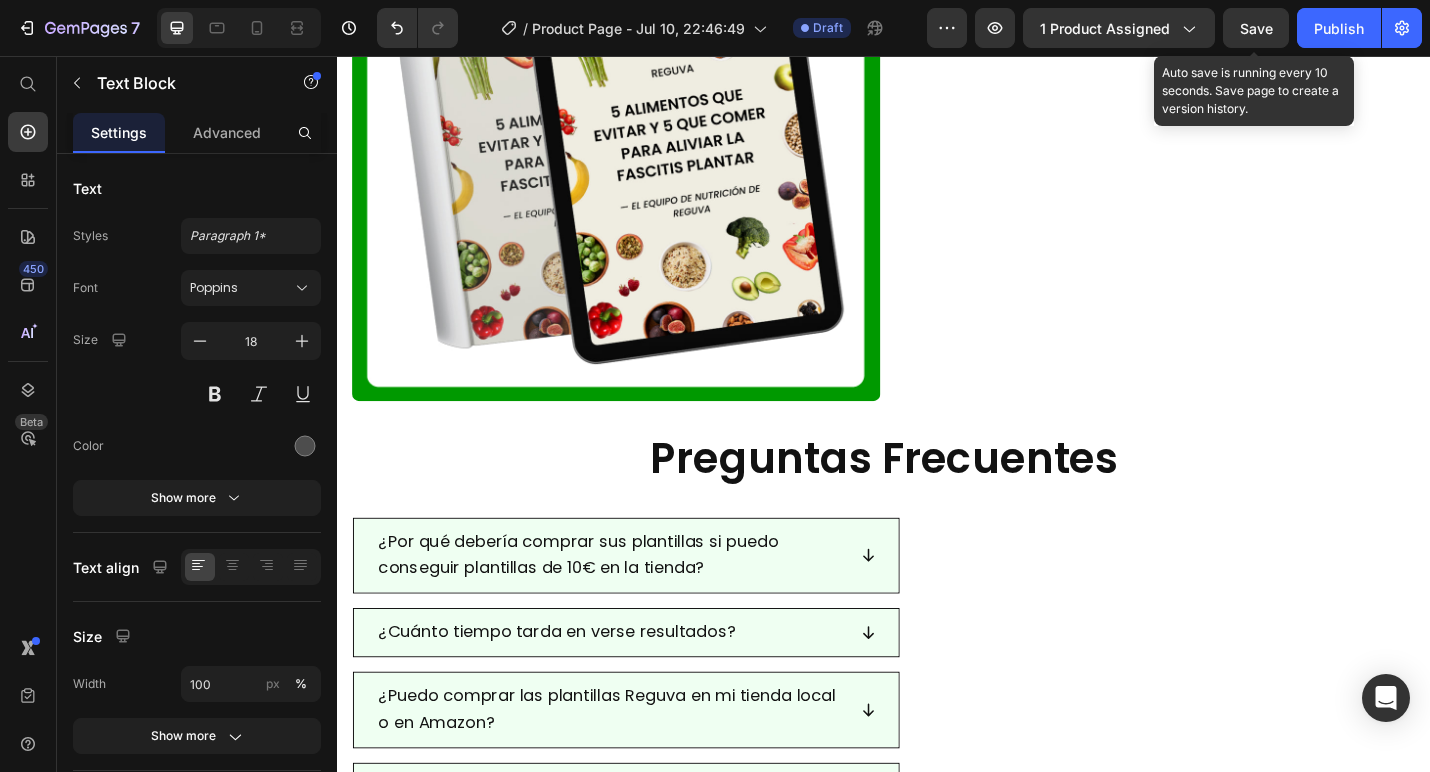 click on "BONO #2:   5 alimentos que evitar y 5 que comer para aliviar la fascitis plantar (e-book)" at bounding box center (643, -196) 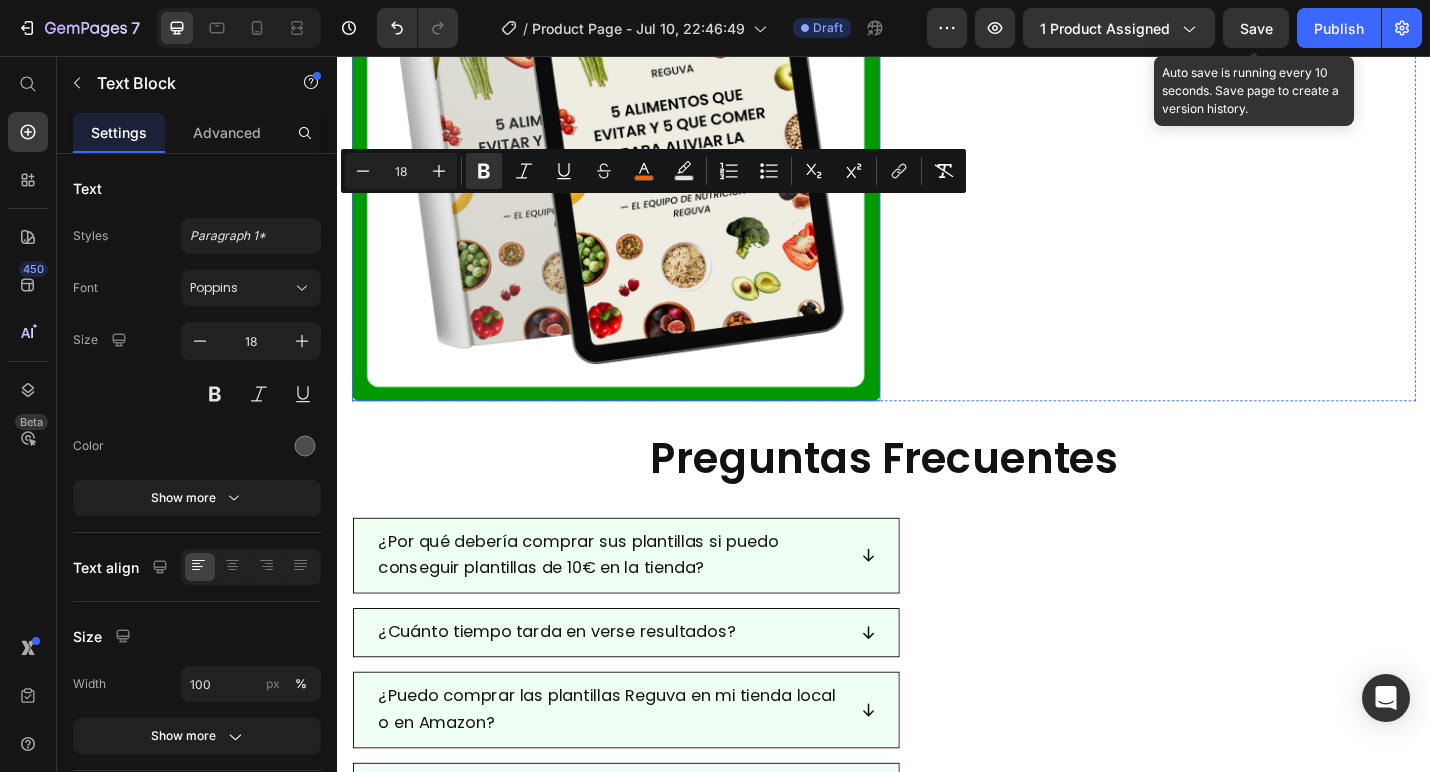 click at bounding box center [643, 145] 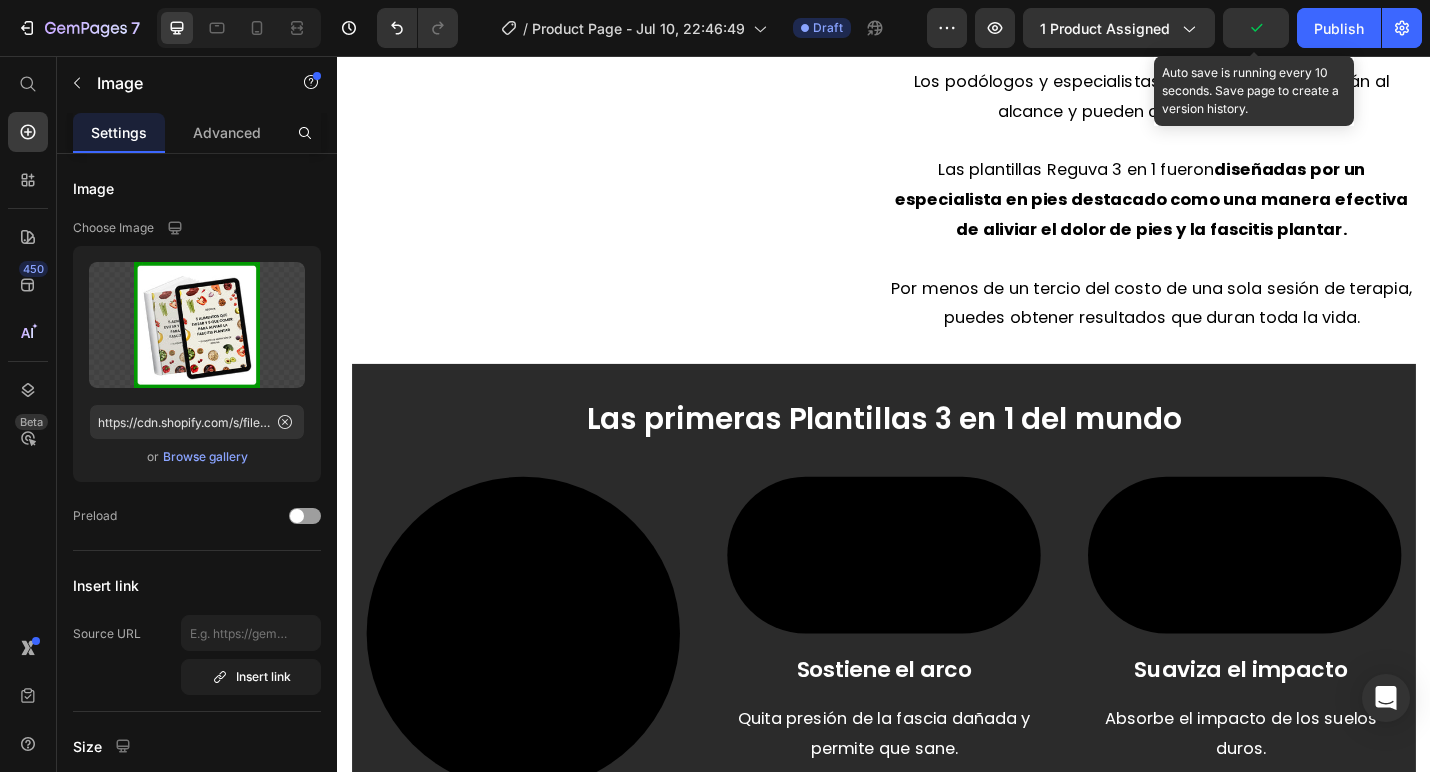 scroll, scrollTop: 6593, scrollLeft: 0, axis: vertical 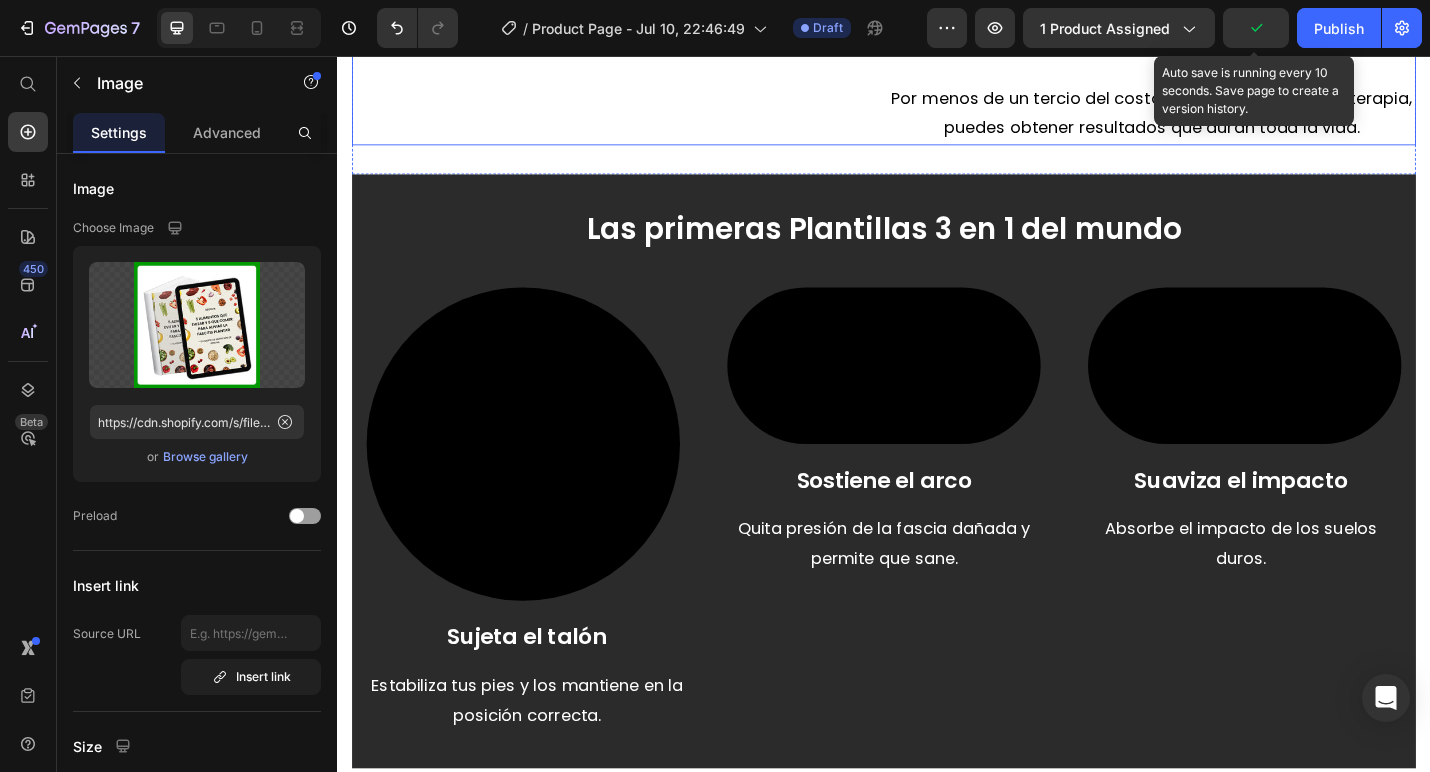 click on "Diseñadas y recomendadas profesionalmente Heading Los podólogos y especialistas en pies no siempre están al alcance y pueden costar una fortuna. Las plantillas Reguva 3 en 1 fueron diseñadas por un especialista en pies destacado como una manera efectiva de aliviar el dolor de pies y la fascitis plantar. Por menos de un tercio del costo de una sola sesión de terapia, puedes obtener resultados que duran toda la vida. Text Block" at bounding box center (1231, -50) 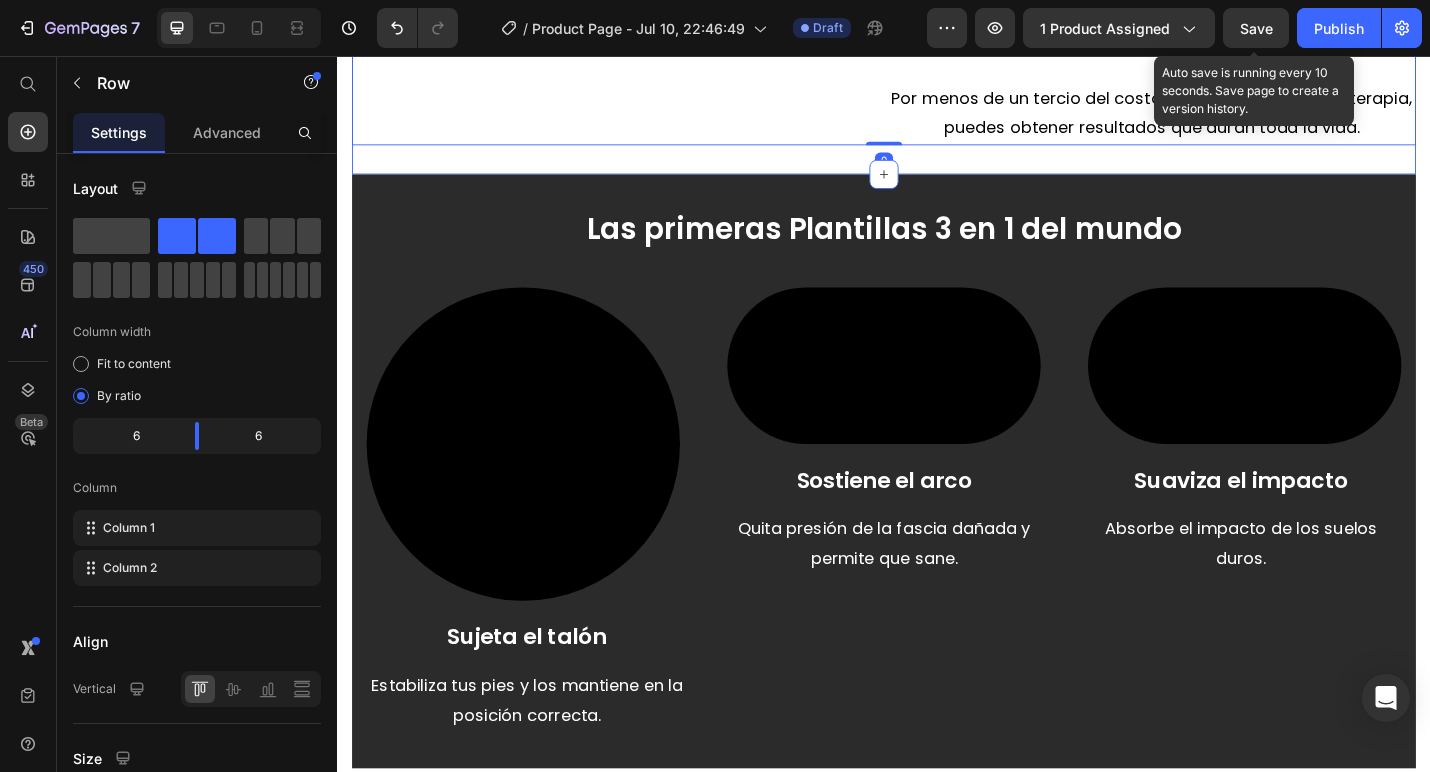 click on "Image Diseñadas y recomendadas profesionalmente Heading Los podólogos y especialistas en pies no siempre están al alcance y pueden costar una fortuna.   Las plantillas Reguva 3 en 1 fueron  diseñadas por un especialista en pies destacado como una manera   efectiva de aliviar el dolor de pies y la fascitis plantar.   Por menos de un tercio del costo de una sola sesión de terapia, puedes obtener resultados que duran toda la vida. Text Block Row   0 Section 6" at bounding box center [937, -34] 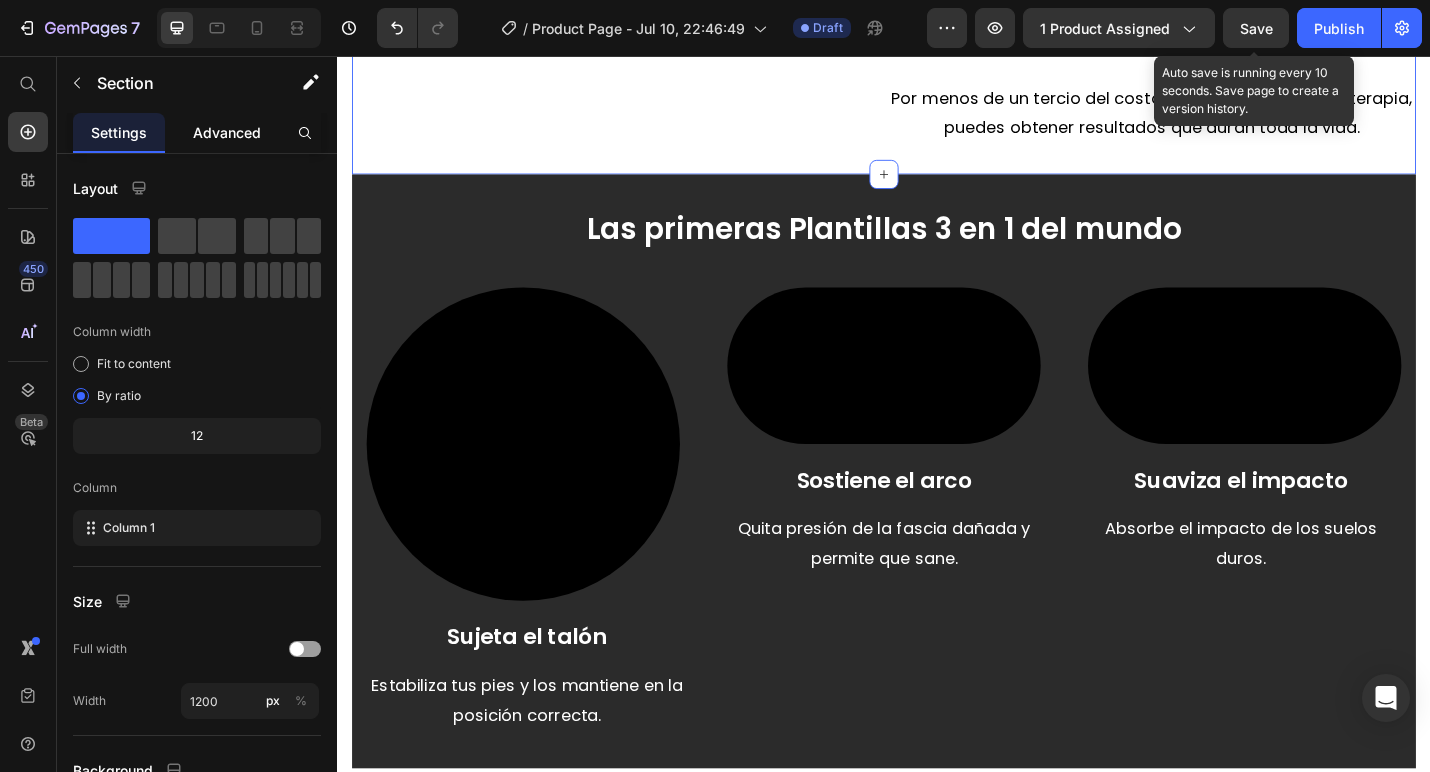 click on "Advanced" 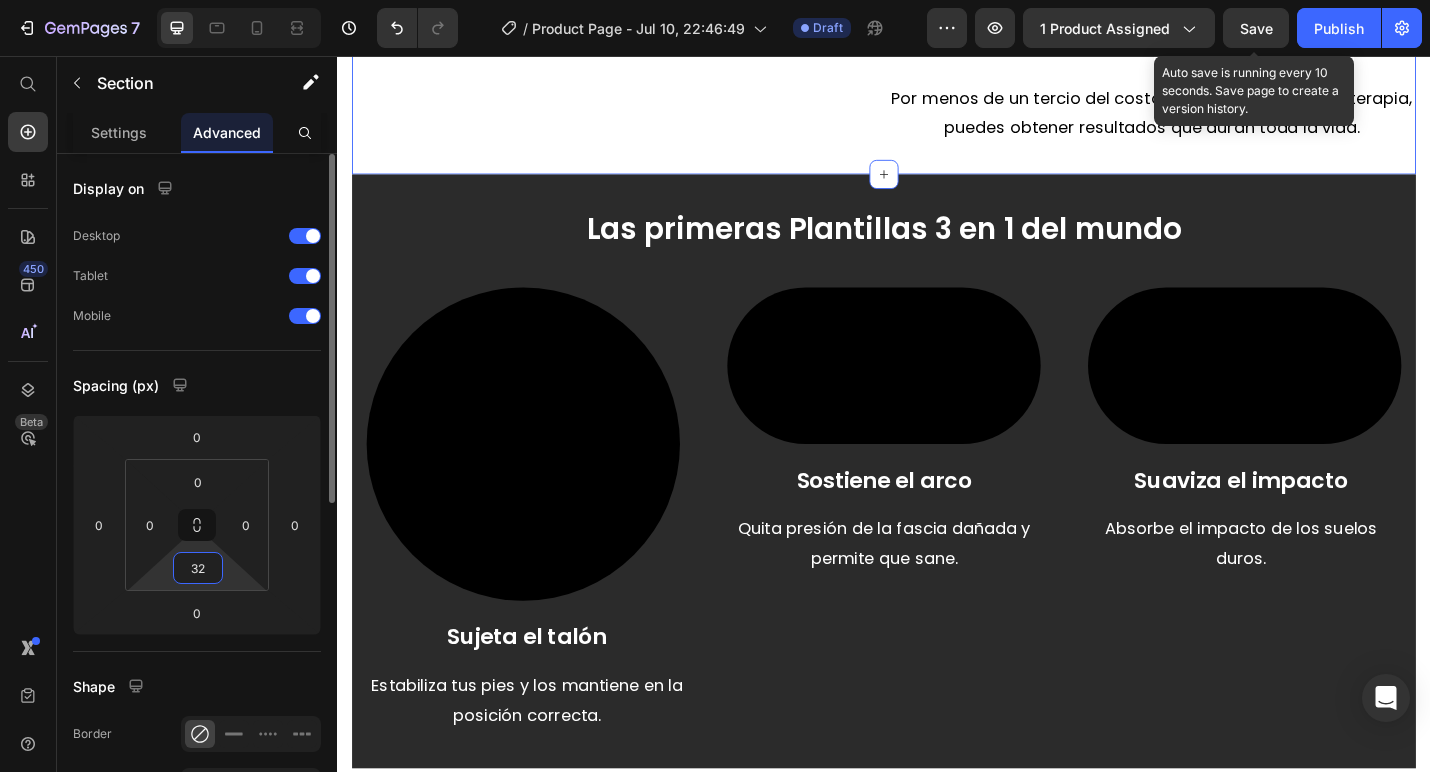 click on "32" at bounding box center (198, 568) 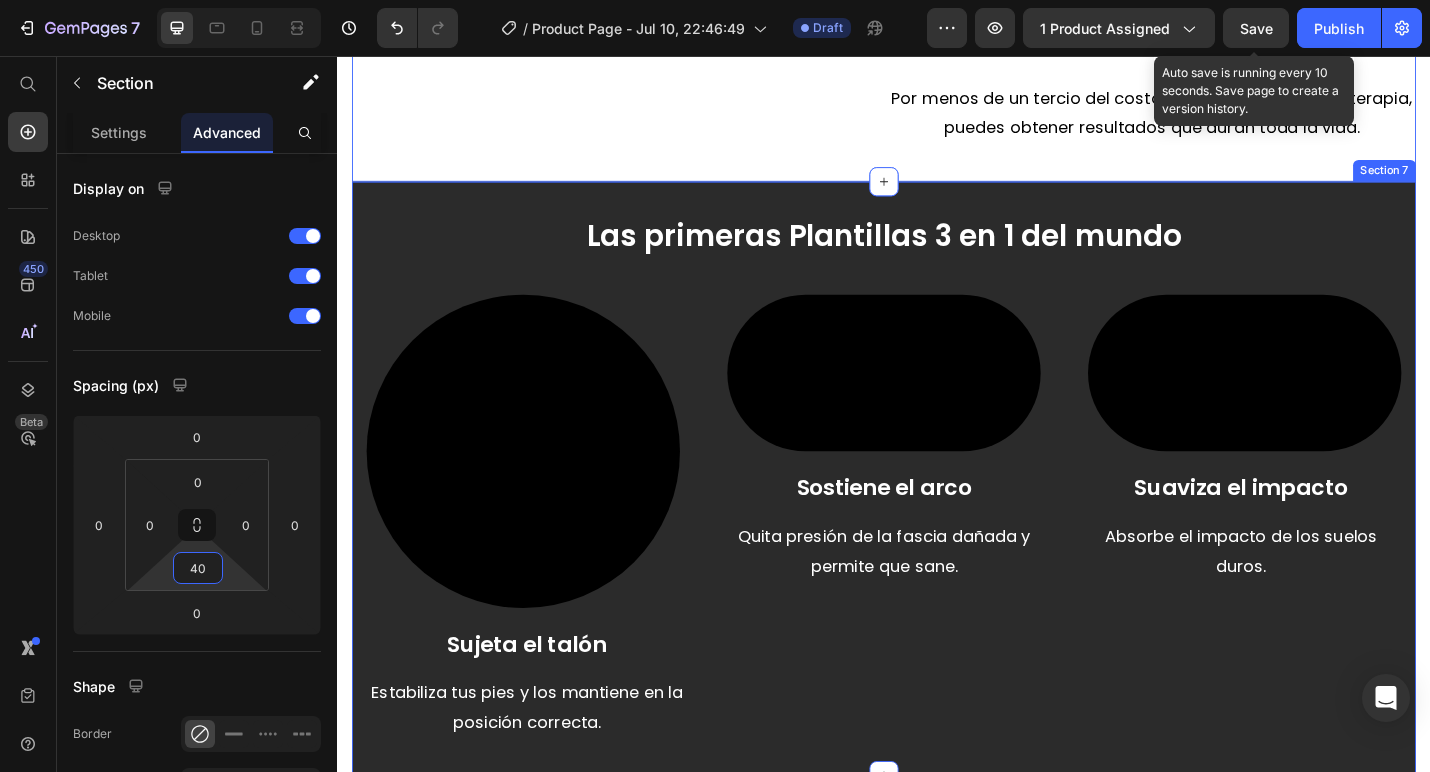 type on "40" 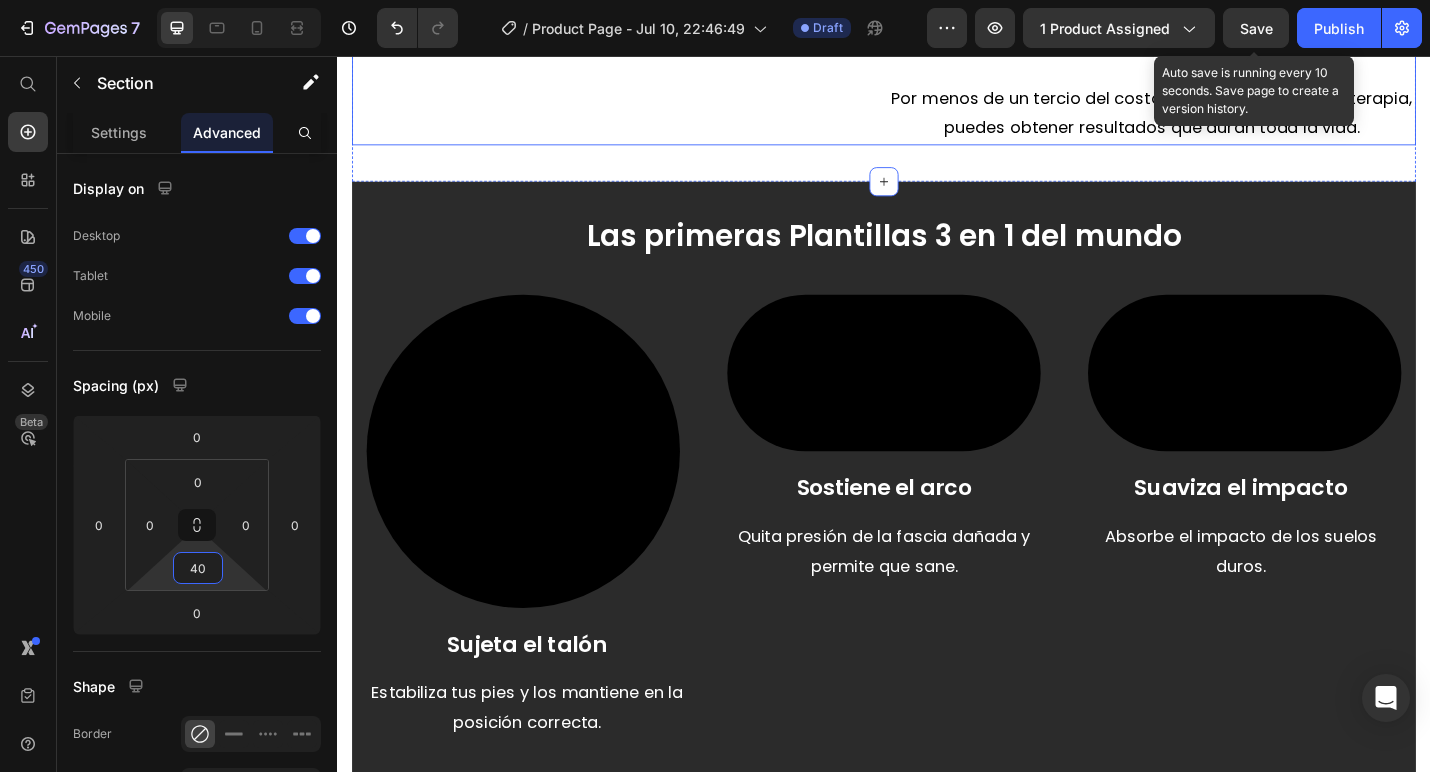 click on "Diseñadas y recomendadas profesionalmente Heading Los podólogos y especialistas en pies no siempre están al alcance y pueden costar una fortuna. Las plantillas Reguva 3 en 1 fueron diseñadas por un especialista en pies destacado como una manera efectiva de aliviar el dolor de pies y la fascitis plantar. Por menos de un tercio del costo de una sola sesión de terapia, puedes obtener resultados que duran toda la vida. Text Block" at bounding box center [1231, -50] 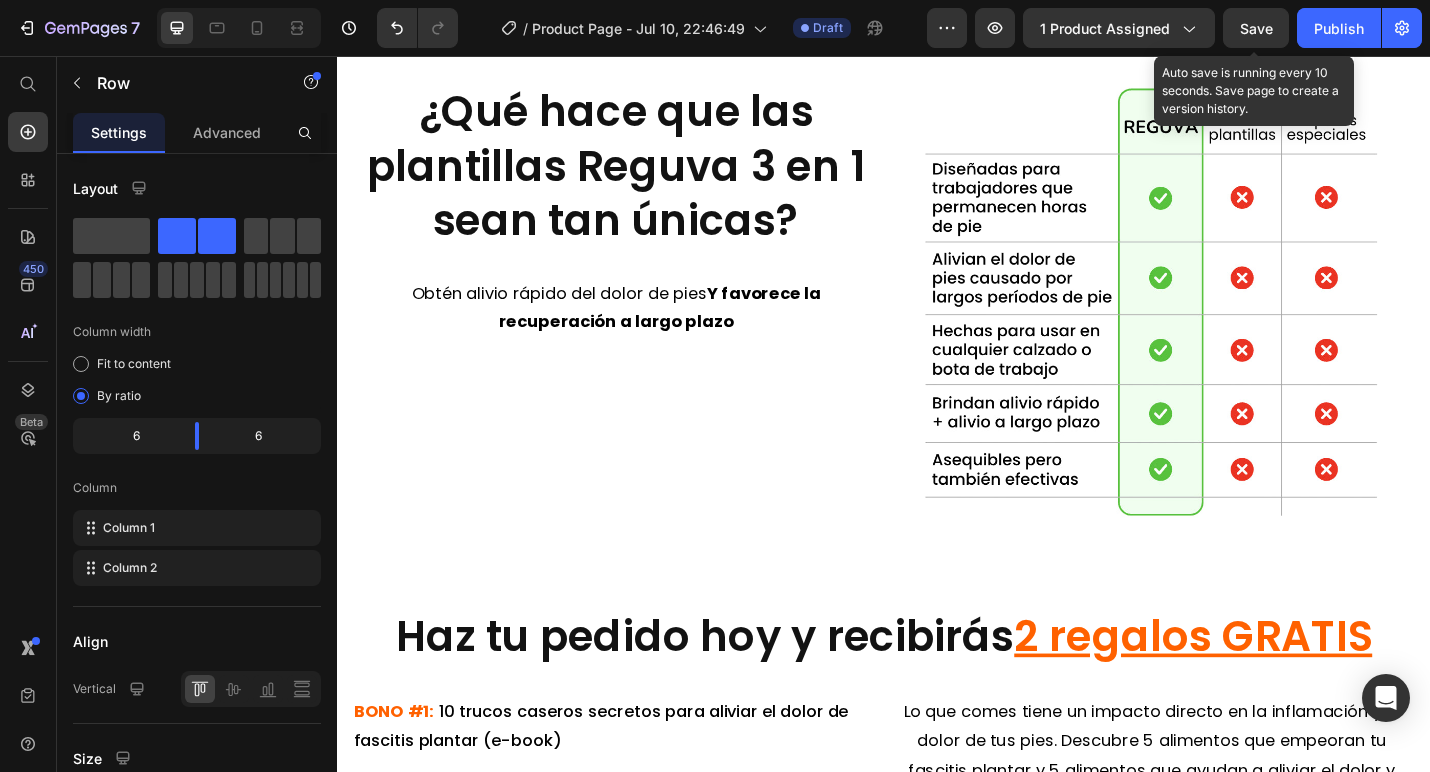 scroll, scrollTop: 4890, scrollLeft: 0, axis: vertical 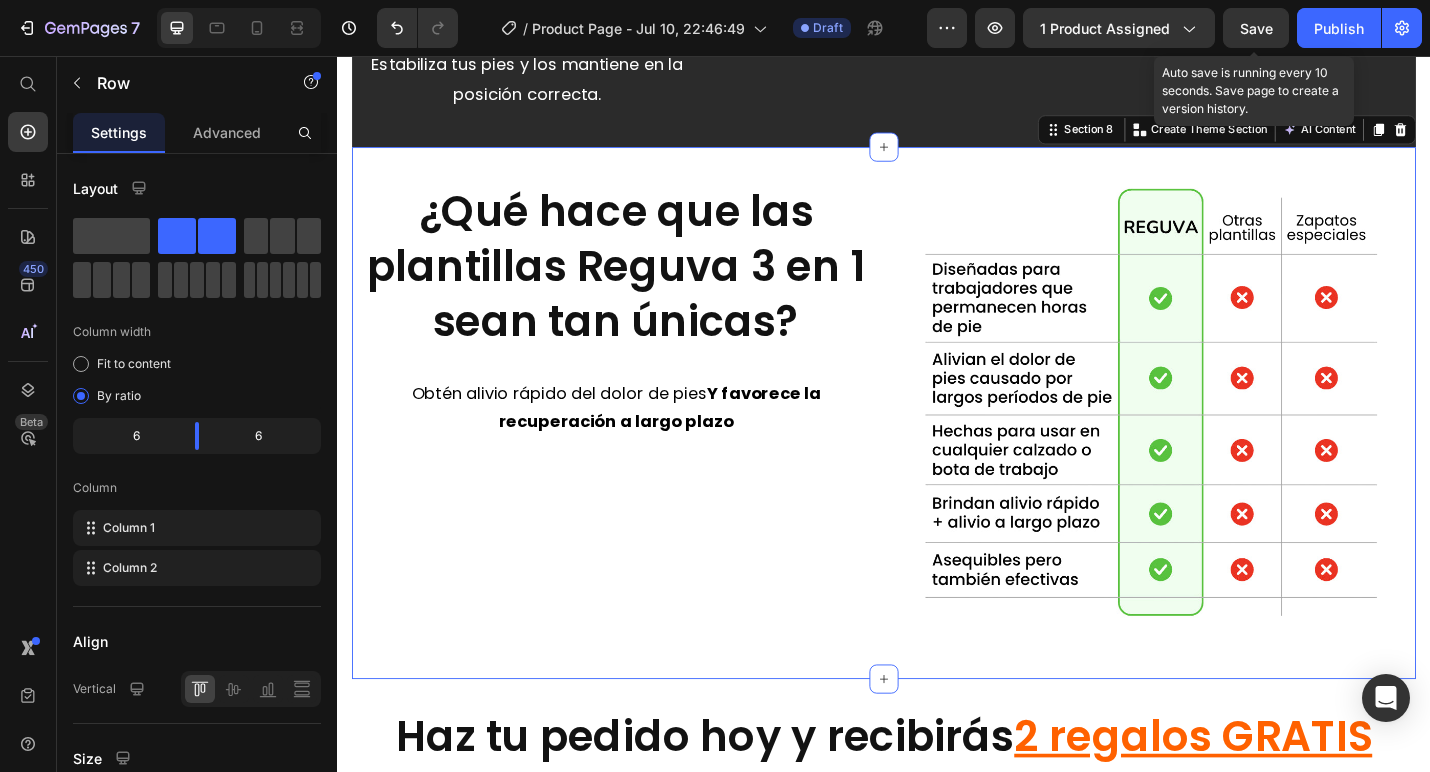 click on "¿Qué hace que las plantillas Reguva 3 en 1 sean tan únicas? Heading Obtén alivio rápido del dolor de pies  Y favorece la recuperación a largo plazo Text Block Image Row Section 8   You can create reusable sections Create Theme Section AI Content Write with GemAI What would you like to describe here? Tone and Voice Persuasive Product Plantillas Reguva 3 en 1 Show more Generate" at bounding box center (937, 448) 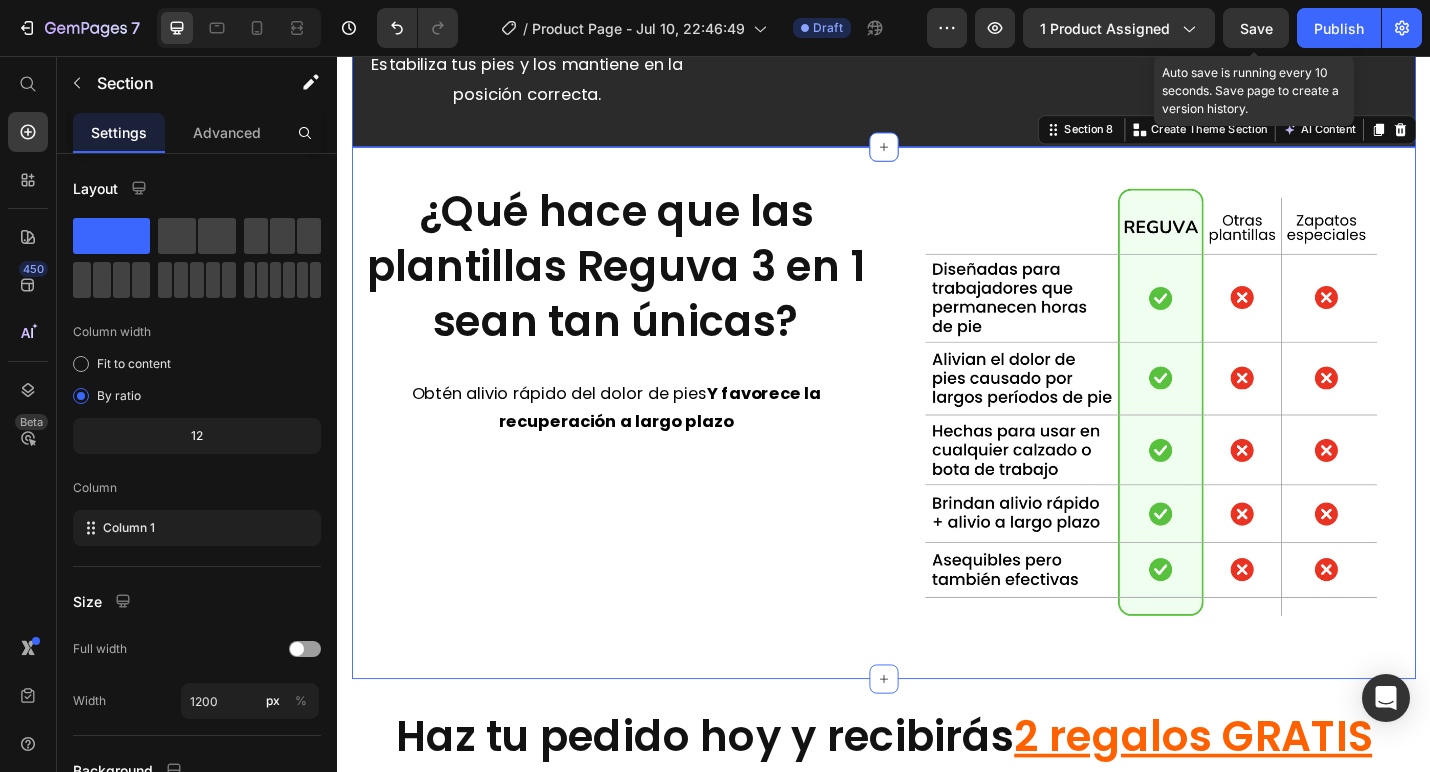 click on "Las primeras Plantillas 3 en 1 del mundo Heading Video Sujeta el talón Text Block Estabiliza tus pies y los mantiene en la posición correcta. Text Block Video Sostiene el arco Text Block Quita presión de la fascia dañada y permite que sane. Text Block Video Suaviza el impacto Text Block Absorbe el impacto de los suelos duros. Text Block Row Section 7" at bounding box center (937, -170) 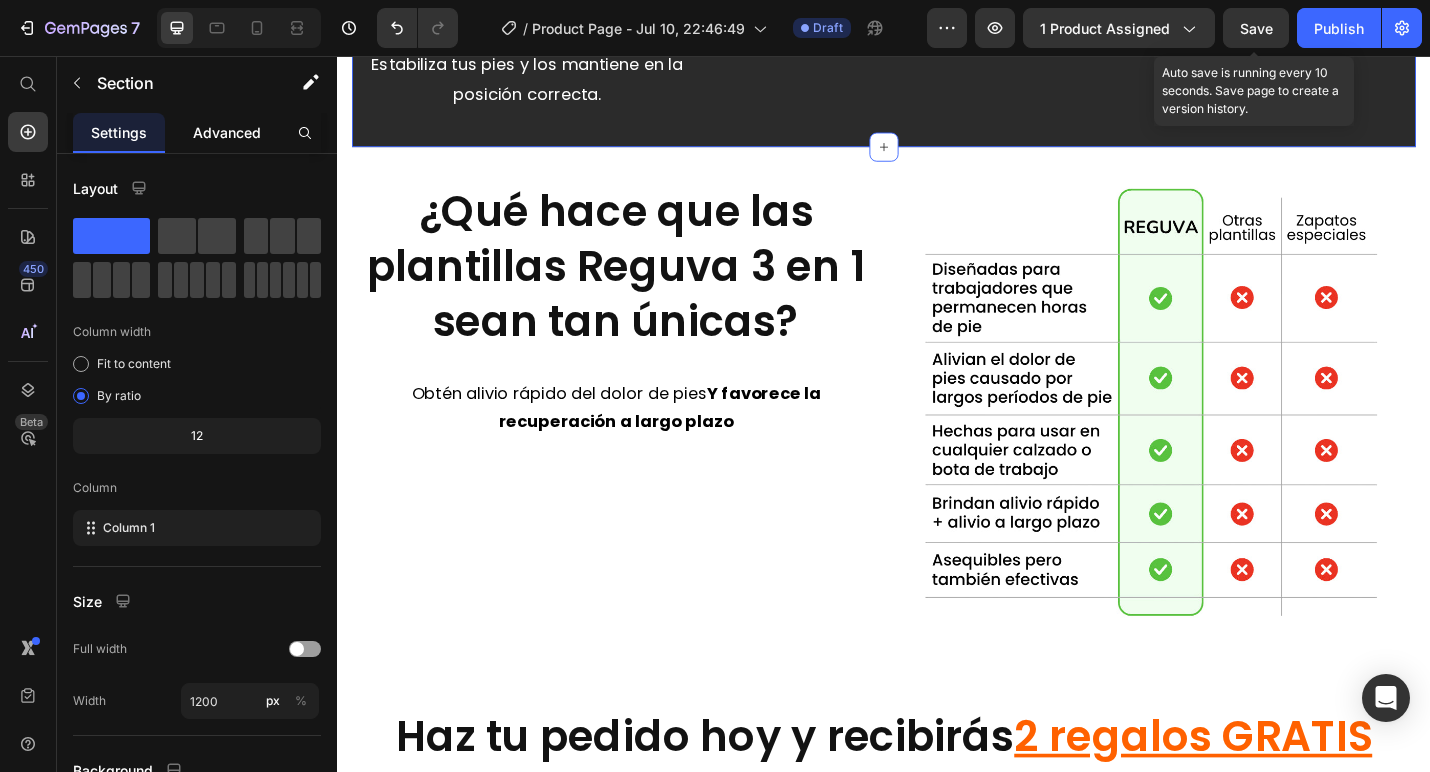 click on "Advanced" 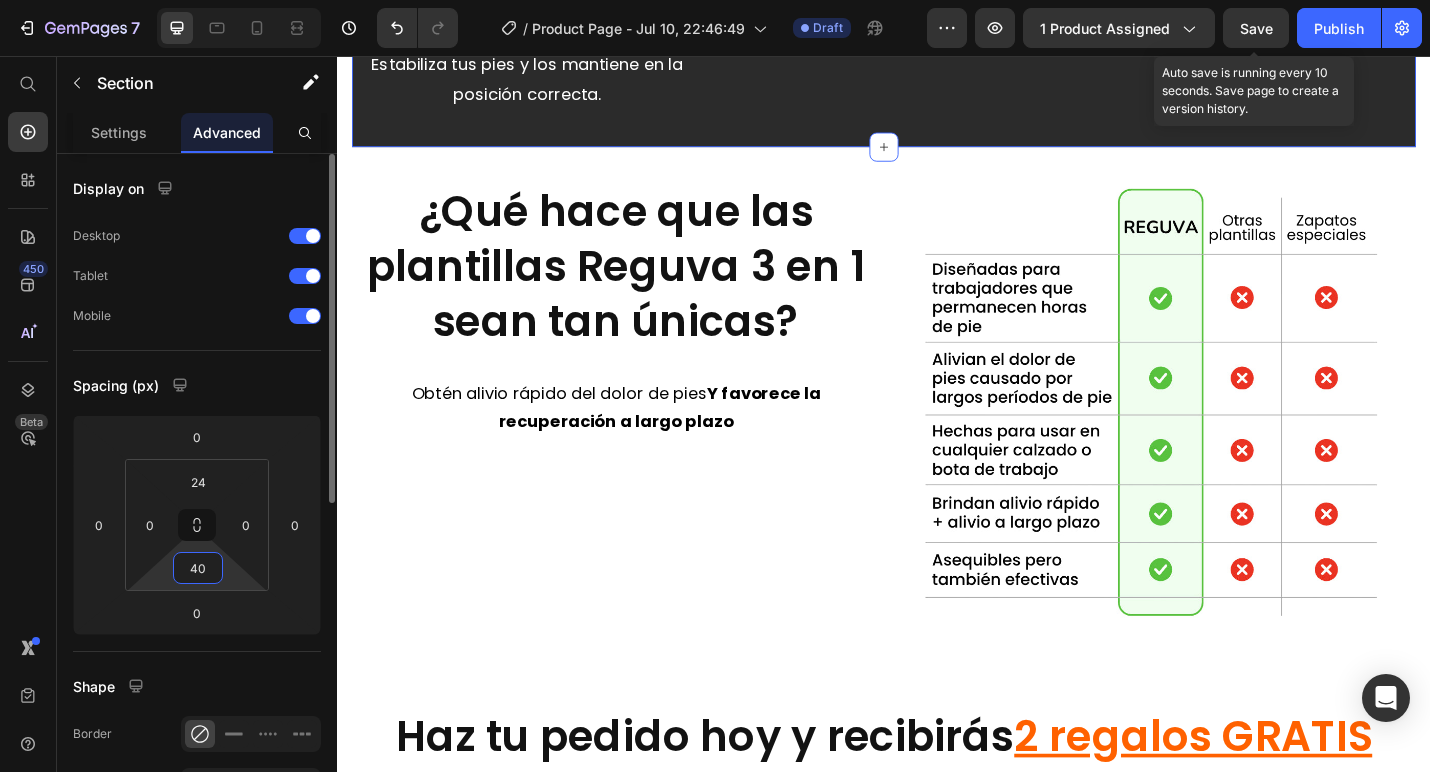 click on "40" at bounding box center (198, 568) 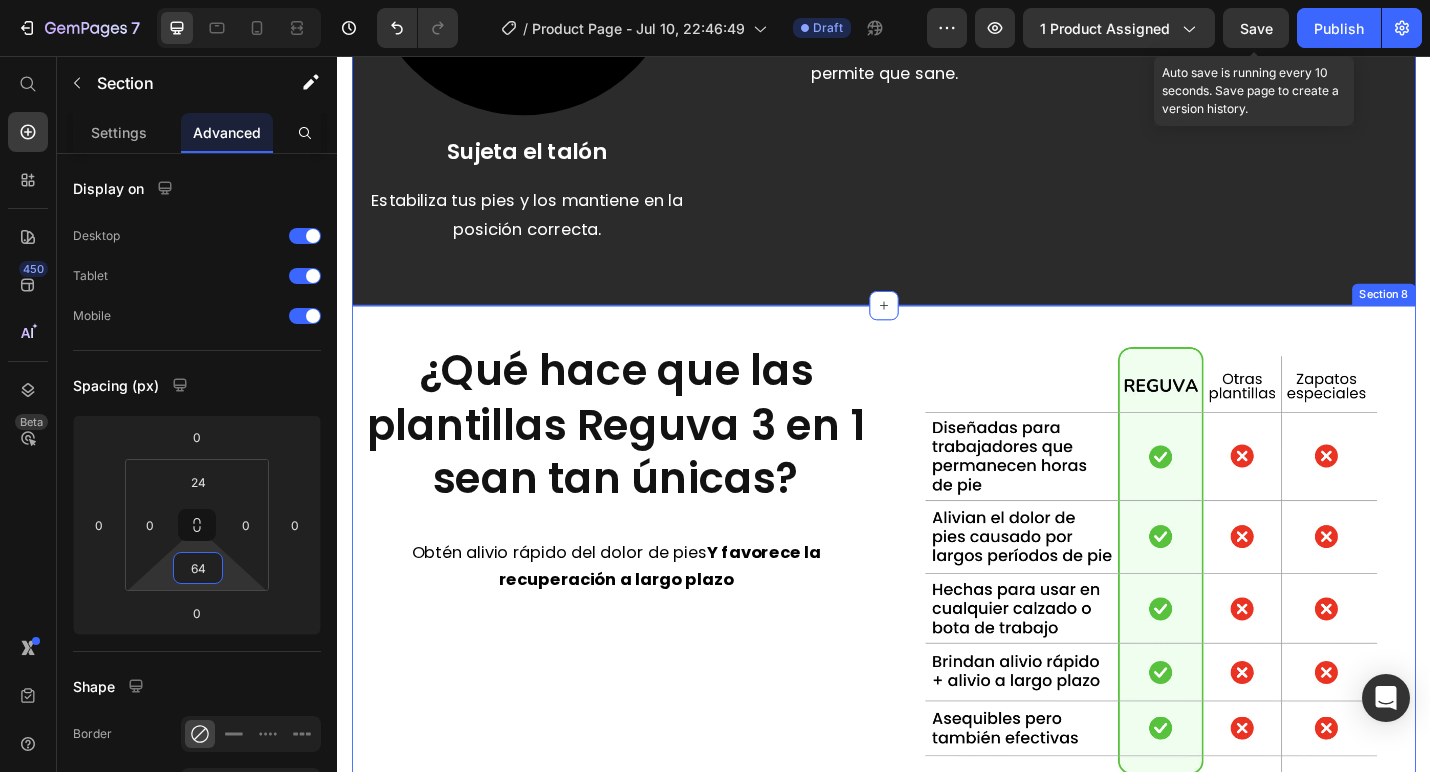 scroll, scrollTop: 4561, scrollLeft: 0, axis: vertical 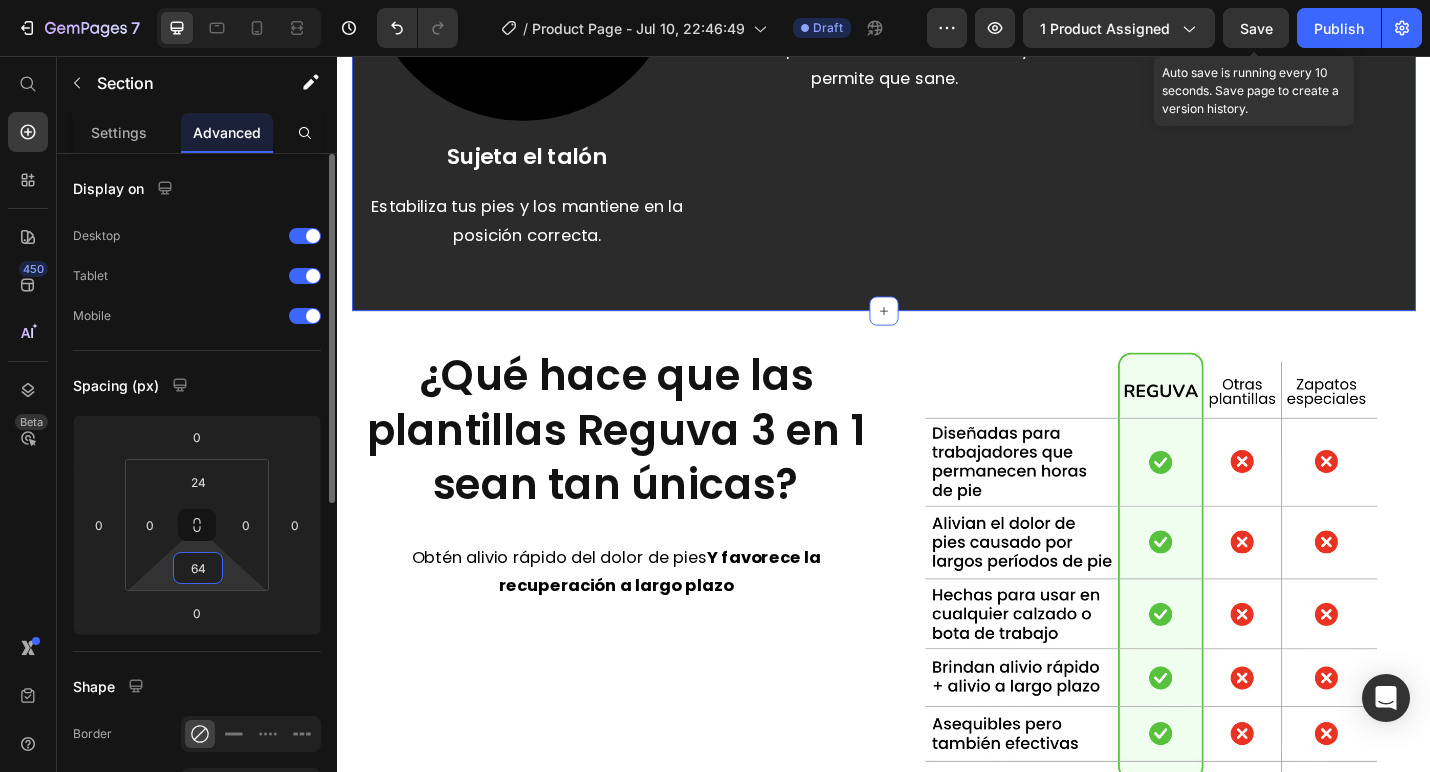 type on "6" 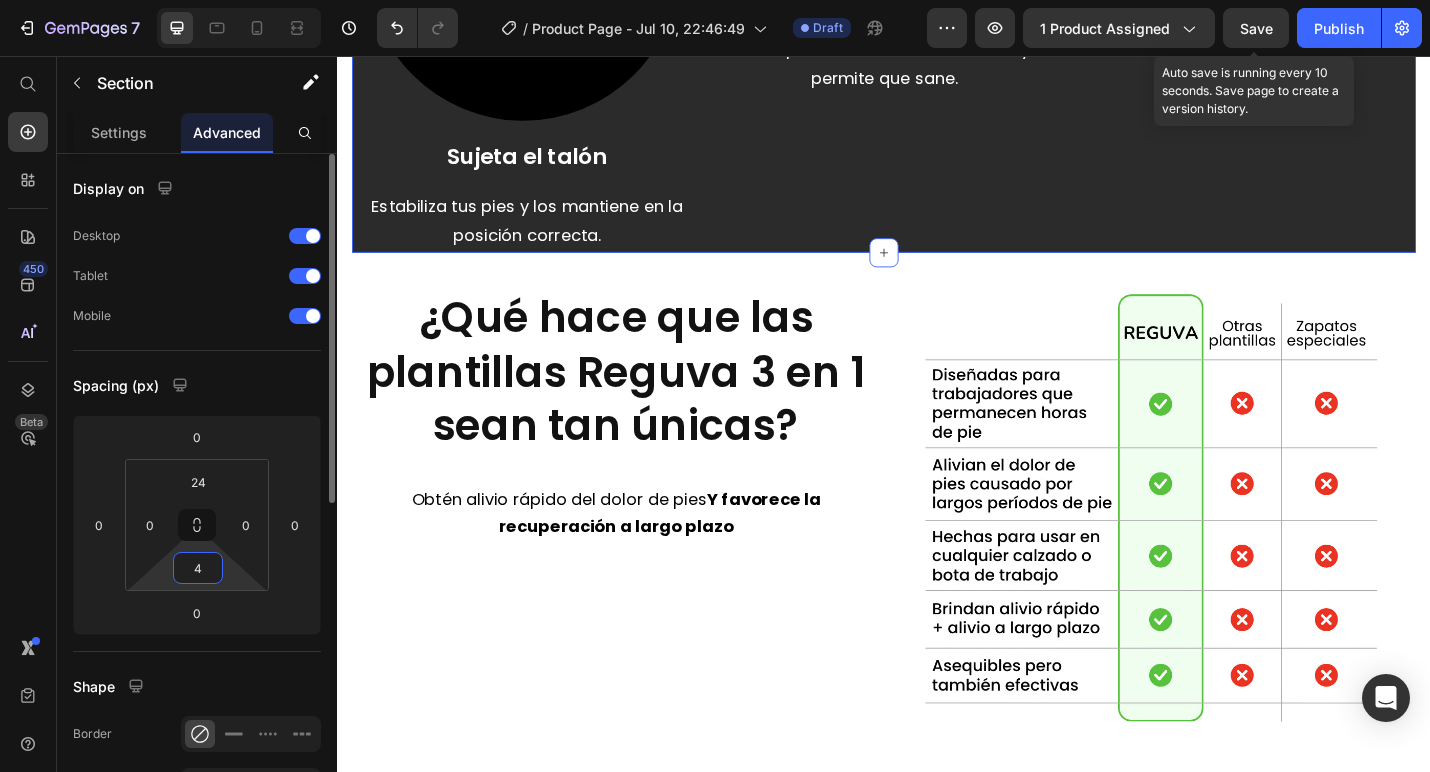 type on "40" 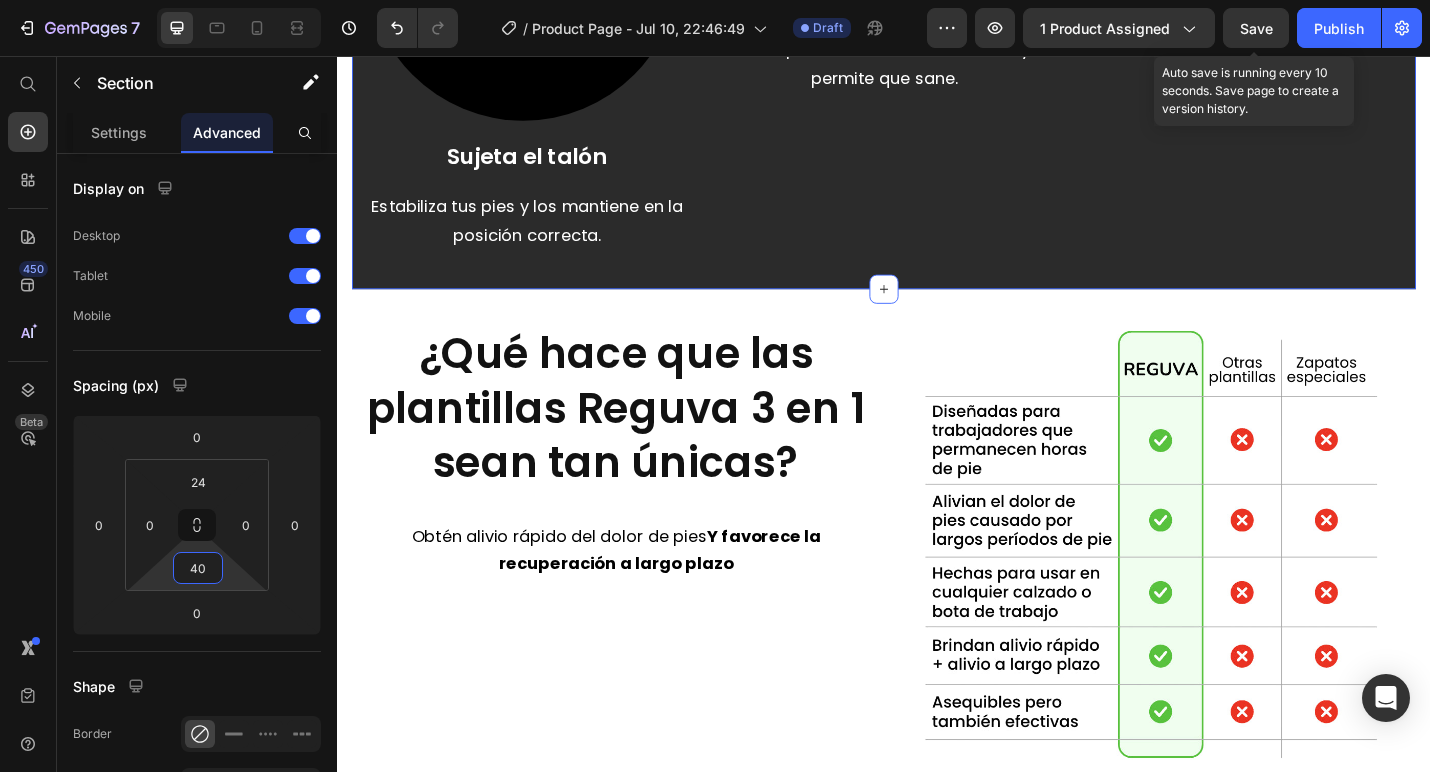 click on "¿Qué hace que las plantillas Reguva 3 en 1 sean tan únicas? Heading Obtén alivio rápido del dolor de pies  Y favorece la recuperación a largo plazo Text Block Image Row Section 8" at bounding box center (937, 604) 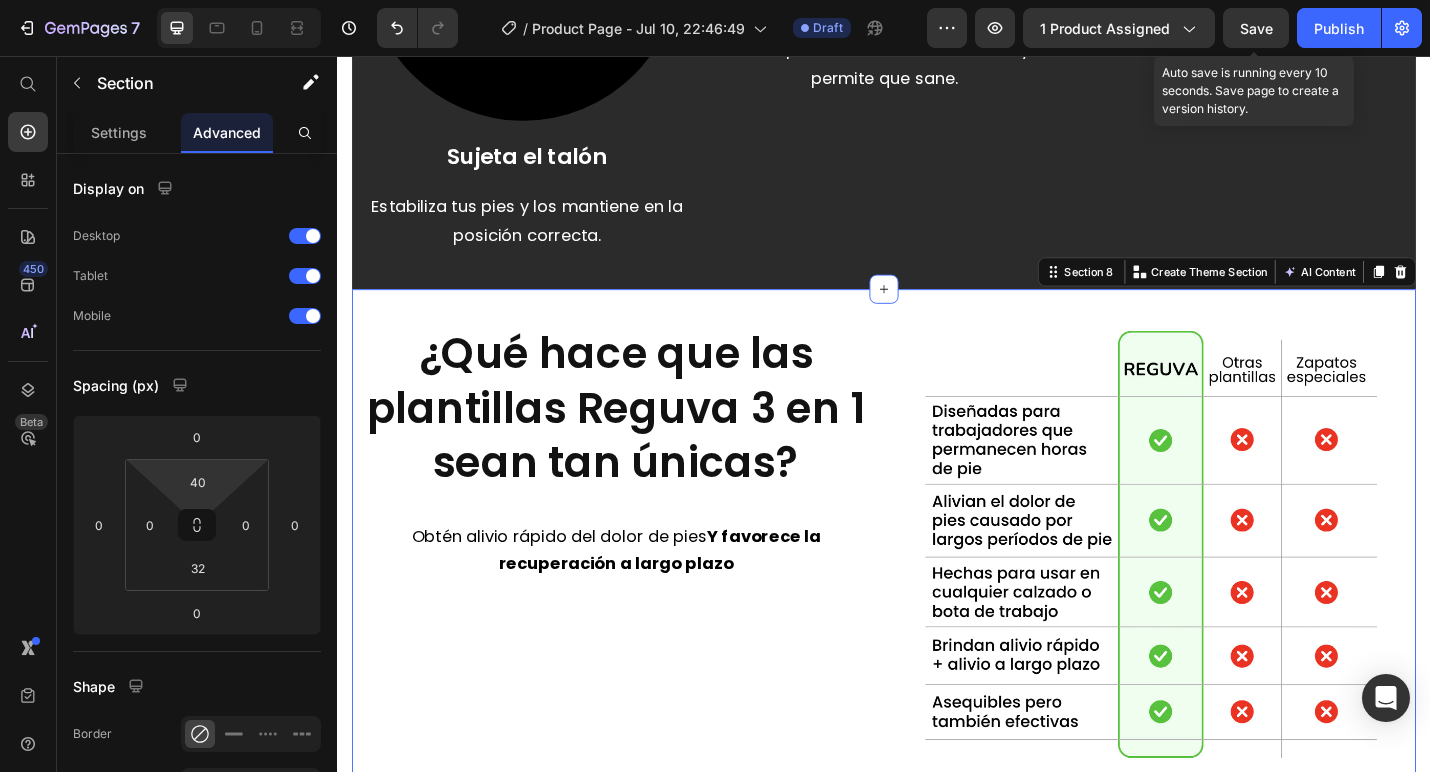 drag, startPoint x: 207, startPoint y: 490, endPoint x: 223, endPoint y: 562, distance: 73.756355 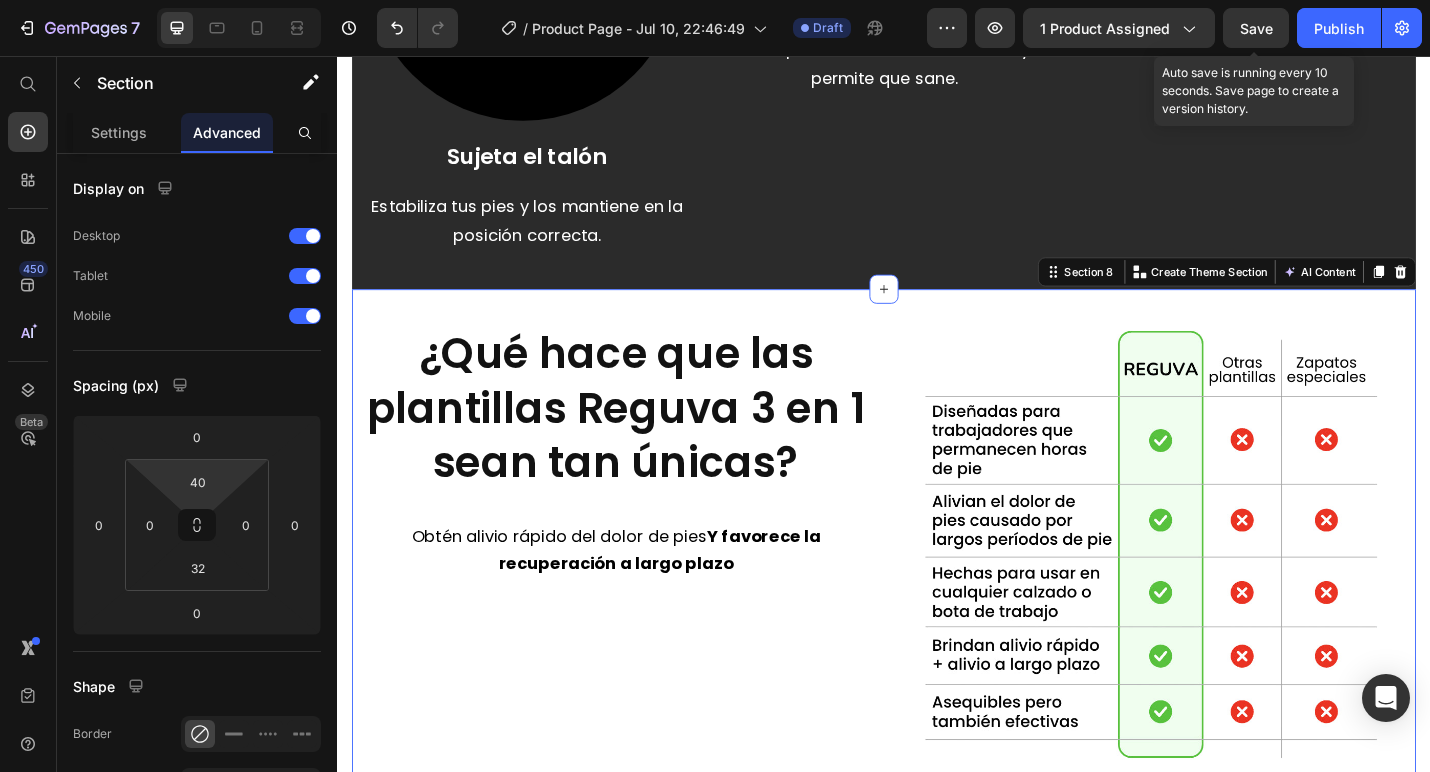 click on "40" at bounding box center (198, 482) 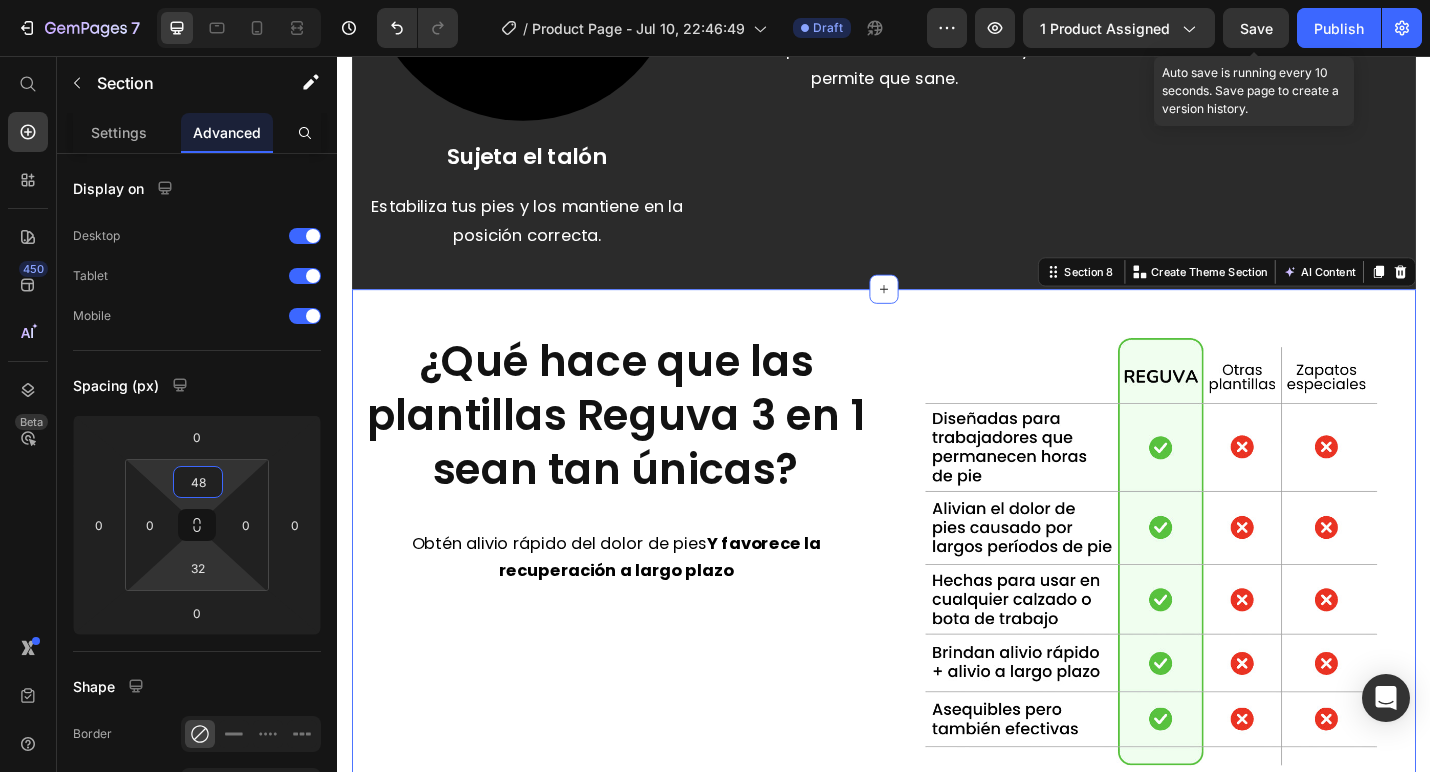 type on "48" 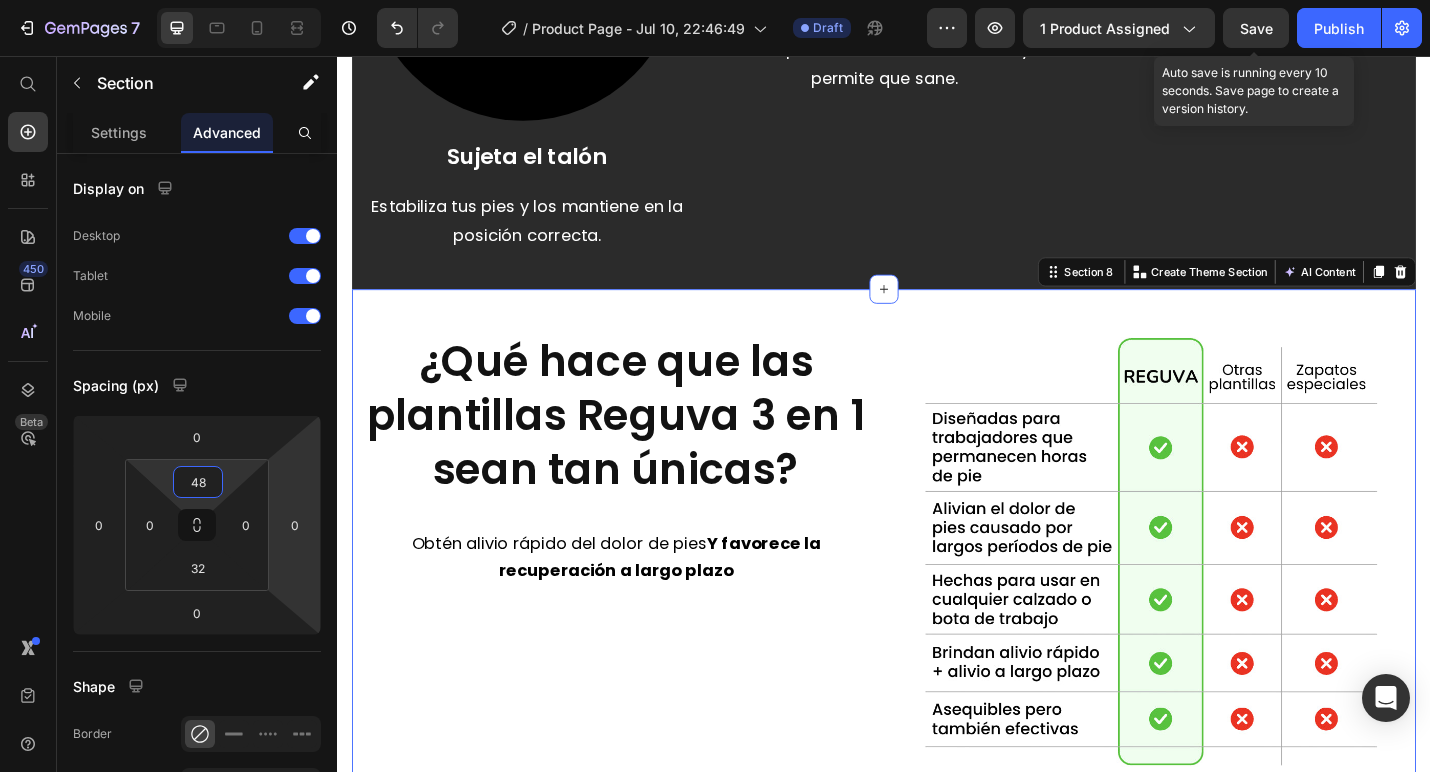 click on "¿Qué hace que las plantillas Reguva 3 en 1 sean tan únicas? Heading Obtén alivio rápido del dolor de pies  Y favorece la recuperación a largo plazo Text Block Image Row Section 8   You can create reusable sections Create Theme Section AI Content Write with GemAI What would you like to describe here? Tone and Voice Persuasive Product Plantillas Reguva 3 en 1 Show more Generate" at bounding box center [937, 608] 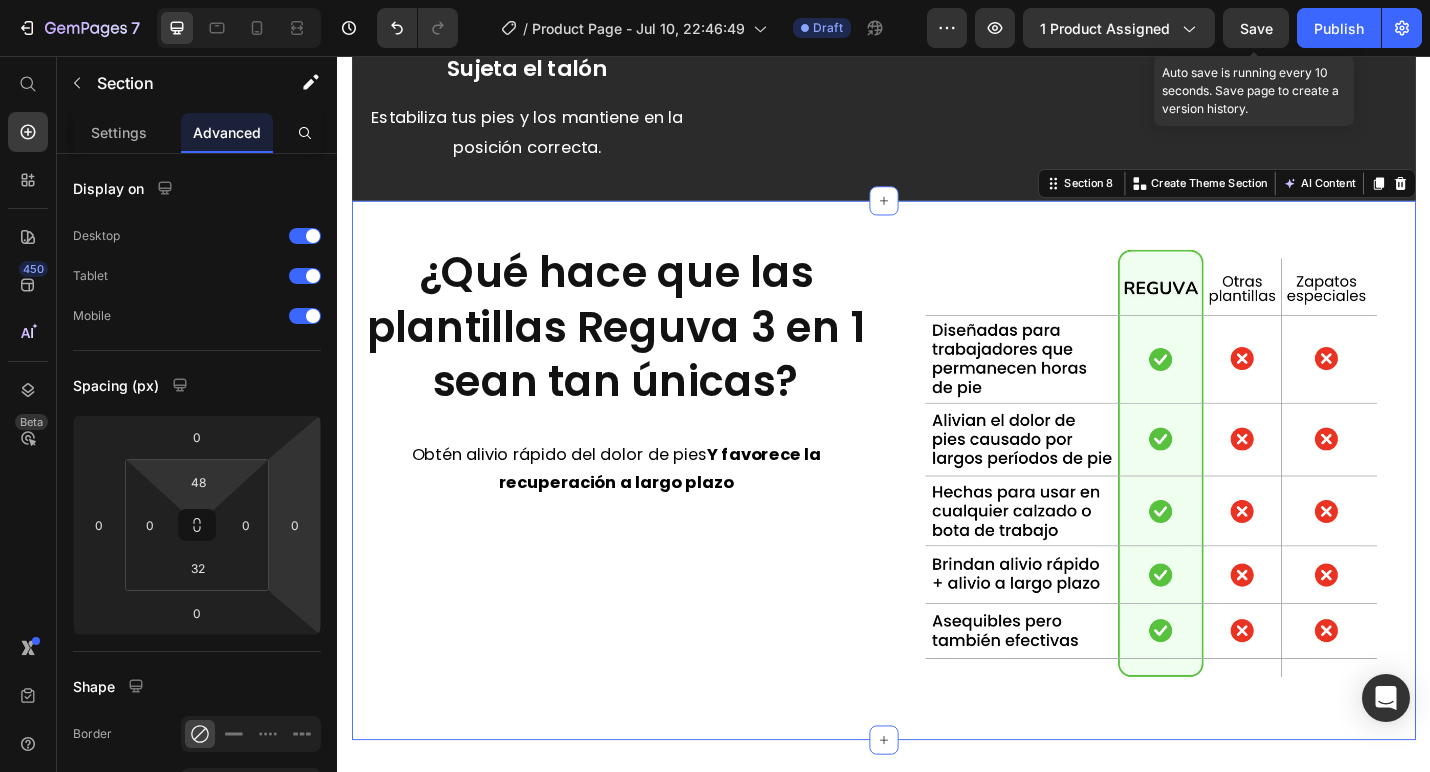 scroll, scrollTop: 4661, scrollLeft: 0, axis: vertical 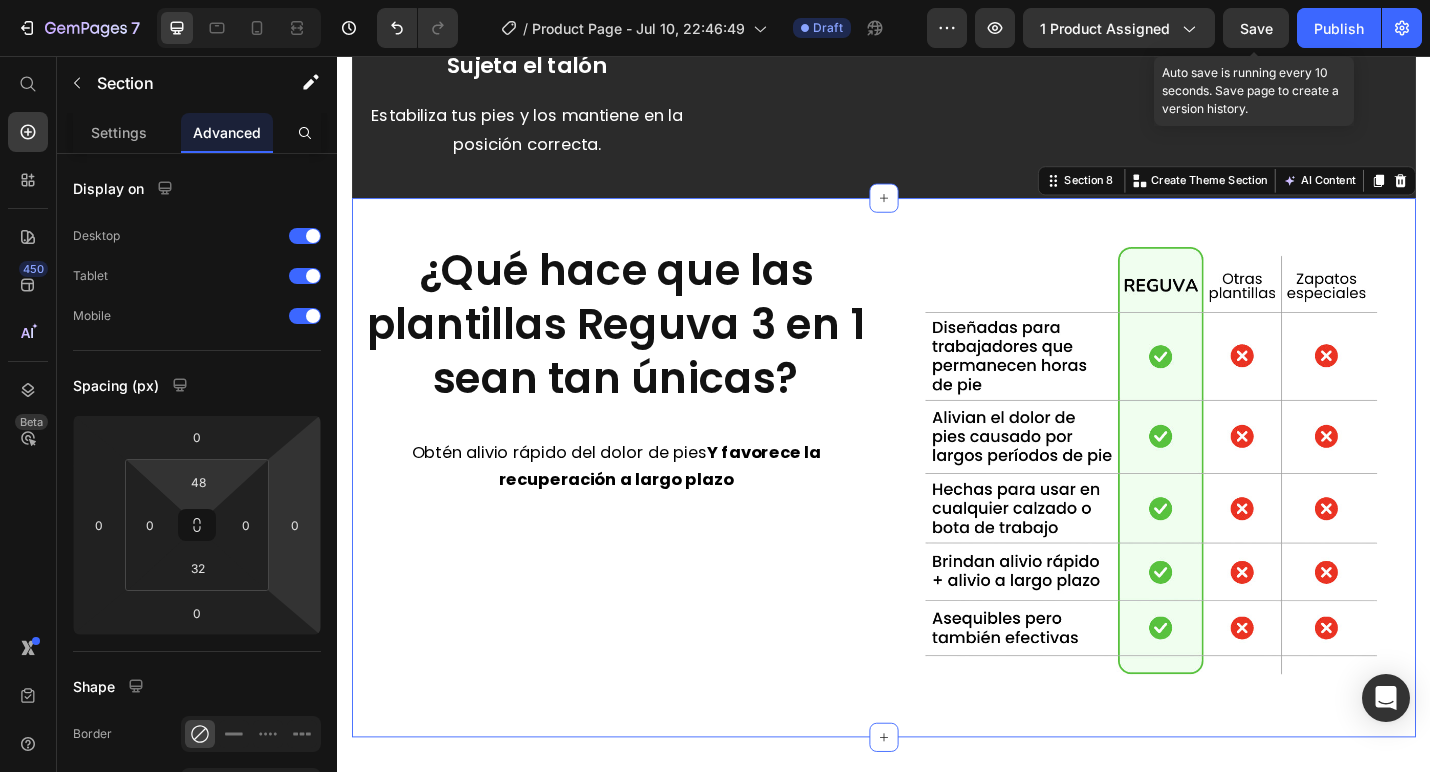 click on "¿Qué hace que las plantillas Reguva 3 en 1 sean tan únicas? Heading Obtén alivio rápido del dolor de pies  Y favorece la recuperación a largo plazo Text Block Image Row Section 8   You can create reusable sections Create Theme Section AI Content Write with GemAI What would you like to describe here? Tone and Voice Persuasive Product Plantillas Reguva 3 en 1 Show more Generate" at bounding box center [937, 508] 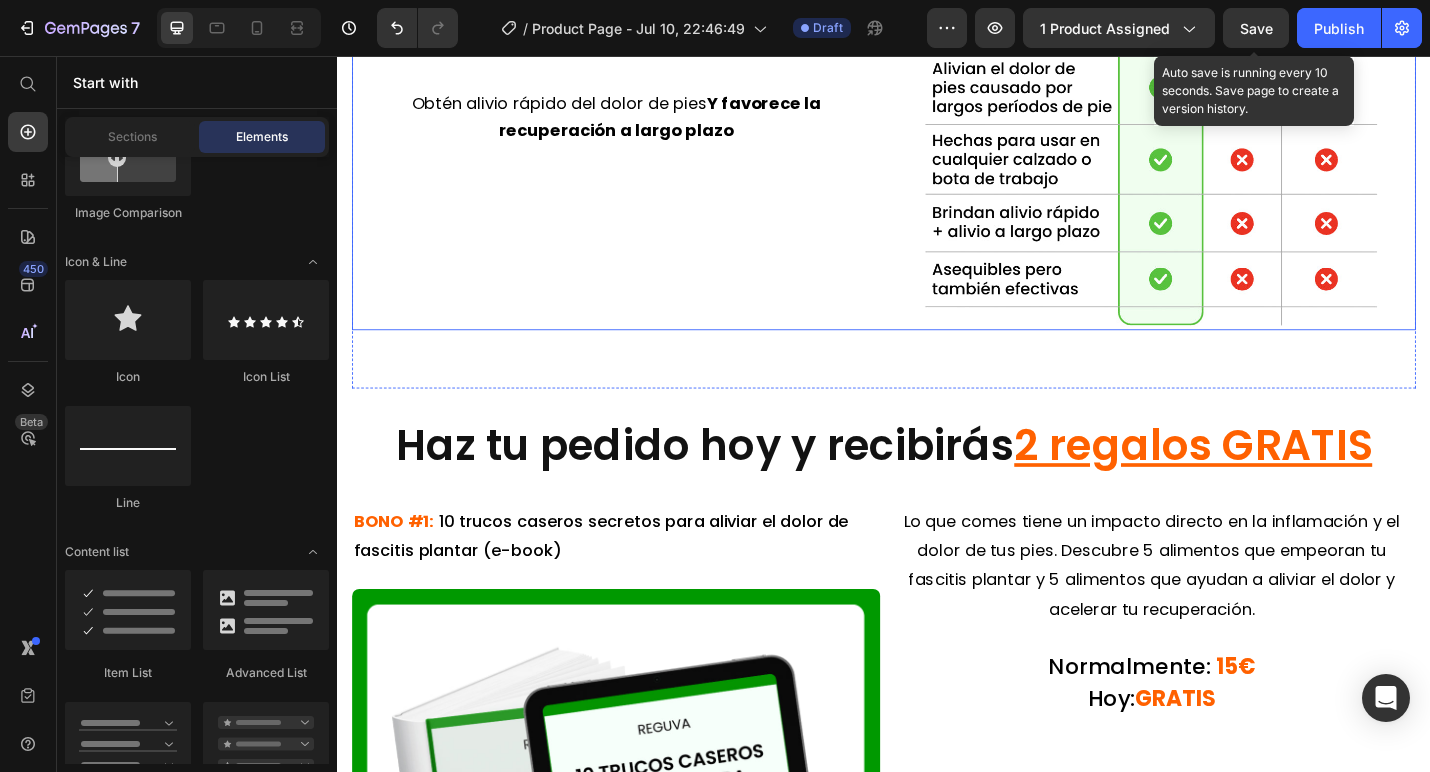 scroll, scrollTop: 5268, scrollLeft: 0, axis: vertical 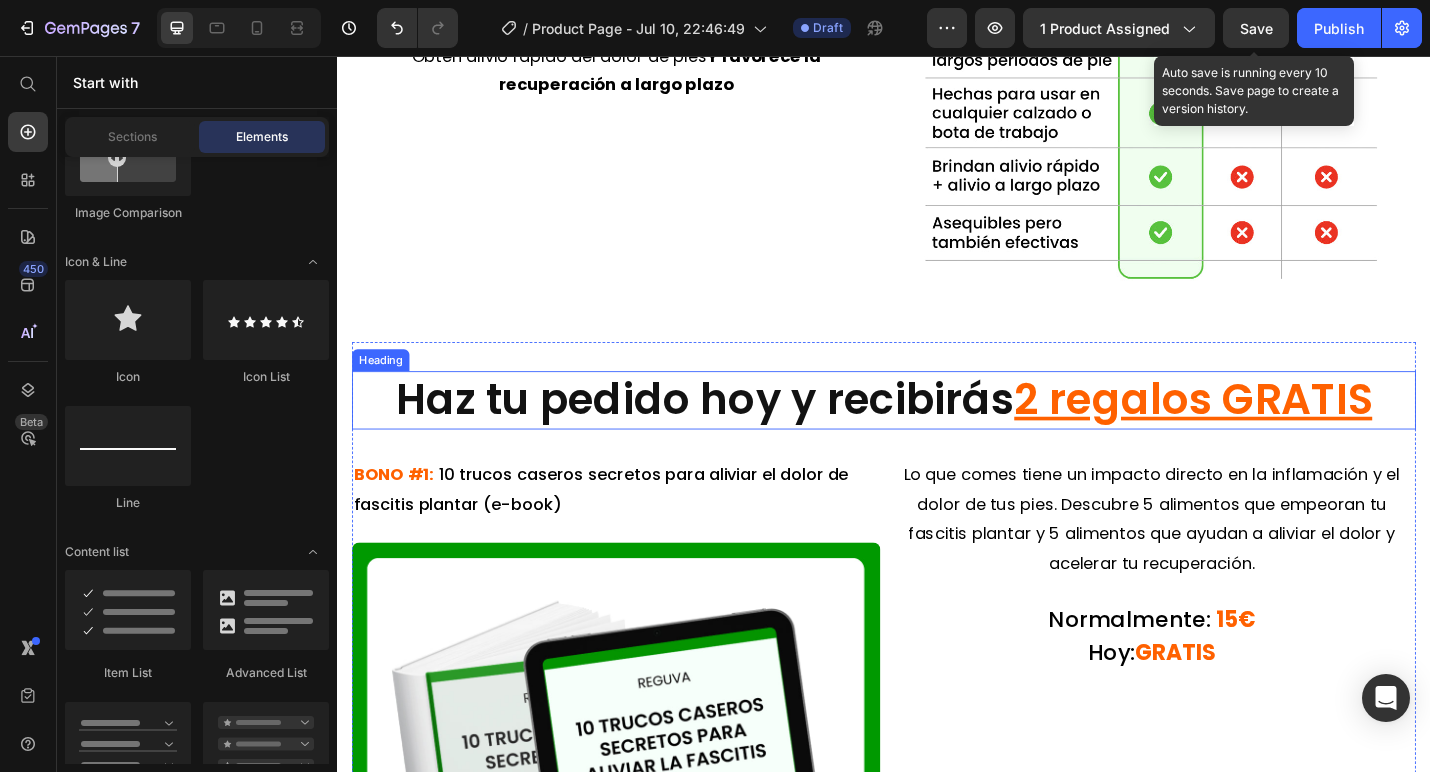 click on "Haz tu pedido hoy y recibirás  2 regalos GRATIS" at bounding box center (937, 434) 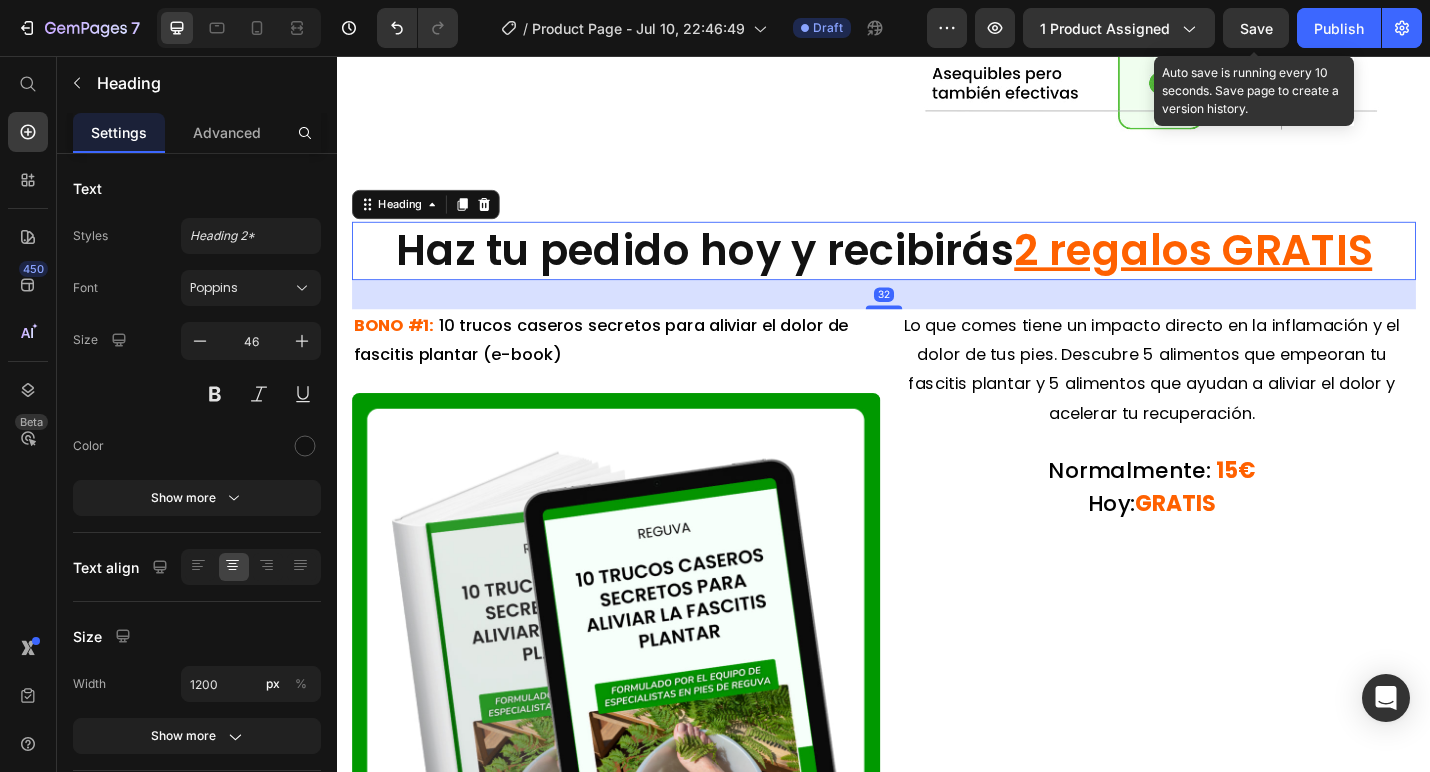 scroll, scrollTop: 5513, scrollLeft: 0, axis: vertical 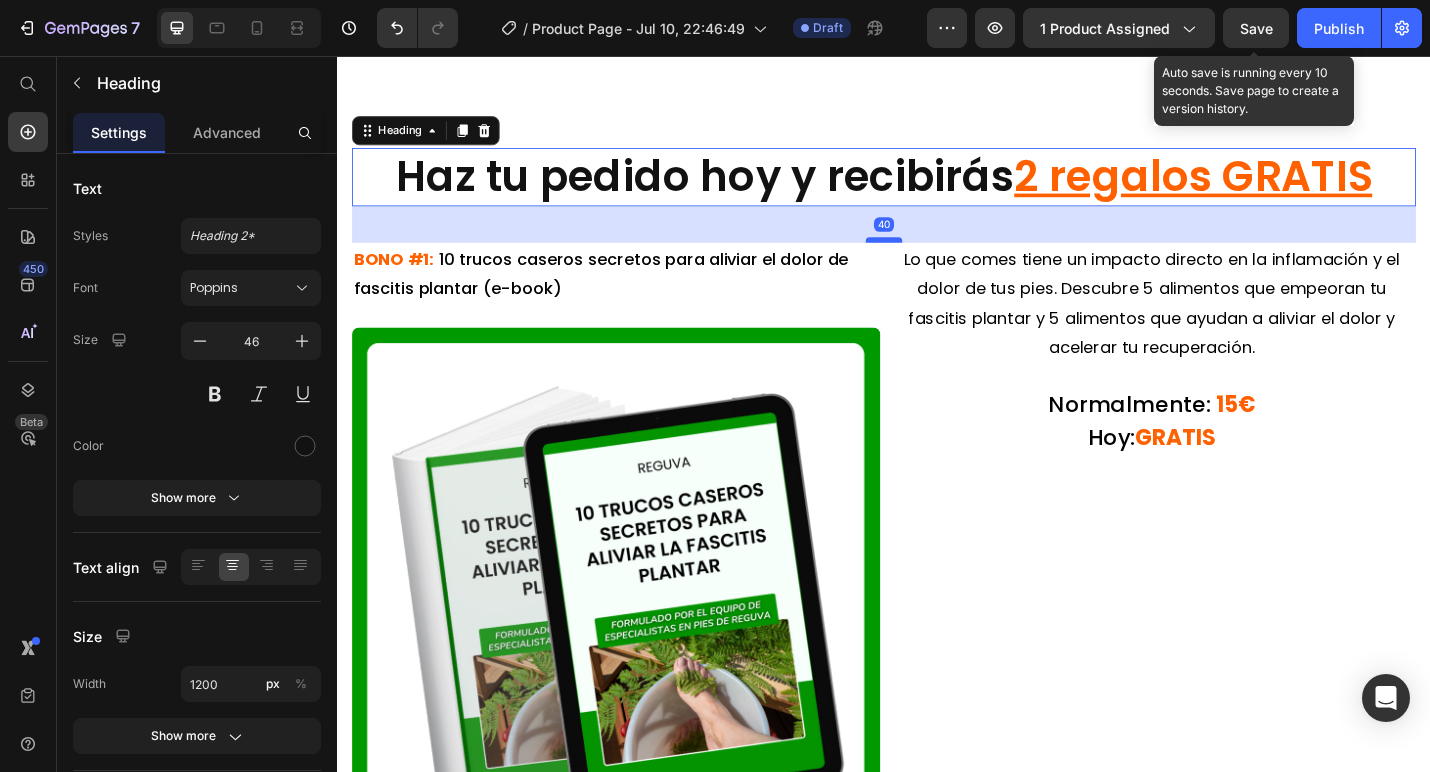 click at bounding box center (937, 258) 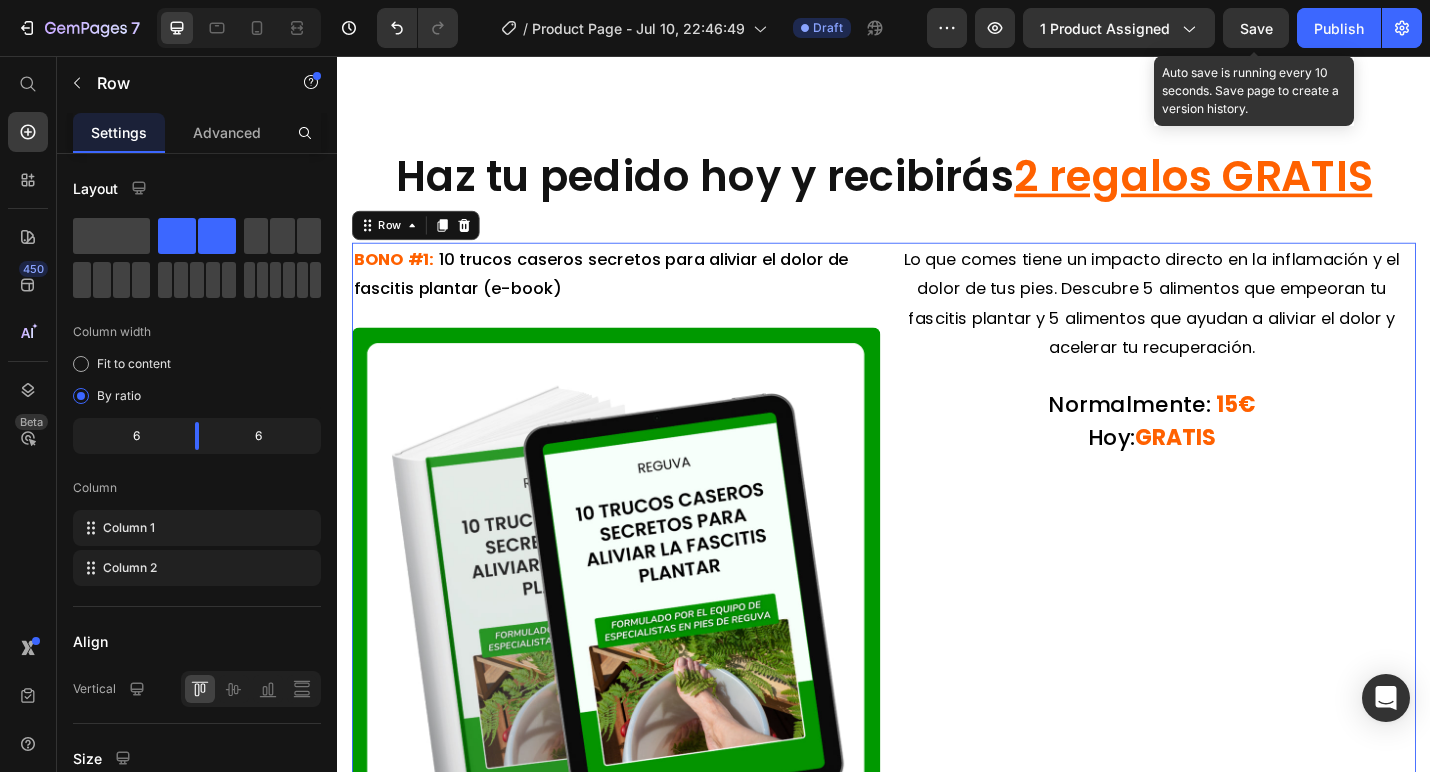 click on "Lo que comes tiene un impacto directo en la inflamación y el dolor de tus pies. Descubre 5 alimentos que empeoran tu fascitis plantar y 5 alimentos que ayudan a aliviar el dolor y acelerar tu recuperación. Text Block Normalmente:   15€ Hoy:  GRATIS Heading" at bounding box center (1231, 597) 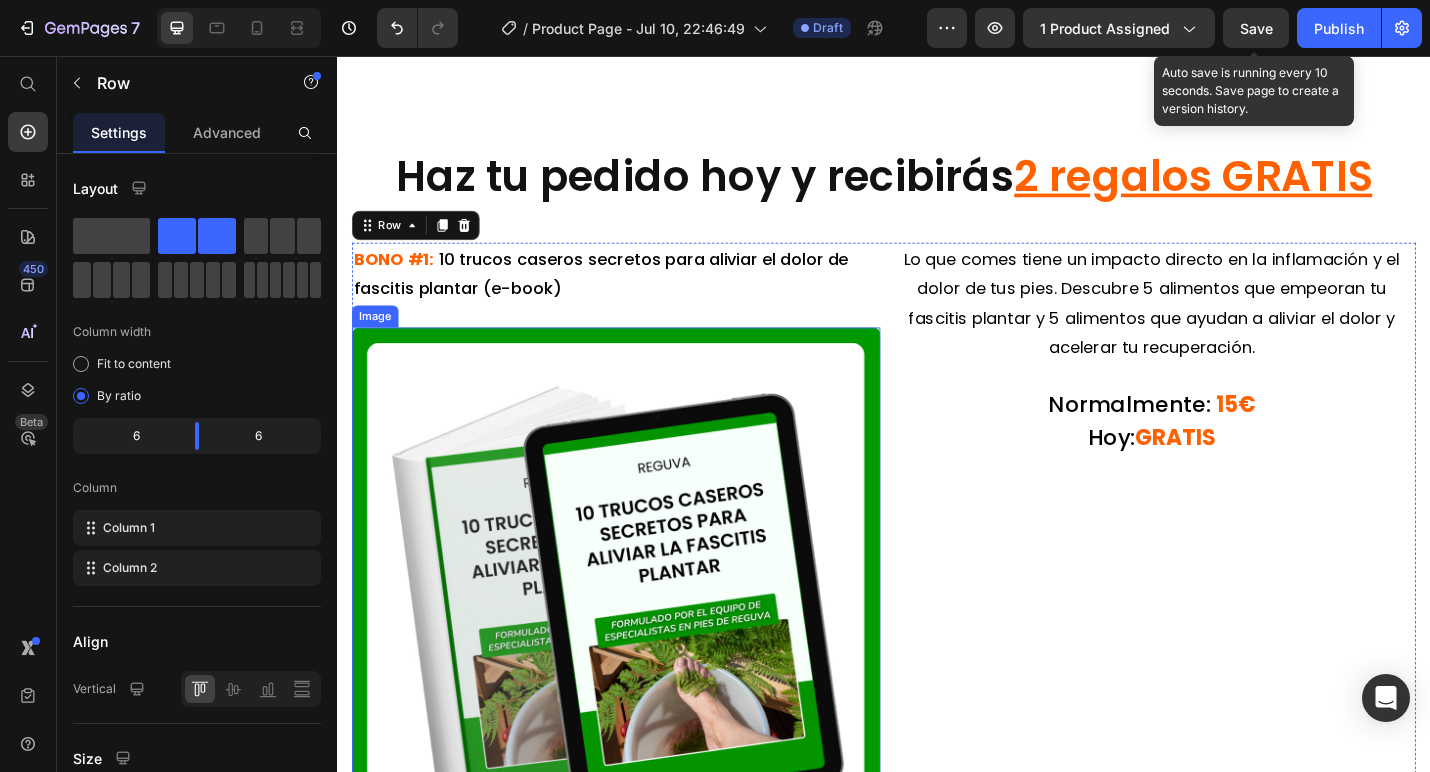 click at bounding box center (643, 644) 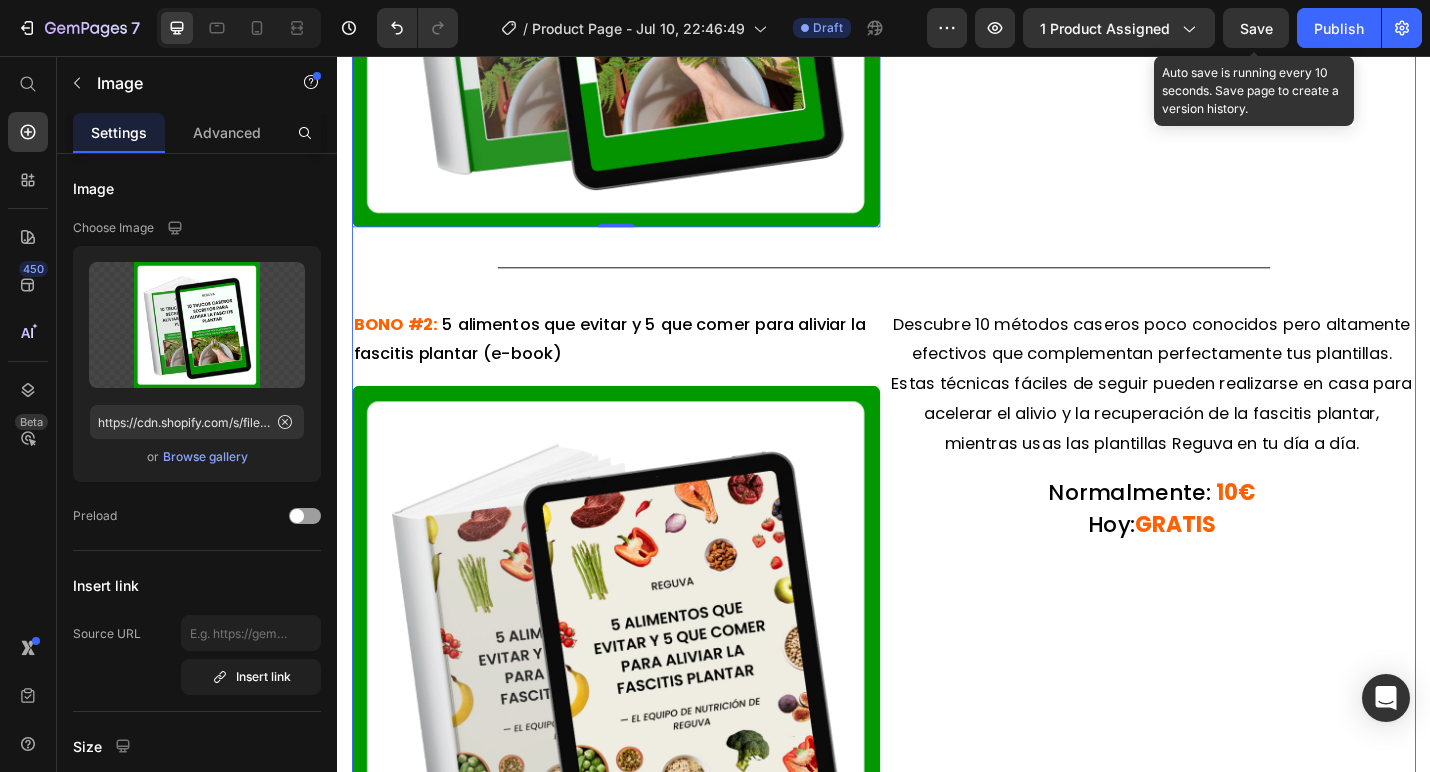 scroll, scrollTop: 5994, scrollLeft: 0, axis: vertical 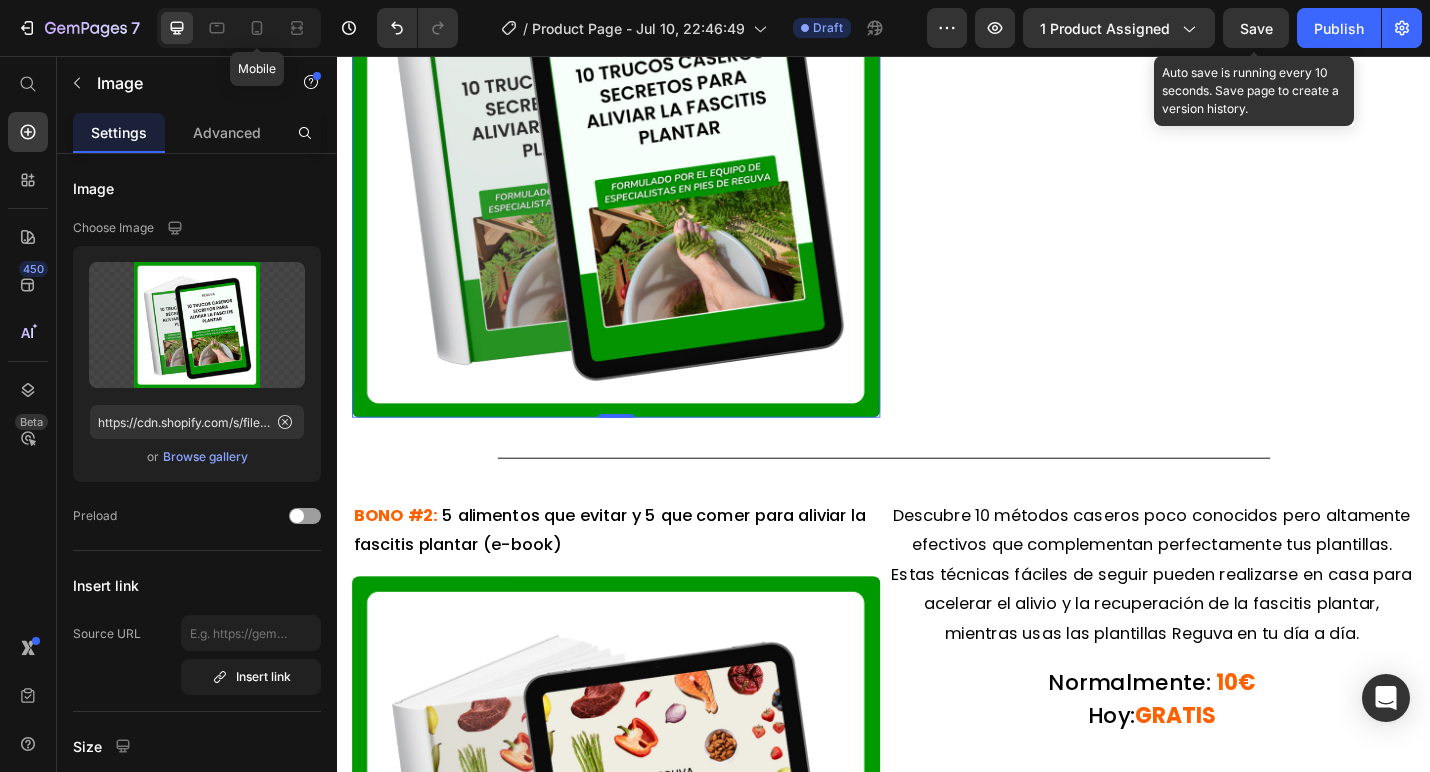 click 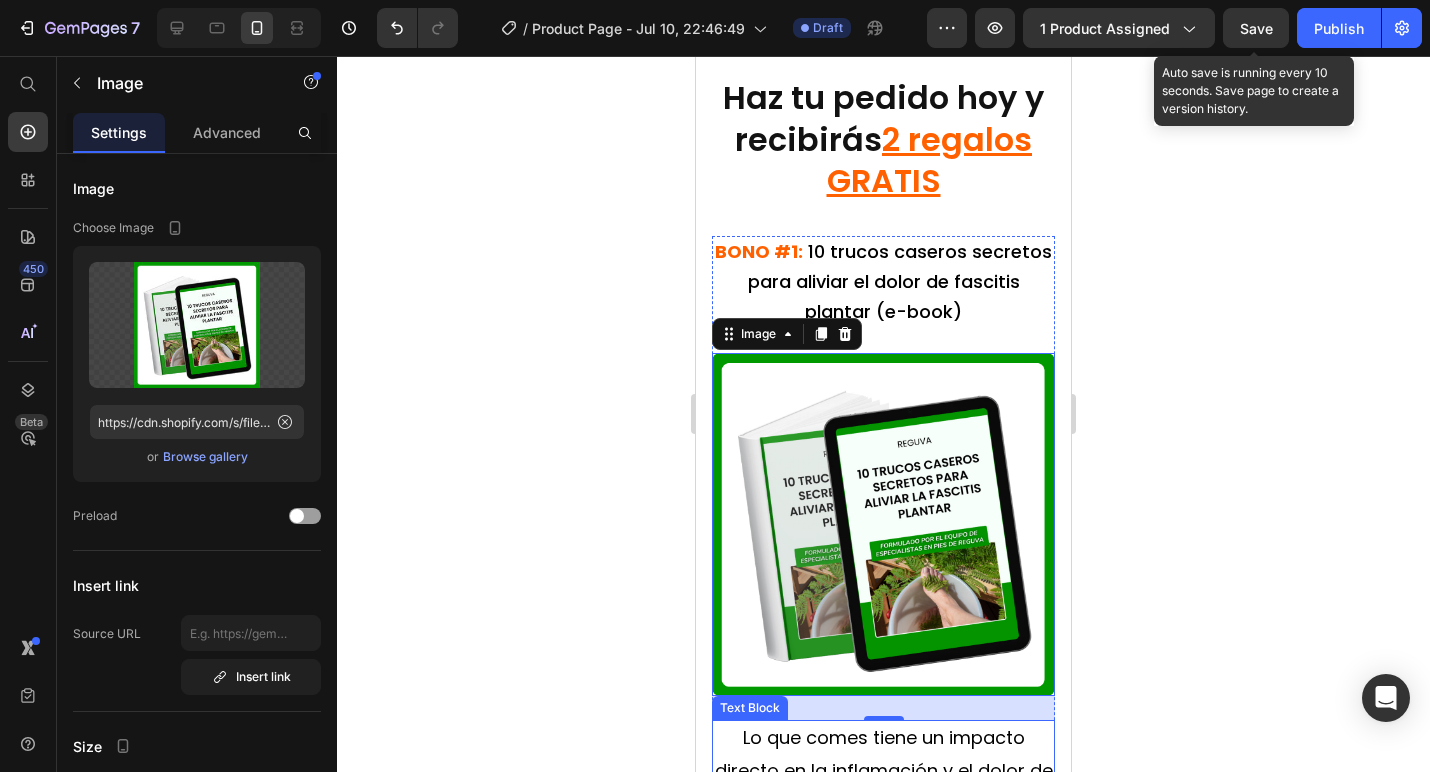 scroll, scrollTop: 5885, scrollLeft: 0, axis: vertical 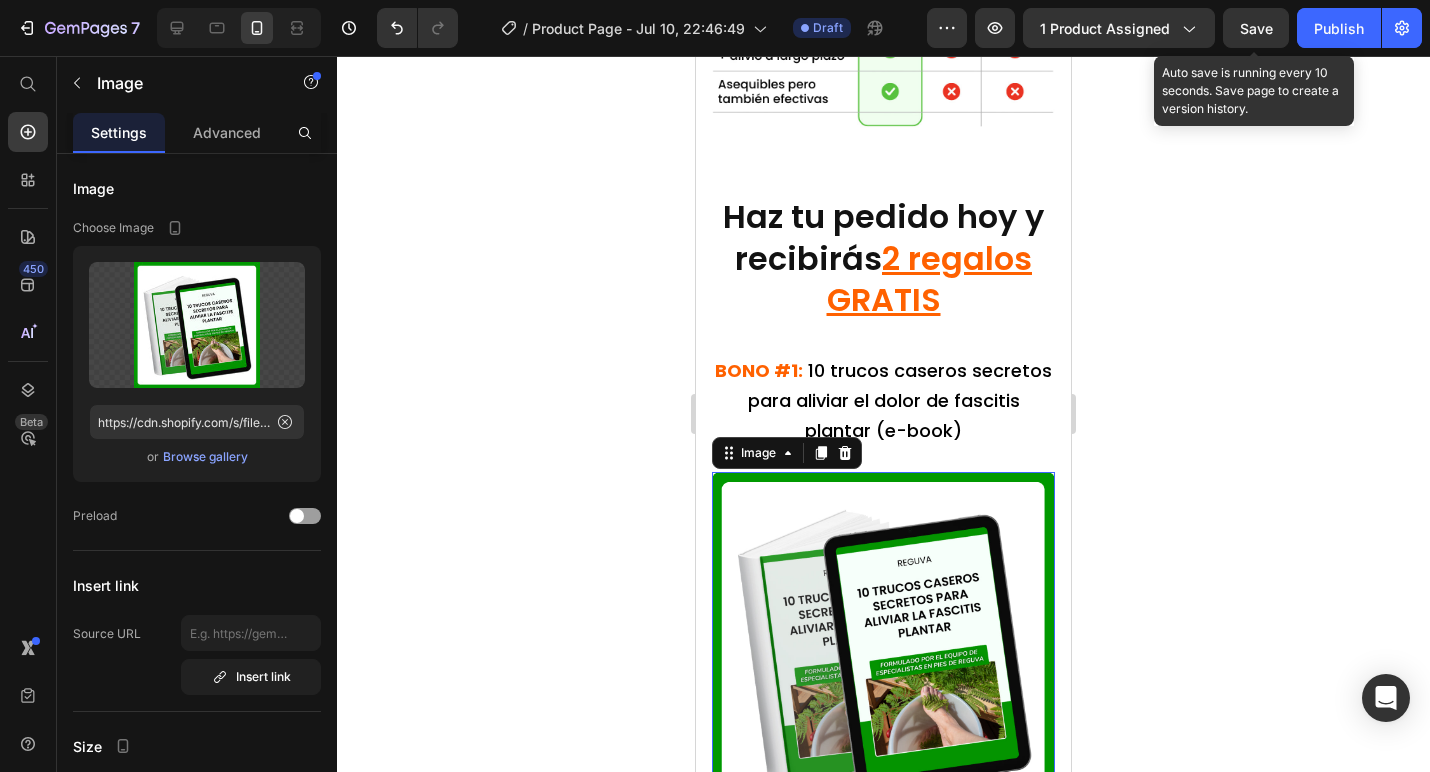 click 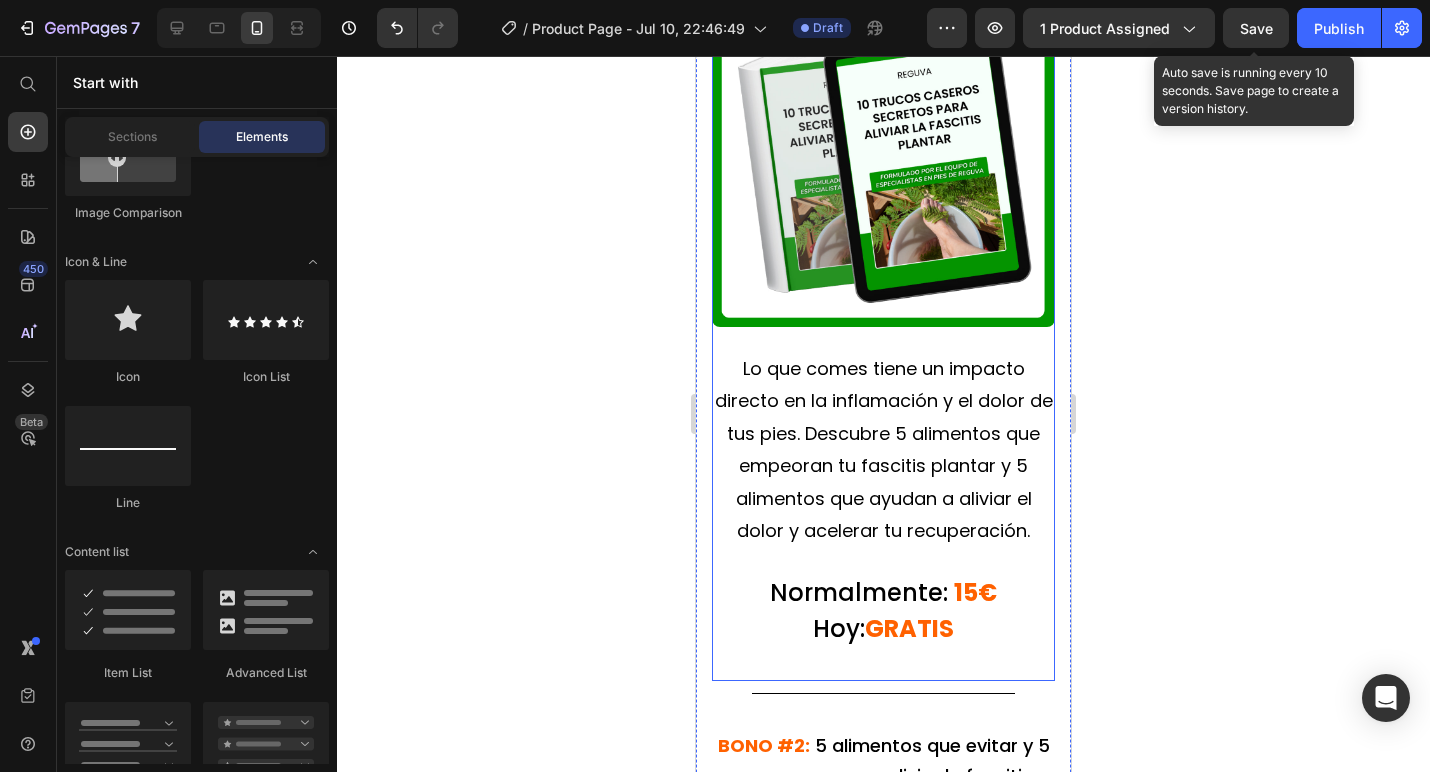 scroll, scrollTop: 6861, scrollLeft: 0, axis: vertical 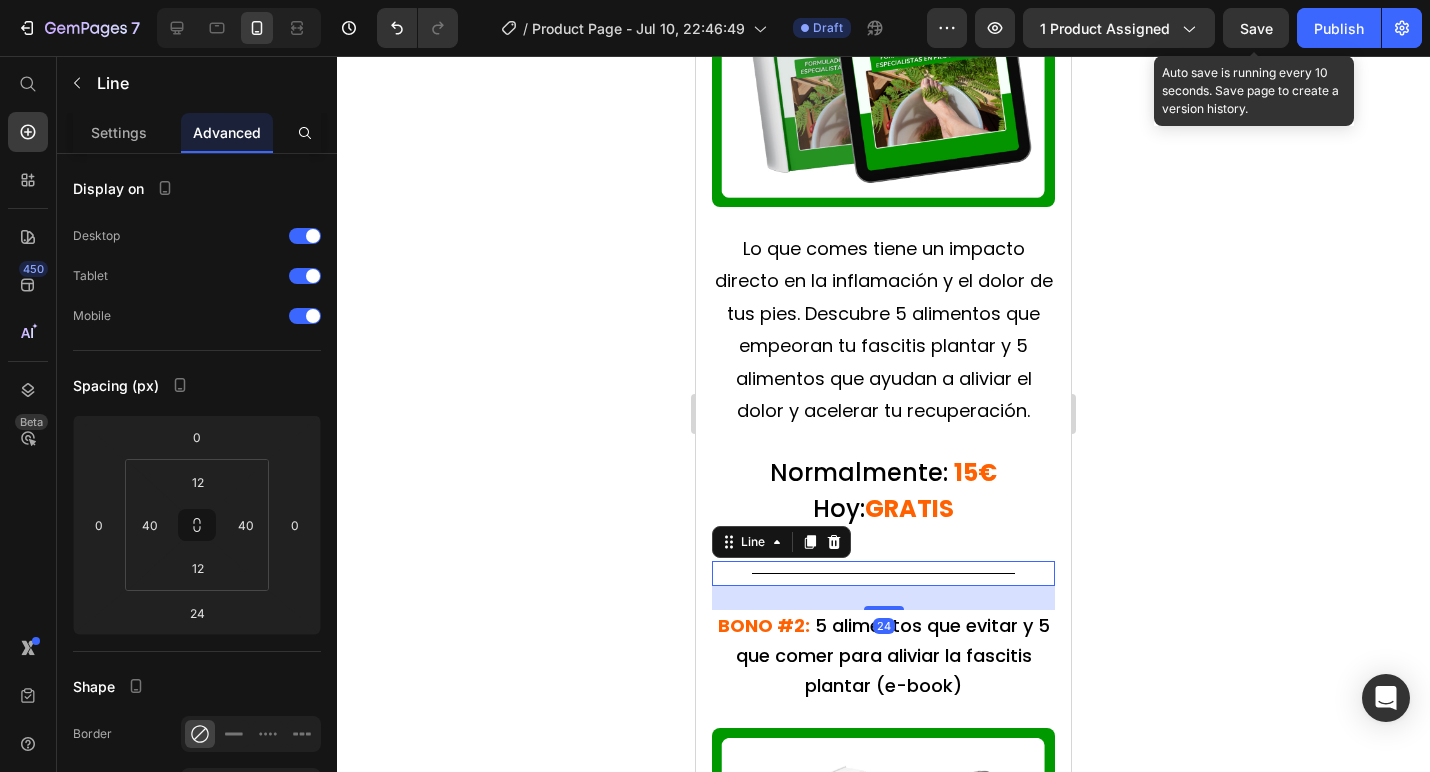 click on "Title Line   24" at bounding box center [883, 573] 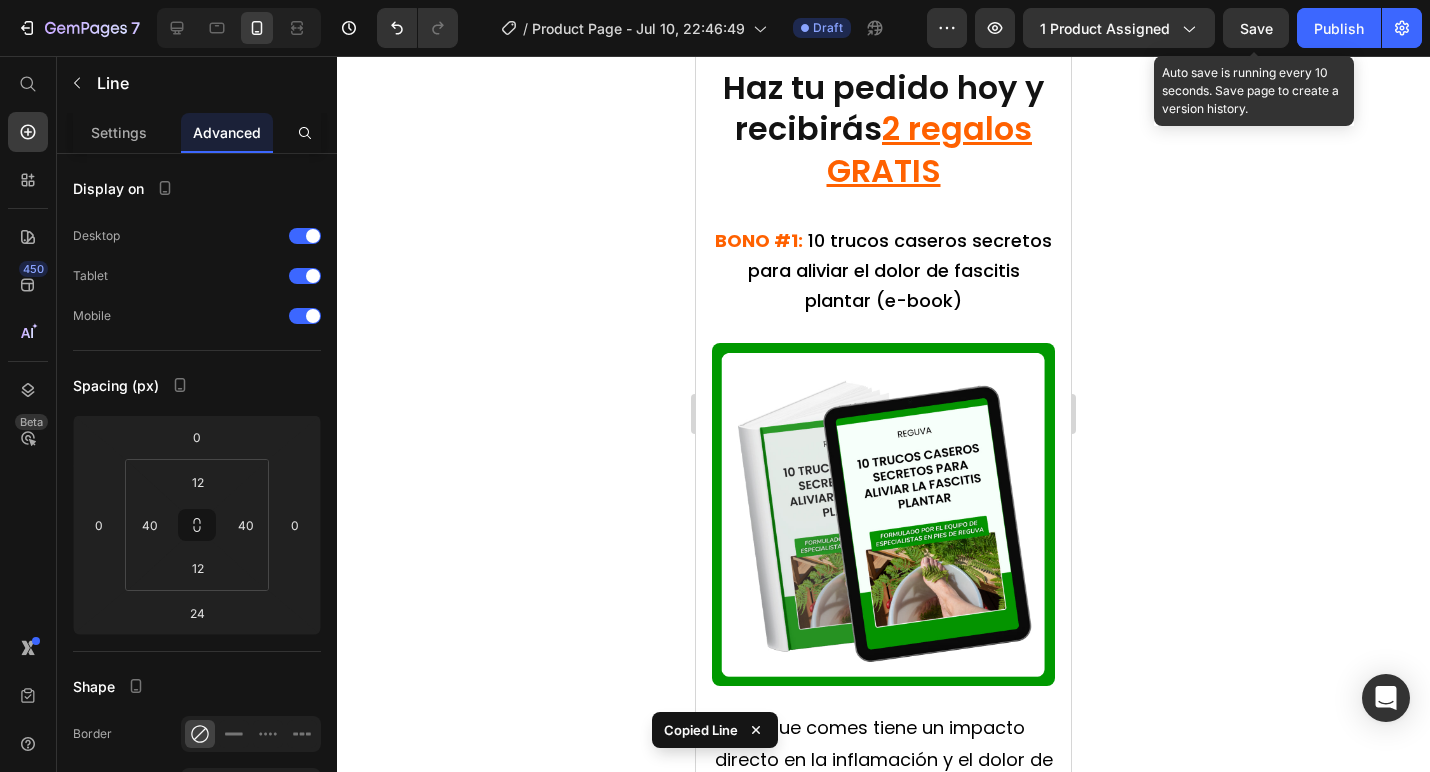 scroll, scrollTop: 6281, scrollLeft: 0, axis: vertical 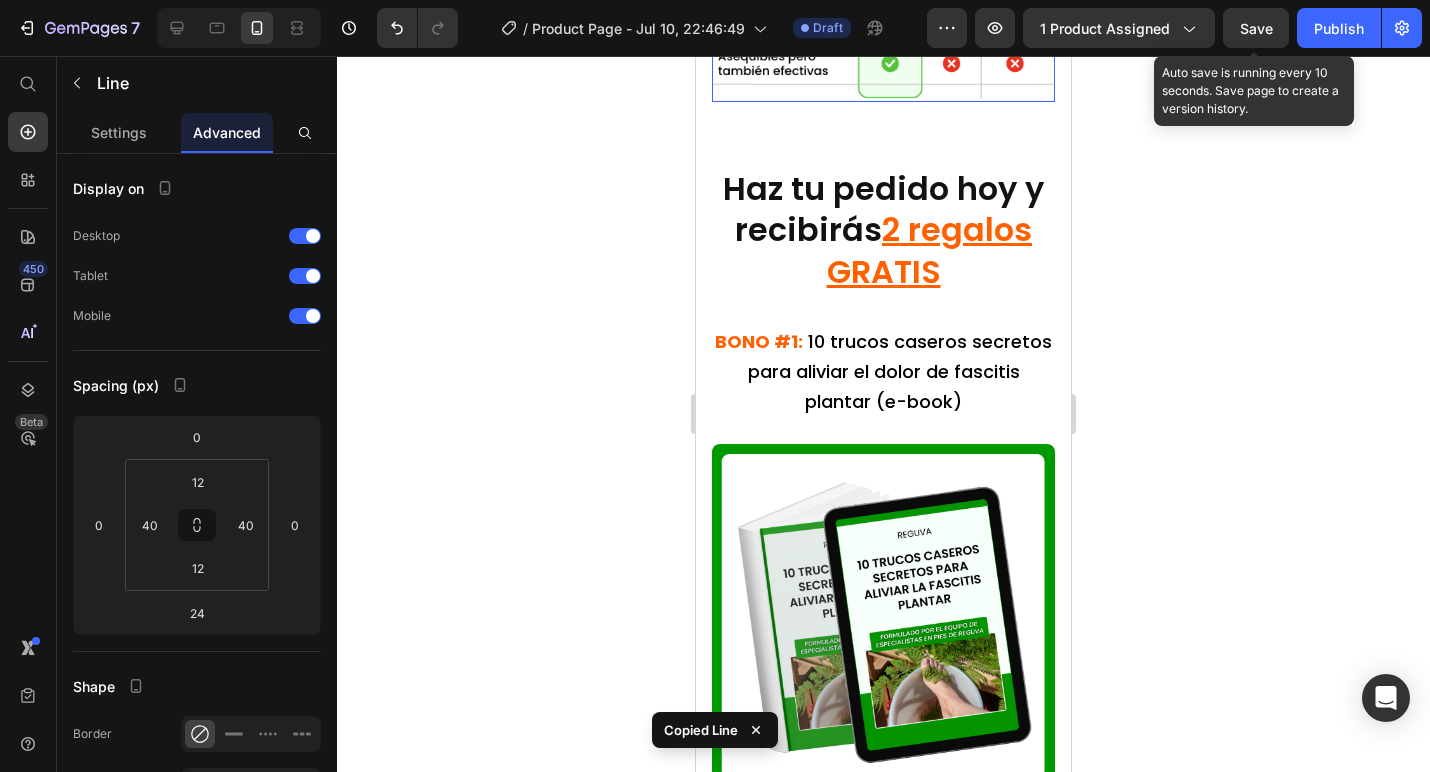 click at bounding box center [883, -63] 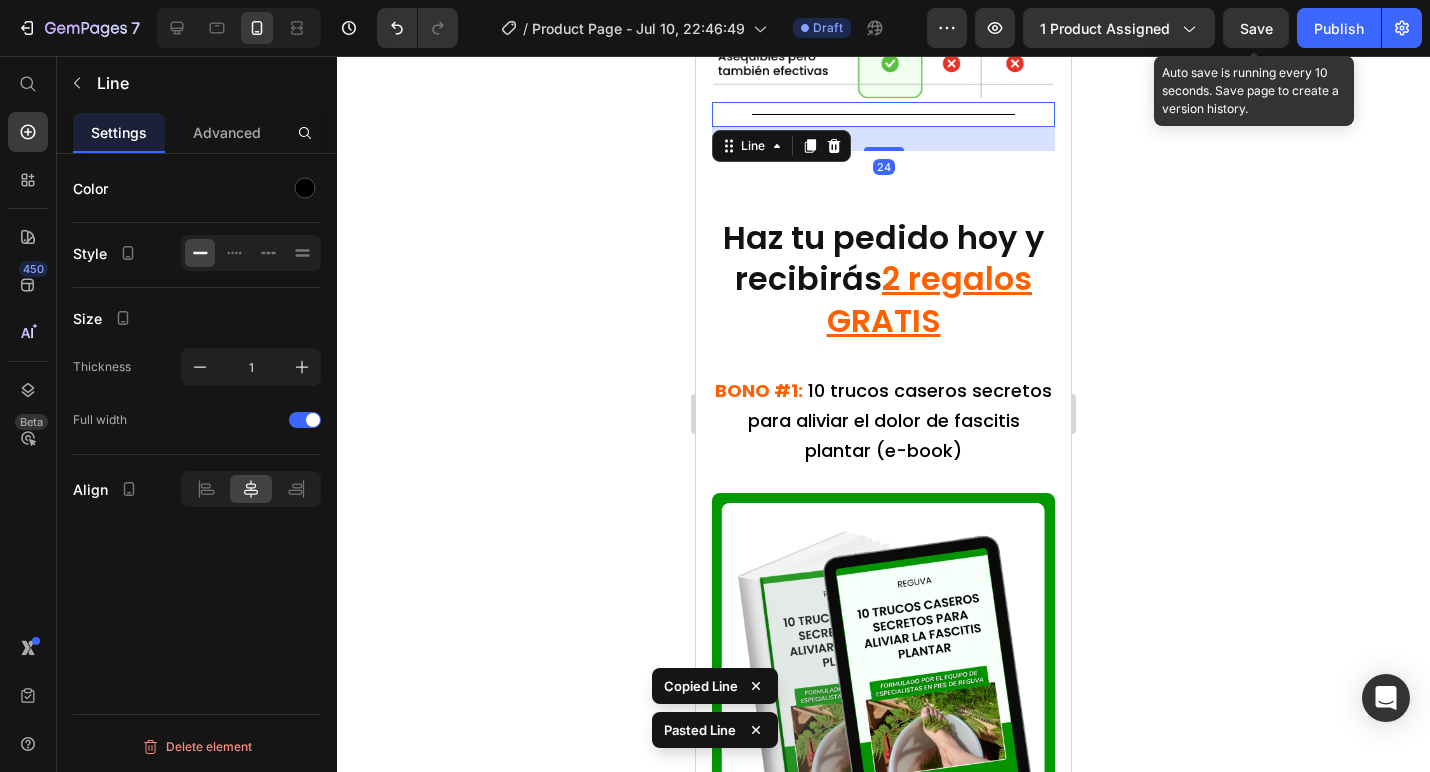 click 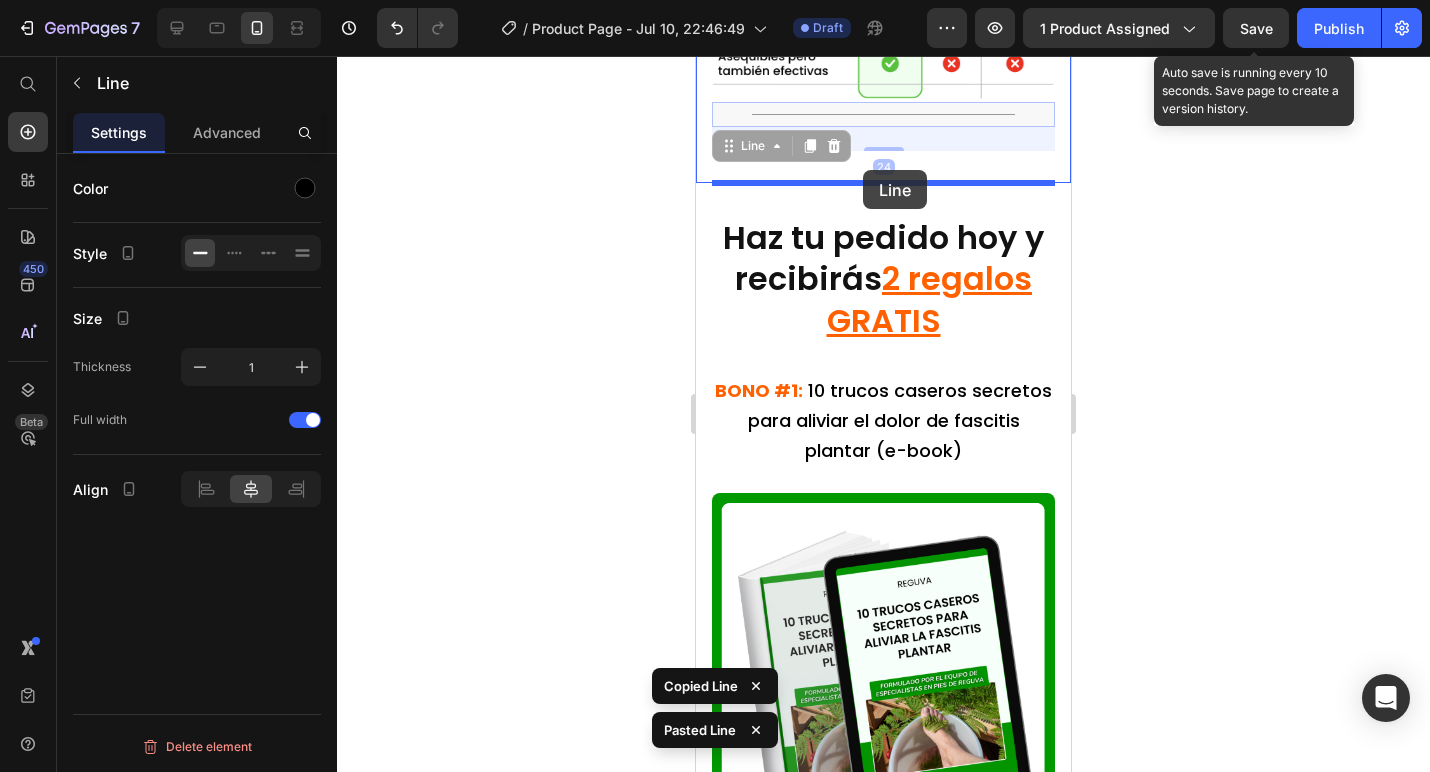 drag, startPoint x: 862, startPoint y: 118, endPoint x: 863, endPoint y: 172, distance: 54.00926 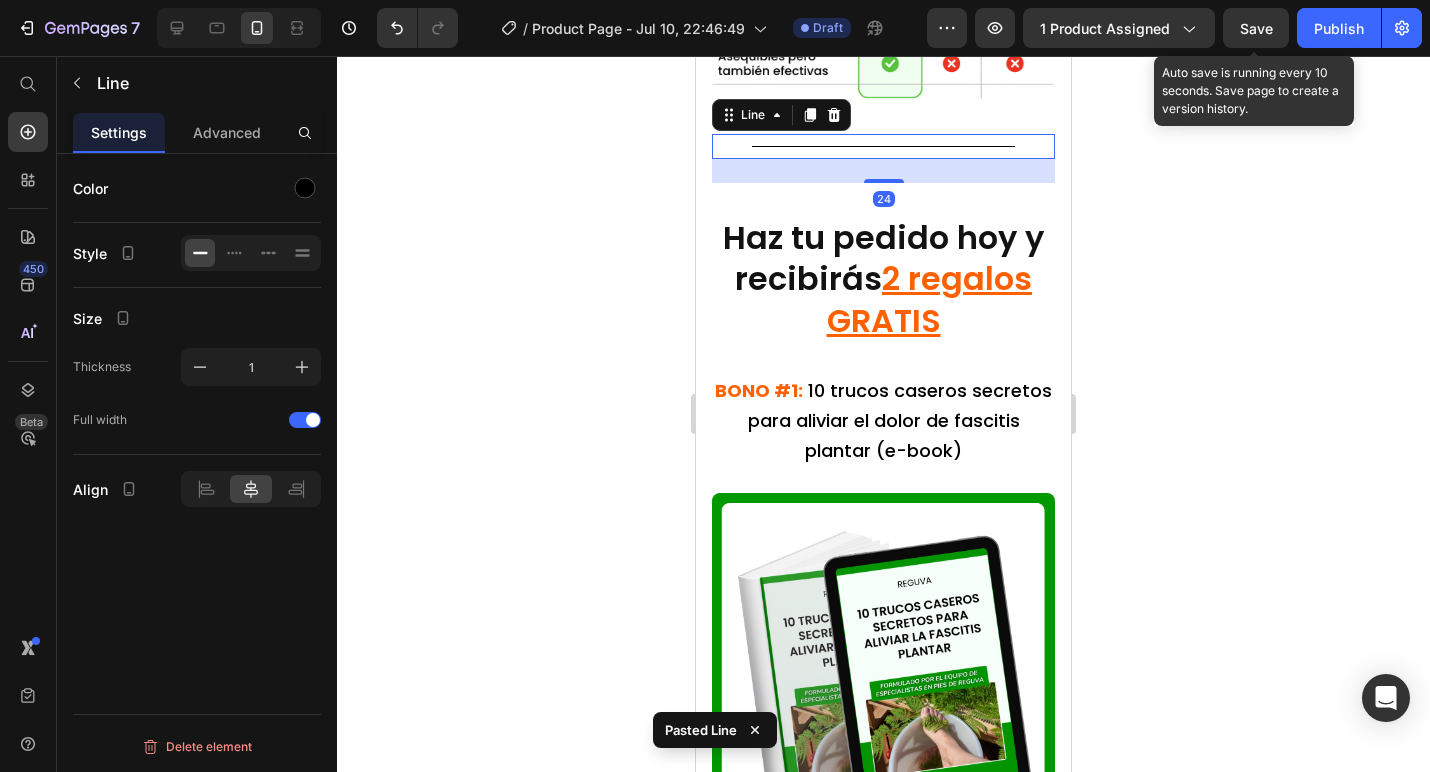 click 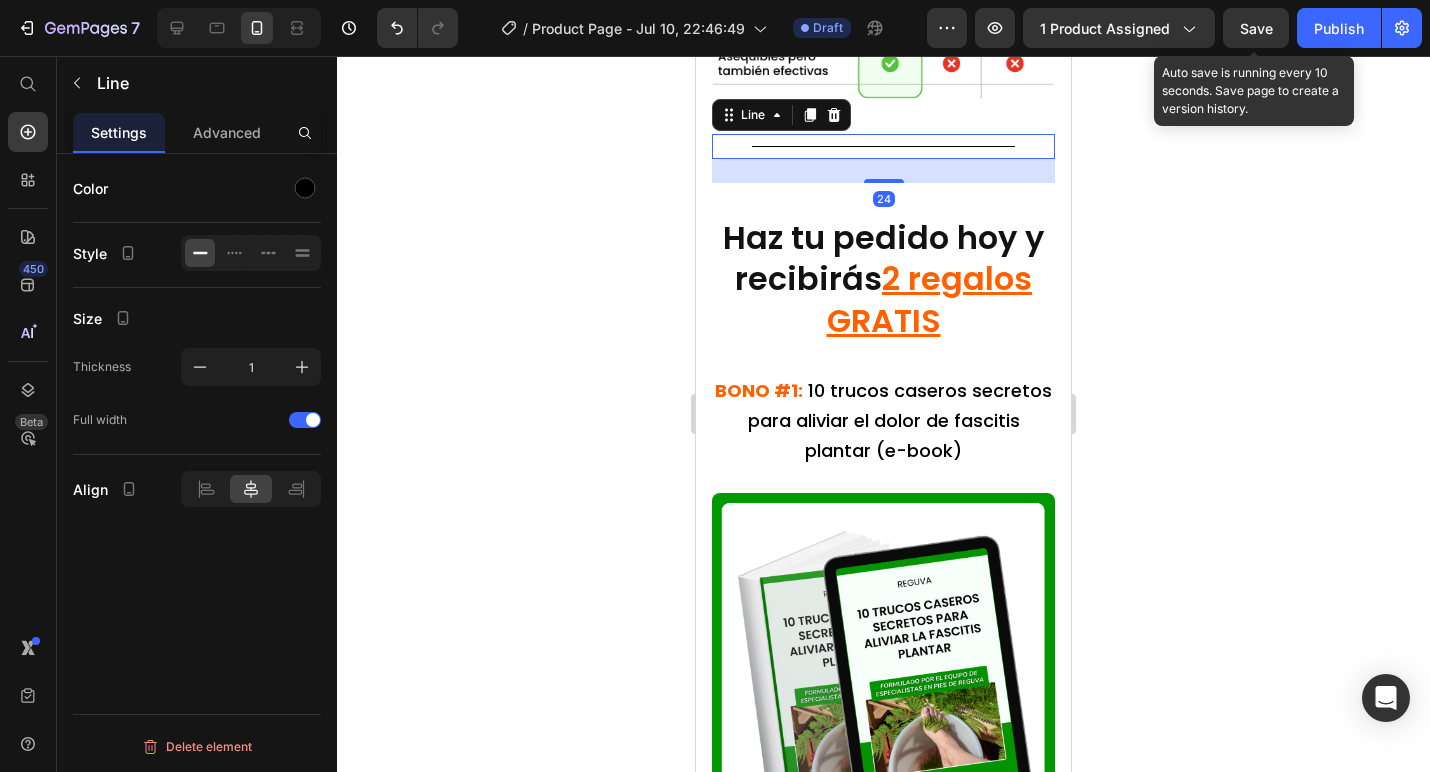 drag, startPoint x: 882, startPoint y: 181, endPoint x: 886, endPoint y: 116, distance: 65.12296 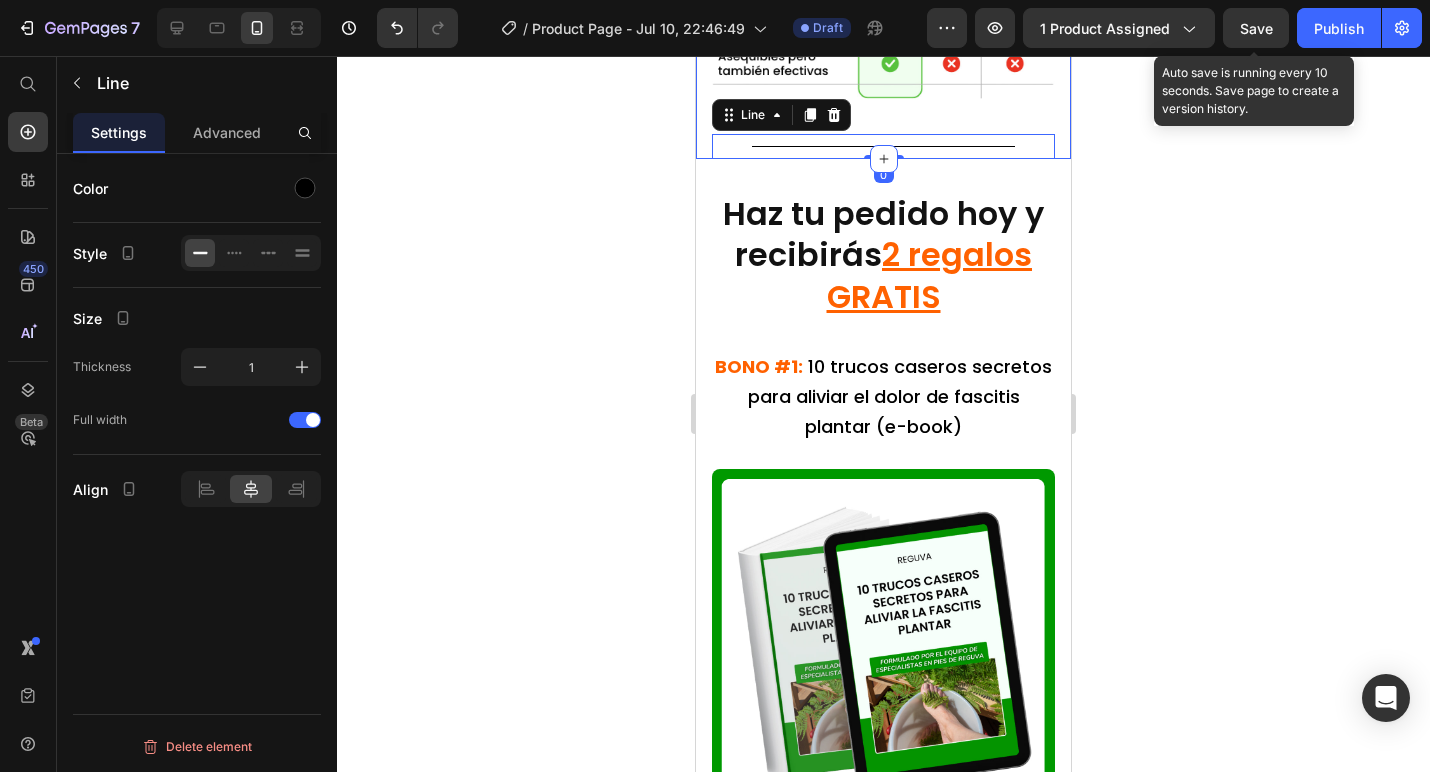 click 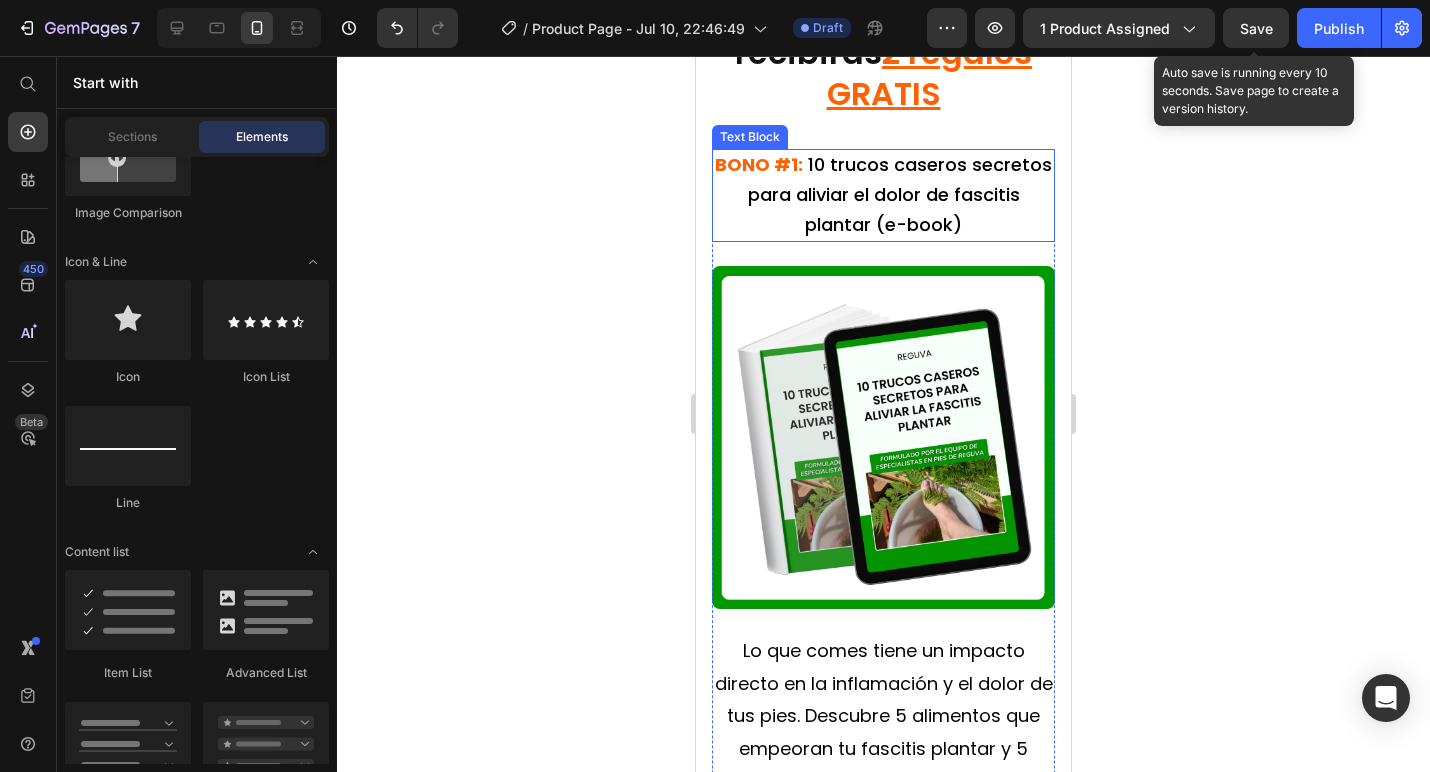 scroll, scrollTop: 6056, scrollLeft: 0, axis: vertical 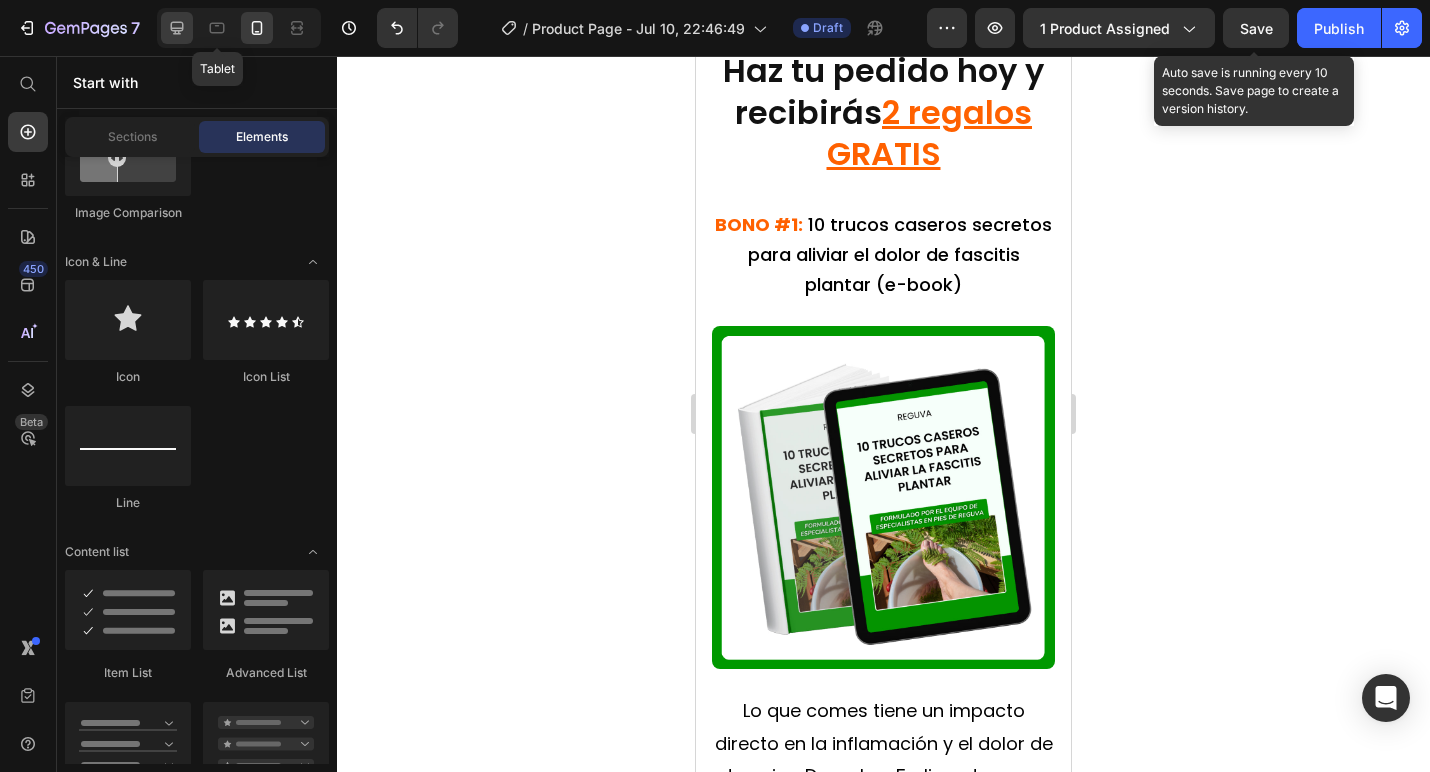 click 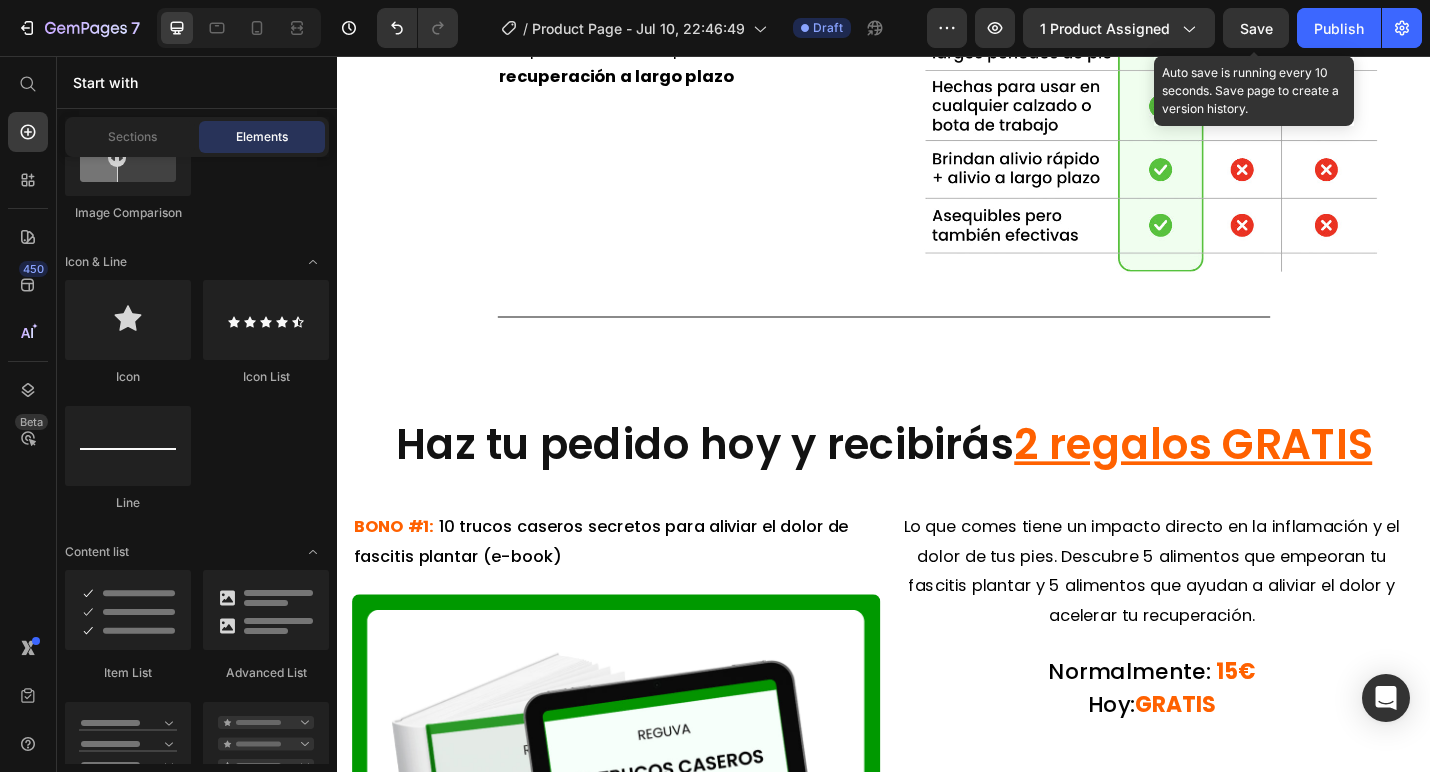 scroll, scrollTop: 5257, scrollLeft: 0, axis: vertical 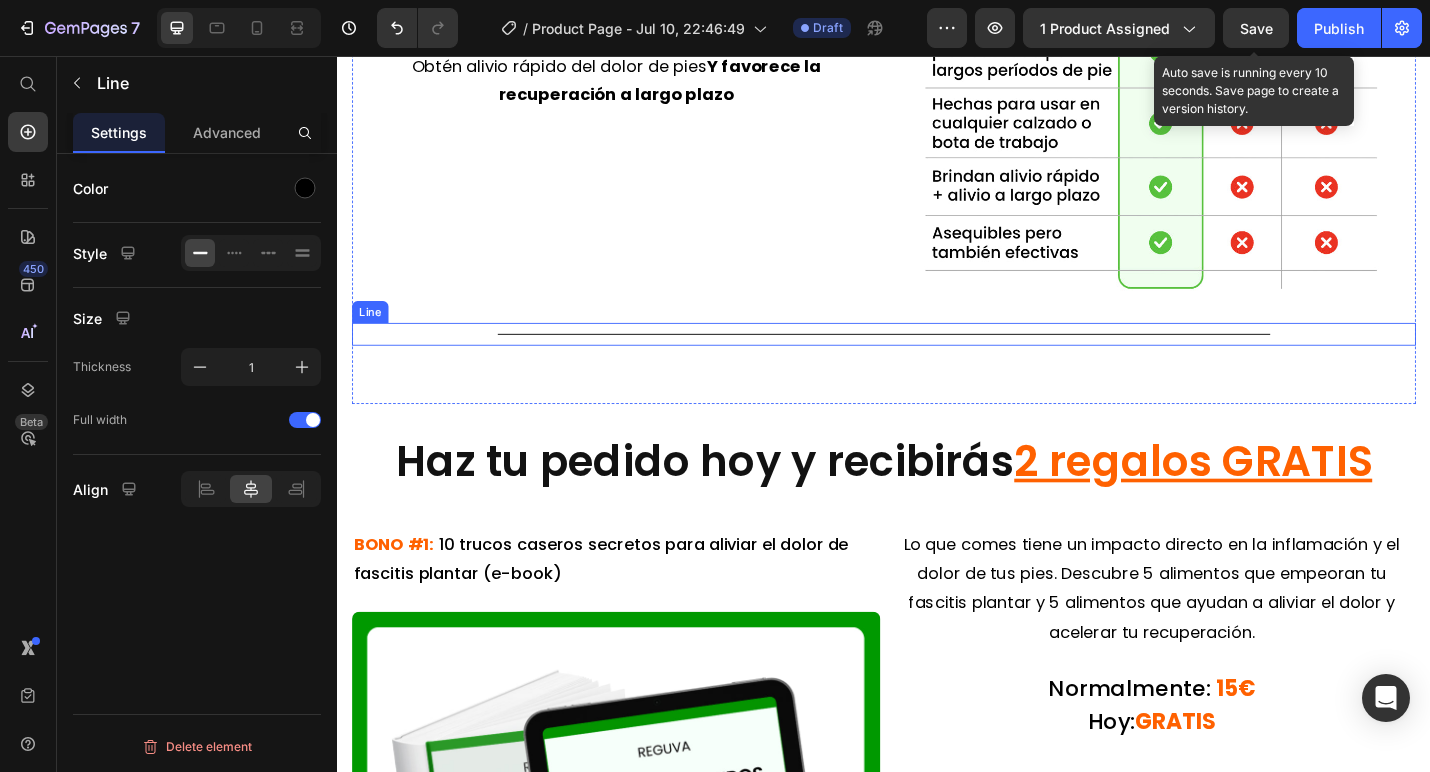 click on "Title Line" at bounding box center (937, 361) 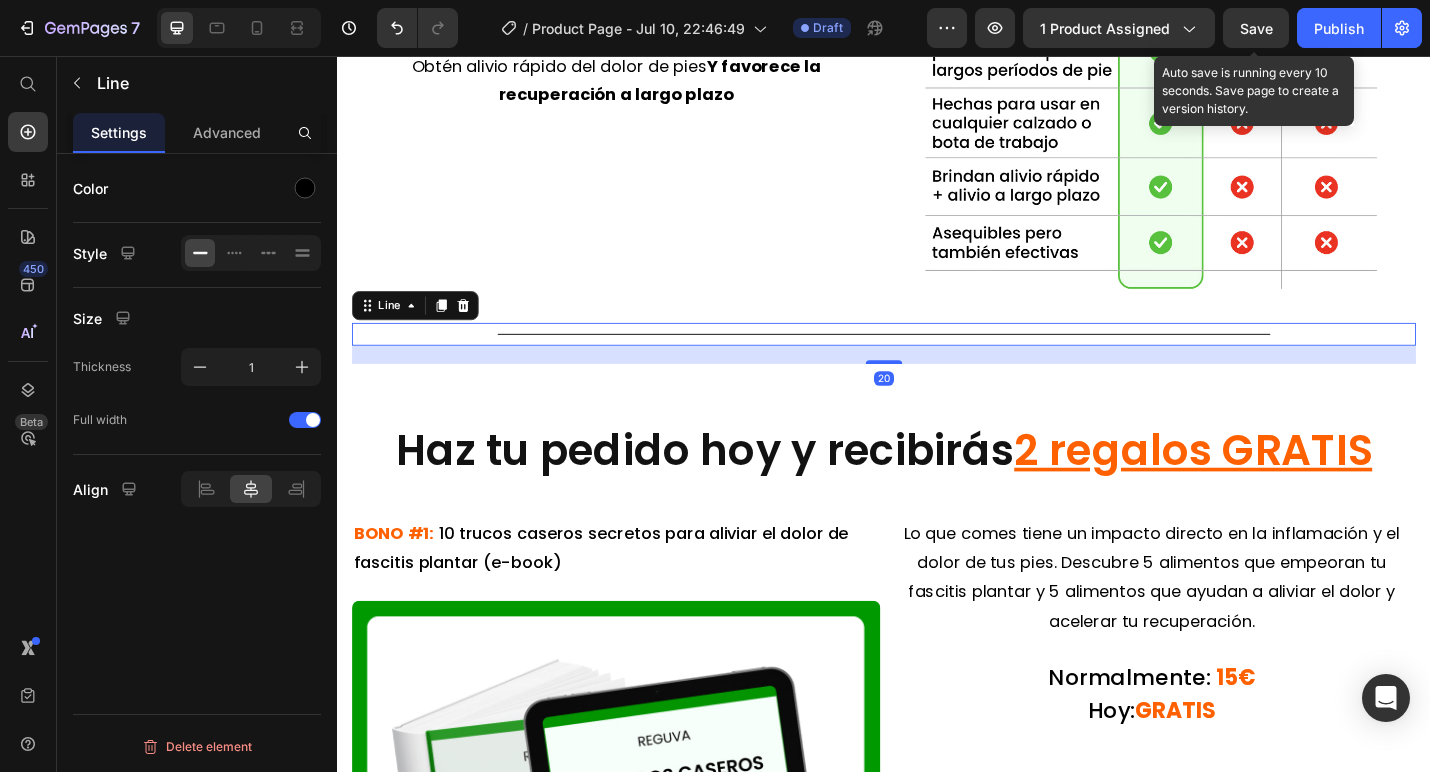 drag, startPoint x: 930, startPoint y: 402, endPoint x: 930, endPoint y: 331, distance: 71 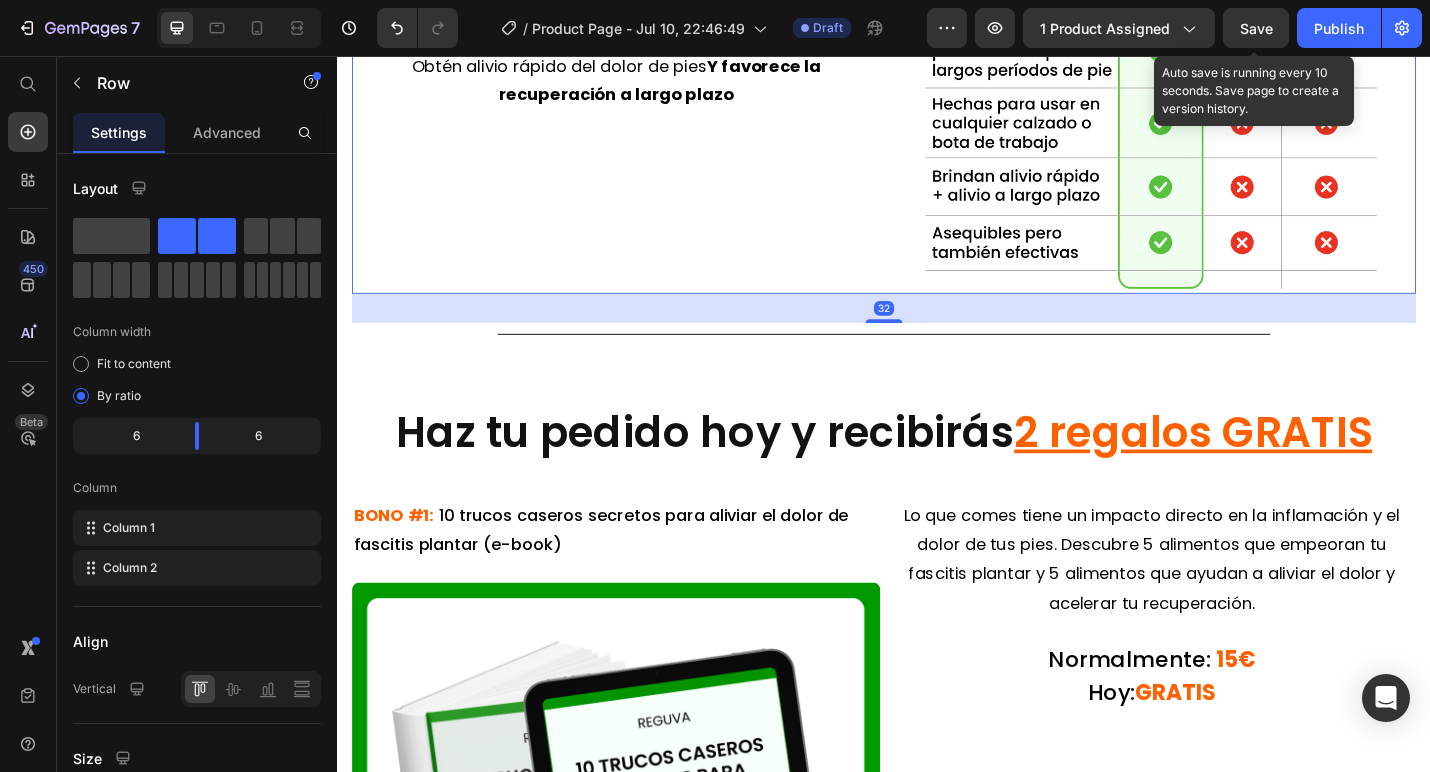 click on "¿Qué hace que las plantillas Reguva 3 en 1 sean tan únicas? Heading Obtén alivio rápido del dolor de pies Y favorece la recuperación a largo plazo Text Block" at bounding box center (643, 77) 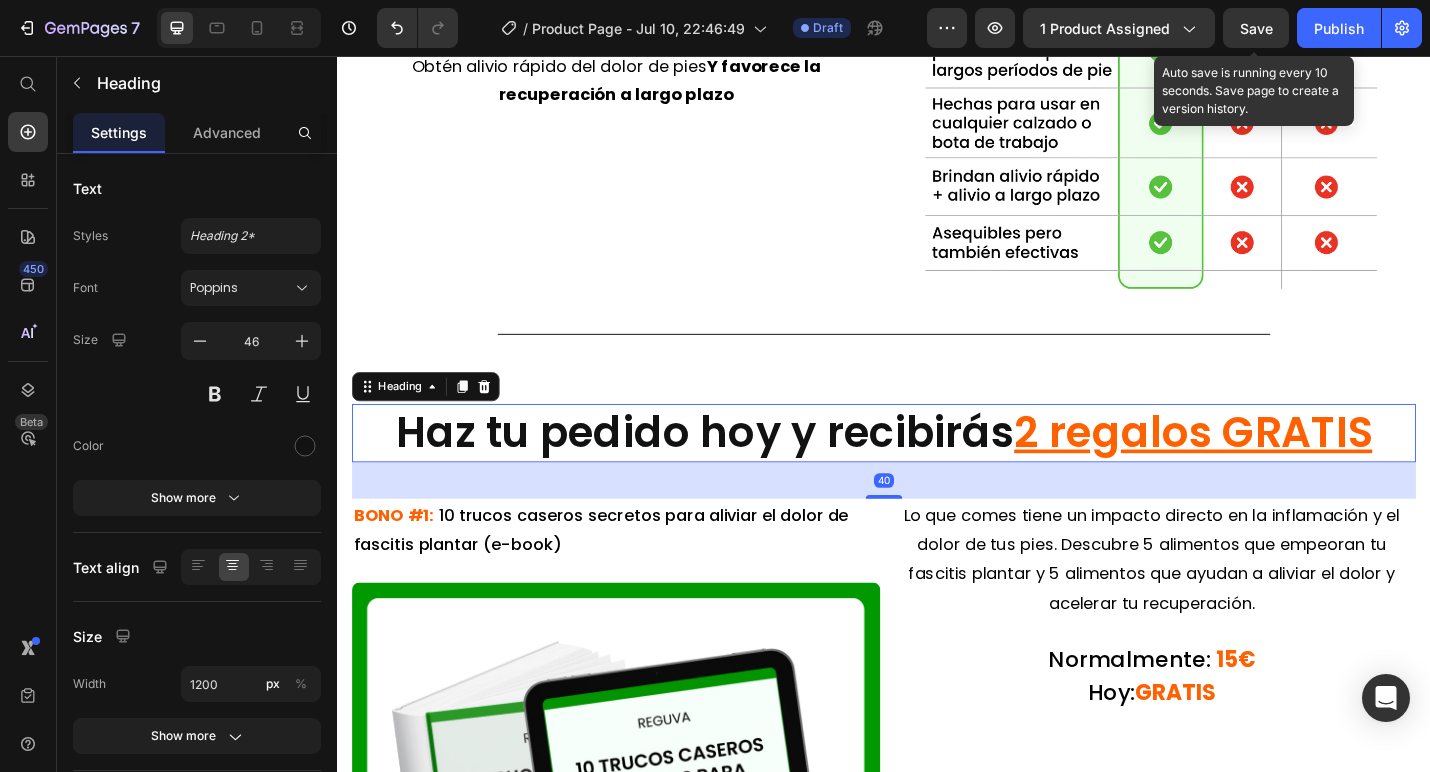 click on "Haz tu pedido hoy y recibirás  2 regalos GRATIS" at bounding box center (937, 470) 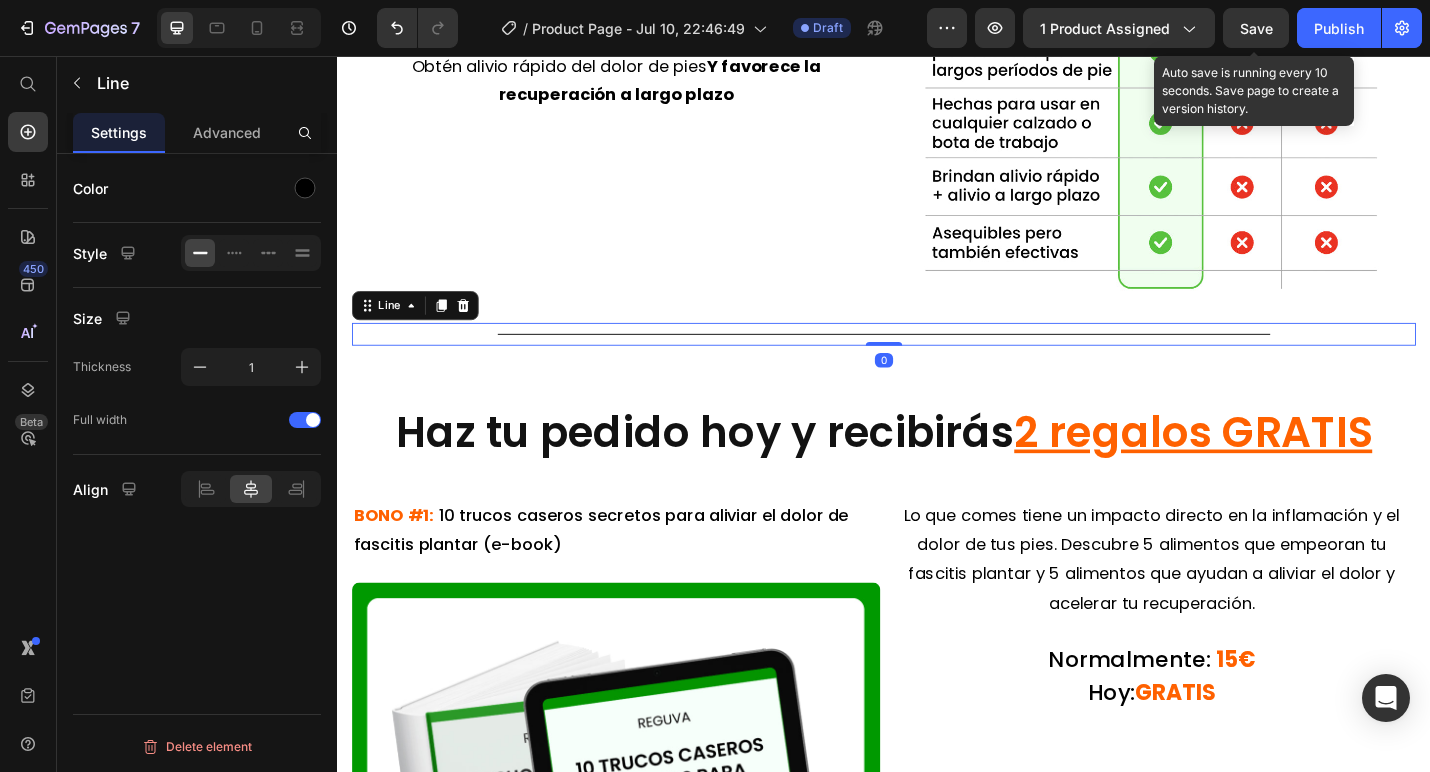 click on "Title Line   0" at bounding box center [937, 361] 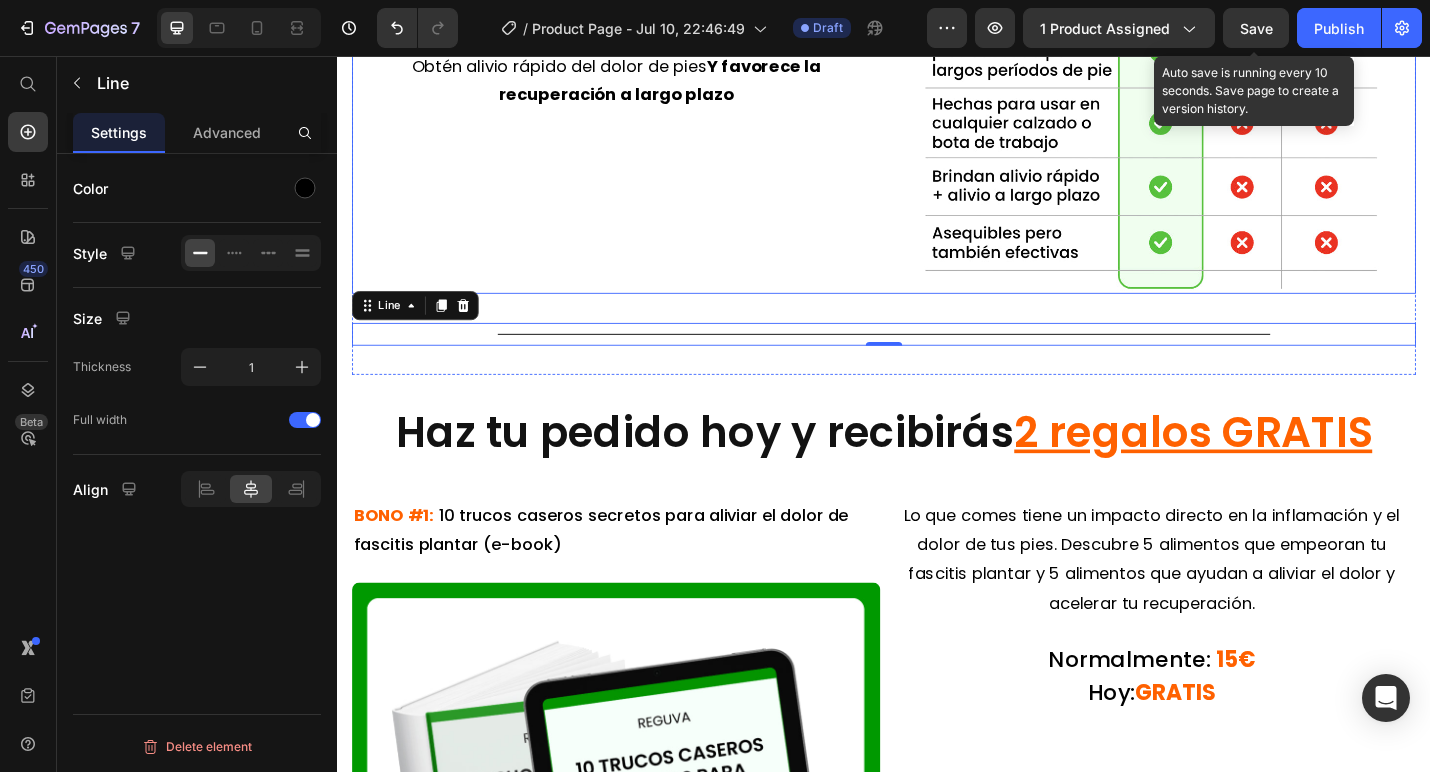 click on "¿Qué hace que las plantillas Reguva 3 en 1 sean tan únicas? Heading Obtén alivio rápido del dolor de pies Y favorece la recuperación a largo plazo Text Block" at bounding box center [643, 77] 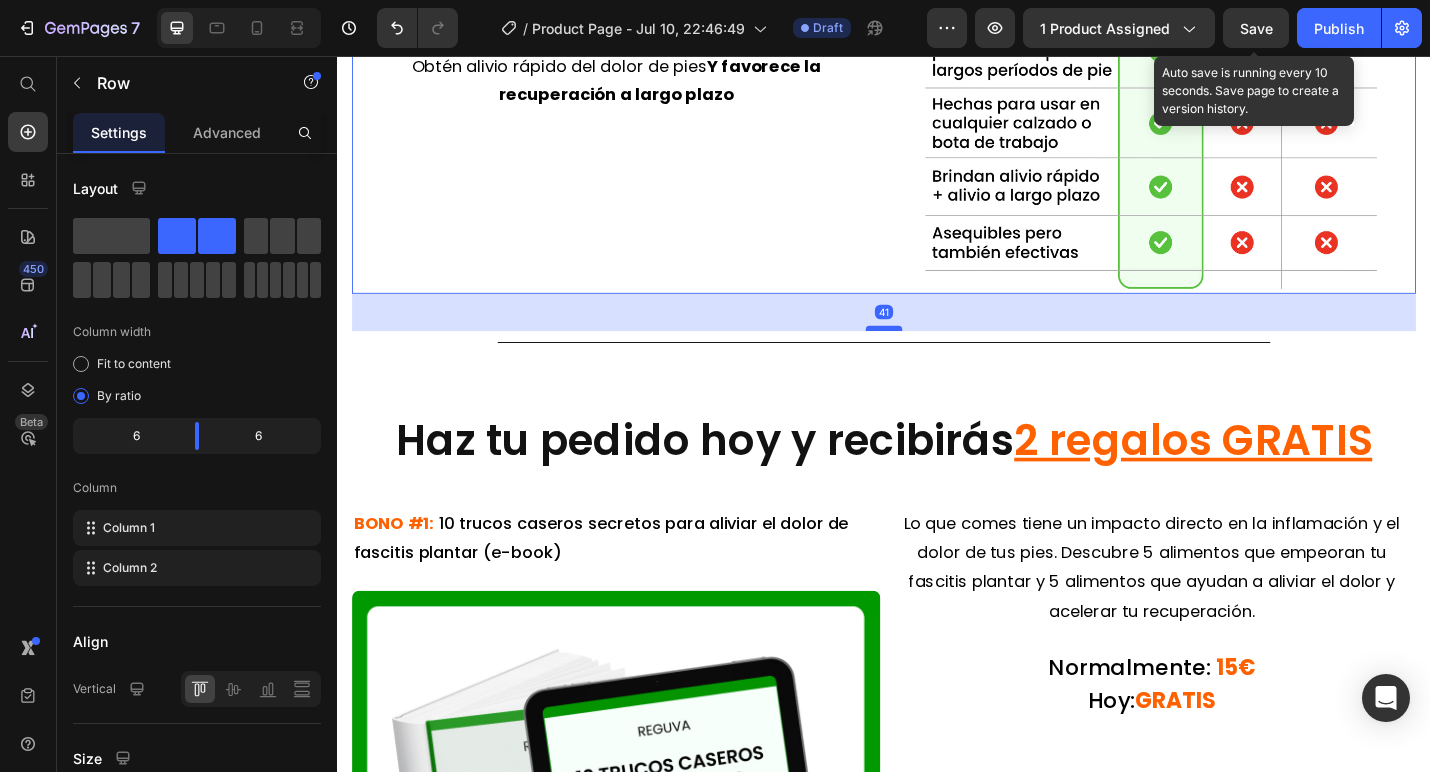 click at bounding box center (937, 355) 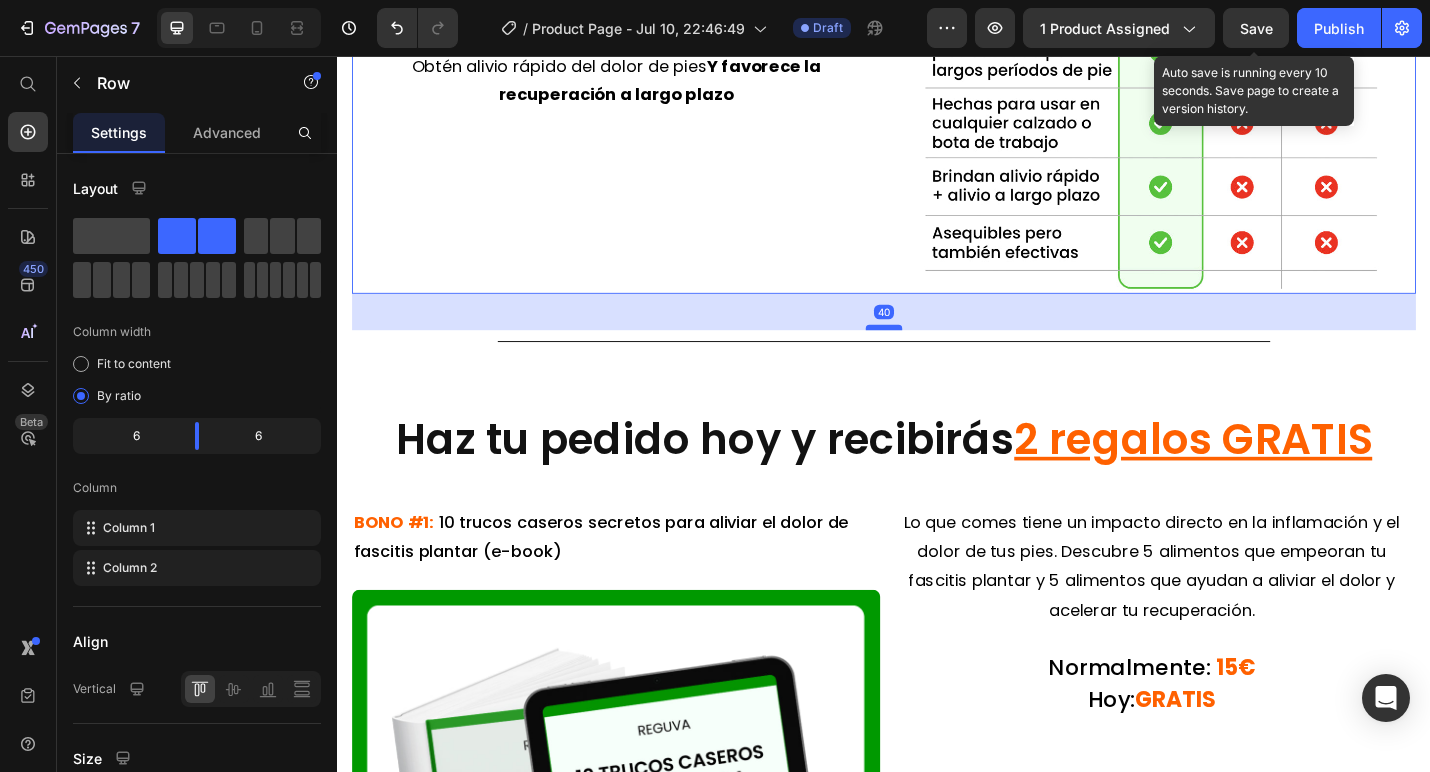 click at bounding box center [937, 354] 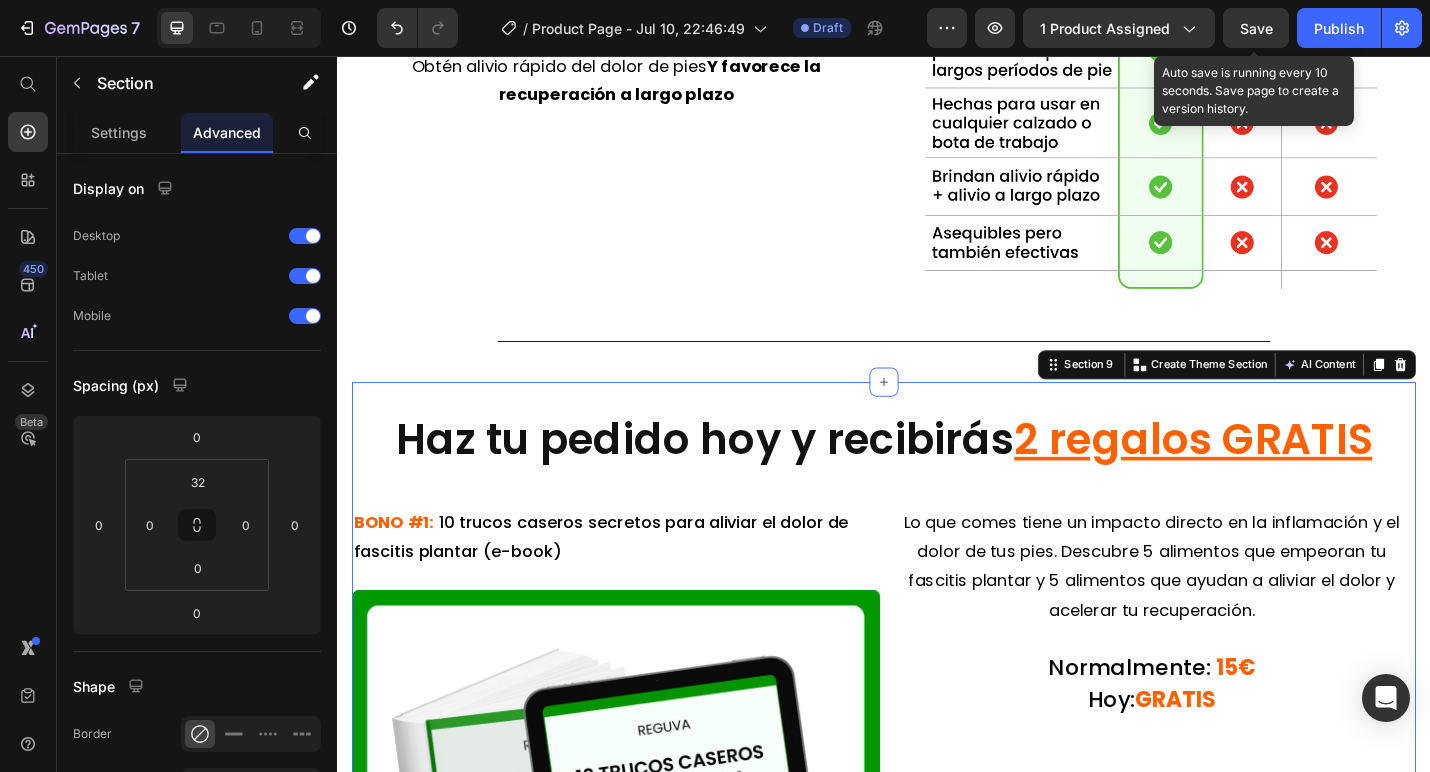 click on "Haz tu pedido hoy y recibirás  2 regalos GRATIS Heading BONO #1:   10 trucos caseros secretos para aliviar el dolor de fascitis plantar (e-book) Text Block Image Lo que comes tiene un impacto directo en la inflamación y el dolor de tus pies. Descubre 5 alimentos que empeoran tu fascitis plantar y 5 alimentos que ayudan a aliviar el dolor y acelerar tu recuperación. Text Block Normalmente:   15€ Hoy:  GRATIS Heading Row                Title Line BONO #2:   5 alimentos que evitar y 5 que comer para aliviar la fascitis plantar (e-book) Text Block Image Descubre 10 métodos caseros poco conocidos pero altamente efectivos que complementan perfectamente tus plantillas. Estas técnicas fáciles de seguir pueden realizarse en casa para acelerar el alivio y la recuperación de la fascitis plantar, mientras usas las plantillas Reguva en tu día a día. Text Block Normalmente:   10€ Hoy:  GRATIS Heading Row   Section 9   You can create reusable sections Create Theme Section AI Content Write with GemAI Persuasive" at bounding box center [937, 1195] 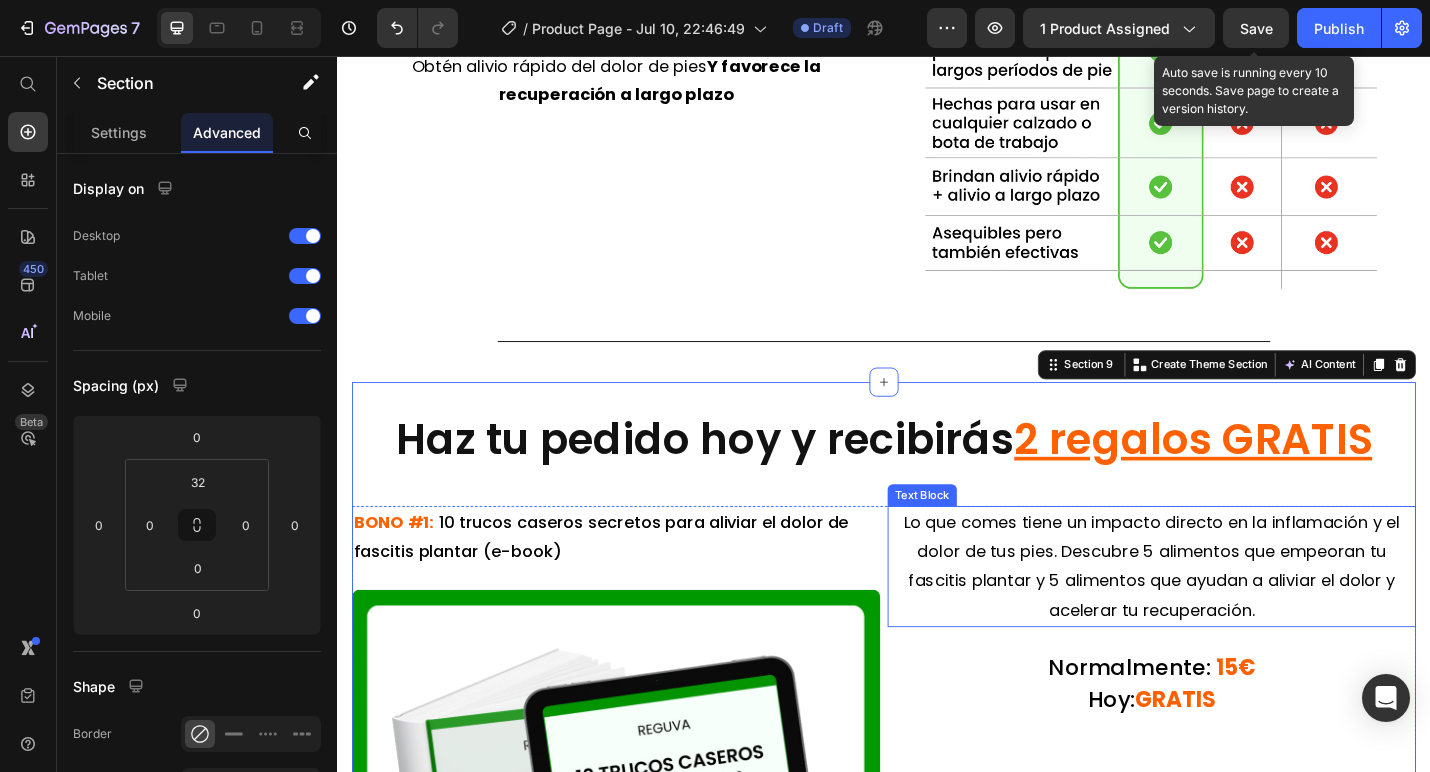 click on "Lo que comes tiene un impacto directo en la inflamación y el dolor de tus pies. Descubre 5 alimentos que empeoran tu fascitis plantar y 5 alimentos que ayudan a aliviar el dolor y acelerar tu recuperación." at bounding box center (1231, 617) 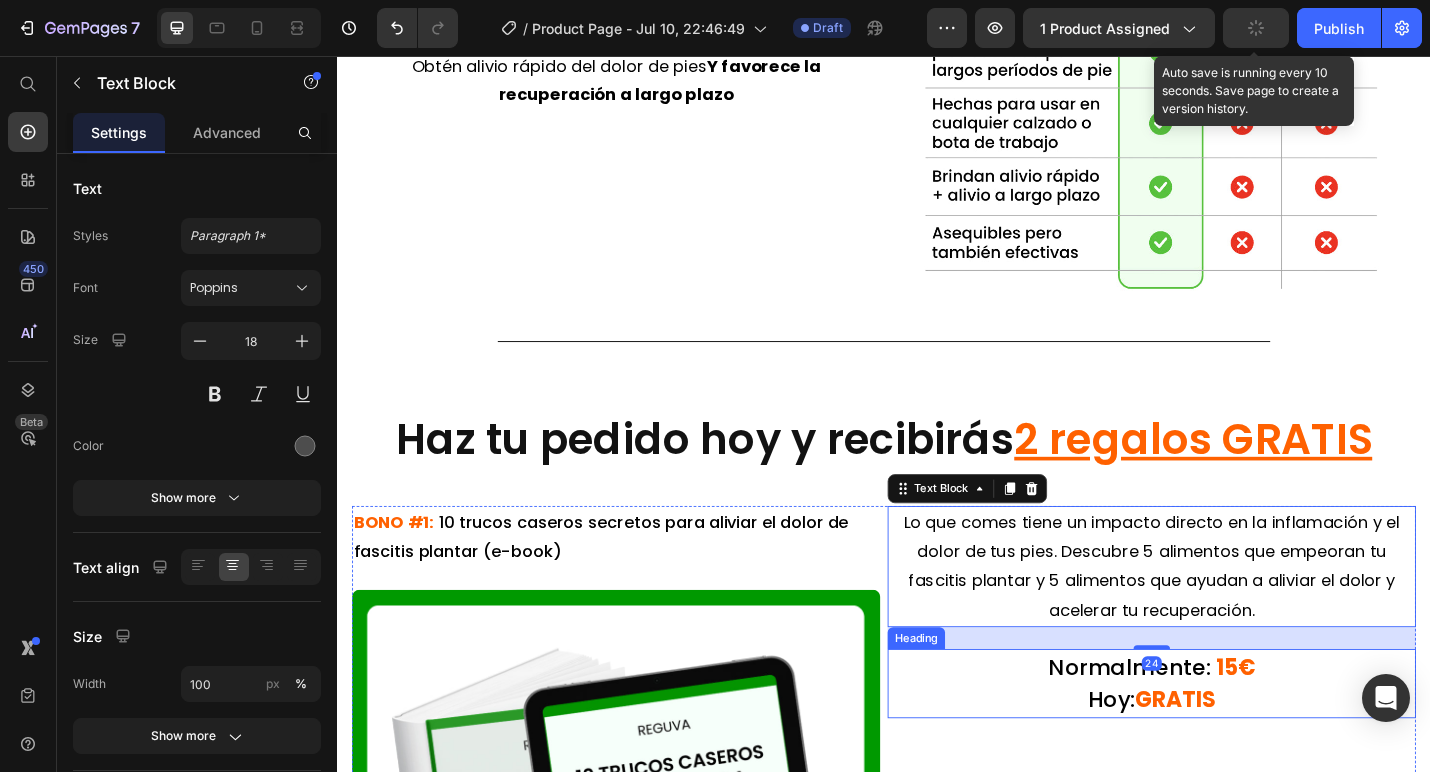 scroll, scrollTop: 5309, scrollLeft: 0, axis: vertical 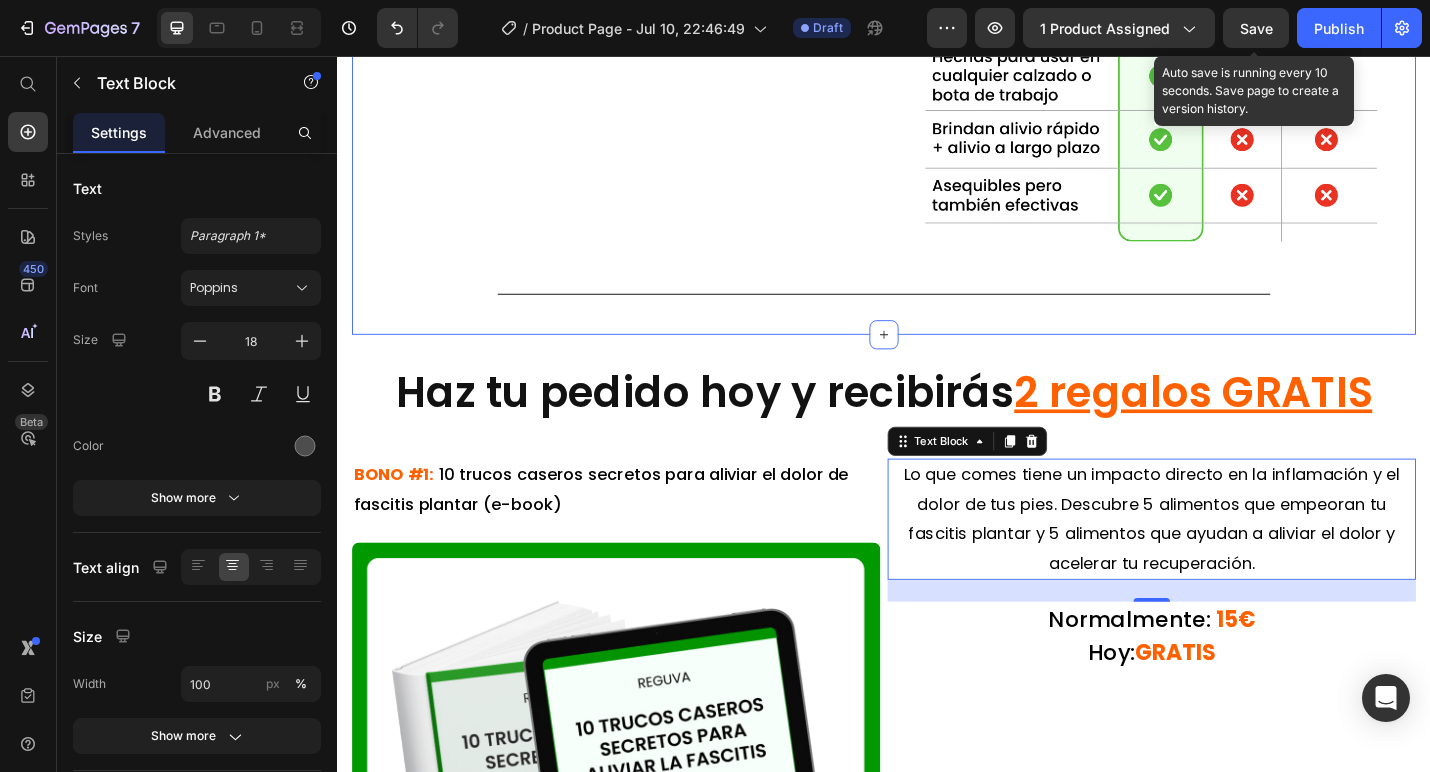 click on "¿Qué hace que las plantillas Reguva 3 en 1 sean tan únicas? Heading Obtén alivio rápido del dolor de pies  Y favorece la recuperación a largo plazo Text Block Image Row                Title Line Section 8" at bounding box center (937, 49) 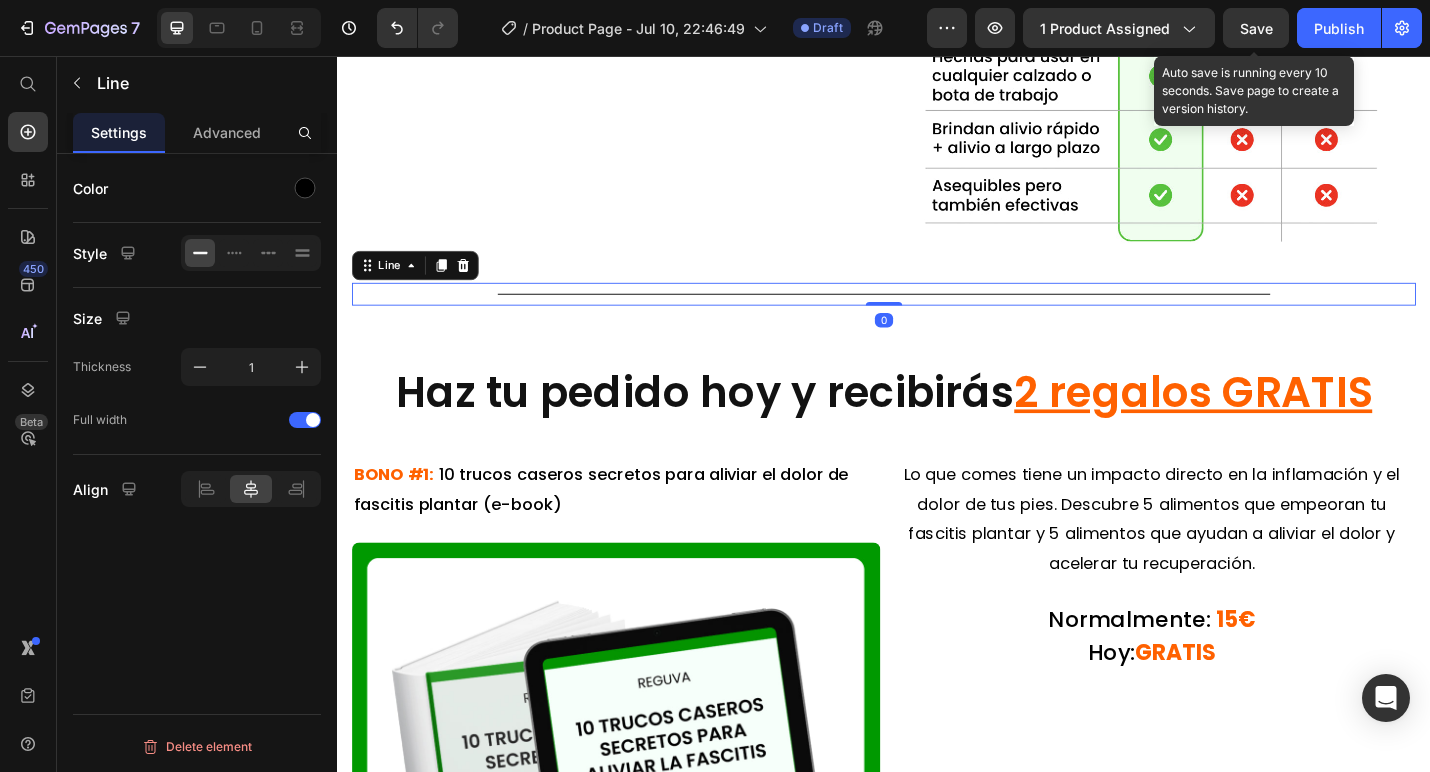 click on "Title Line   0" at bounding box center (937, 317) 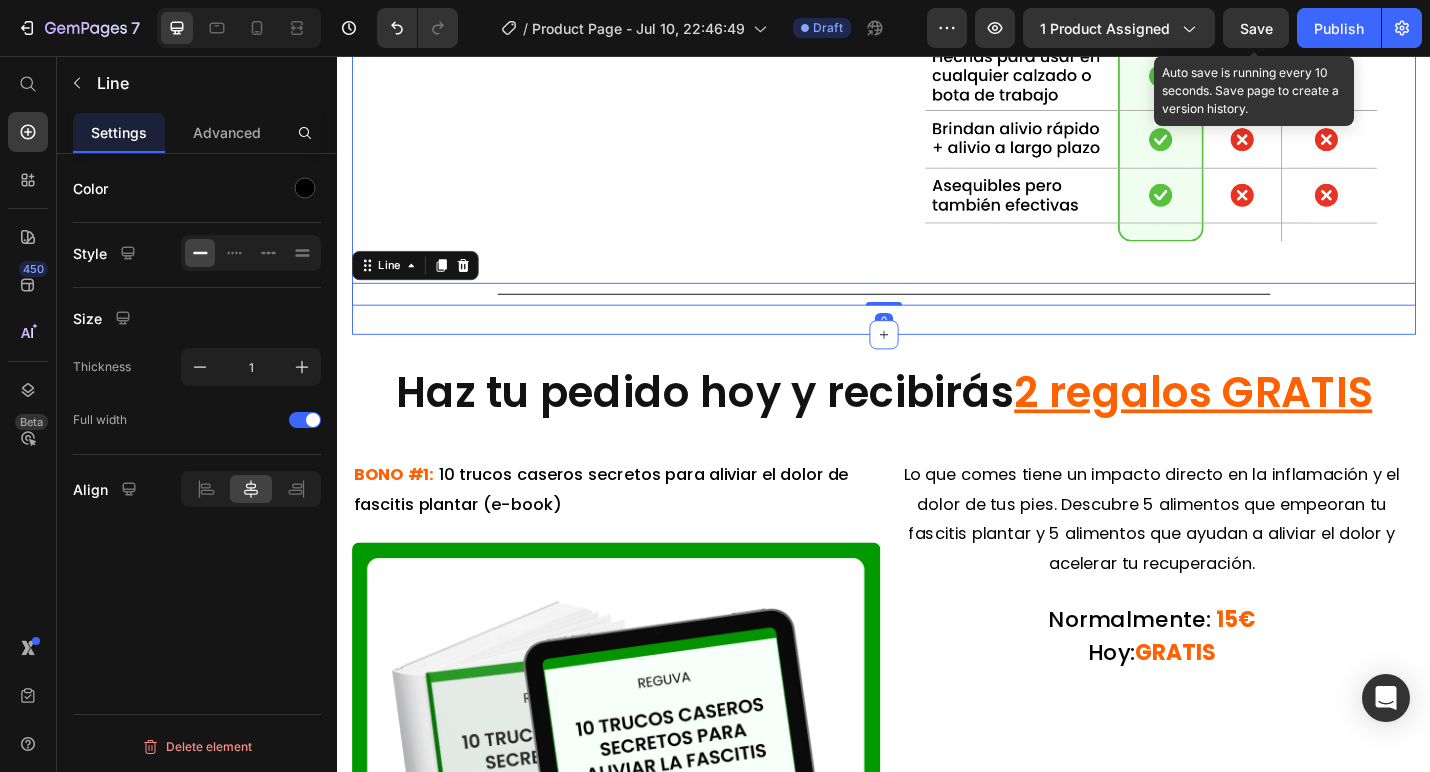 click on "¿Qué hace que las plantillas Reguva 3 en 1 sean tan únicas? Heading Obtén alivio rápido del dolor de pies Y favorece la recuperación a largo plazo Text Block Image Row Title Line 0 Section 8" at bounding box center [937, 49] 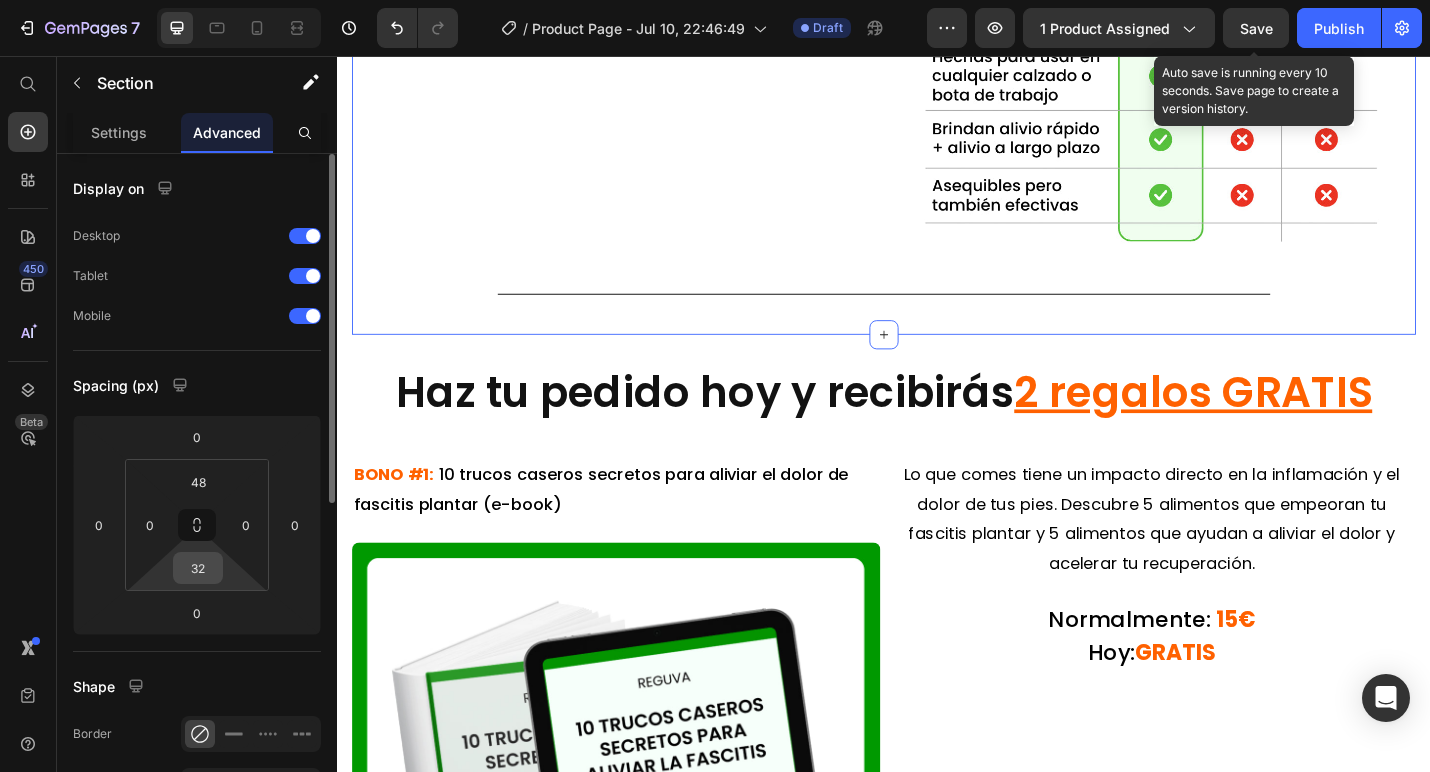 click on "32" at bounding box center [198, 568] 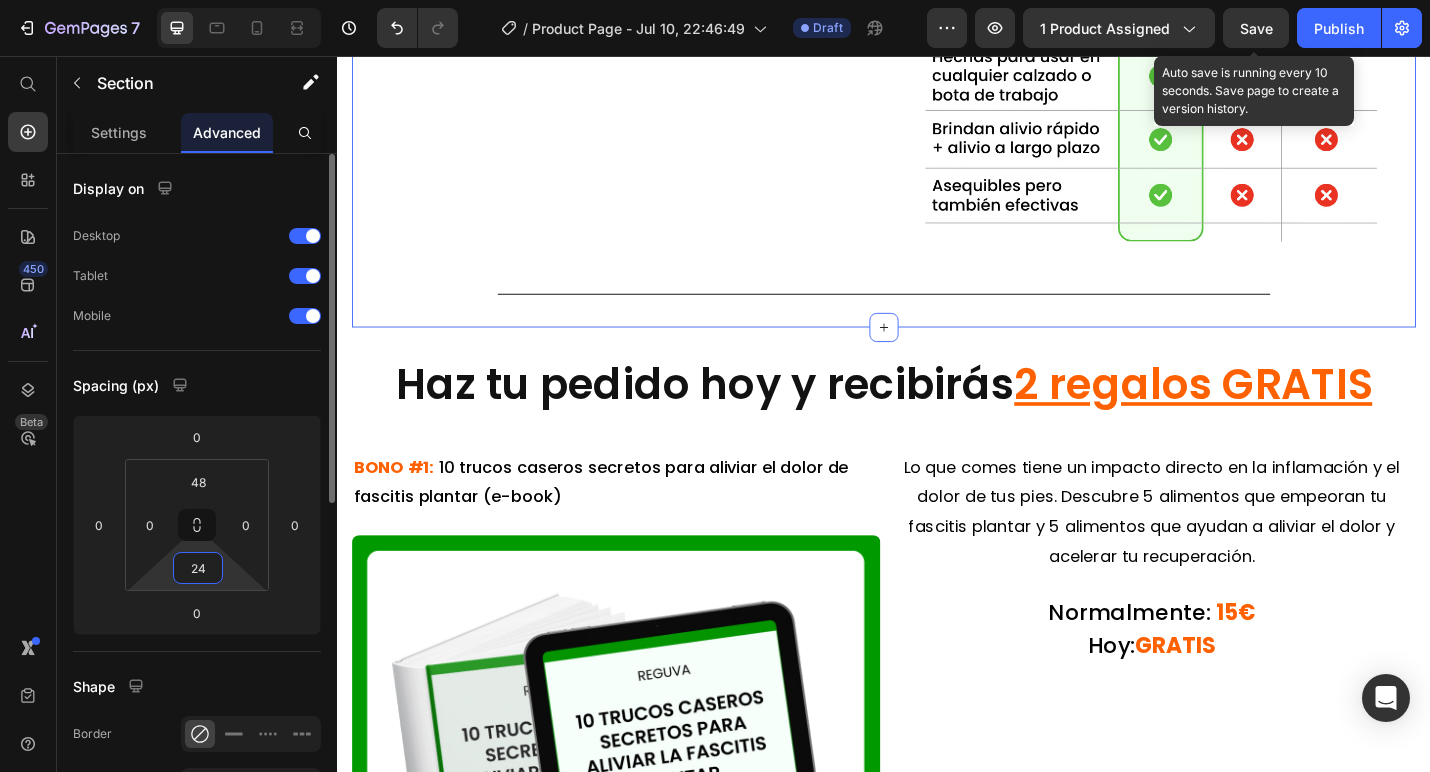 type on "24" 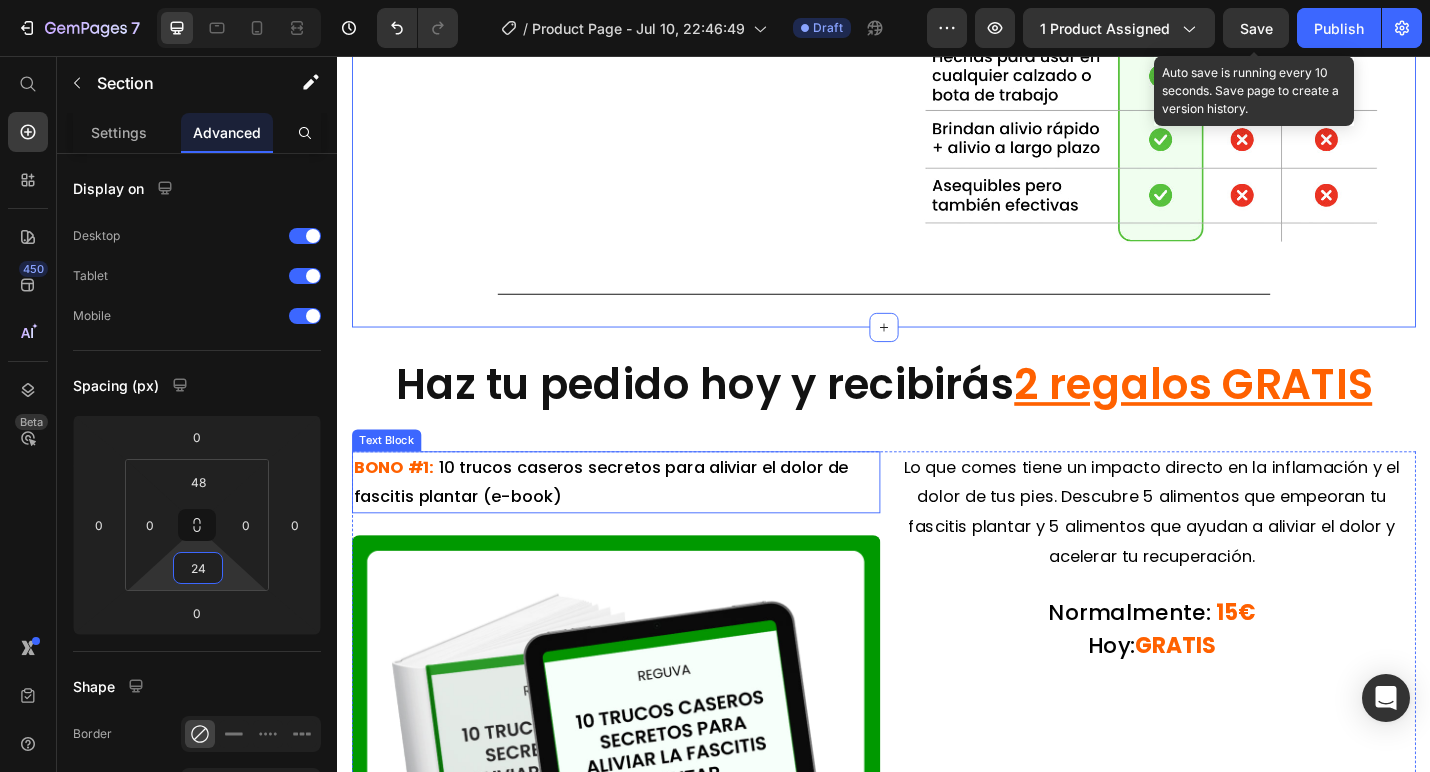 click at bounding box center (643, 872) 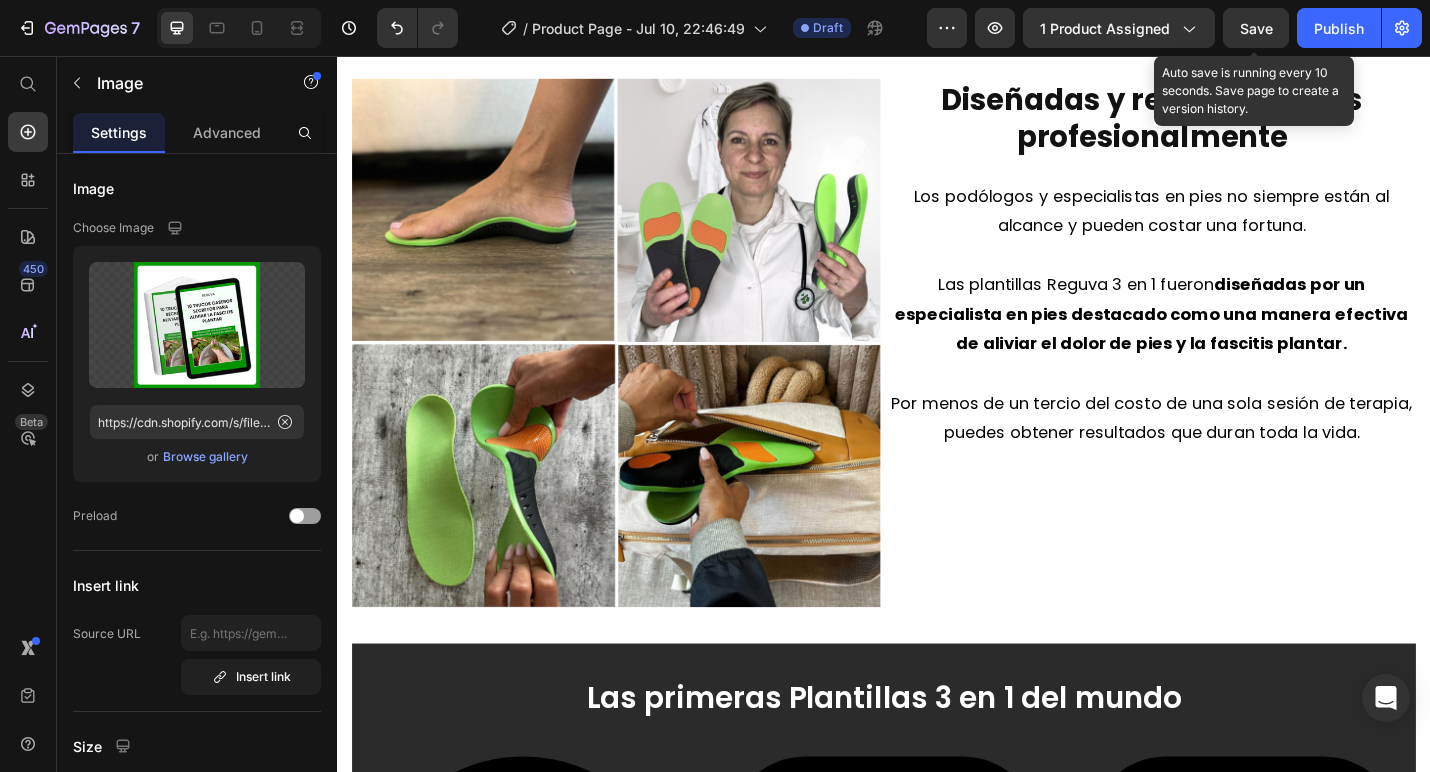 scroll, scrollTop: 3622, scrollLeft: 0, axis: vertical 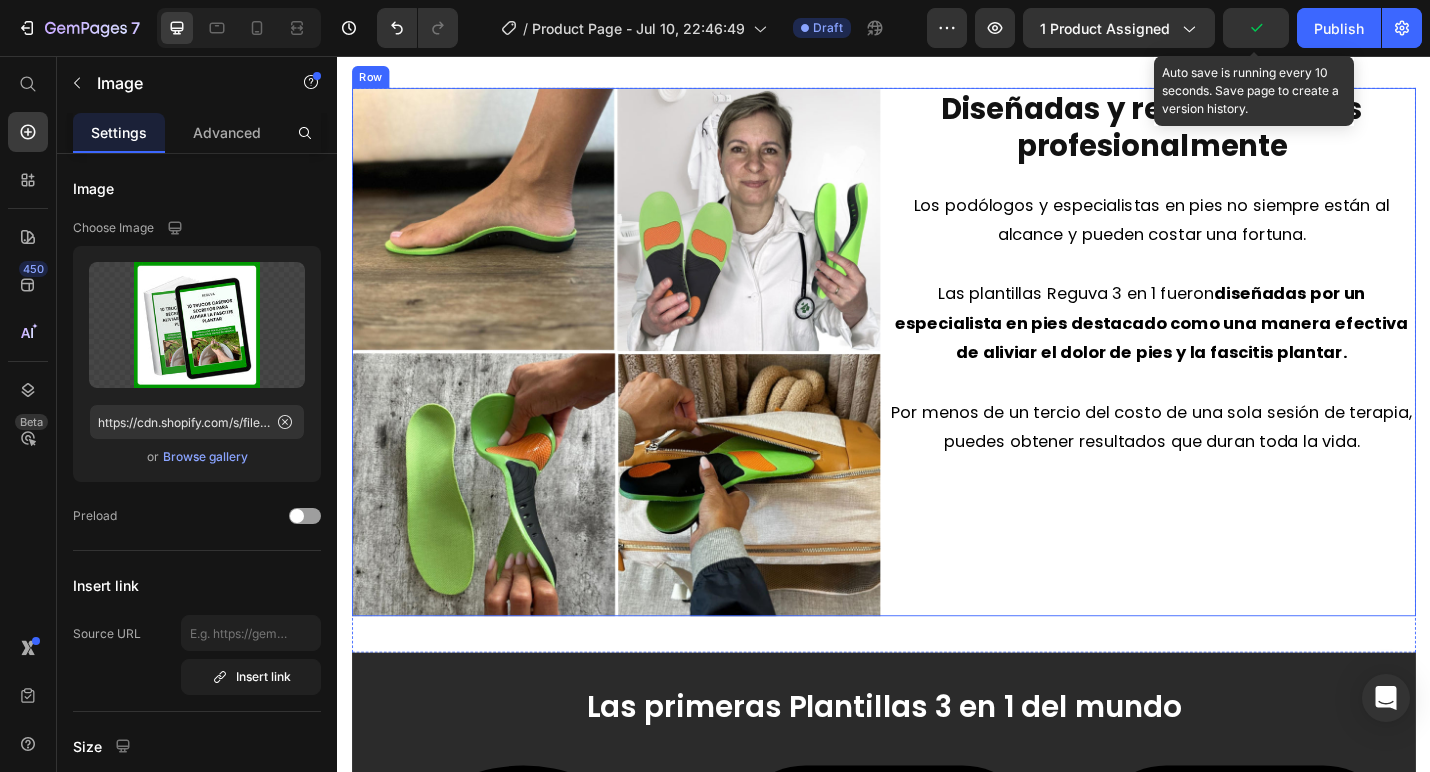 click on "Diseñadas y recomendadas profesionalmente Heading Los podólogos y especialistas en pies no siempre están al alcance y pueden costar una fortuna. Las plantillas Reguva 3 en 1 fueron diseñadas por un especialista en pies destacado como una manera efectiva de aliviar el dolor de pies y la fascitis plantar. Por menos de un tercio del costo de una sola sesión de terapia, puedes obtener resultados que duran toda la vida. Text Block" at bounding box center (1231, 381) 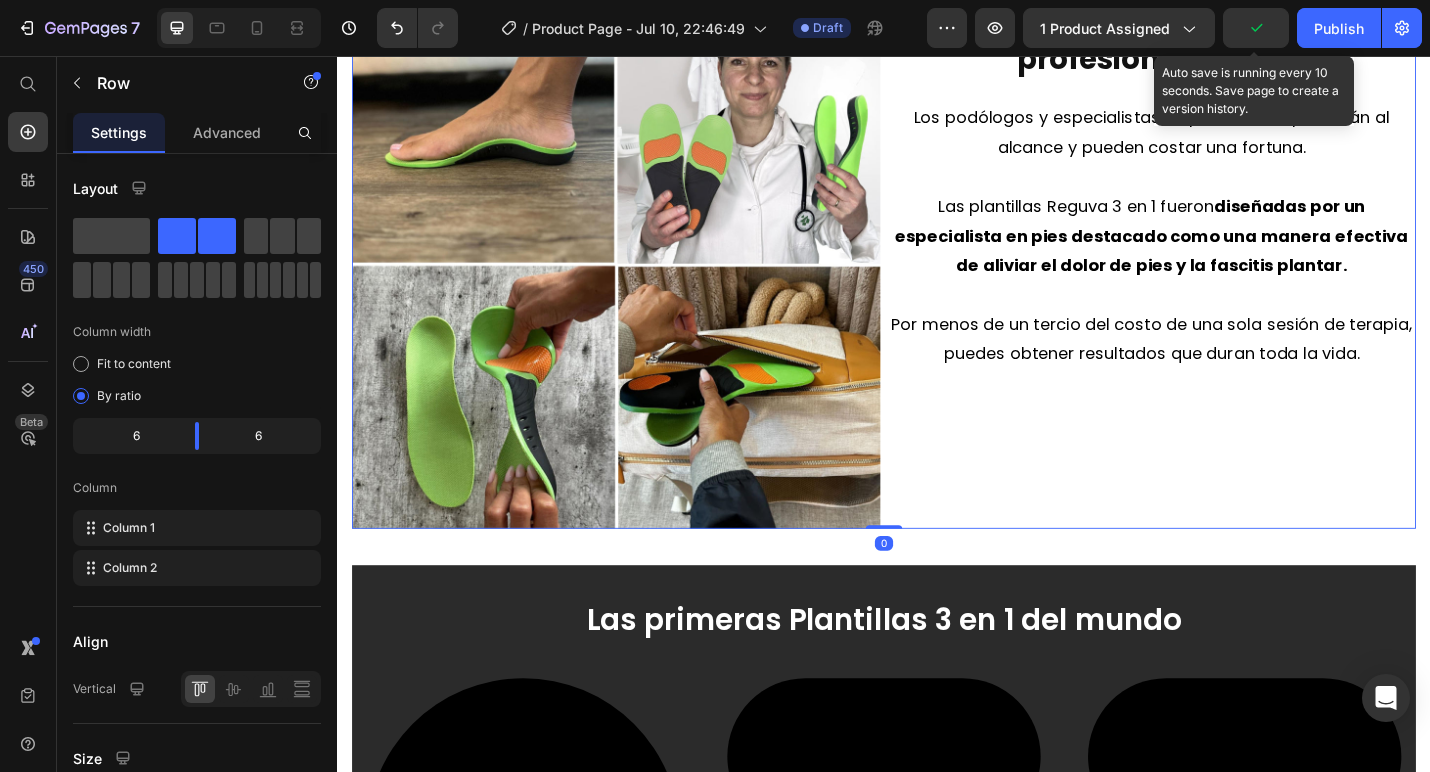 scroll, scrollTop: 3770, scrollLeft: 0, axis: vertical 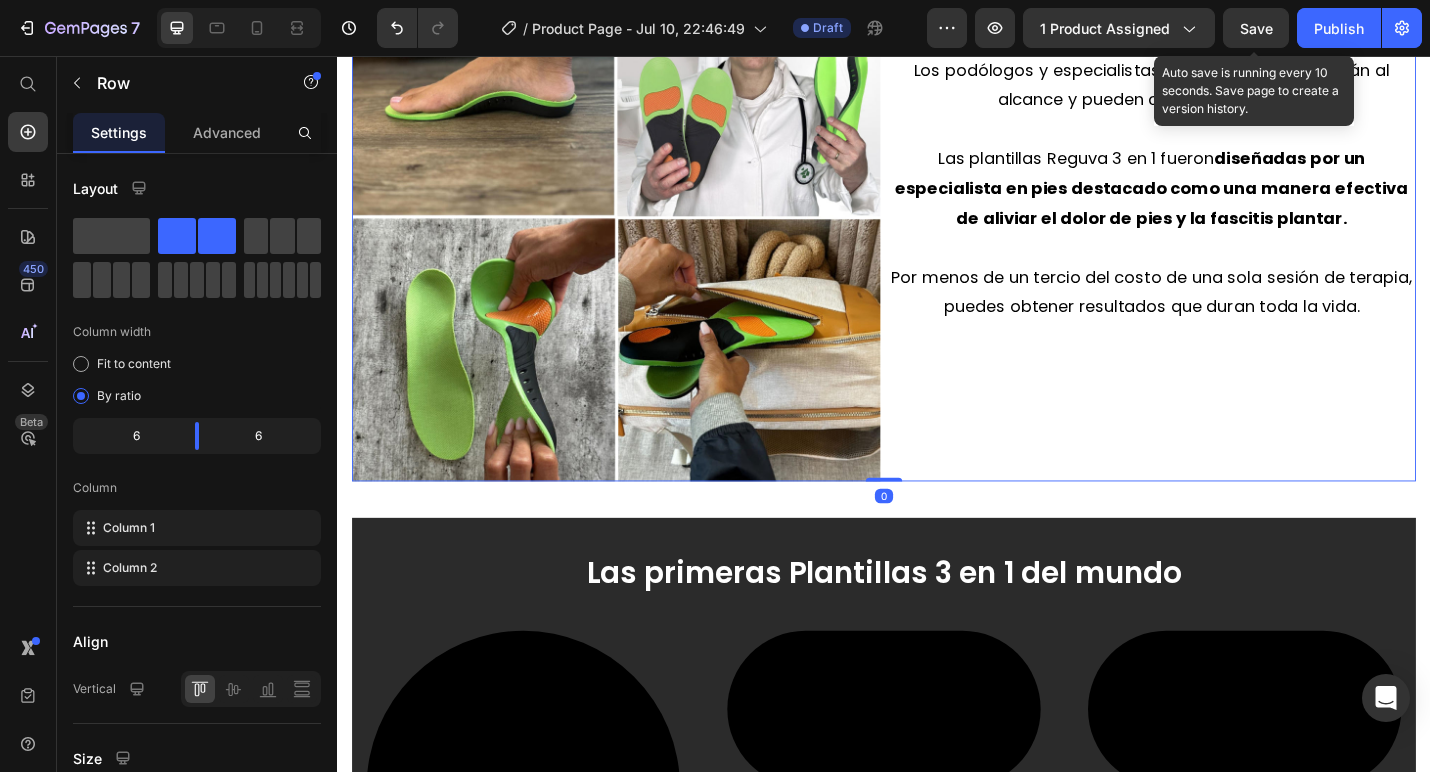 click on "Image Diseñadas y recomendadas profesionalmente Heading Los podólogos y especialistas en pies no siempre están al alcance y pueden costar una fortuna.   Las plantillas Reguva 3 en 1 fueron  diseñadas por un especialista en pies destacado como una manera   efectiva de aliviar el dolor de pies y la fascitis plantar.   Por menos de un tercio del costo de una sola sesión de terapia, puedes obtener resultados que duran toda la vida. Text Block Row   0 Section 6" at bounding box center [937, 253] 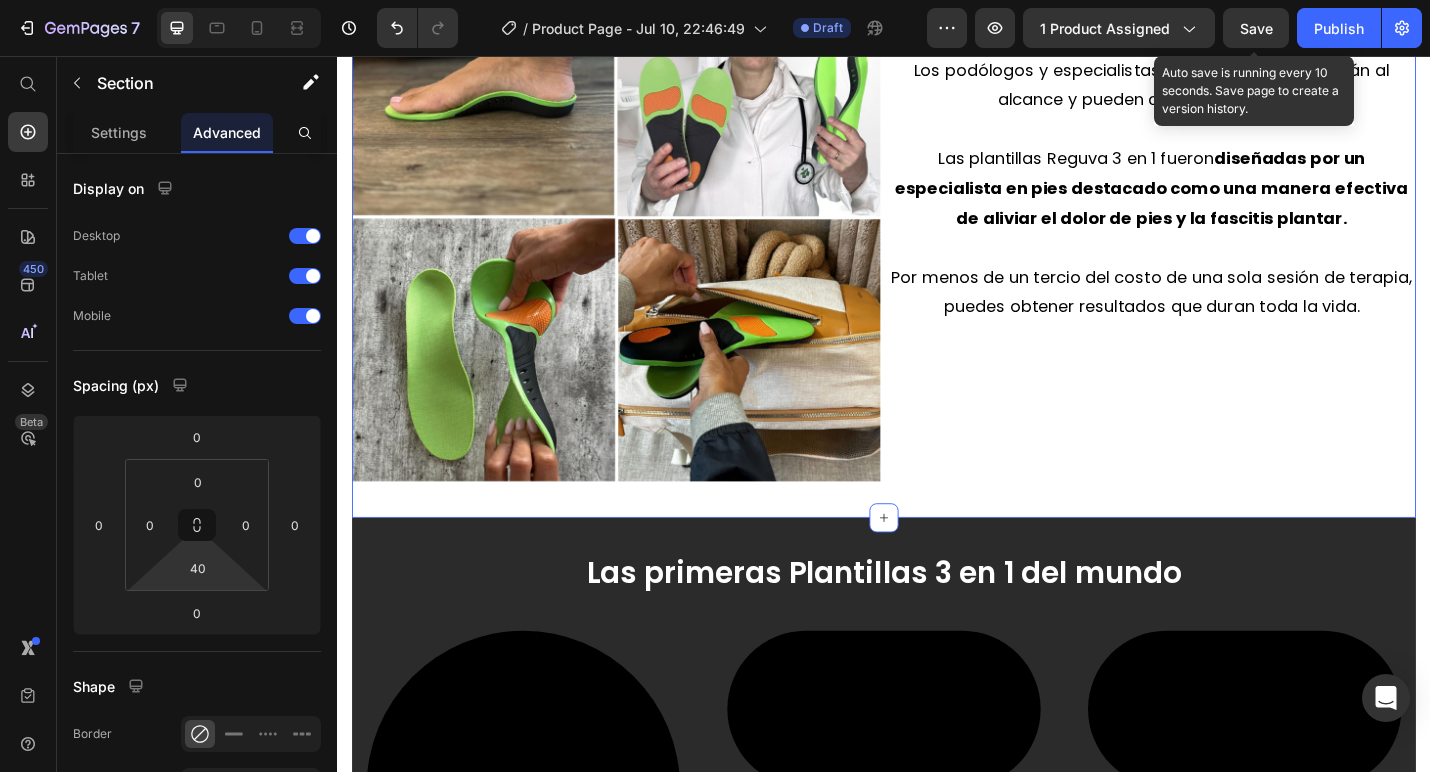 click on "7 / Product Page - Jul 10, 22:46:49 Draft Preview 1 product assigned Save Auto save is running every 10 seconds. Save page to create a version history. Publish 450 Beta Start with Sections Elements Hero Section Product Detail Brands Trusted Badges Guarantee Product Breakdown How to use Testimonials Compare Bundle FAQs Social Proof Brand Story Product List Collection Blog List Contact Sticky Add to Cart Custom Footer Browse Library 450 Layout
Row
Row
Row
Row Text
Heading
Text Block Button
Button
Button
Sticky Back to top Media" at bounding box center [715, 0] 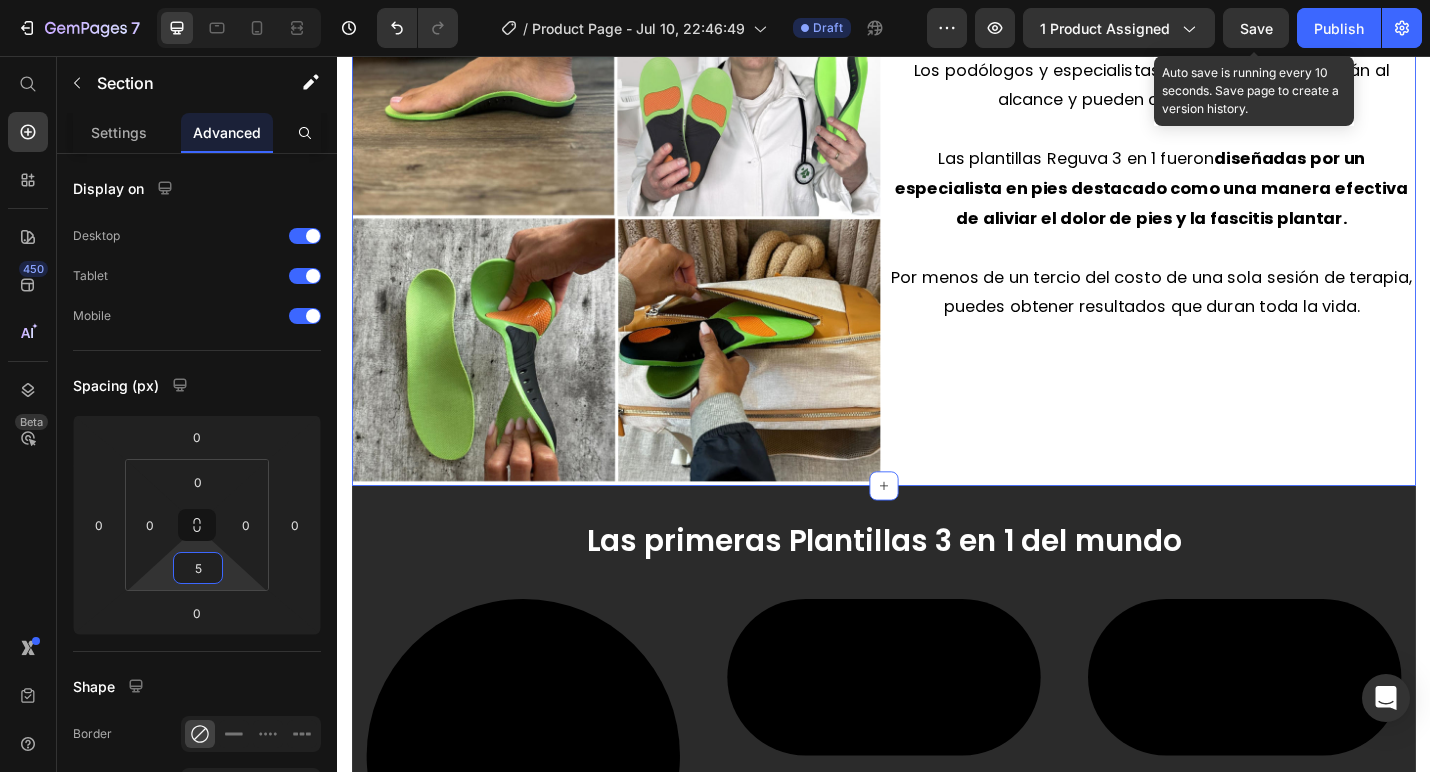 type on "56" 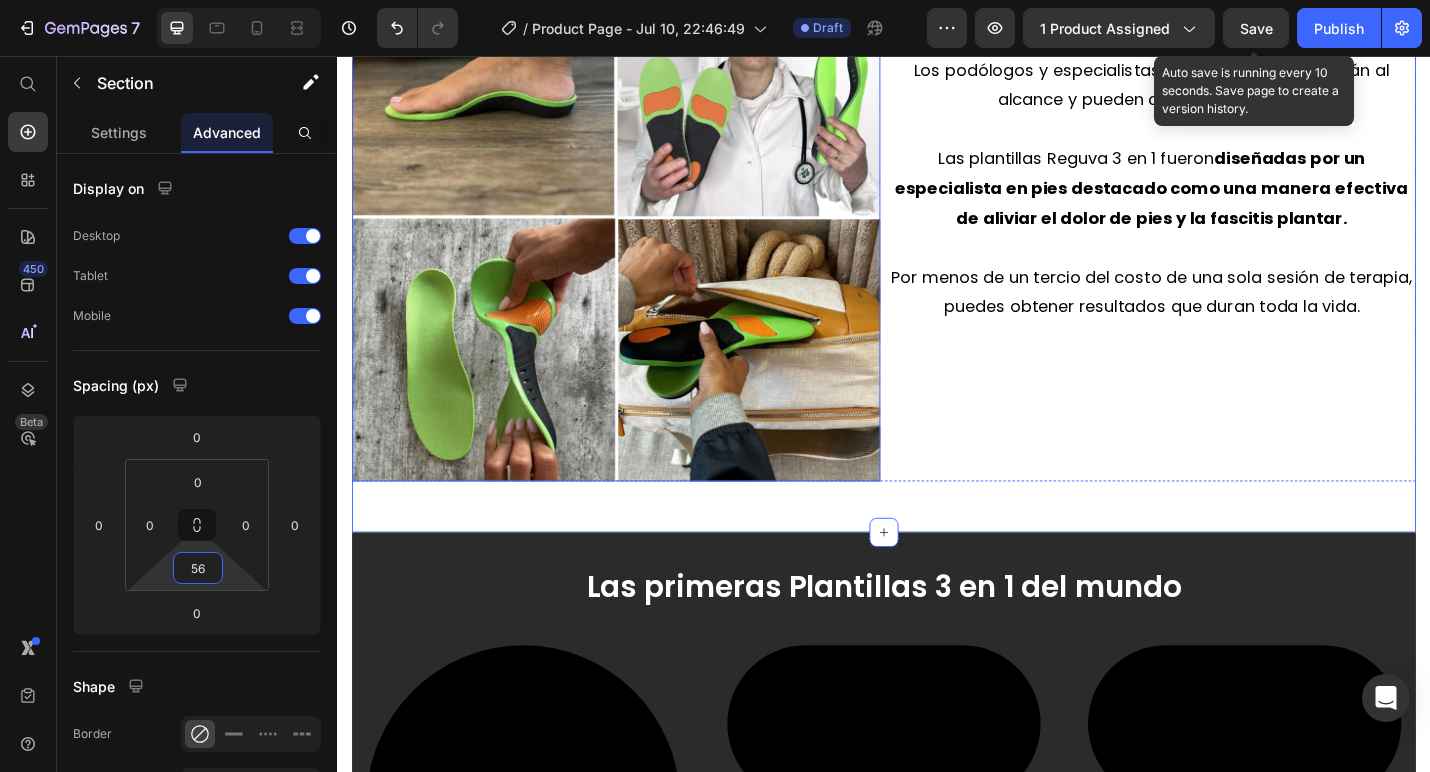 click on "Diseñadas y recomendadas profesionalmente Heading Los podólogos y especialistas en pies no siempre están al alcance y pueden costar una fortuna. Las plantillas Reguva 3 en 1 fueron diseñadas por un especialista en pies destacado como una manera efectiva de aliviar el dolor de pies y la fascitis plantar. Por menos de un tercio del costo de una sola sesión de terapia, puedes obtener resultados que duran toda la vida. Text Block" at bounding box center (1231, 233) 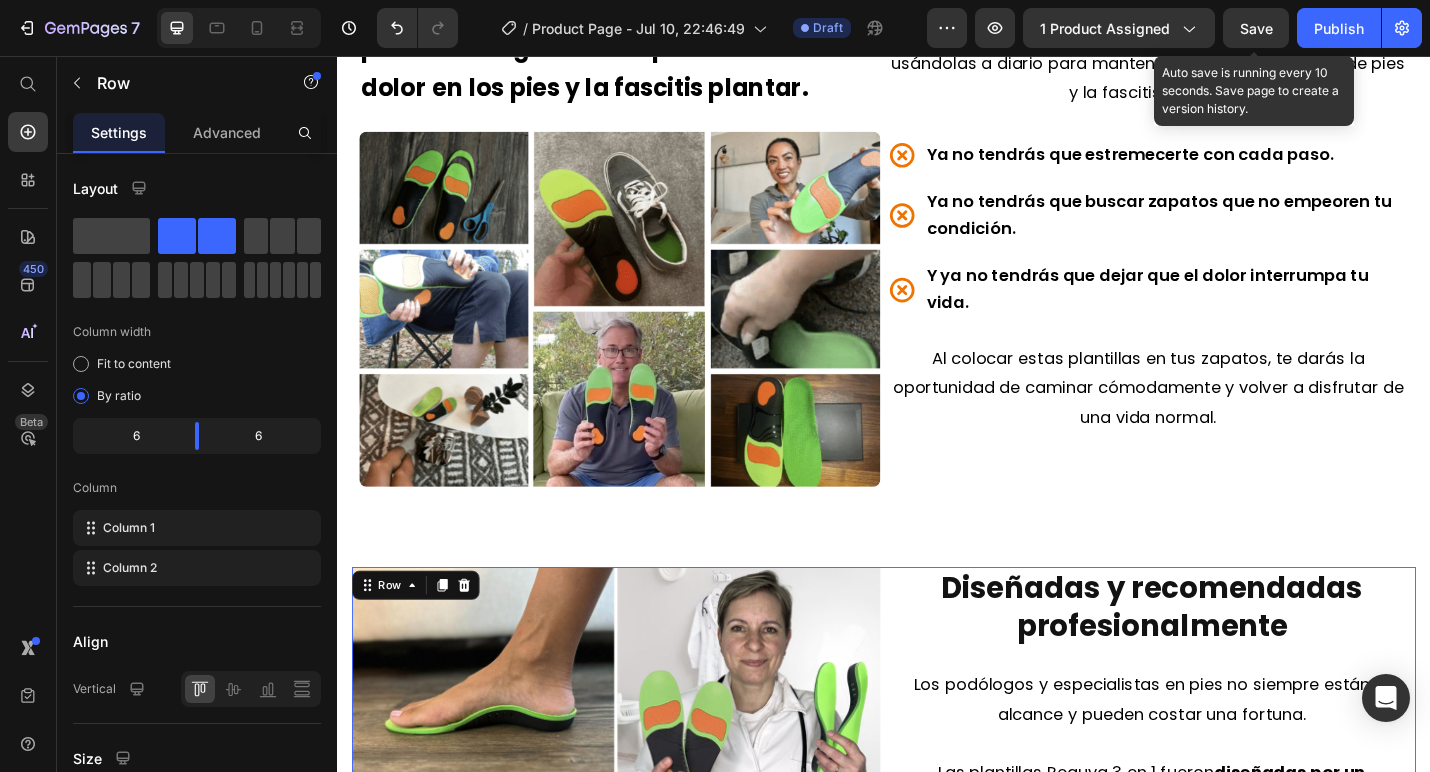 scroll, scrollTop: 3108, scrollLeft: 0, axis: vertical 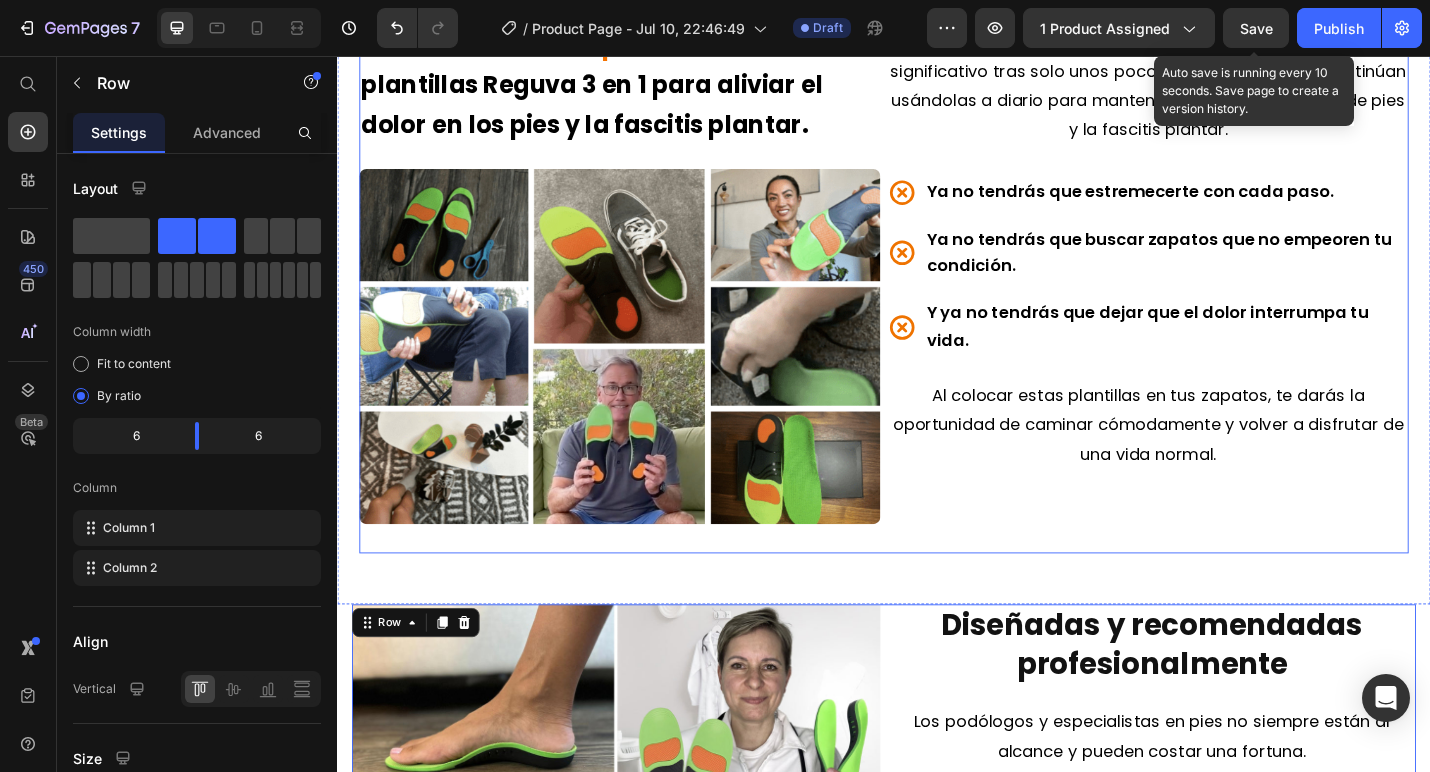 click on "¡Muchas personas en todo el país han reportado un alivio significativo tras solo unos pocos usos! Y casi todas continúan usándolas a diario para mantener bajo control el dolor de pies y la fascitis plantar. Text Block Ya no tendrás que estremecerte con cada paso. Ya no tendrás que buscar zapatos que no empeoren tu condición. Y ya no tendrás que dejar que el dolor interrumpa tu vida. Item List Al colocar estas plantillas en tus zapatos, te darás la oportunidad de caminar cómodamente y volver a disfrutar de una vida normal. Text Block" at bounding box center (1227, 312) 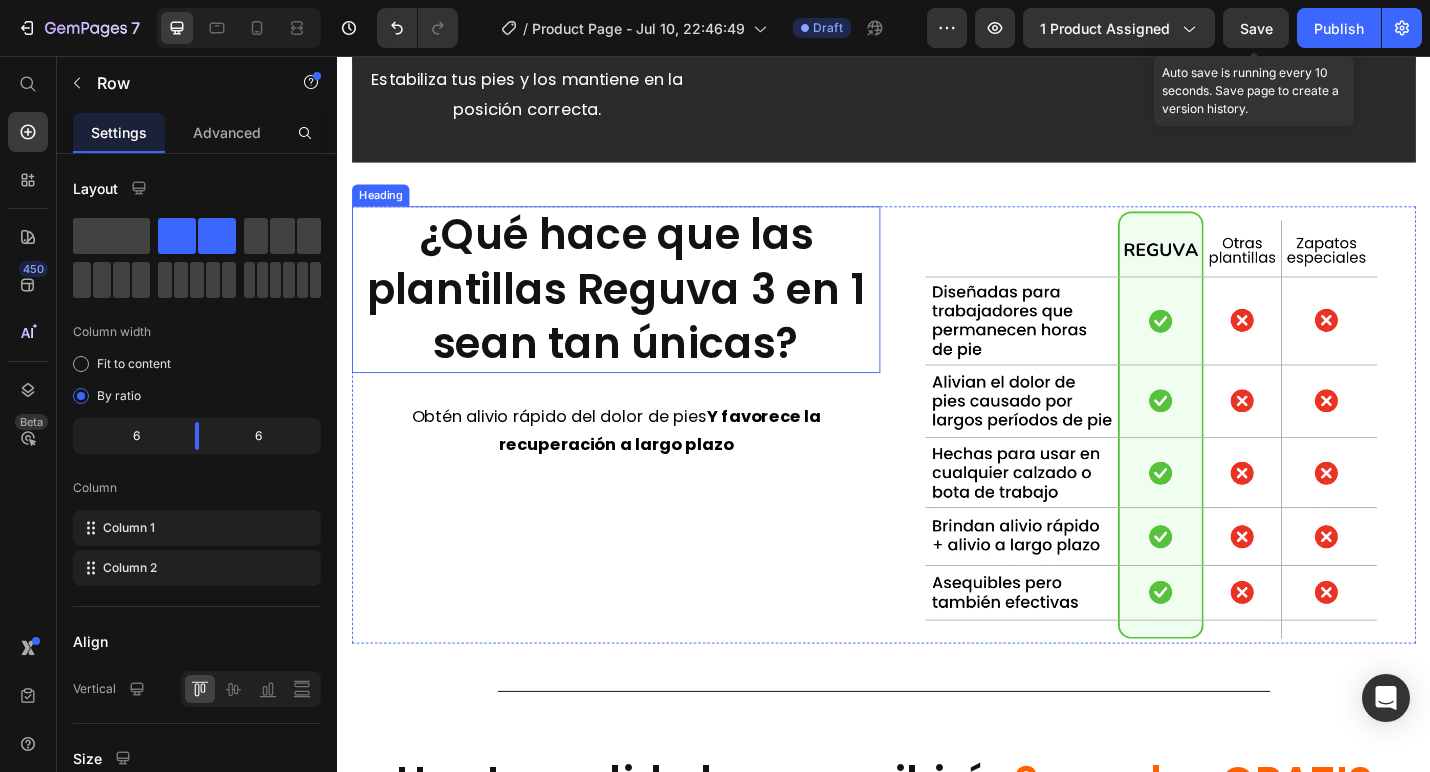 scroll, scrollTop: 5078, scrollLeft: 0, axis: vertical 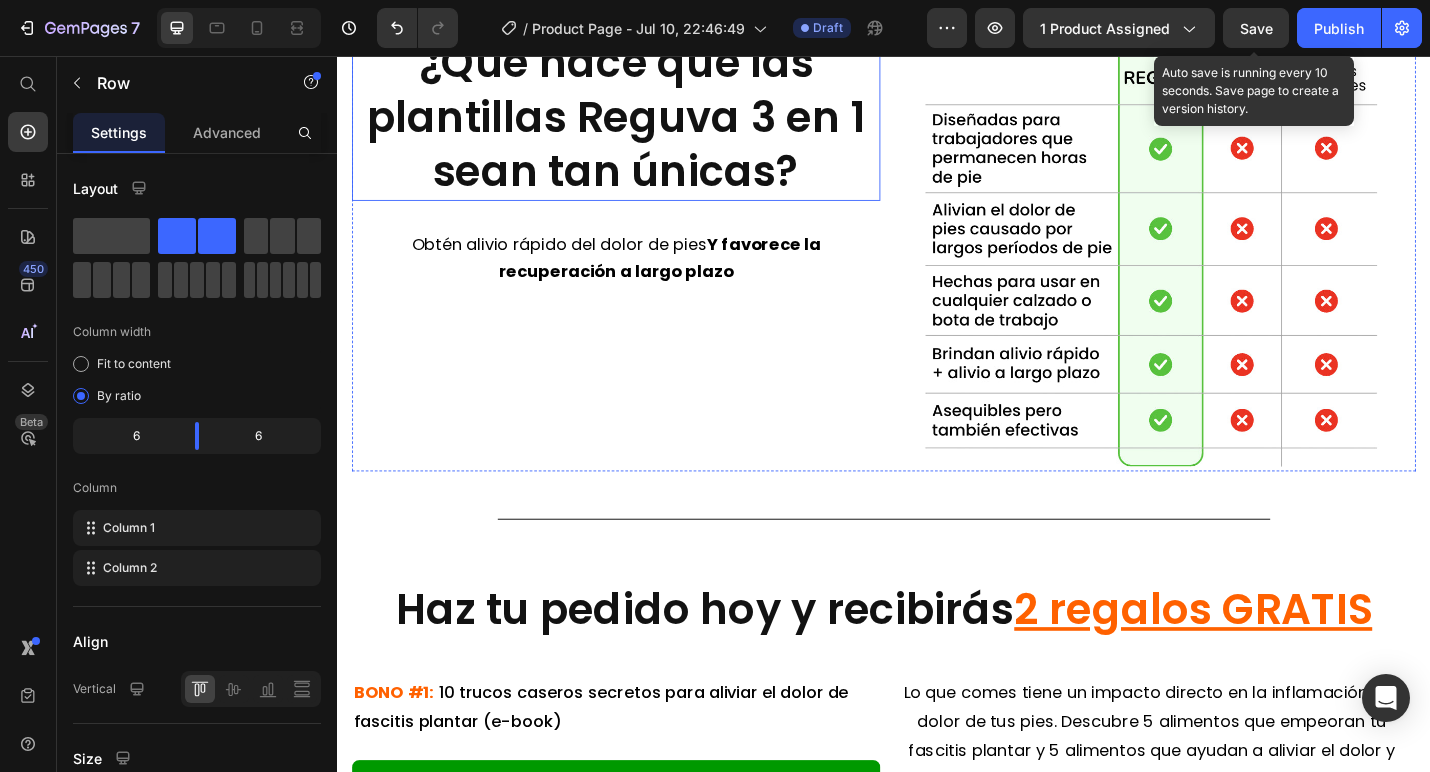 click on "Title Line" at bounding box center [937, 564] 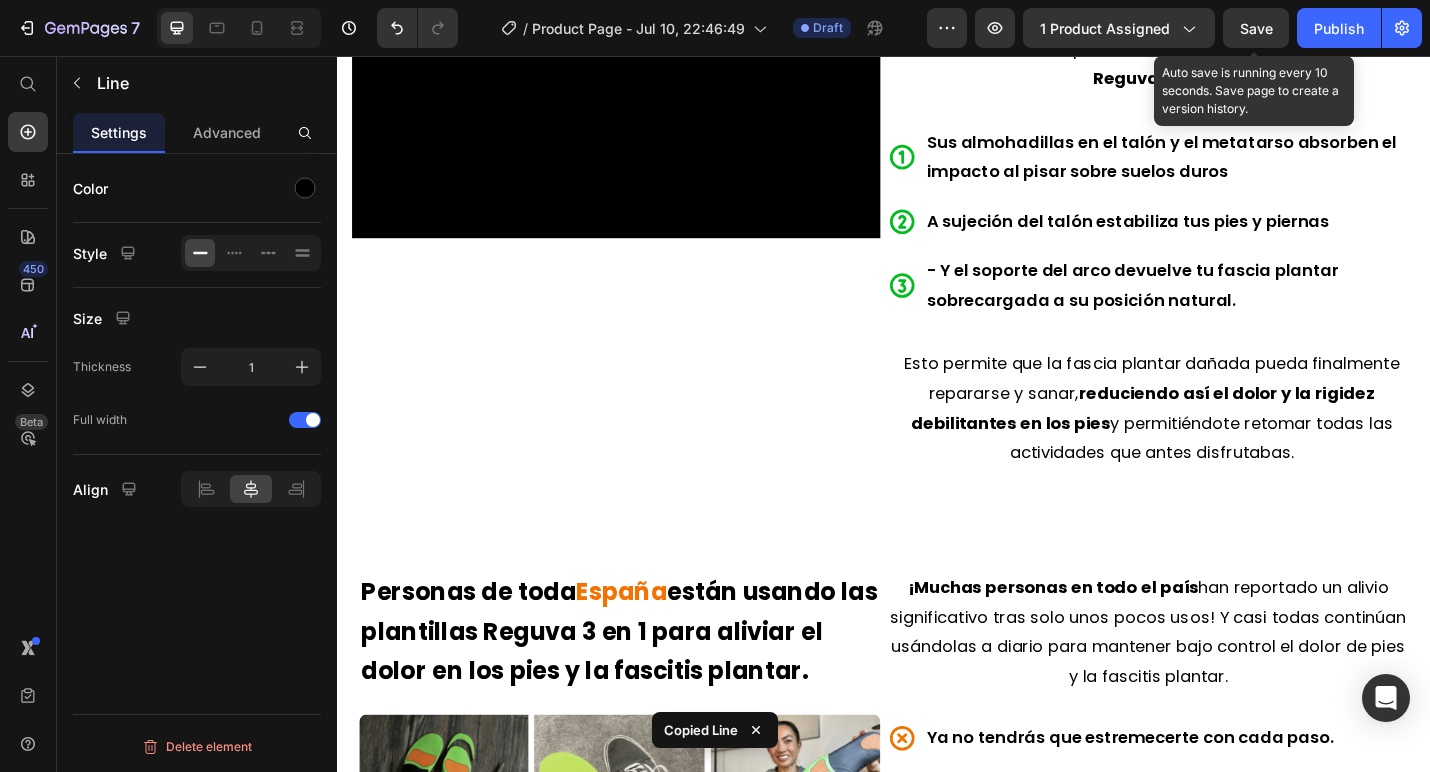 scroll, scrollTop: 2465, scrollLeft: 0, axis: vertical 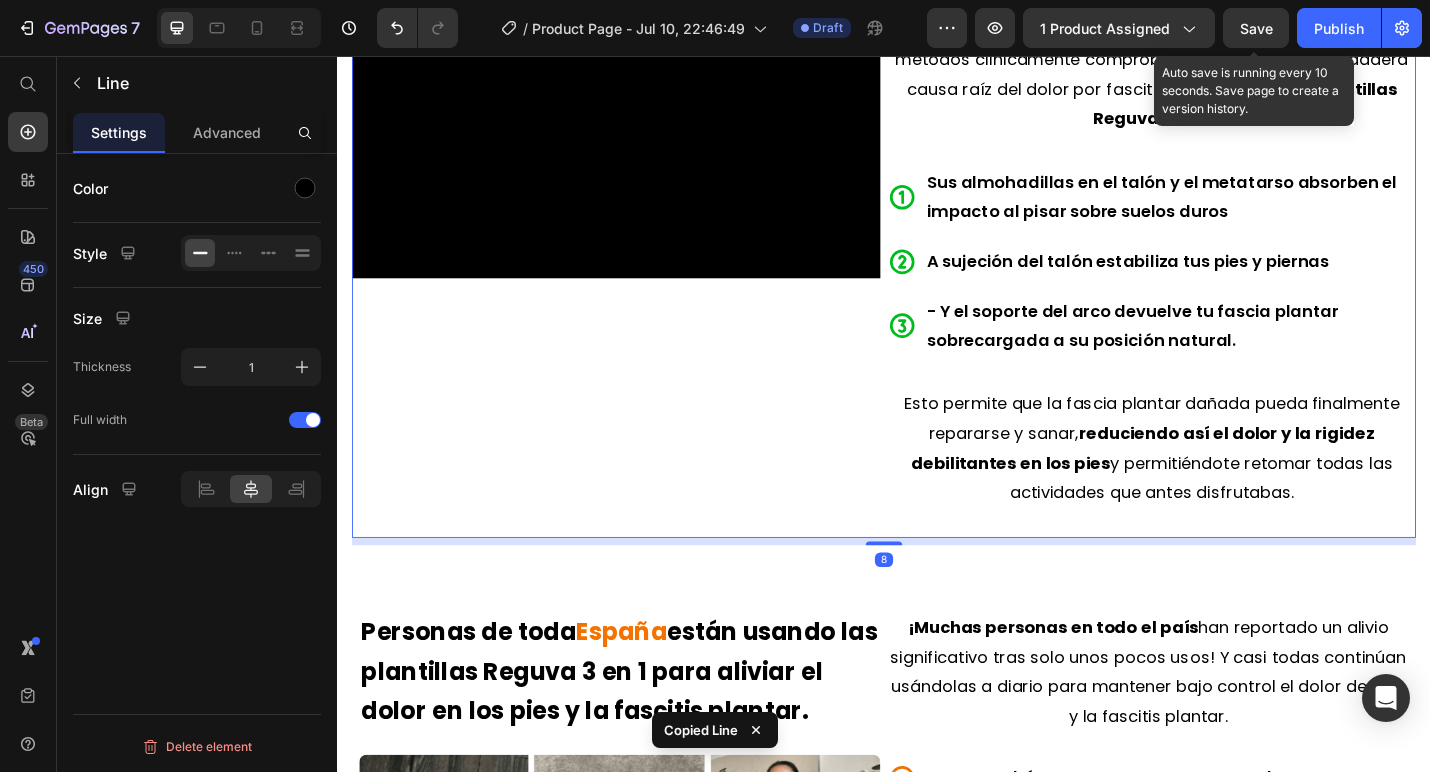 click on "Hemos creado las primeras plantillas del mundo que utilizan 3 métodos clínicamente comprobados para tratar la verdadera causa raíz del dolor por fascitis plantar. Se llaman Plantillas Reguva 3 en 1 . Text Block
Sus almohadillas en el talón y el metatarso absorben el impacto al pisar sobre suelos duros
A sujeción del talón estabiliza tus pies y piernas
- Y el soporte del arco devuelve tu fascia plantar sobrecargada a su posición natural. Item List Esto permite que la fascia plantar dañada pueda finalmente repararse y sanar, reduciendo así el dolor y la rigidez debilitantes en los pies y permitiéndote retomar todas las actividades que antes disfrutabas. Text Block" at bounding box center (1231, 297) 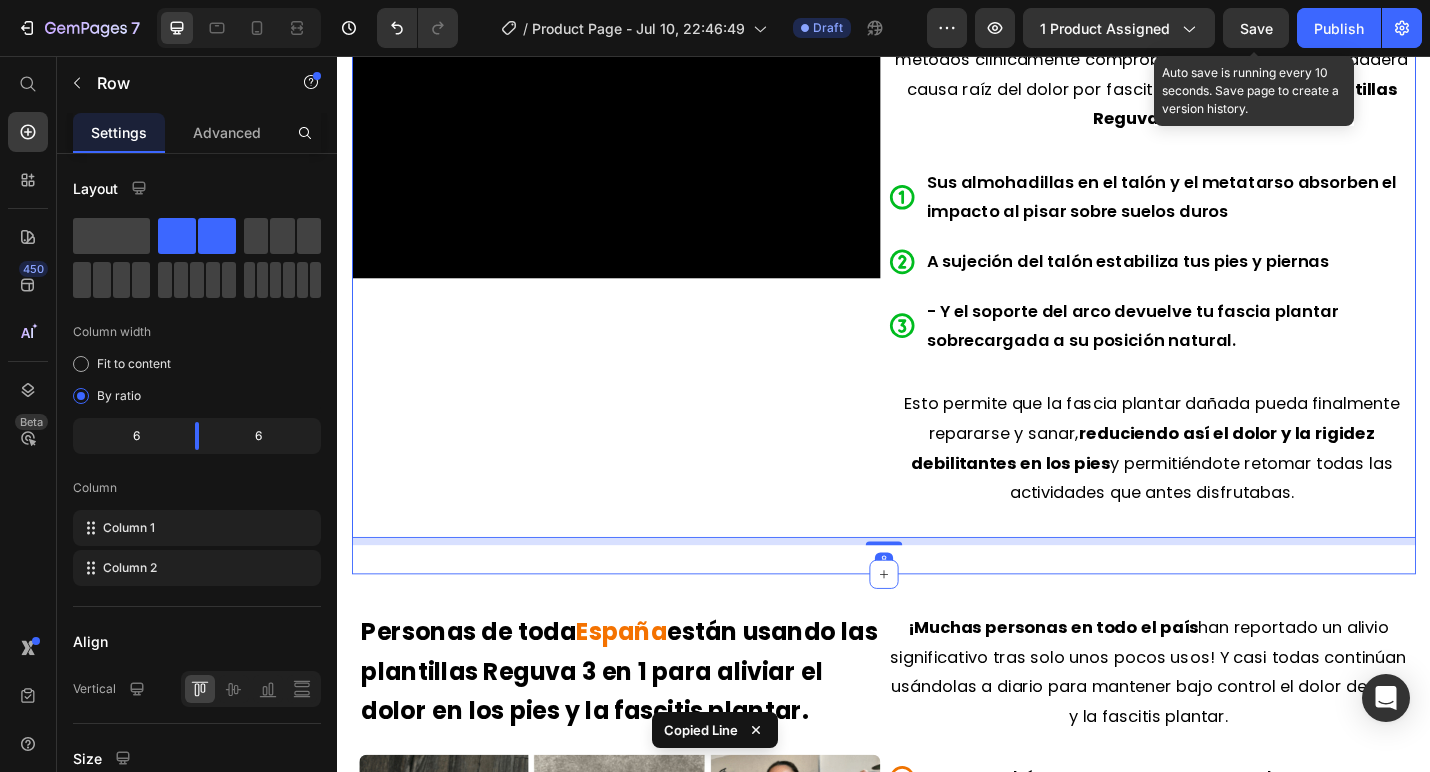 click on "Te presentamos: Las primeras plantillas del mundo con " Triple Método " Heading Video Hemos creado las primeras plantillas del mundo que utilizan 3 métodos clínicamente comprobados para tratar la verdadera causa raíz del dolor por fascitis plantar. Se llaman Plantillas Reguva 3 en 1 . Text Block
Sus almohadillas en el talón y el metatarso absorben el impacto al pisar sobre suelos duros
A sujeción del talón estabiliza tus pies y piernas
- Y el soporte del arco devuelve tu fascia plantar sobrecargada a su posición natural. Item List Esto permite que la fascia plantar dañada pueda finalmente repararse y sanar, reduciendo así el dolor y la rigidez debilitantes en los pies y permitiéndote retomar todas las actividades que antes disfrutabas. Text Block Row" at bounding box center (937, 246) 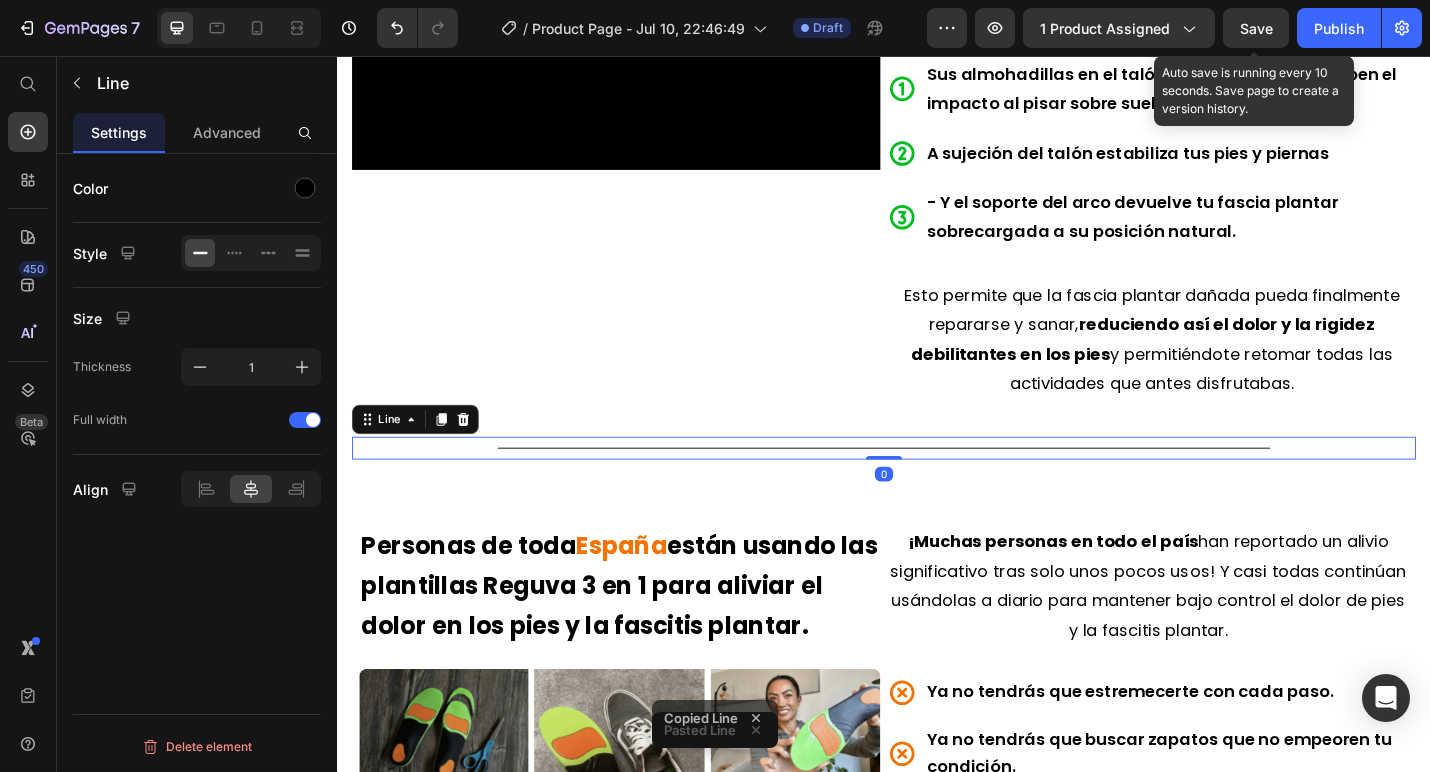 scroll, scrollTop: 2612, scrollLeft: 0, axis: vertical 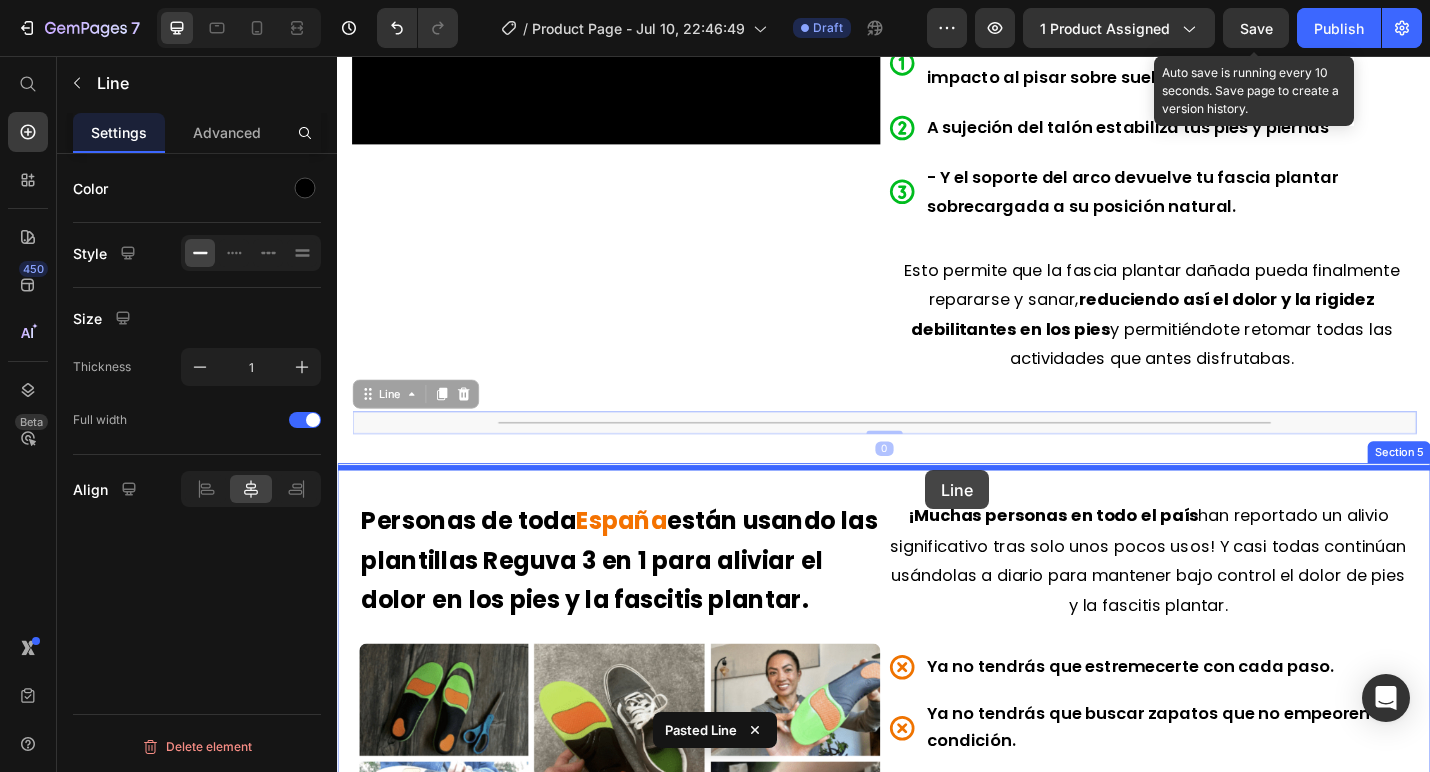 drag, startPoint x: 980, startPoint y: 462, endPoint x: 983, endPoint y: 511, distance: 49.09175 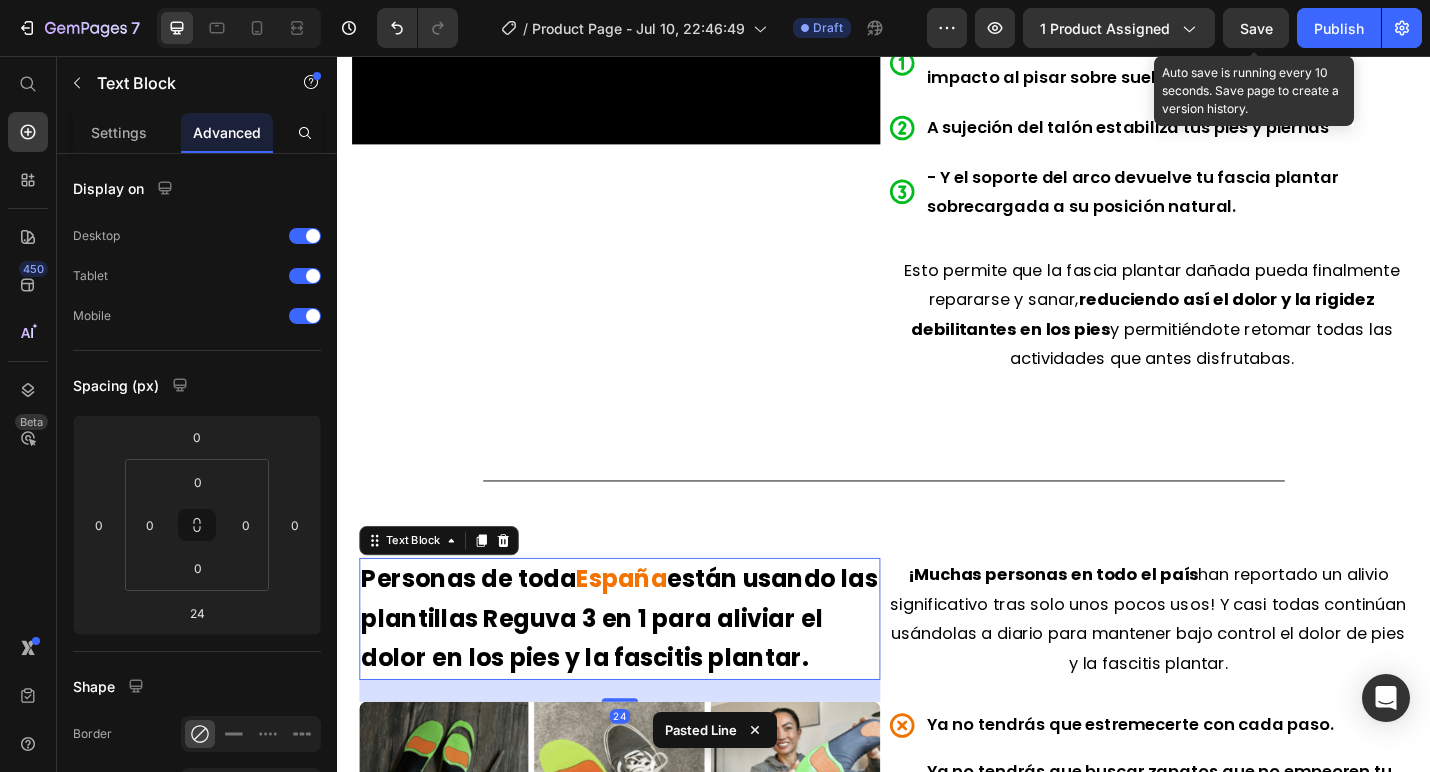 click on "Personas de toda" at bounding box center (481, 630) 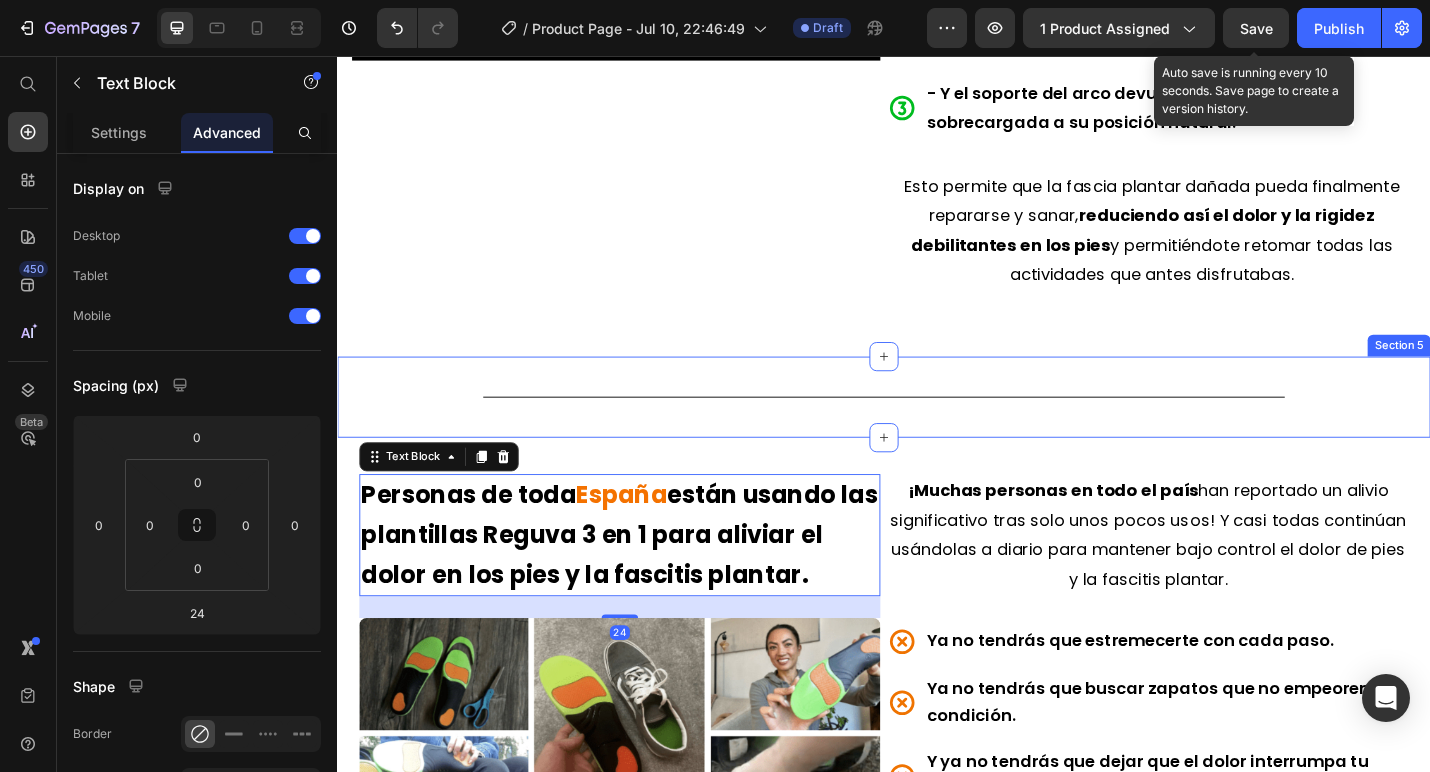 scroll, scrollTop: 2727, scrollLeft: 0, axis: vertical 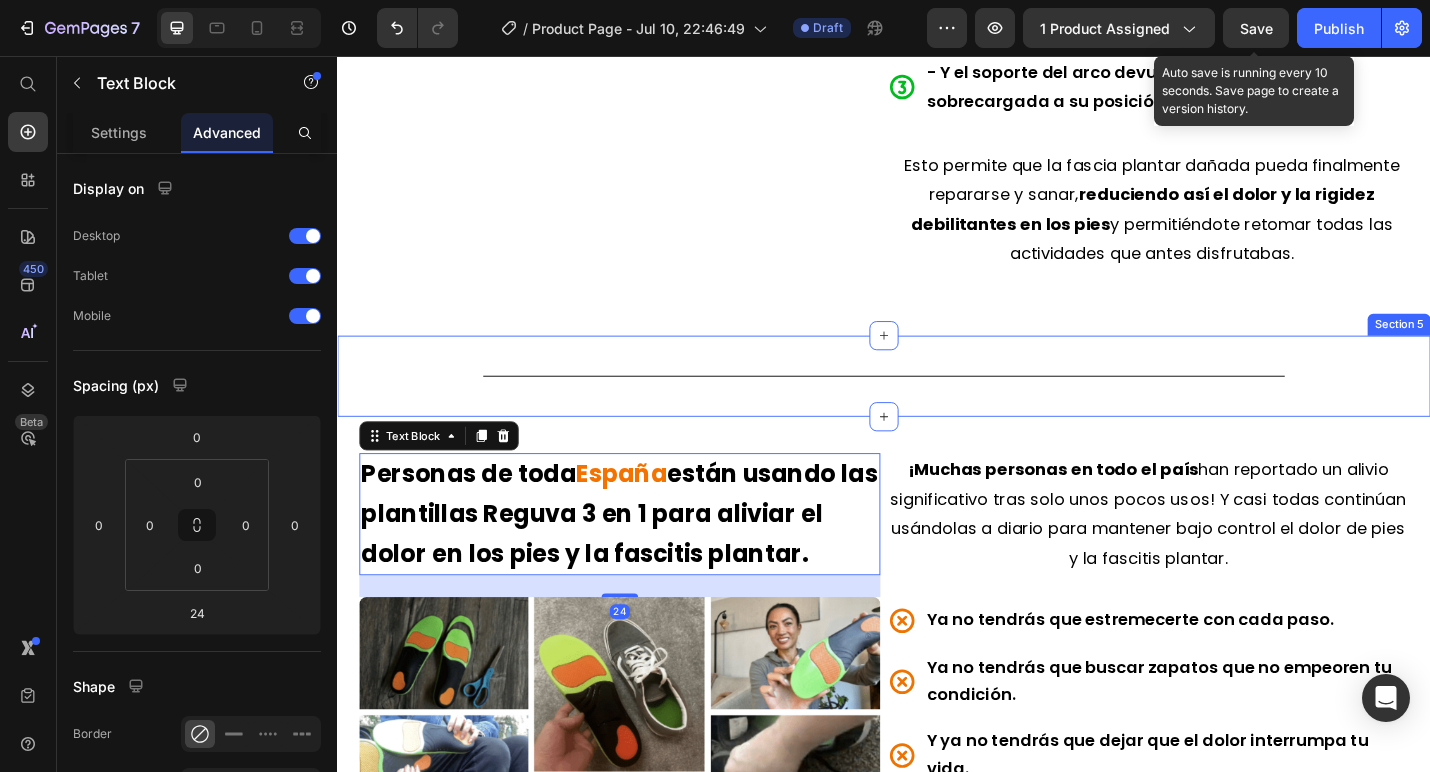 click on "Title Line" at bounding box center [937, 407] 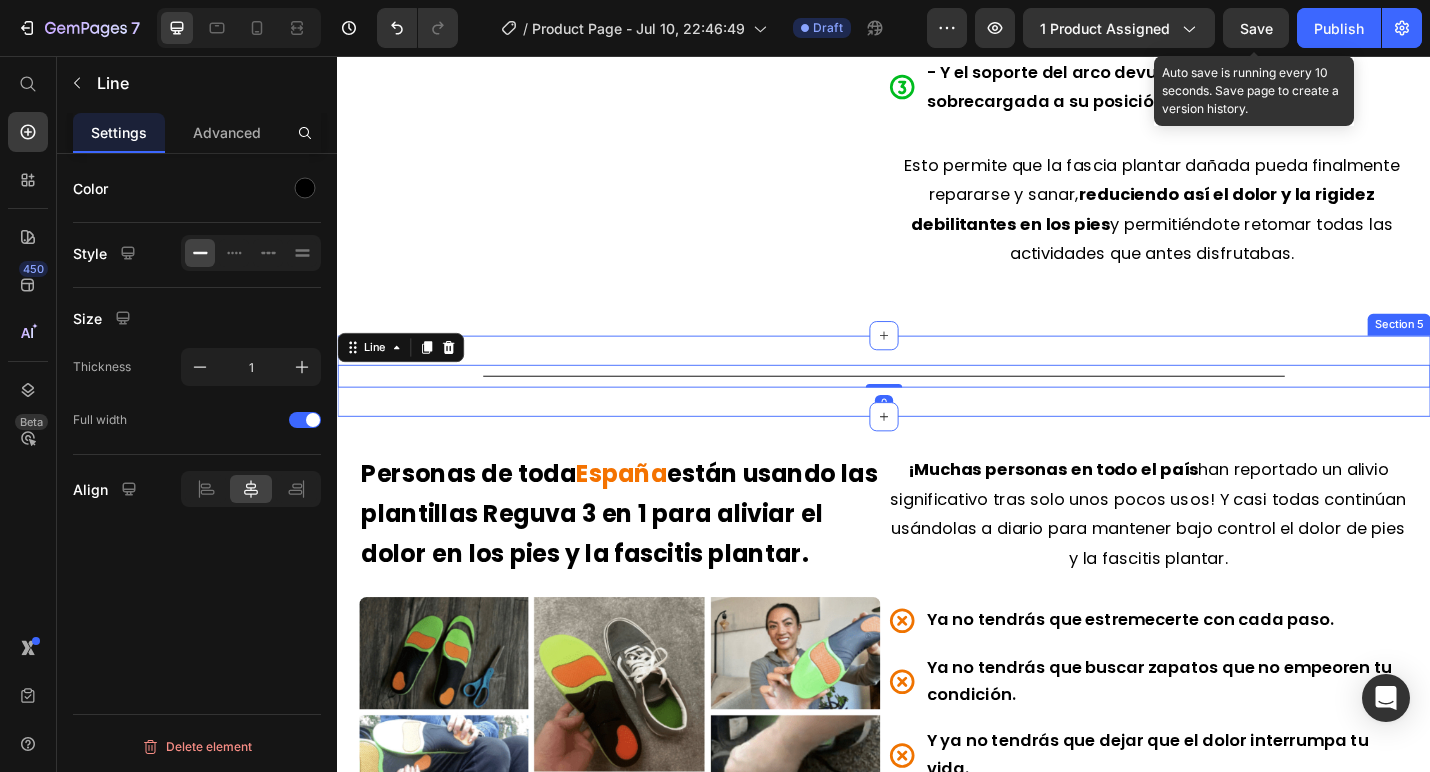 click on "Title Line   0 Section 5" at bounding box center [937, 407] 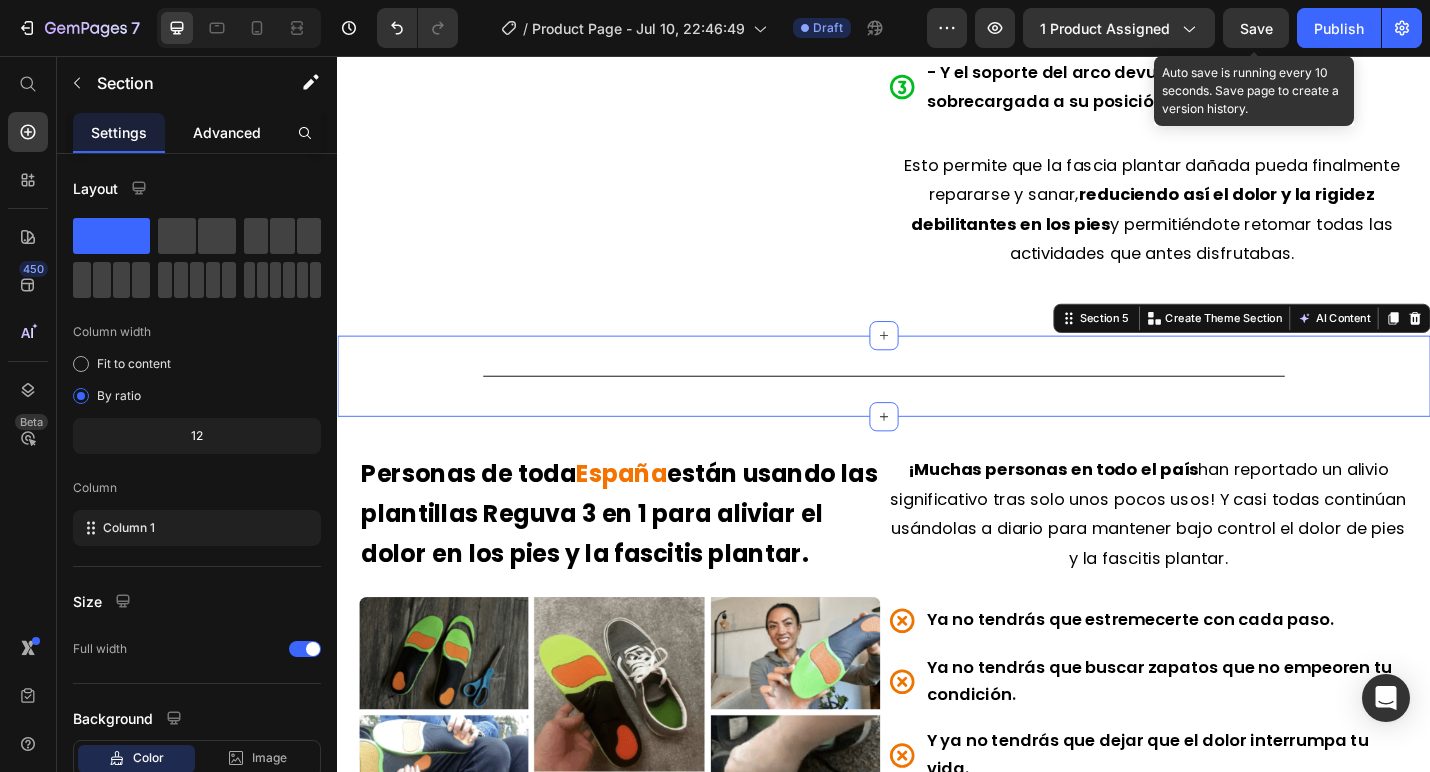 click on "Advanced" 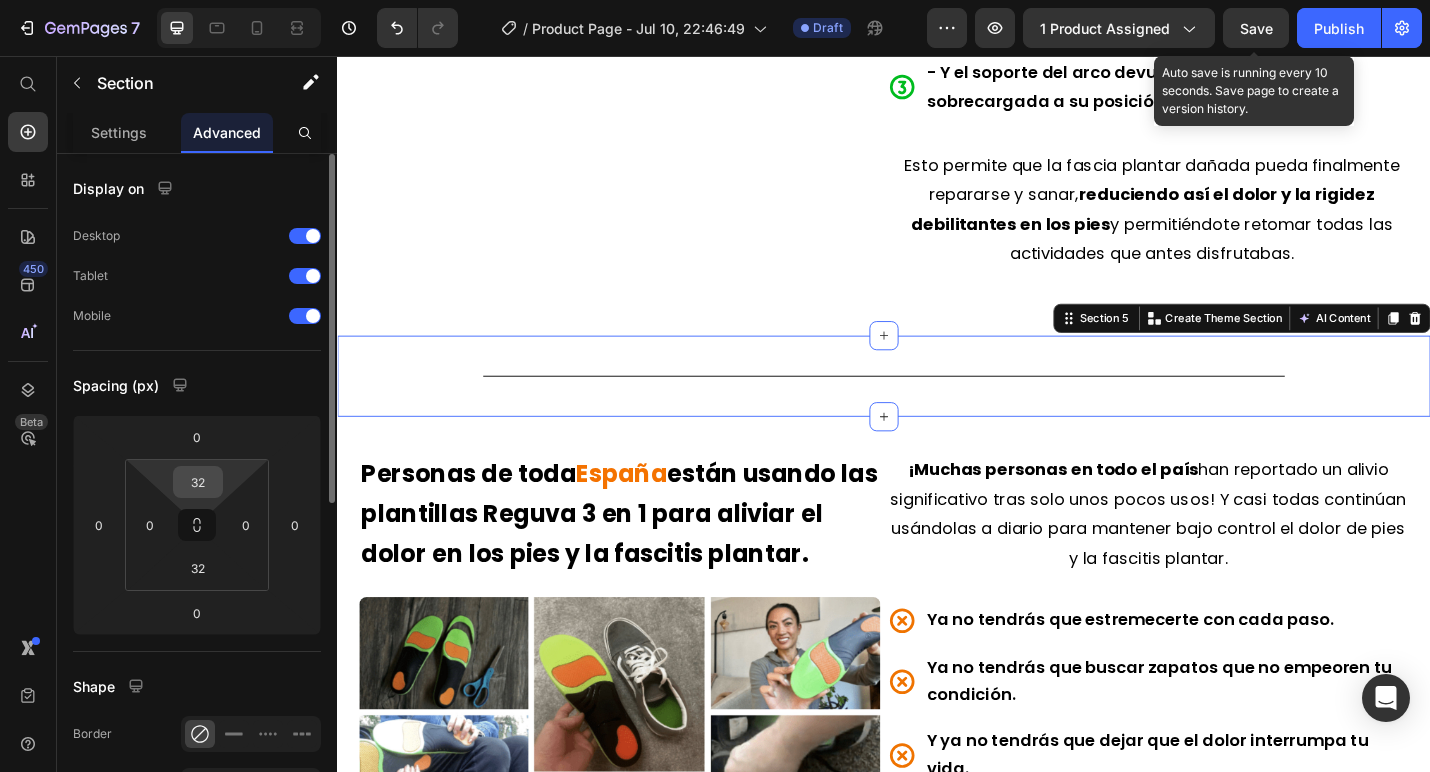 click on "32" at bounding box center (198, 482) 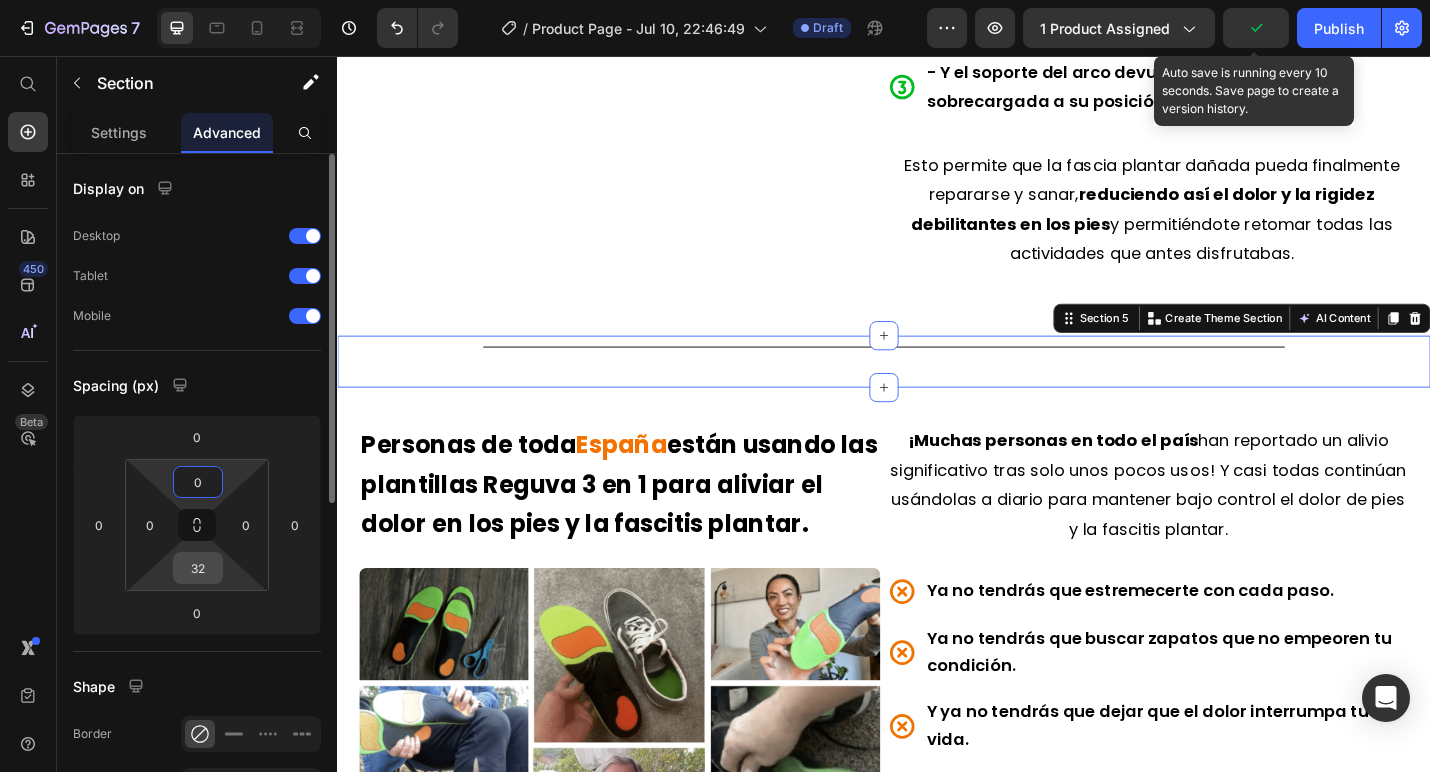 type on "0" 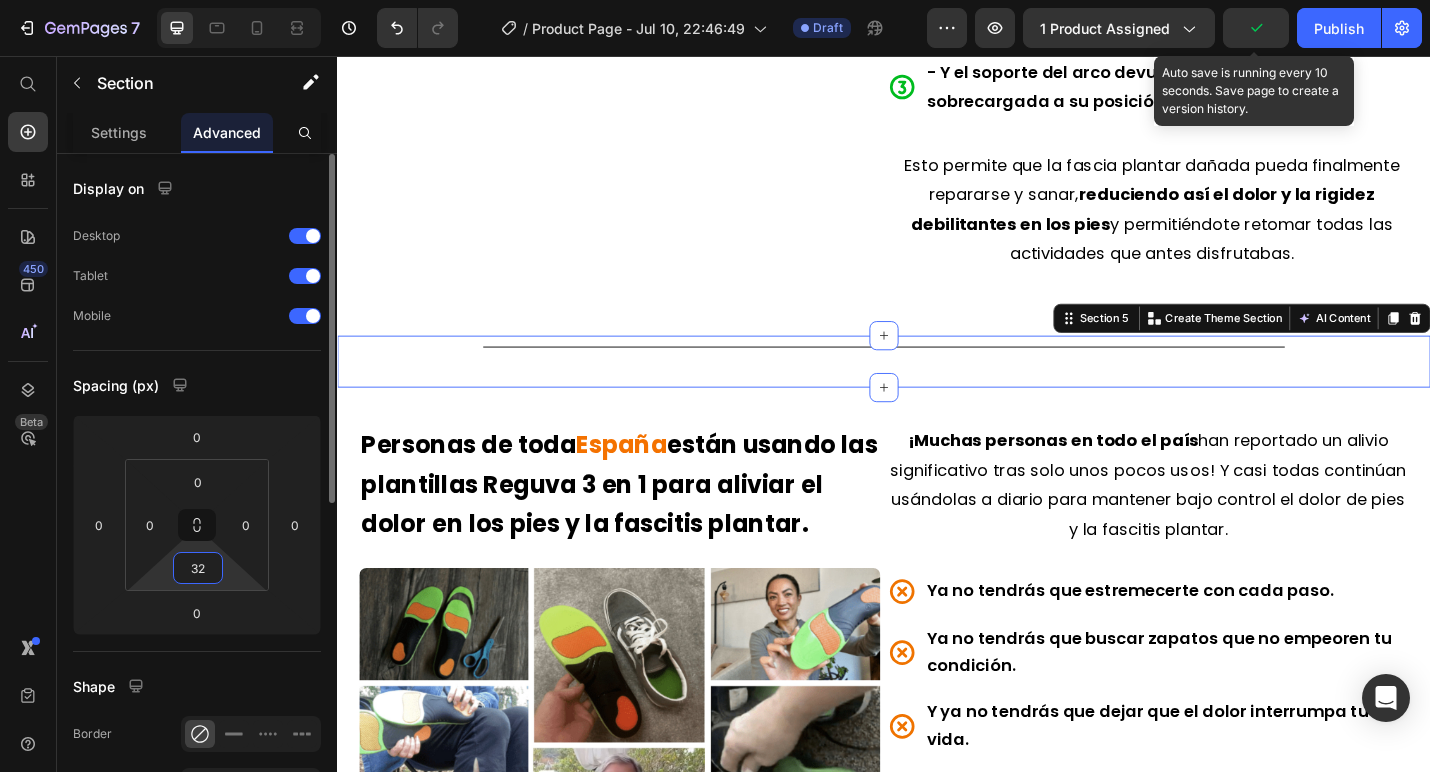 click on "32" at bounding box center (198, 568) 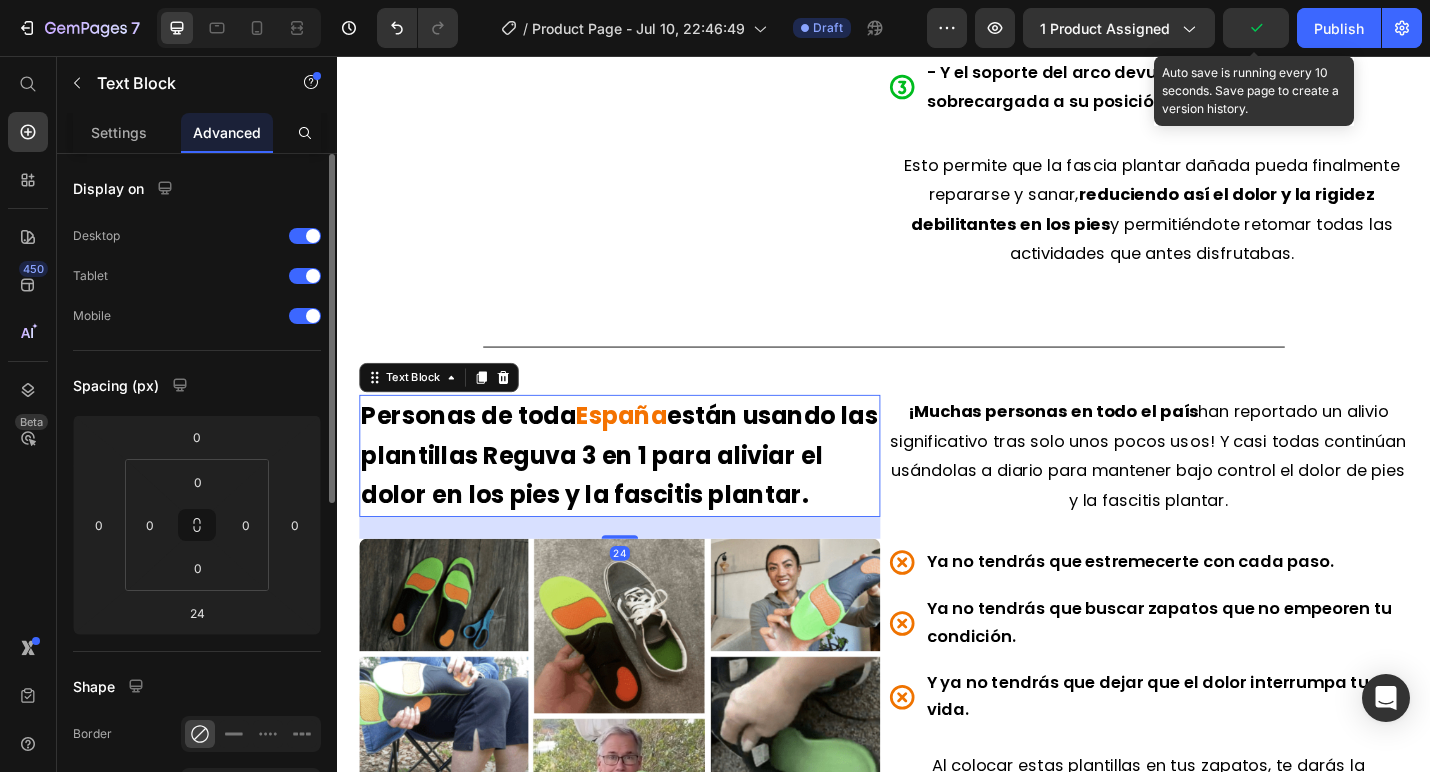 click on "Personas de toda [COUNTRY] están usando las plantillas Reguva 3 en 1 para aliviar el dolor en los pies y la fascitis plantar." at bounding box center [647, 495] 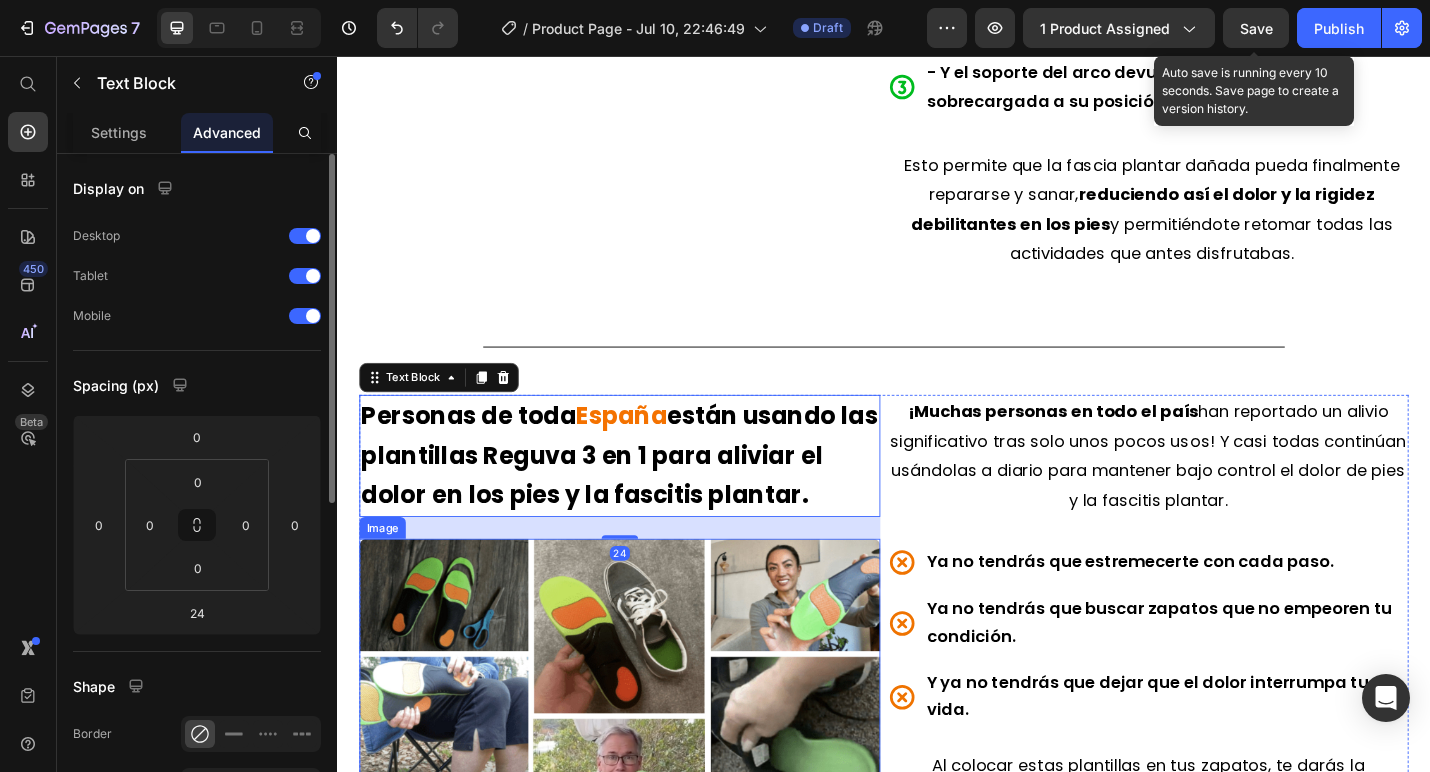 click at bounding box center (647, 781) 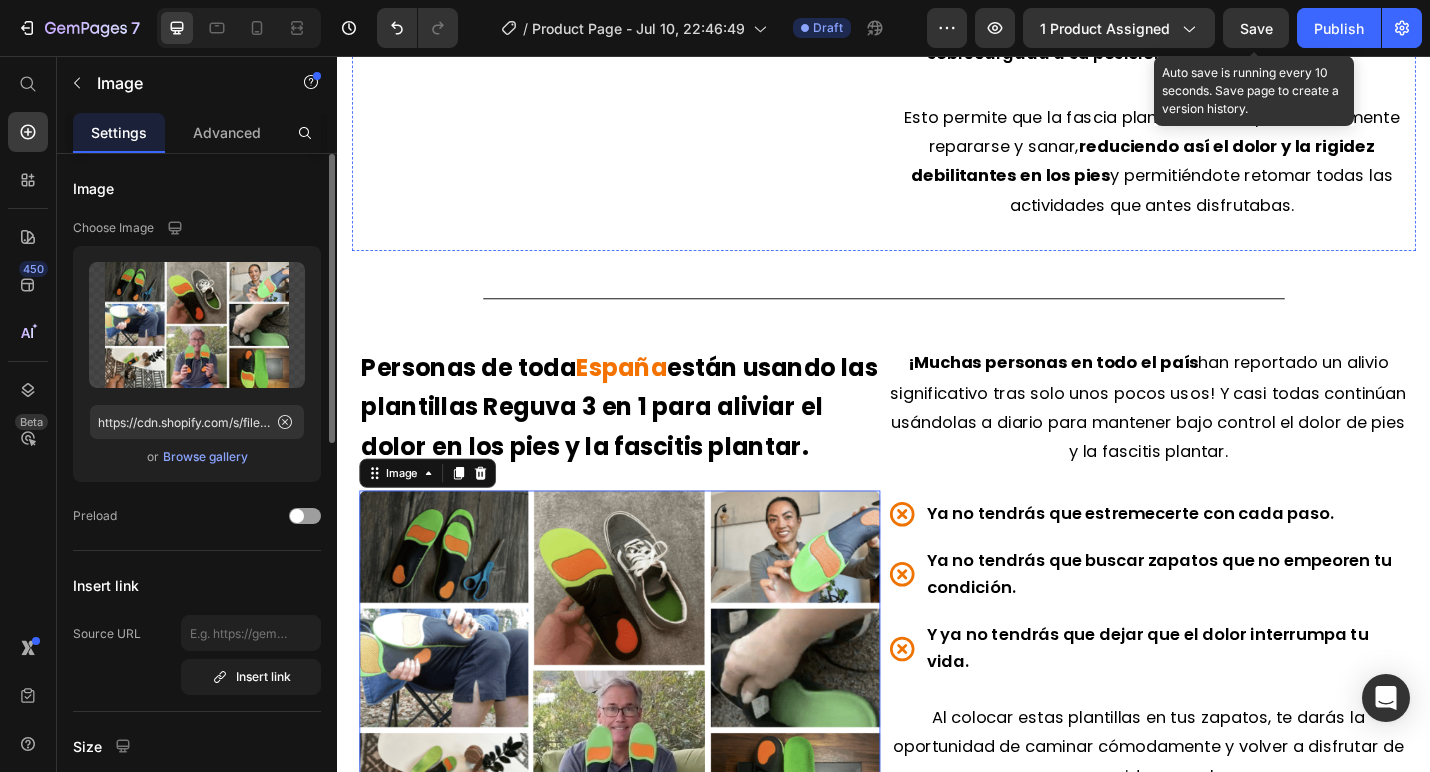 scroll, scrollTop: 2742, scrollLeft: 0, axis: vertical 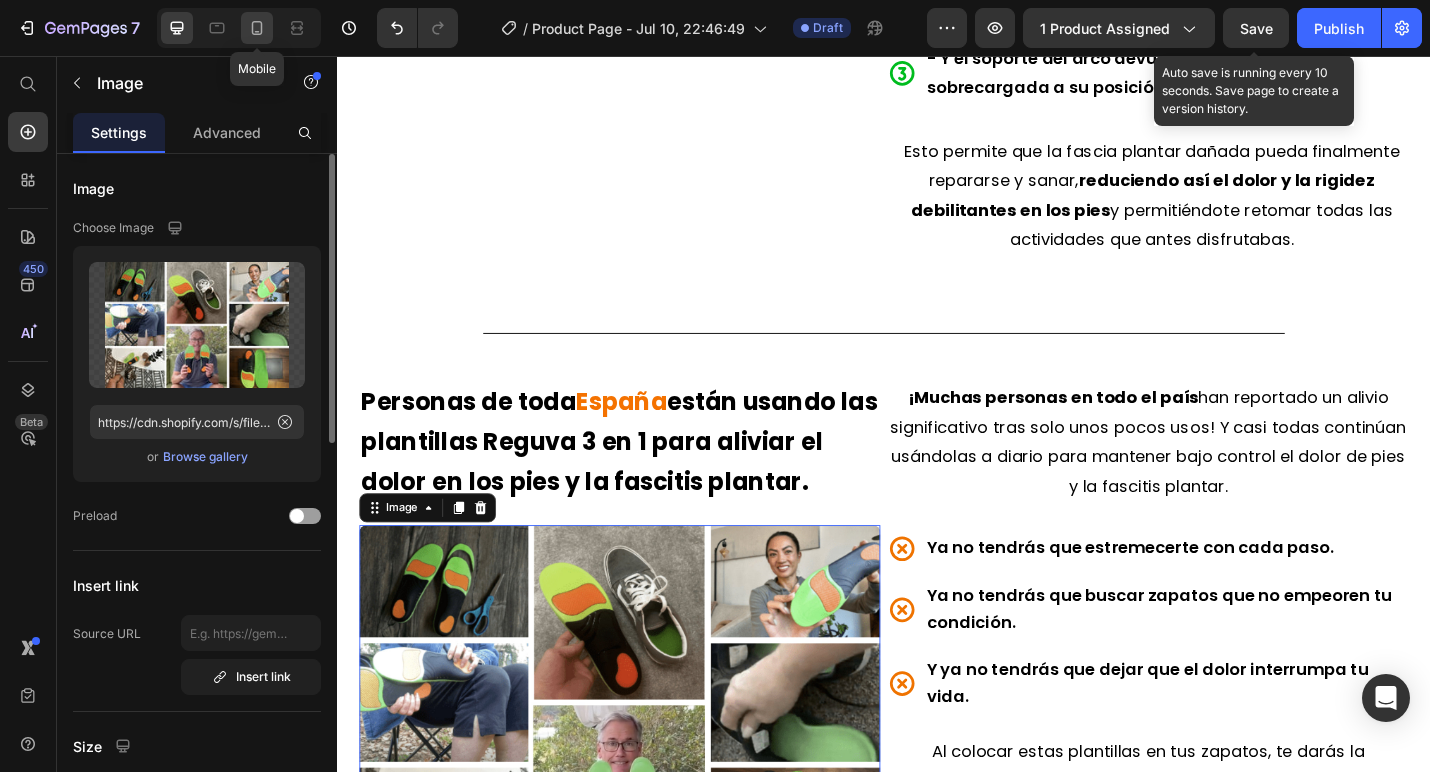 click 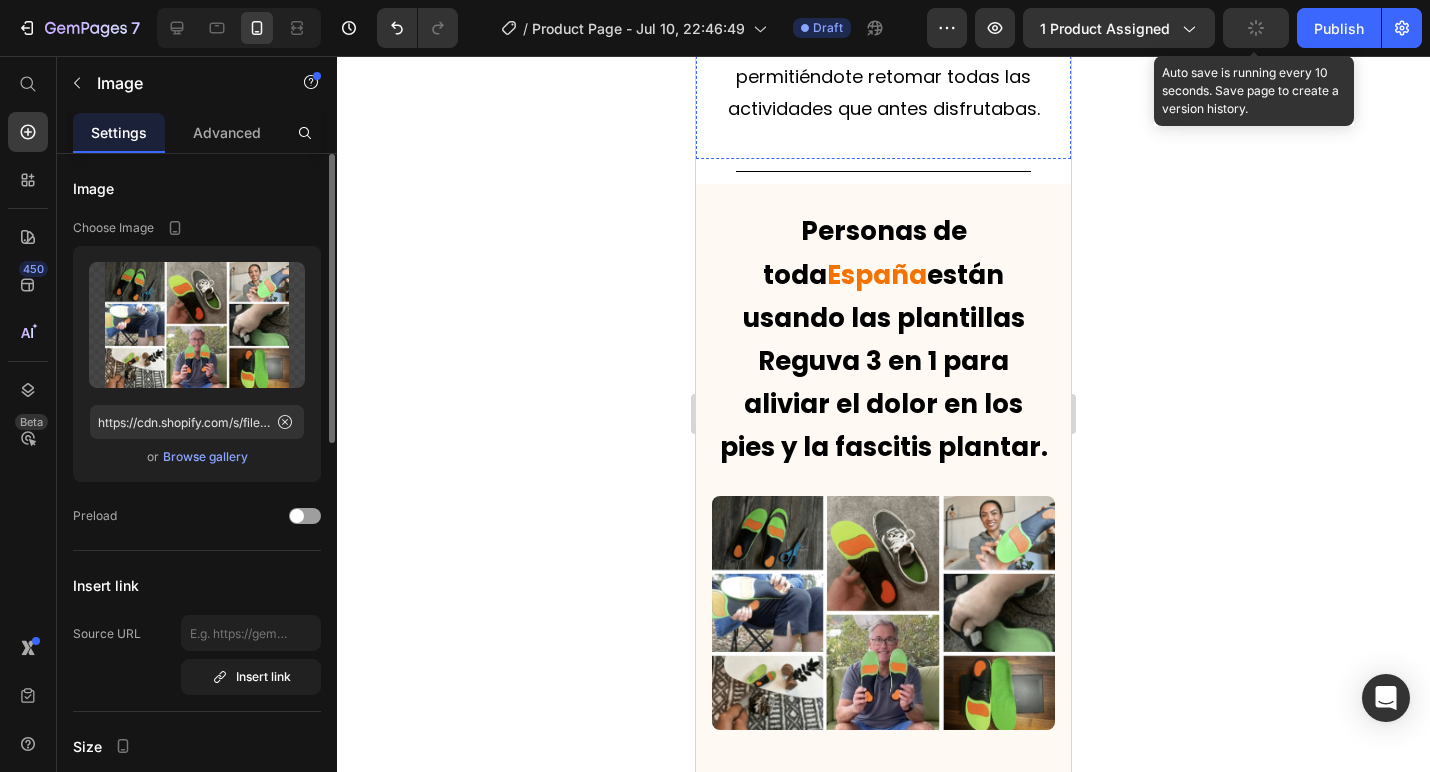 scroll, scrollTop: 4197, scrollLeft: 0, axis: vertical 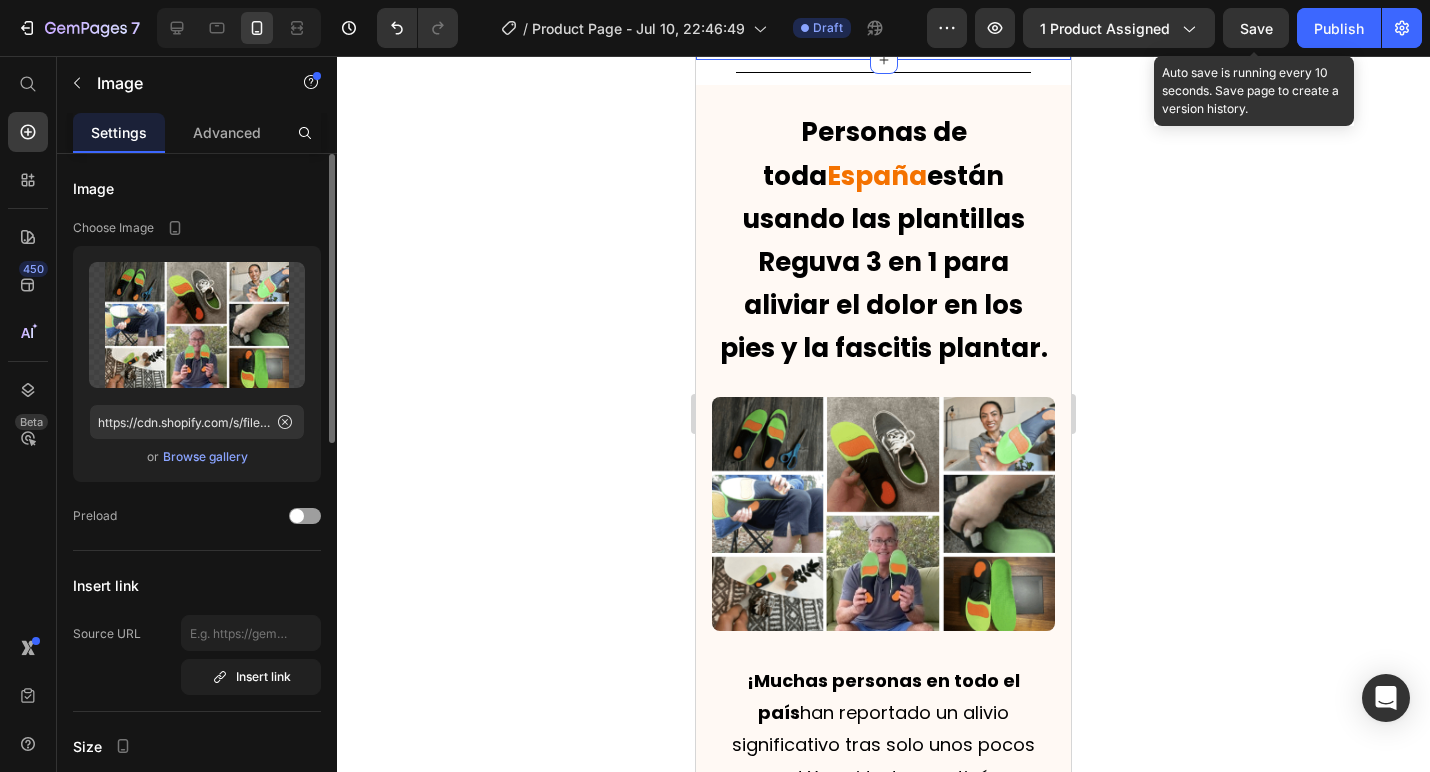 click on "Esto permite que la fascia plantar dañada pueda finalmente repararse y sanar, reduciendo así el dolor y la rigidez debilitantes en los pies y permitiéndote retomar todas las actividades que antes disfrutabas." at bounding box center (883, -71) 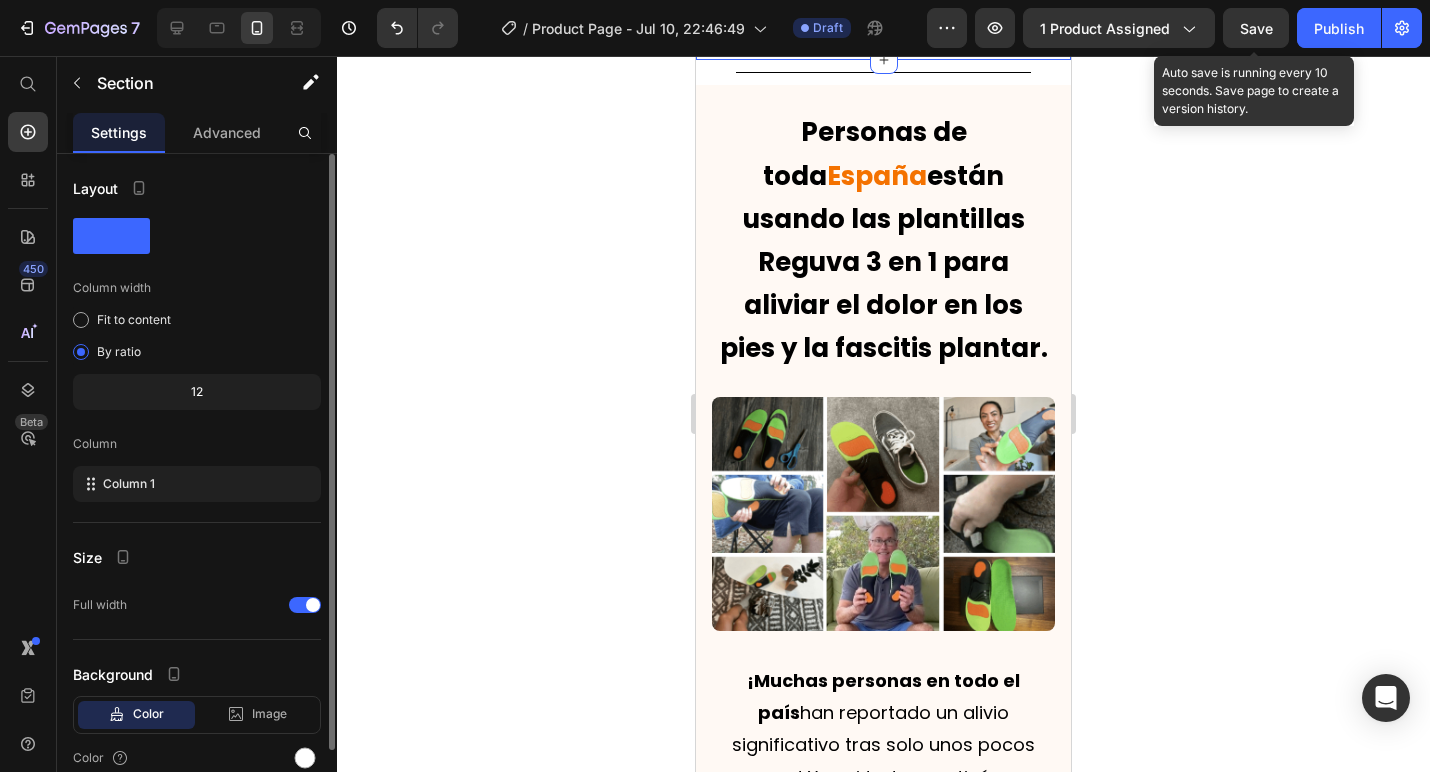 click on "Te presentamos: Las primeras plantillas del mundo con " Triple Método " Heading Video Hemos creado las primeras plantillas del mundo que utilizan 3 métodos clínicamente comprobados para tratar la verdadera causa raíz del dolor por fascitis plantar. Se llaman Plantillas Reguva 3 en 1 . Text Block
Sus almohadillas en el talón y el metatarso absorben el impacto al pisar sobre suelos duros
A sujeción del talón estabiliza tus pies y piernas
- Y el soporte del arco devuelve tu fascia plantar sobrecargada a su posición natural. Item List Esto permite que la fascia plantar dañada pueda finalmente repararse y sanar, reduciendo así el dolor y la rigidez debilitantes en los pies y permitiéndote retomar todas las actividades que antes disfrutabas. Text Block Row Section 4 You can create reusable sections Create Theme Section AI Content Write with GemAI What would you like to describe here? Tone and Voice Persuasive Product Plantillas Reguva 3 en 1 Generate" at bounding box center (883, -542) 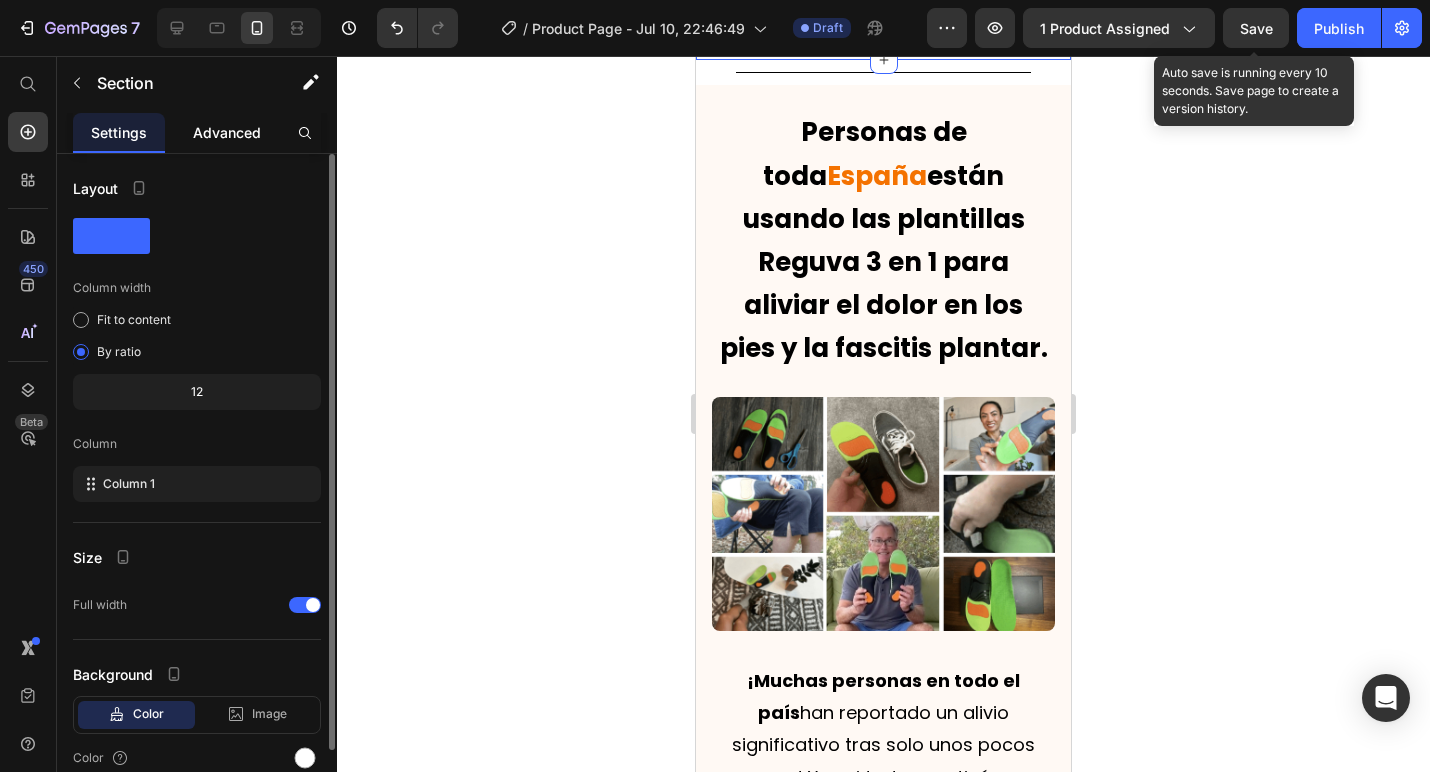 click on "Advanced" at bounding box center (227, 132) 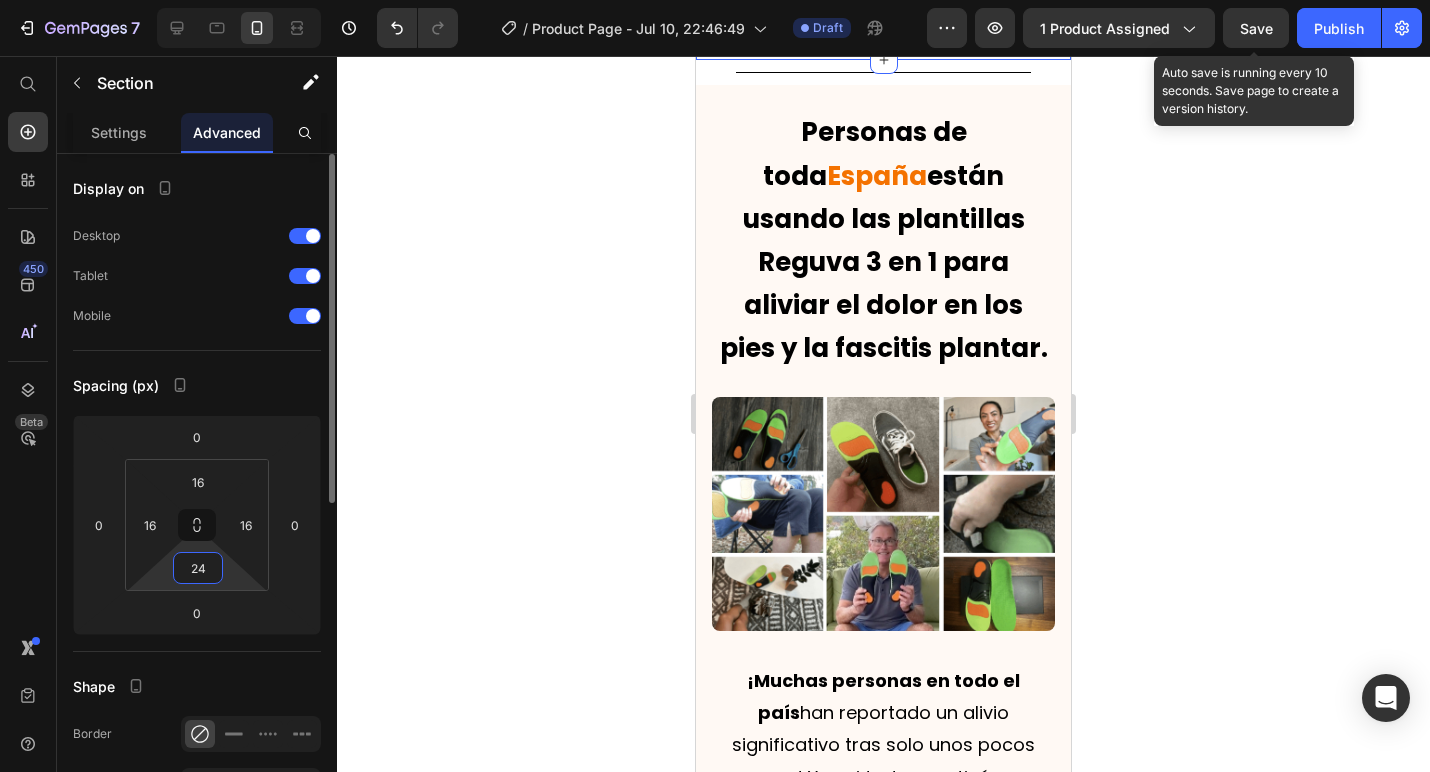click on "24" at bounding box center (198, 568) 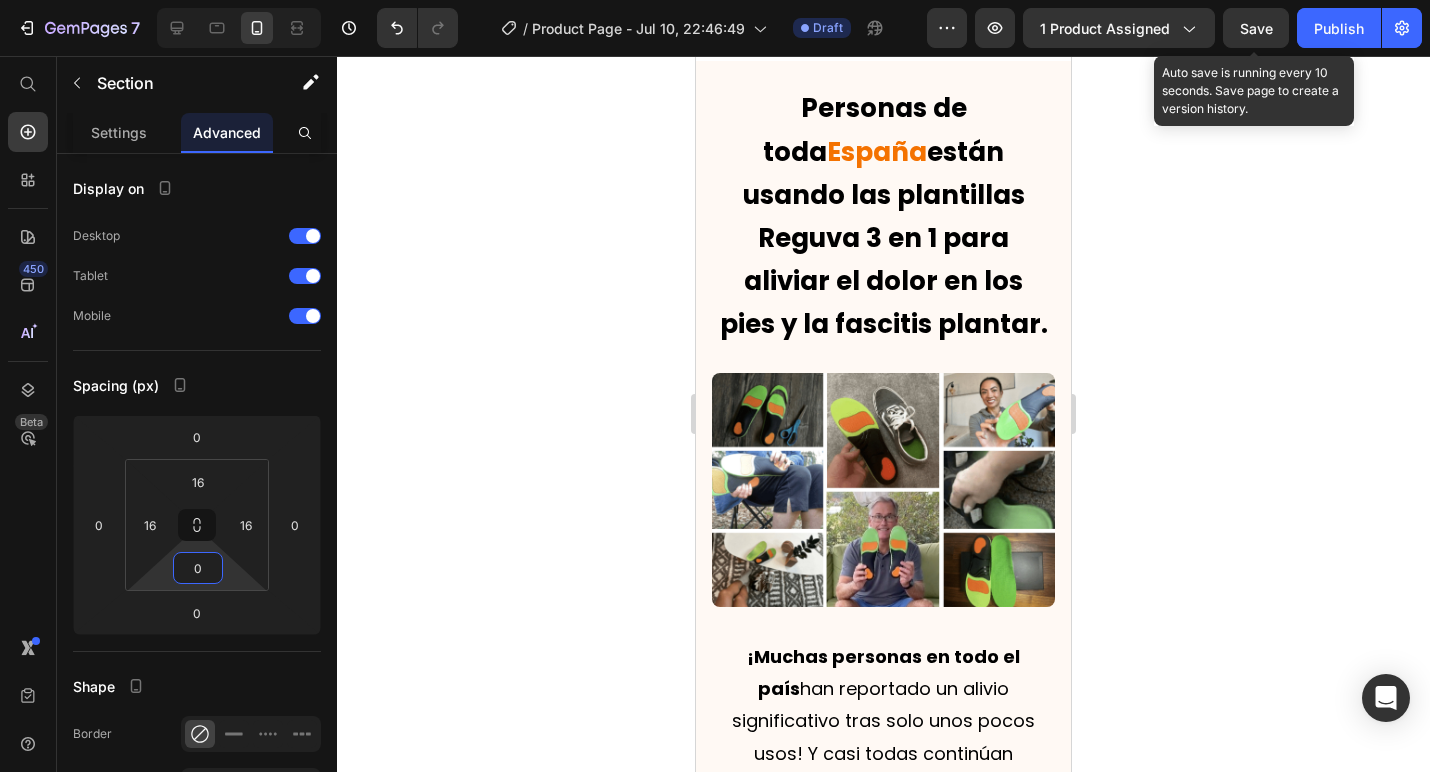 type on "0" 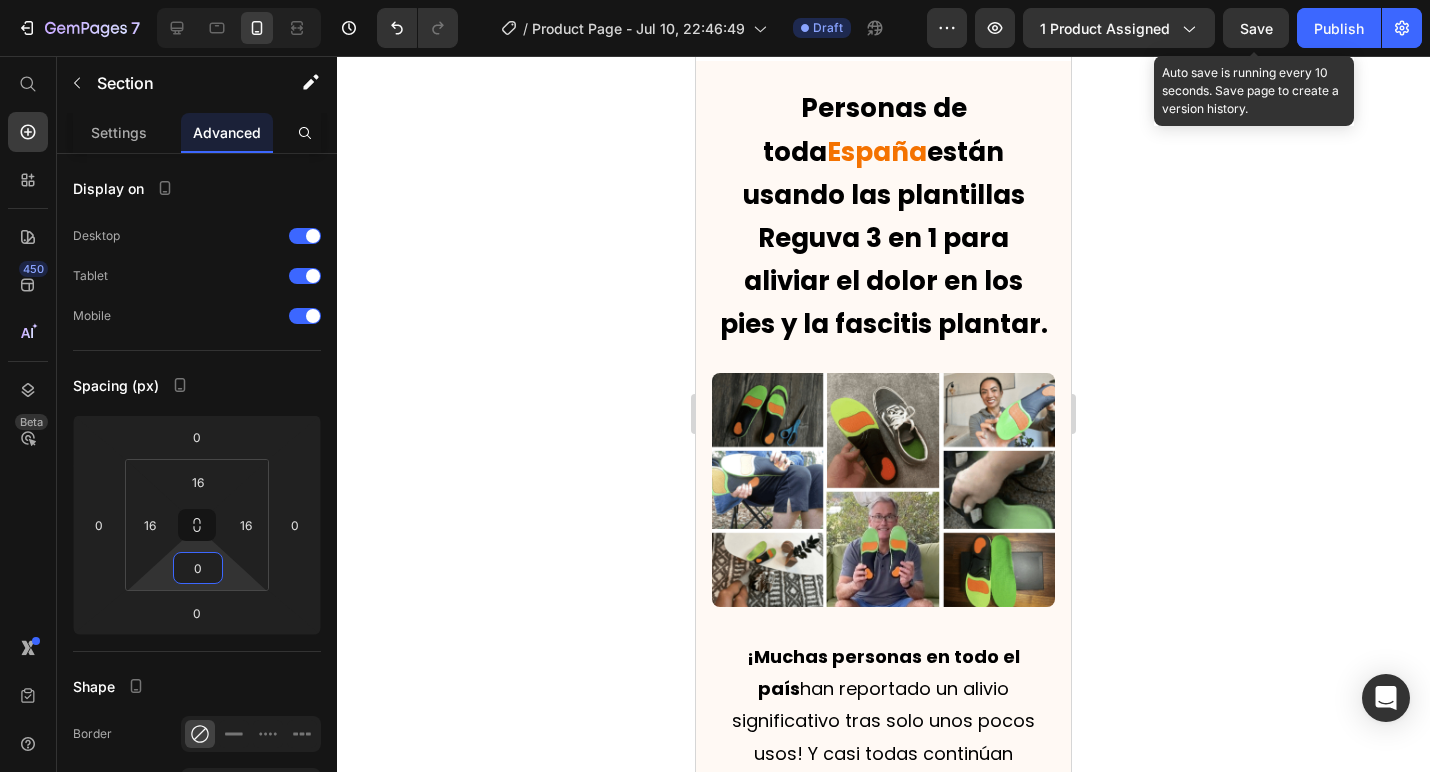 click 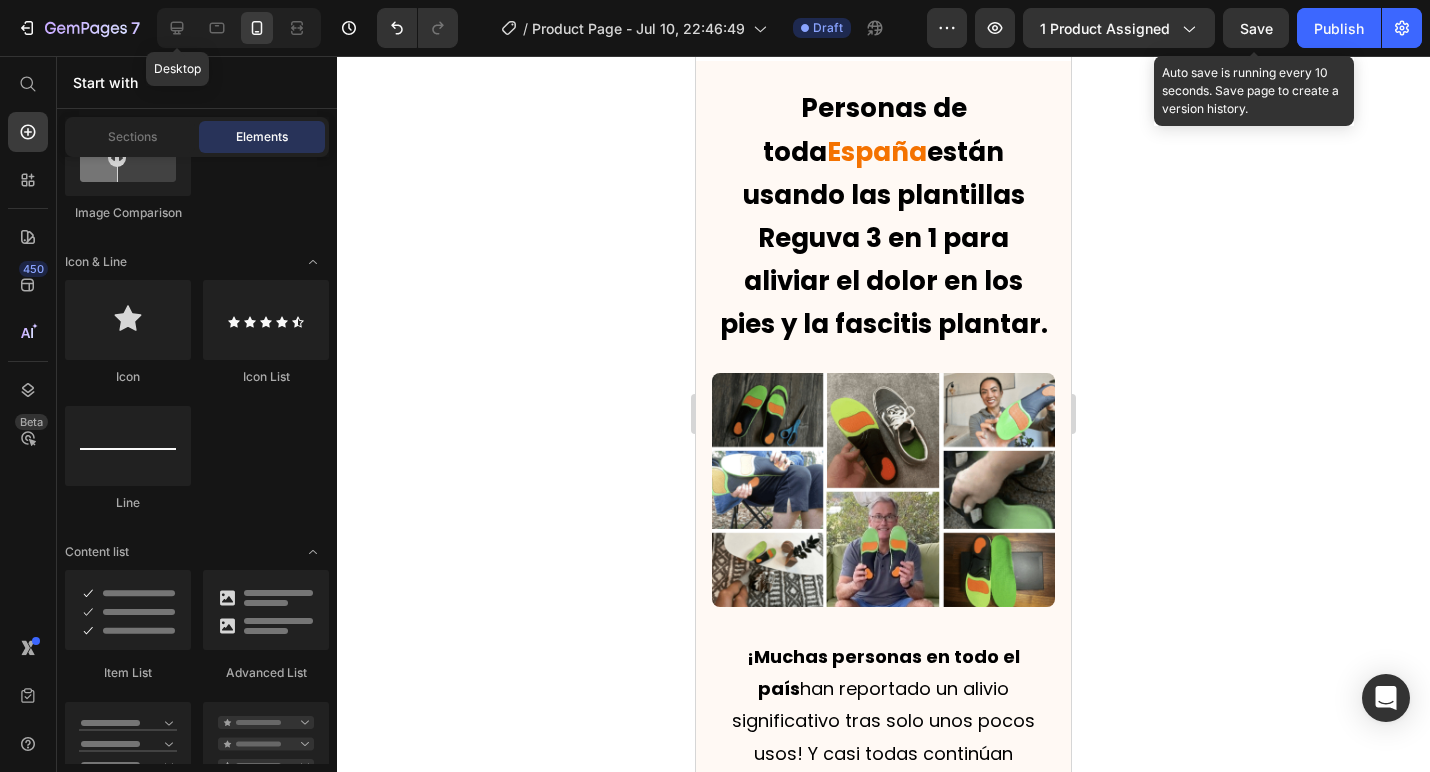 click 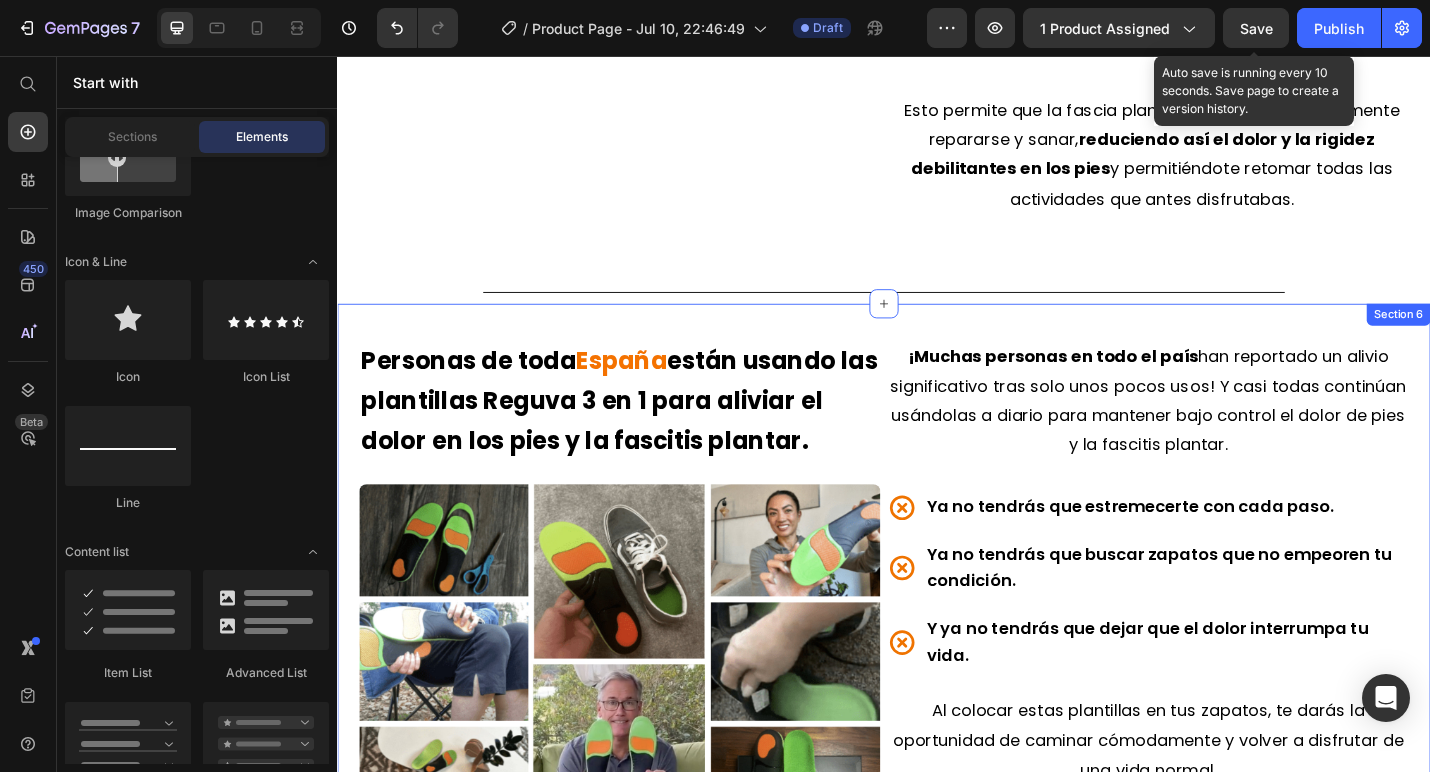 scroll, scrollTop: 2775, scrollLeft: 0, axis: vertical 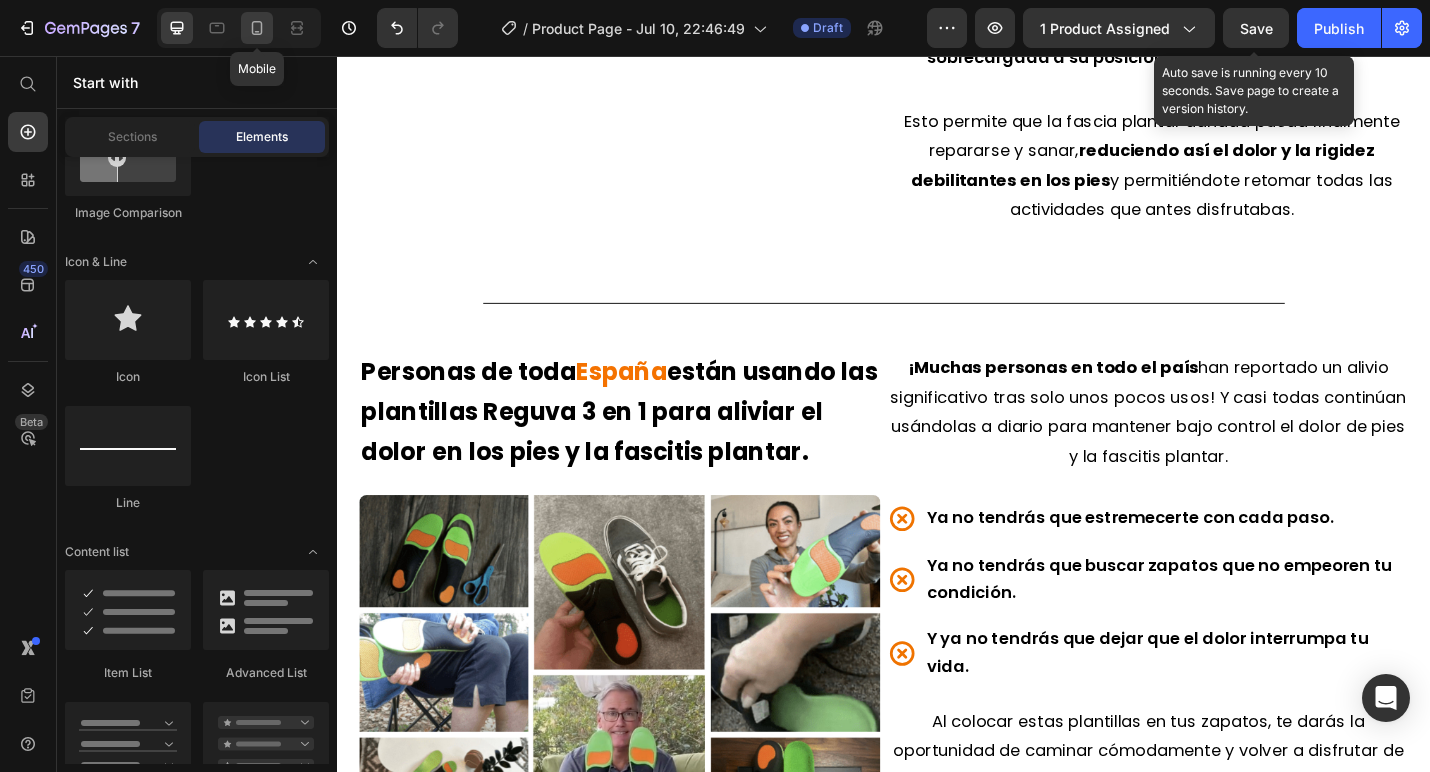 click 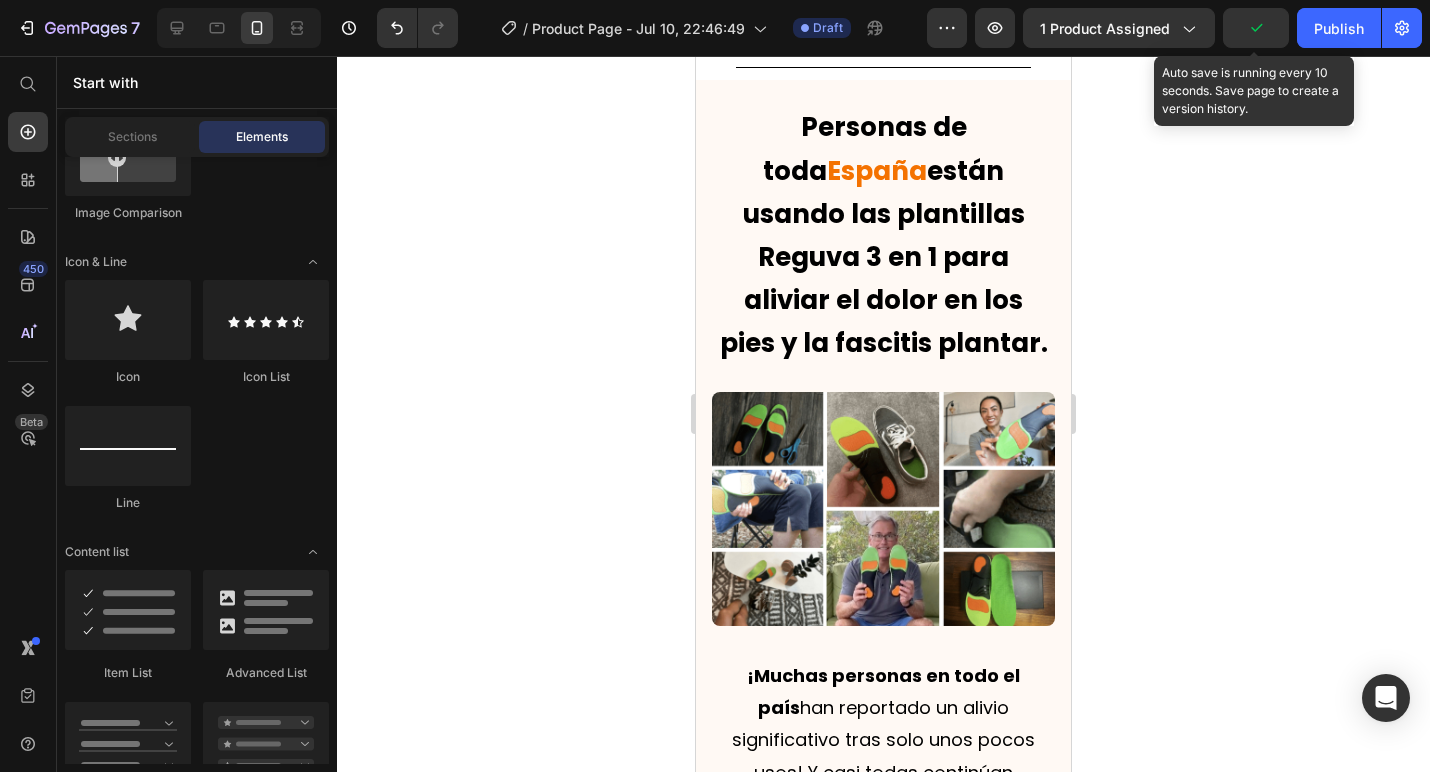 scroll, scrollTop: 4091, scrollLeft: 0, axis: vertical 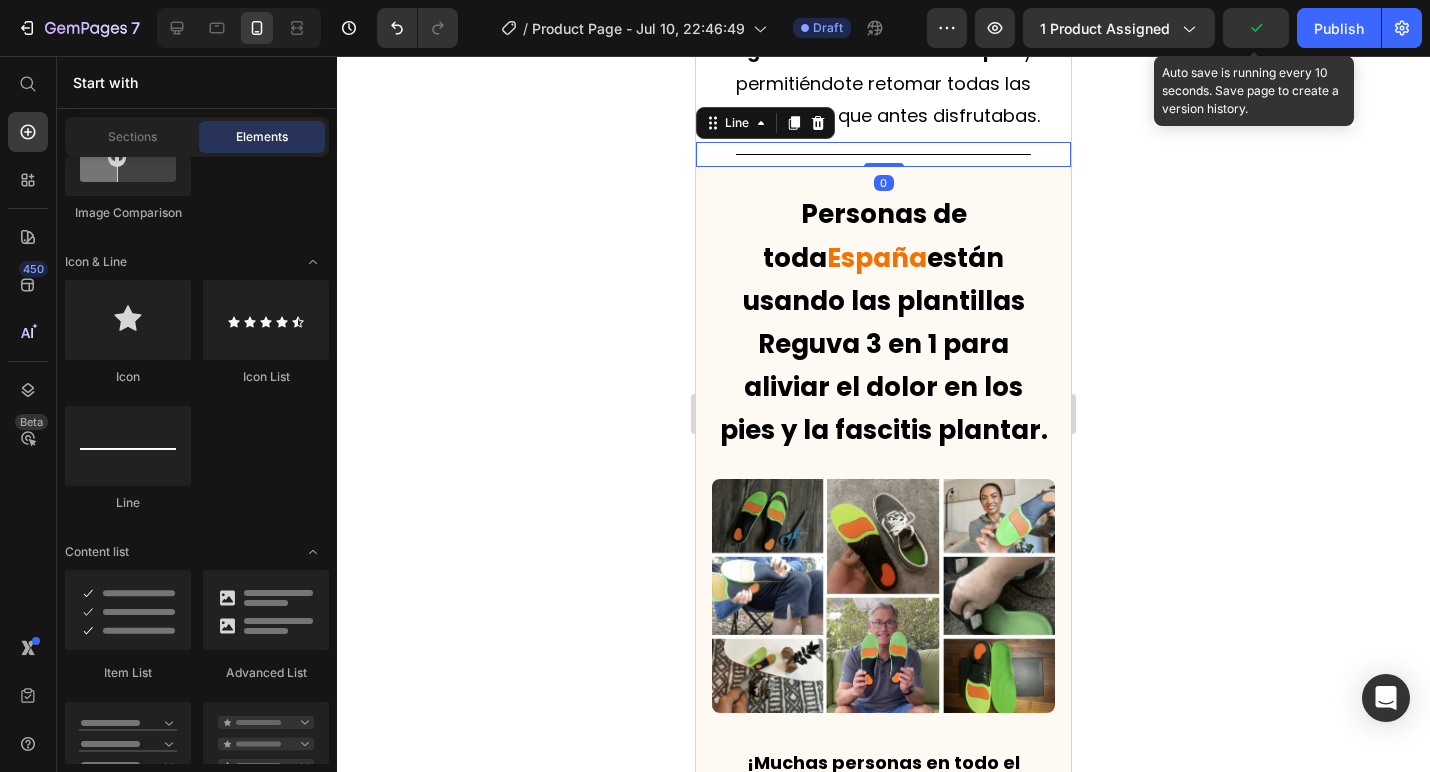 click at bounding box center [883, 154] 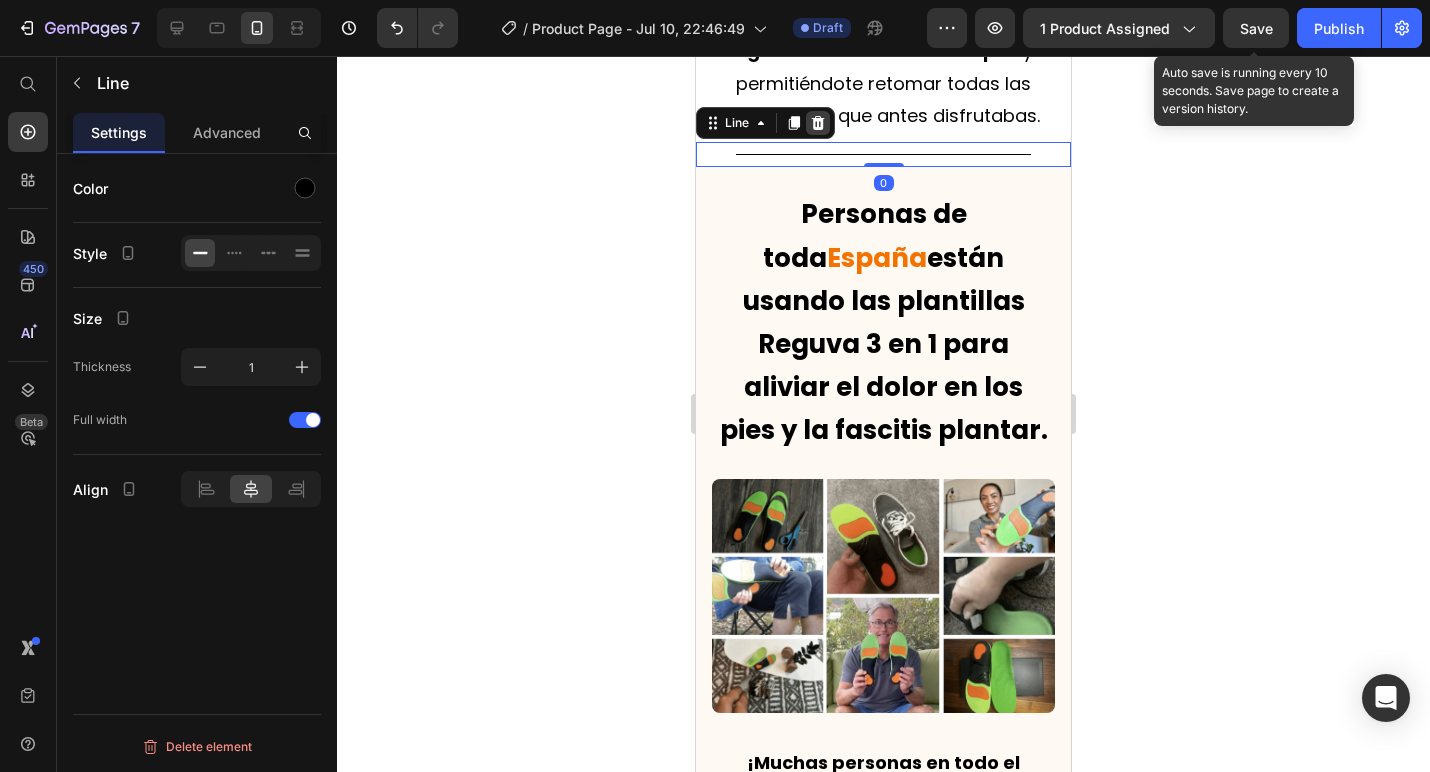 click 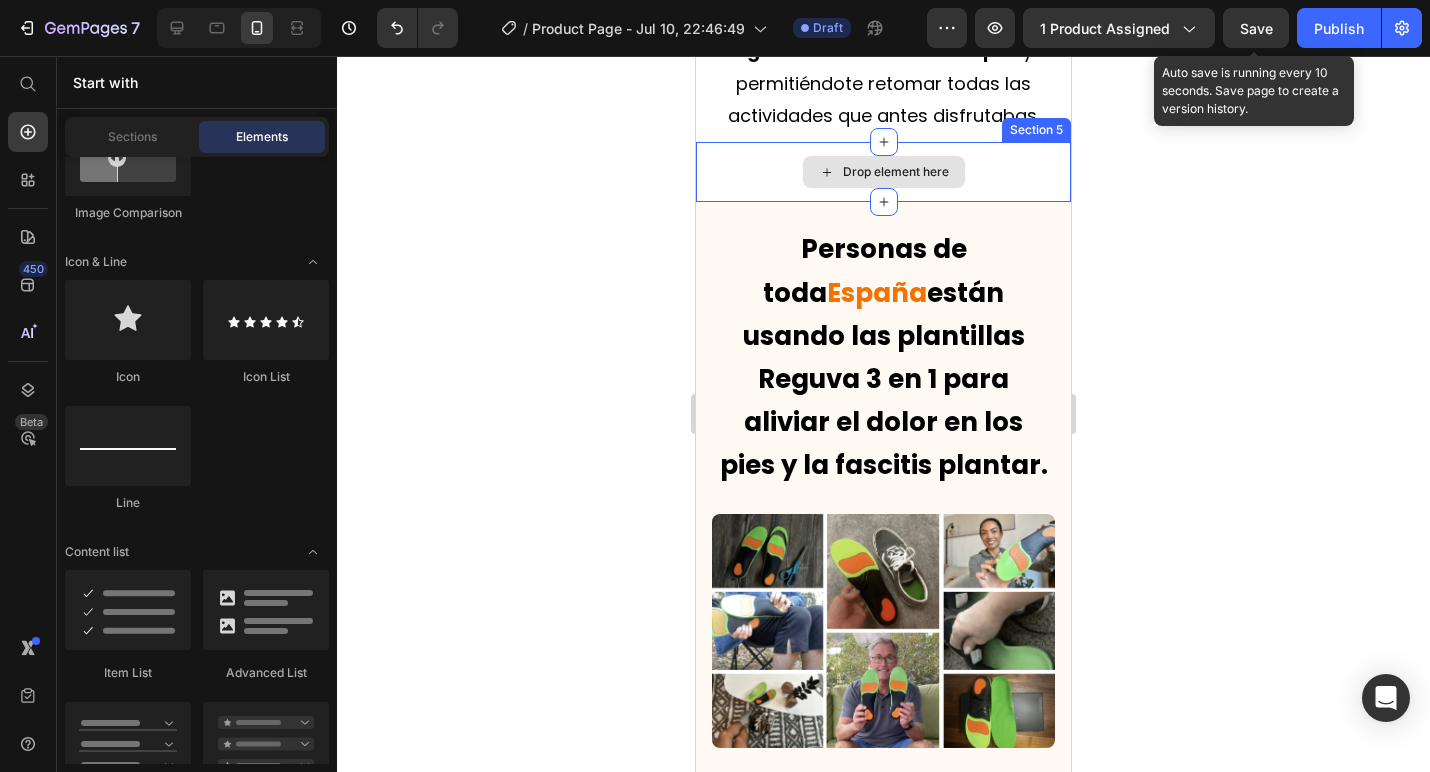 click 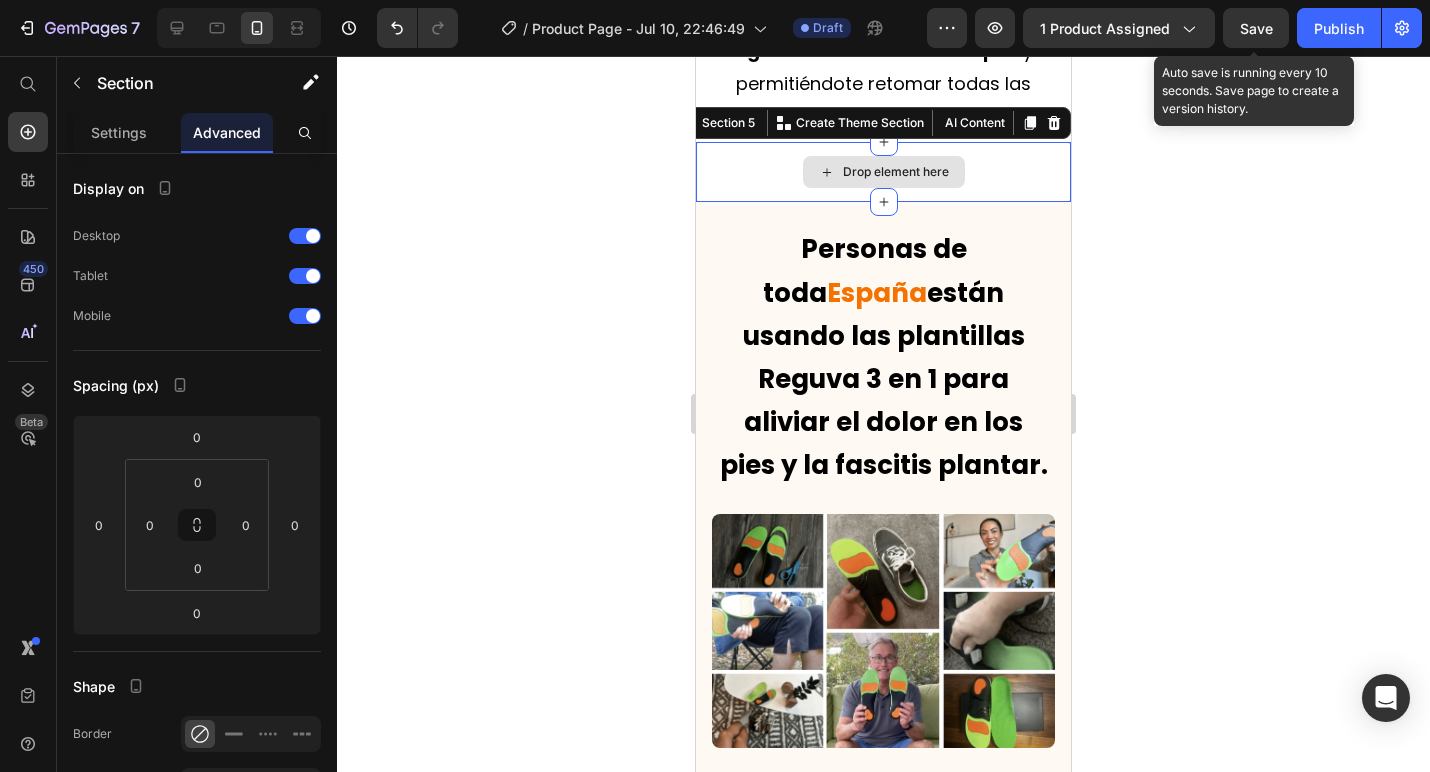 click on "Drop element here" at bounding box center [883, 172] 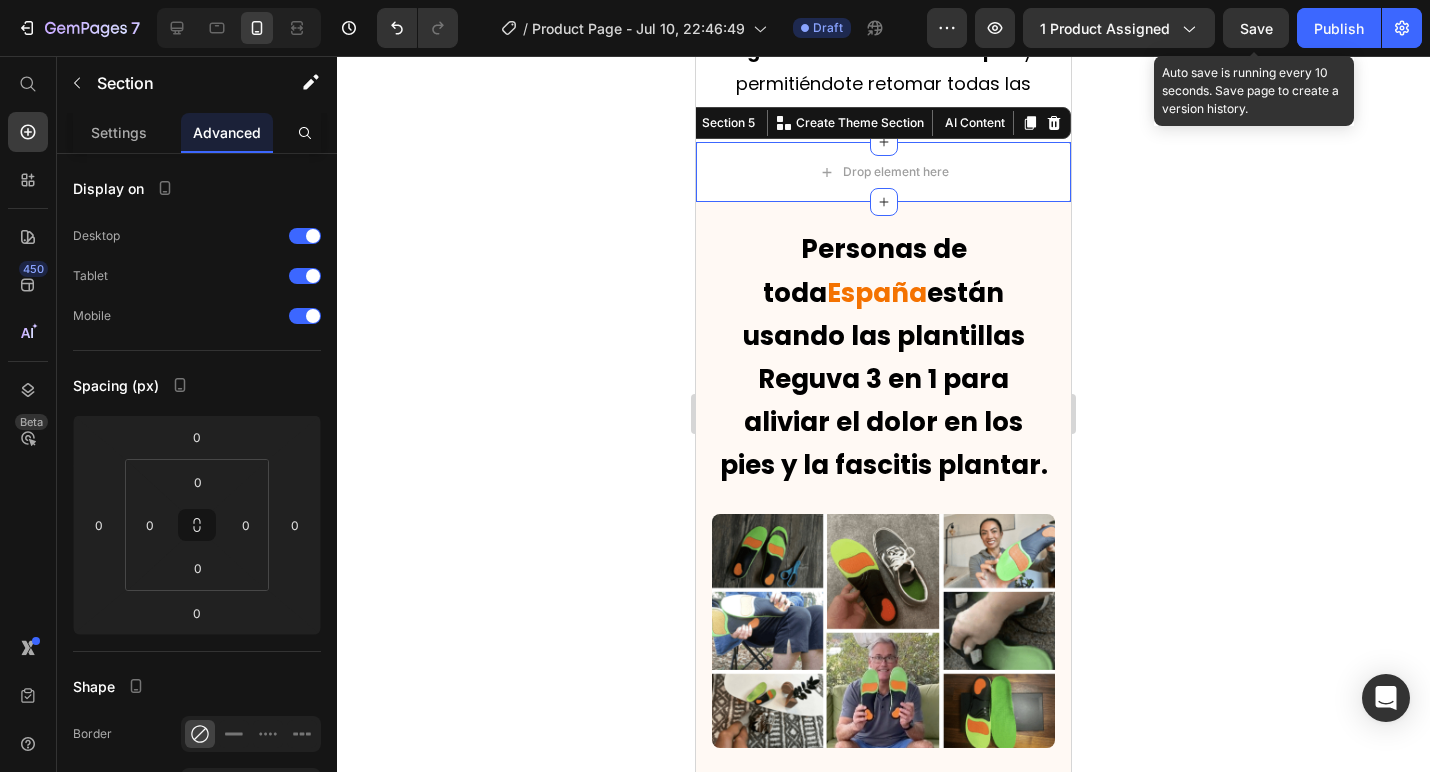 click 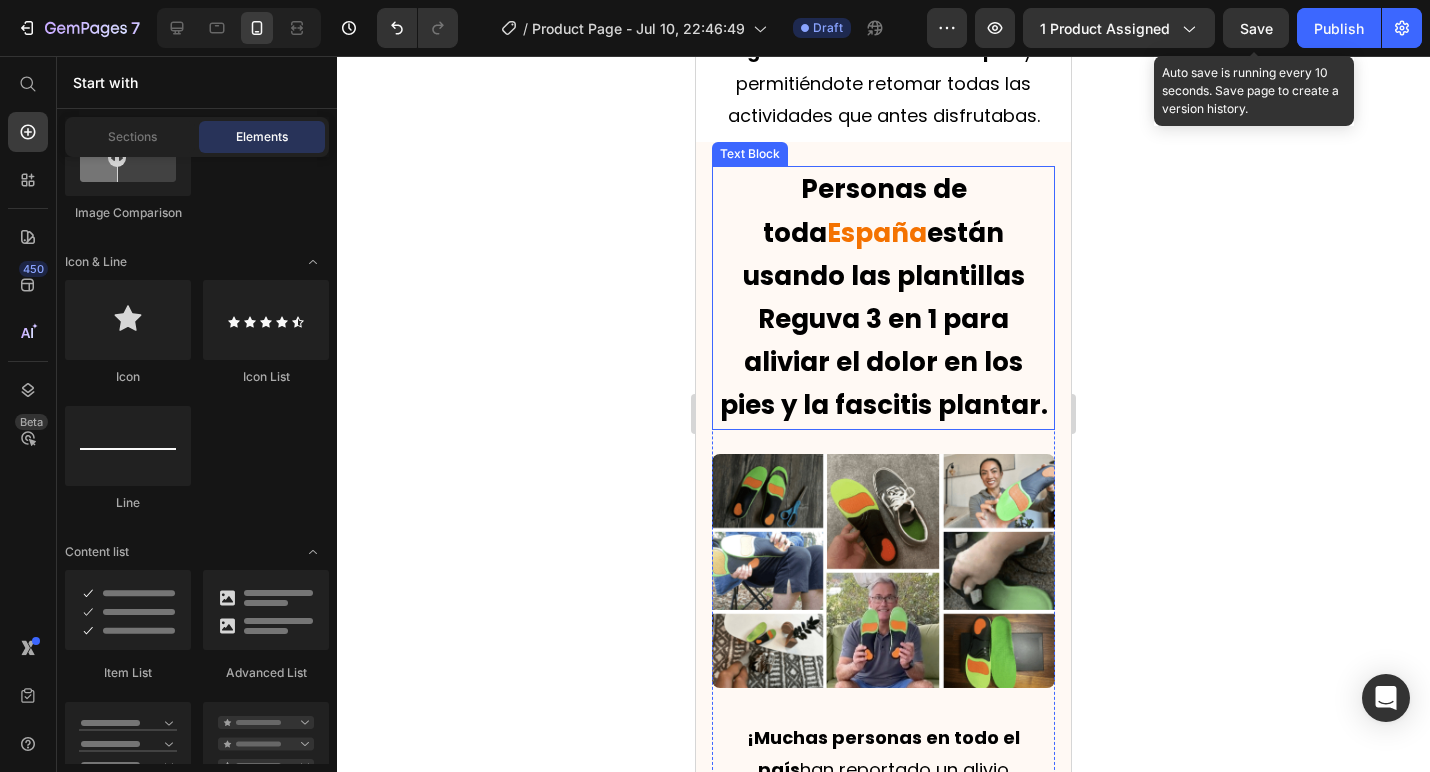 click 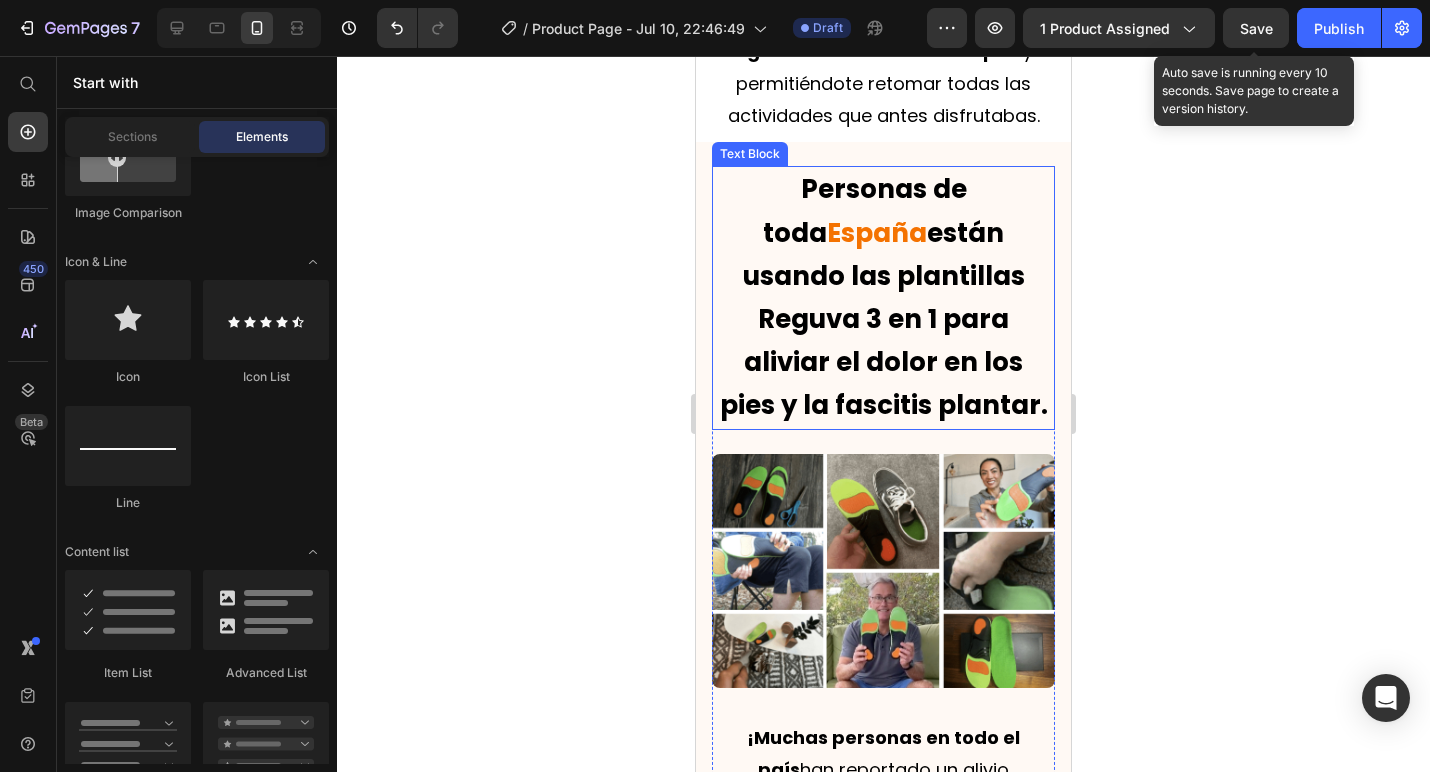 click on "reduciendo así el dolor y la rigidez debilitantes en los pies" at bounding box center [890, 34] 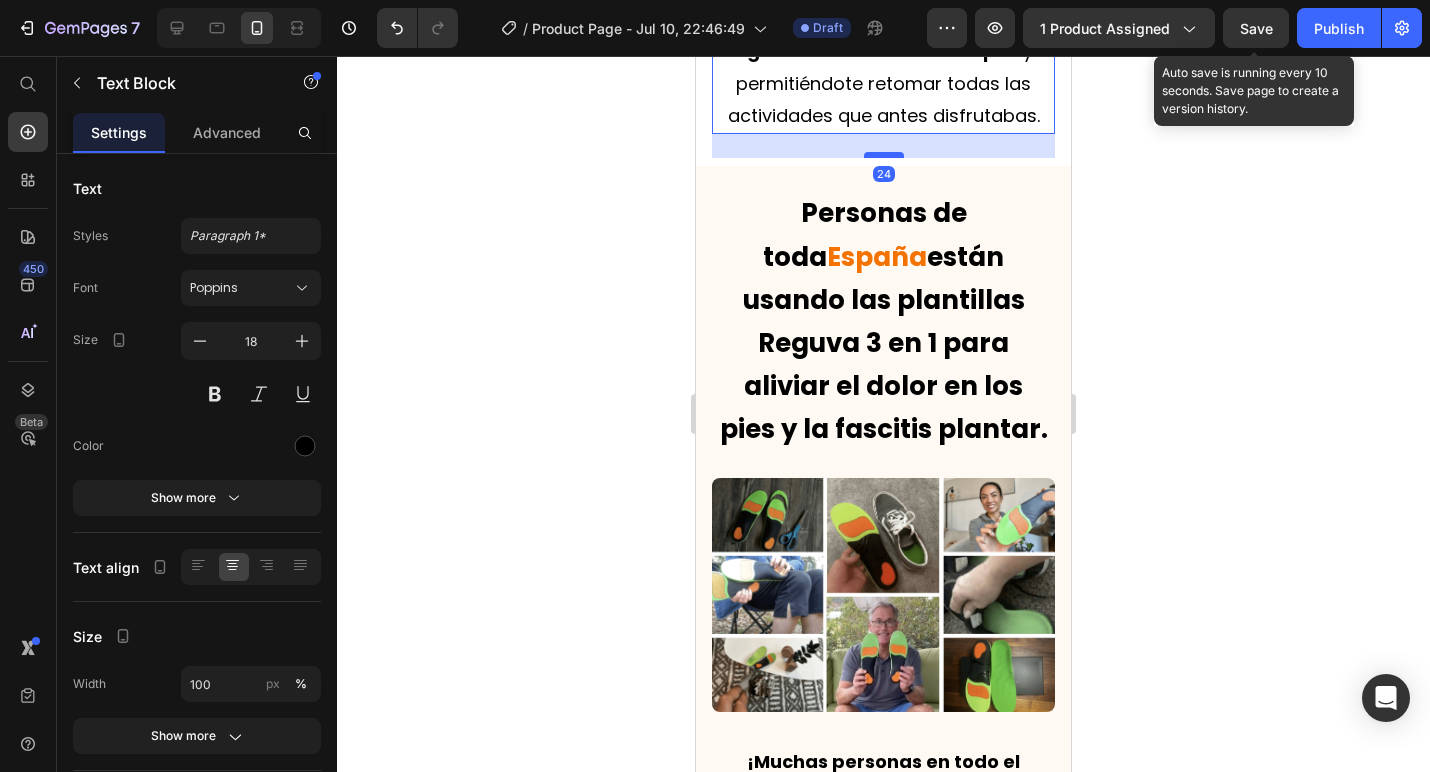 drag, startPoint x: 888, startPoint y: 299, endPoint x: 894, endPoint y: 323, distance: 24.738634 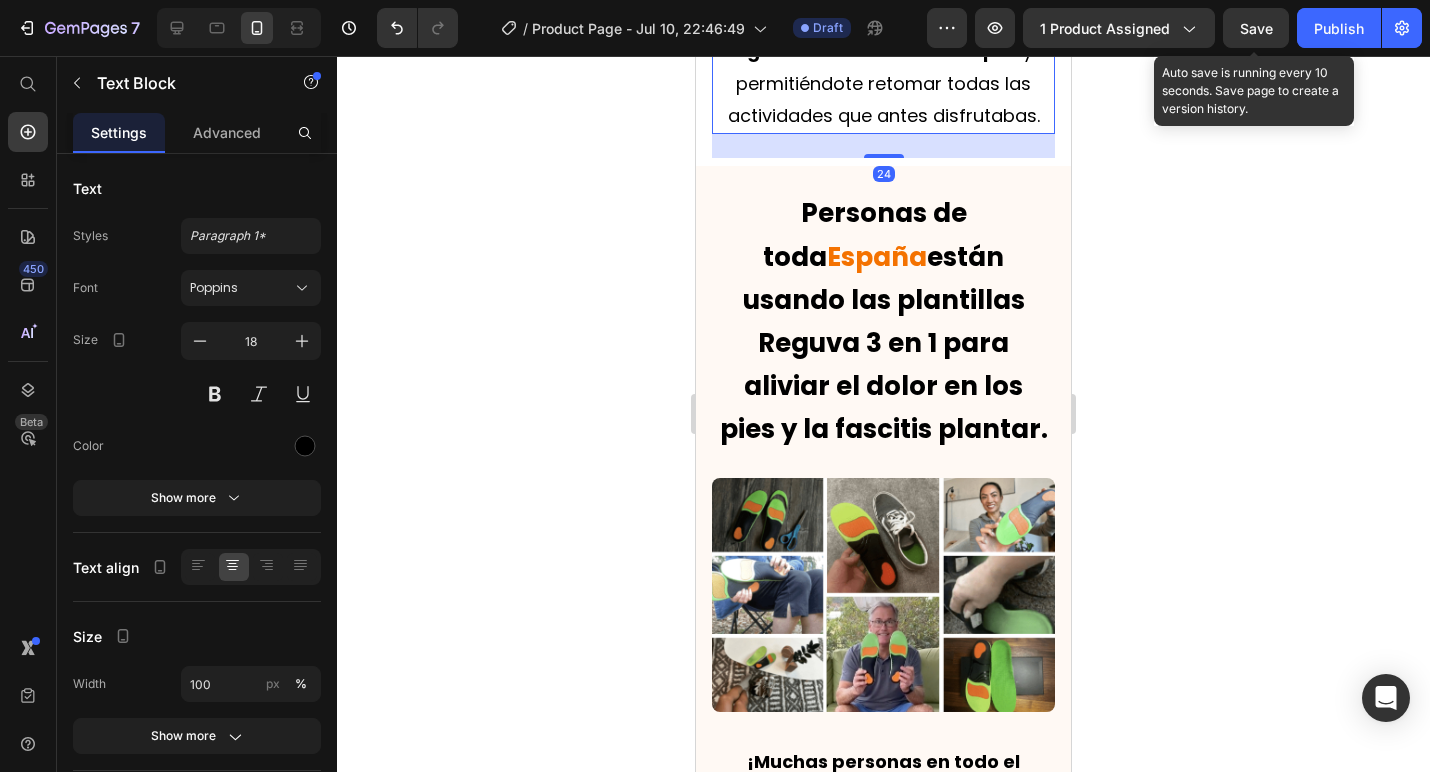 click 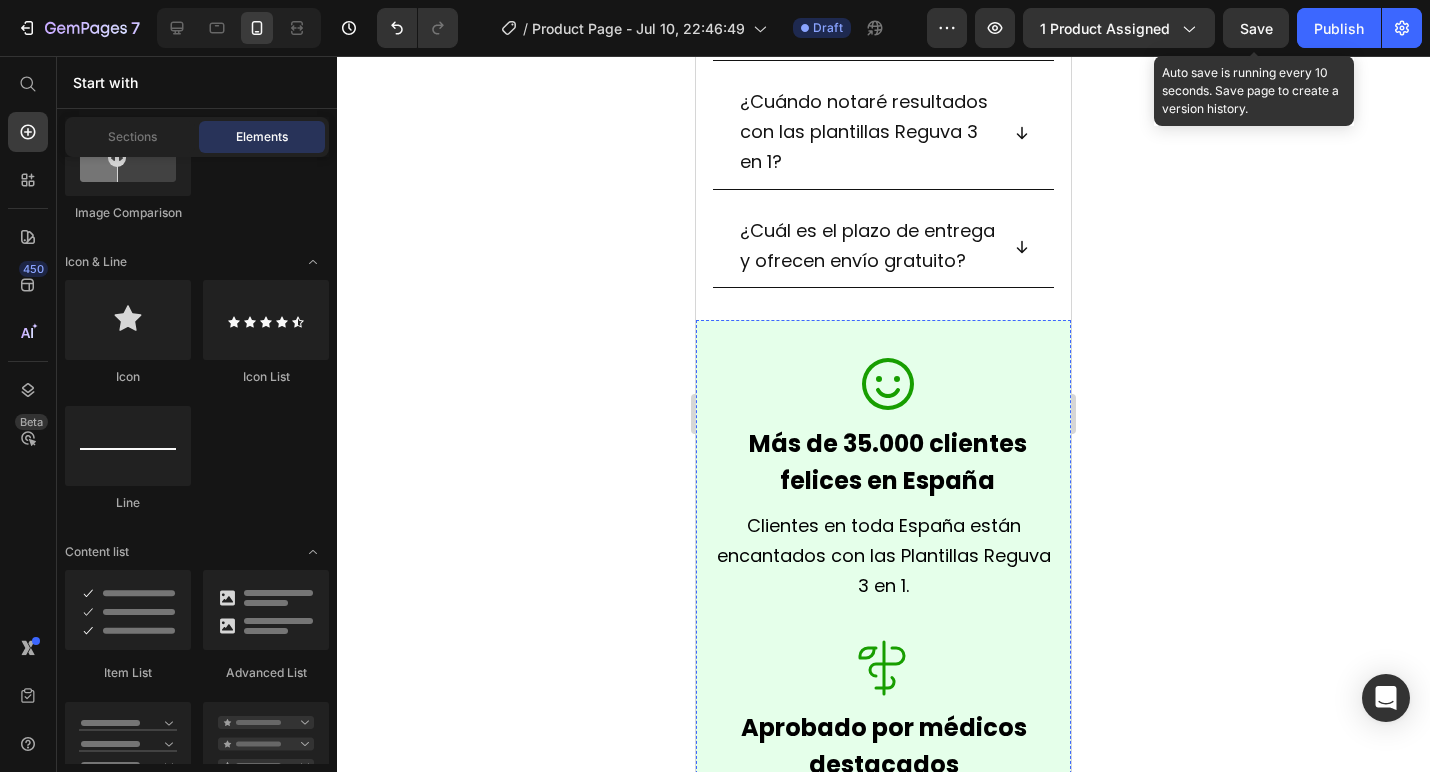 scroll, scrollTop: 1494, scrollLeft: 0, axis: vertical 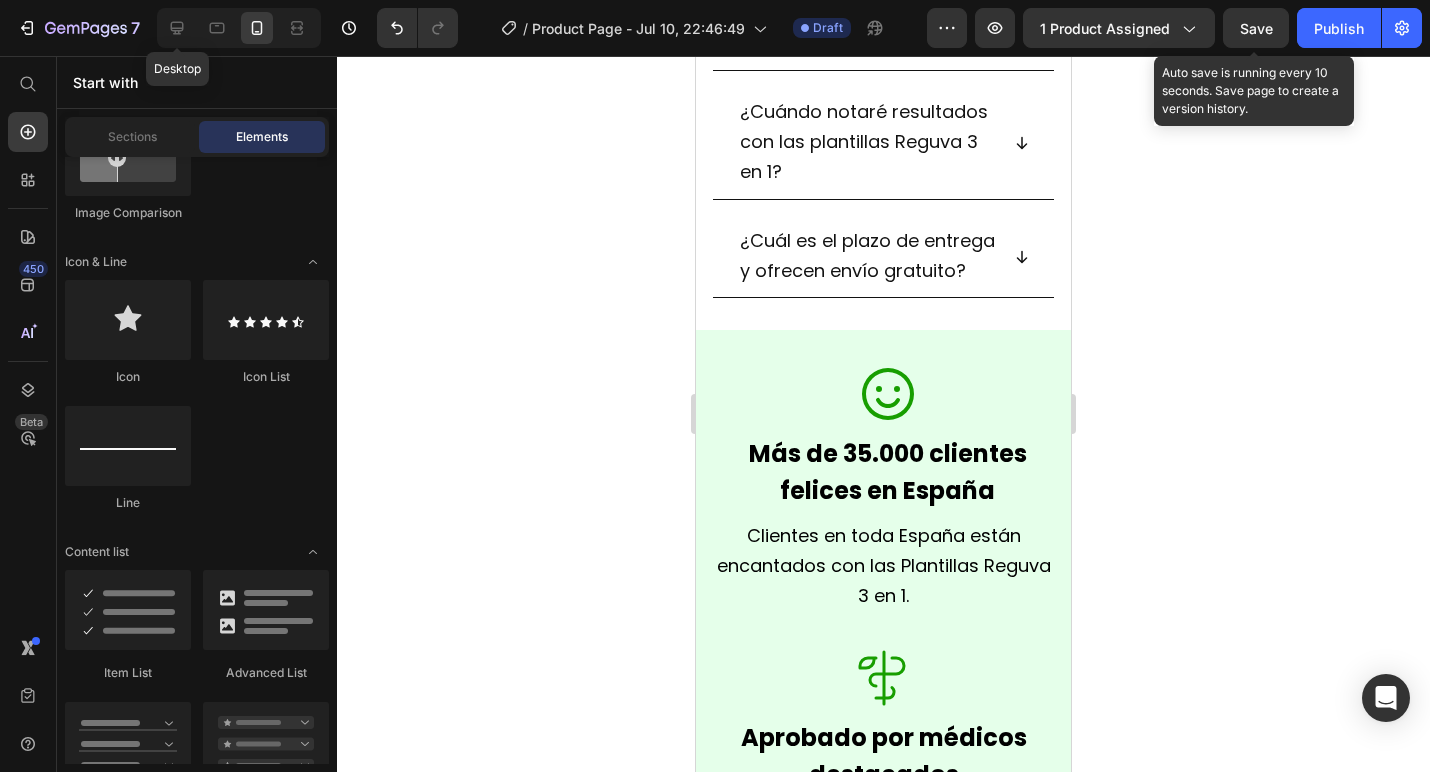 click 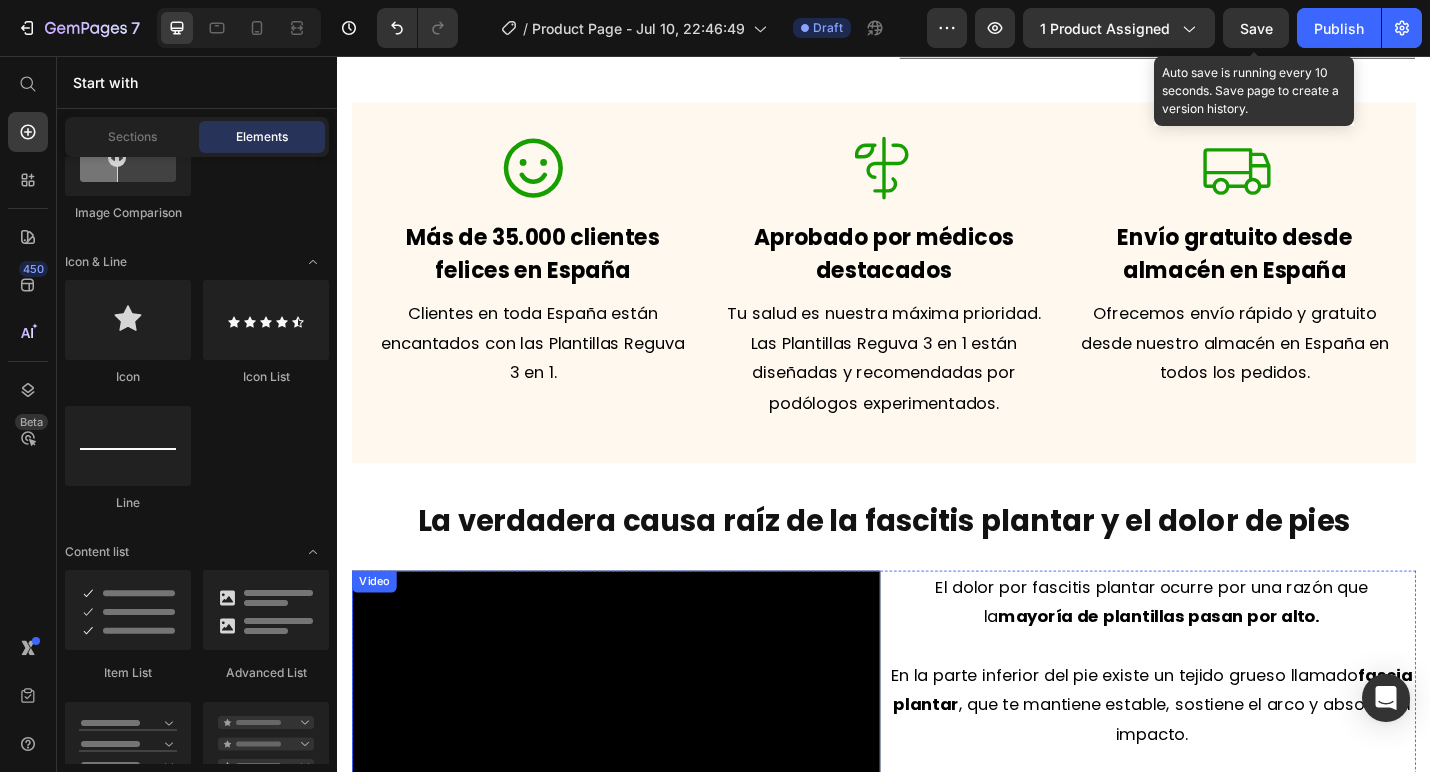 scroll, scrollTop: 821, scrollLeft: 0, axis: vertical 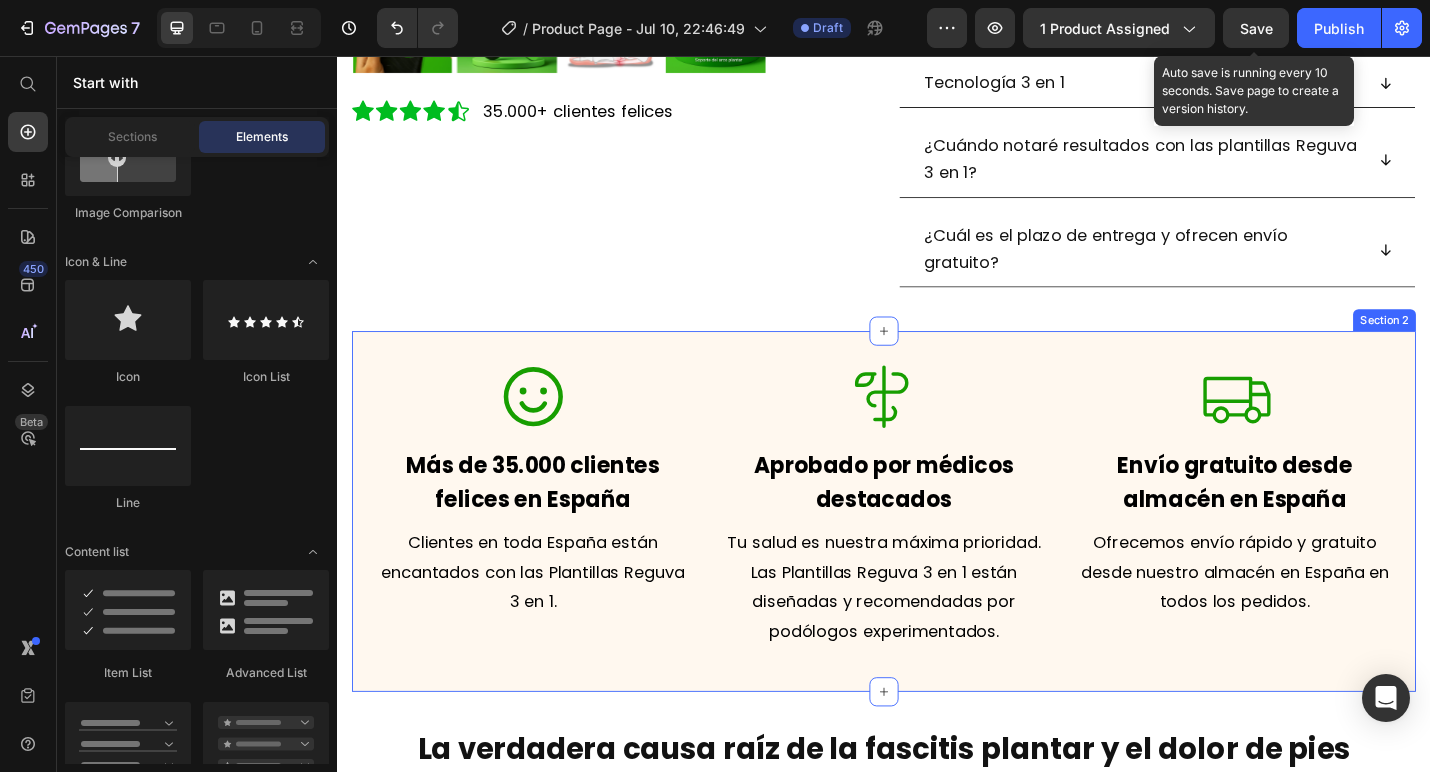 click on "Icon Más de 35.000 clientes felices en [COUNTRY] Text Block Clientes en toda [COUNTRY] están encantados con las Plantillas Reguva 3 en 1. Text Block
Icon Aprobado por médicos destacados Text Block Tu salud es nuestra máxima prioridad. Las Plantillas Reguva 3 en 1 están diseñadas y recomendadas por podólogos experimentados. Text Block
Icon Envío gratuito desde almacén en [COUNTRY] Text Block Ofrecemos envío rápido y gratuito desde nuestro almacén en [COUNTRY] en todos los pedidos. Text Block Section 2" at bounding box center (937, 556) 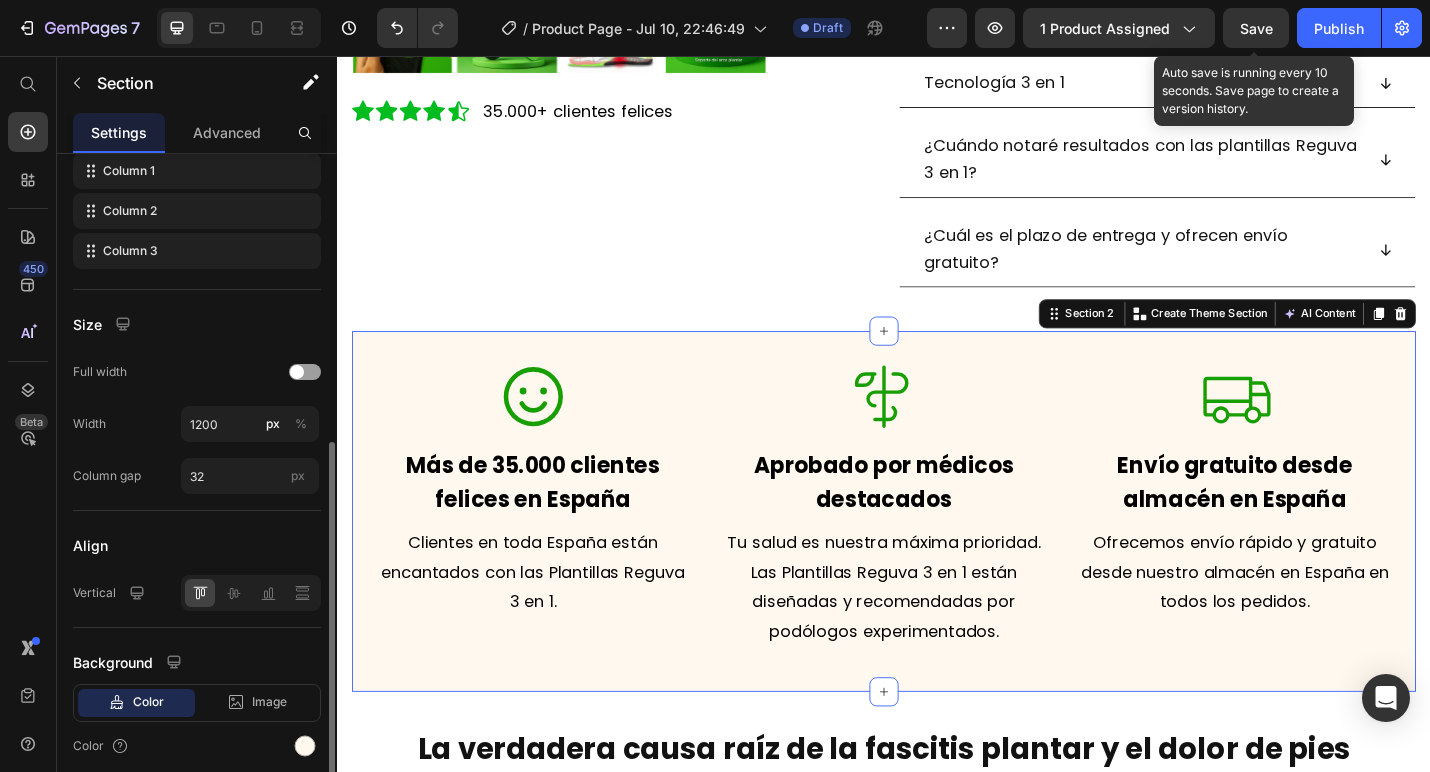 scroll, scrollTop: 434, scrollLeft: 0, axis: vertical 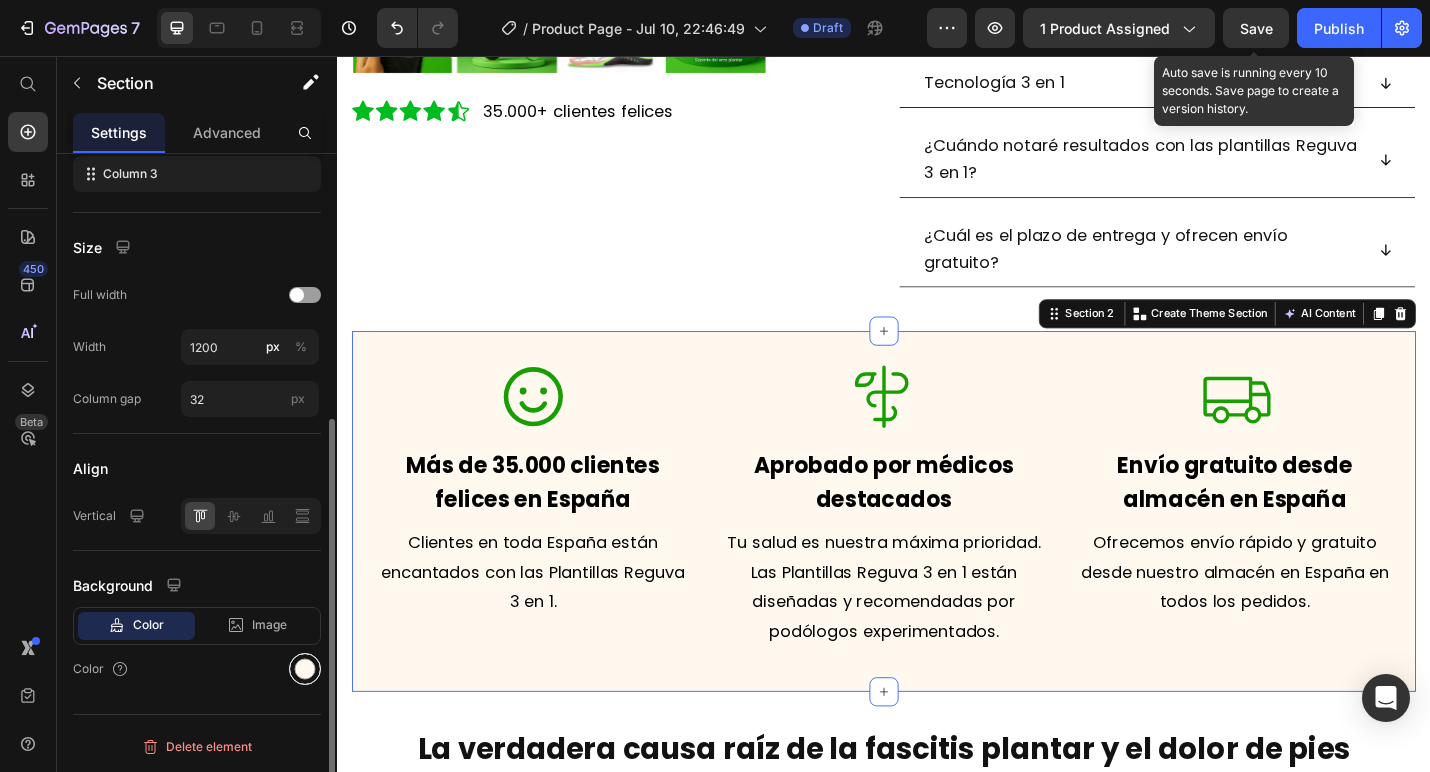 click at bounding box center [305, 669] 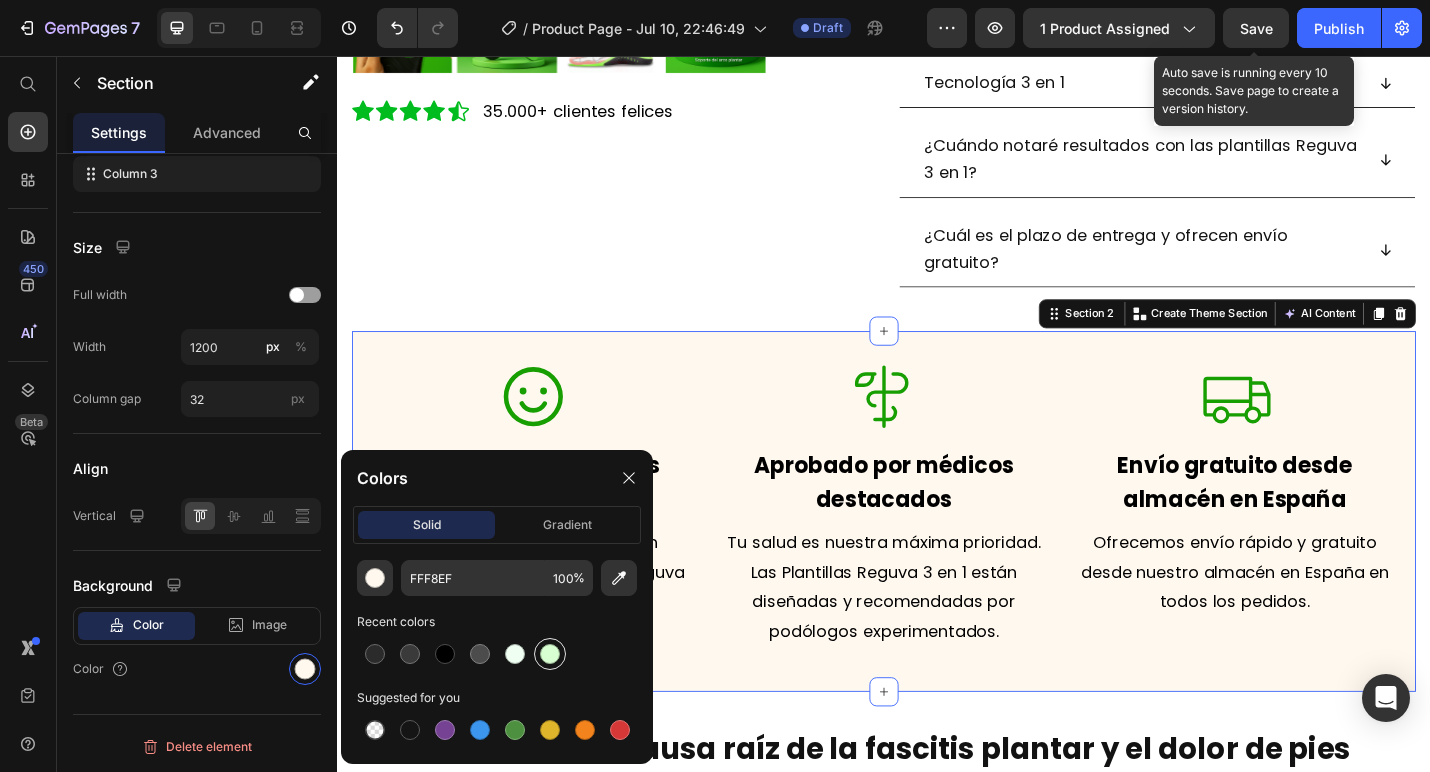 click at bounding box center [550, 654] 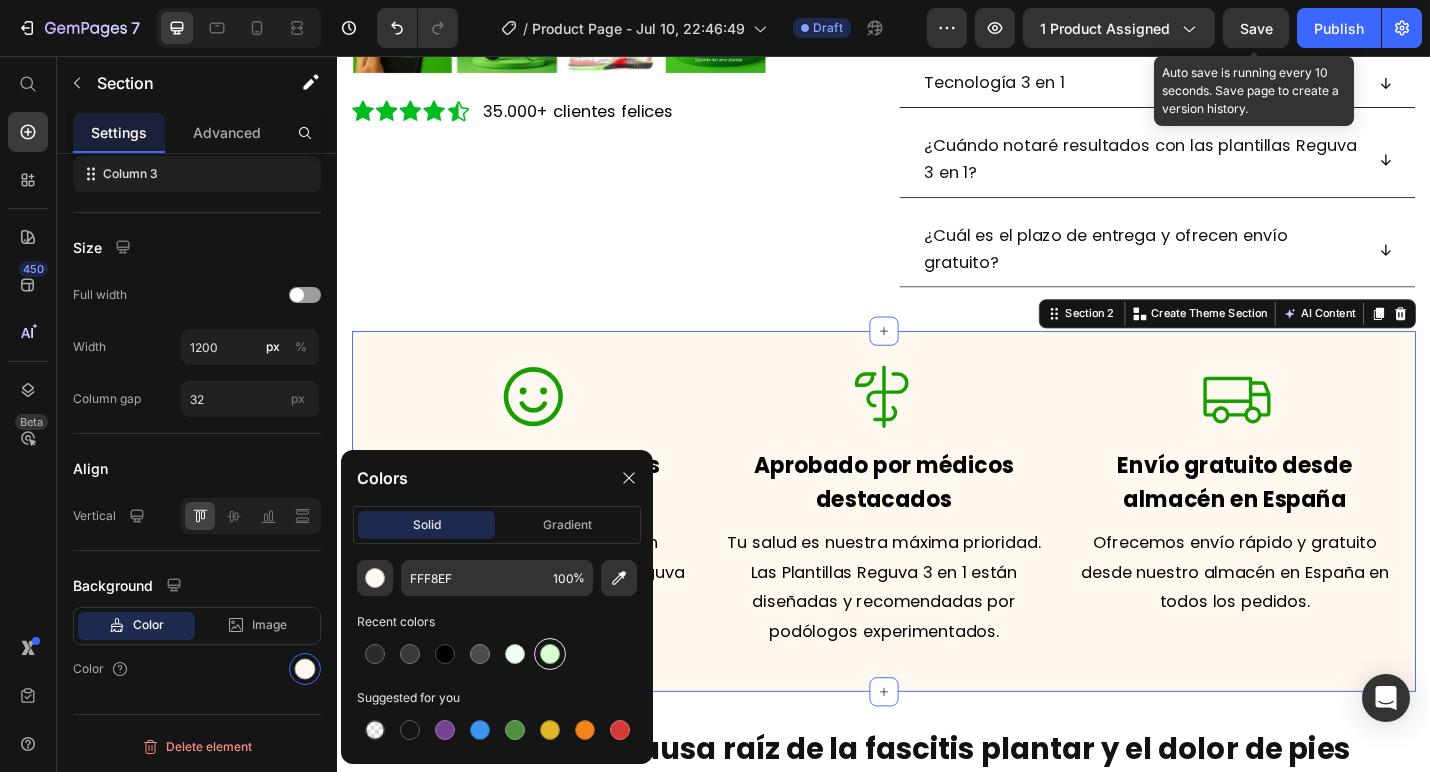 type on "D7FFD1" 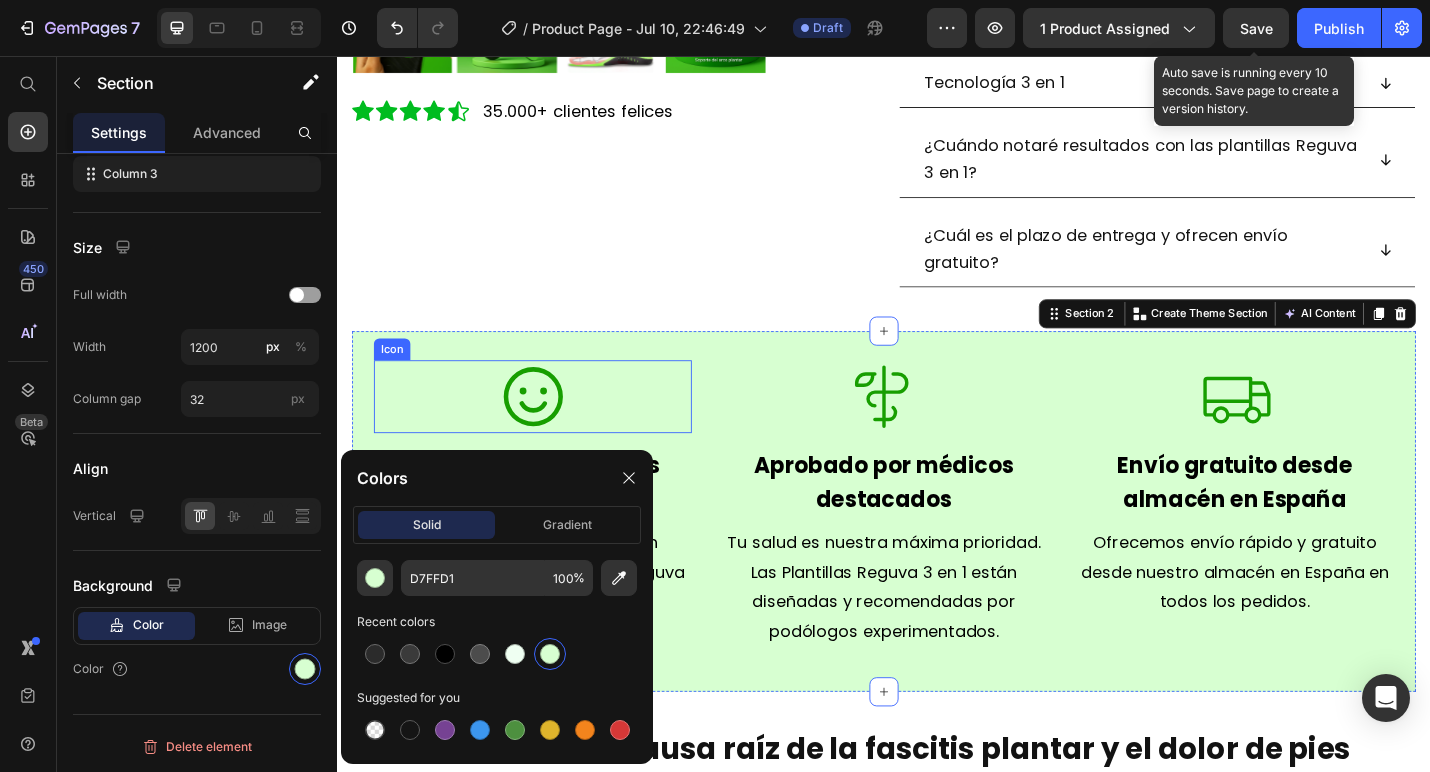 click on "Icon" at bounding box center [551, 430] 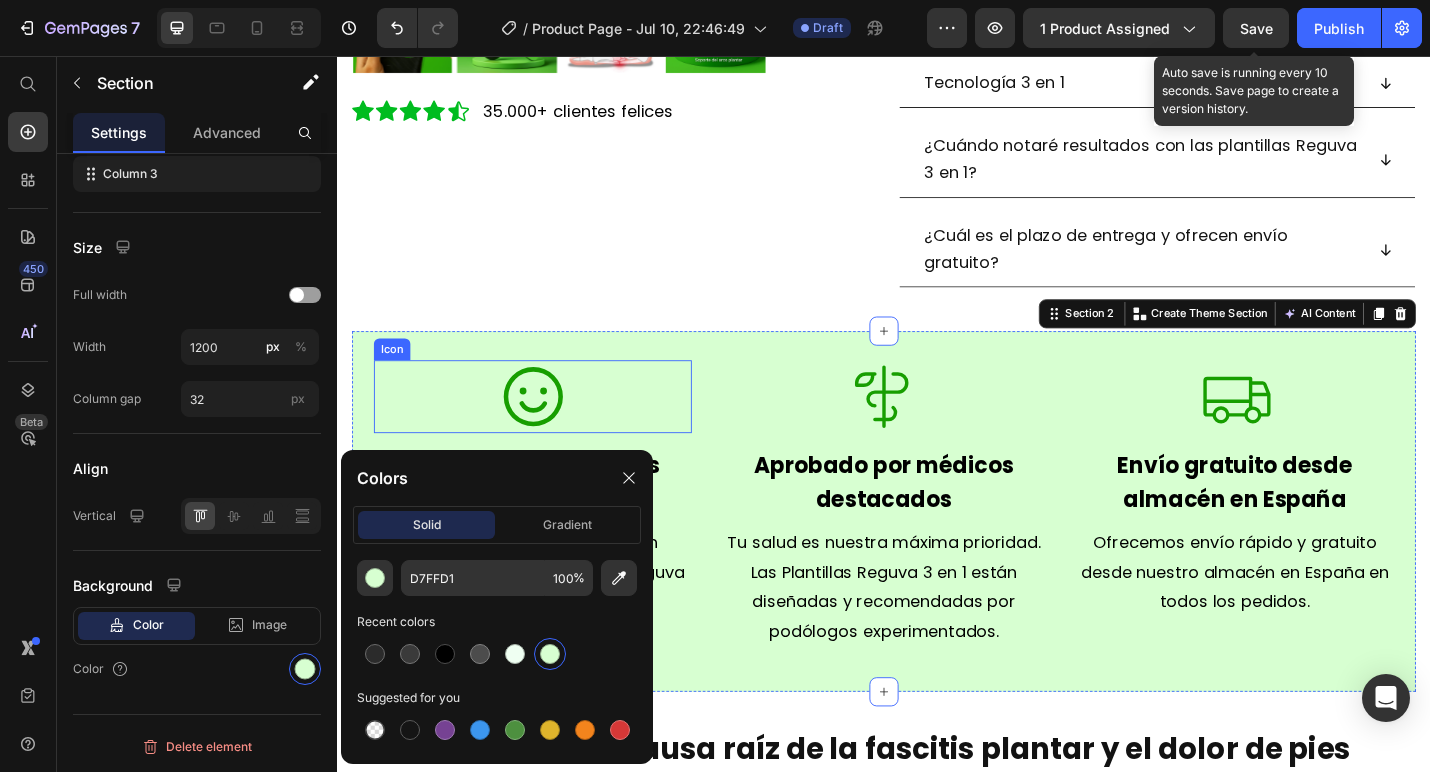 scroll, scrollTop: 0, scrollLeft: 0, axis: both 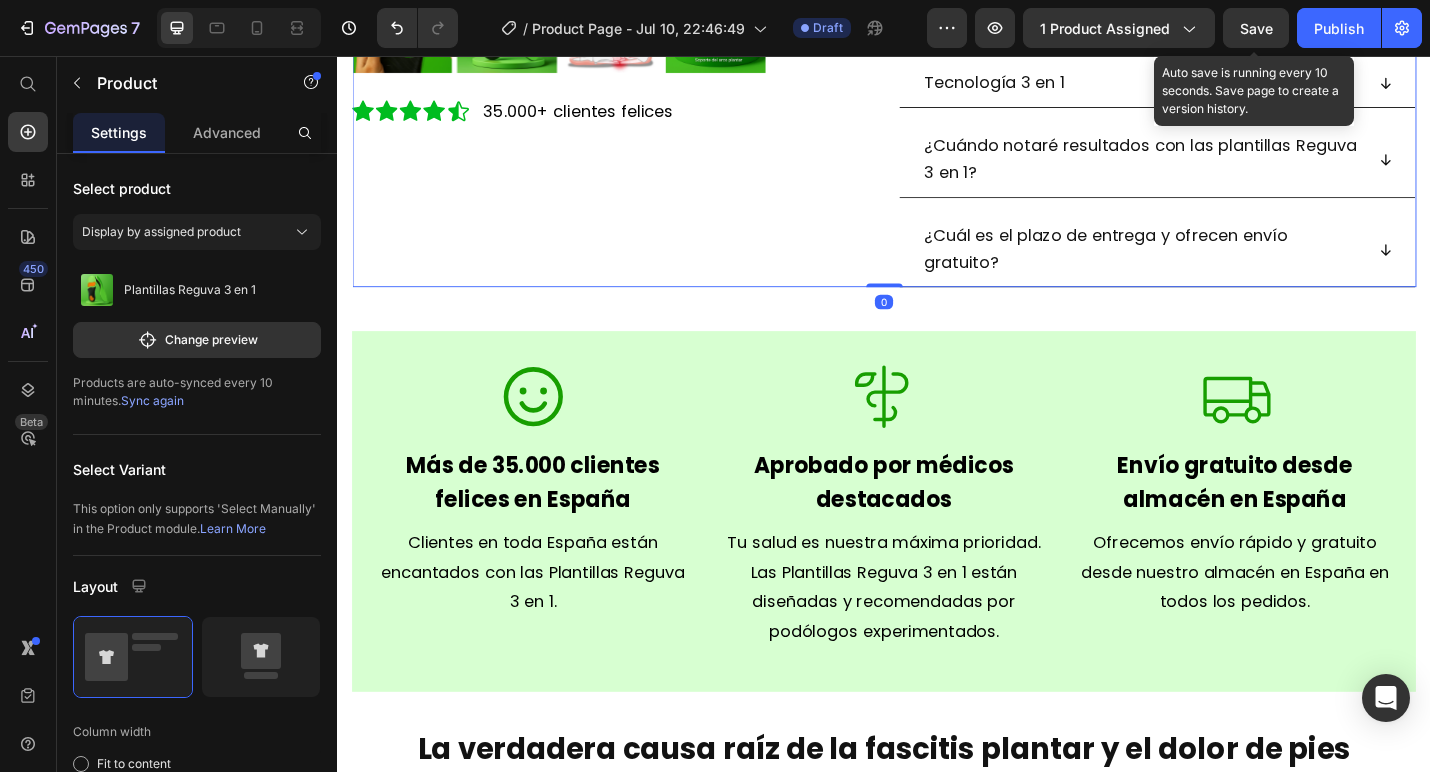 click on "Product Images Icon Icon Icon Icon
Icon Icon List 35.000+ clientes felices Text Block Row" at bounding box center [637, -151] 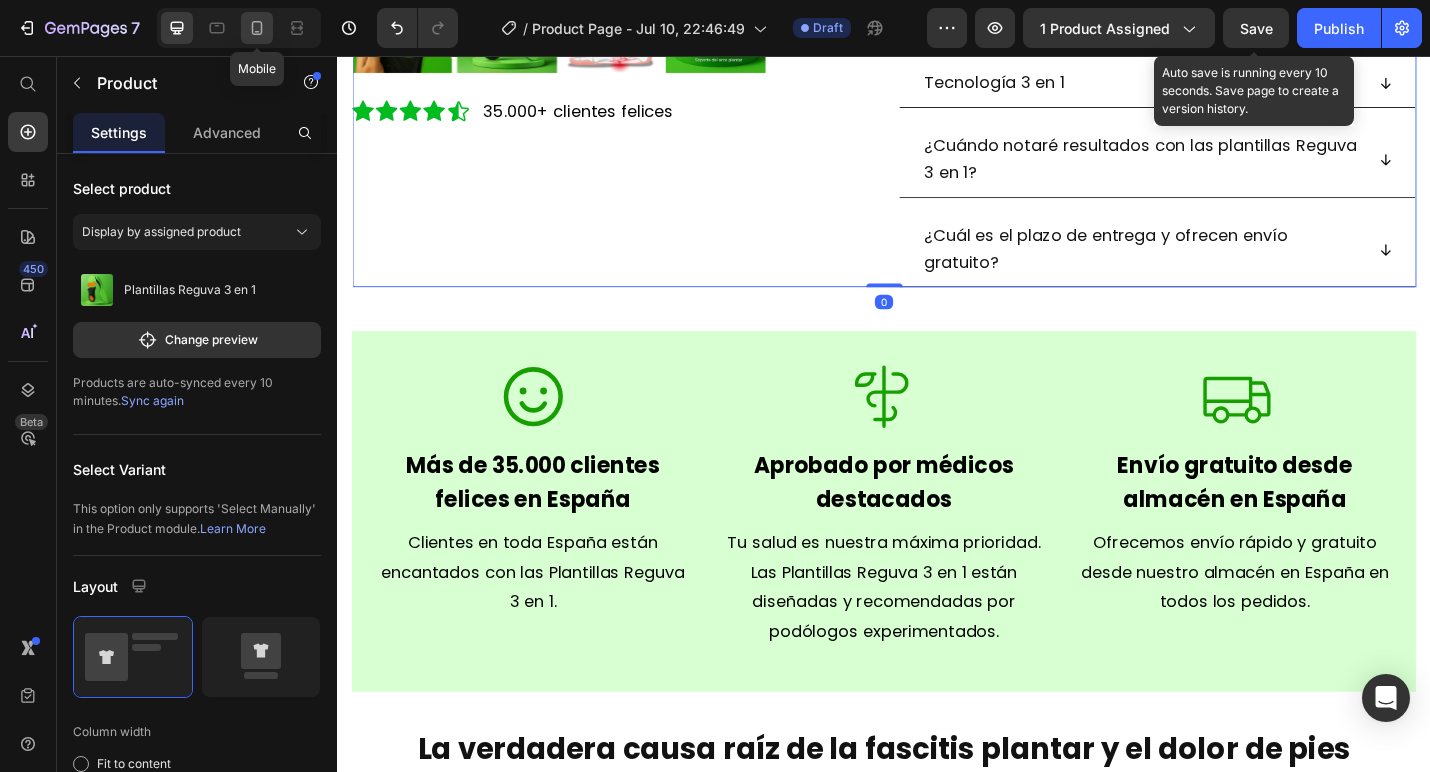 click 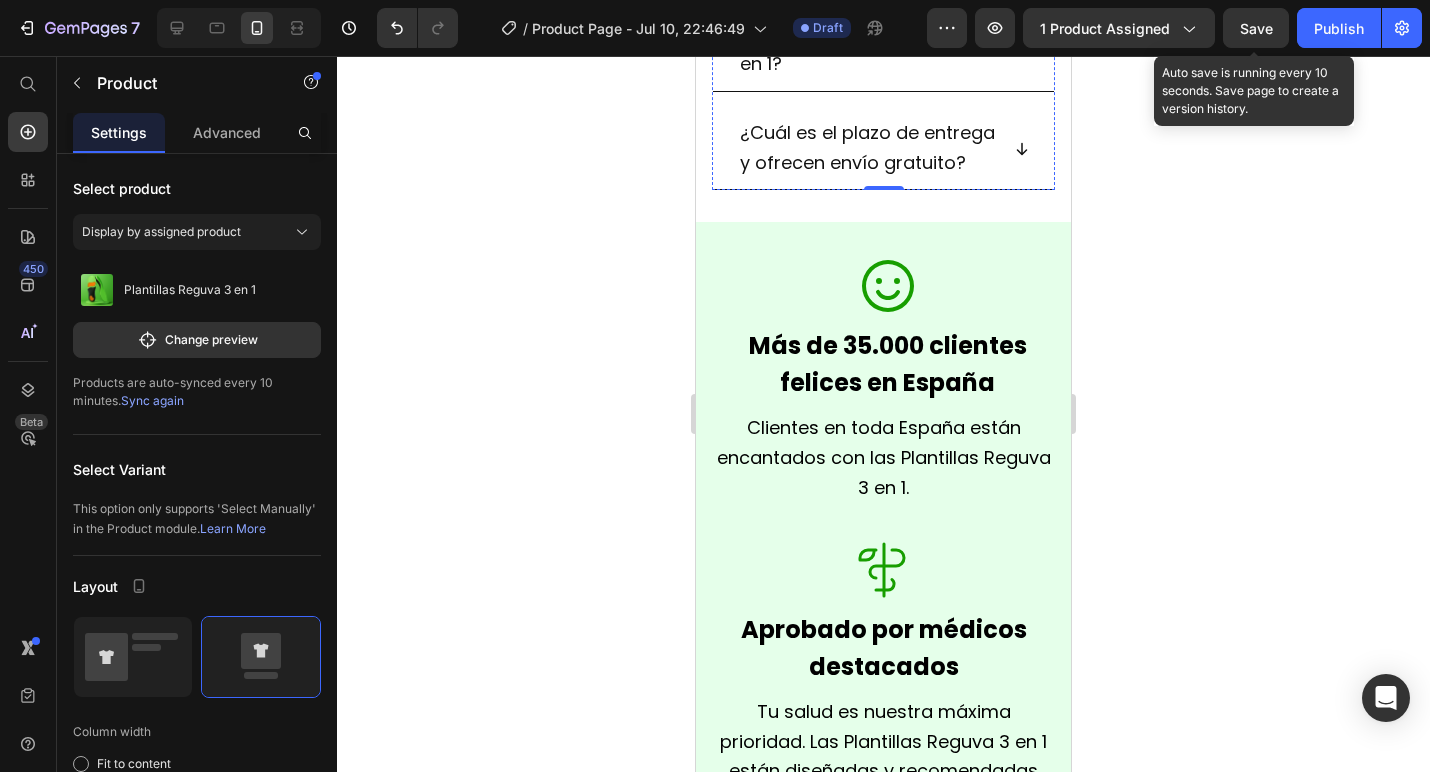 scroll, scrollTop: 1638, scrollLeft: 0, axis: vertical 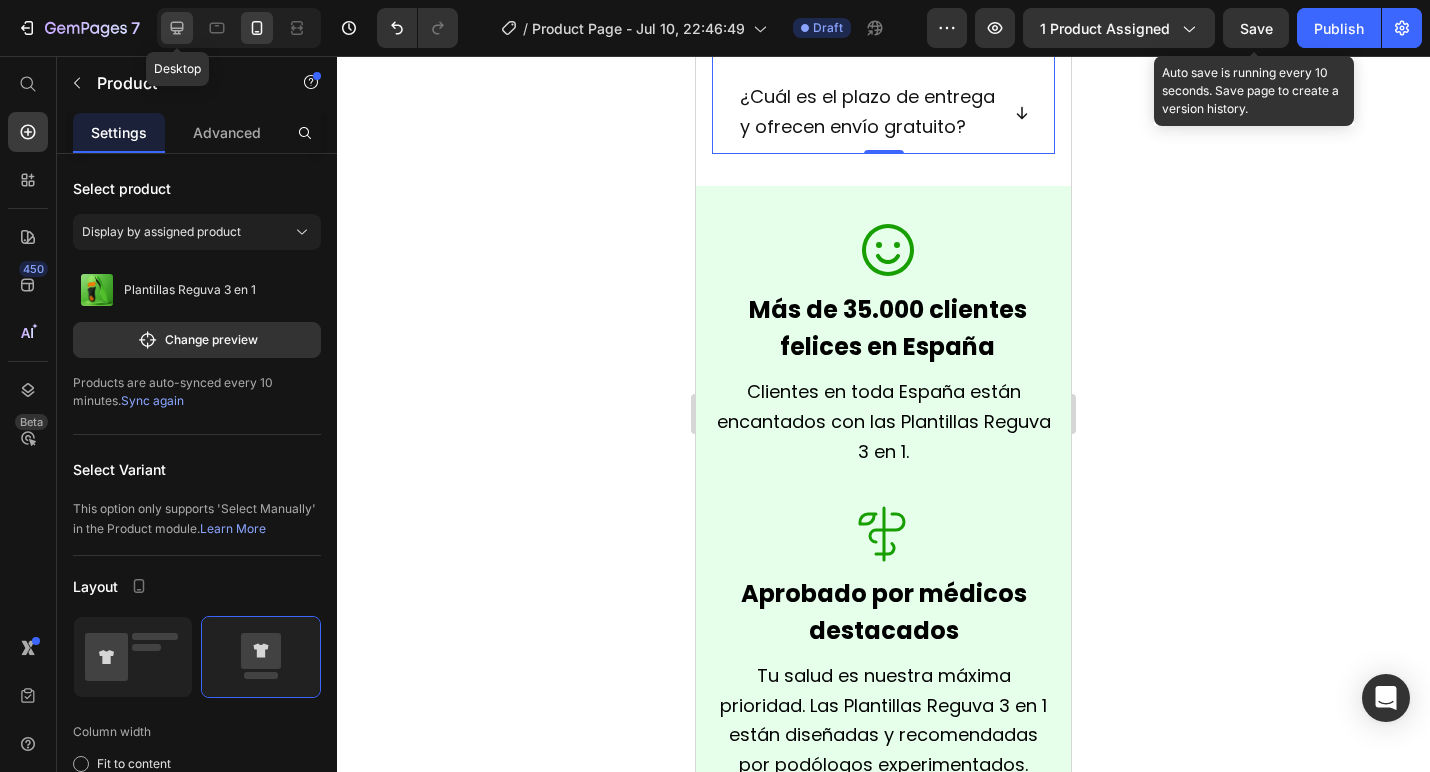 click 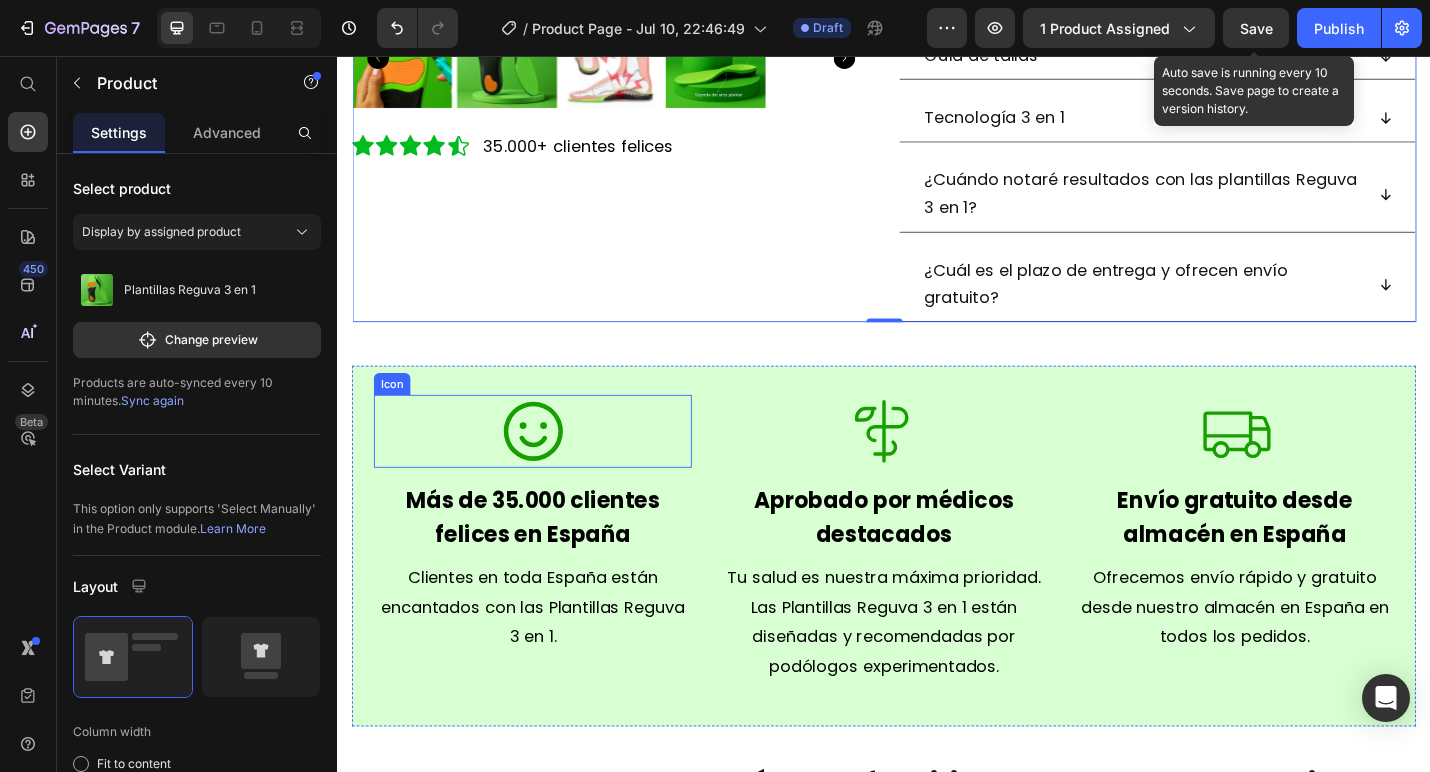 scroll, scrollTop: 798, scrollLeft: 0, axis: vertical 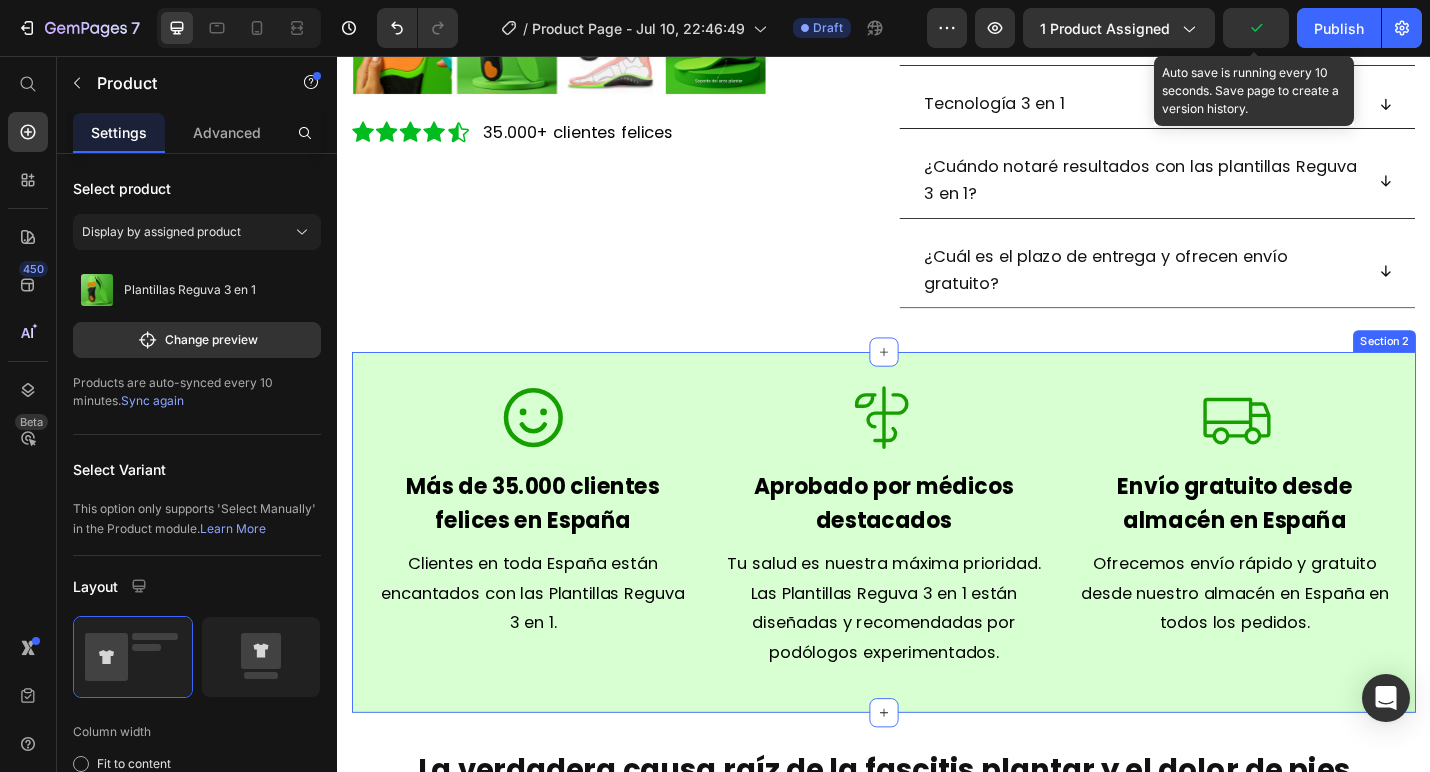 click on "Icon Más de 35.000 clientes felices en [COUNTRY] Text Block Clientes en toda [COUNTRY] están encantados con las Plantillas Reguva 3 en 1. Text Block
Icon Aprobado por médicos destacados Text Block Tu salud es nuestra máxima prioridad. Las Plantillas Reguva 3 en 1 están diseñadas y recomendadas por podólogos experimentados. Text Block
Icon Envío gratuito desde almacén en [COUNTRY] Text Block Ofrecemos envío rápido y gratuito desde nuestro almacén en [COUNTRY] en todos los pedidos. Text Block Section 2" at bounding box center (937, 579) 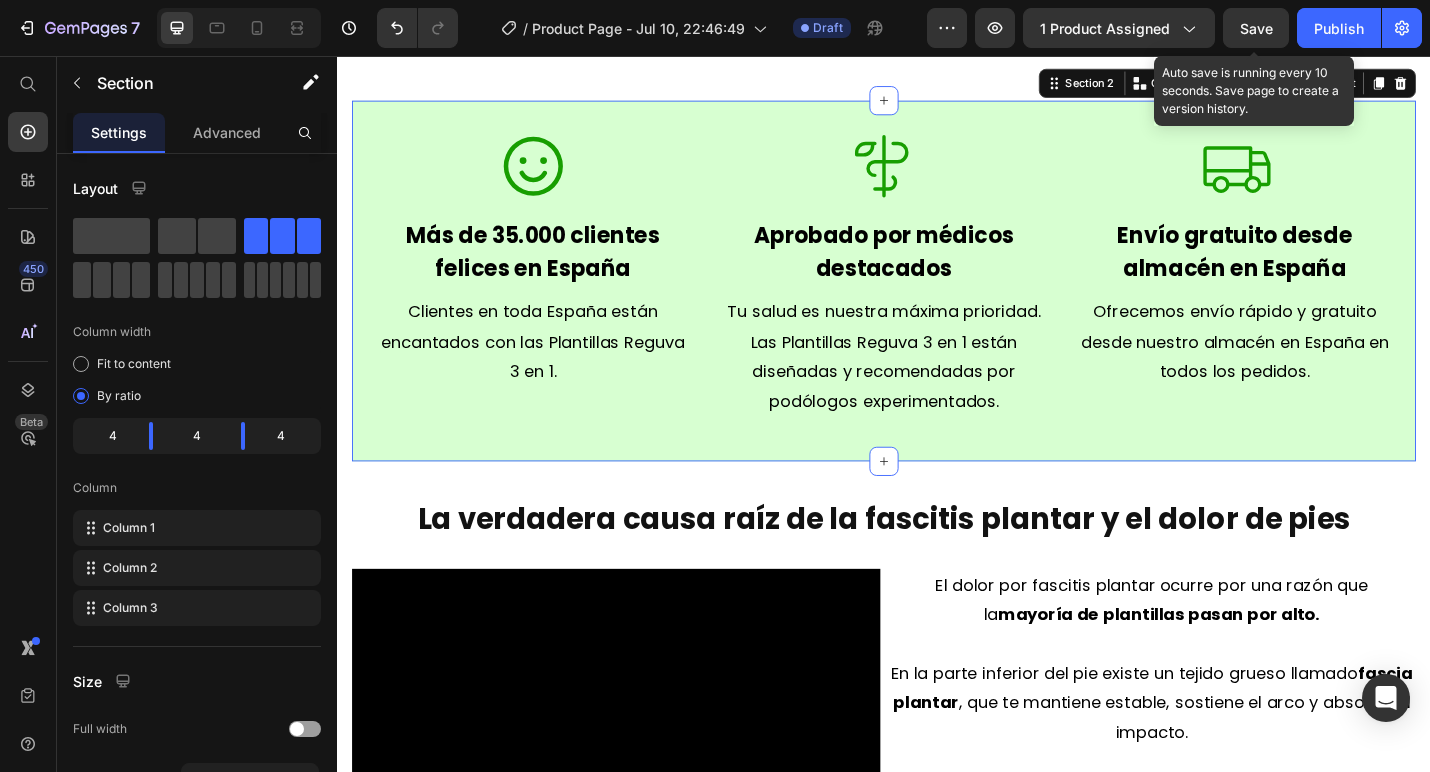 scroll, scrollTop: 1154, scrollLeft: 0, axis: vertical 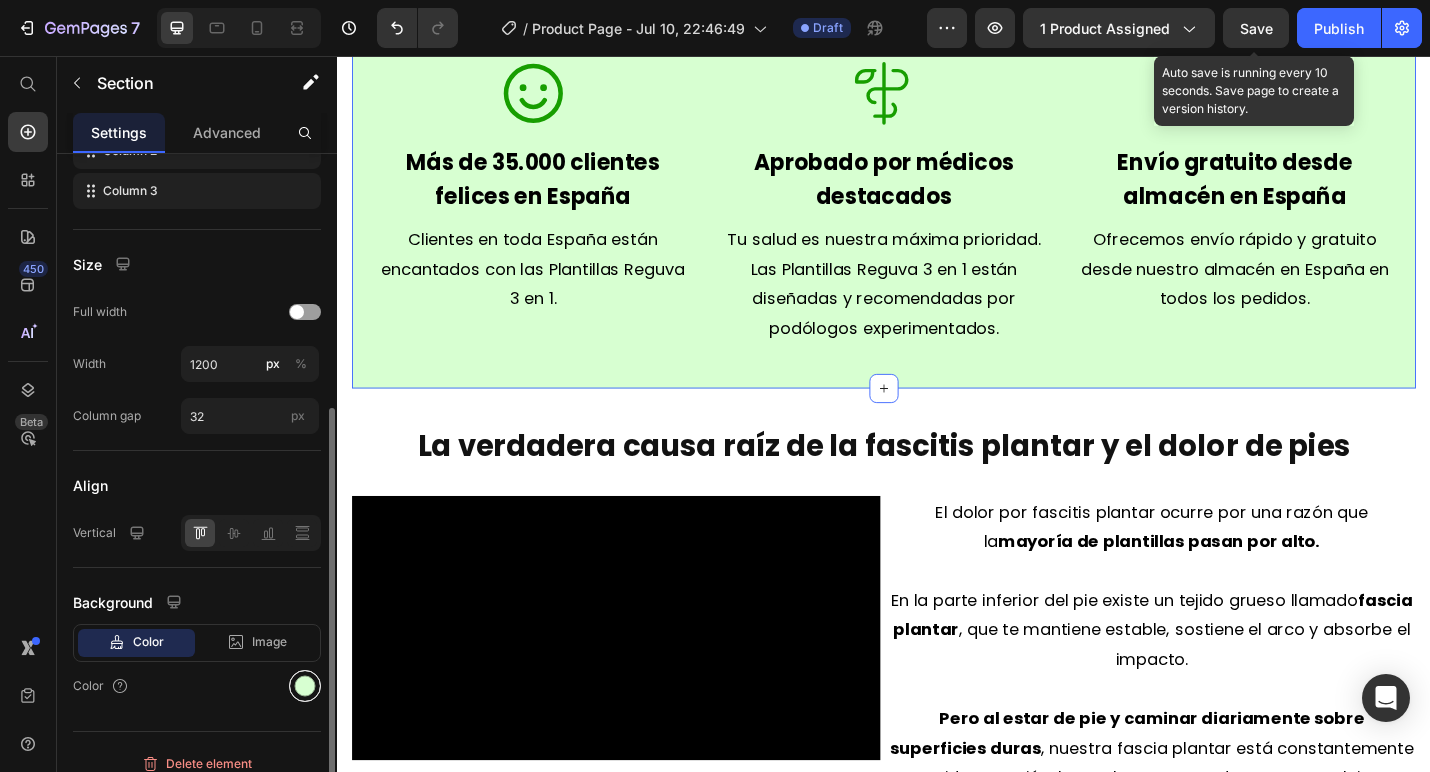 click at bounding box center (305, 686) 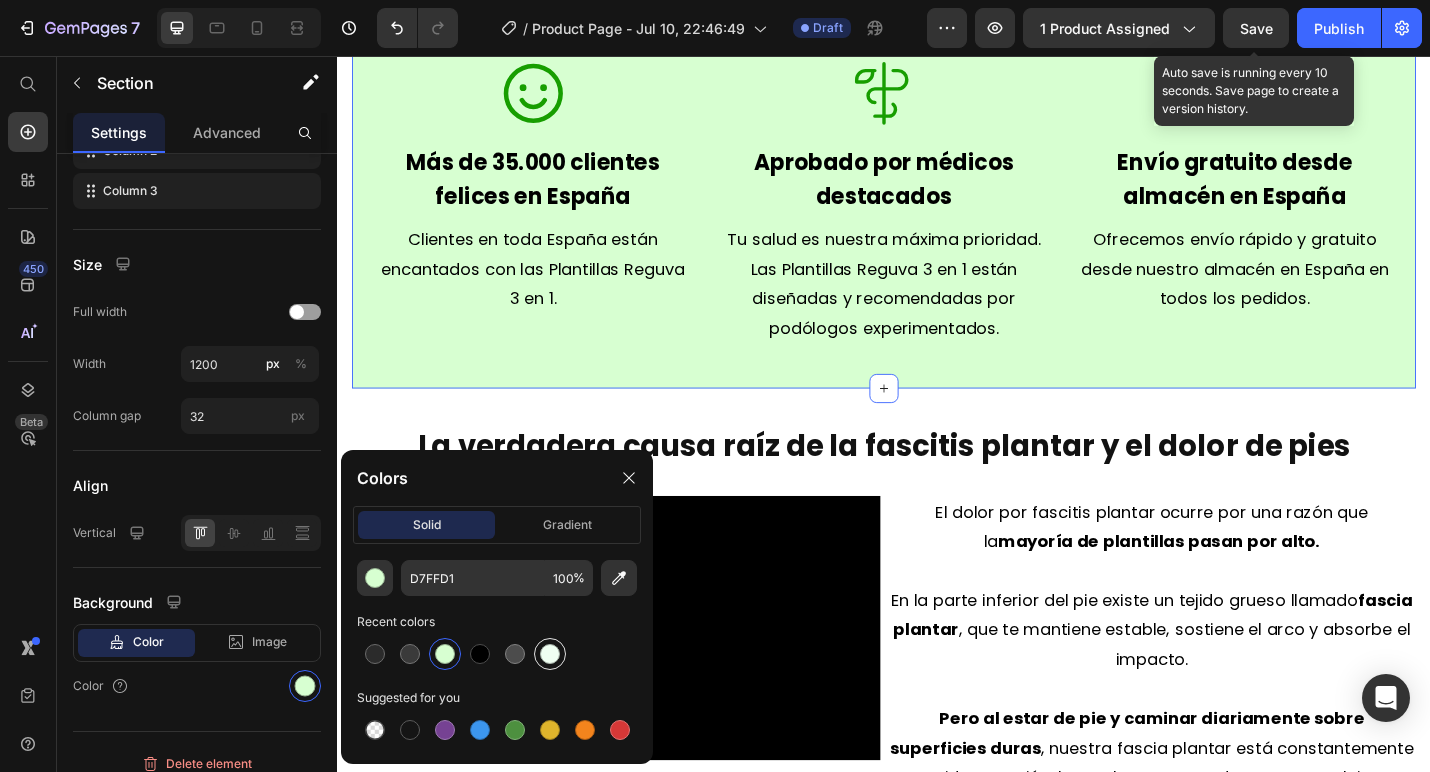 click at bounding box center [550, 654] 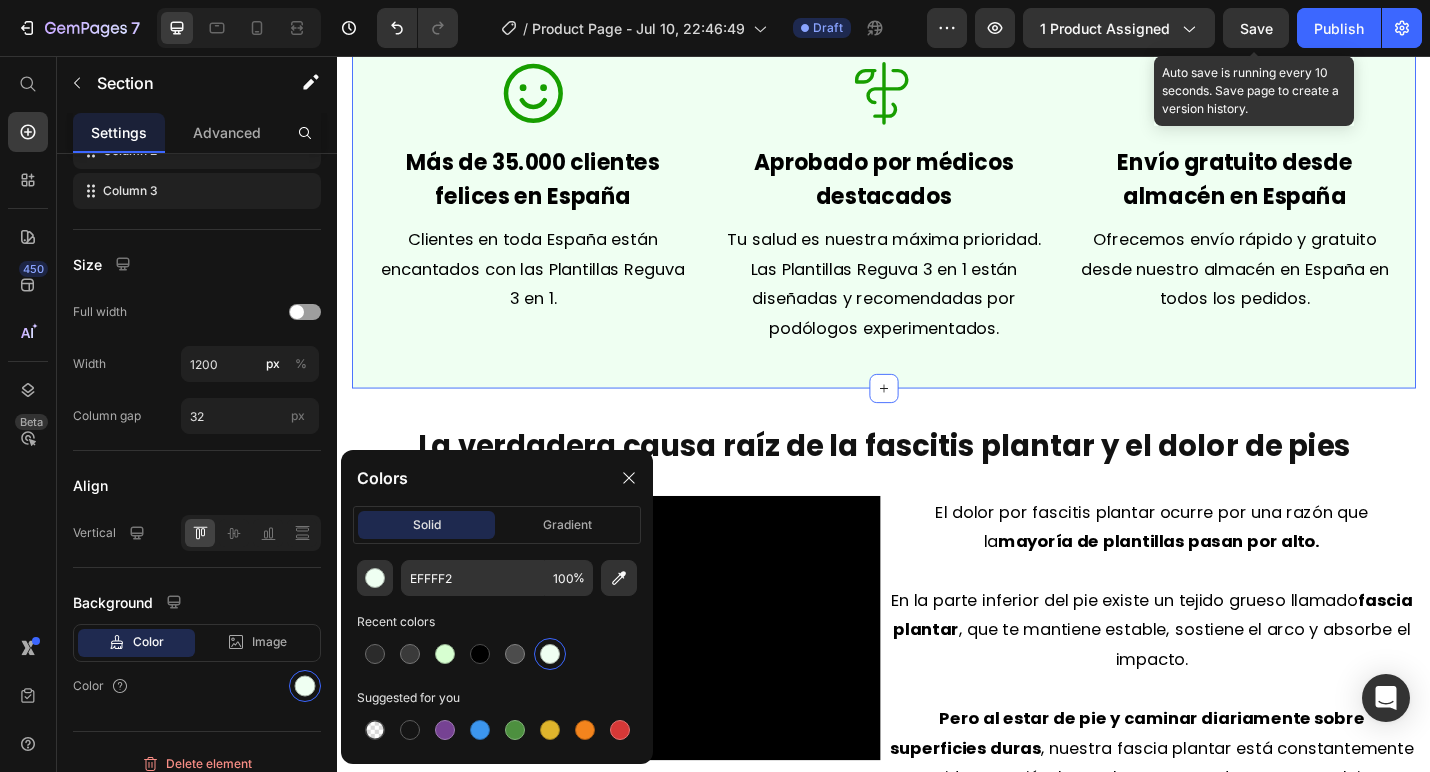 click on "La verdadera causa raíz de la fascitis plantar y el dolor de pies Heading Video El dolor por fascitis plantar ocurre por una razón que la mayoría de plantillas pasan por alto. En la parte inferior del pie existe un tejido grueso llamado fascia plantar, que te mantiene estable, sostiene el arco y absorbe el impacto. Pero al estar de pie y caminar diariamente sobre superficies duras, nuestra fascia plantar está constantemente sometida a tensión, lo que hace que se desgarre con el tiempo. Piensa en ello como una banda elástica. Cuando estiras demasiado tiempo y con mucha fuerza una banda elástica, comienza a desgarrarse por la presión. Con el paso del tiempo, estos pequeños desgarros generan inflamación, produciendo un dolor debilitante en los pies conocido como fascitis plantar. Text Block Row Section 3" at bounding box center [937, 801] 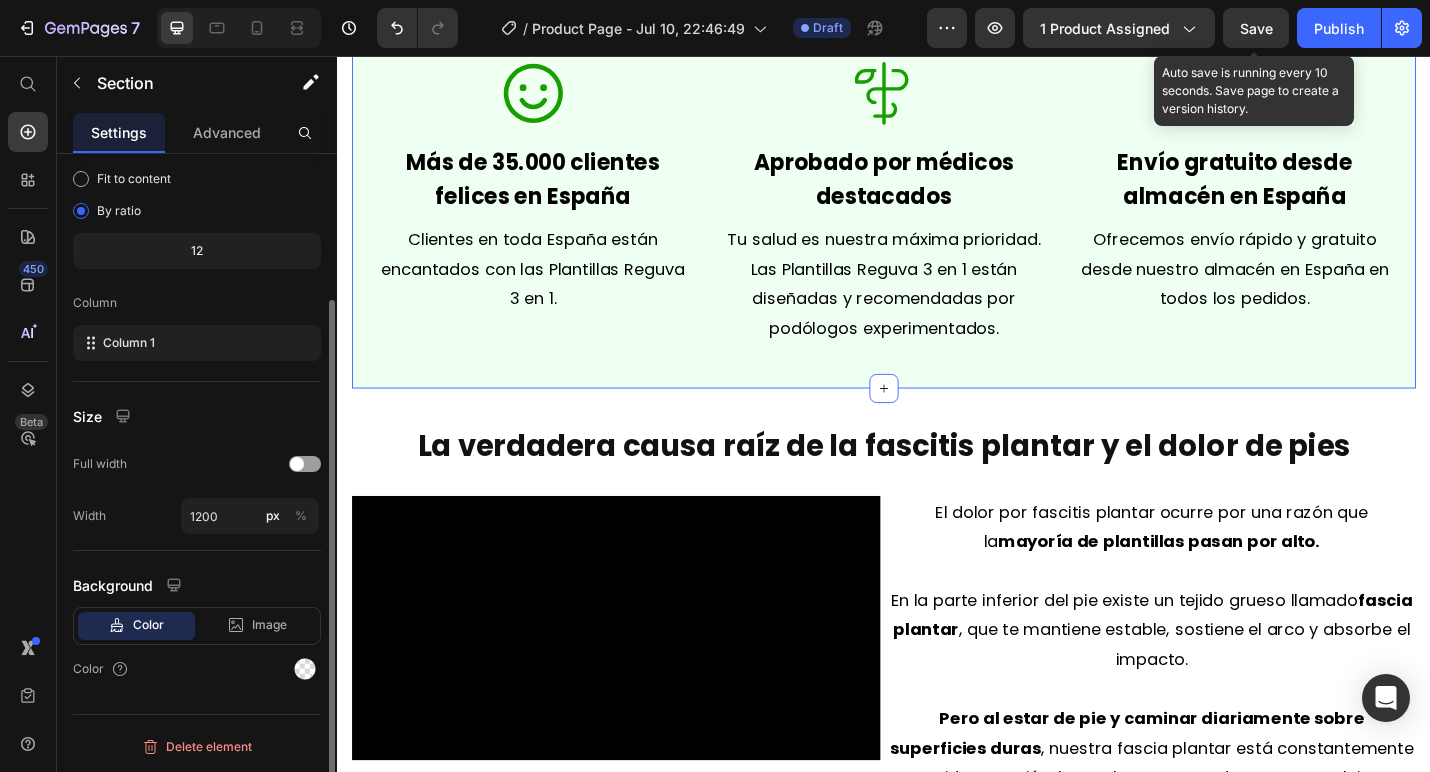 scroll, scrollTop: 185, scrollLeft: 0, axis: vertical 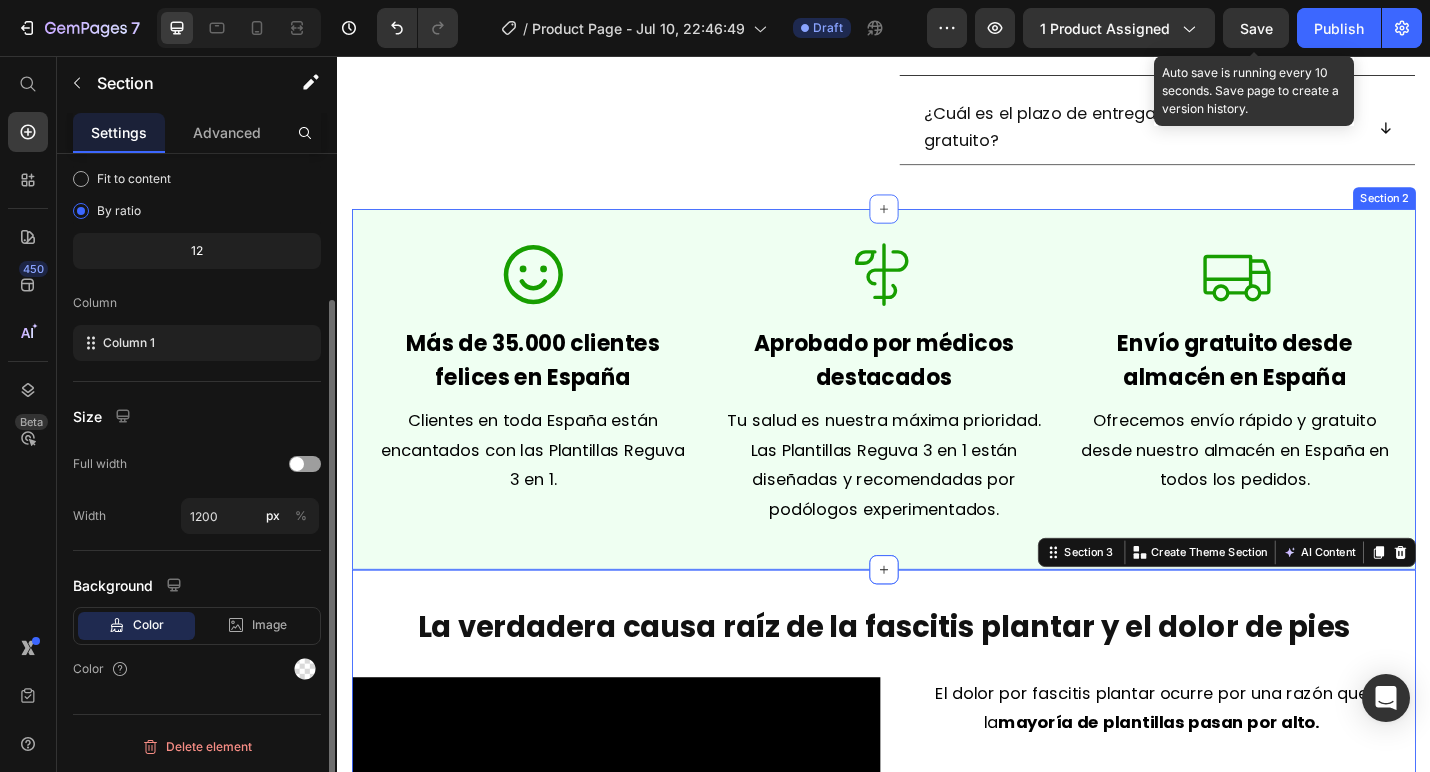 click on "¡LA OFERTA TERMINA HOY! Text Block
Product Images Icon Icon Icon Icon
Icon Icon List 35.000+ clientes felices Text Block Row ¿Sufres de  fascitis plantar, dolor o rigidez en los pies ? Heading ¡Las plantillas Reguva 3 en 1  utilizan 3 métodos clínicamente comprobados para aliviar el dolor en los pies, la rigidez y la fascitis plantar desde el primer uso! Text Block
Brinda alivio rápido de la fascitis plantar y el dolor en los pies.
Alivia la rigidez, la tensión y el dolor muscular.
Siente la diferencia desde el Día 1
¡Obtén 2 REGALOS GRATIS solo hoy! (Valorados en 25€) Item List AÑADIR AL CARRITO Add to Cart
Guía de tallas
Tecnología 3 en 1
¿Cuándo notaré resultados con las plantillas Reguva 3 en 1?
¿Cuál es el plazo de entrega y ofrecen envío gratuito? Accordion Product Section 1" at bounding box center (937, -317) 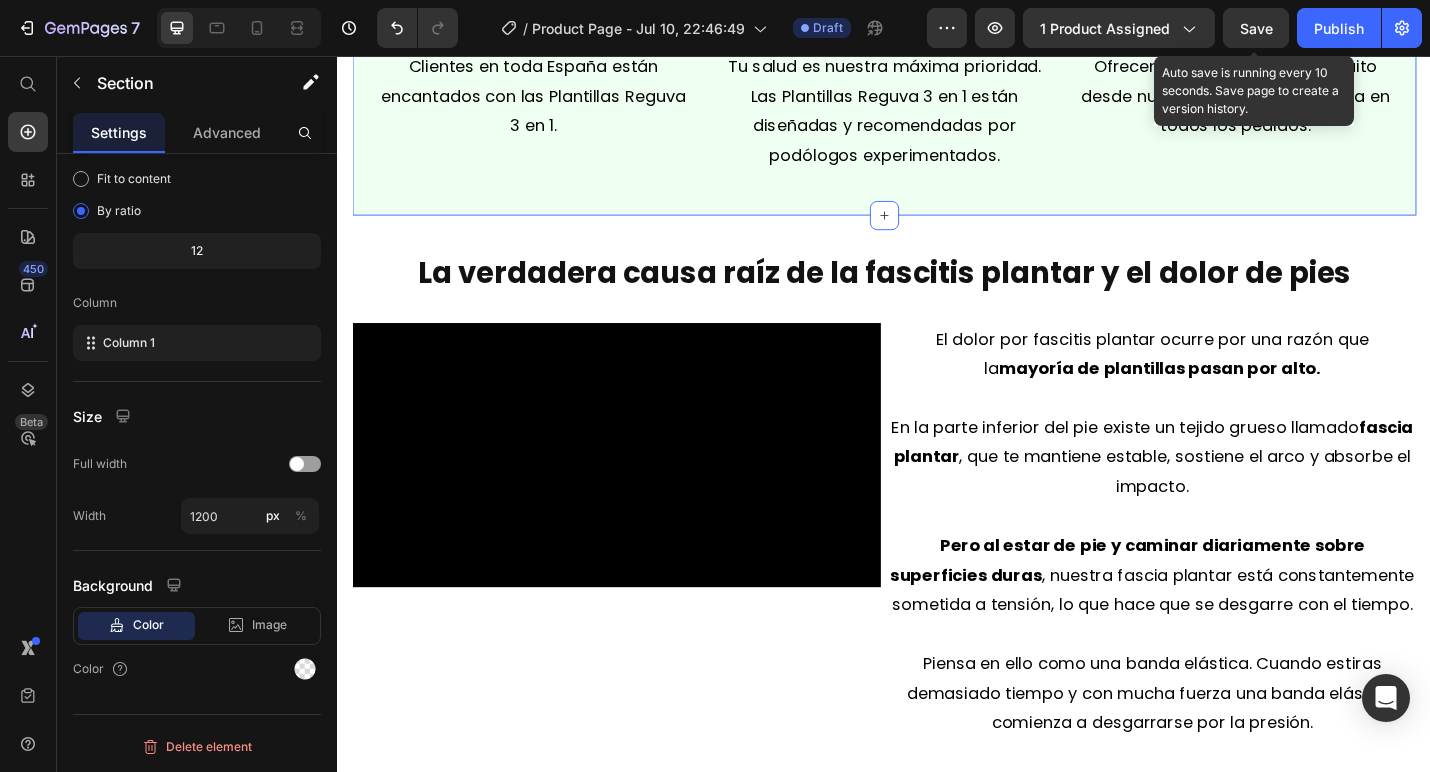 scroll, scrollTop: 1253, scrollLeft: 0, axis: vertical 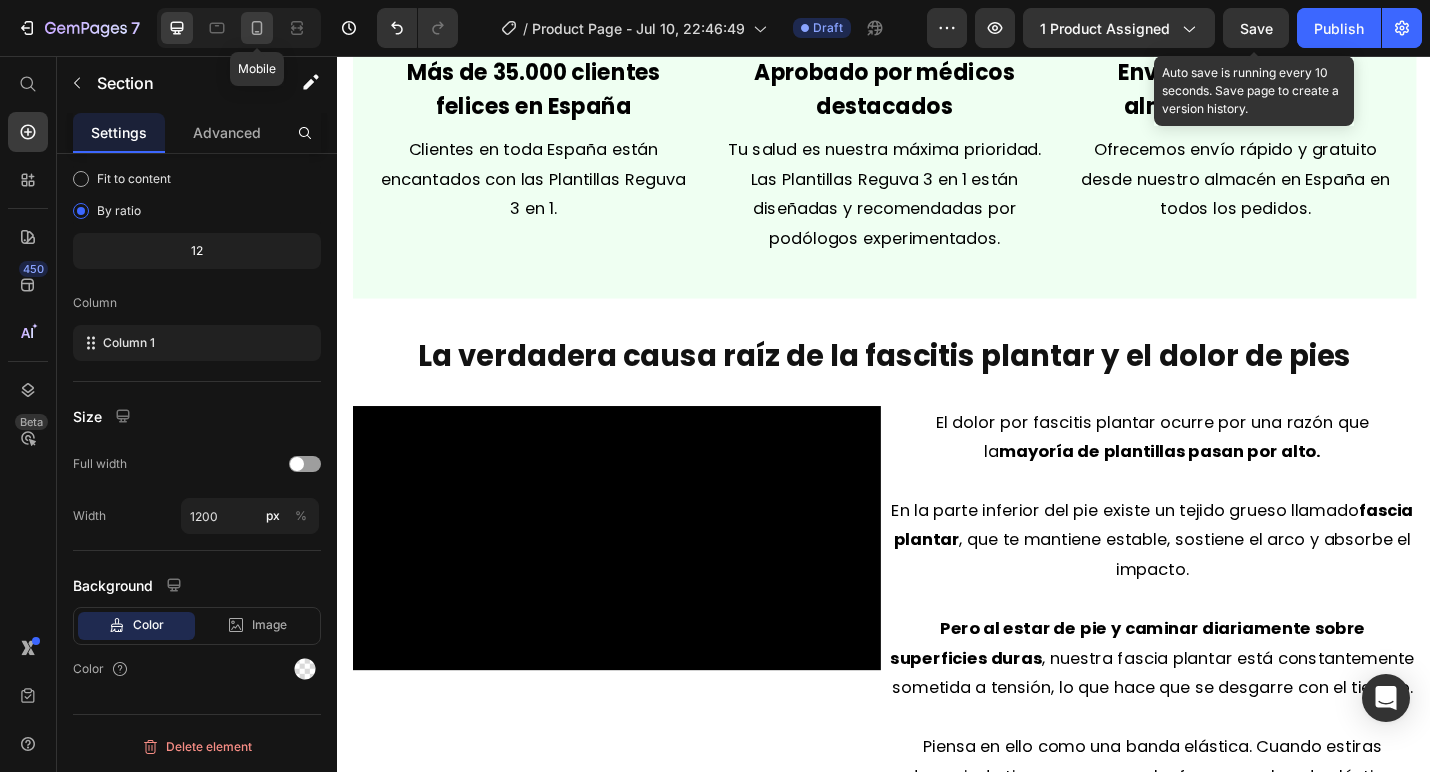click 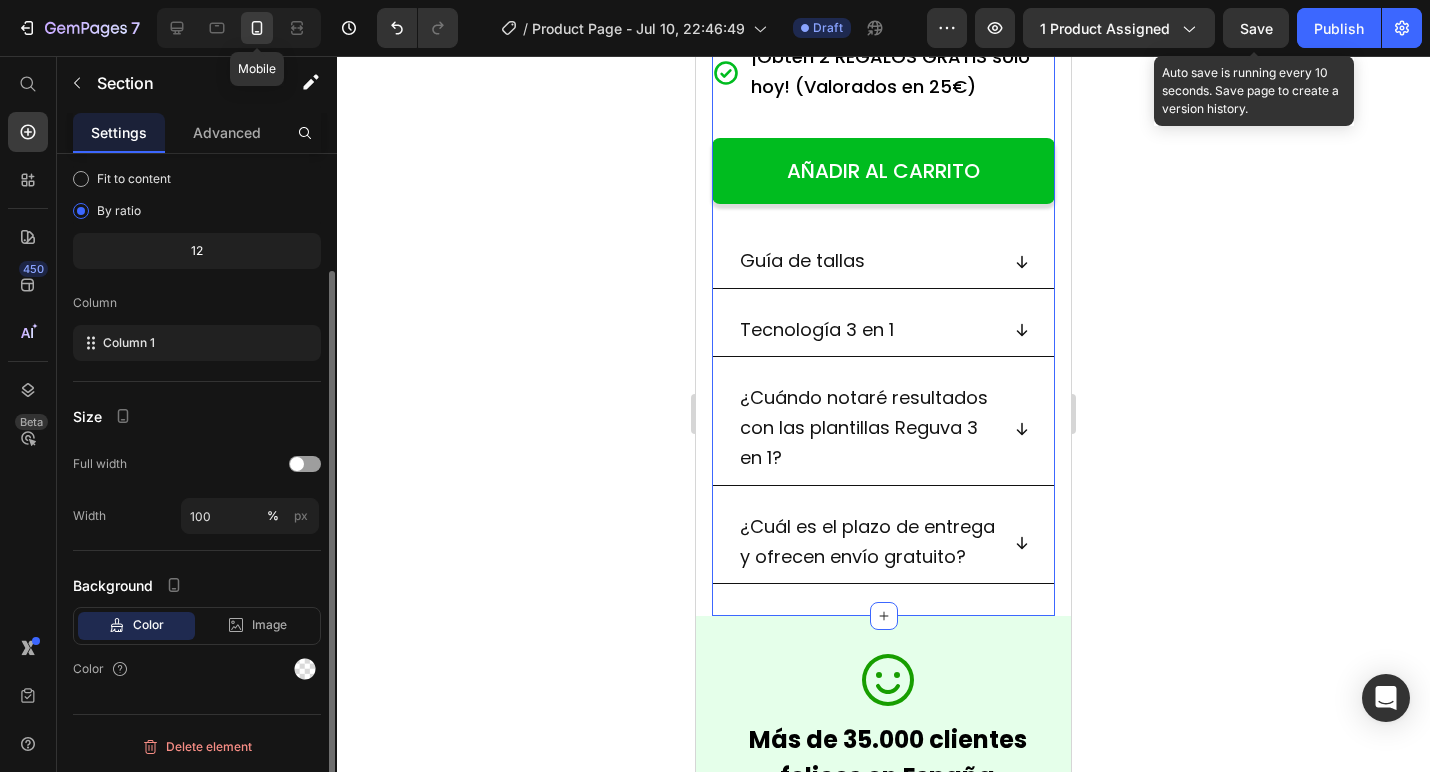 scroll, scrollTop: 1285, scrollLeft: 0, axis: vertical 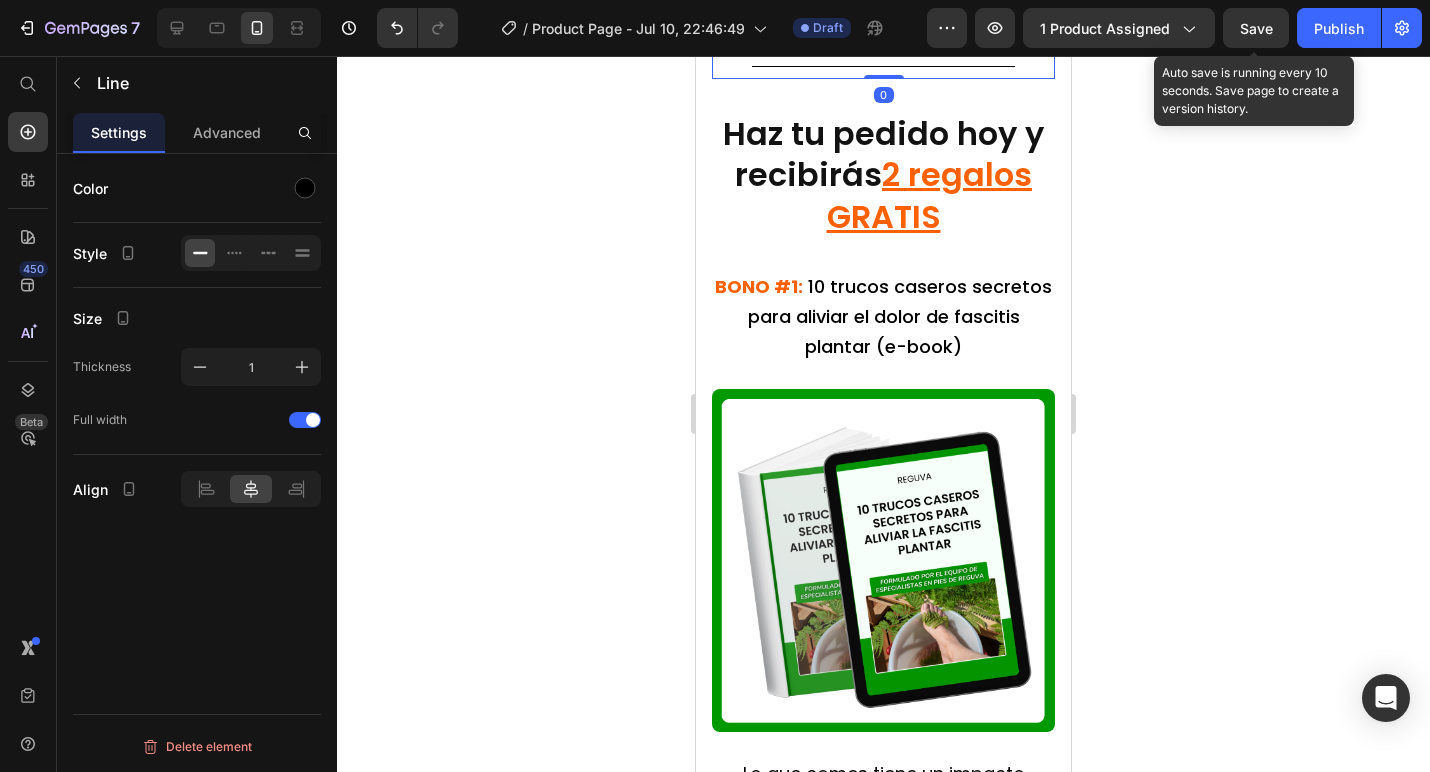 click on "Title Line   0" at bounding box center (883, 66) 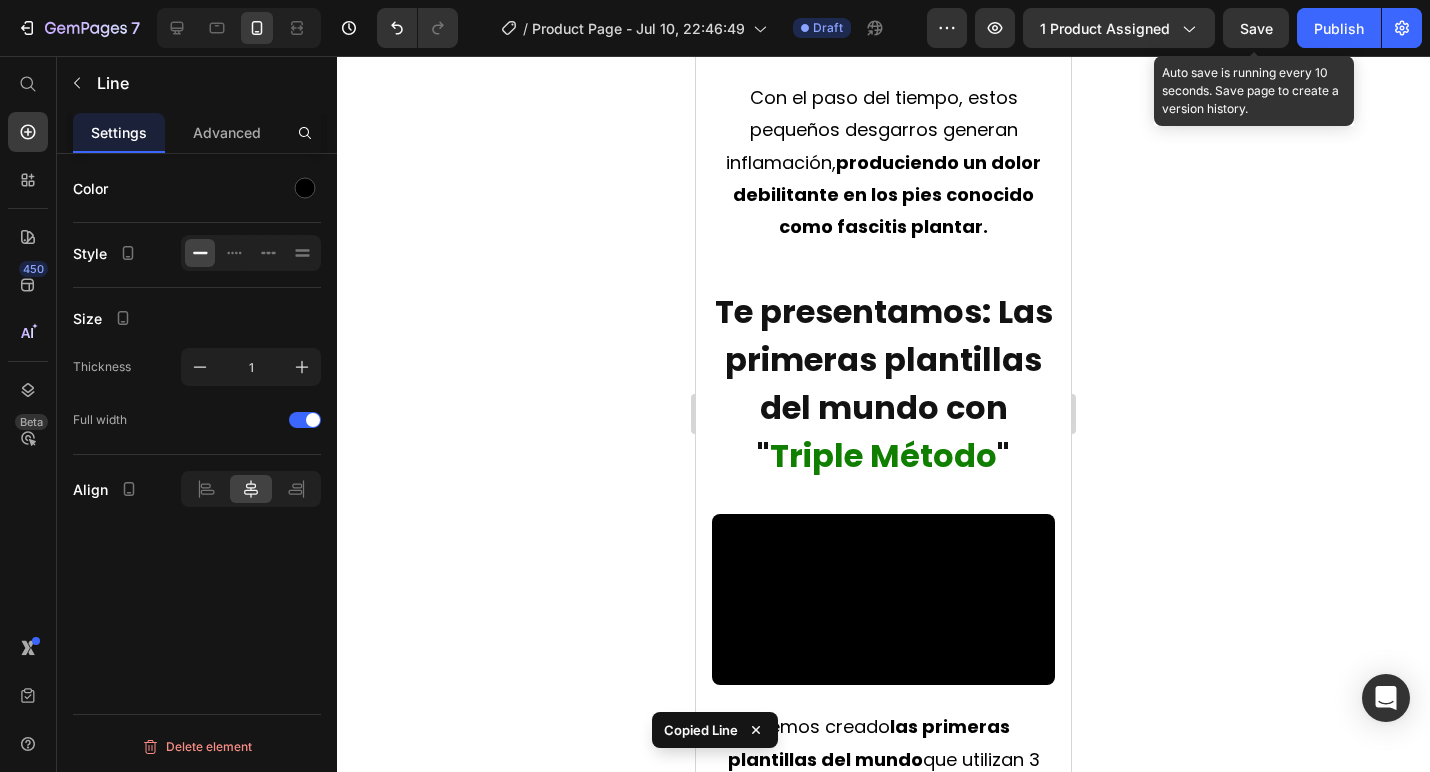 scroll, scrollTop: 3874, scrollLeft: 0, axis: vertical 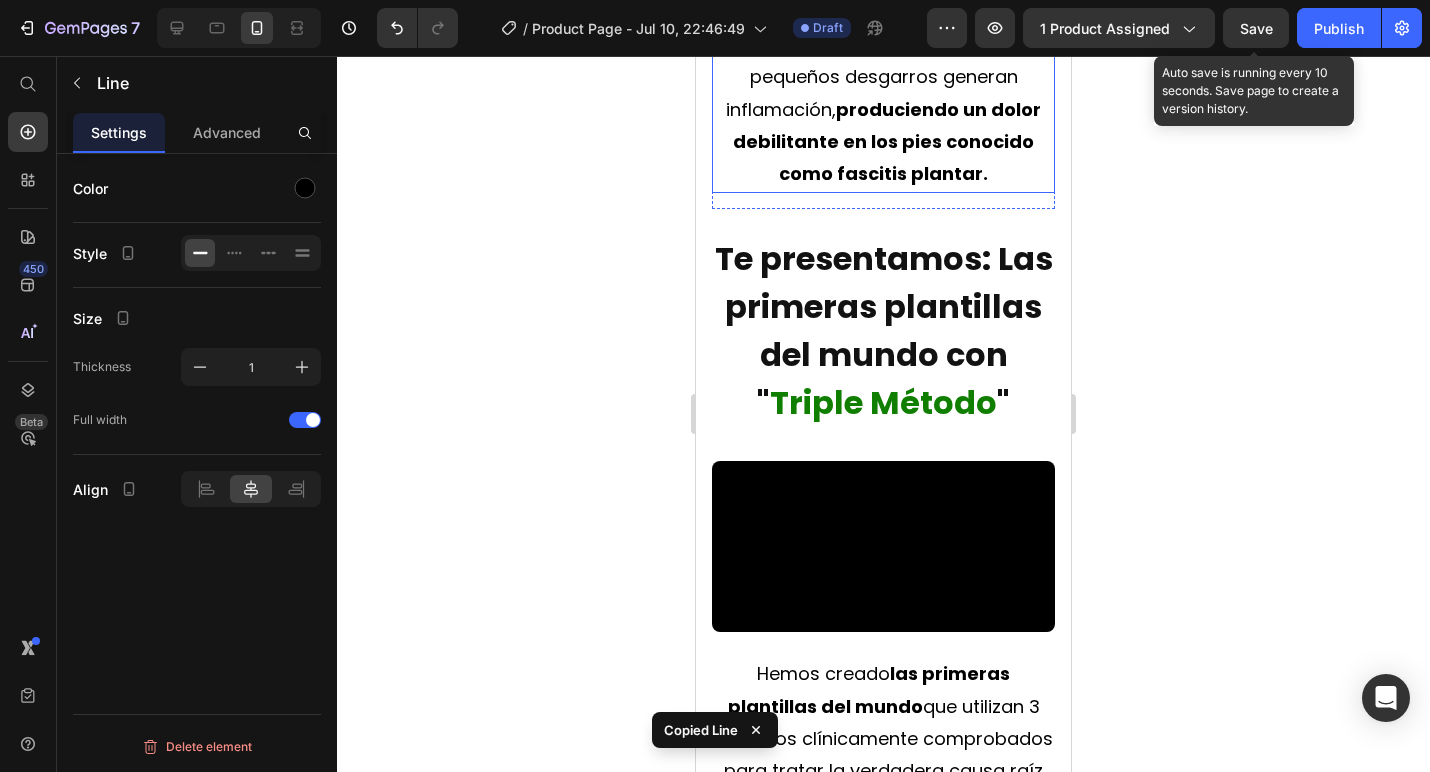 click on "produciendo un dolor debilitante en los pies conocido como fascitis plantar." at bounding box center (887, 142) 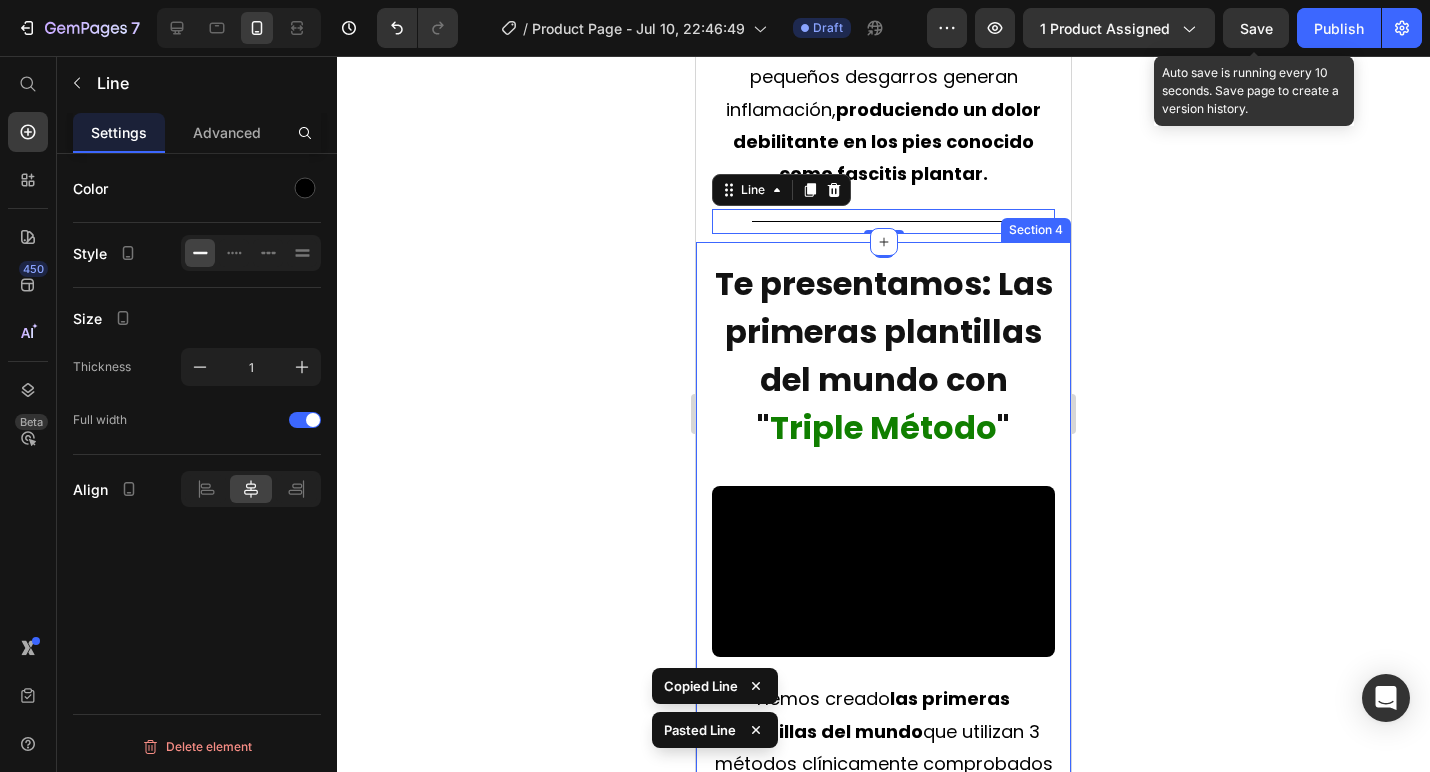 click 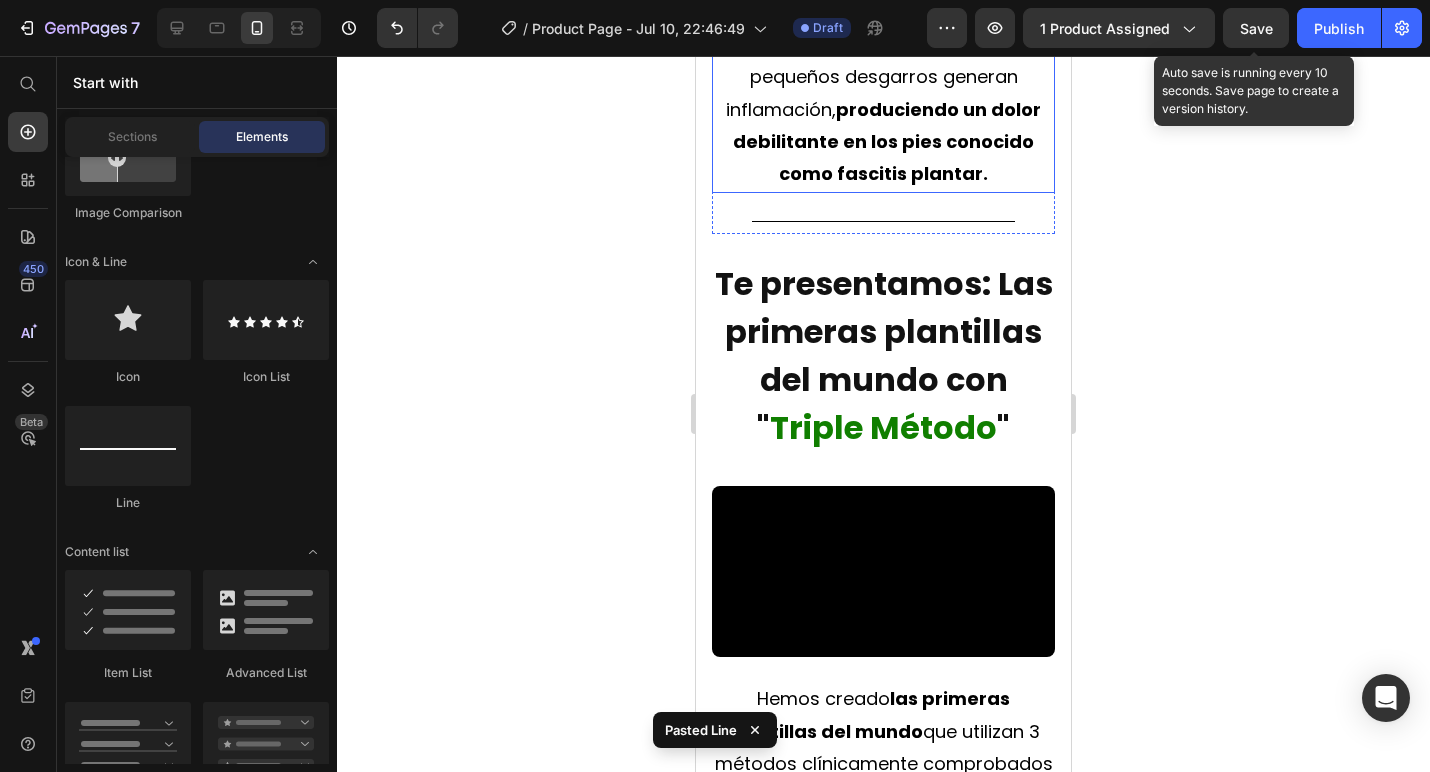 click on "produciendo un dolor debilitante en los pies conocido como fascitis plantar." at bounding box center (887, 142) 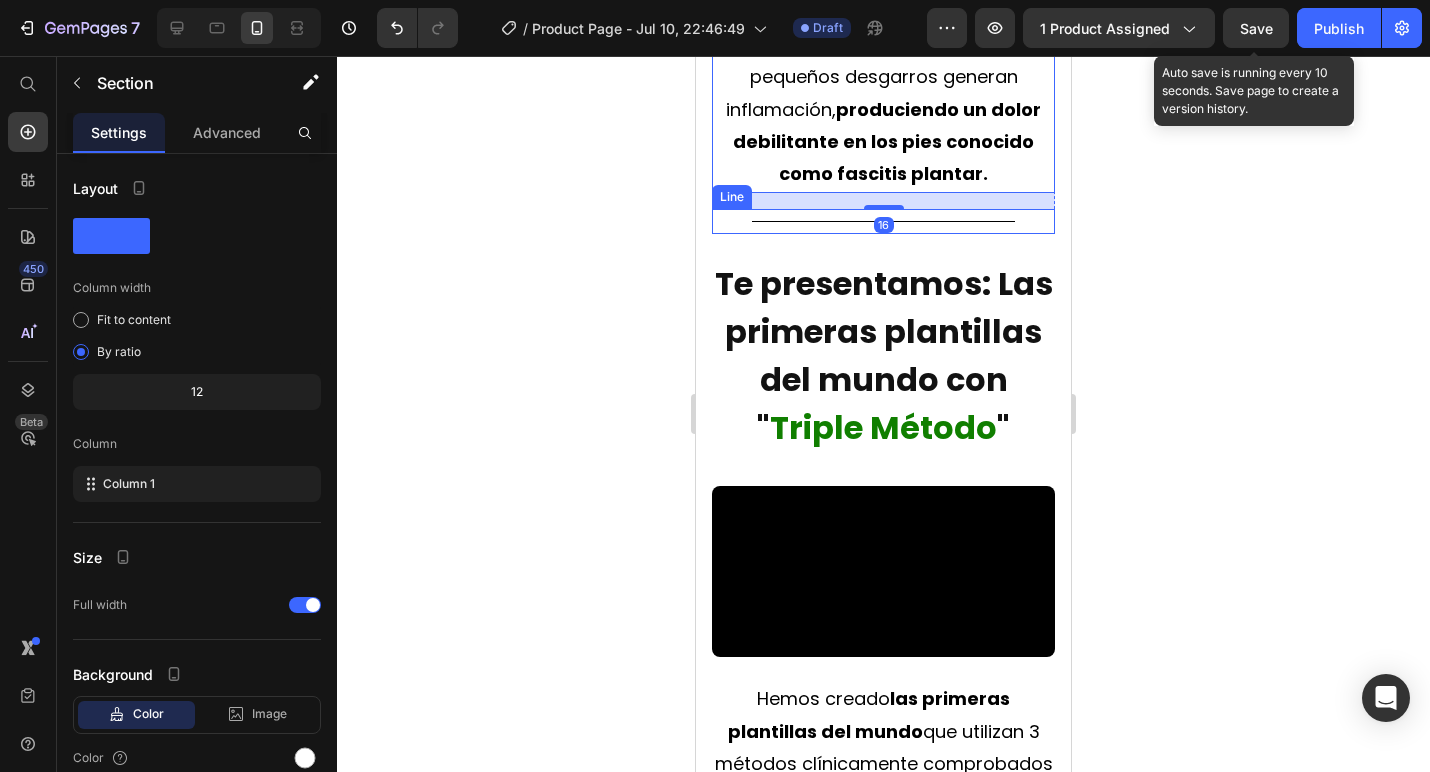 click on "La verdadera causa raíz de la fascitis plantar y el dolor de pies Heading Video El dolor por fascitis plantar ocurre por una razón que la  mayoría de plantillas pasan por alto.   En la parte inferior del pie existe un tejido grueso llamado  fascia plantar , que te mantiene estable, sostiene el arco y absorbe el impacto.   Pero al estar de pie y caminar diariamente sobre superficies duras , nuestra fascia plantar está constantemente sometida a tensión, lo que hace que se desgarre con el tiempo.   Piensa en ello como una banda elástica. Cuando estiras demasiado tiempo y con mucha fuerza una banda elástica, comienza a desgarrarse por la presión.   Con el paso del tiempo, estos pequeños desgarros generan inflamación,  produciendo un dolor debilitante en los pies conocido como fascitis plantar. Text Block   16                Title Line Row" at bounding box center (883, -435) 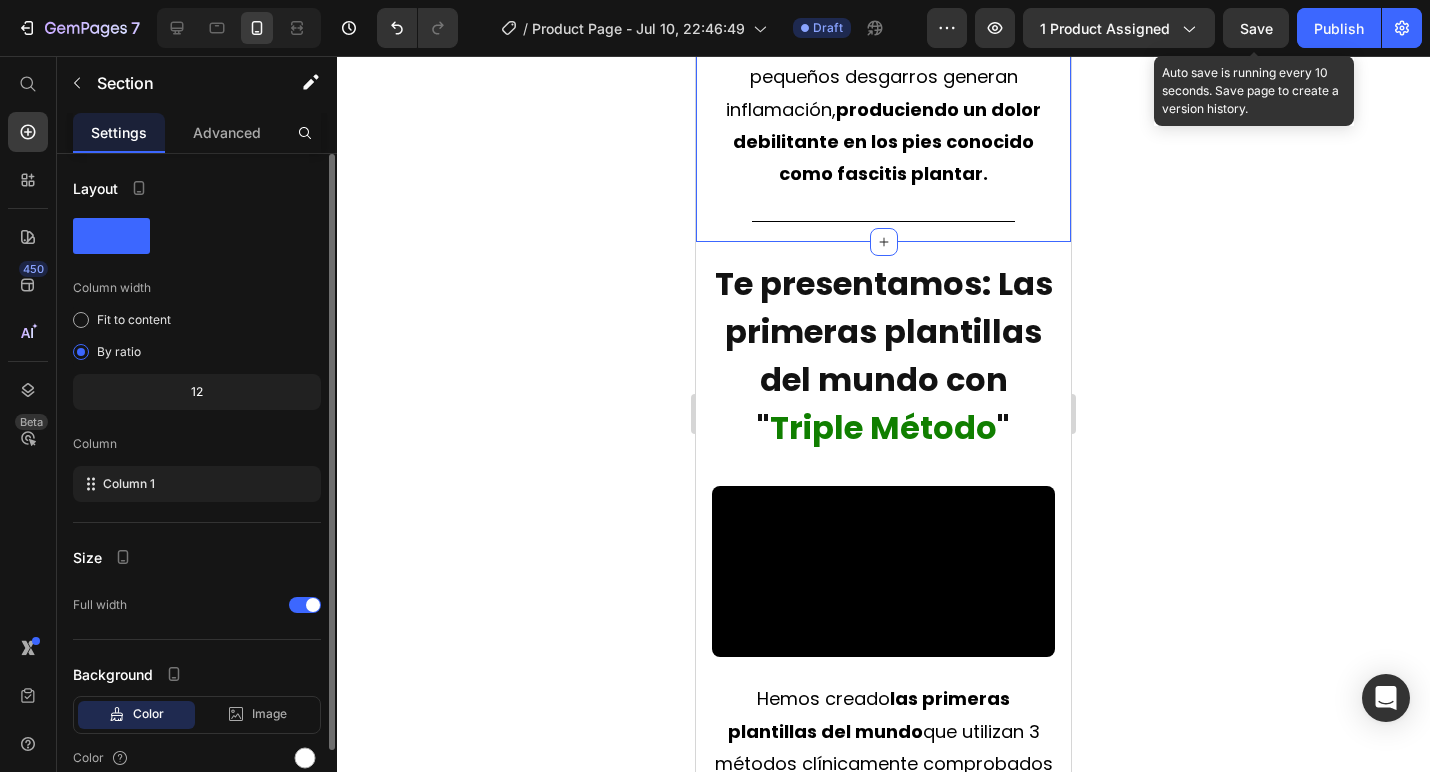 drag, startPoint x: 226, startPoint y: 141, endPoint x: 241, endPoint y: 201, distance: 61.846584 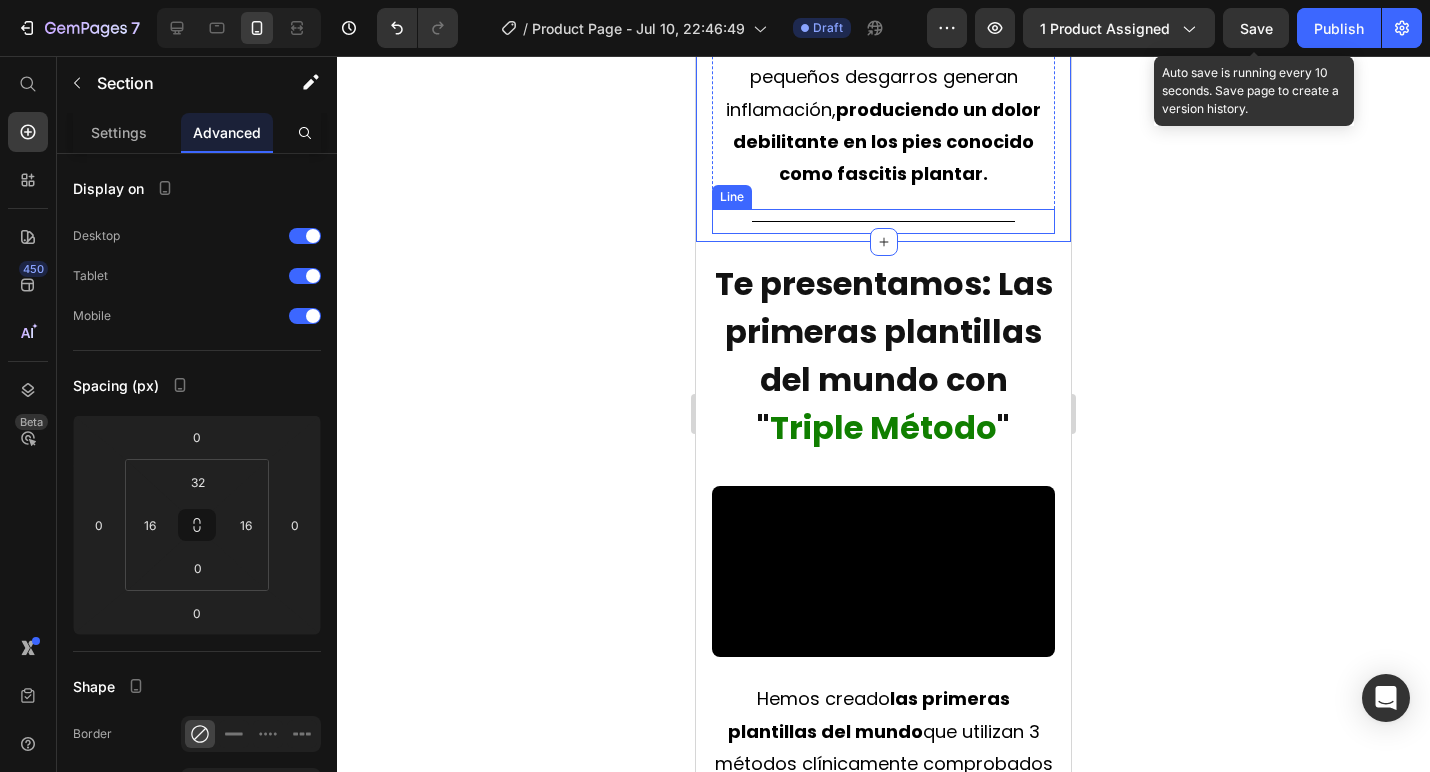 click on "Title Line" at bounding box center (883, 221) 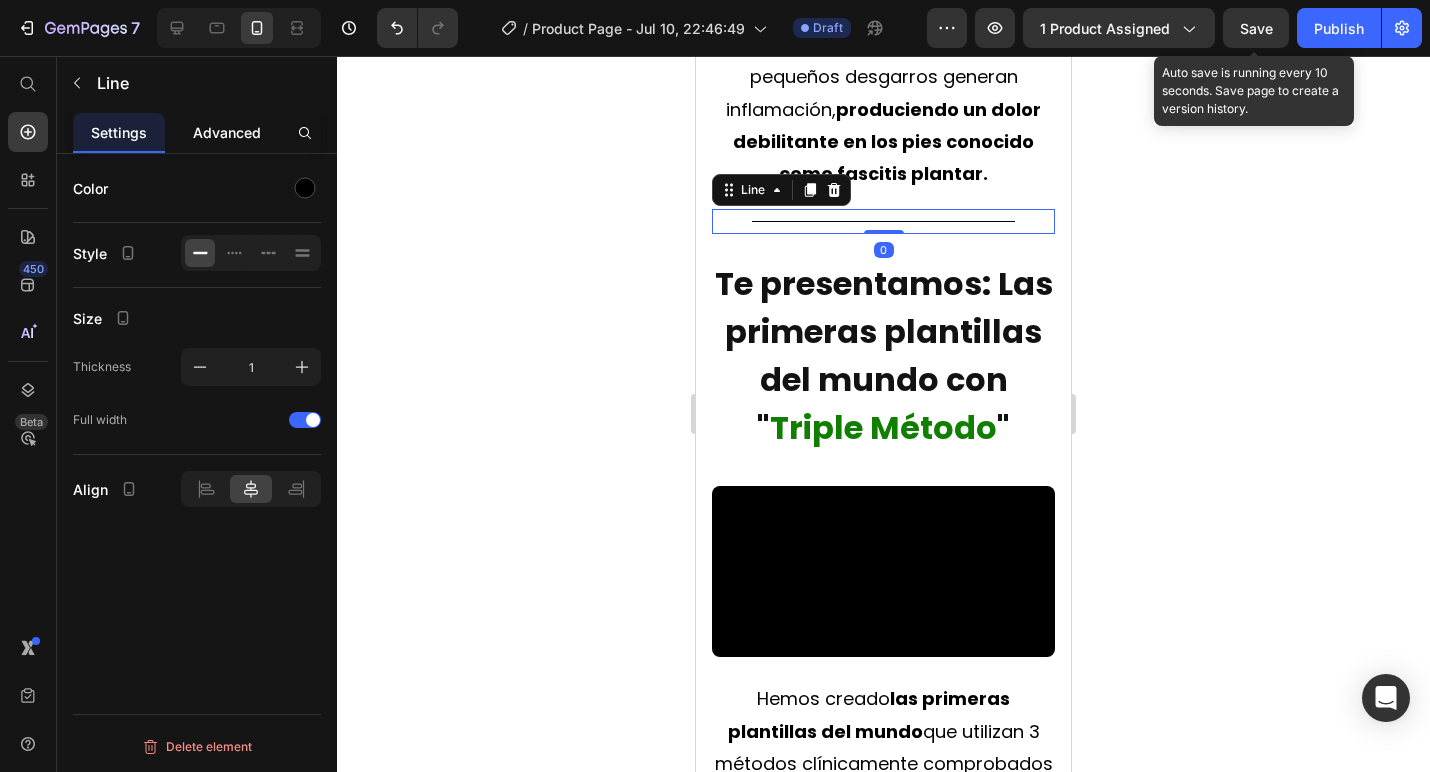 click on "Advanced" 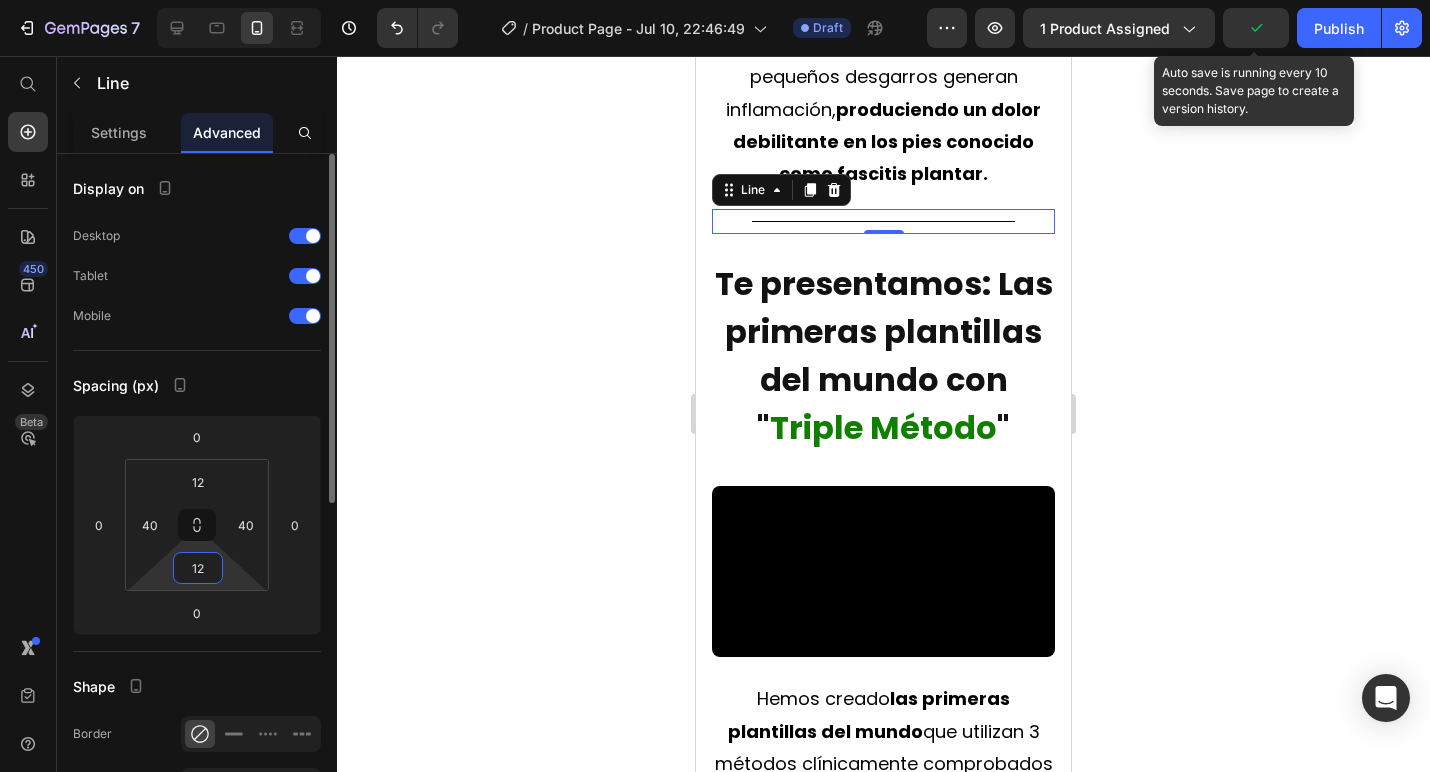 click on "12" at bounding box center (198, 568) 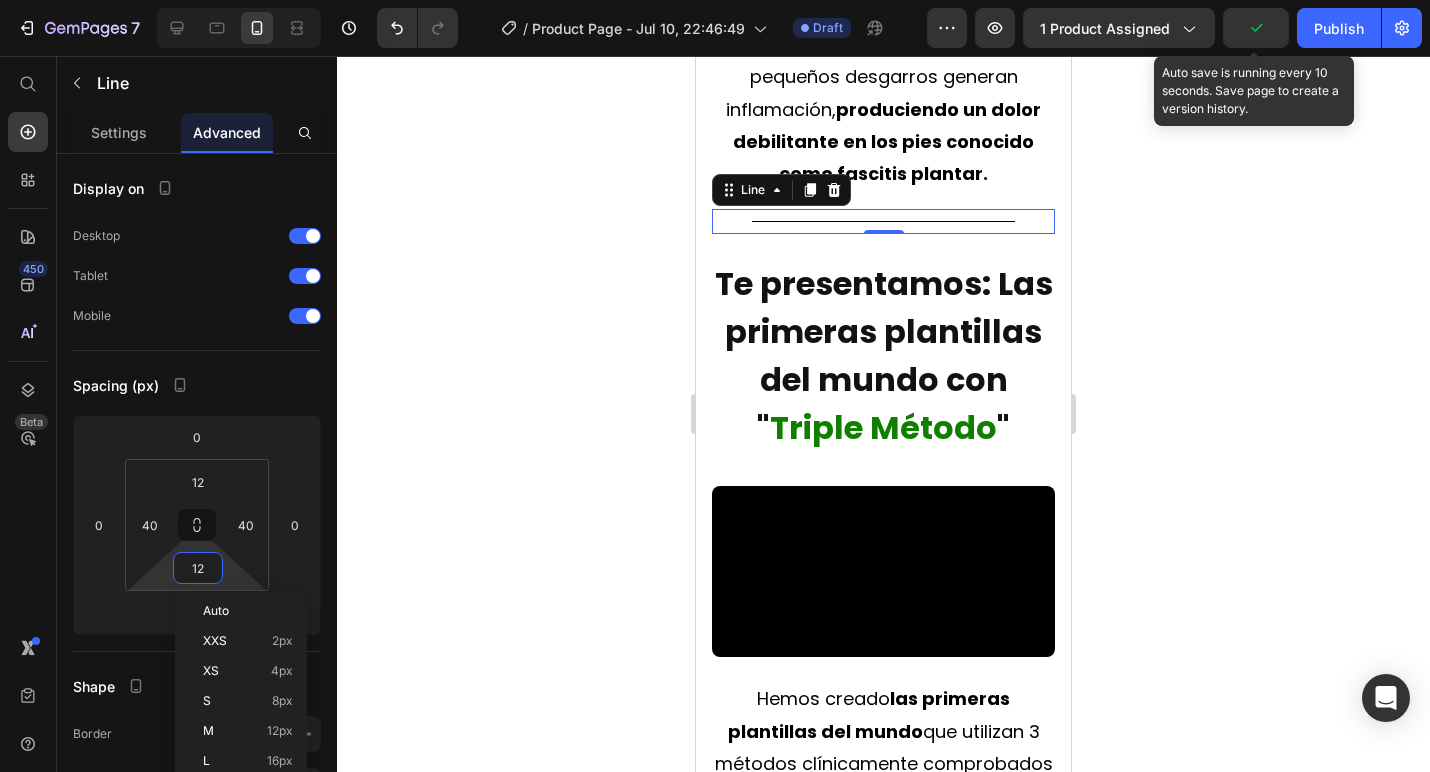 type on "0" 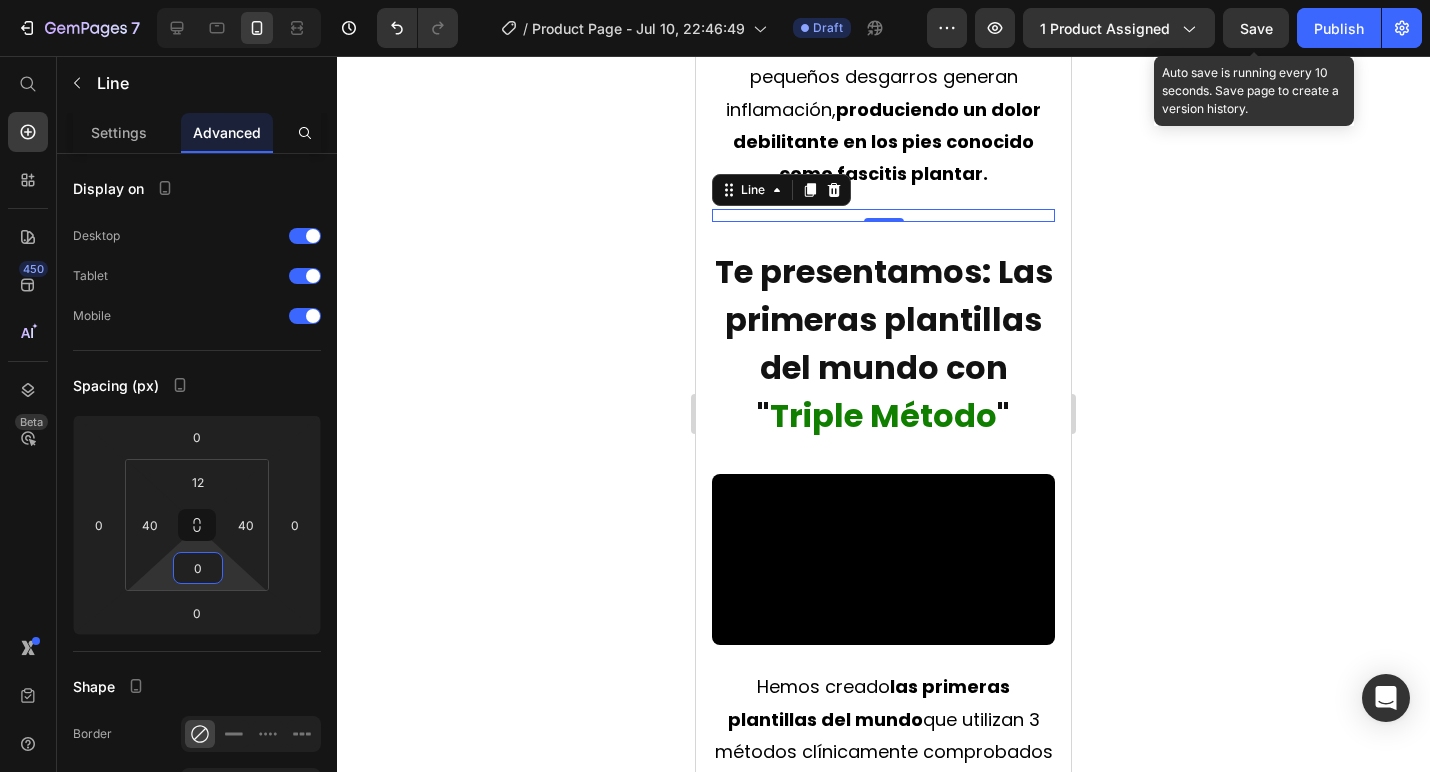 click 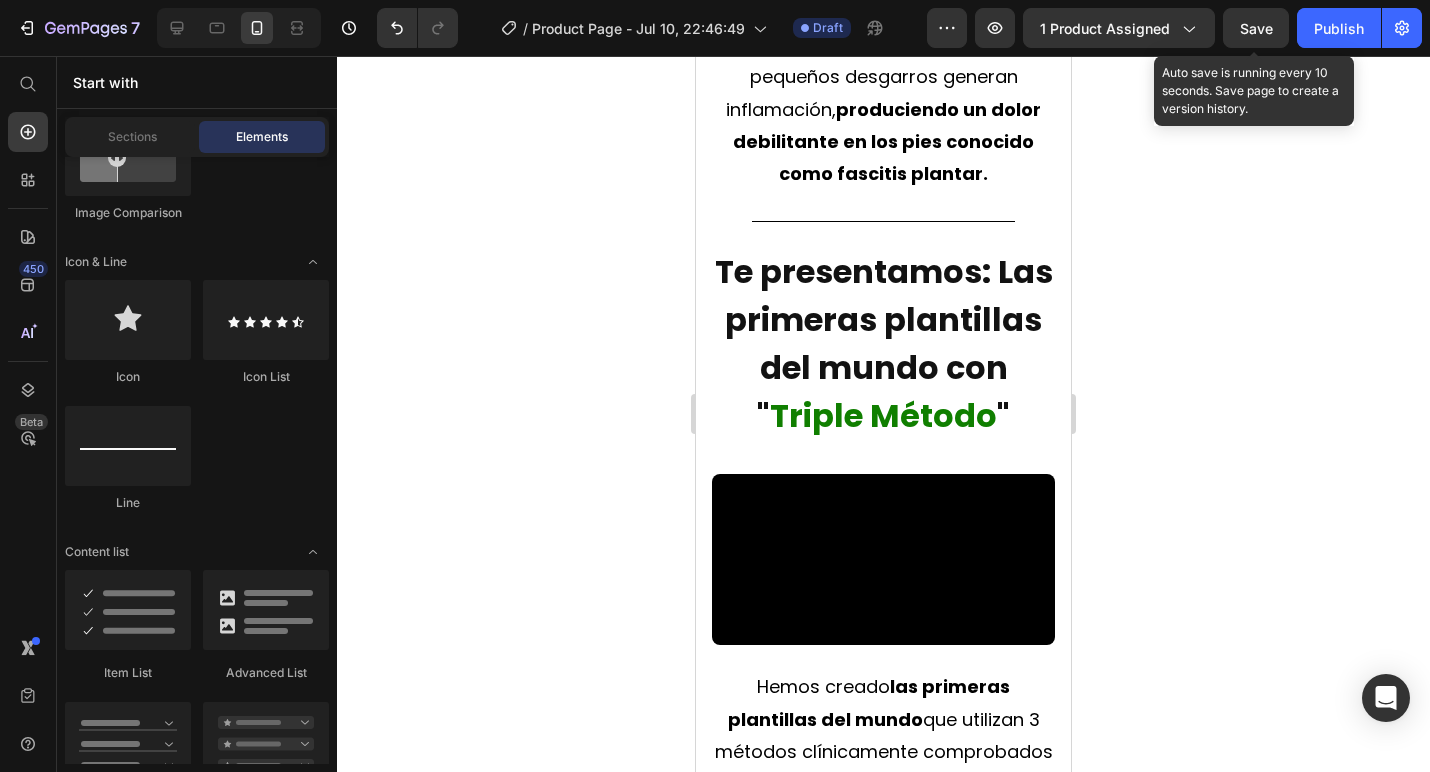 click 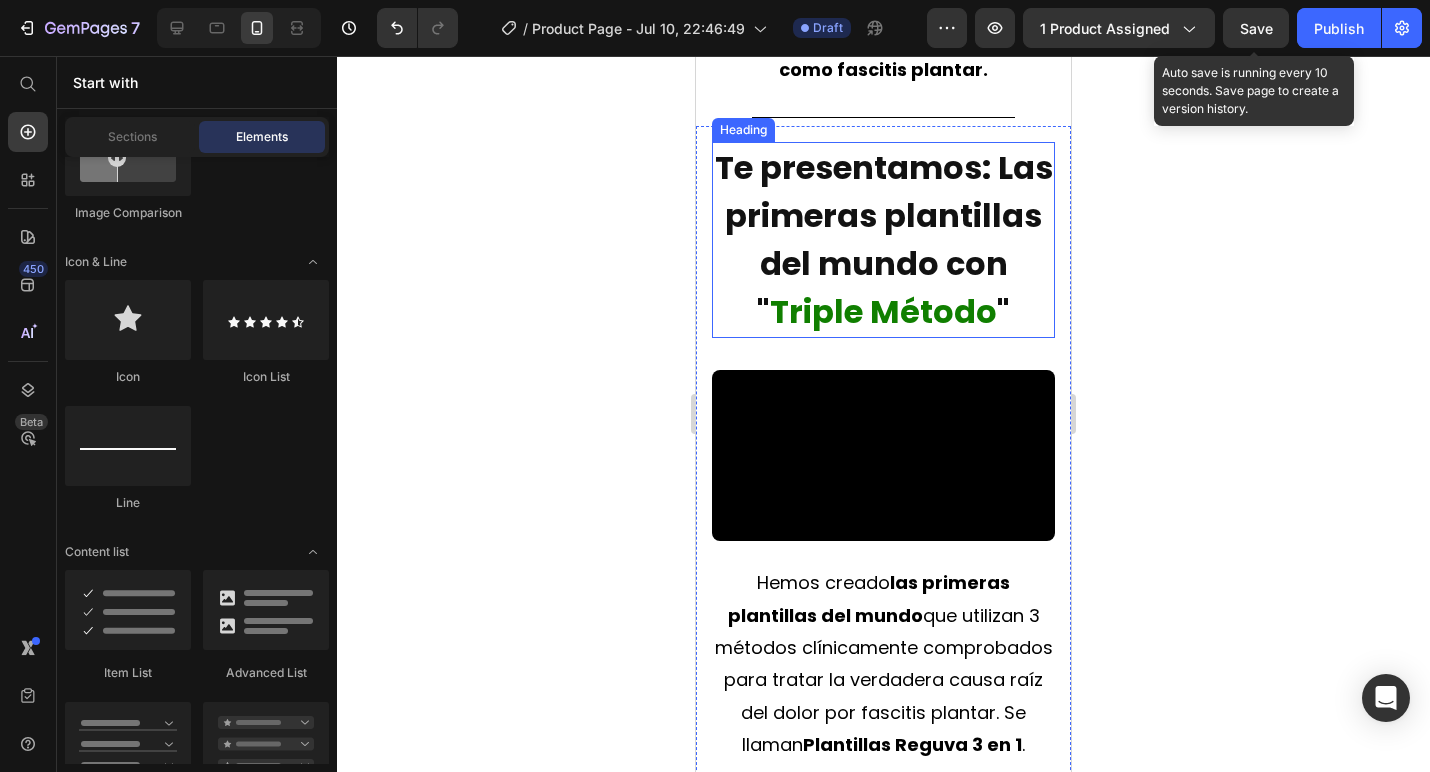 scroll, scrollTop: 3989, scrollLeft: 0, axis: vertical 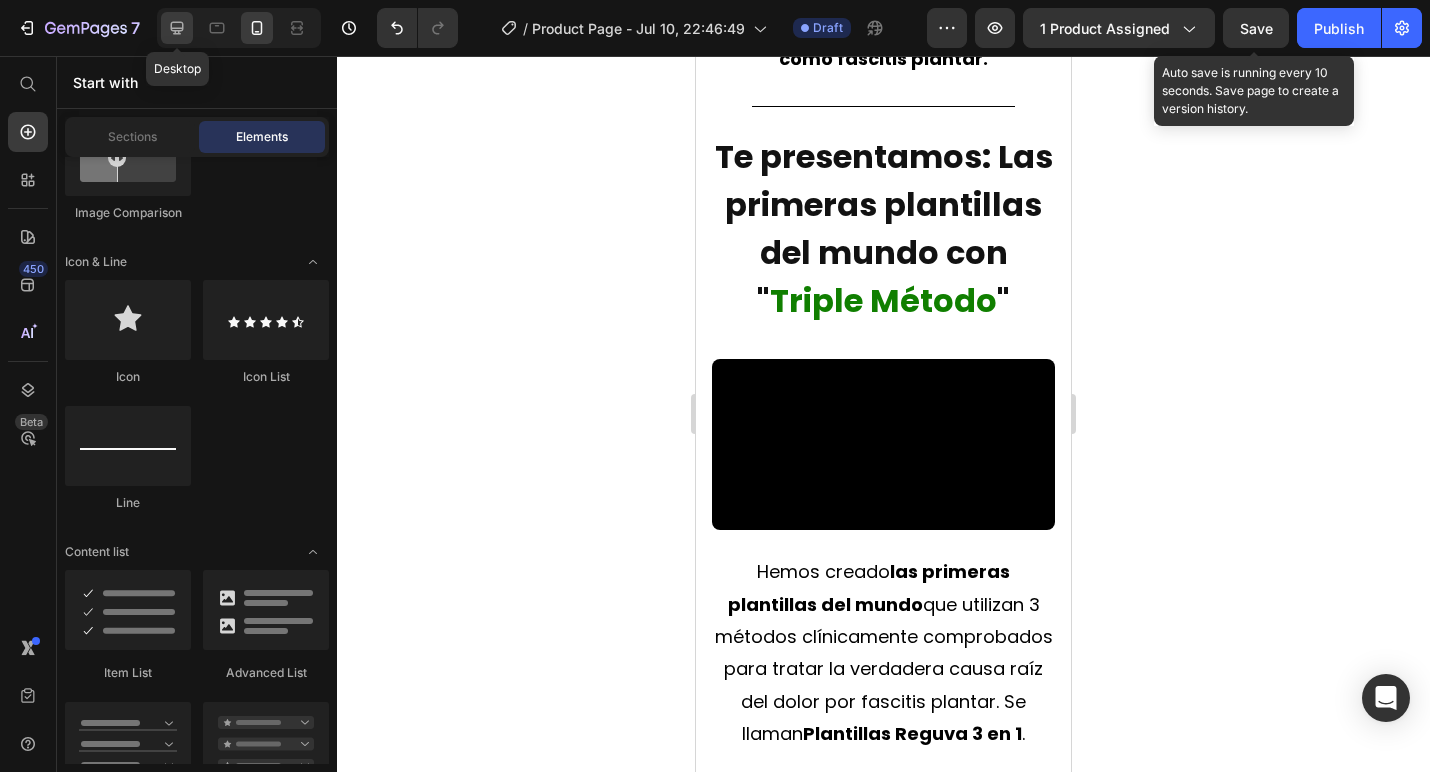 click 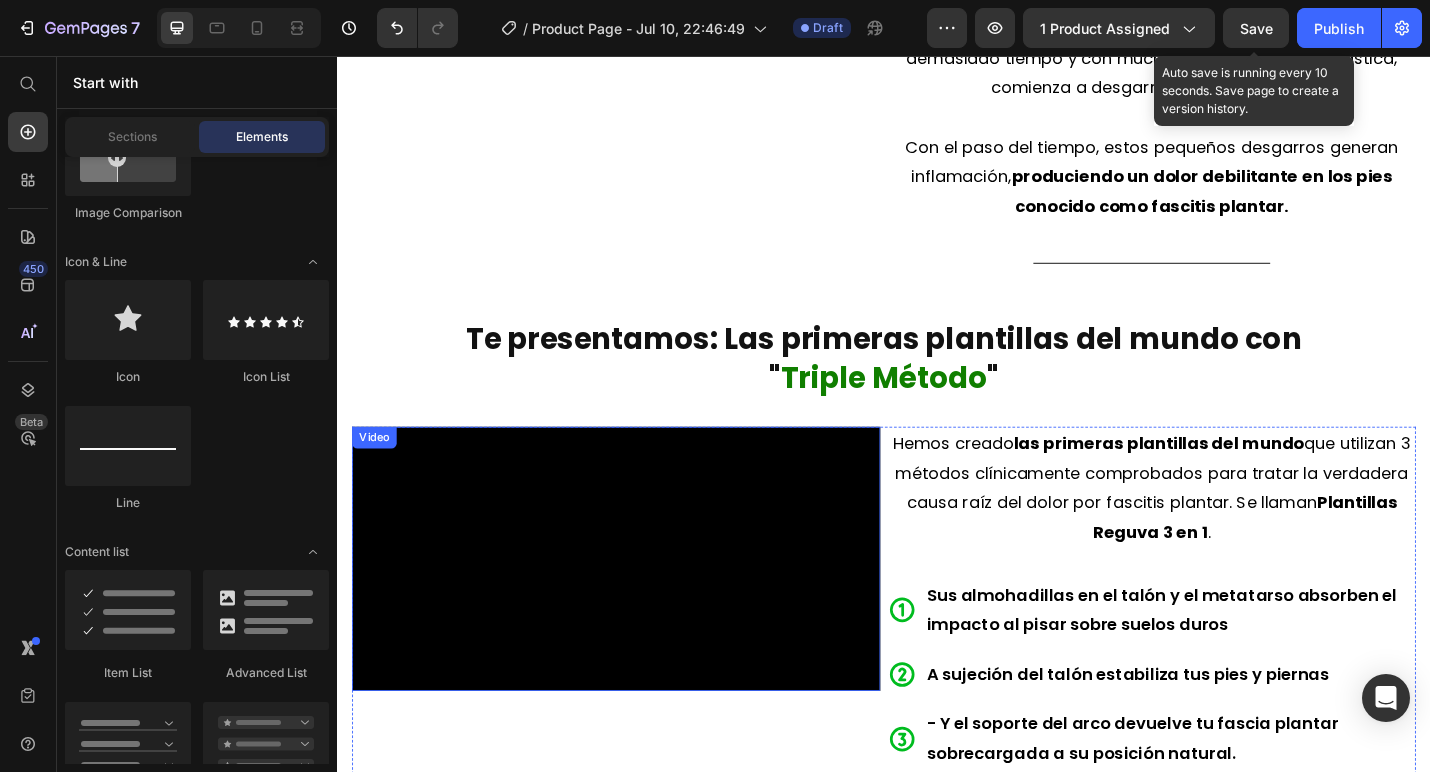 scroll, scrollTop: 3225, scrollLeft: 0, axis: vertical 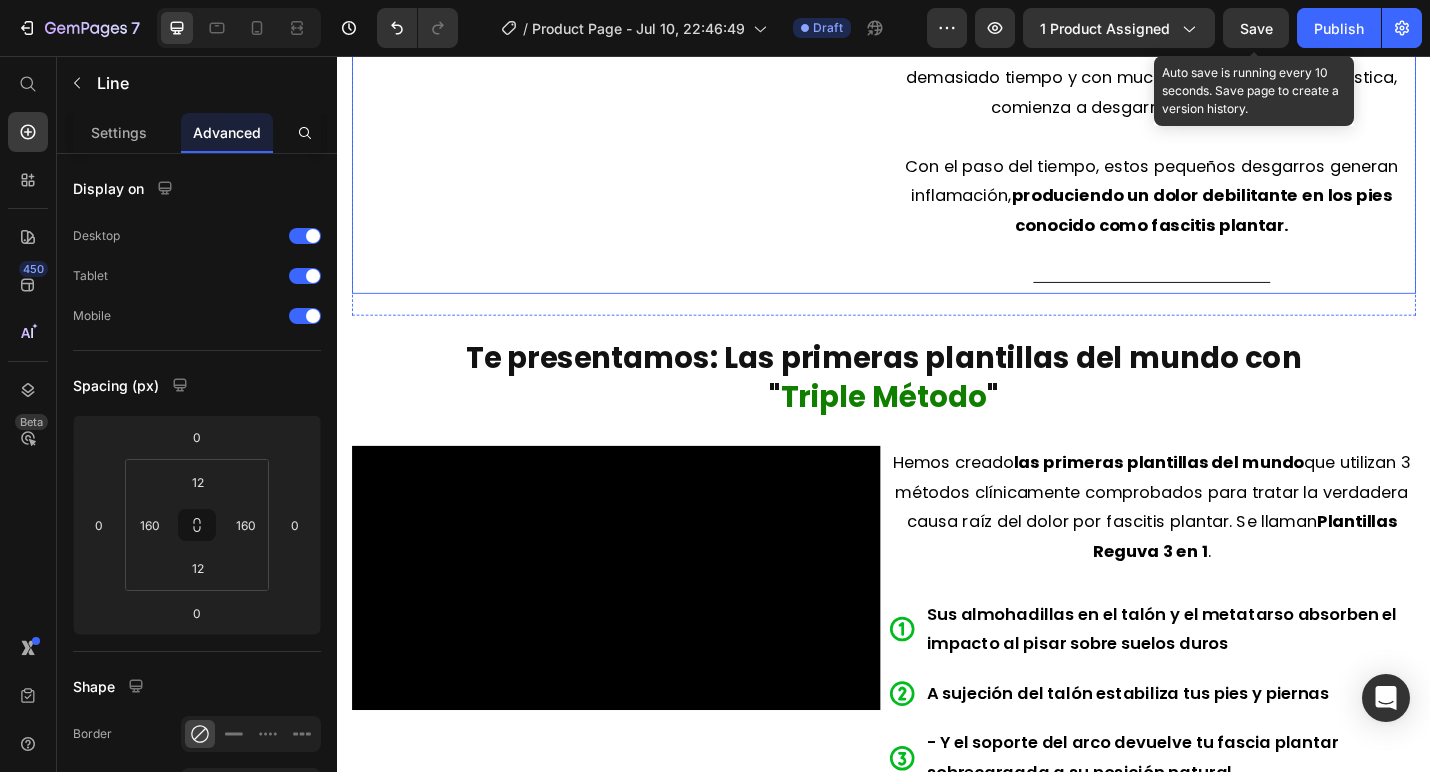 click on "Title Line" at bounding box center (1231, 304) 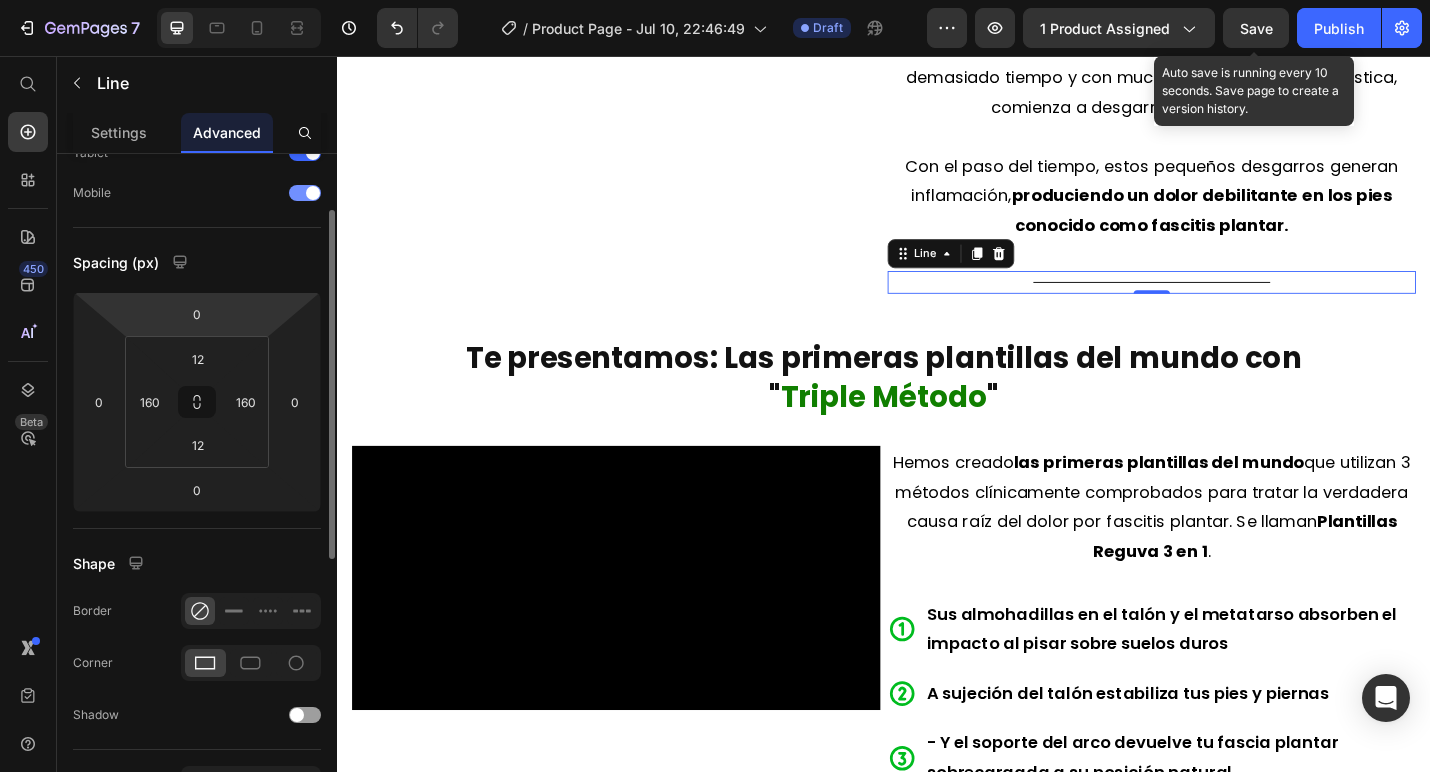 scroll, scrollTop: 131, scrollLeft: 0, axis: vertical 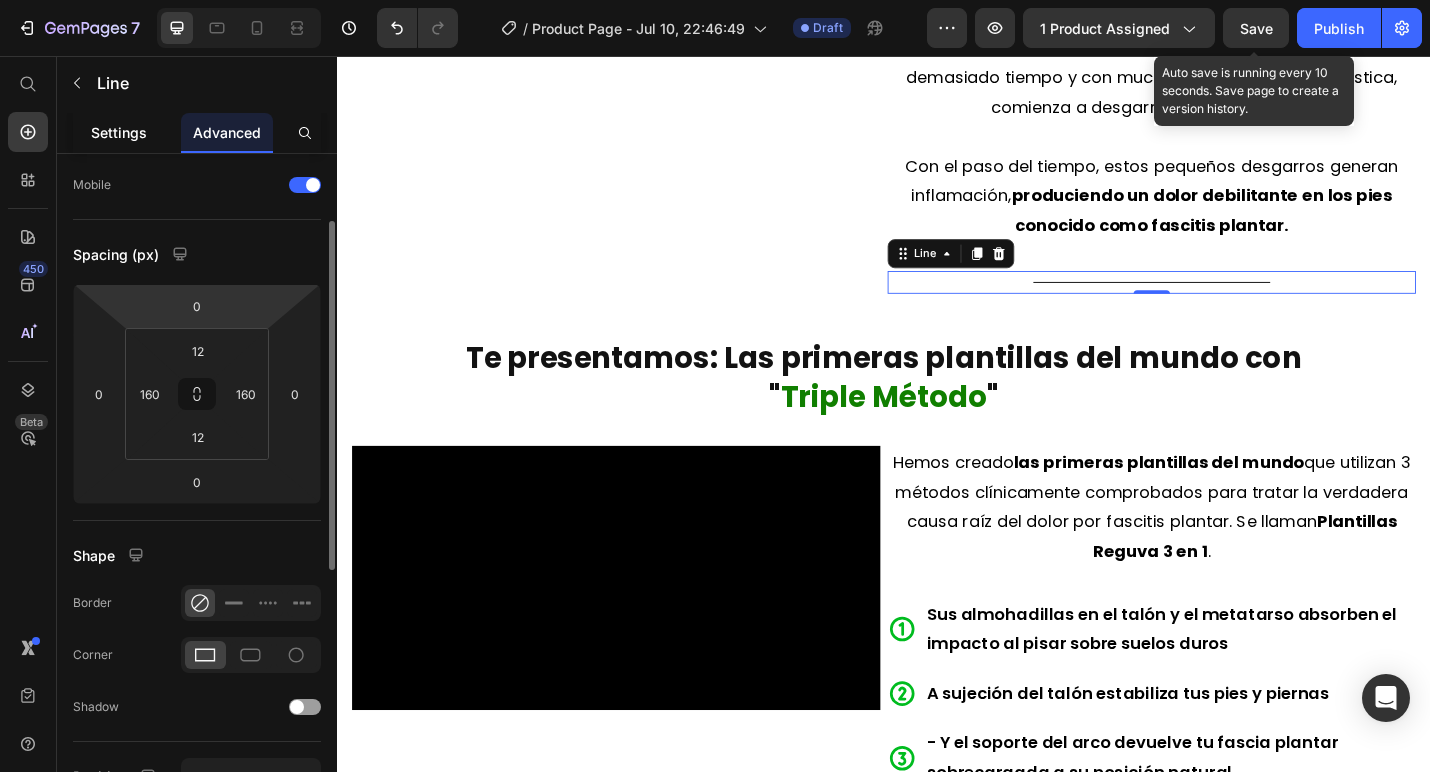 click on "Settings" at bounding box center [119, 132] 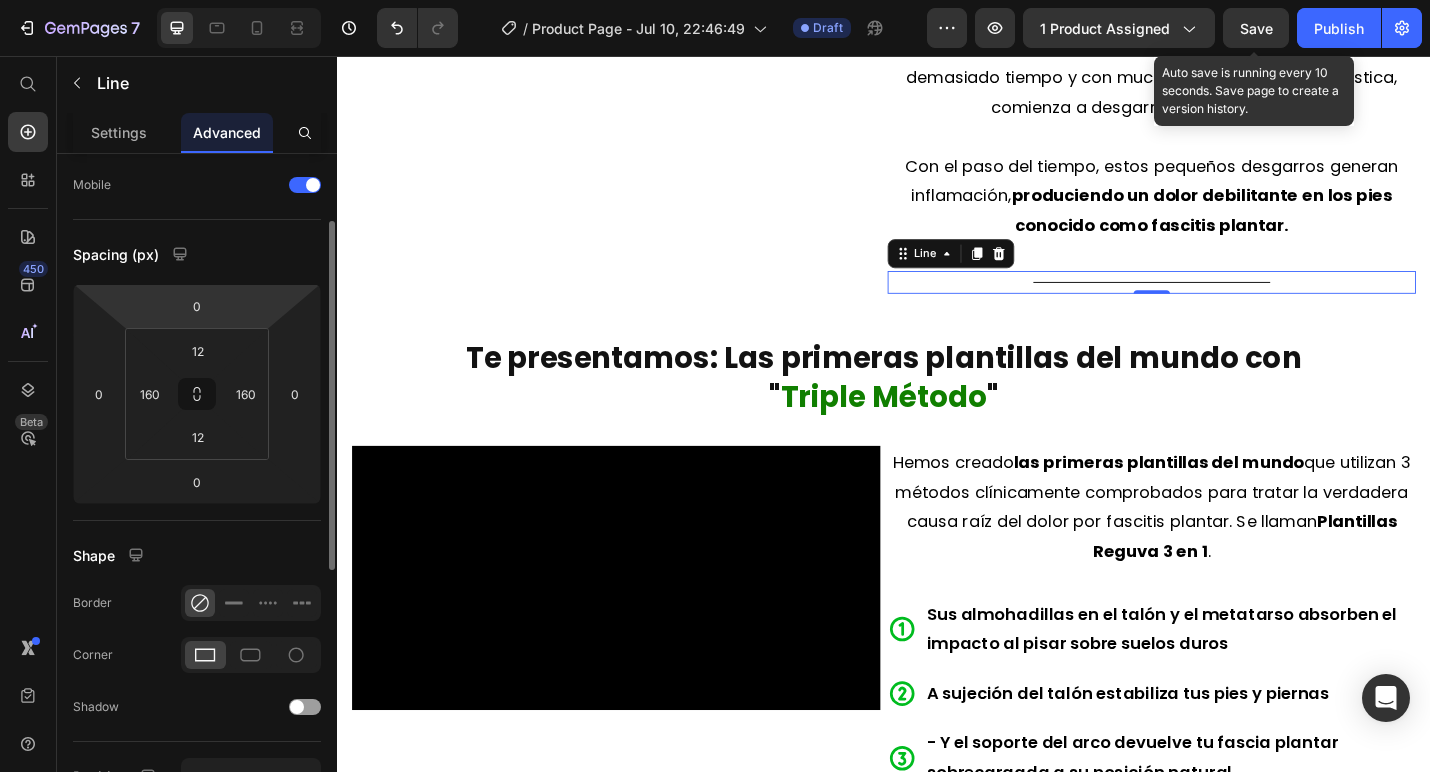 scroll, scrollTop: 0, scrollLeft: 0, axis: both 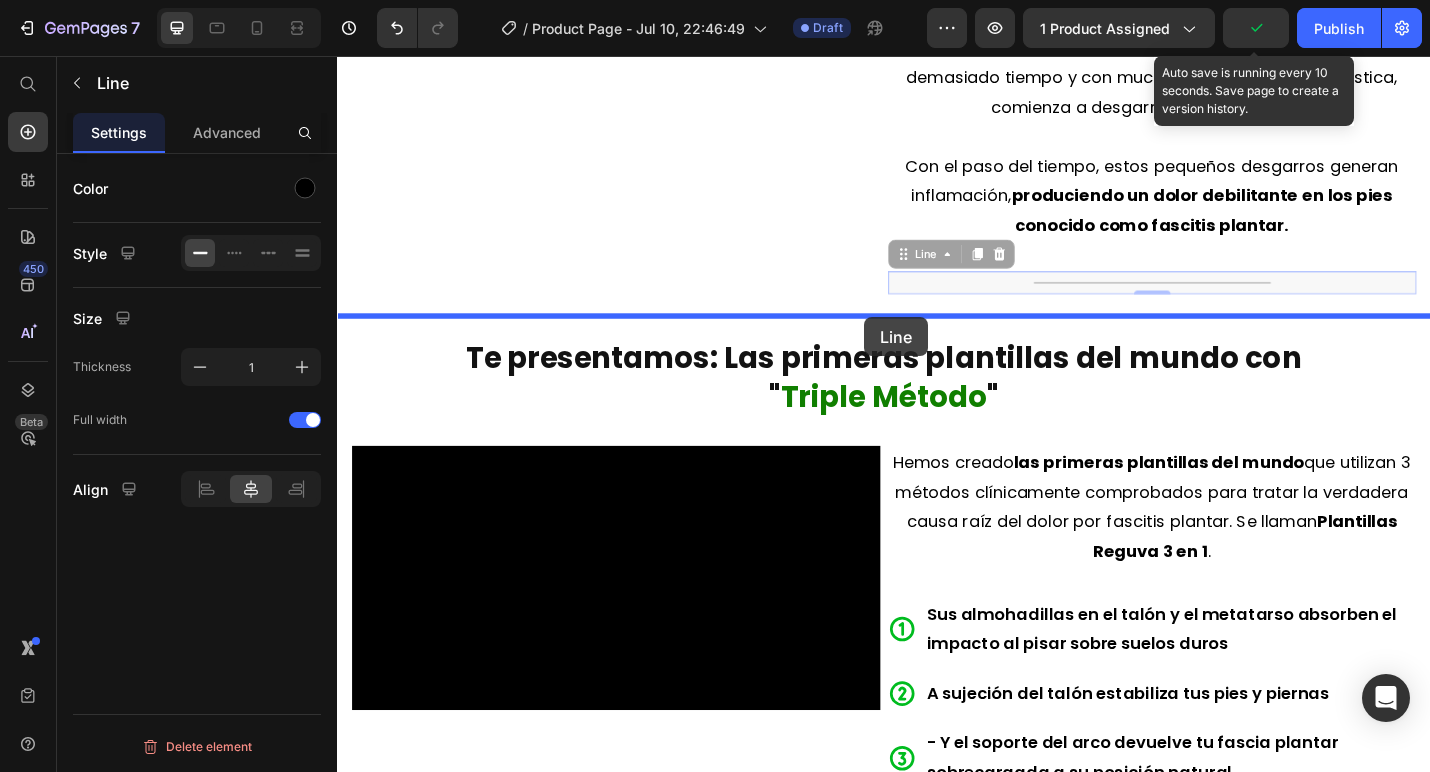 drag, startPoint x: 1141, startPoint y: 303, endPoint x: 916, endPoint y: 343, distance: 228.5279 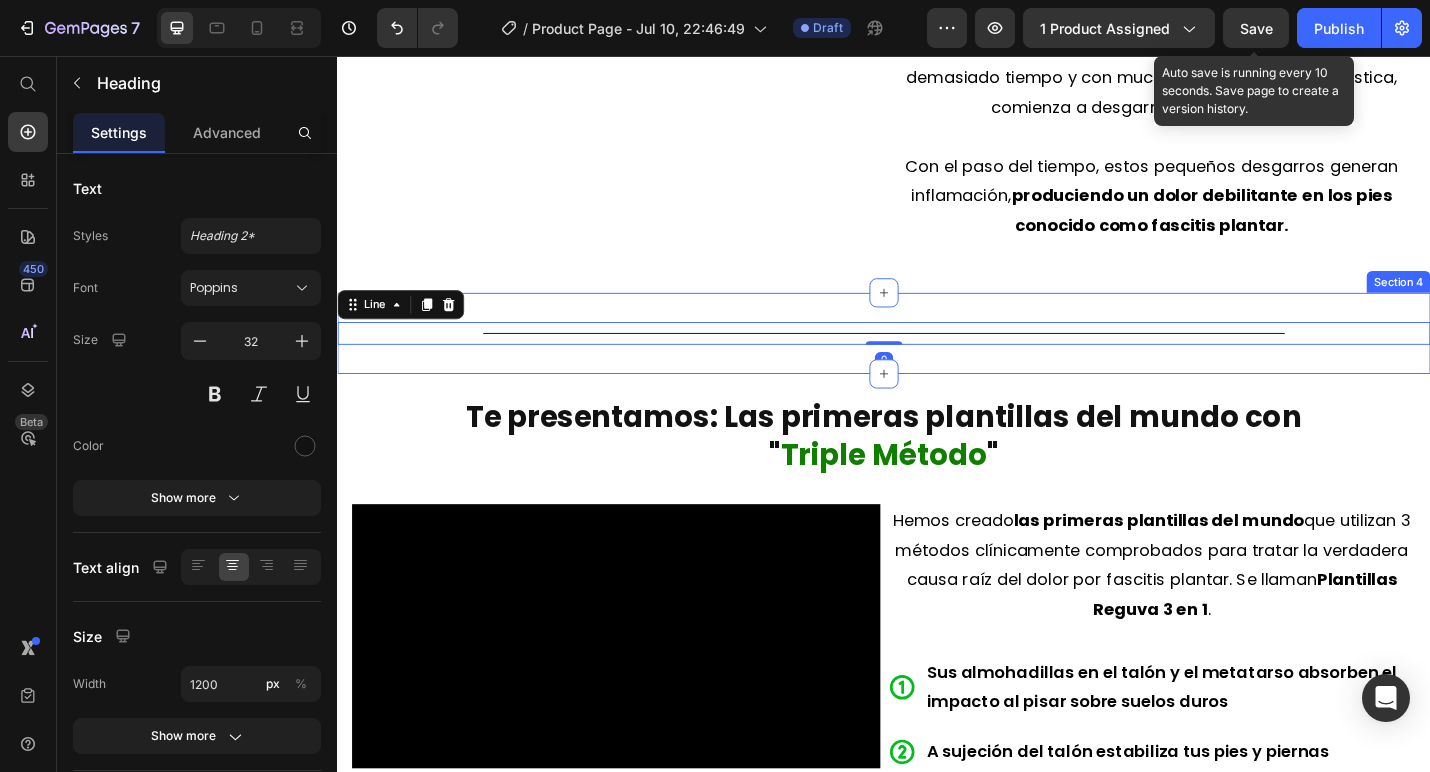 click on "Te presentamos: Las primeras plantillas del mundo con" at bounding box center [937, 451] 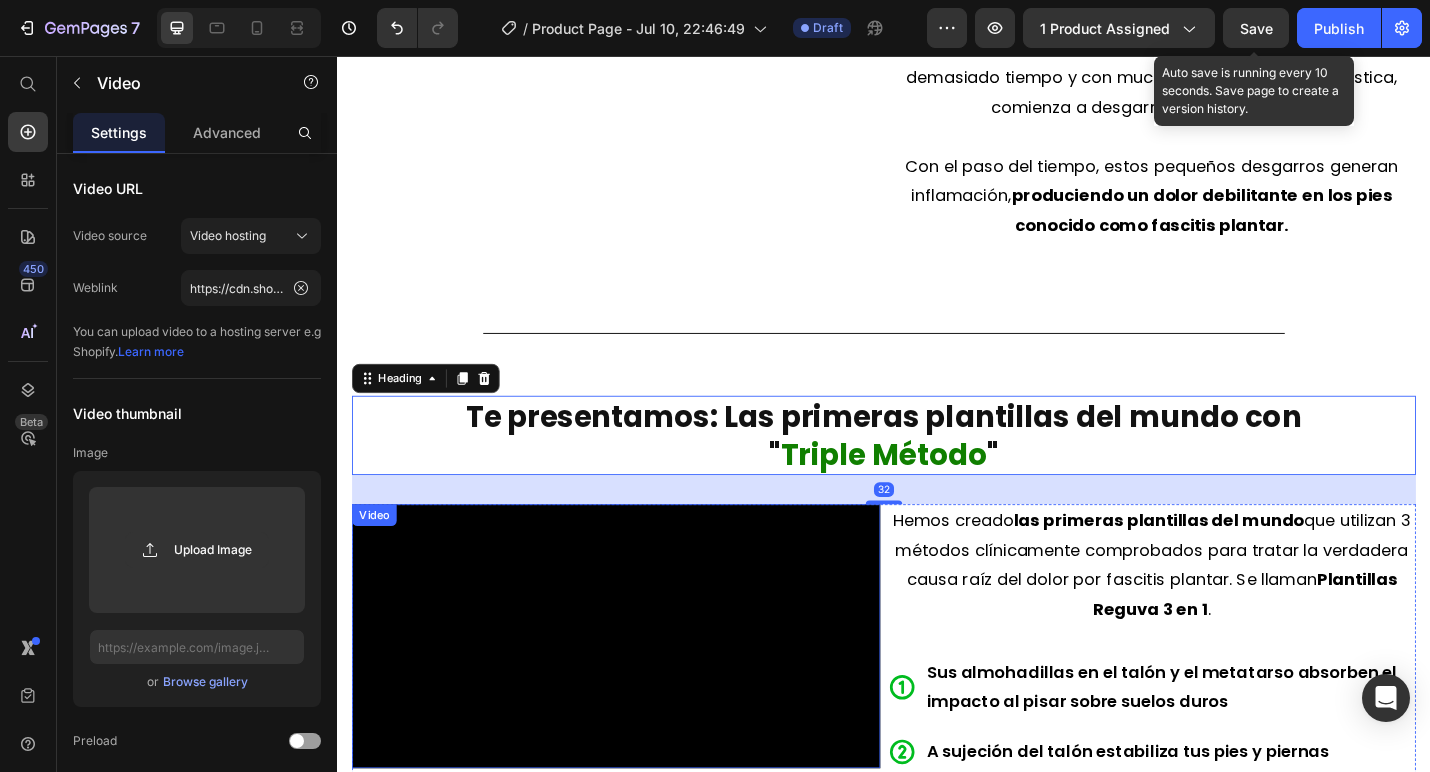click at bounding box center (643, 693) 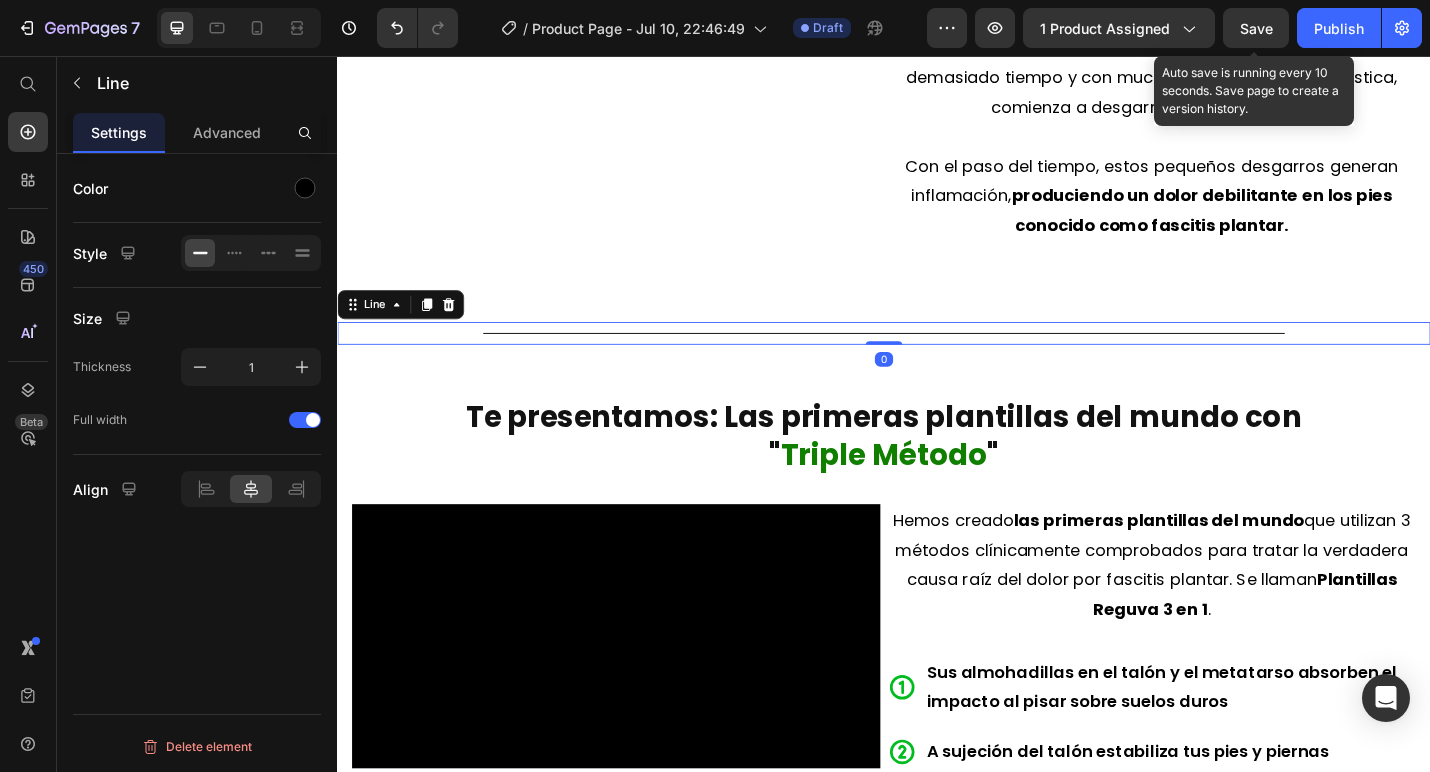click on "Title Line   0" at bounding box center [937, 360] 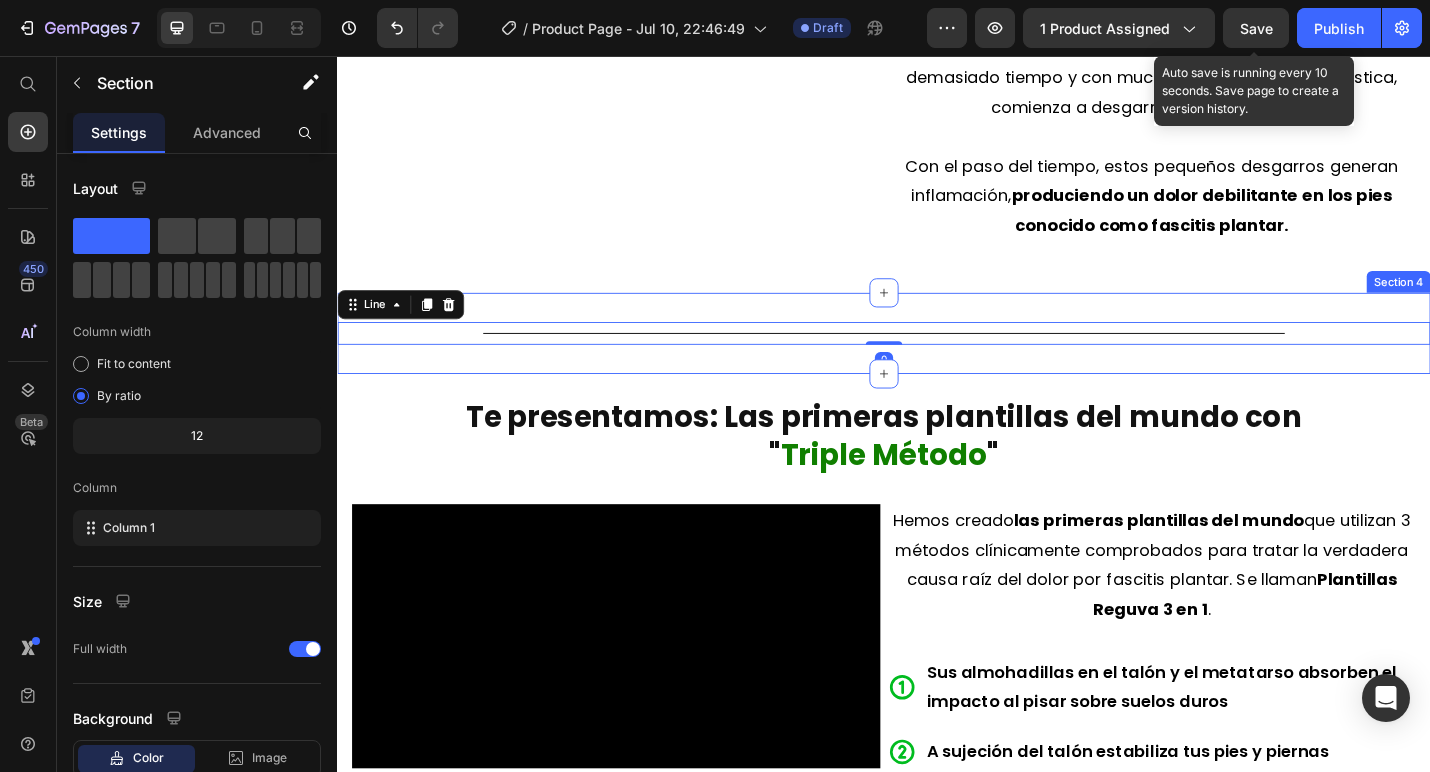 click on "Title Line   0 Section 4" at bounding box center [937, 360] 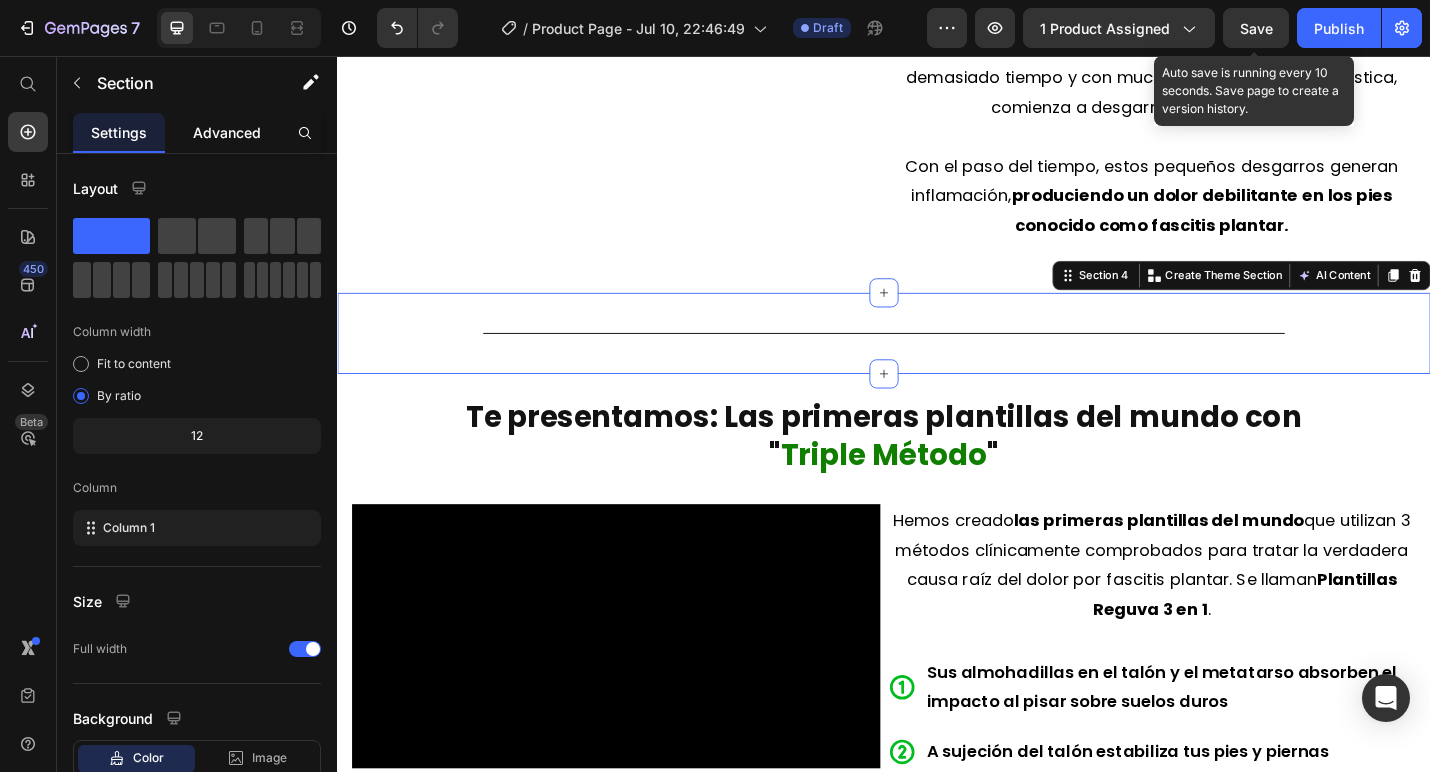 click on "Advanced" 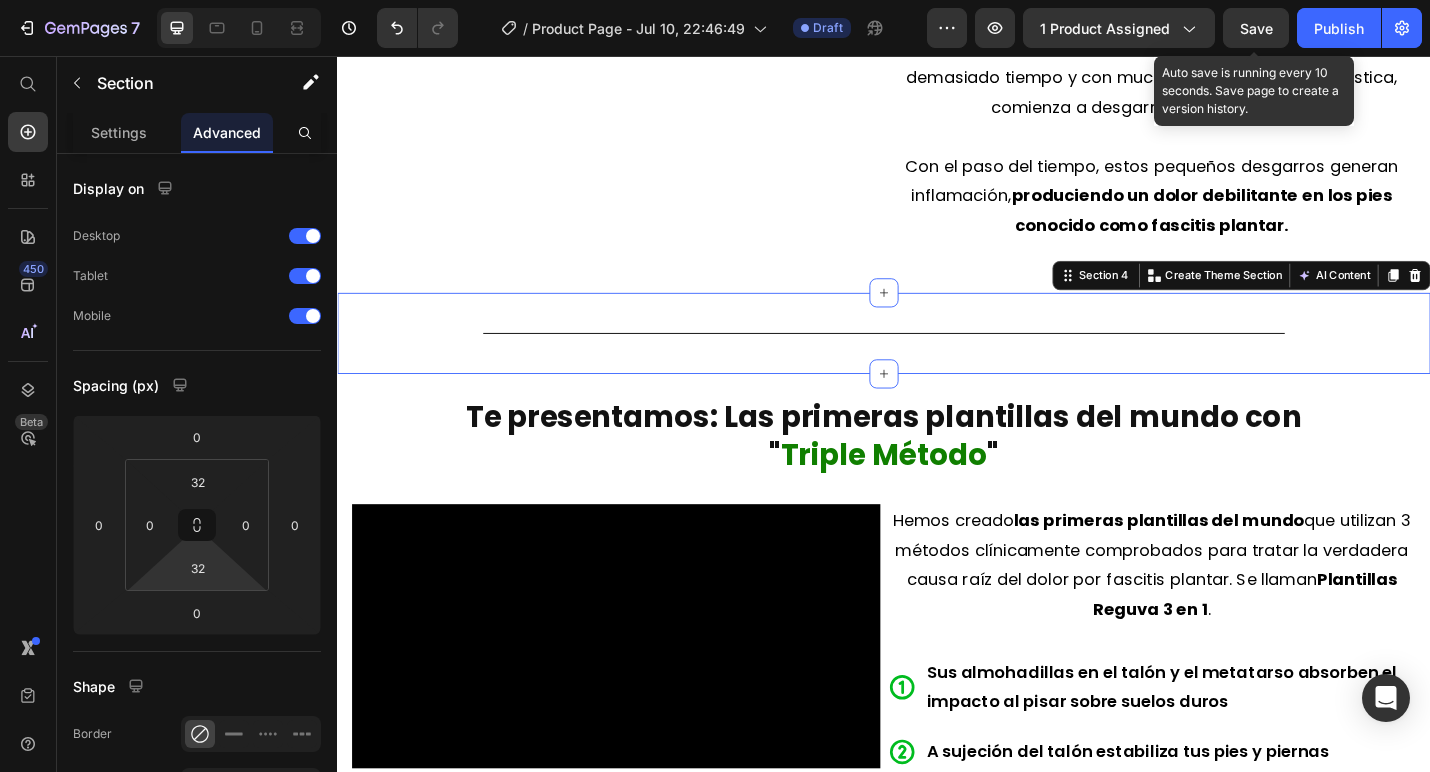 click on "32" at bounding box center [198, 568] 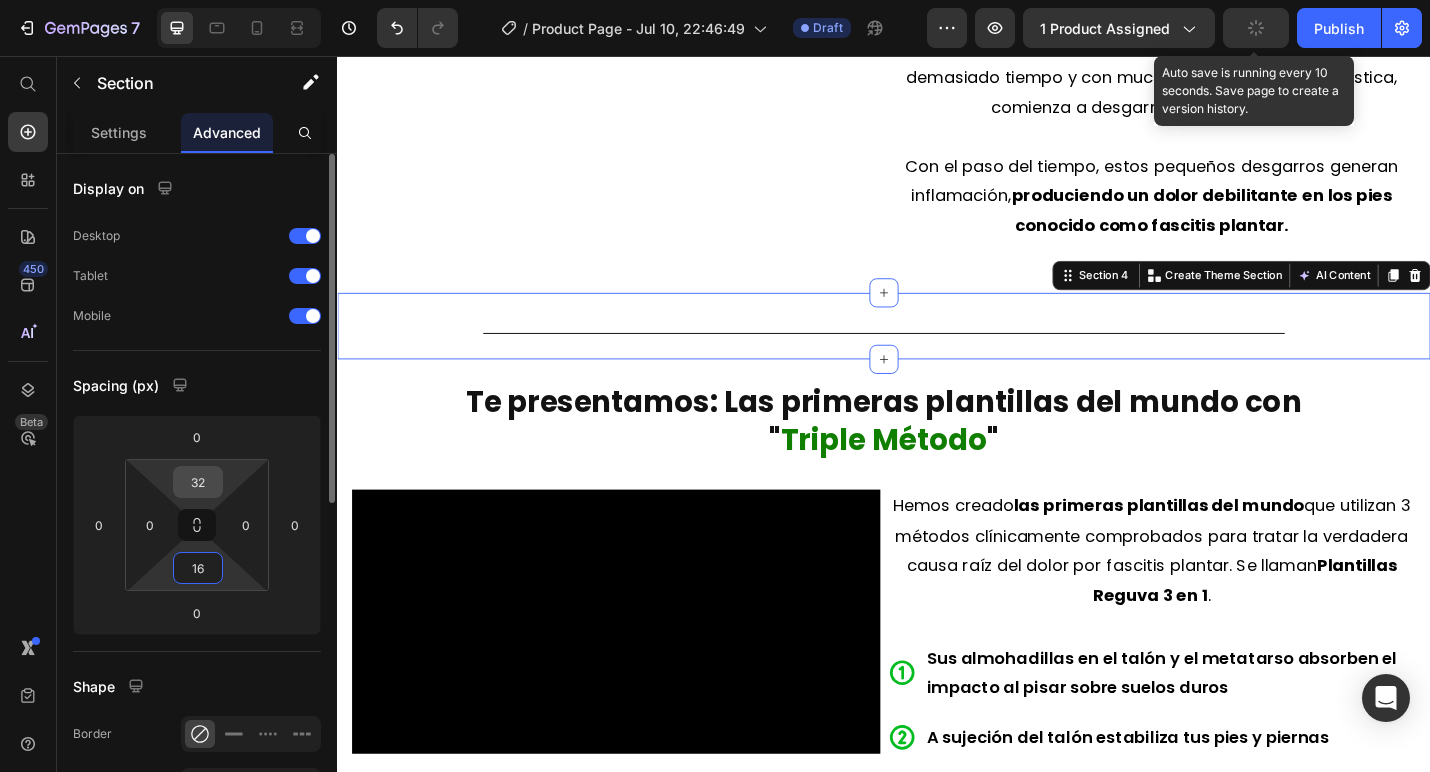 type on "16" 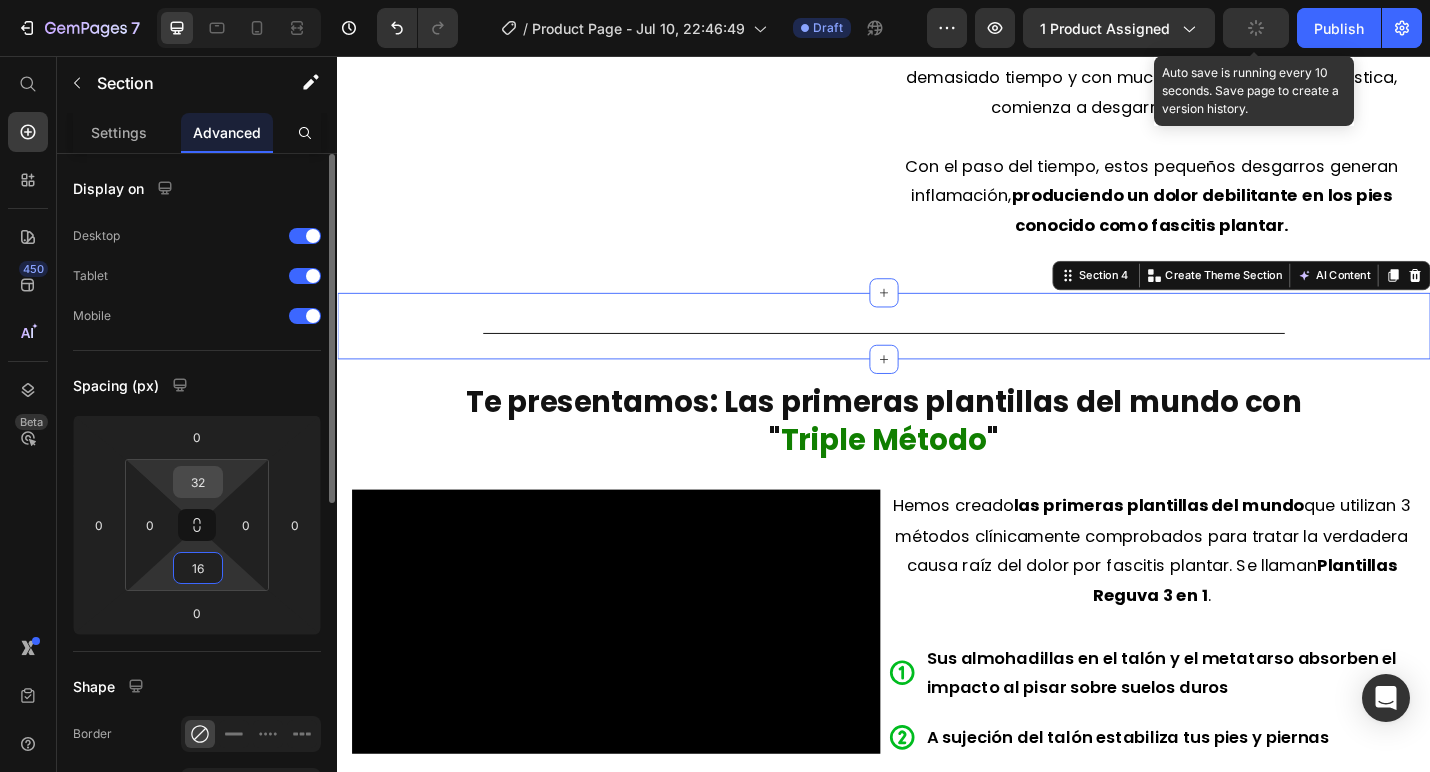 click on "32" at bounding box center [198, 482] 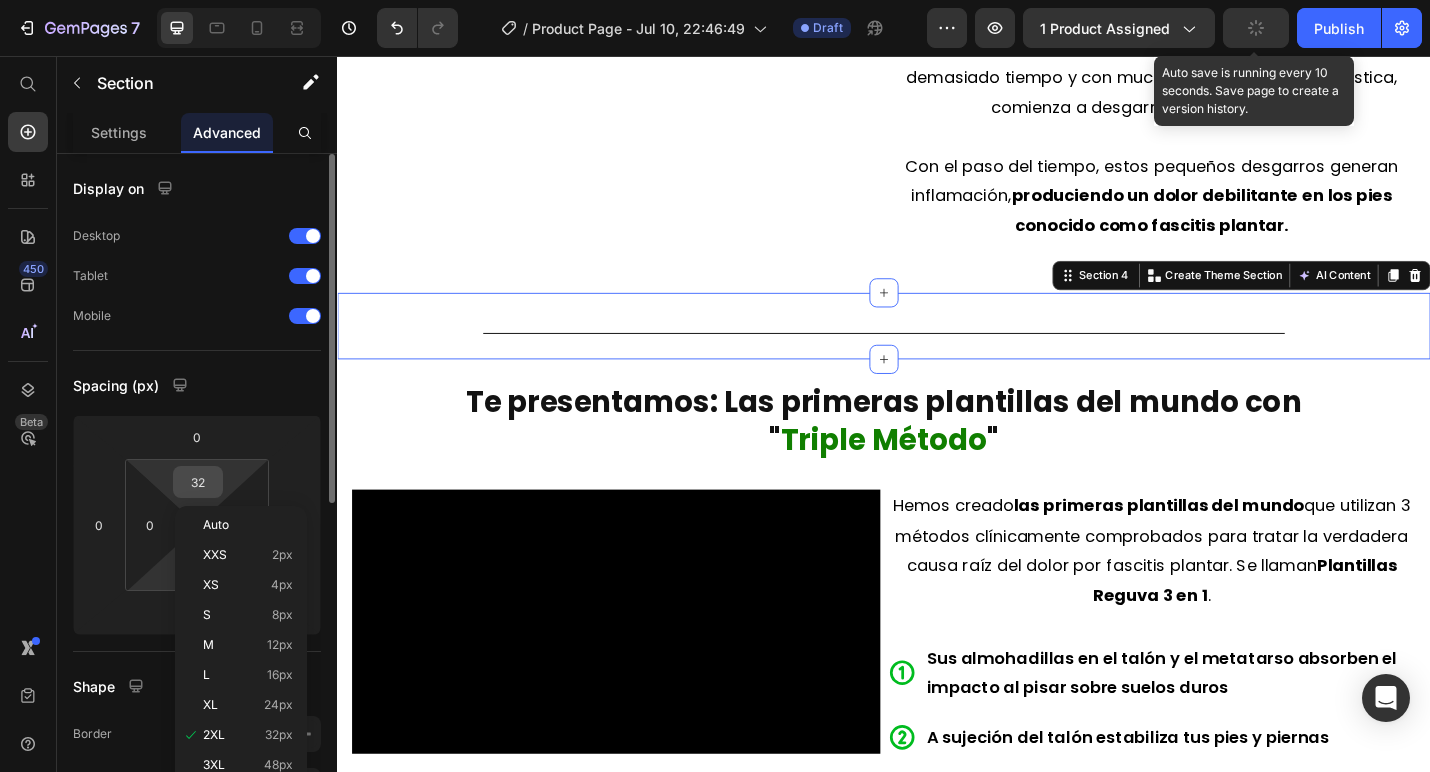 click on "32" at bounding box center (198, 482) 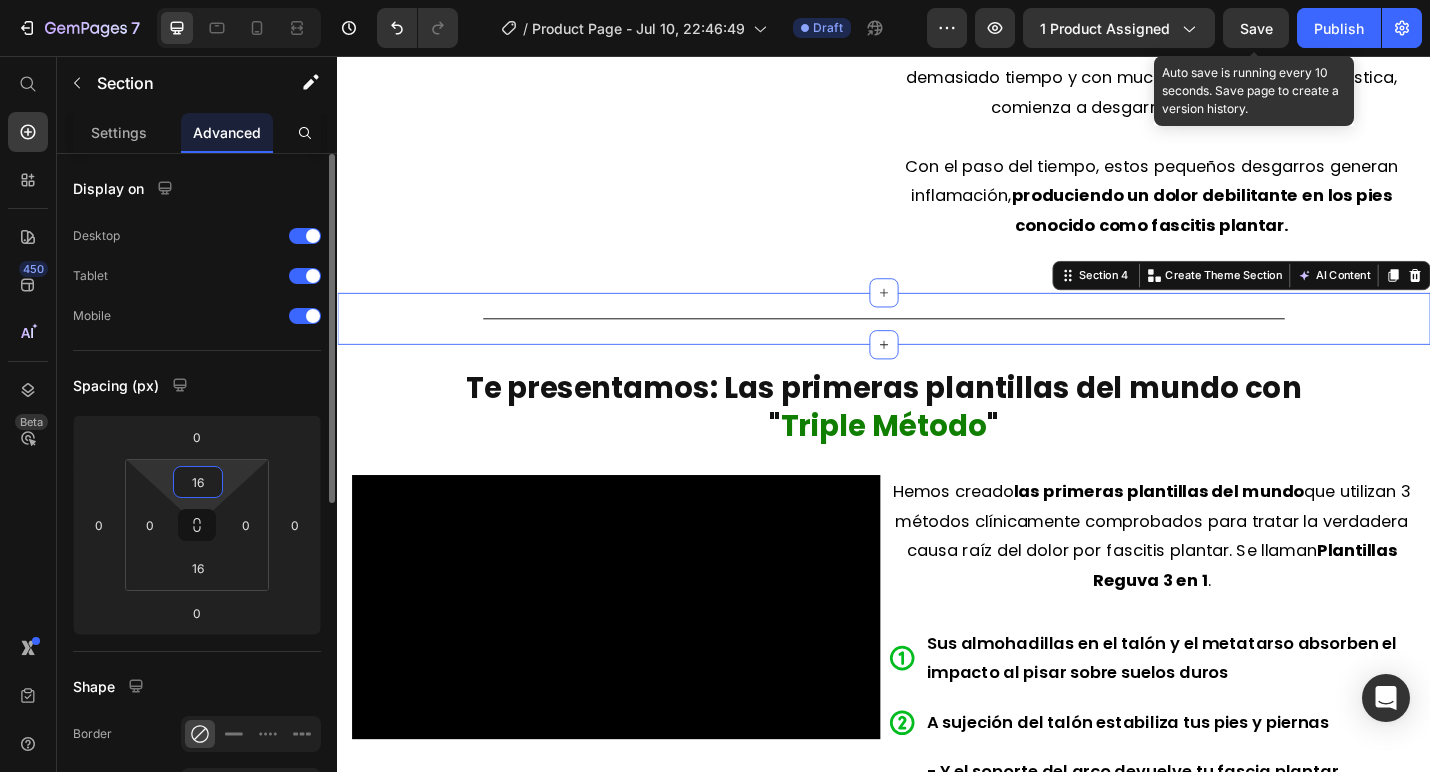 type on "16" 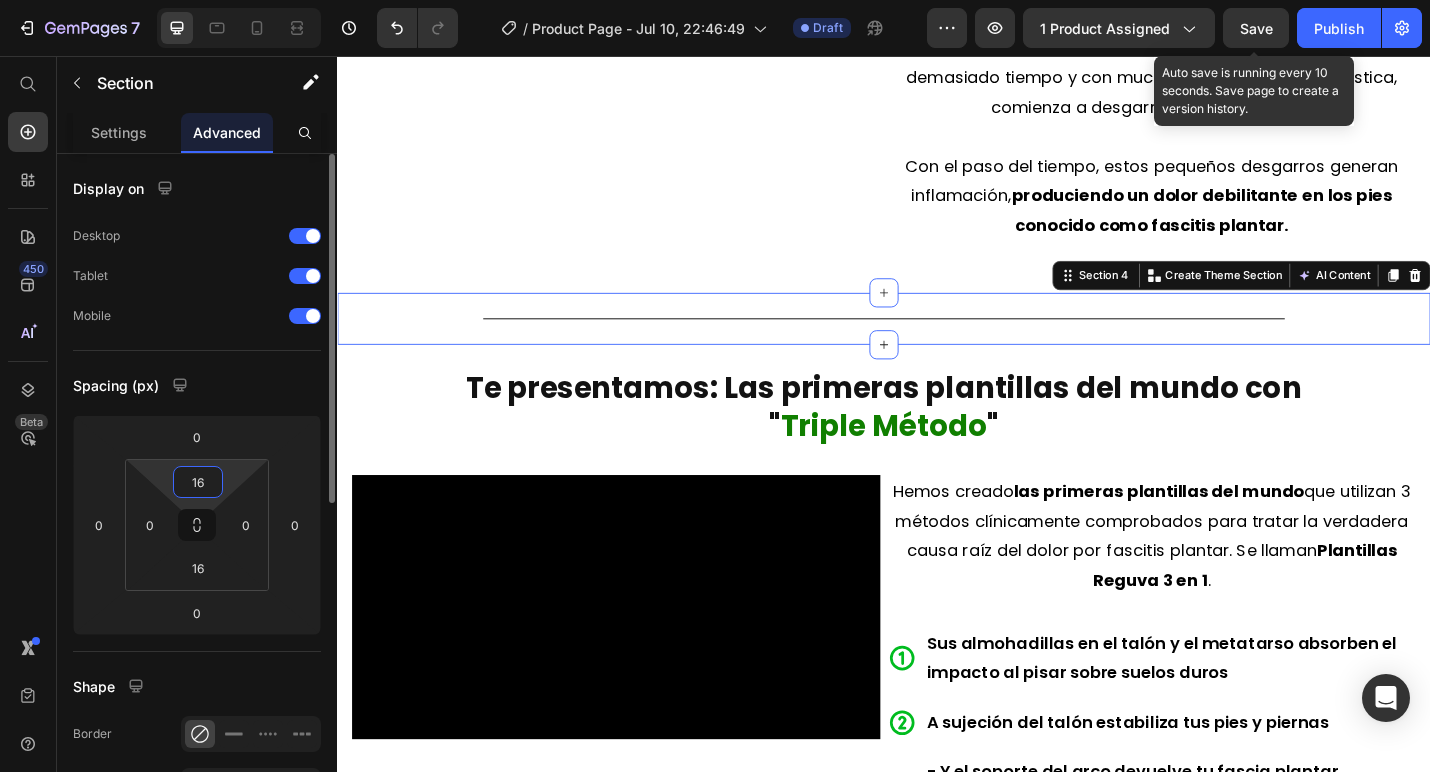 click on "Spacing (px)" at bounding box center (197, 385) 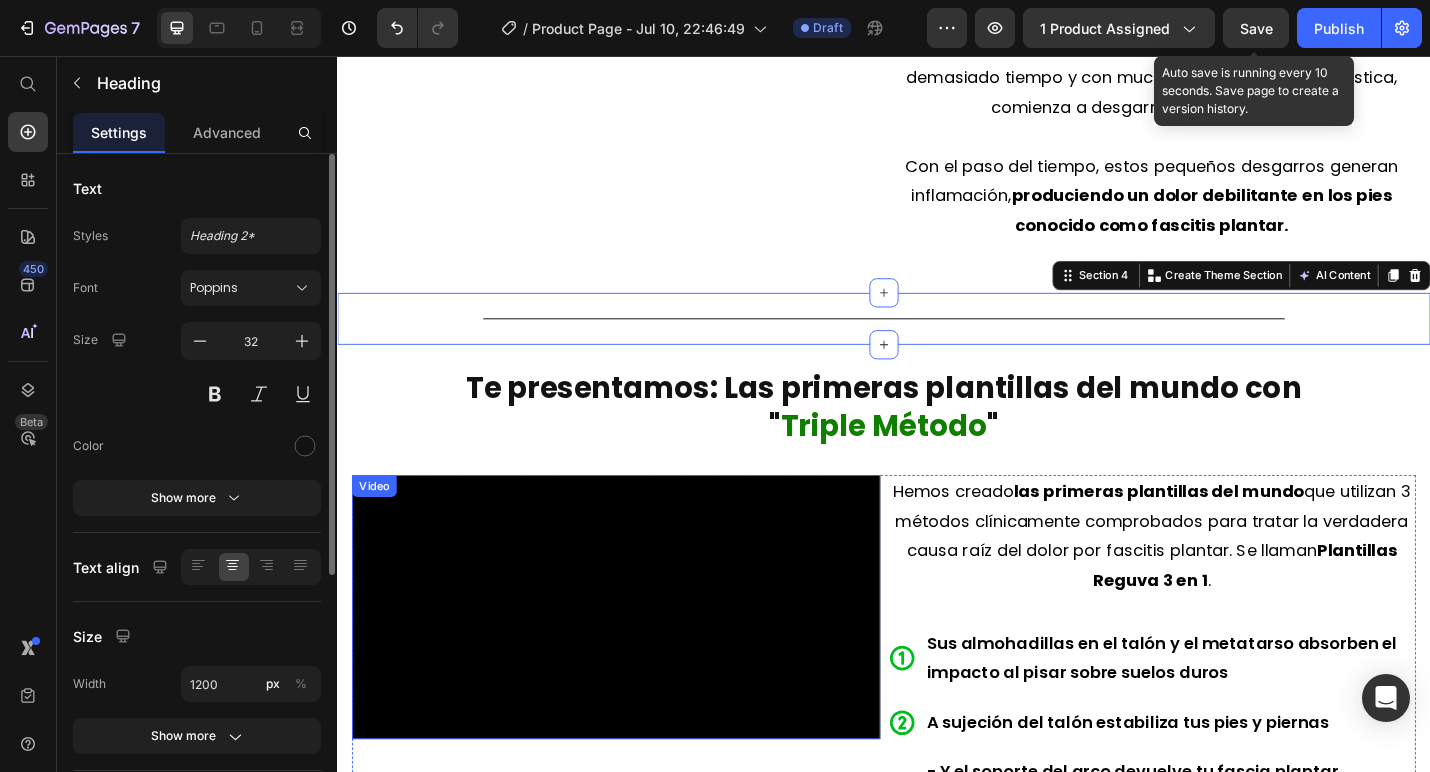 click on "Te presentamos: Las primeras plantillas del mundo con " Triple Método "" at bounding box center [937, 440] 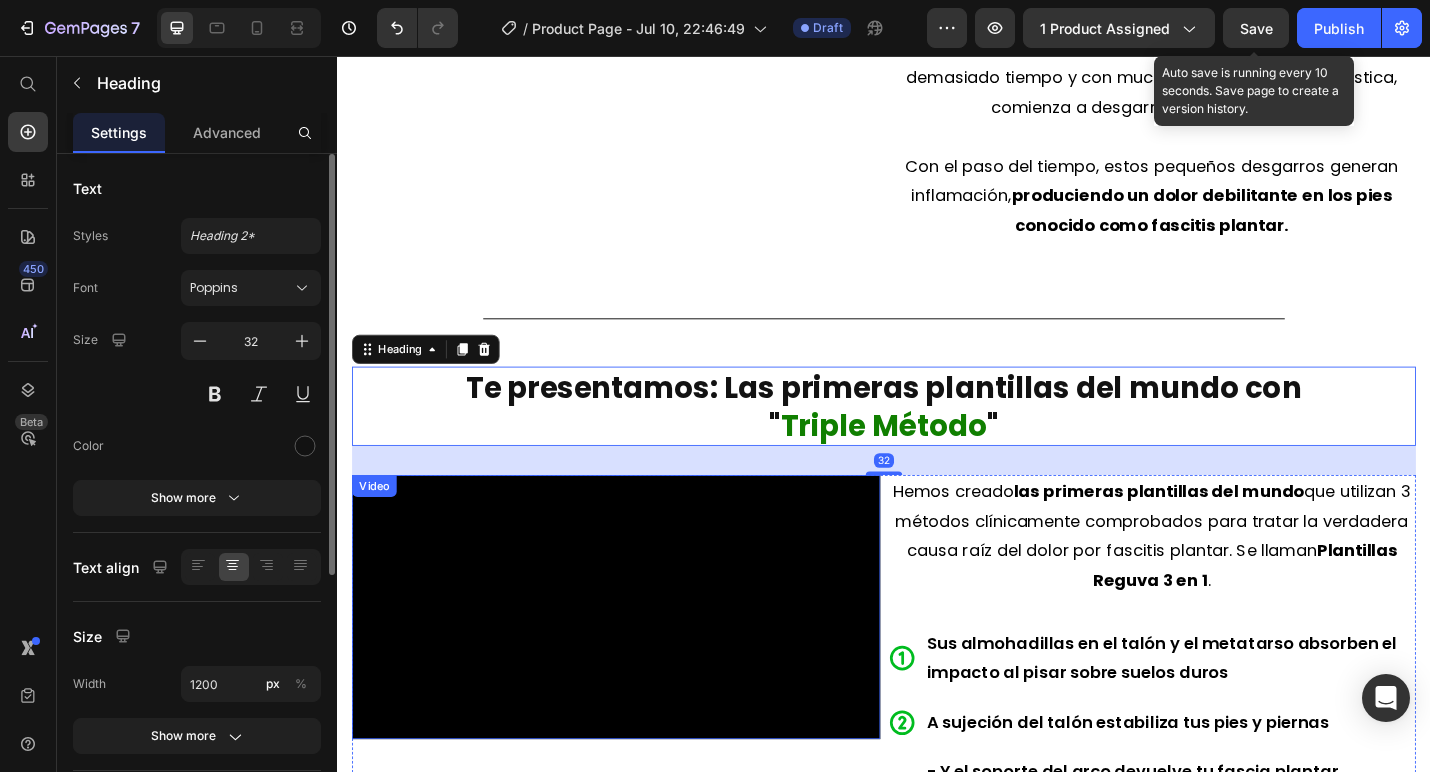 click at bounding box center (643, 661) 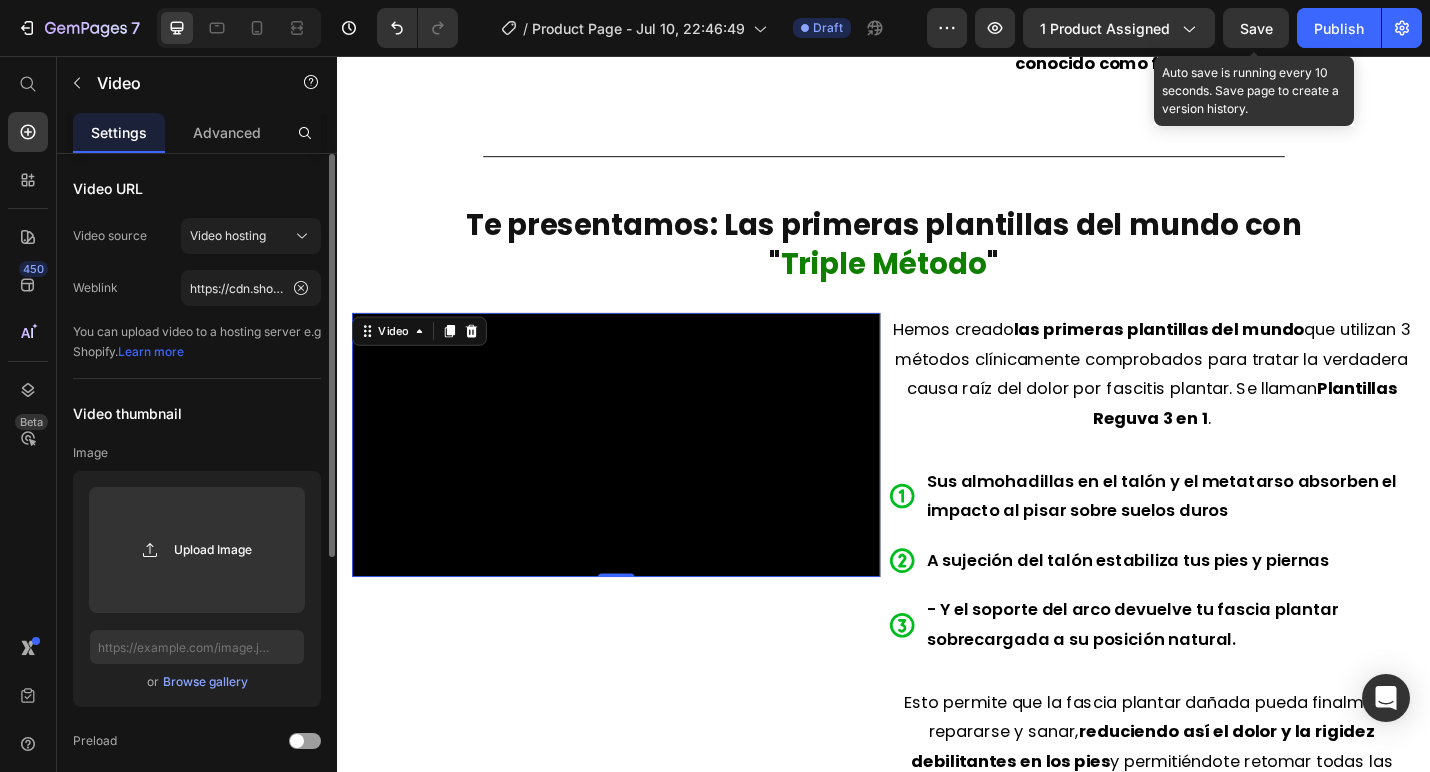 scroll, scrollTop: 3427, scrollLeft: 0, axis: vertical 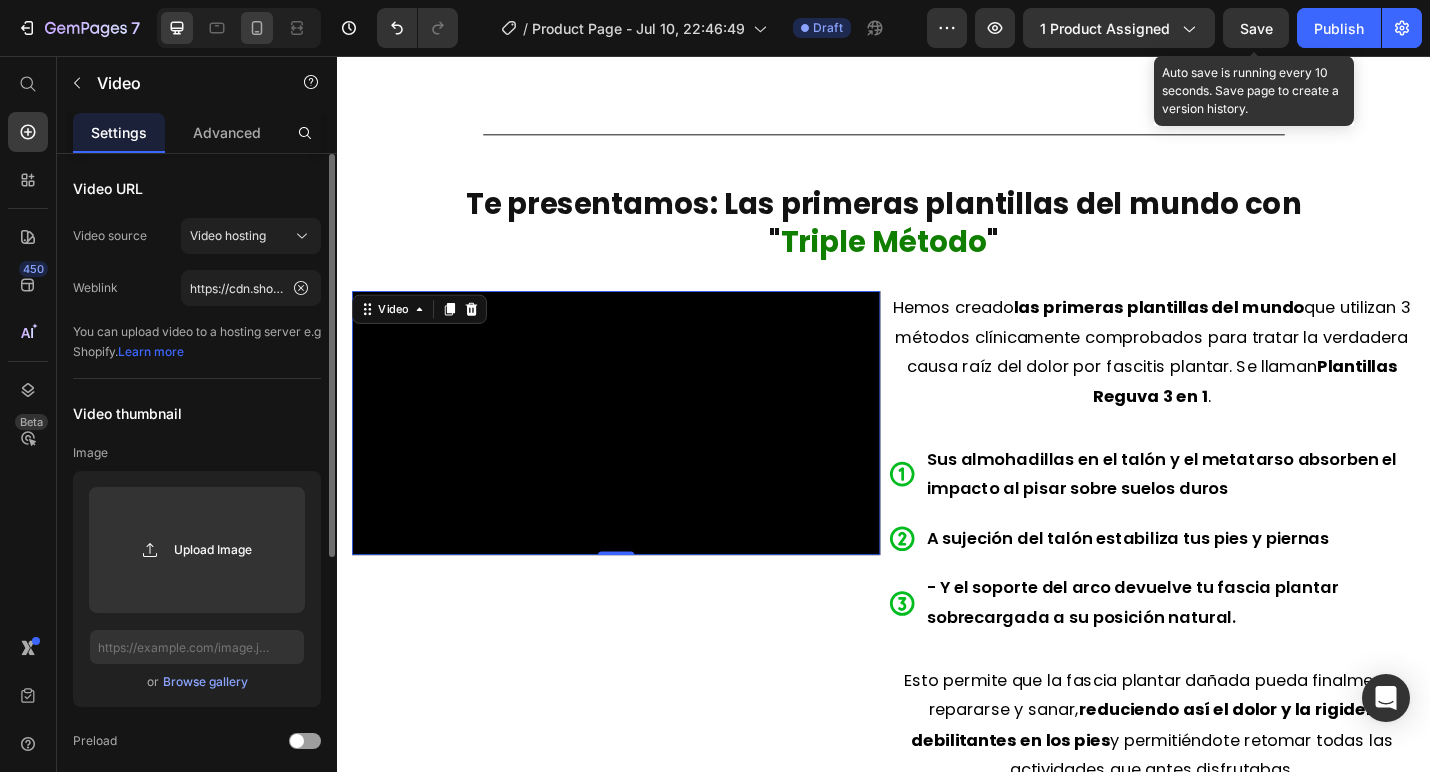 click 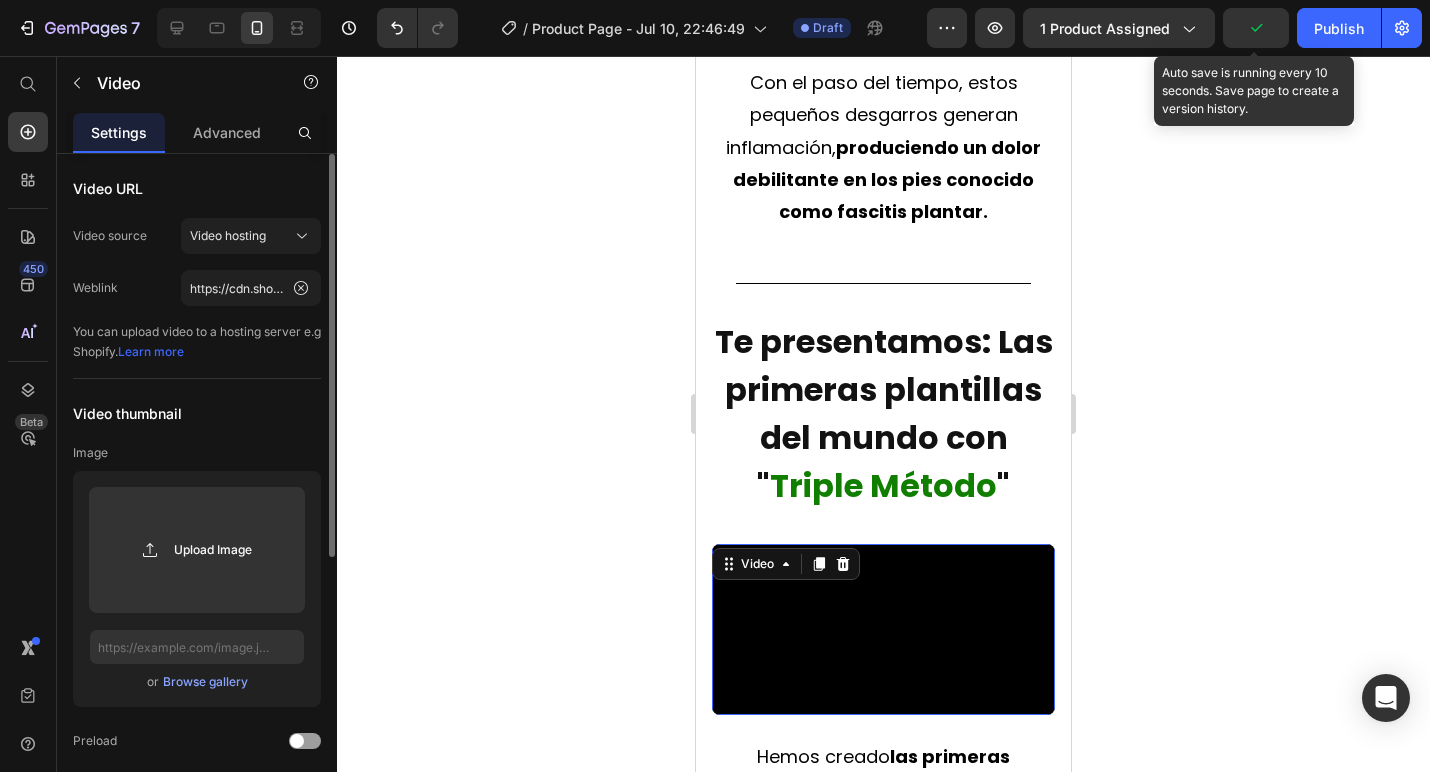 scroll, scrollTop: 3820, scrollLeft: 0, axis: vertical 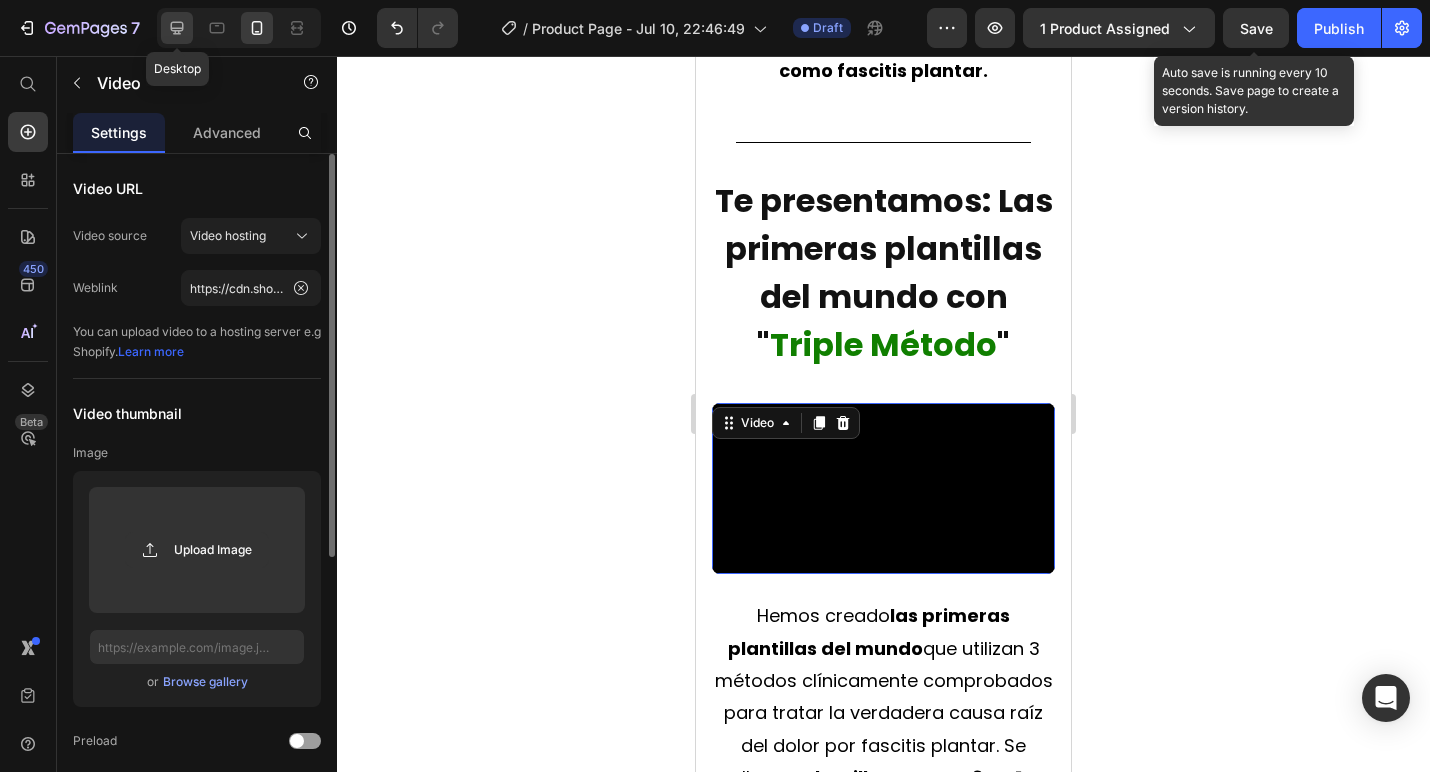 click 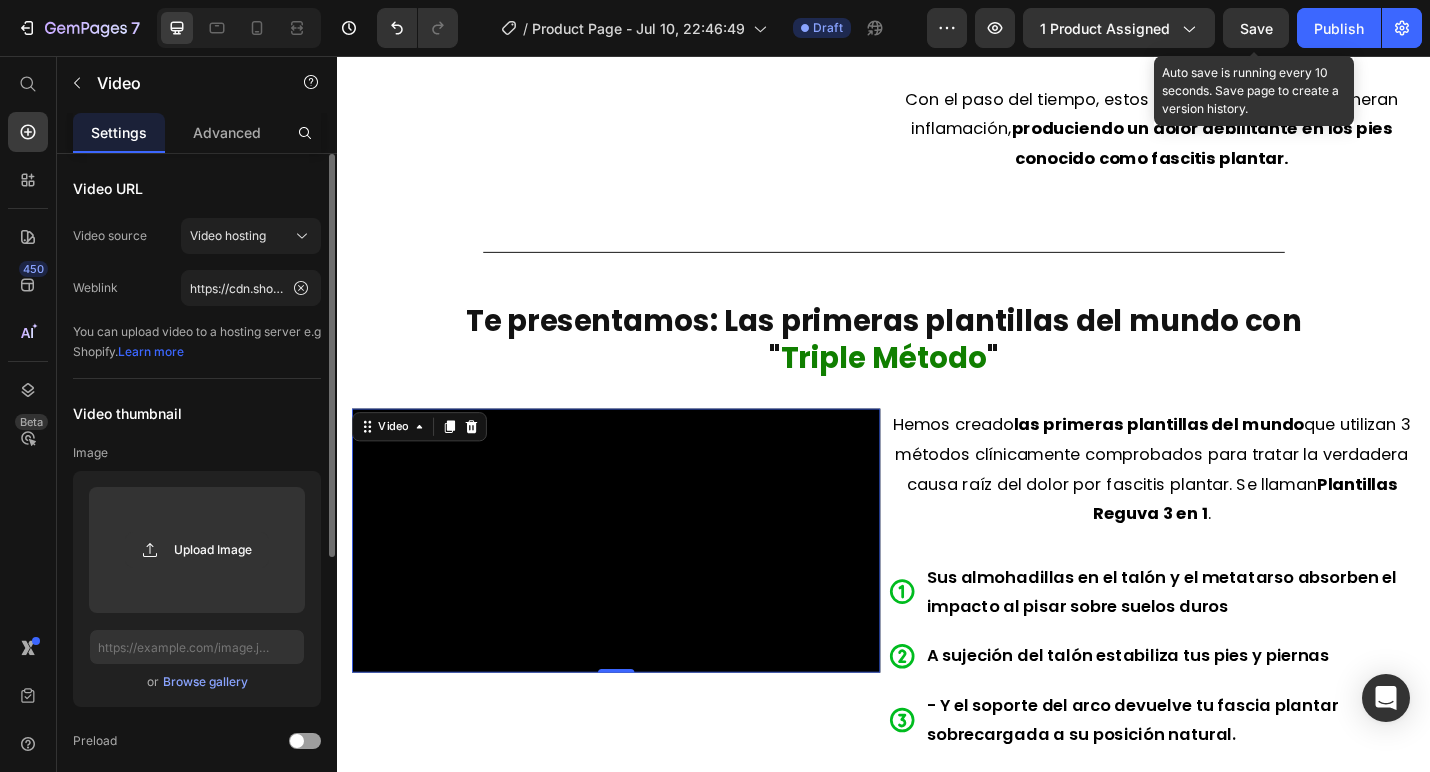scroll, scrollTop: 2803, scrollLeft: 0, axis: vertical 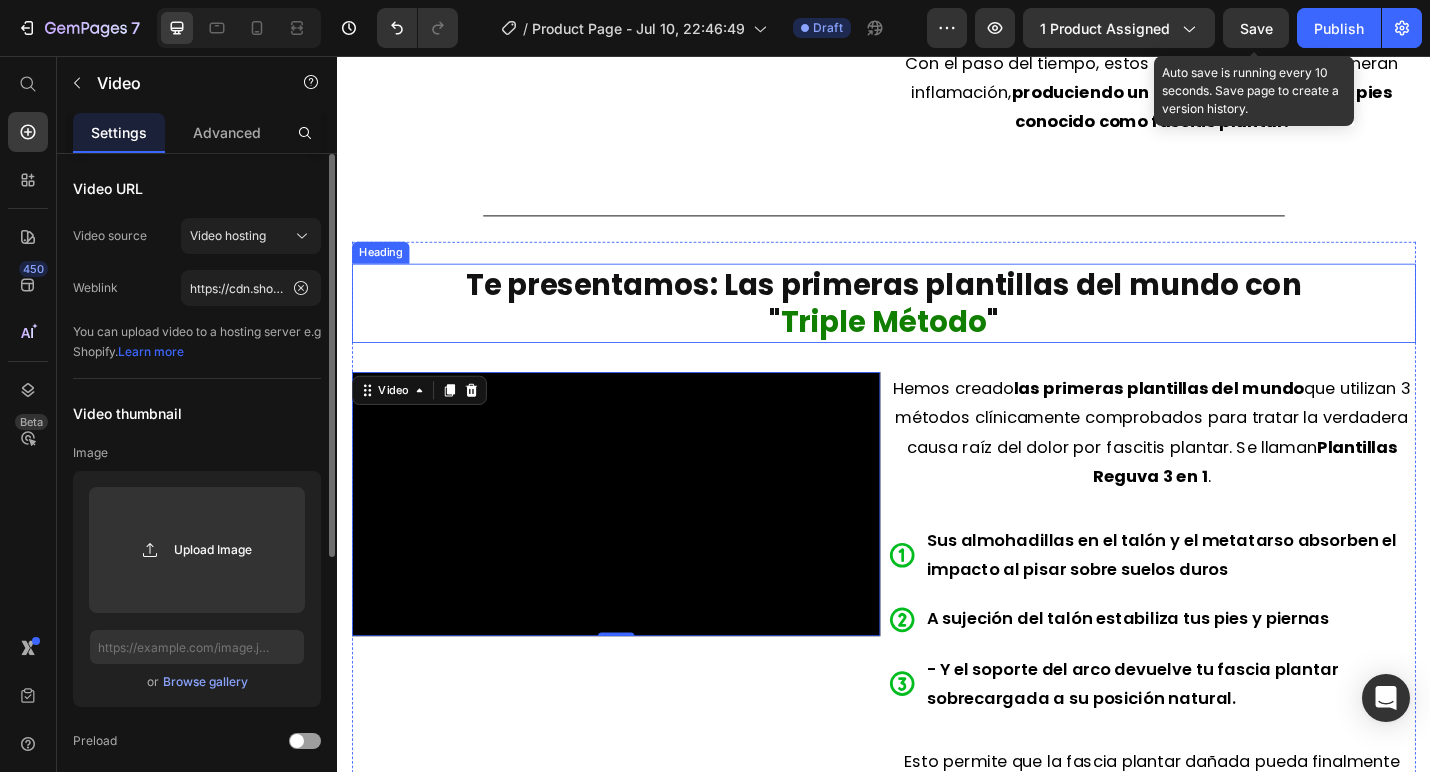 click on "Triple Método" at bounding box center [937, 347] 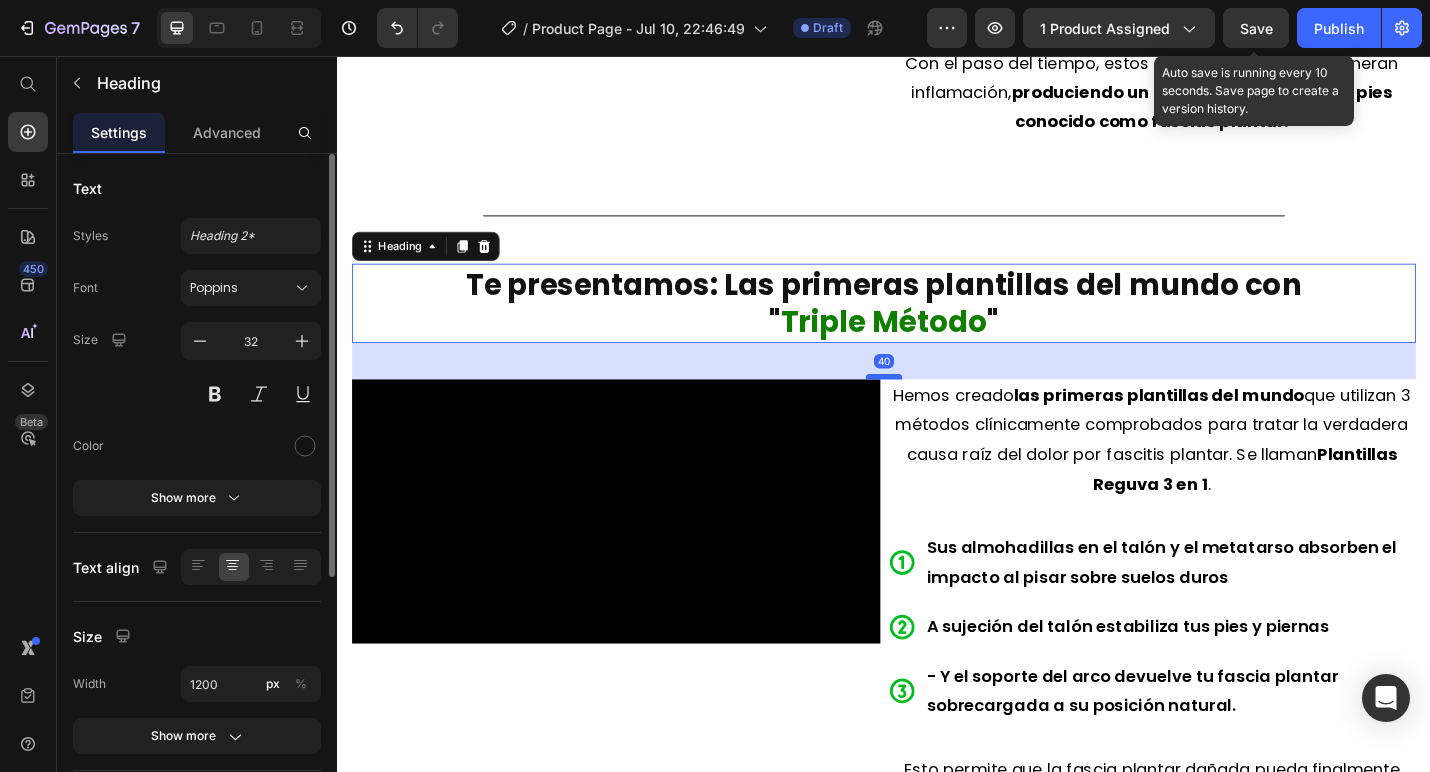 click at bounding box center [937, 408] 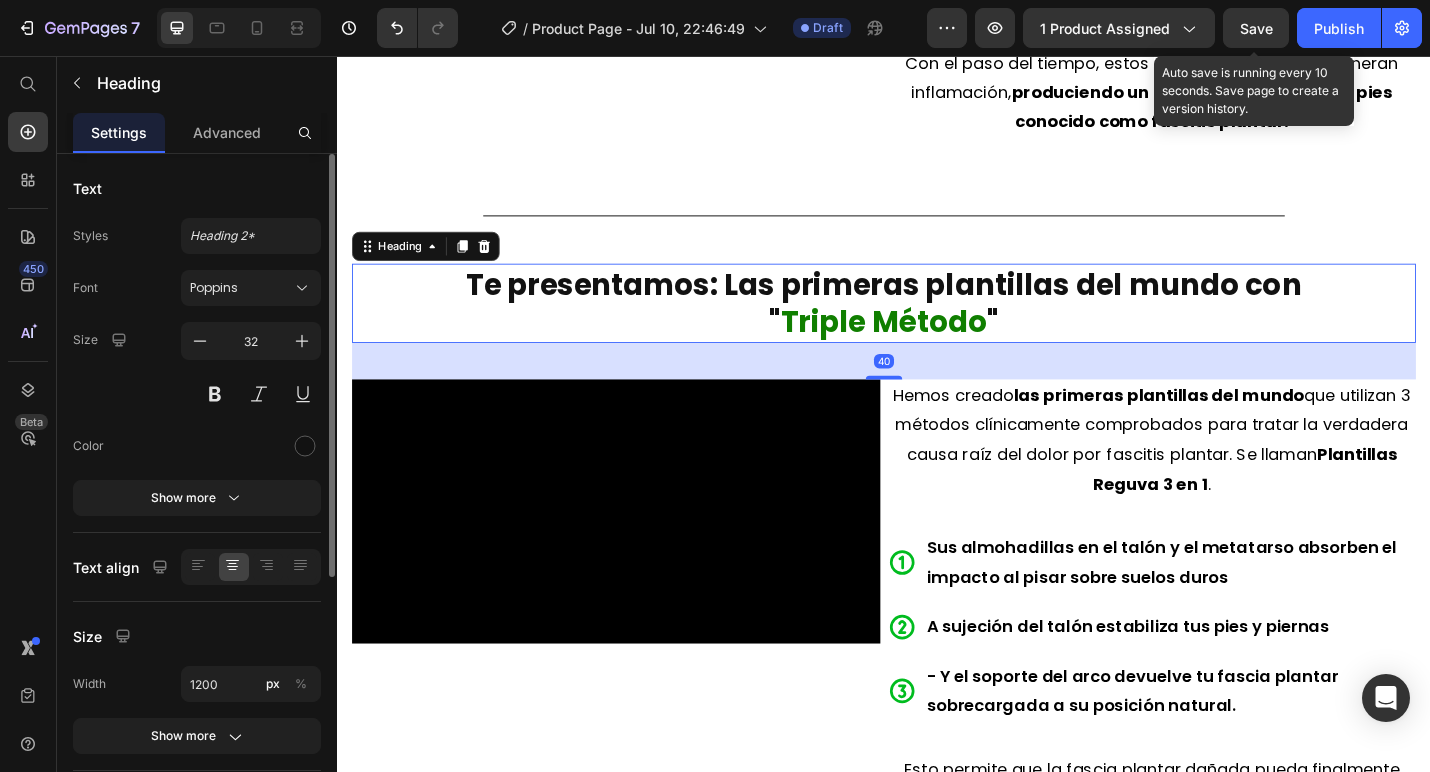 click at bounding box center [643, 556] 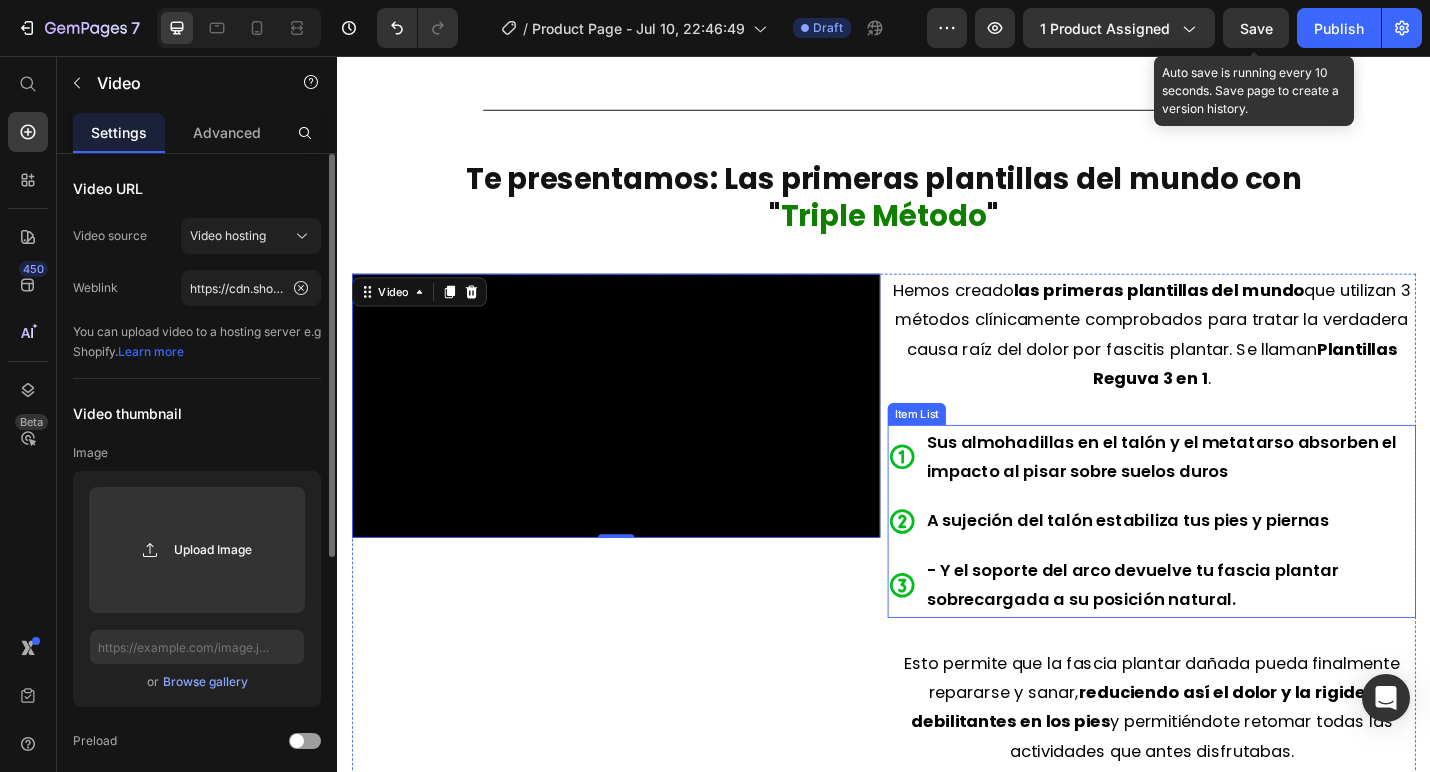 scroll, scrollTop: 2945, scrollLeft: 0, axis: vertical 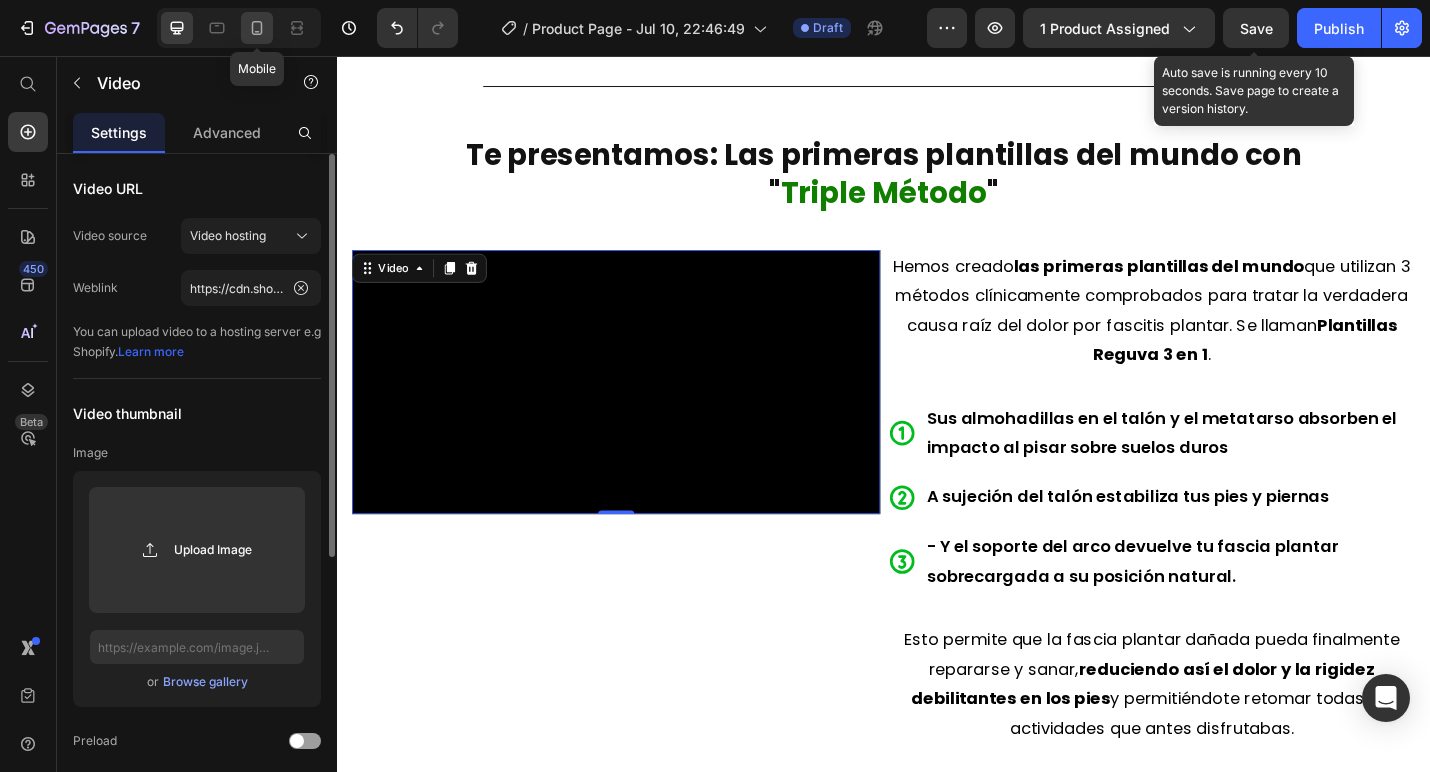 click 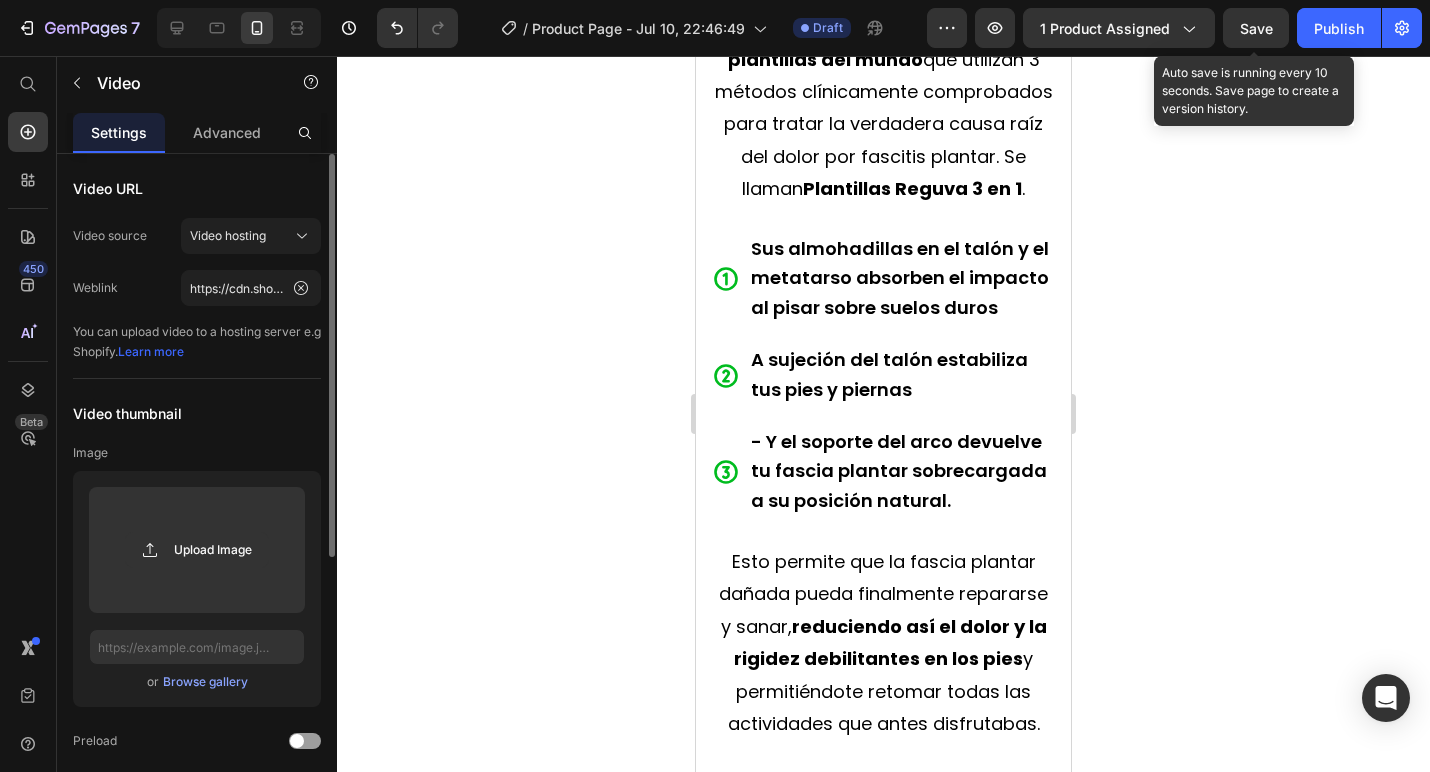 click 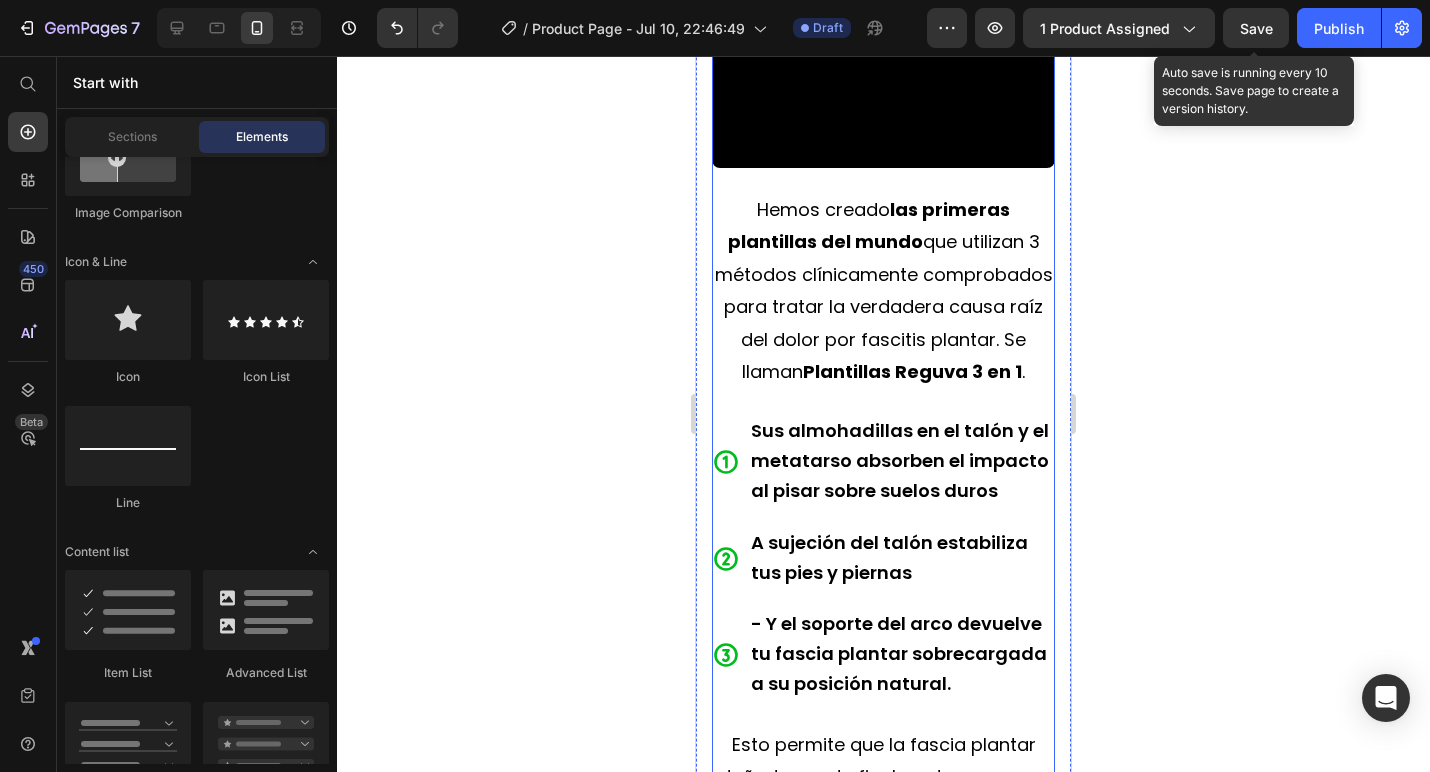 scroll, scrollTop: 3878, scrollLeft: 0, axis: vertical 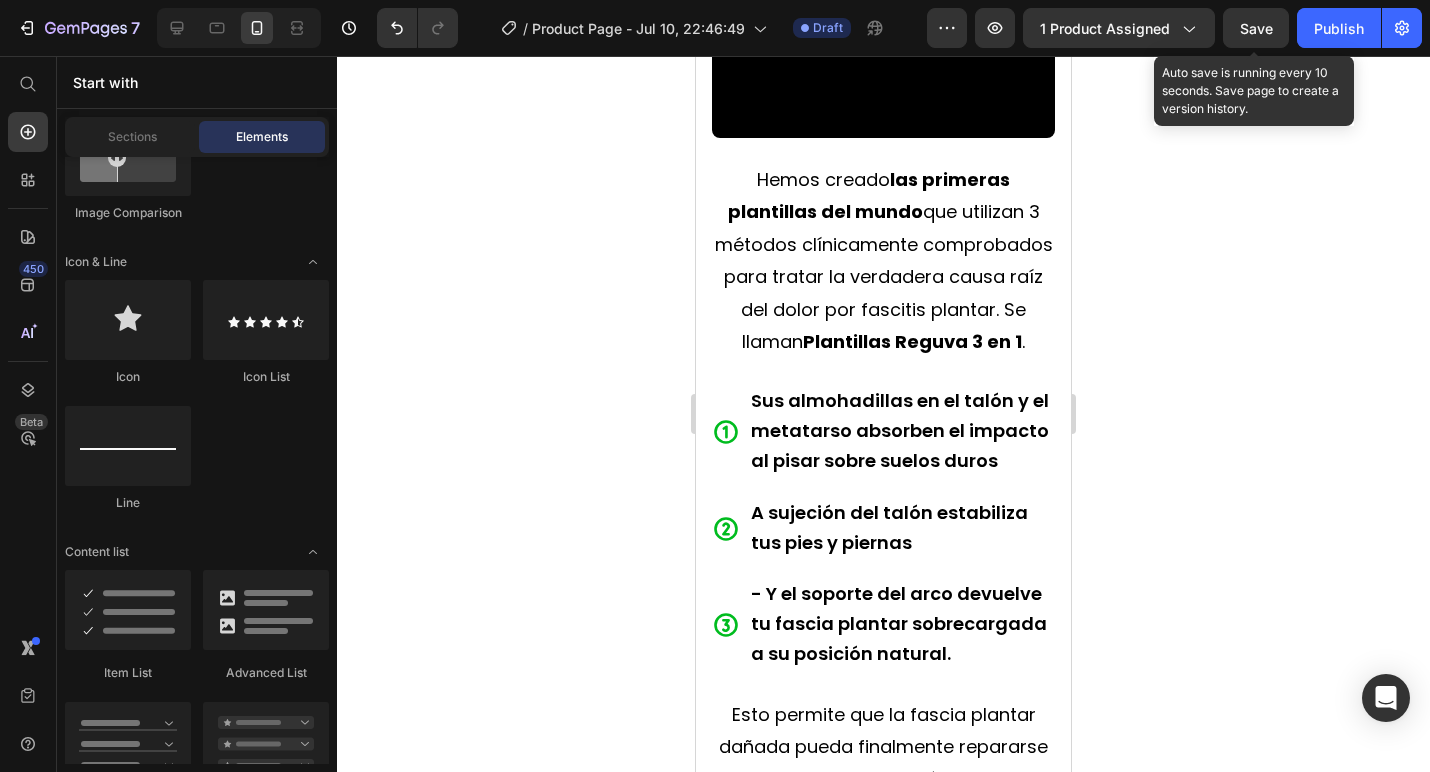 click 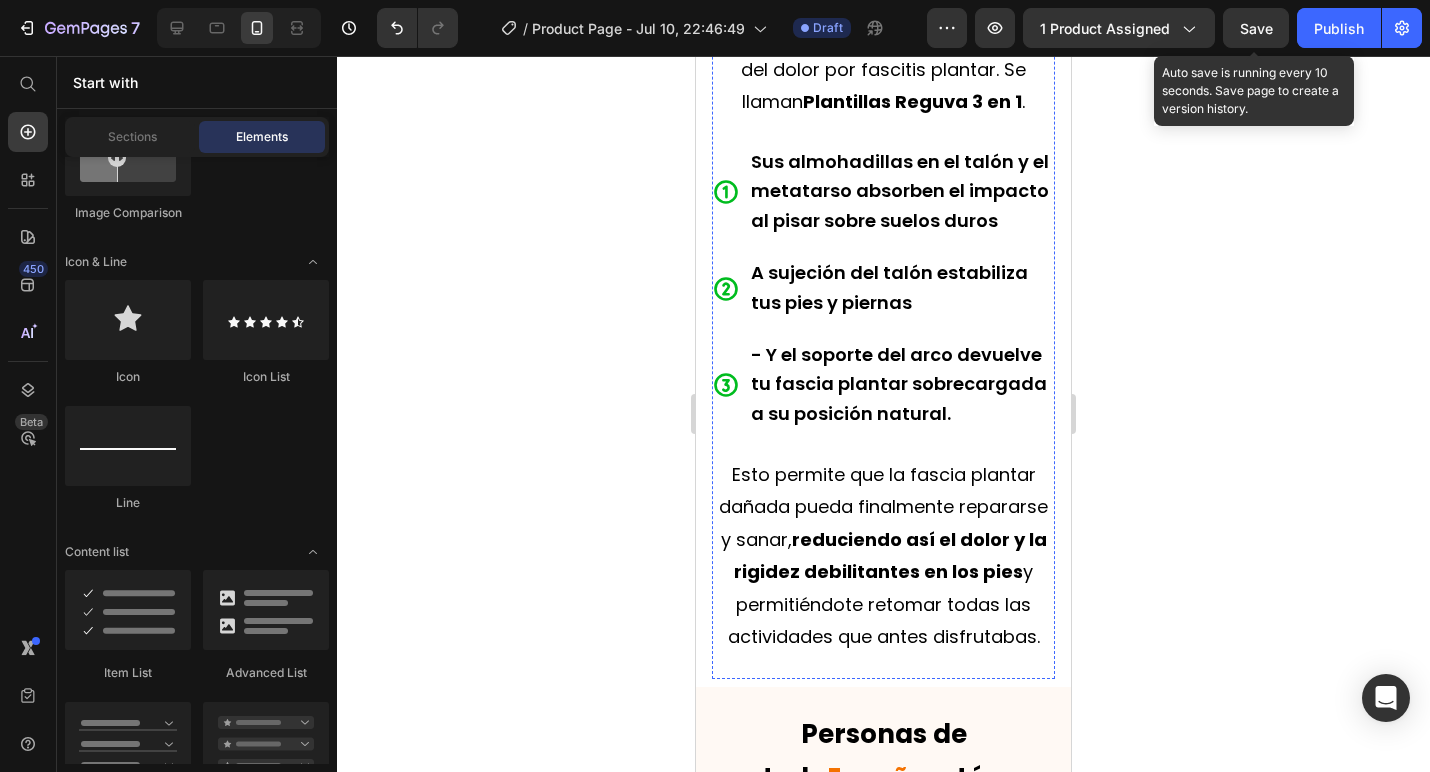 scroll, scrollTop: 4301, scrollLeft: 0, axis: vertical 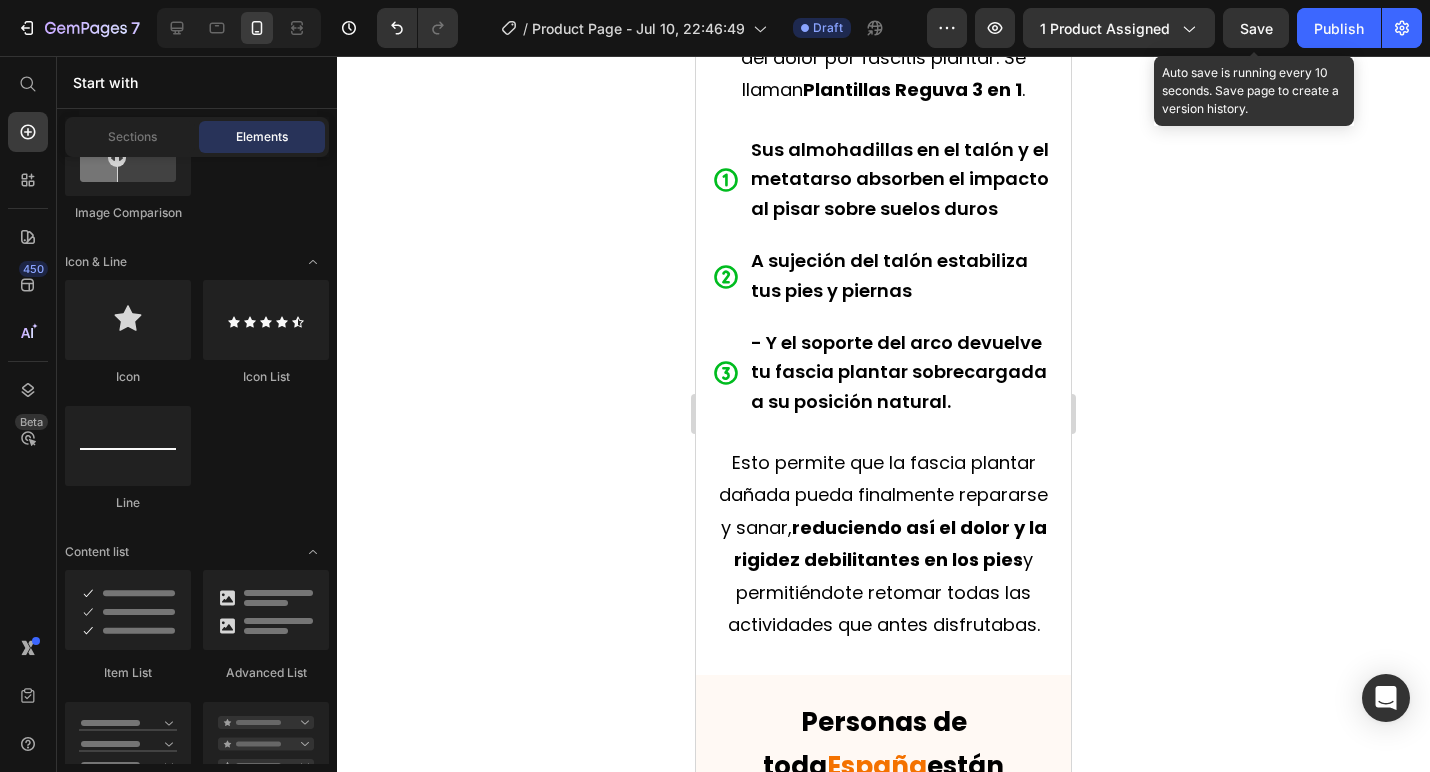 click 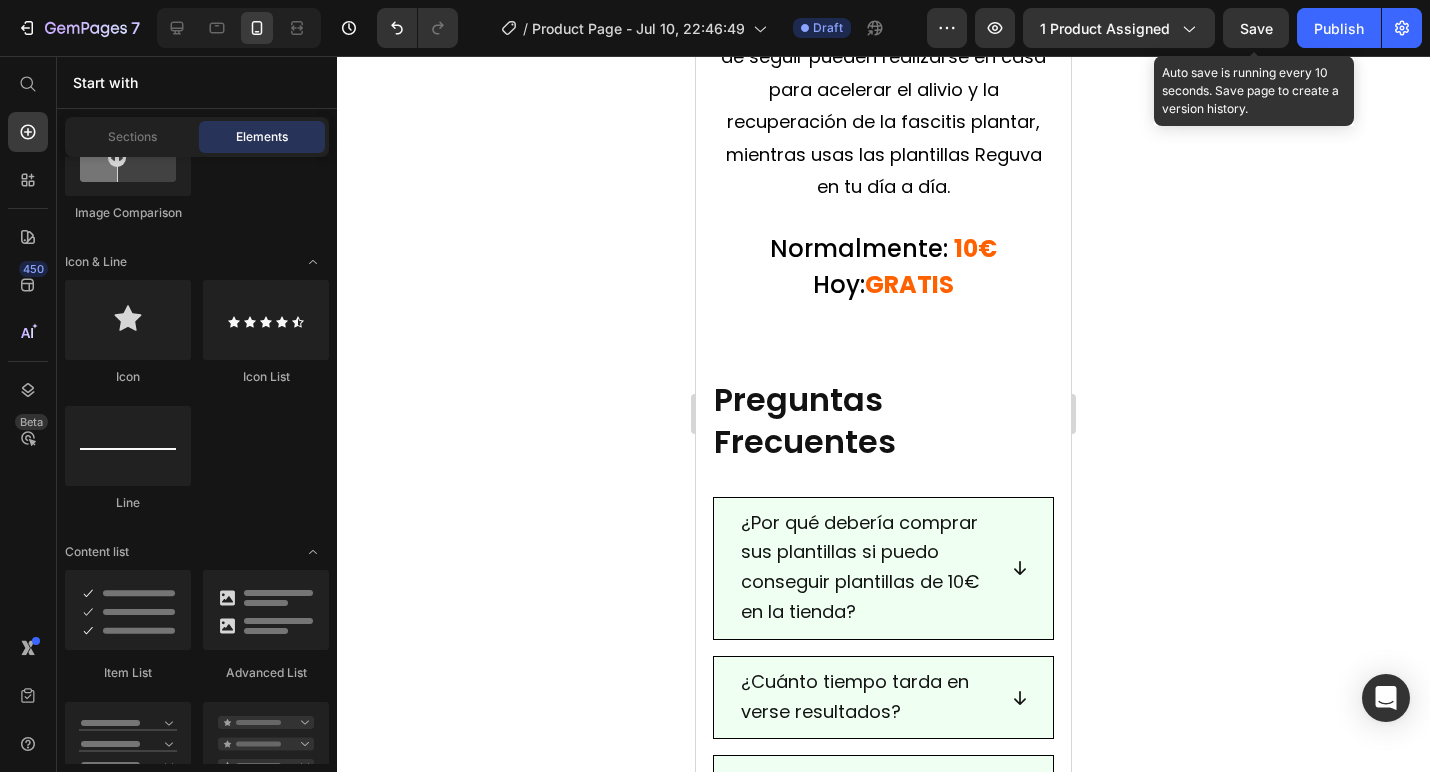 scroll, scrollTop: 11297, scrollLeft: 0, axis: vertical 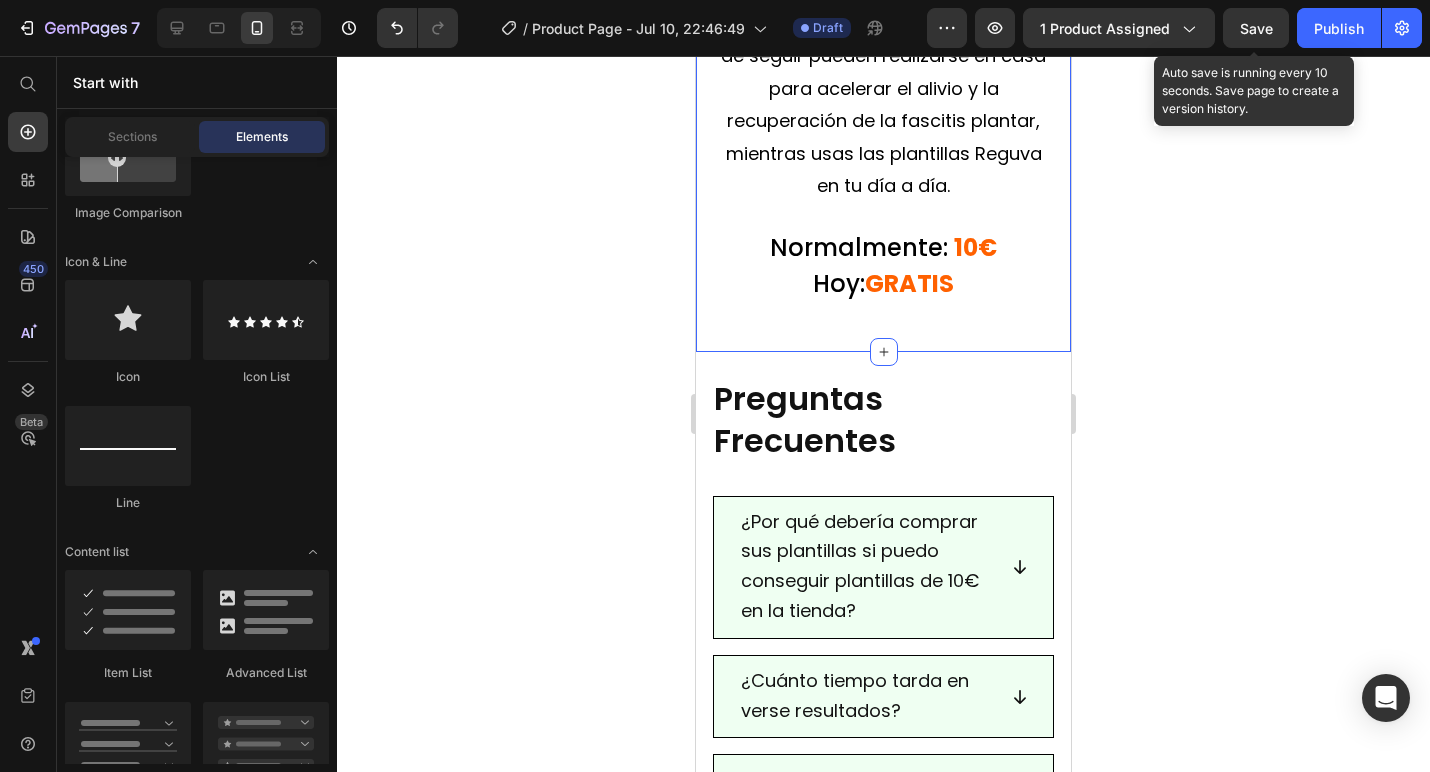 click on "Haz tu pedido hoy y recibirás  2 regalos GRATIS Heading BONO #1:   10 trucos caseros secretos para aliviar el dolor de fascitis plantar (e-book) Text Block Image Lo que comes tiene un impacto directo en la inflamación y el dolor de tus pies. Descubre 5 alimentos que empeoran tu fascitis plantar y 5 alimentos que ayudan a aliviar el dolor y acelerar tu recuperación. Text Block Normalmente:   15€ Hoy:  GRATIS Heading Row                Title Line BONO #2:   5 alimentos que evitar y 5 que comer para aliviar la fascitis plantar (e-book) Text Block Image Descubre 10 métodos caseros poco conocidos pero altamente efectivos que complementan perfectamente tus plantillas. Estas técnicas fáciles de seguir pueden realizarse en casa para acelerar el alivio y la recuperación de la fascitis plantar, mientras usas las plantillas Reguva en tu día a día. Text Block Normalmente:   10€ Hoy:  GRATIS Heading Row   0 Section 10" at bounding box center (883, -640) 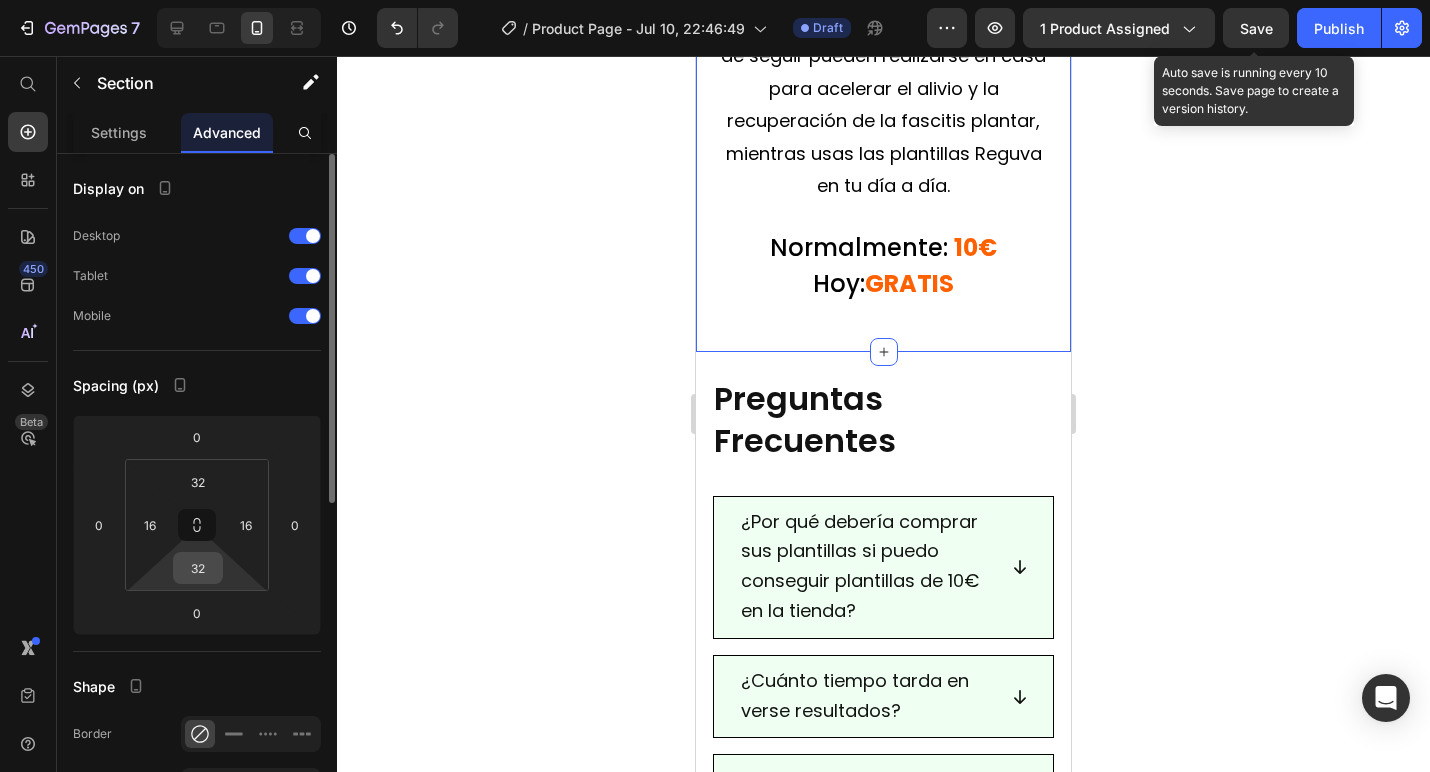 click on "32" at bounding box center [198, 568] 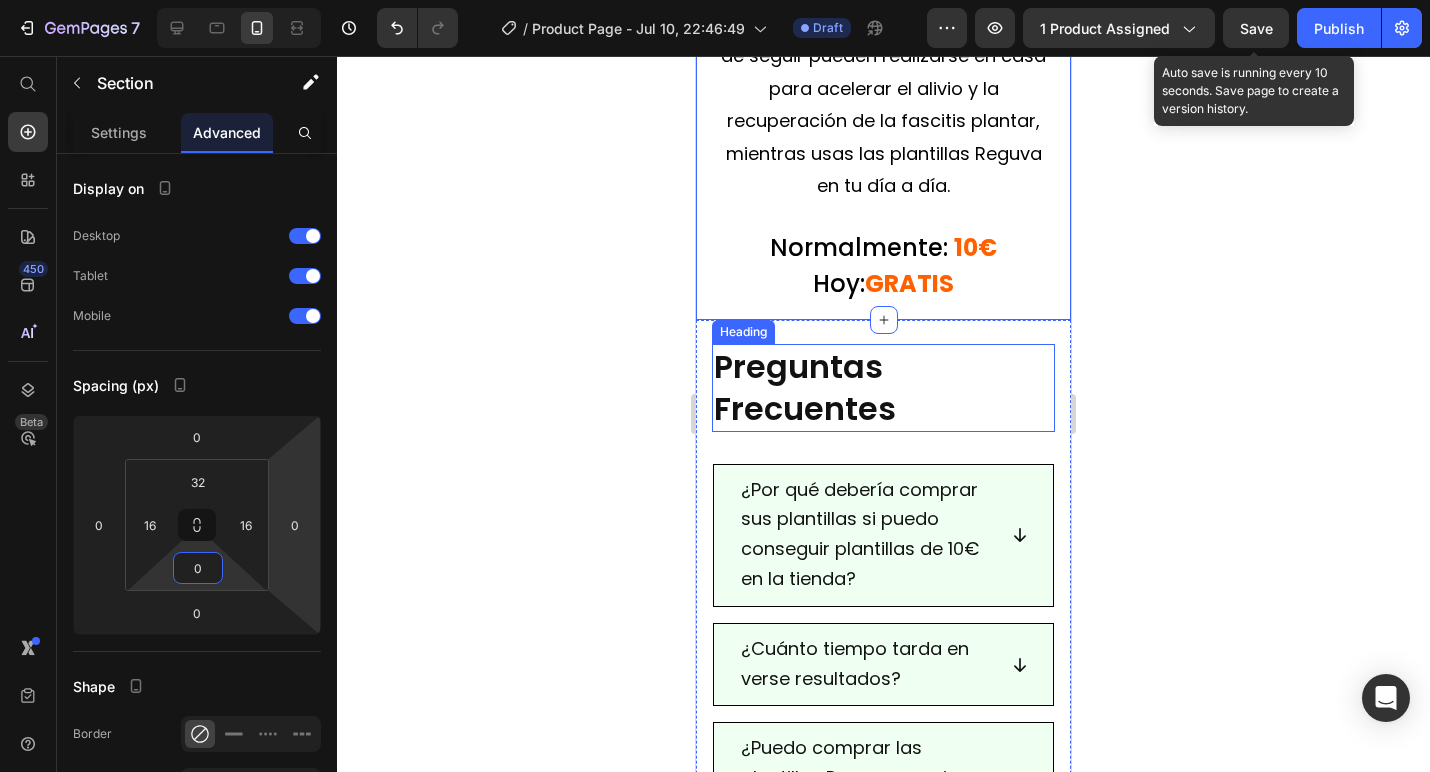 type on "0" 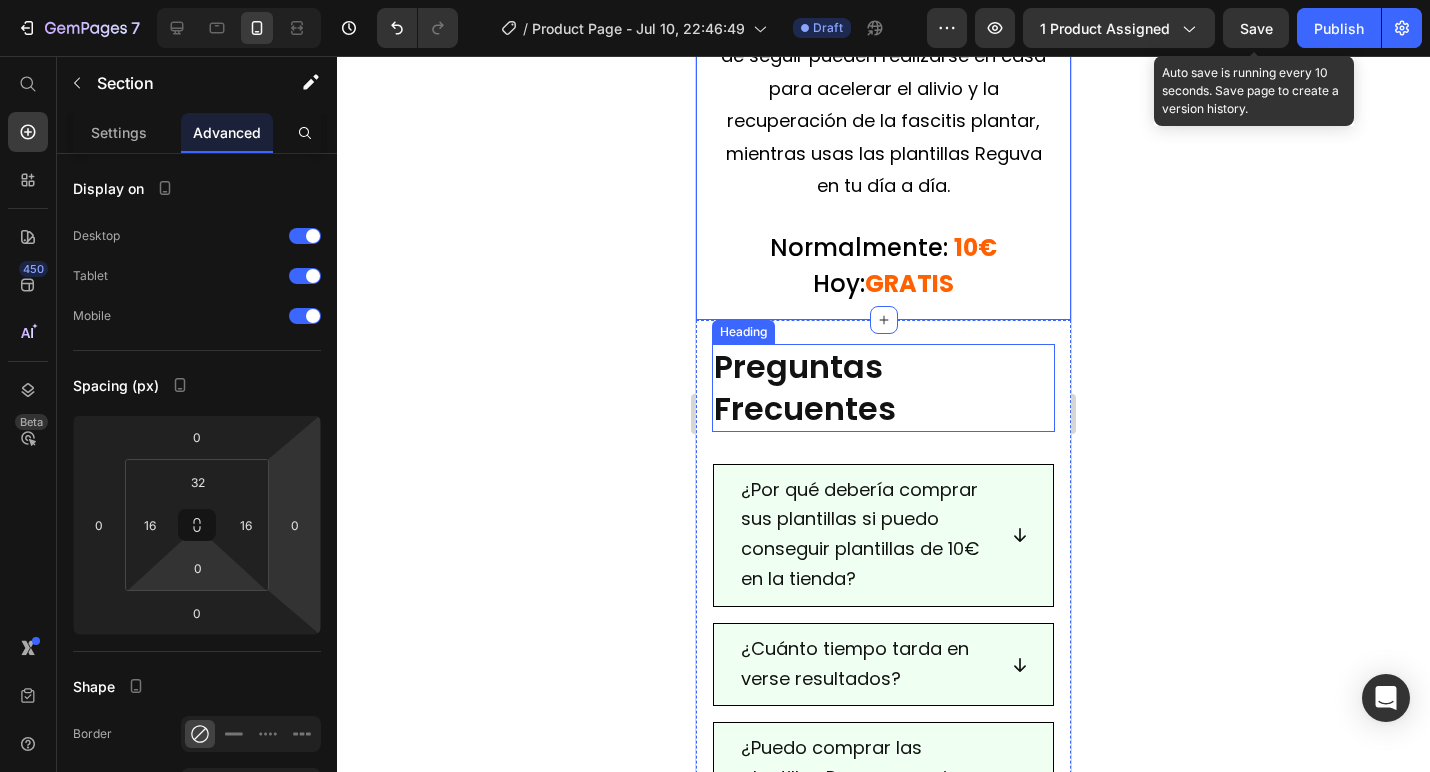 click 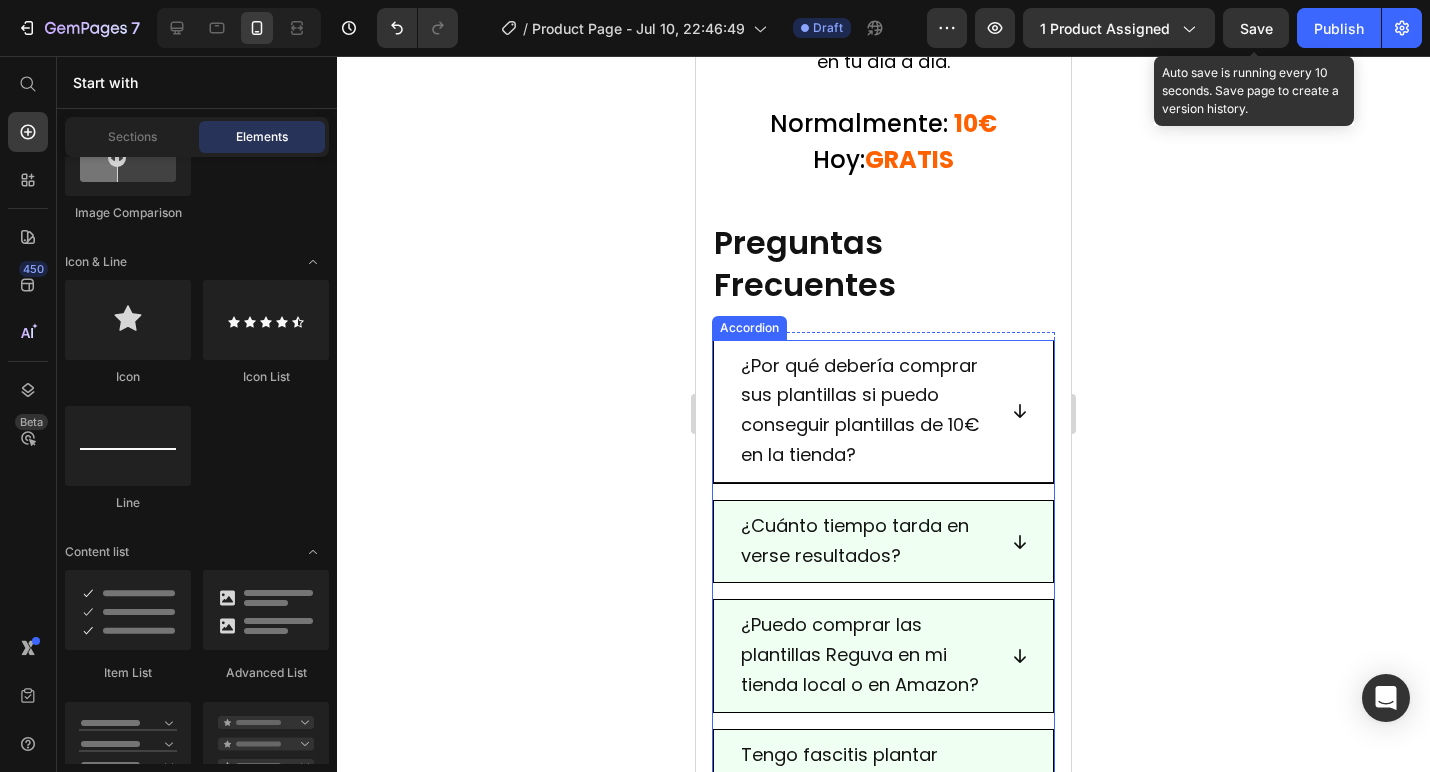 scroll, scrollTop: 11423, scrollLeft: 0, axis: vertical 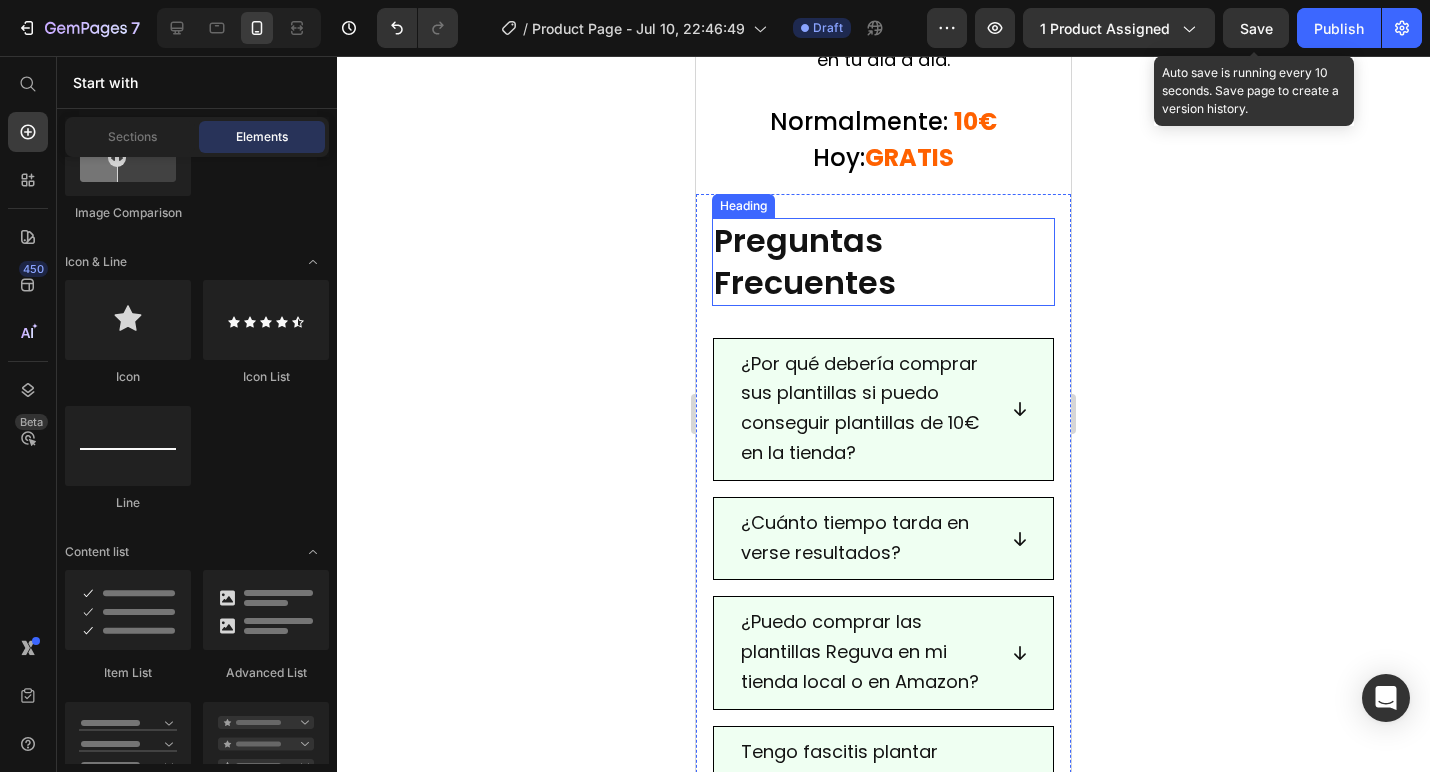 click on "Preguntas Frecuentes" at bounding box center (883, 261) 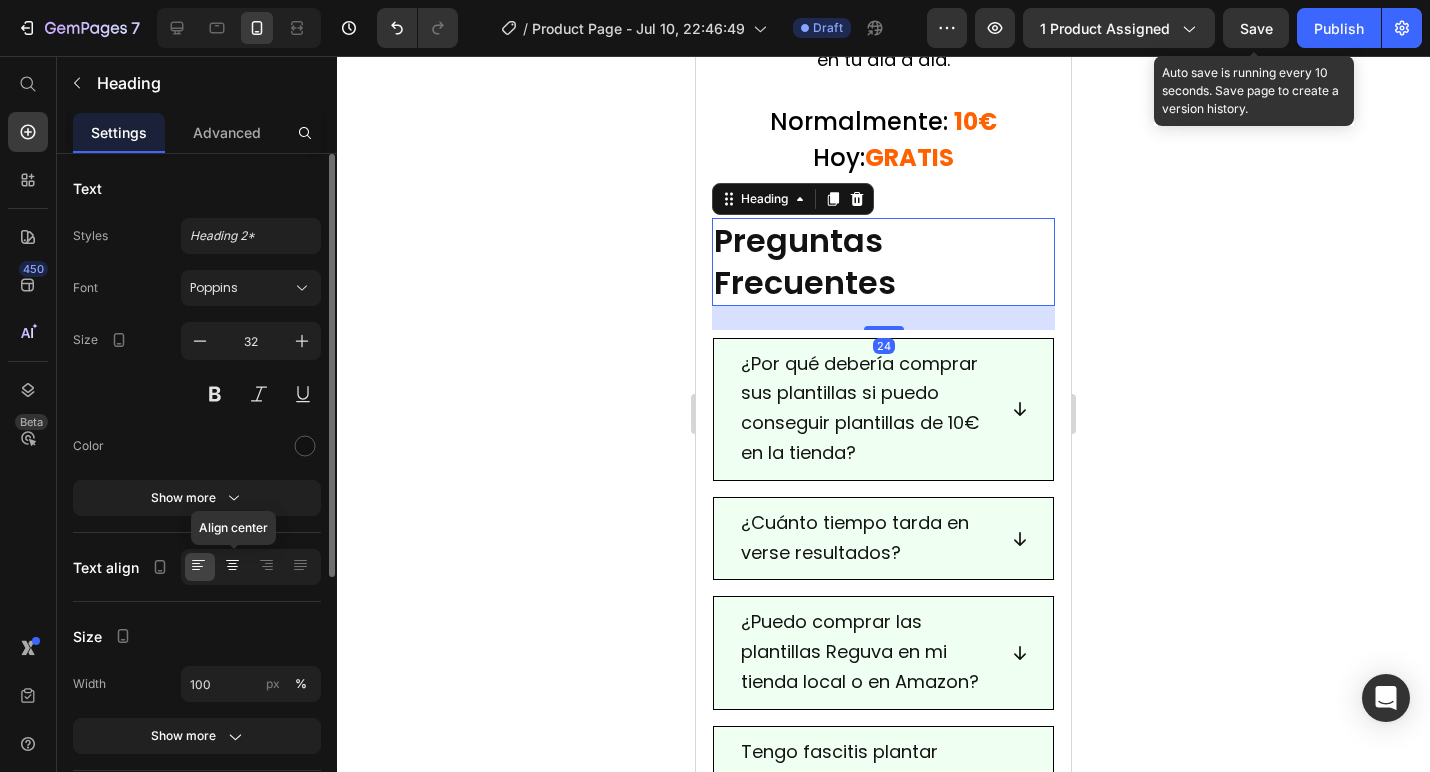 click 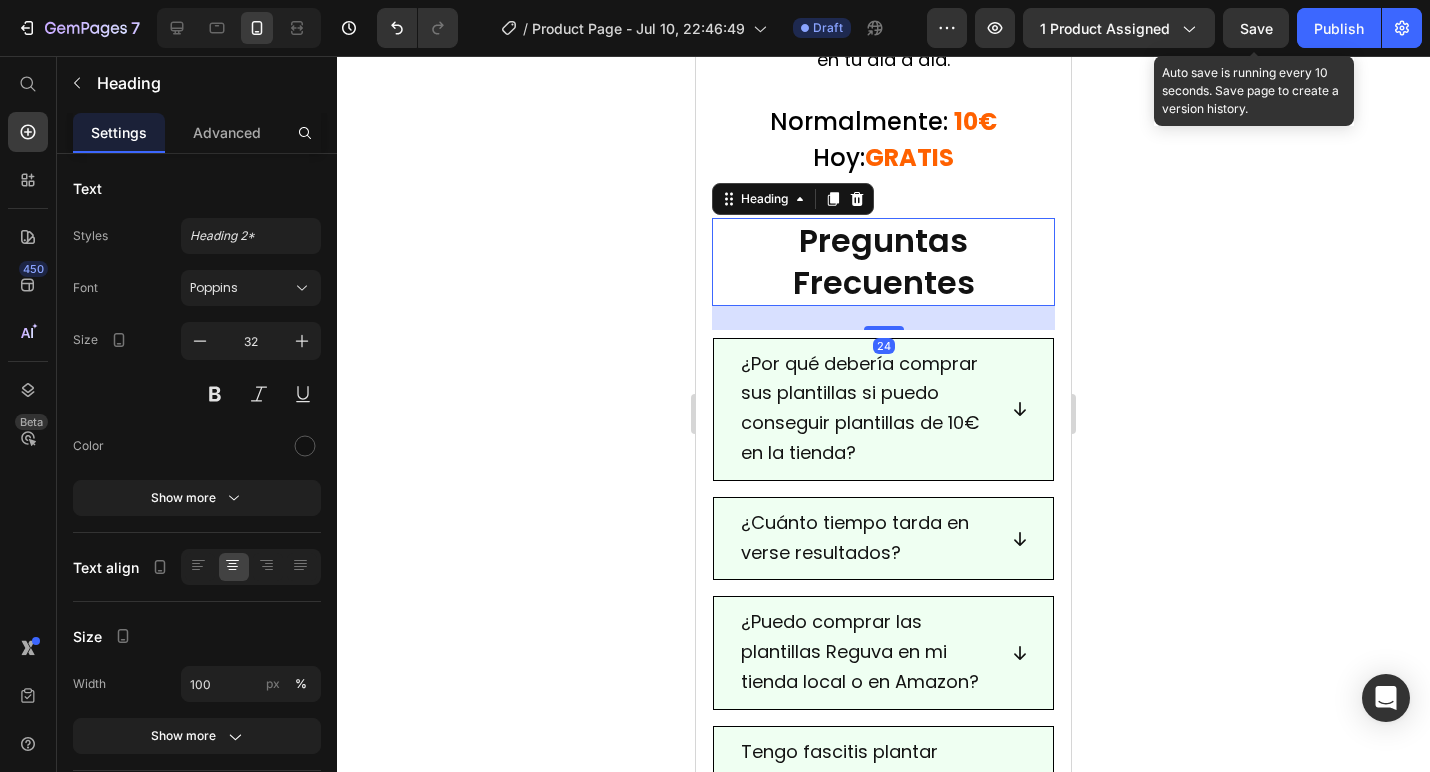 click 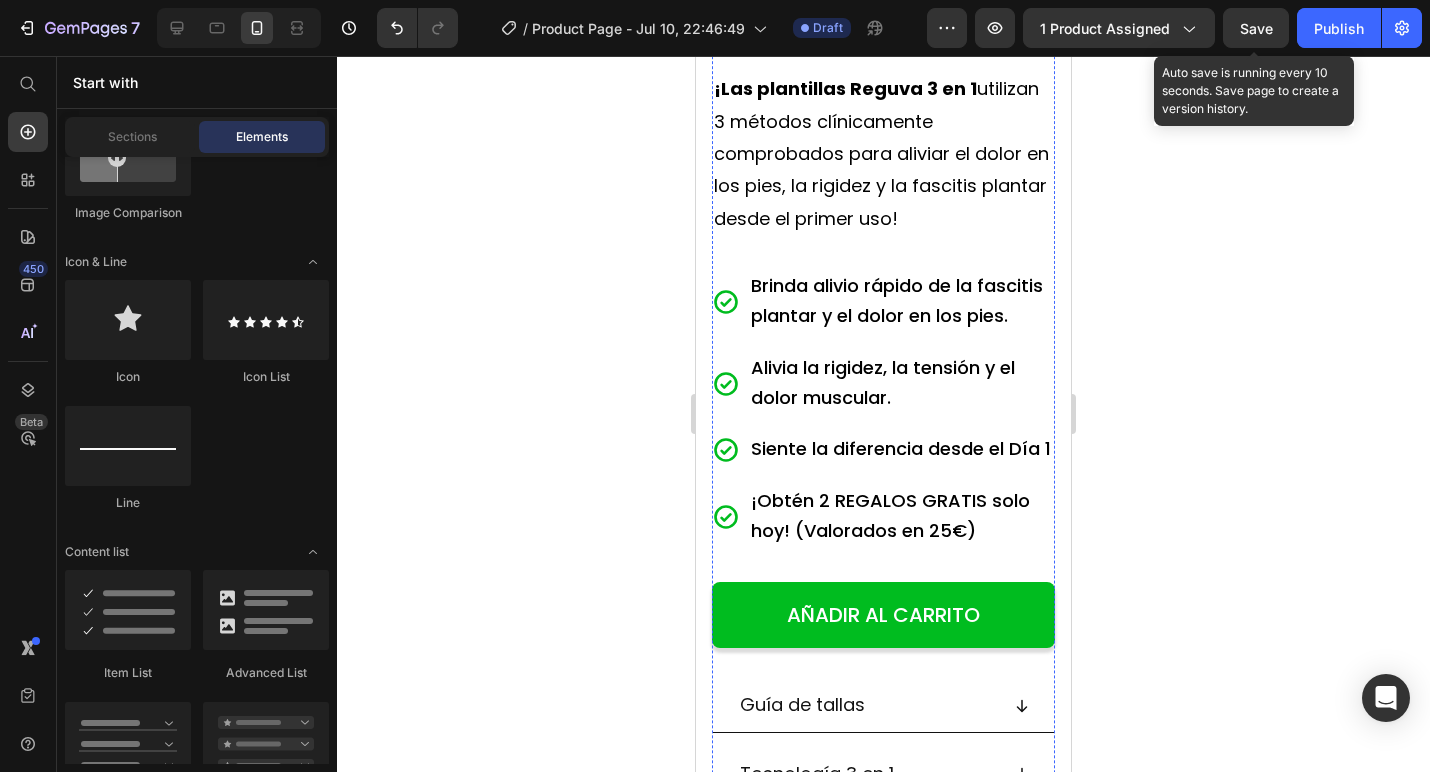 scroll, scrollTop: 809, scrollLeft: 0, axis: vertical 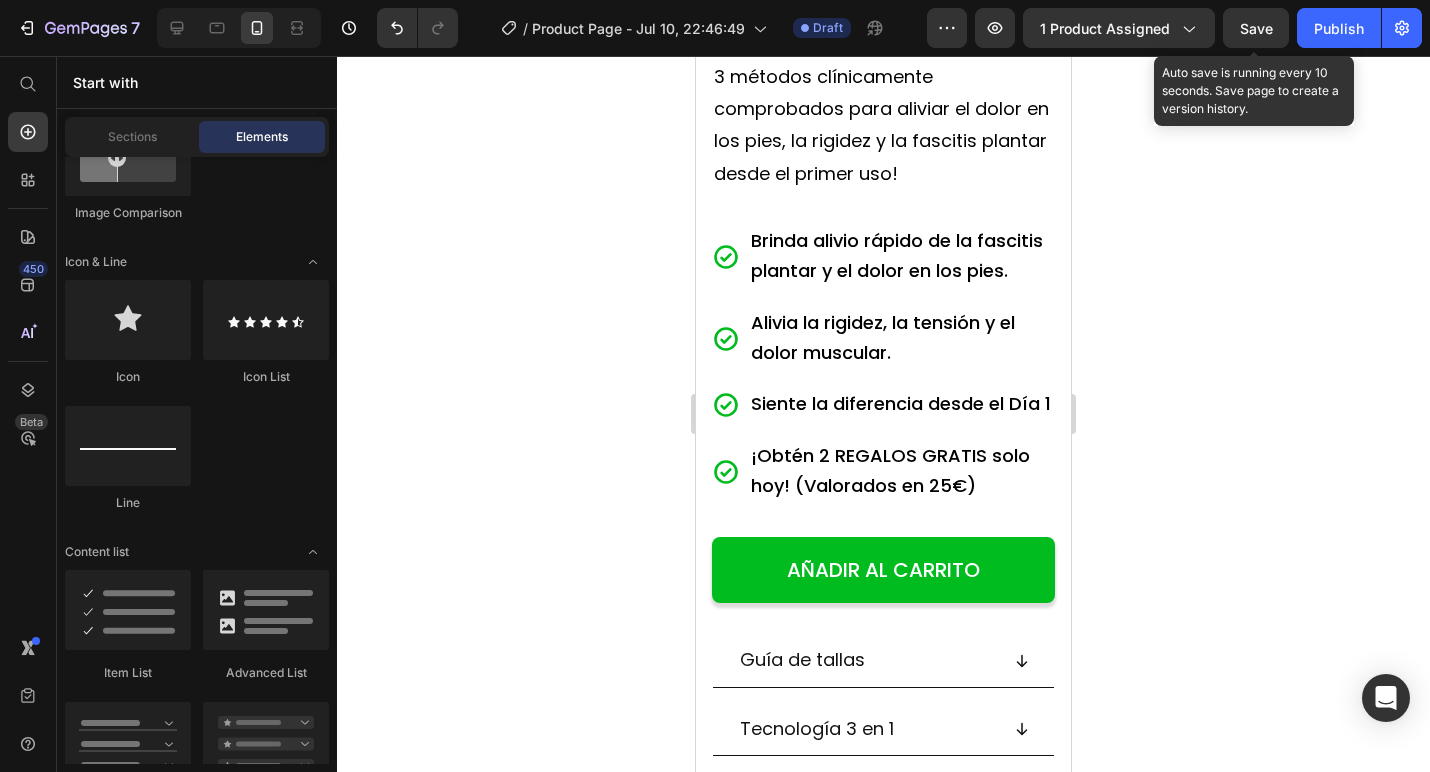 click 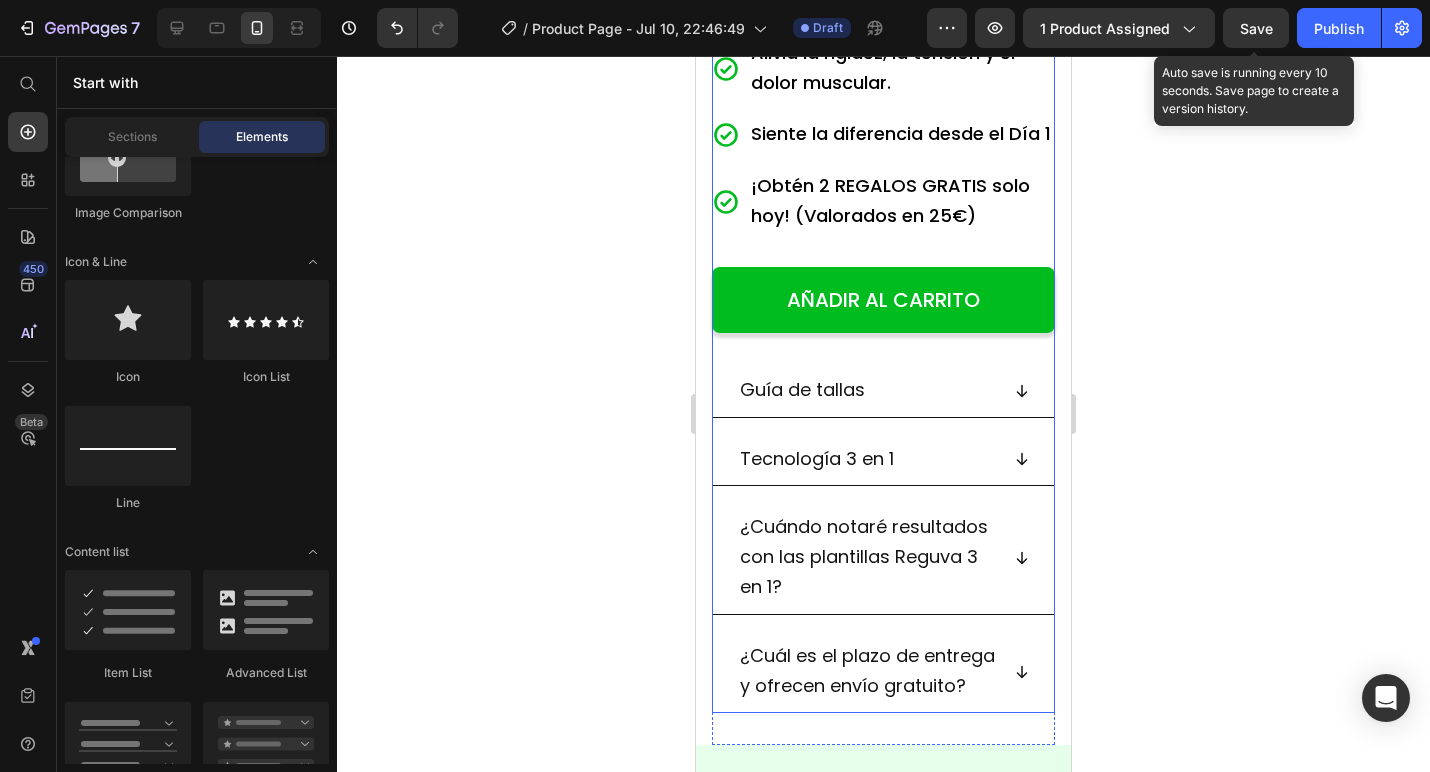 scroll, scrollTop: 1110, scrollLeft: 0, axis: vertical 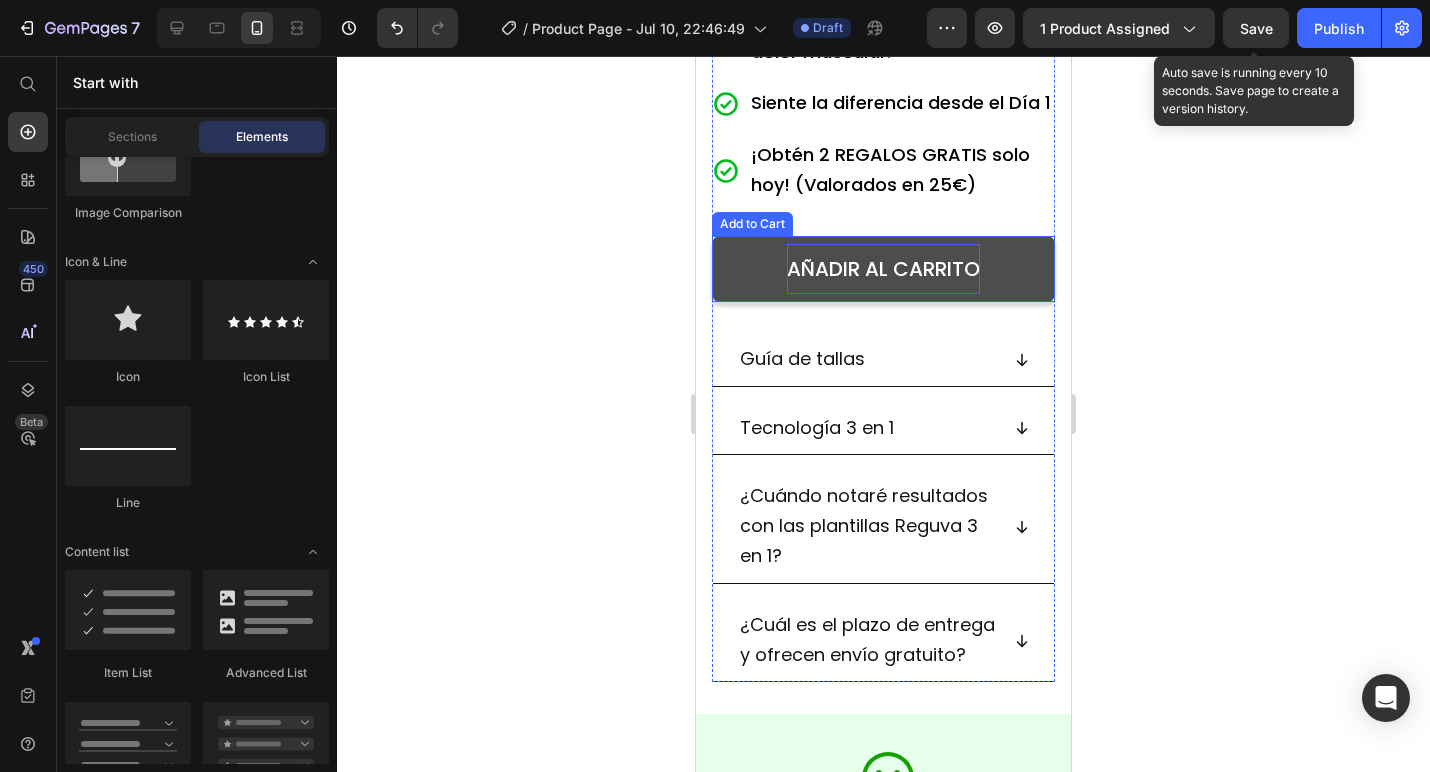 click on "AÑADIR AL CARRITO" at bounding box center (883, 269) 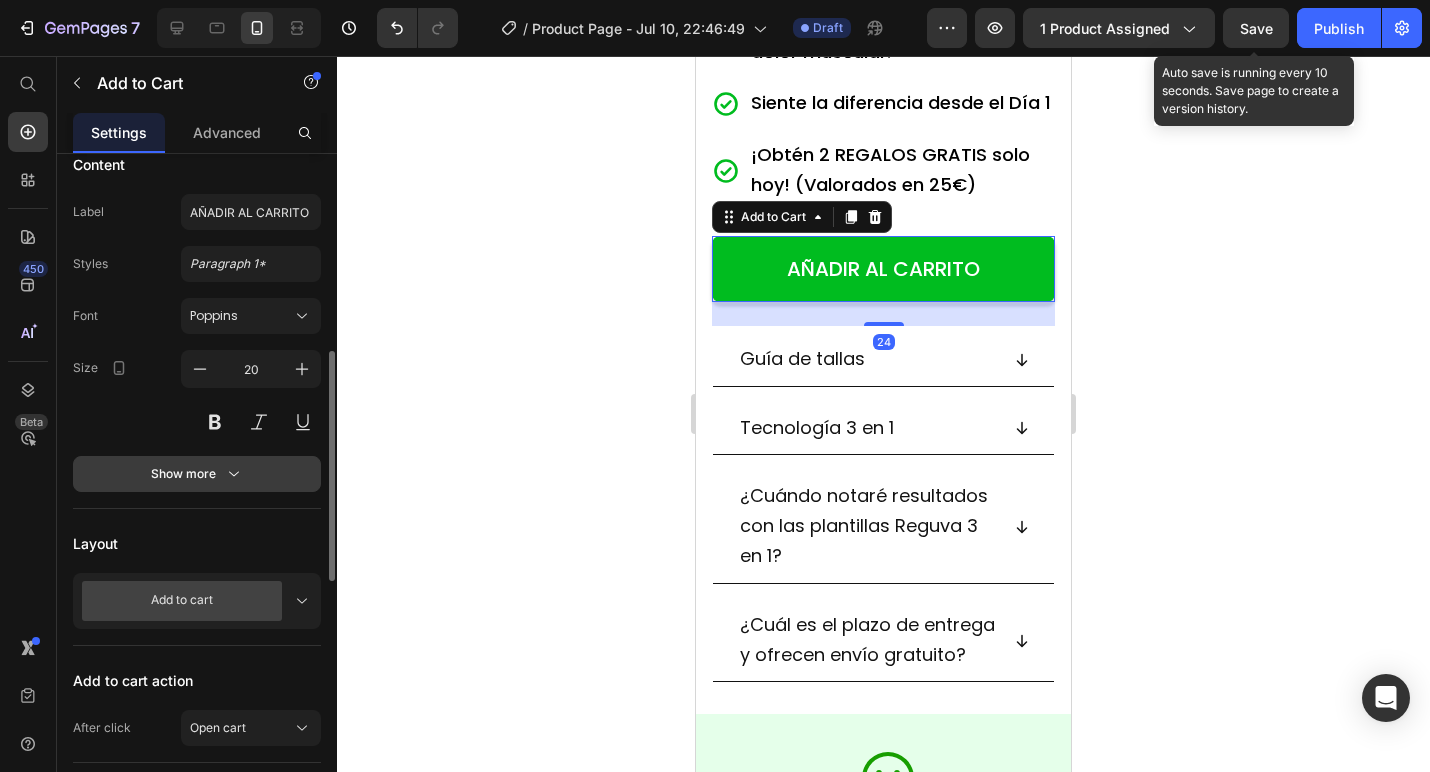 scroll, scrollTop: 180, scrollLeft: 0, axis: vertical 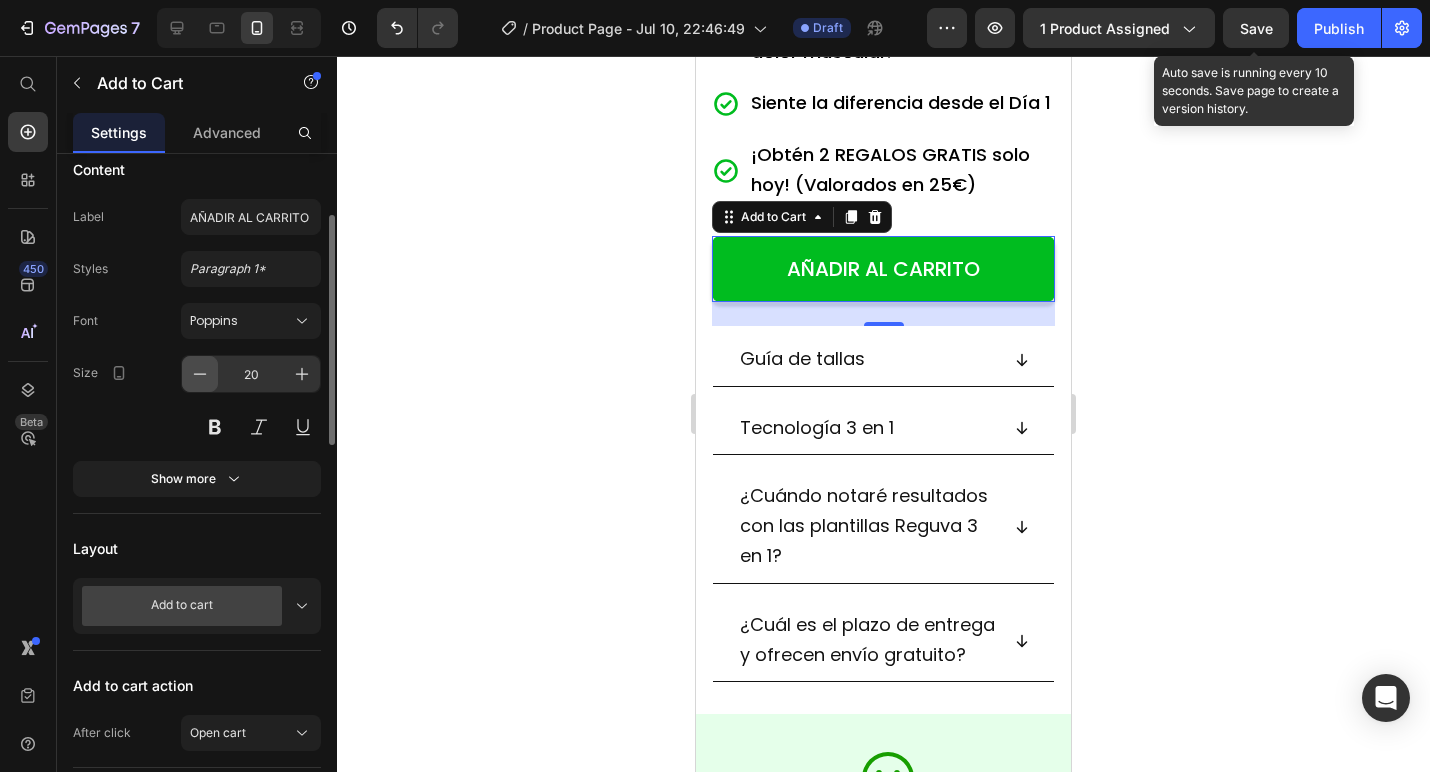 click 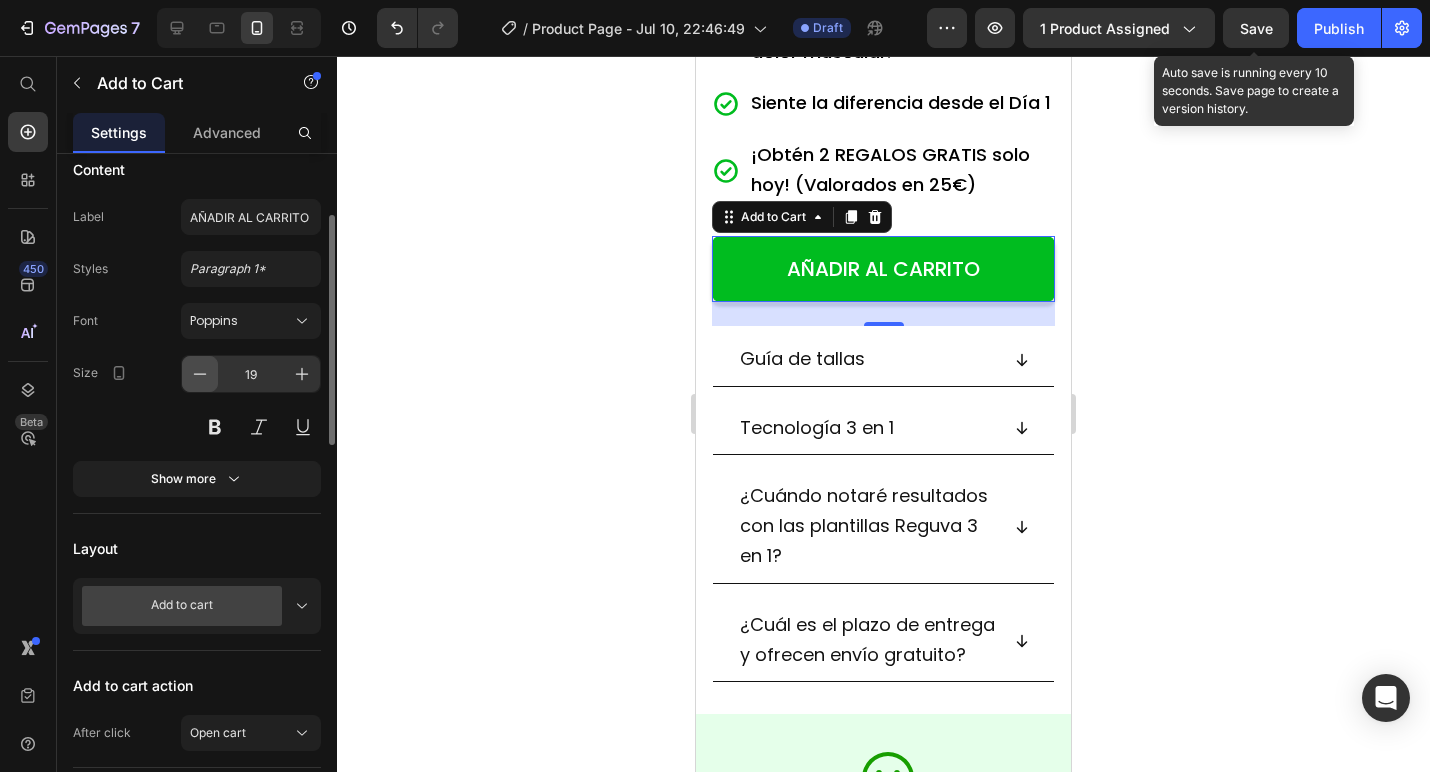 click 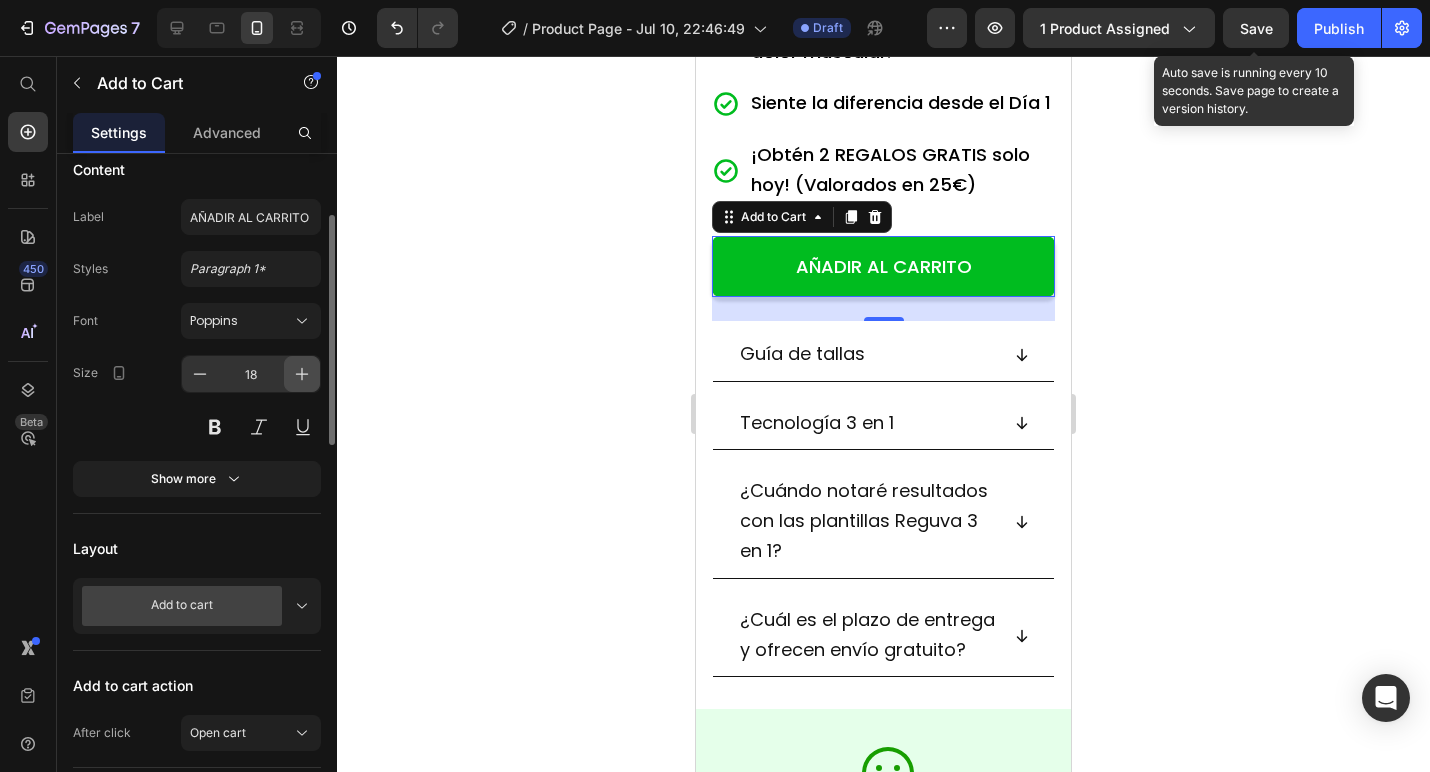 click 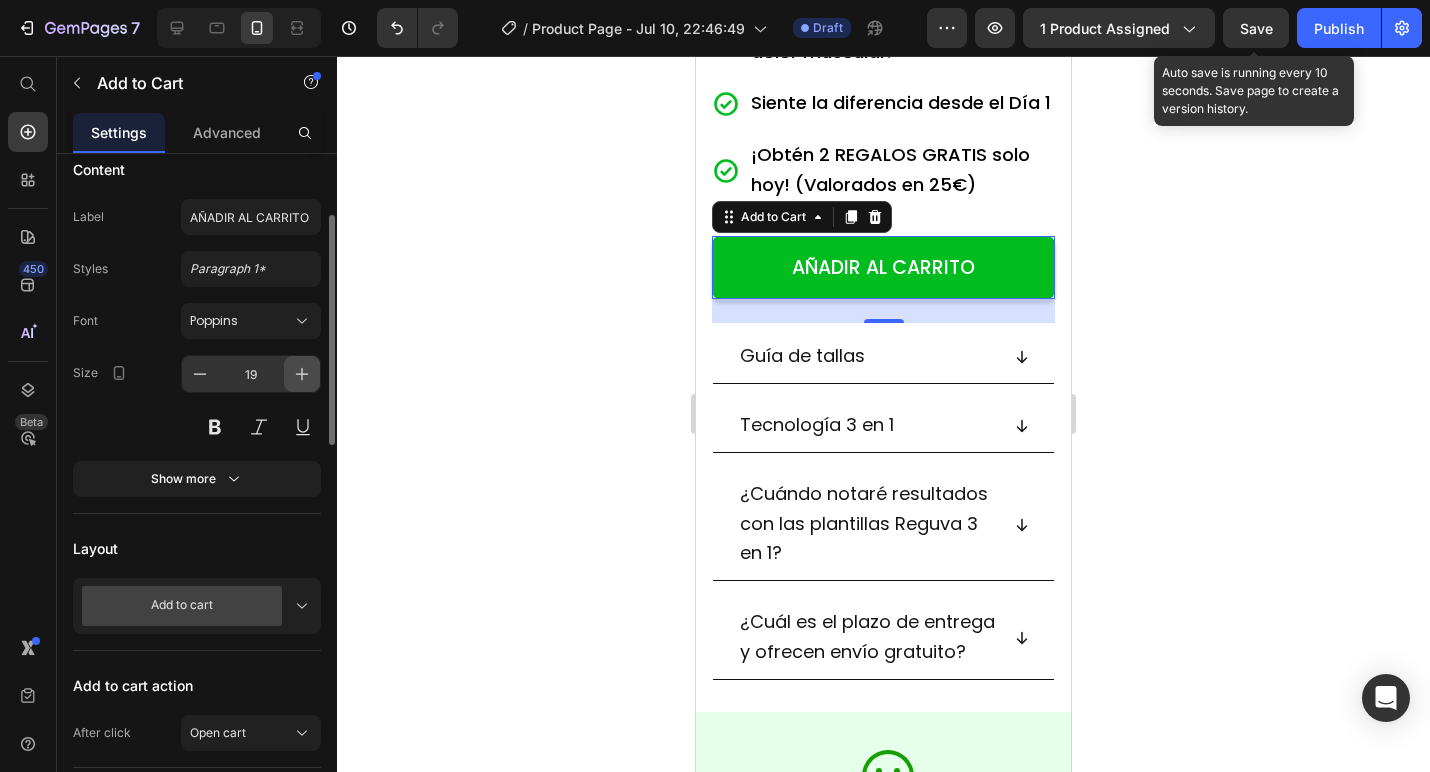 click 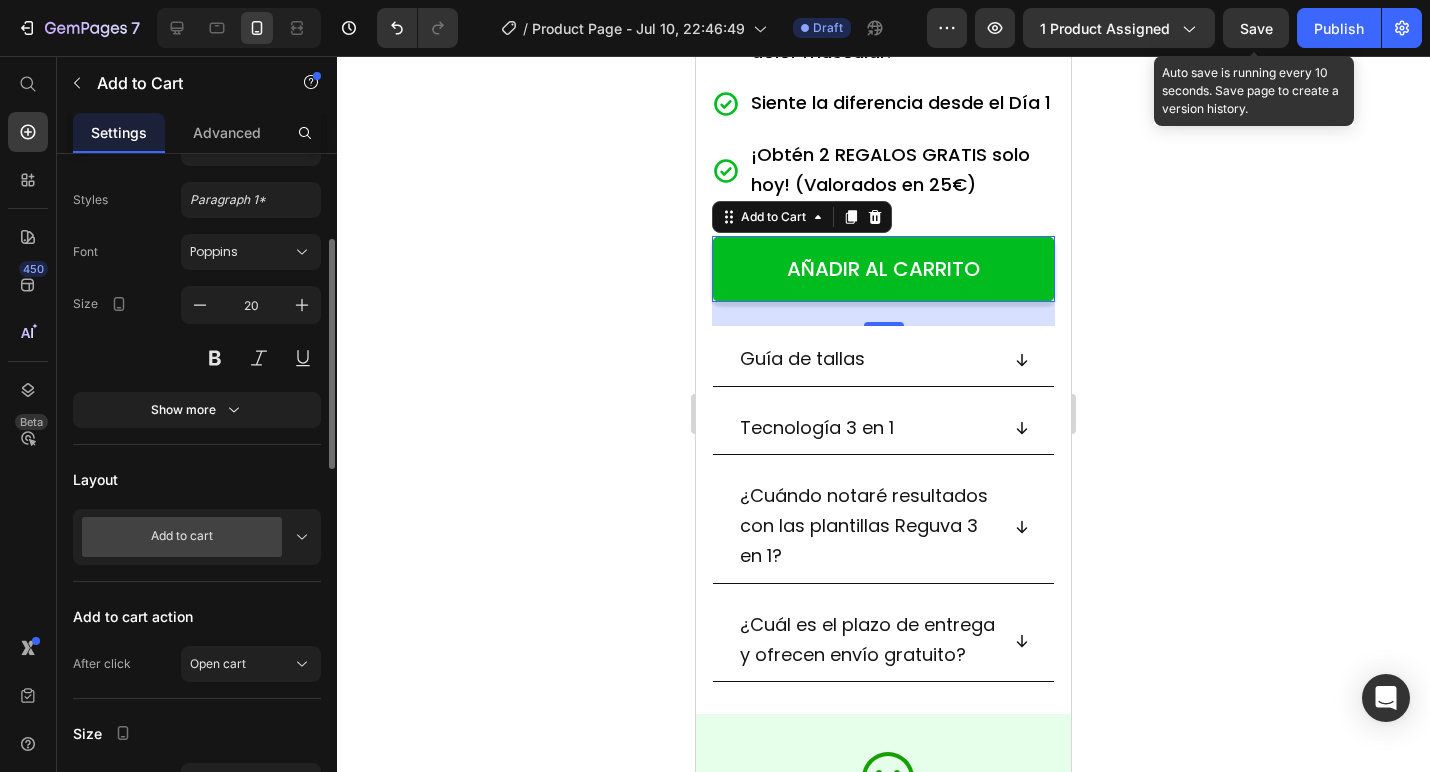 scroll, scrollTop: 269, scrollLeft: 0, axis: vertical 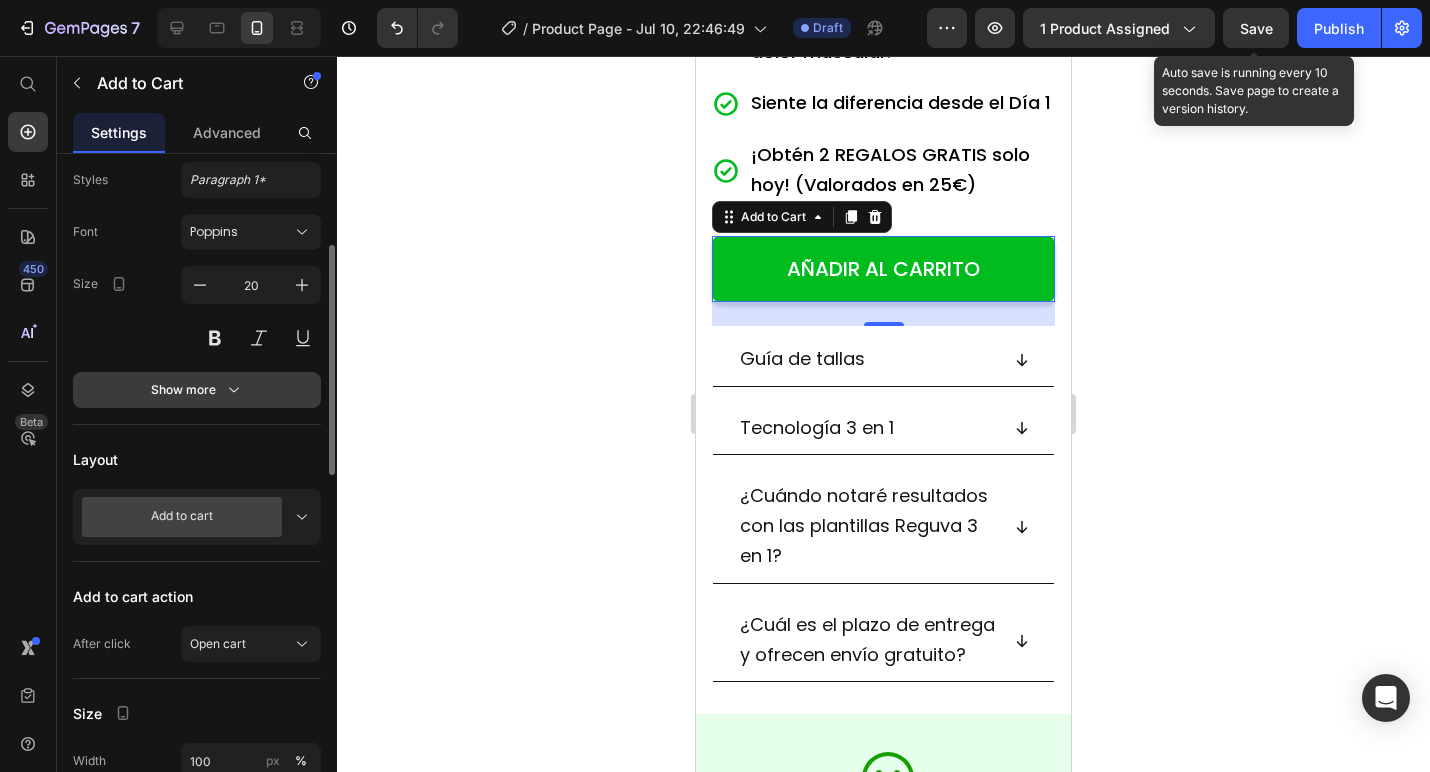 click on "Show more" at bounding box center [197, 390] 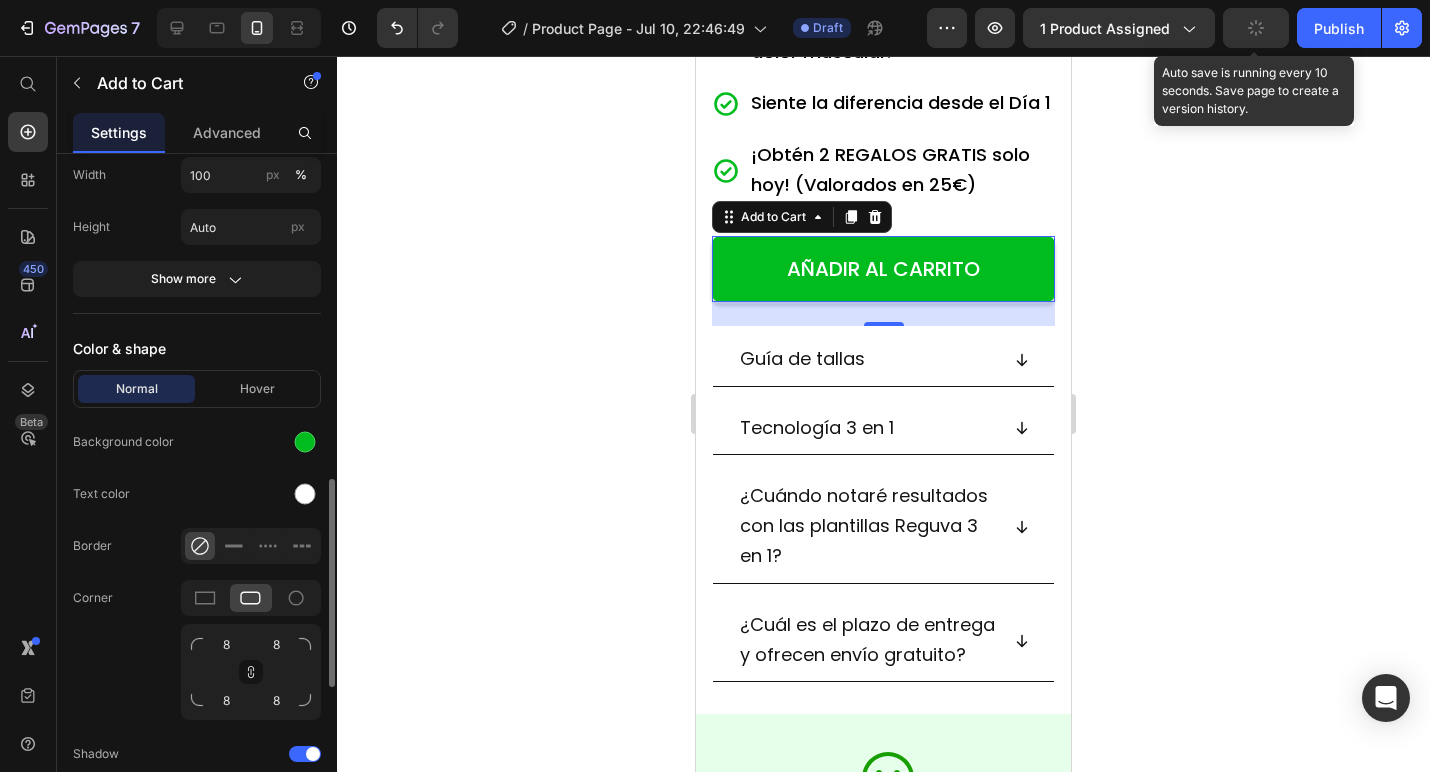 scroll, scrollTop: 1068, scrollLeft: 0, axis: vertical 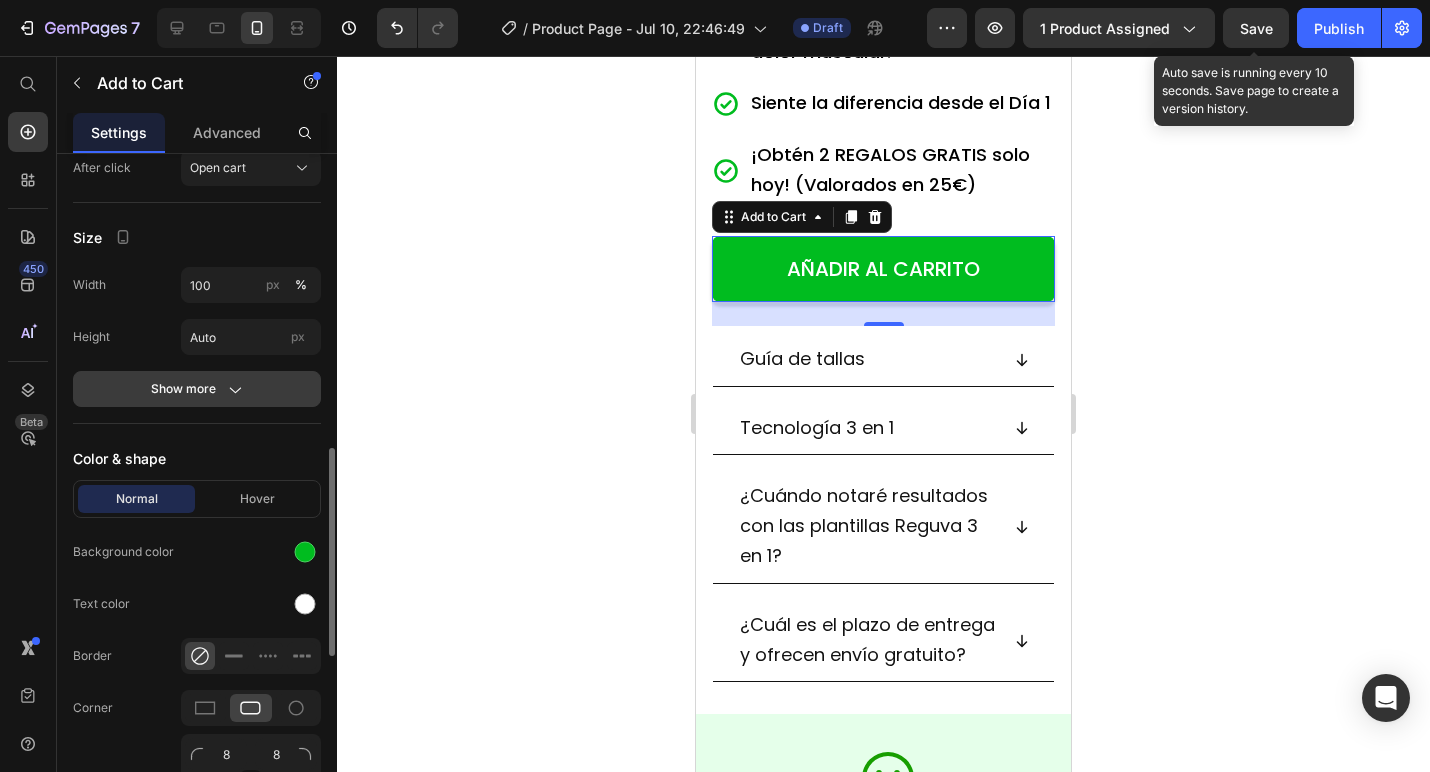 click on "Show more" 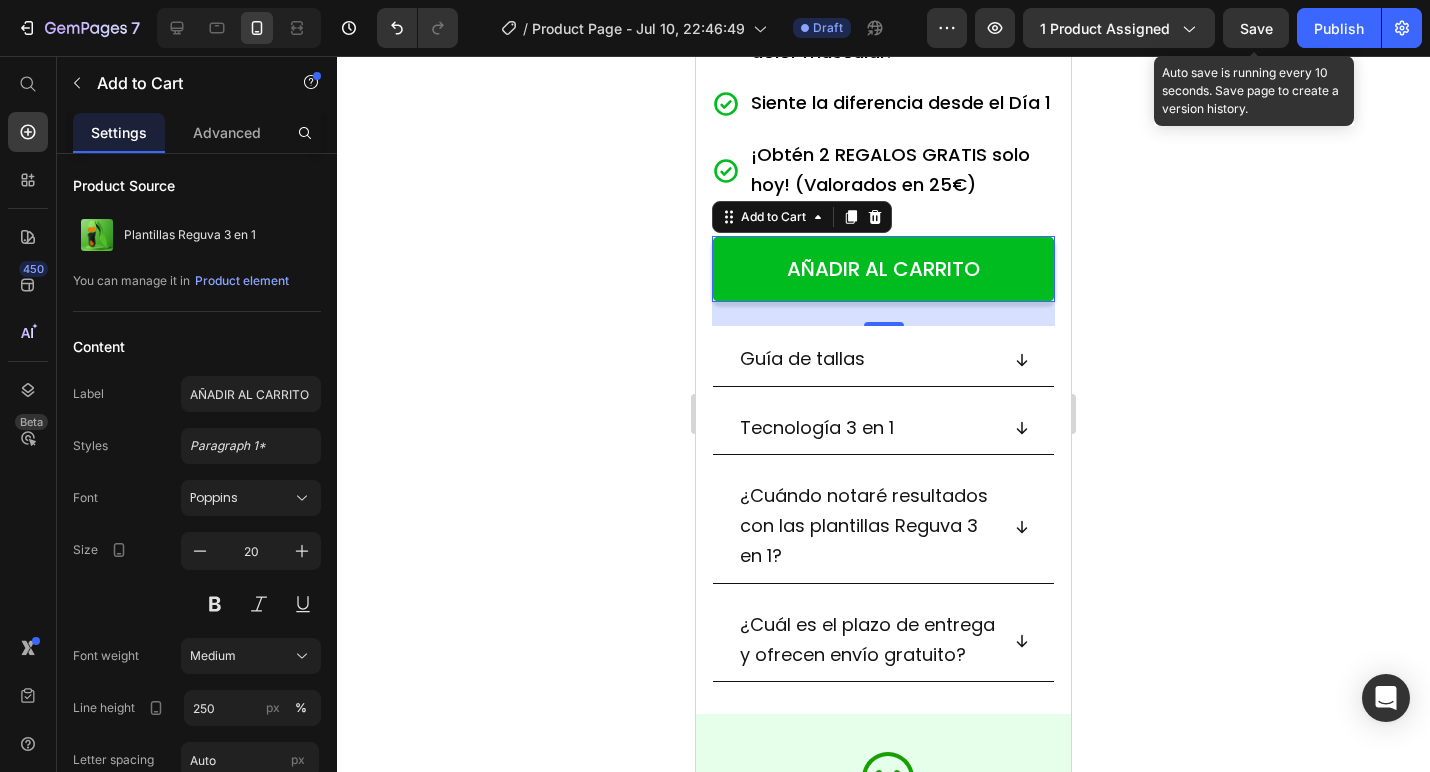 scroll, scrollTop: 0, scrollLeft: 0, axis: both 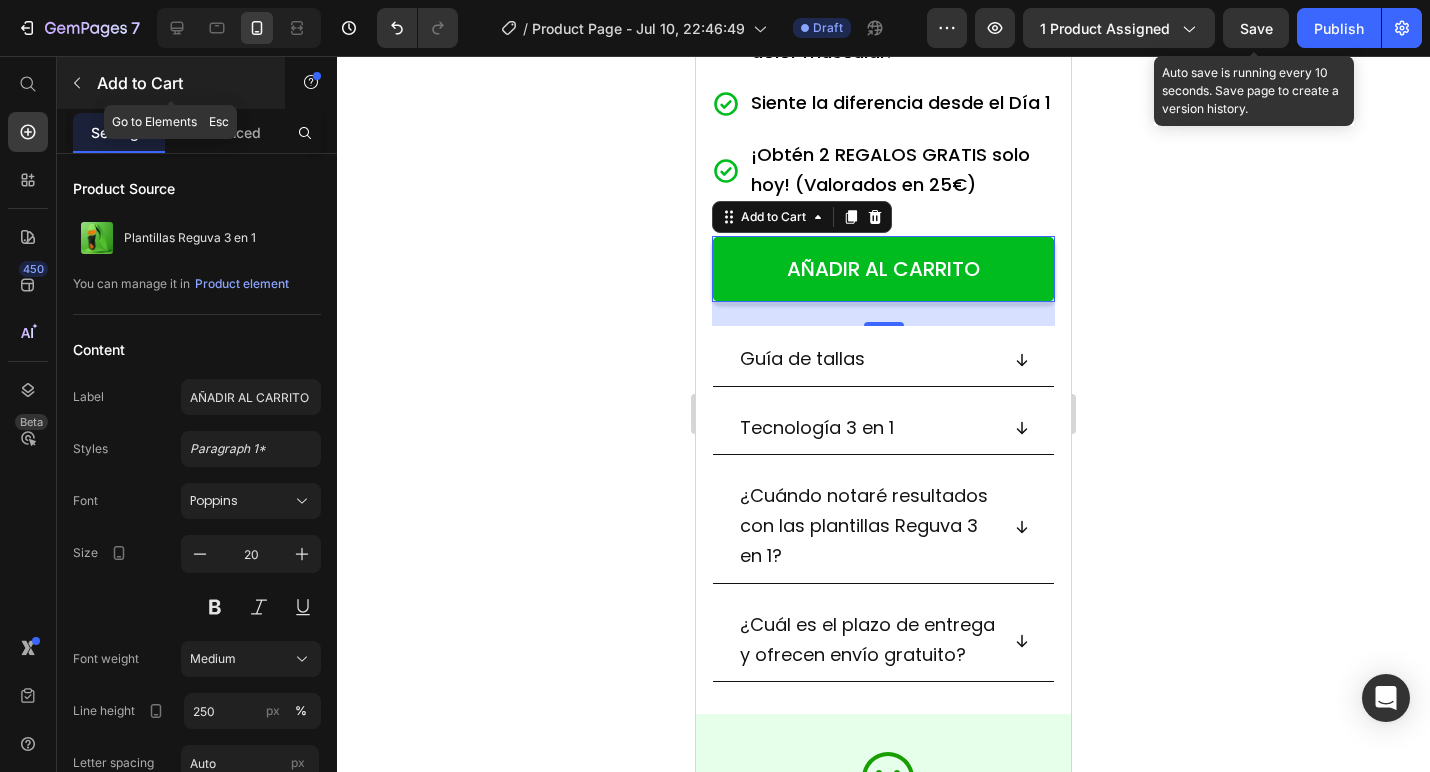click 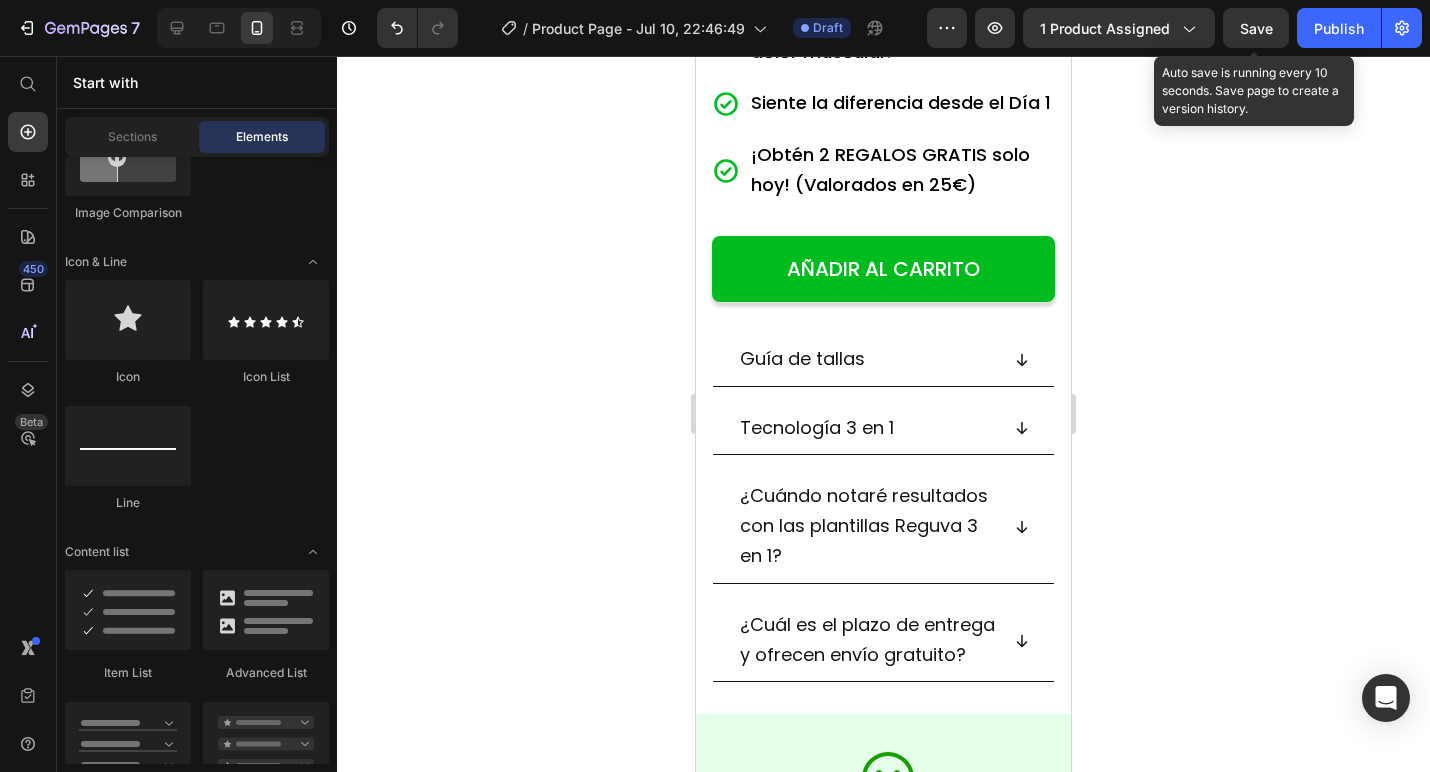 click 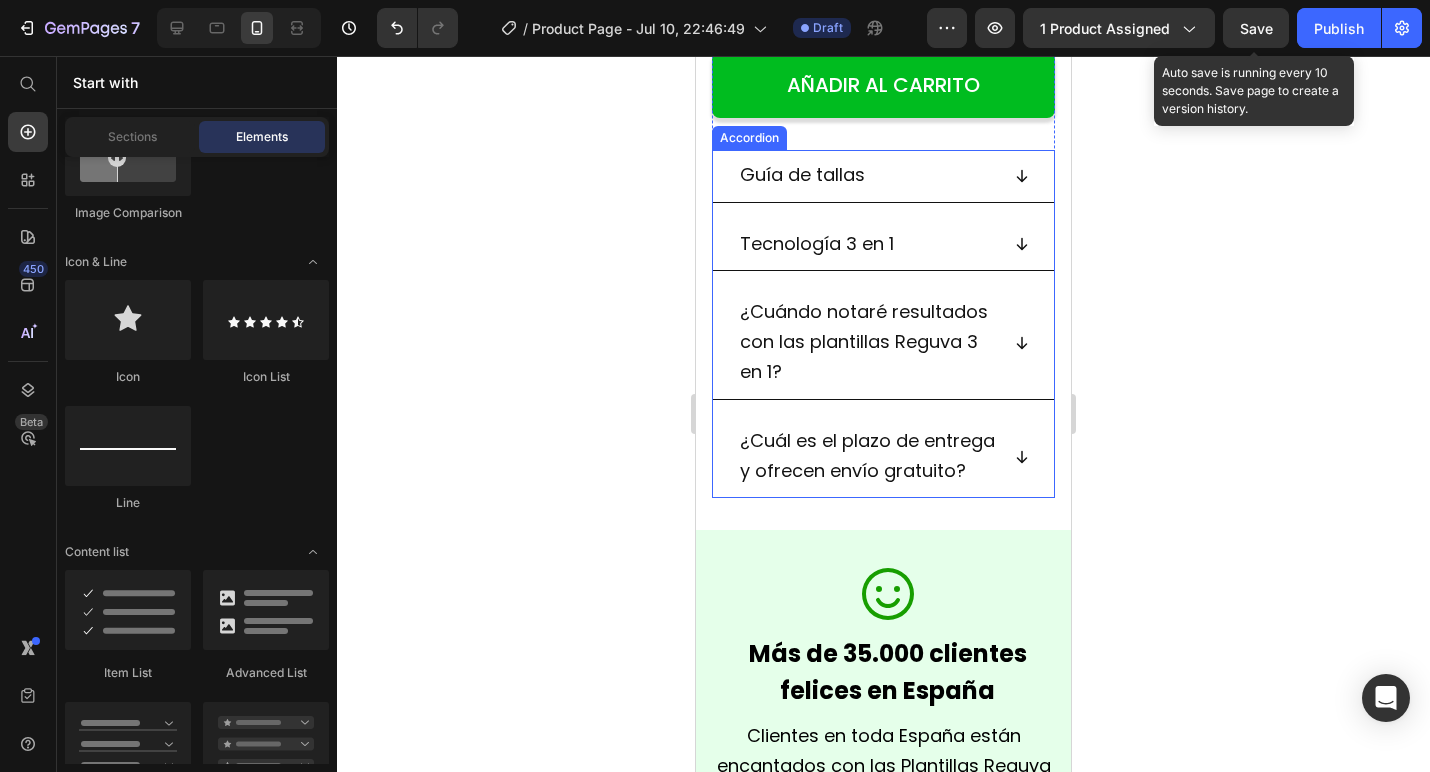 scroll, scrollTop: 1312, scrollLeft: 0, axis: vertical 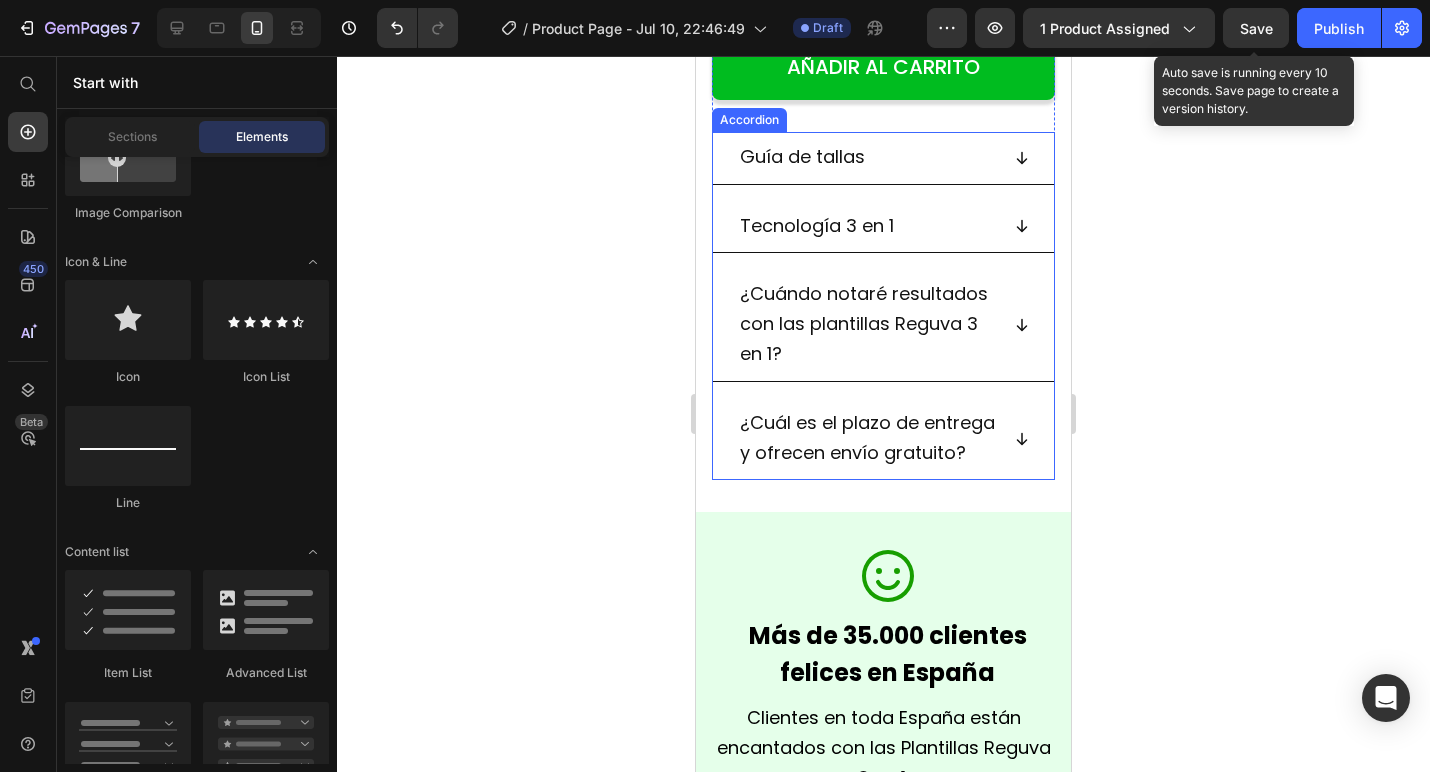 click 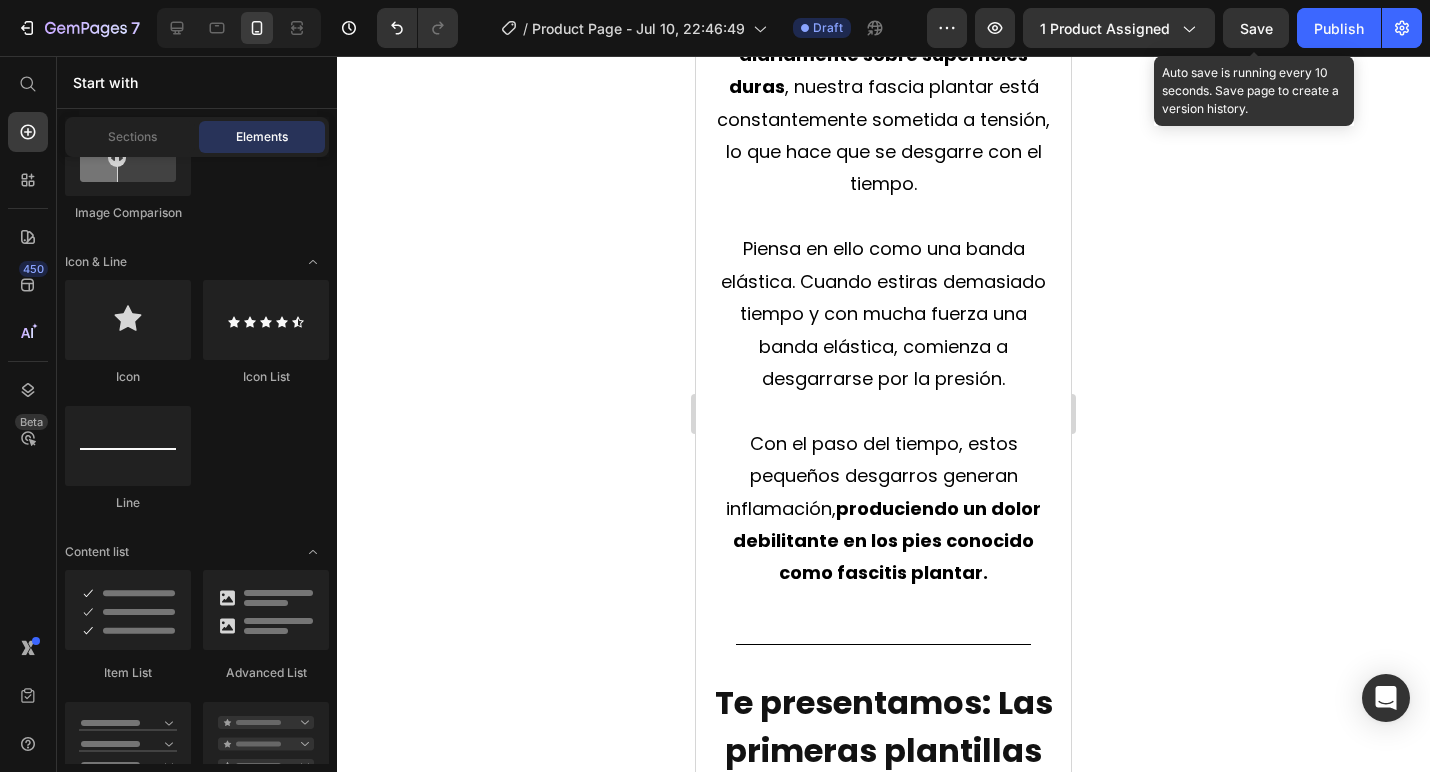 scroll, scrollTop: 3486, scrollLeft: 0, axis: vertical 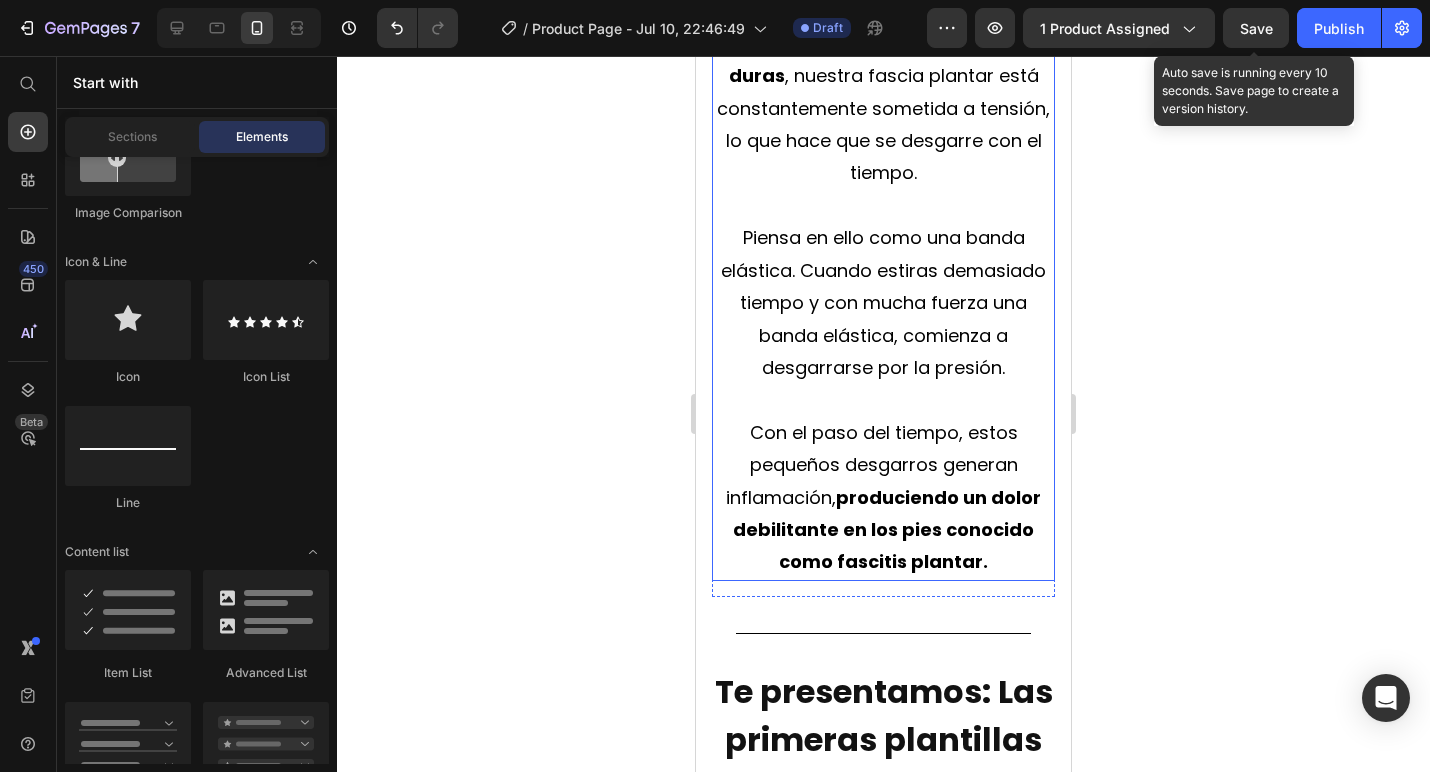 click on "Pero al estar de pie y caminar diariamente sobre superficies duras" at bounding box center (879, 43) 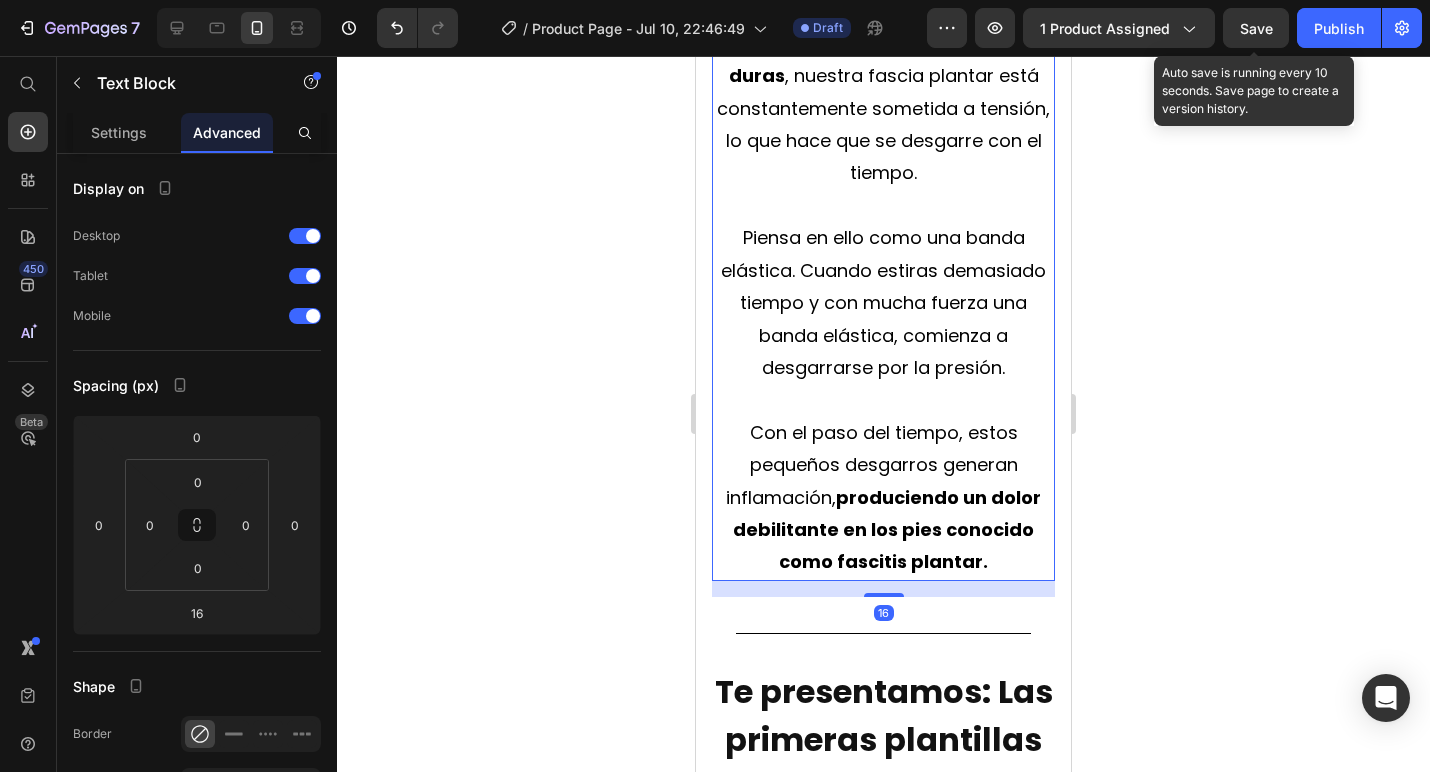 click on "Pero al estar de pie y caminar diariamente sobre superficies duras" at bounding box center (879, 43) 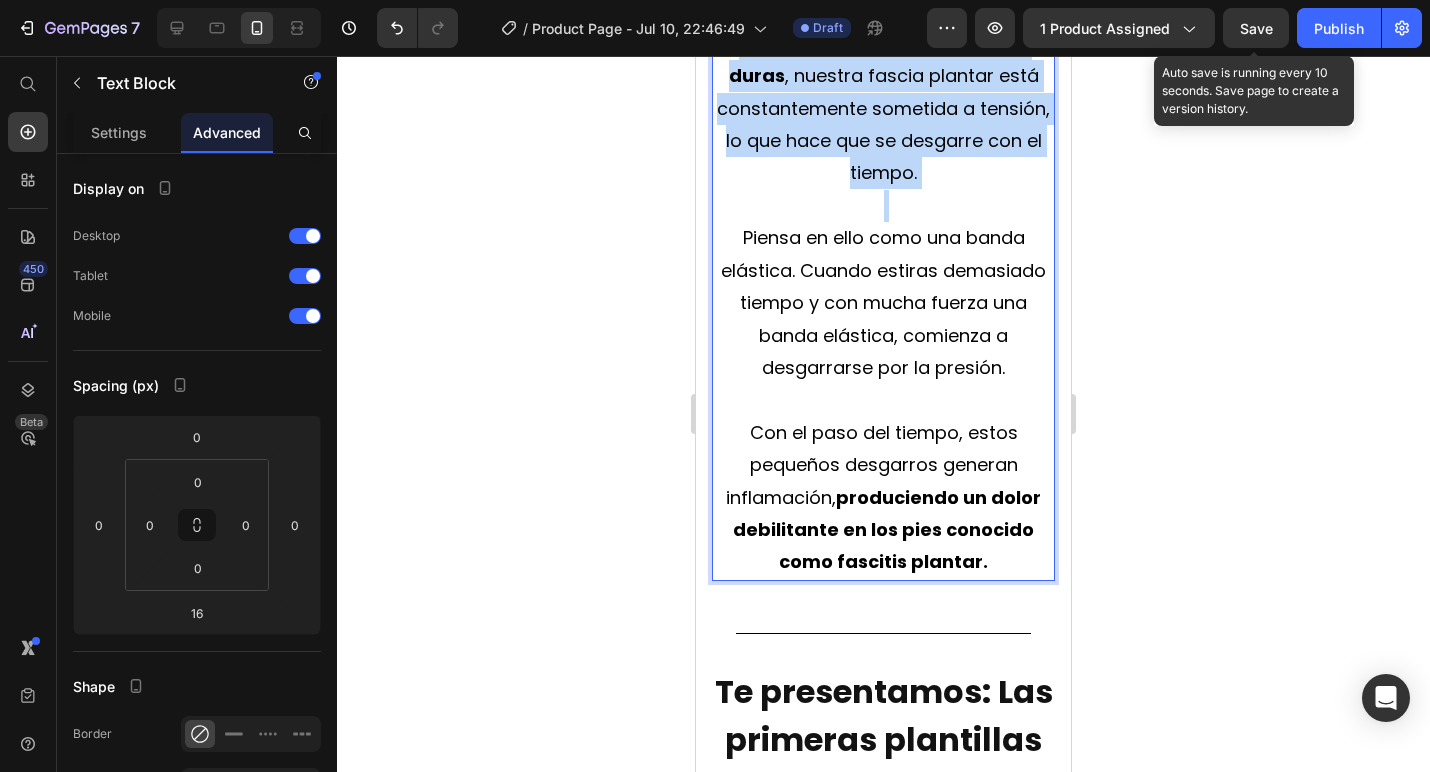 click on "Pero al estar de pie y caminar diariamente sobre superficies duras" at bounding box center [879, 43] 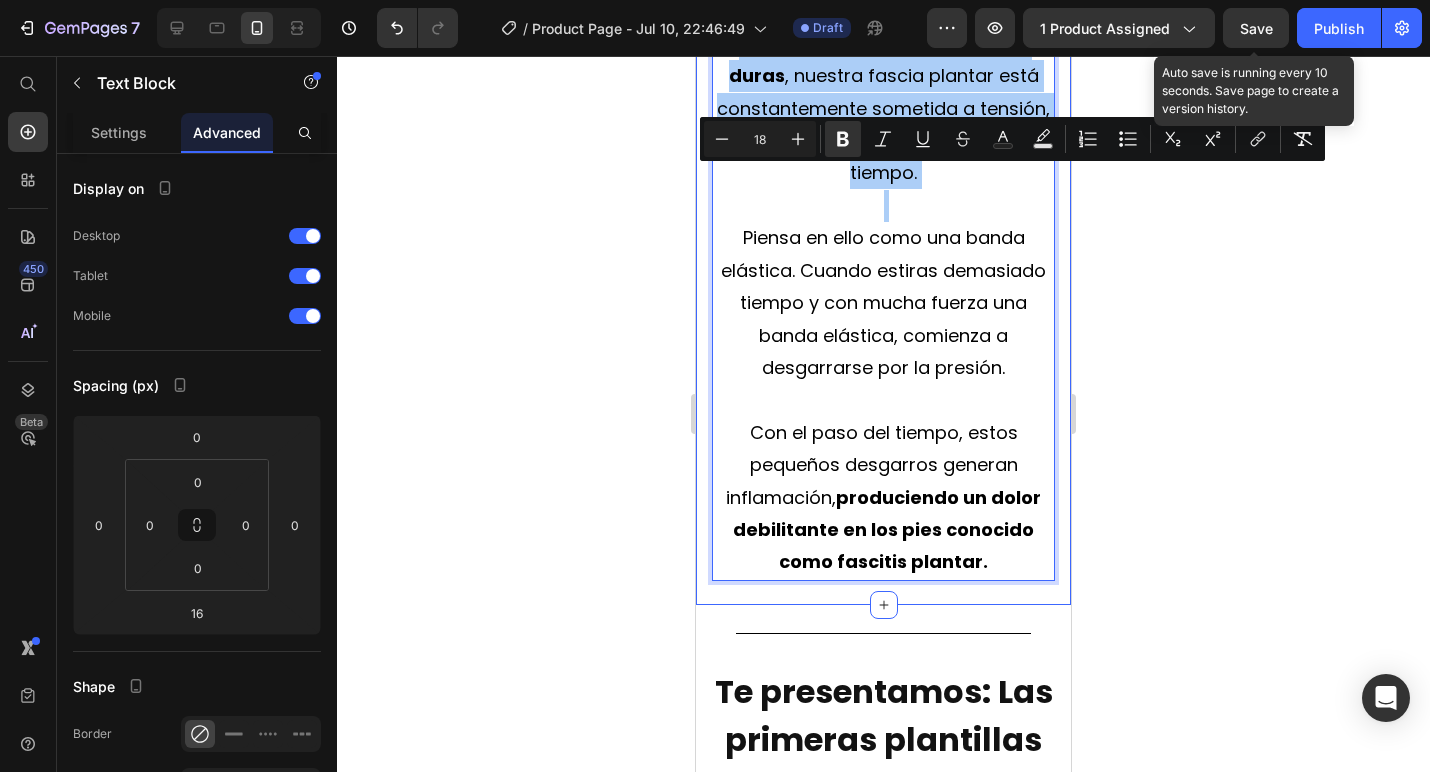 click 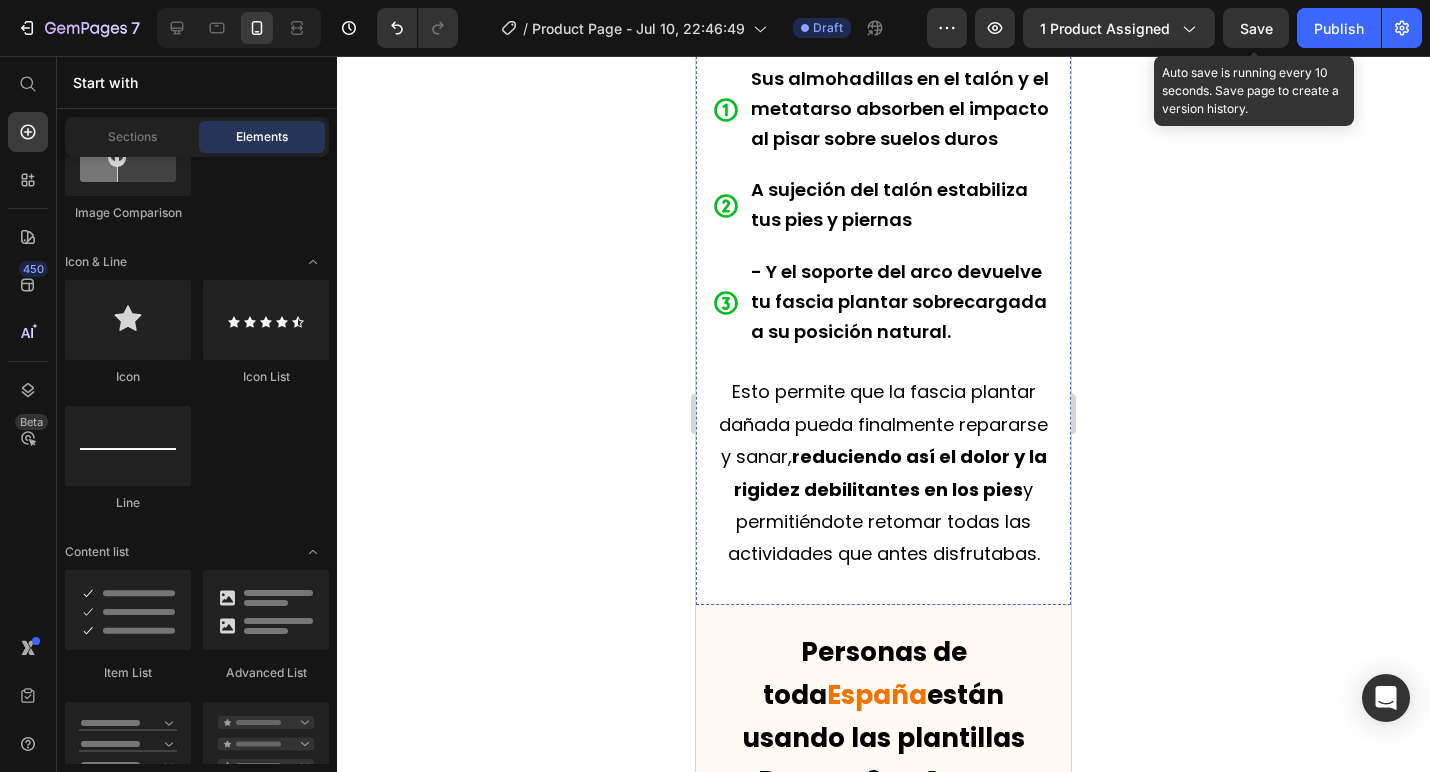 scroll, scrollTop: 4930, scrollLeft: 0, axis: vertical 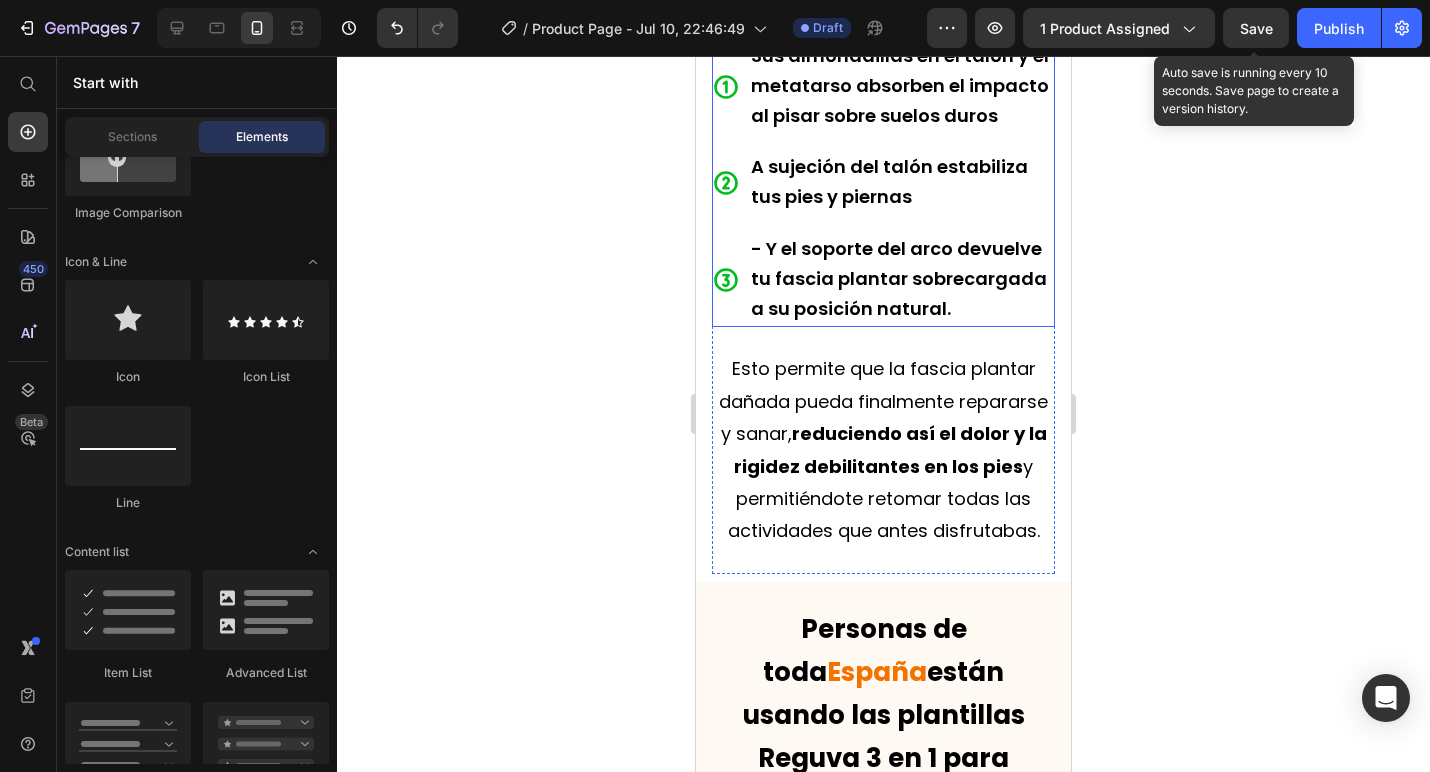 click on "Sus almohadillas en el talón y el metatarso absorben el impacto al pisar sobre suelos duros" at bounding box center [900, 85] 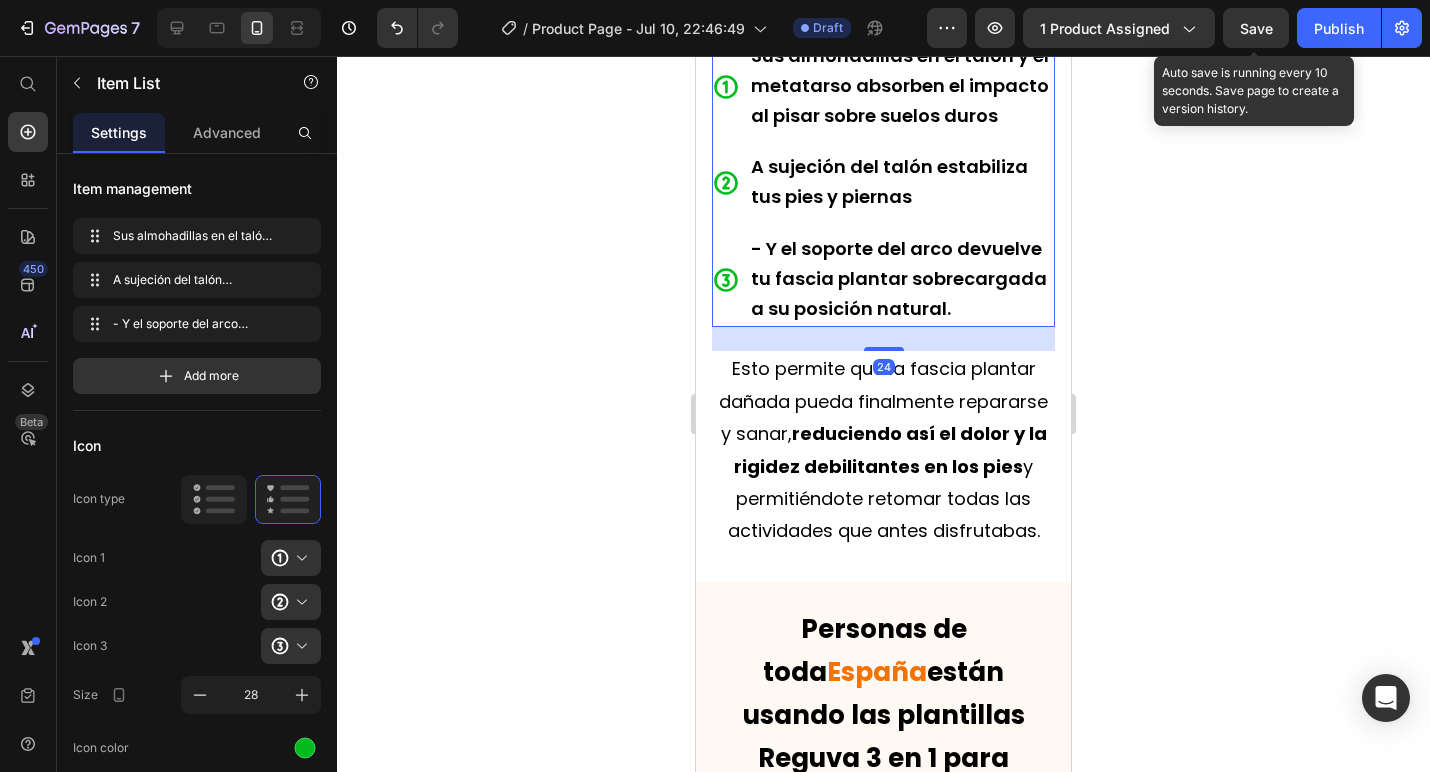 click on "Sus almohadillas en el talón y el metatarso absorben el impacto al pisar sobre suelos duros" at bounding box center [900, 85] 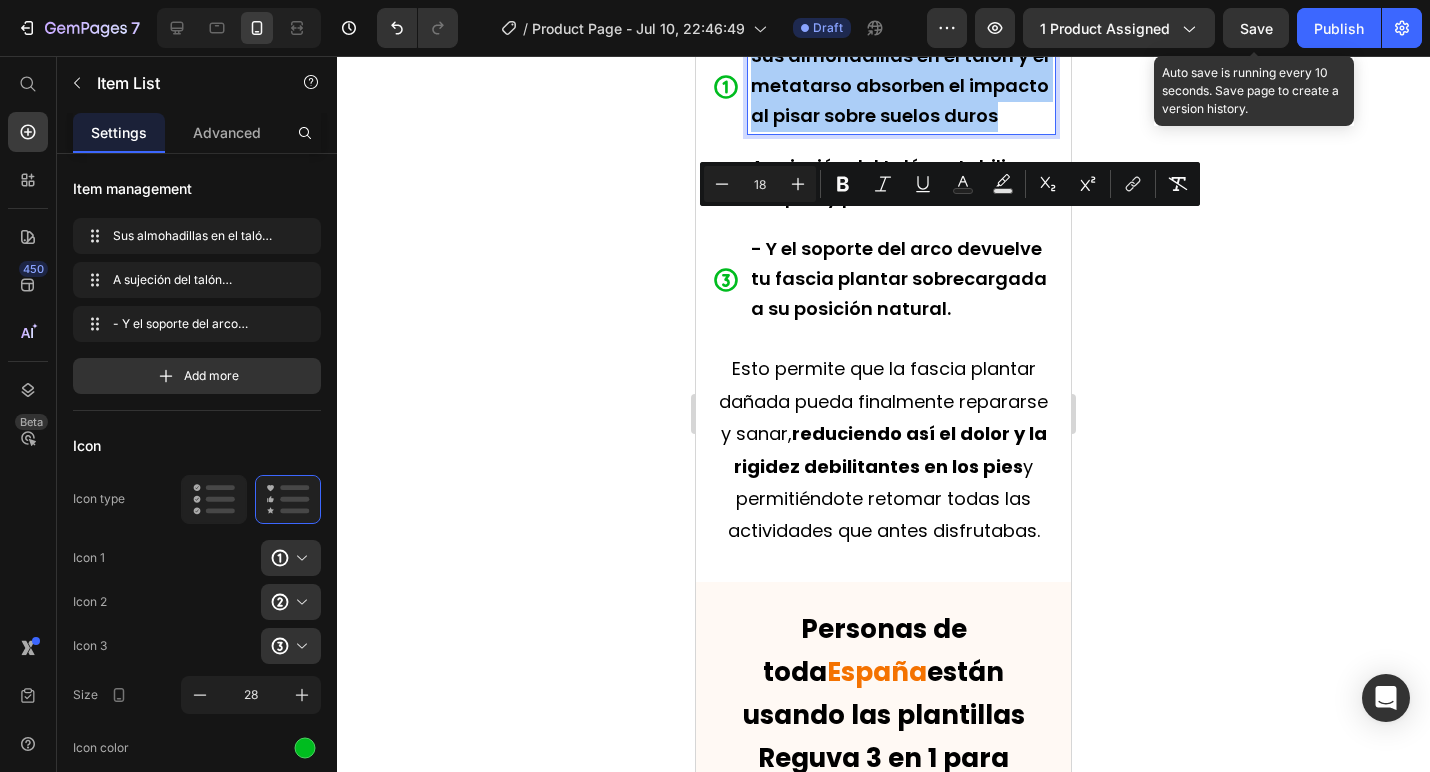 click 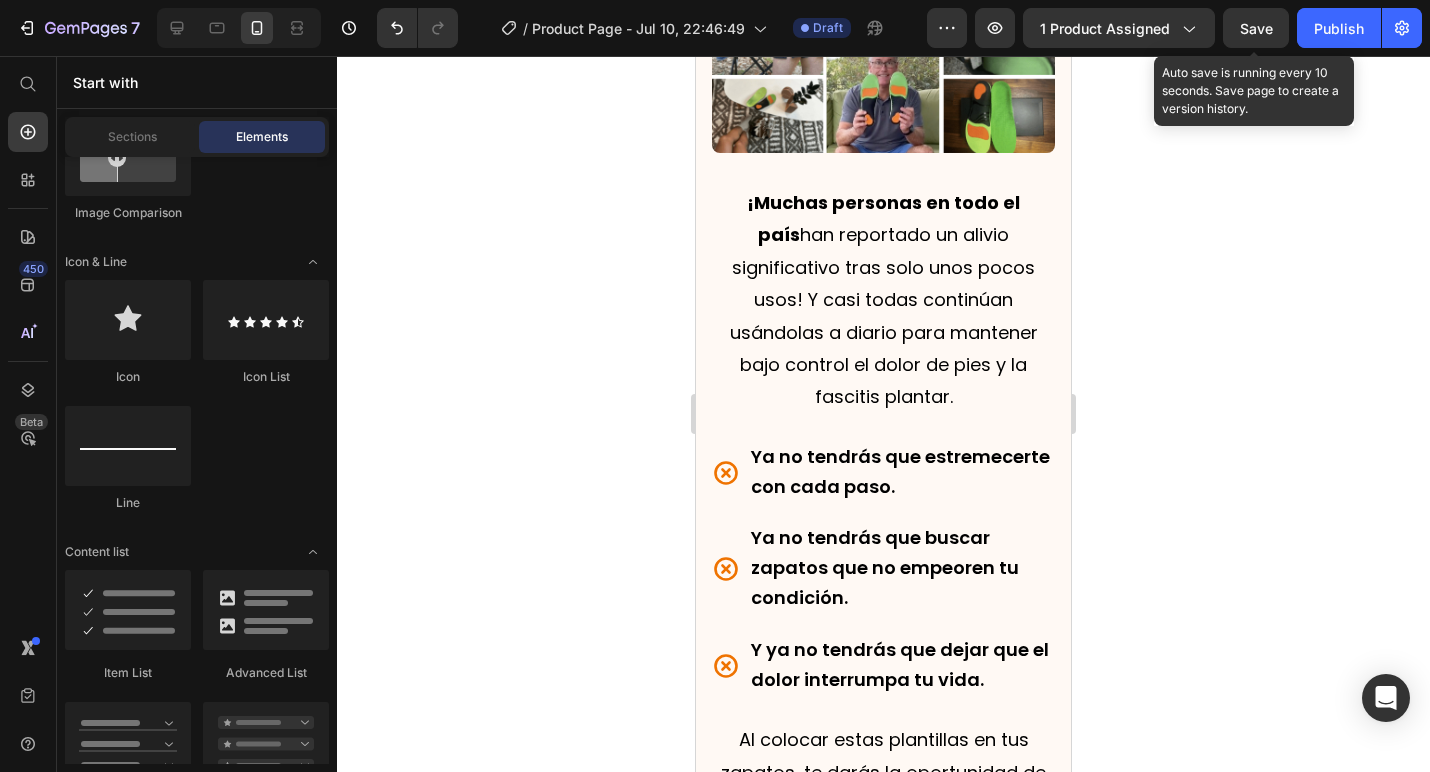 scroll, scrollTop: 5938, scrollLeft: 0, axis: vertical 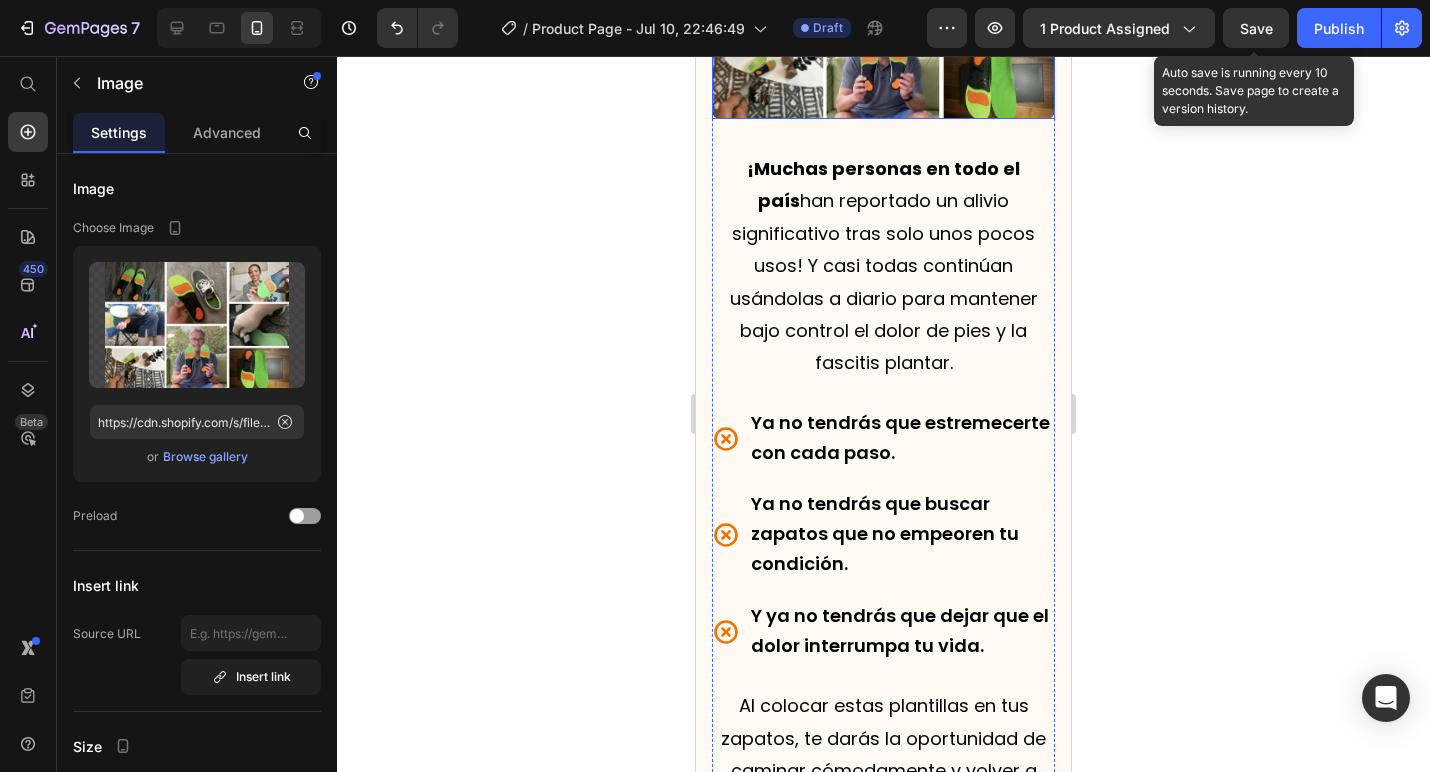 click at bounding box center [883, 2] 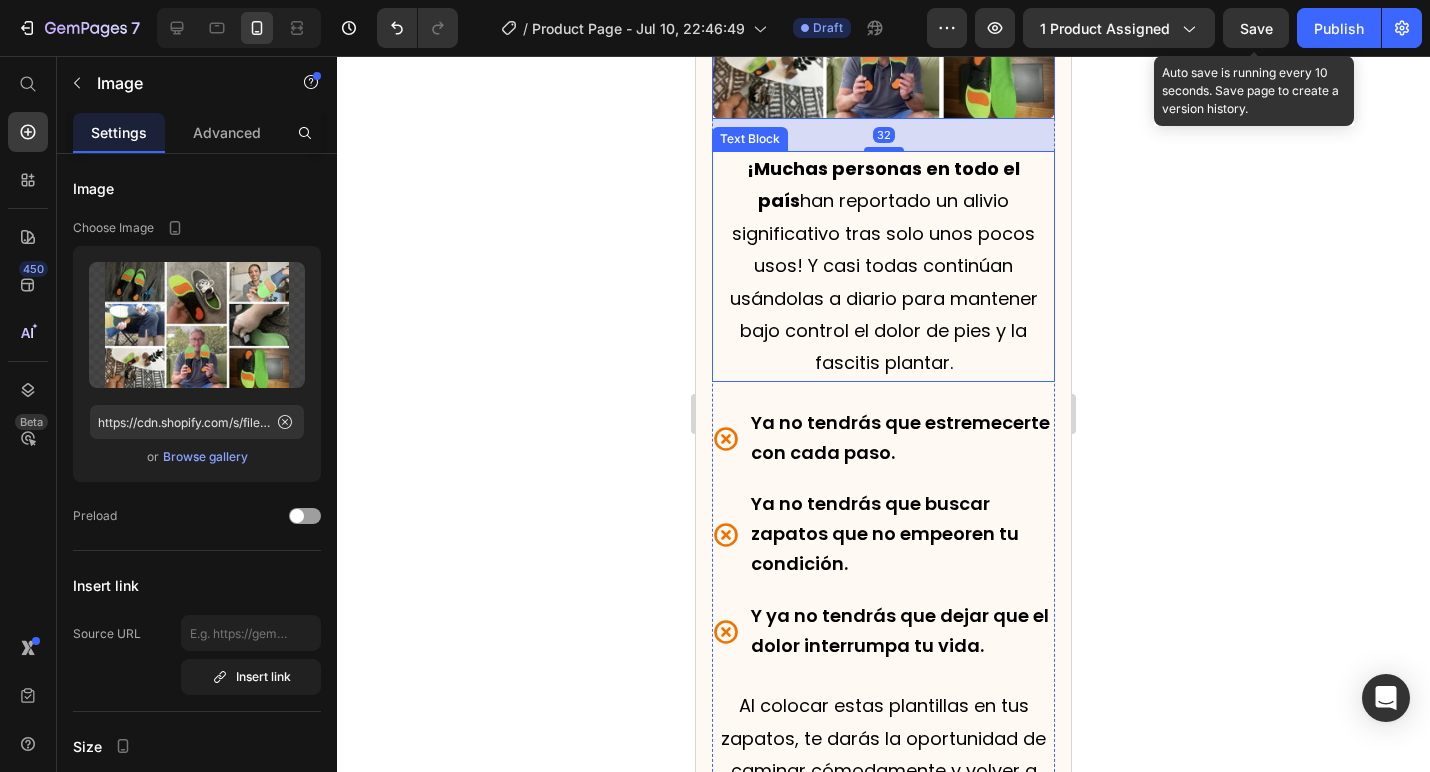 click 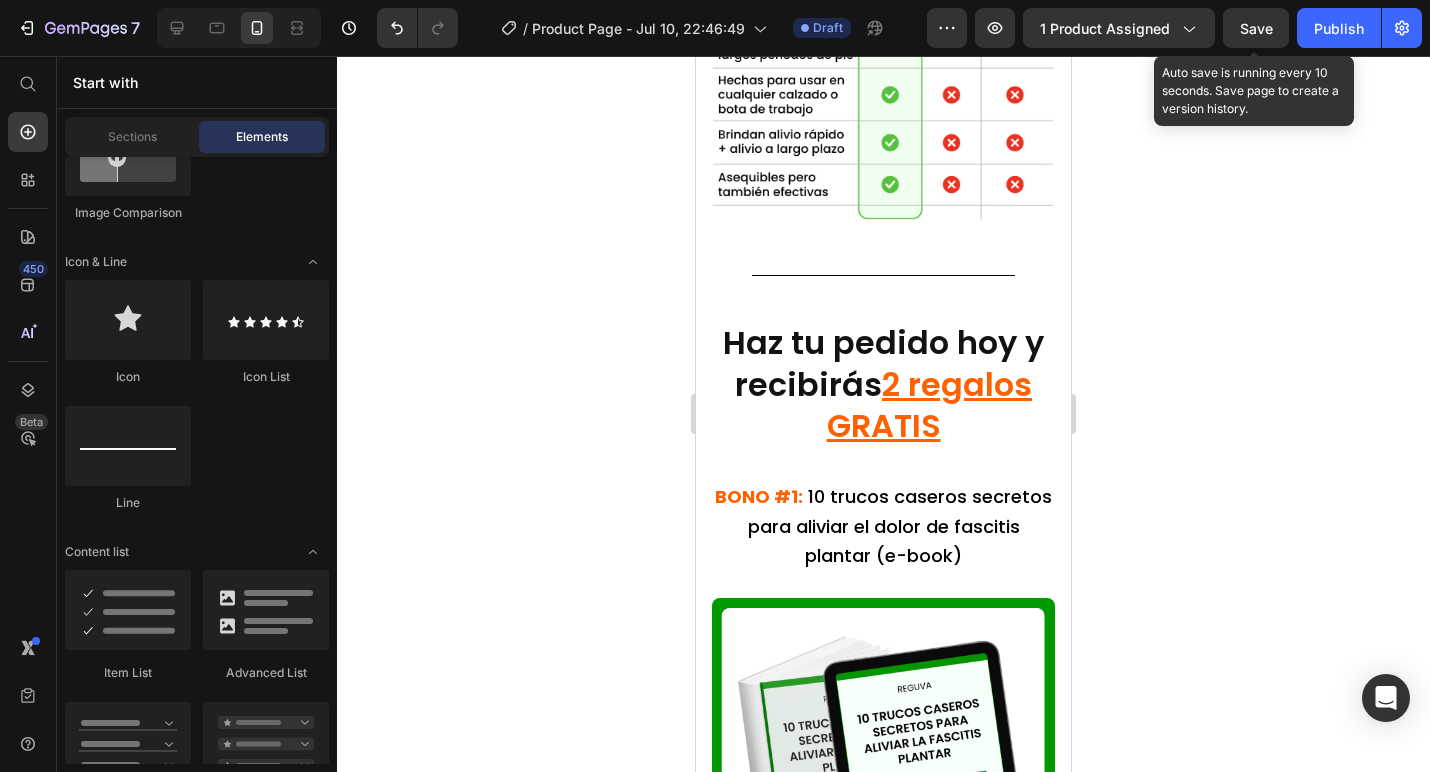 scroll, scrollTop: 9974, scrollLeft: 0, axis: vertical 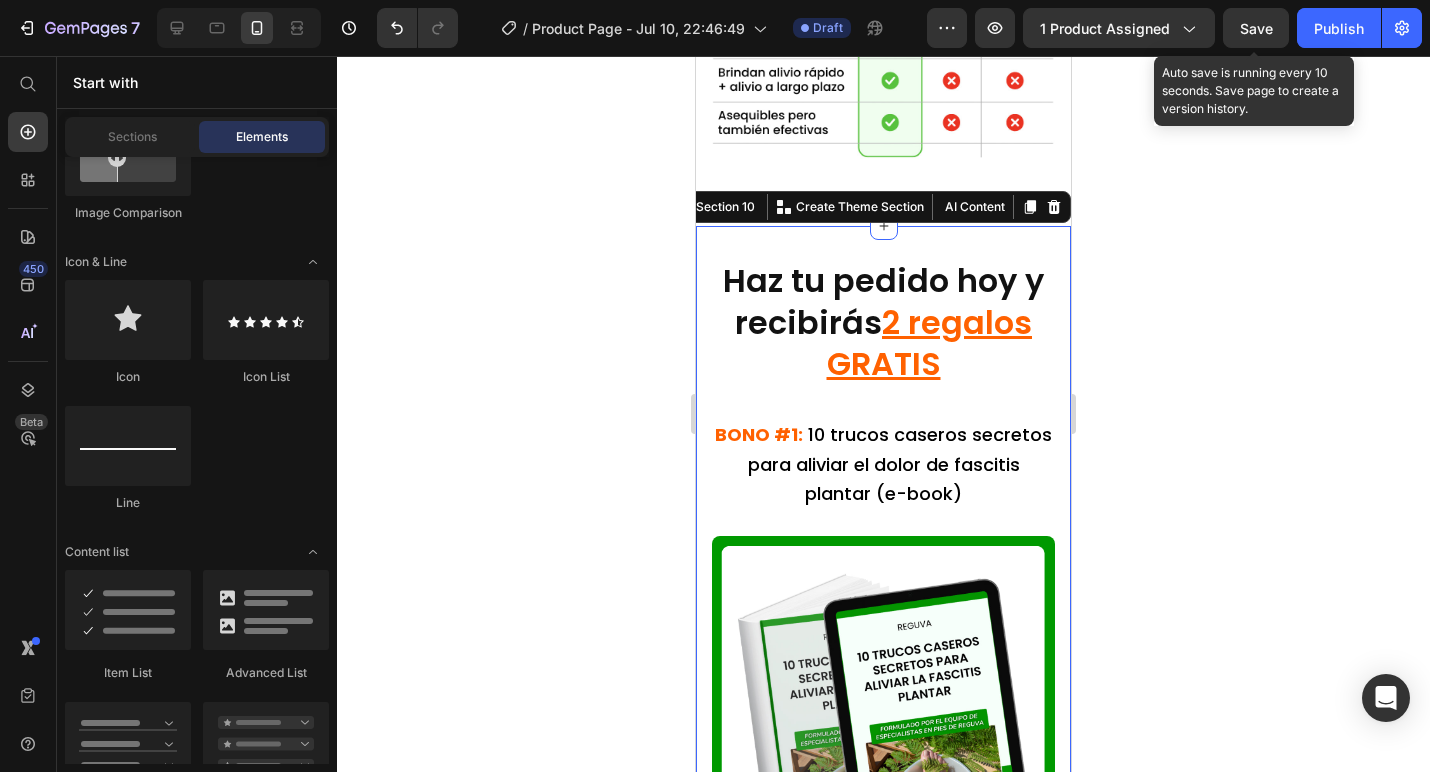 click on "Haz tu pedido hoy y recibirás 2 regalos GRATIS Heading BONO #1: 10 trucos caseros secretos para aliviar el dolor de fascitis plantar (e-book) Text Block Image Lo que comes tiene un impacto directo en la inflamación y el dolor de tus pies. Descubre 5 alimentos que empeoran tu fascitis plantar y 5 alimentos que ayudan a aliviar el dolor y acelerar tu recuperación. Text Block Normalmente: 15€ Hoy: GRATIS Heading Row Title Line BONO #2: 5 alimentos que evitar y 5 que comer para aliviar la fascitis plantar (e-book) Text Block Image Descubre 10 métodos caseros poco conocidos pero altamente efectivos que complementan perfectamente tus plantillas. Estas técnicas fáciles de seguir pueden realizarse en casa para acelerar el alivio y la recuperación de la fascitis plantar, mientras usas las plantillas Reguva en tu día a día. Text Block Normalmente: 10€ Hoy: GRATIS Heading Row Section 10 You can create reusable sections Create Theme Section AI Content Write with GemAI Persuasive" at bounding box center (883, 1202) 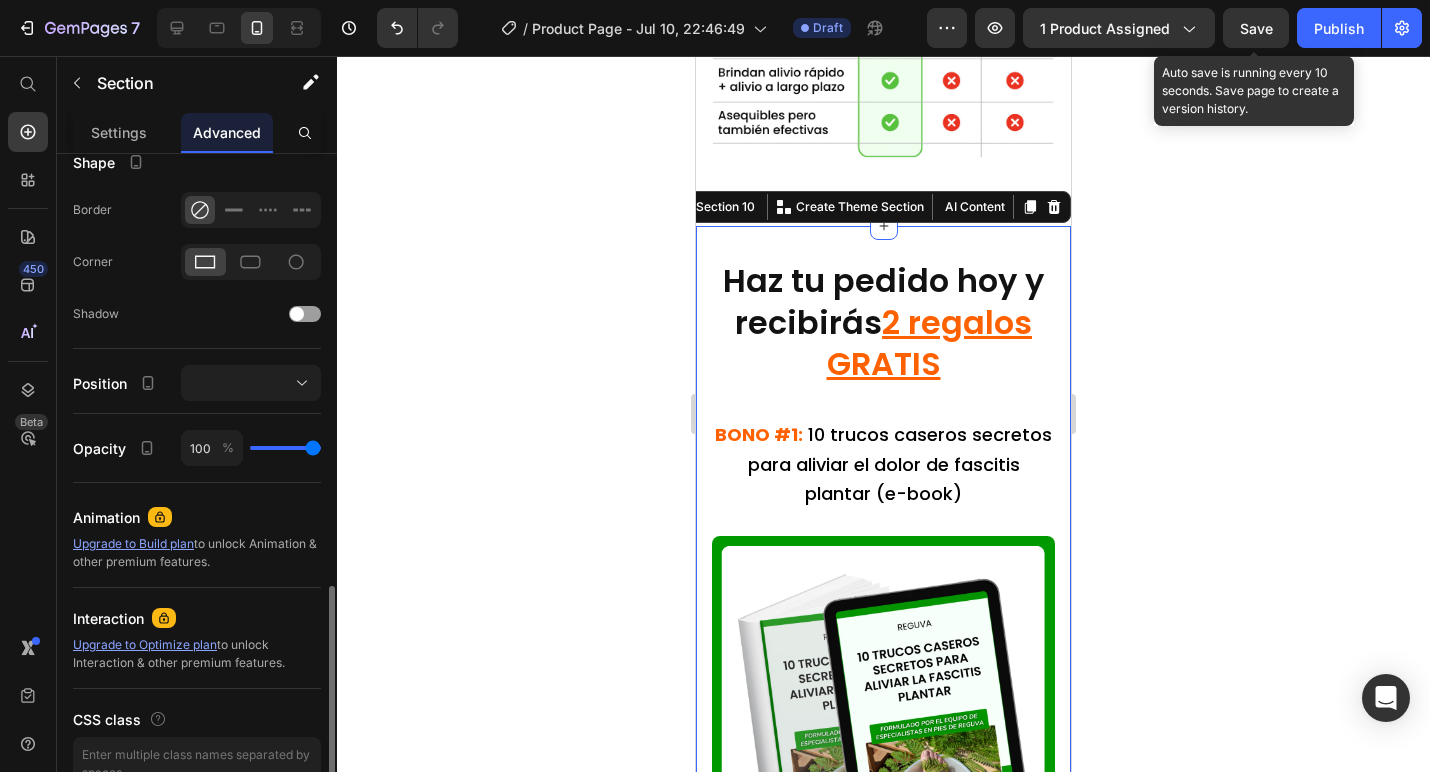 scroll, scrollTop: 630, scrollLeft: 0, axis: vertical 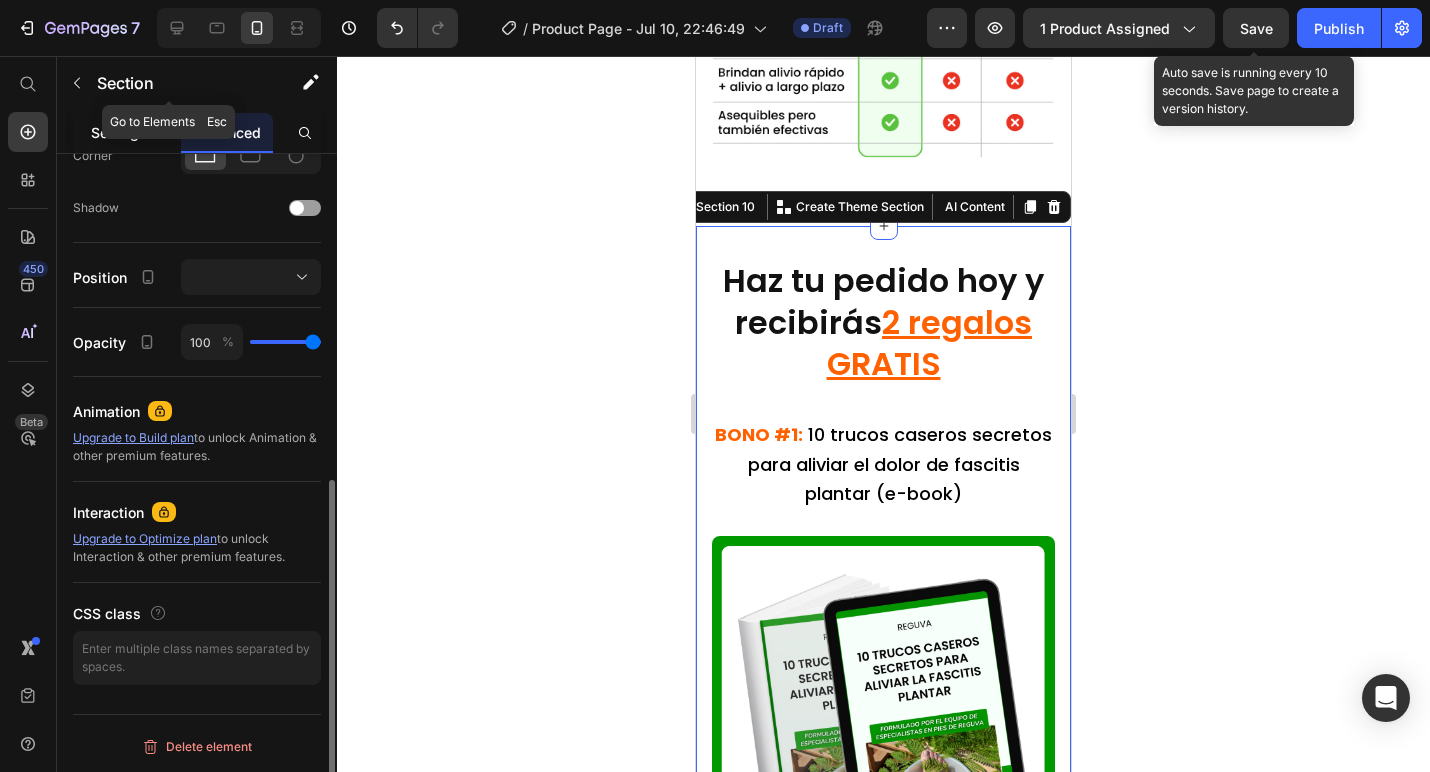 click on "Settings" at bounding box center [119, 132] 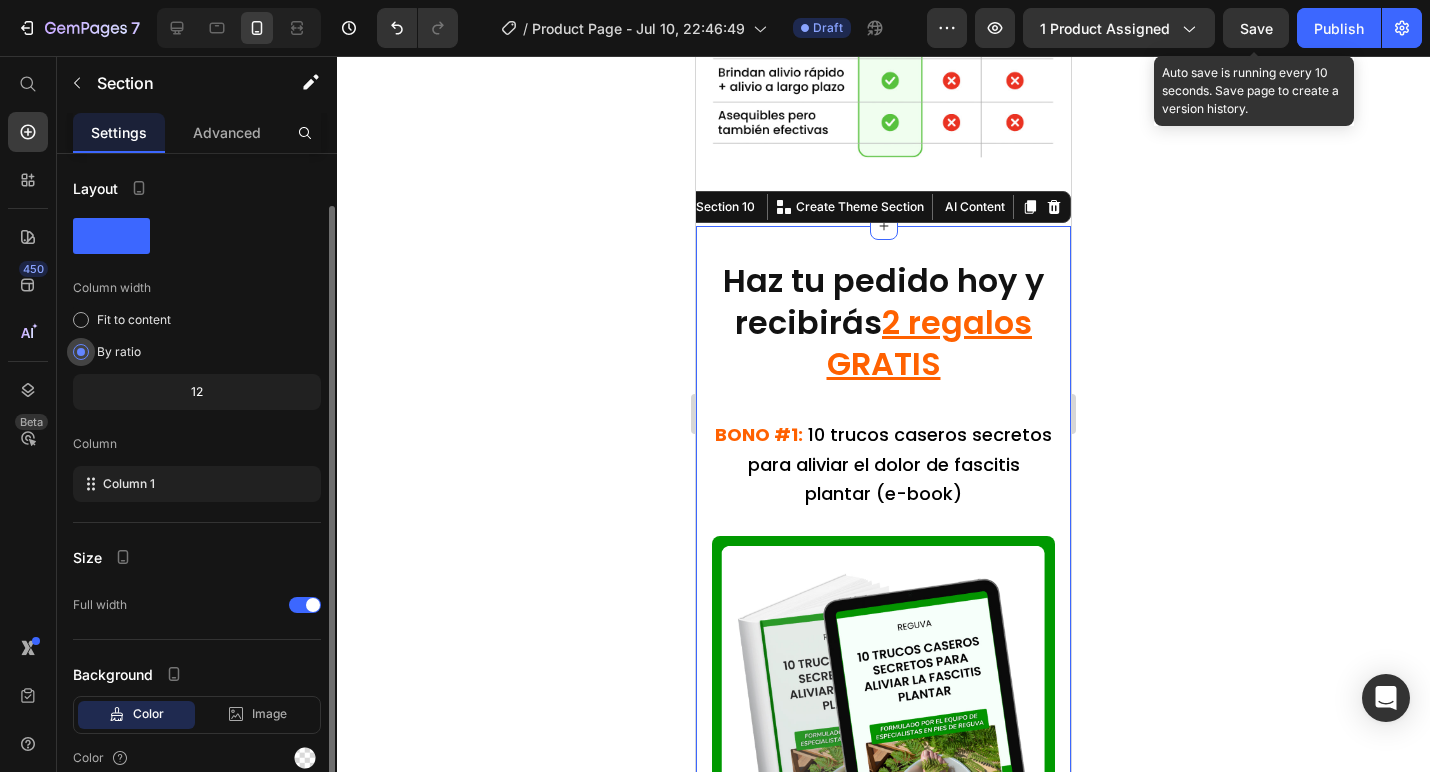 scroll, scrollTop: 89, scrollLeft: 0, axis: vertical 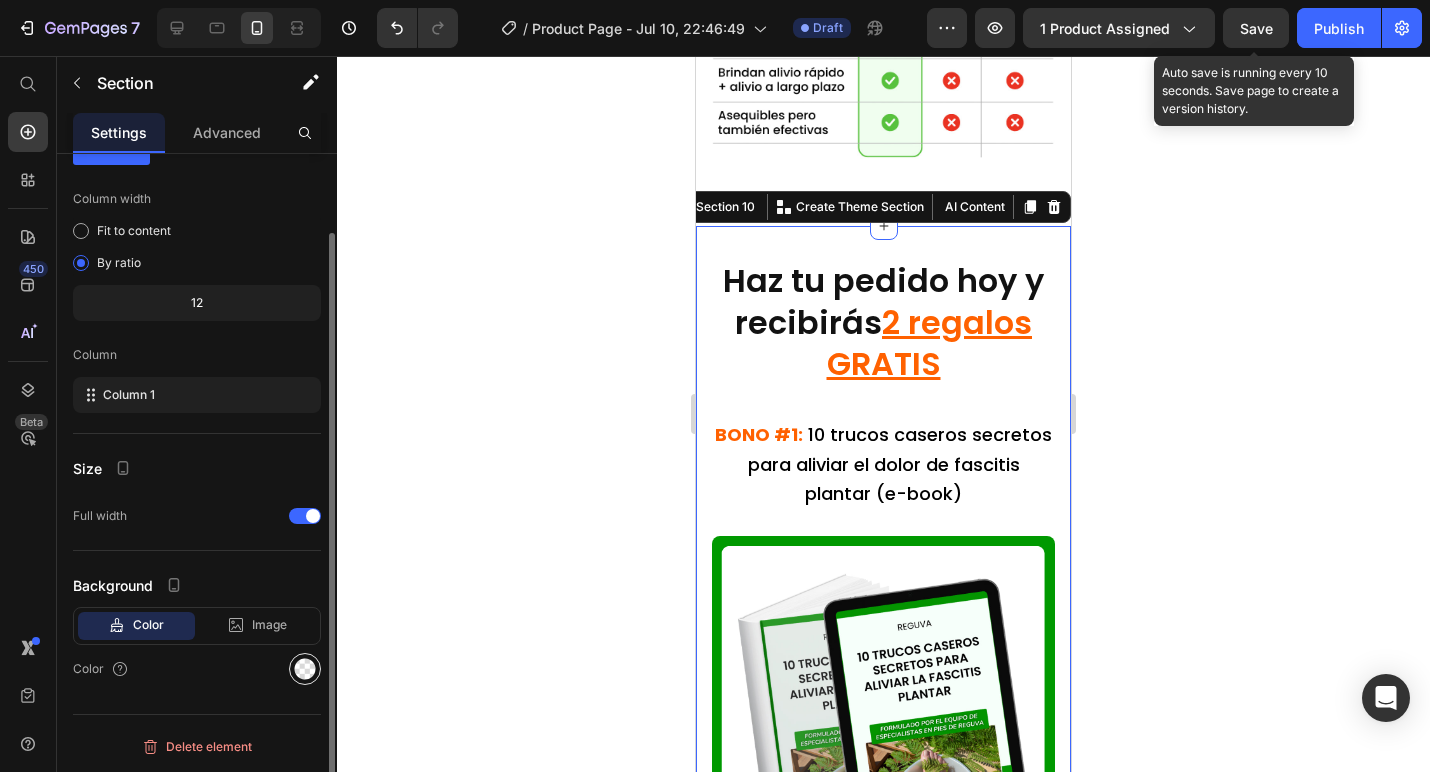 click 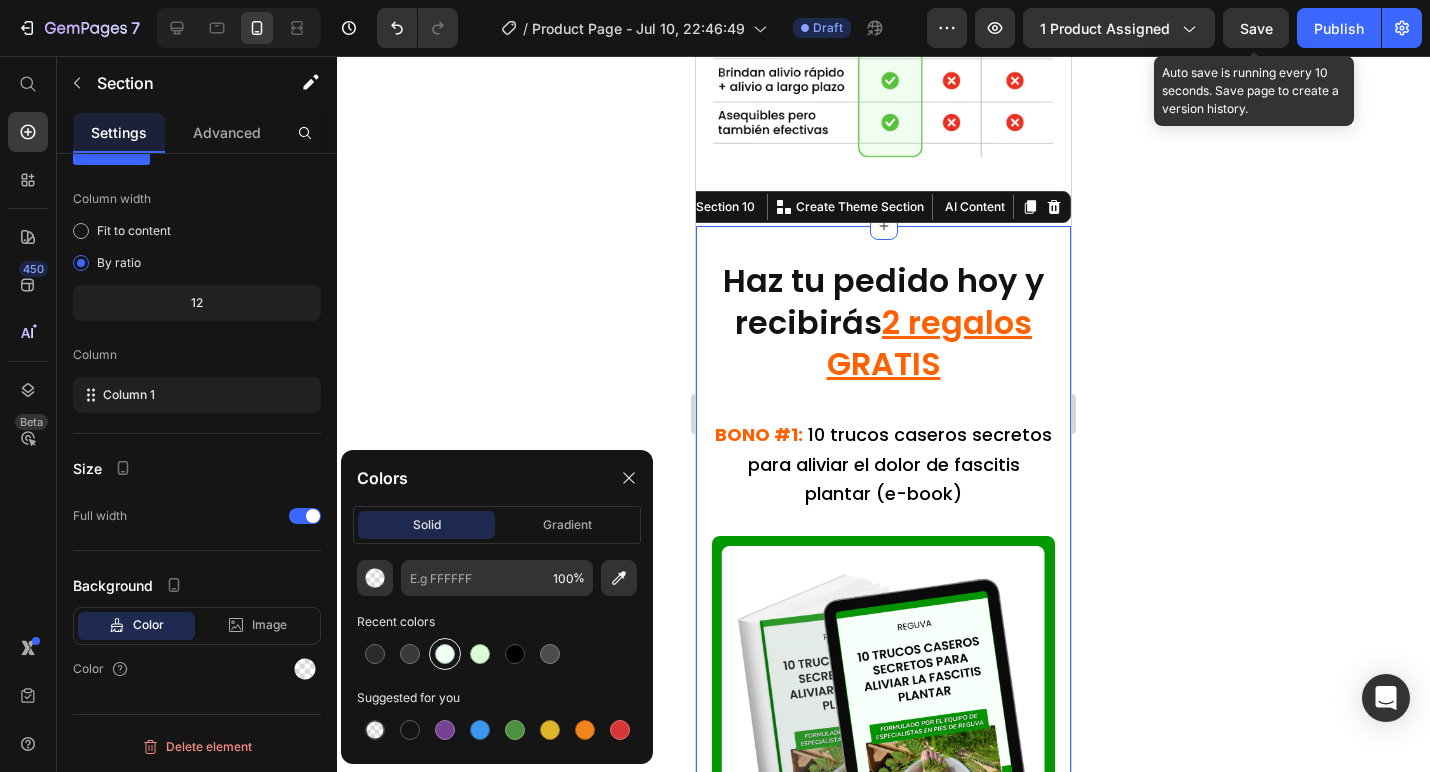 click at bounding box center (445, 654) 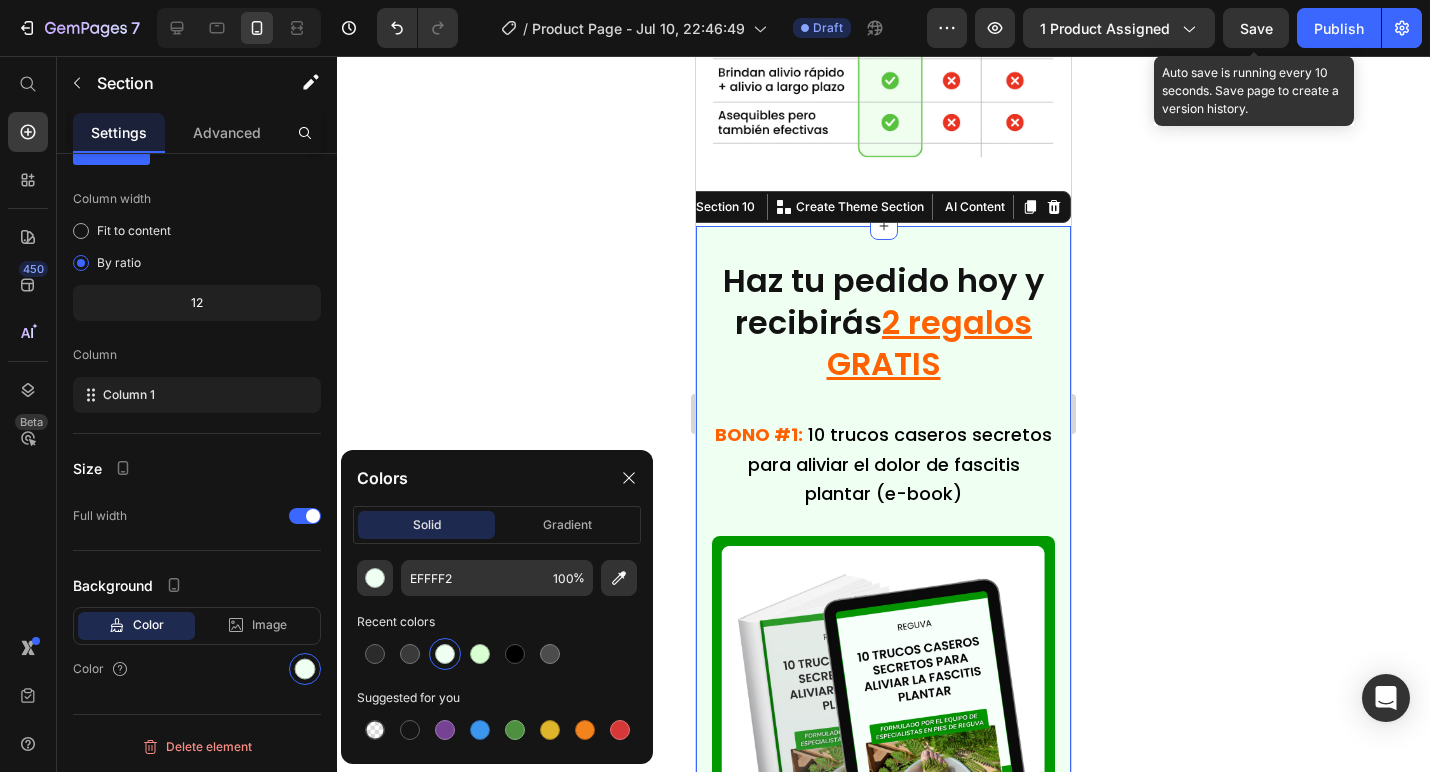 click 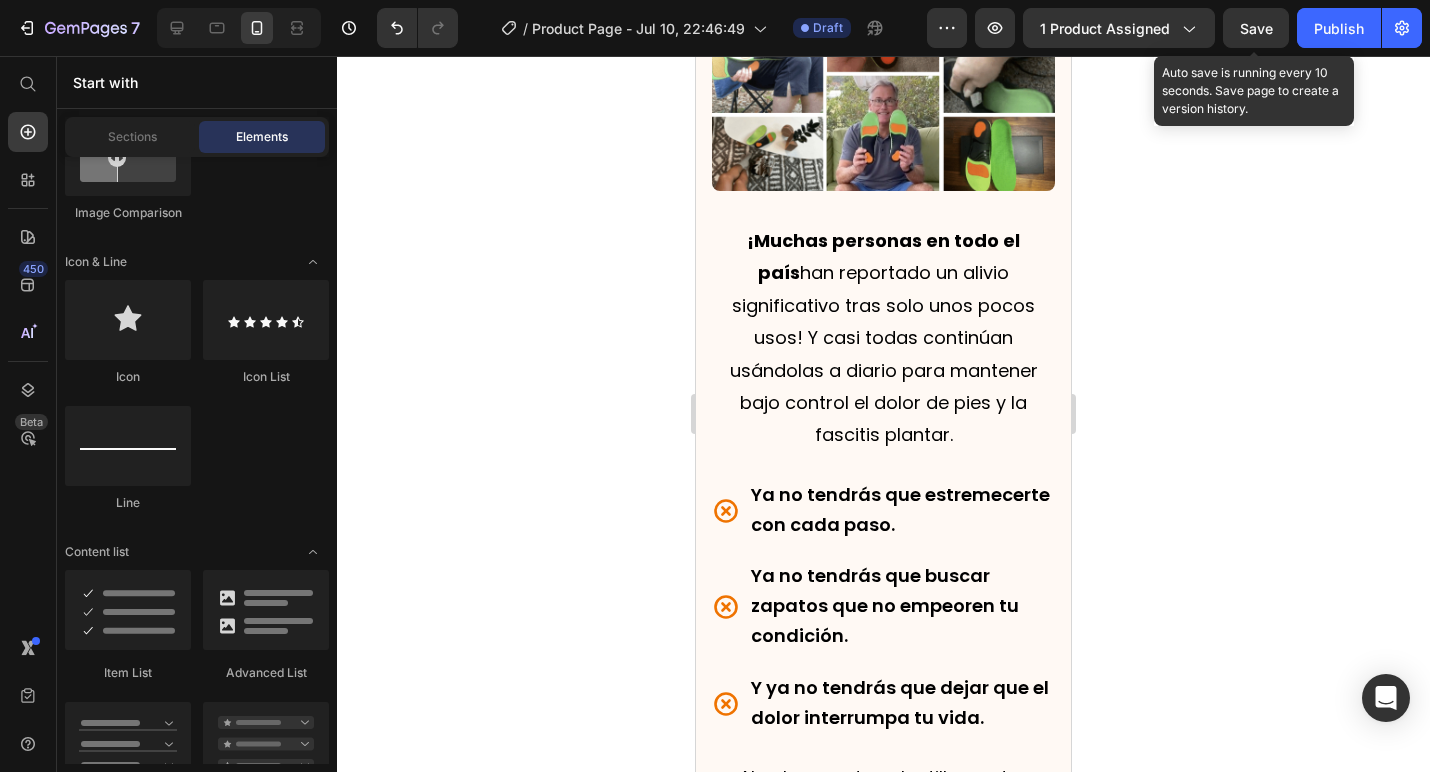 scroll, scrollTop: 5880, scrollLeft: 0, axis: vertical 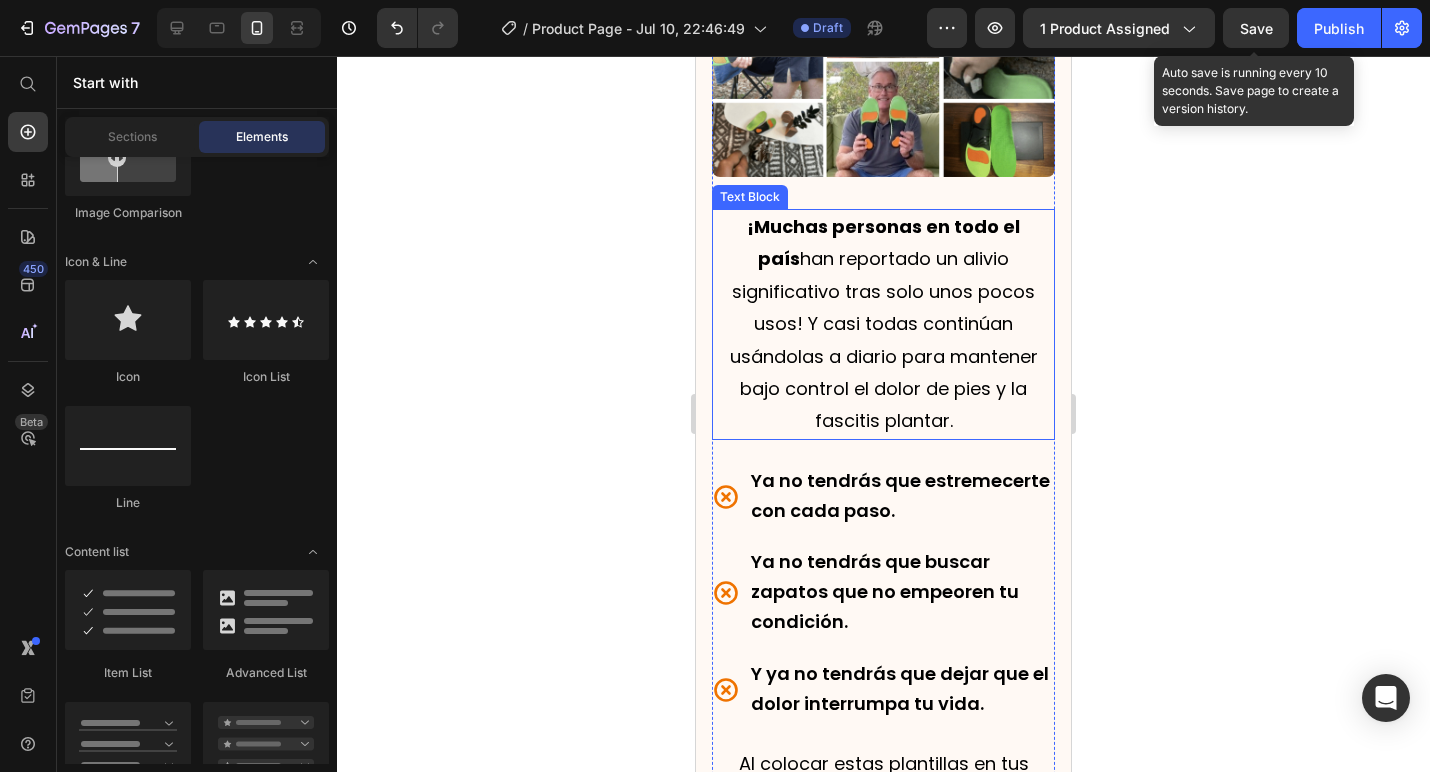 click on "Personas de toda España están usando las plantillas Reguva 3 en 1 para aliviar el dolor en los pies y la fascitis plantar. Text Block Image ¡Muchas personas en todo el país han reportado un alivio significativo tras solo unos pocos usos! Y casi todas continúan usándolas a diario para mantener bajo control el dolor de pies y la fascitis plantar. Text Block Ya no tendrás que estremecerte con cada paso. Ya no tendrás que buscar zapatos que no empeoren tu condición. Y ya no tendrás que dejar que el dolor interrumpa tu vida. Item List Al colocar estas plantillas en tus zapatos, te darás la oportunidad de caminar cómodamente y volver a disfrutar de una vida normal. Text Block Row Section 6" at bounding box center (883, 286) 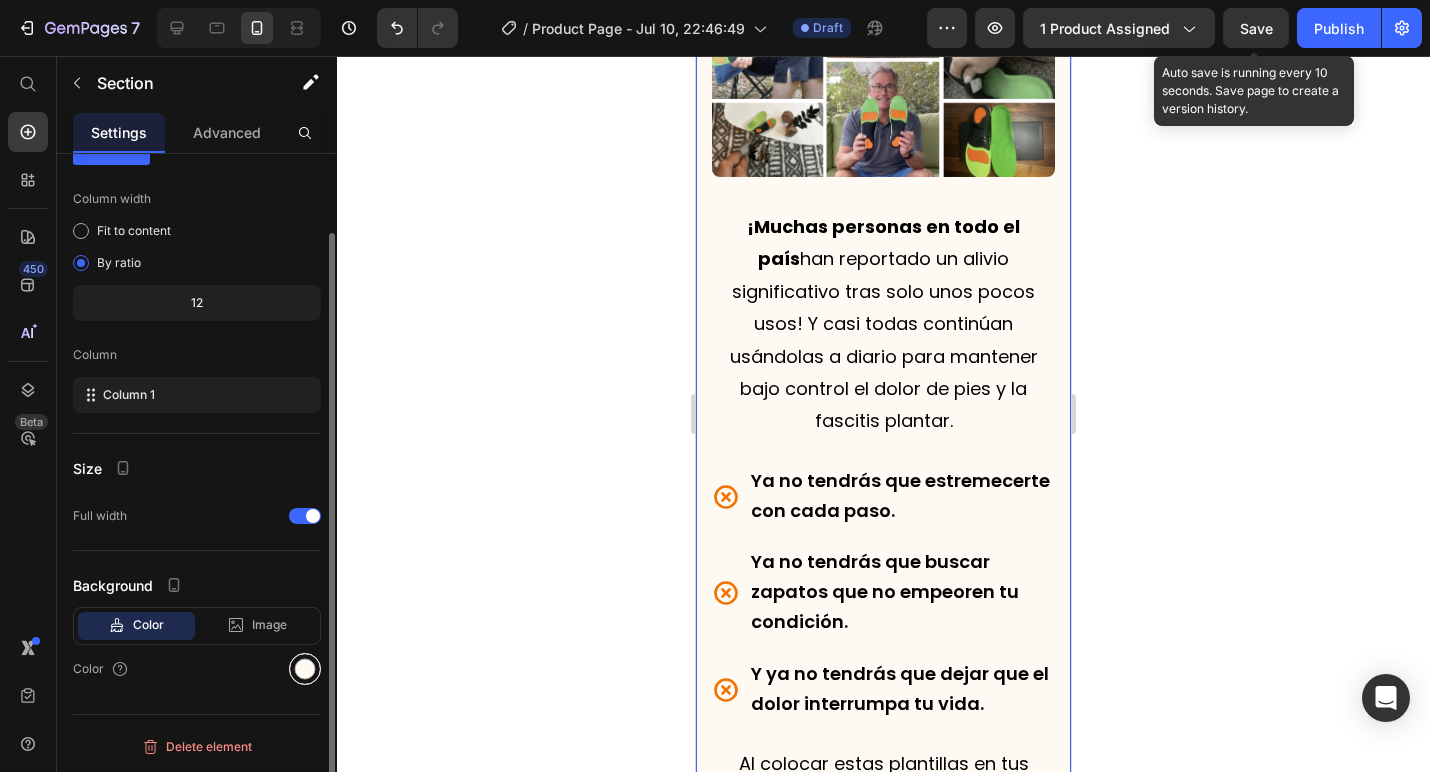 click at bounding box center [305, 669] 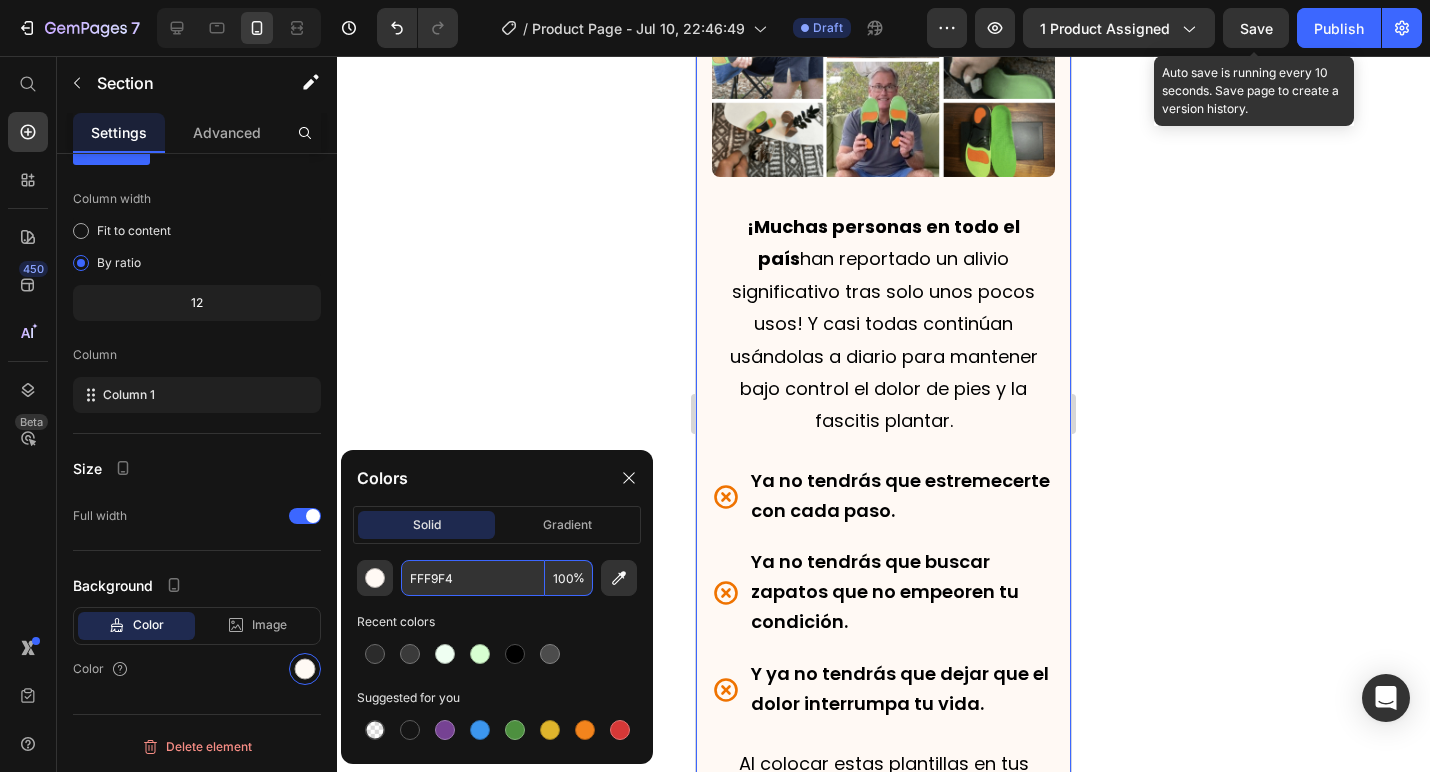 click on "FFF9F4" at bounding box center [473, 578] 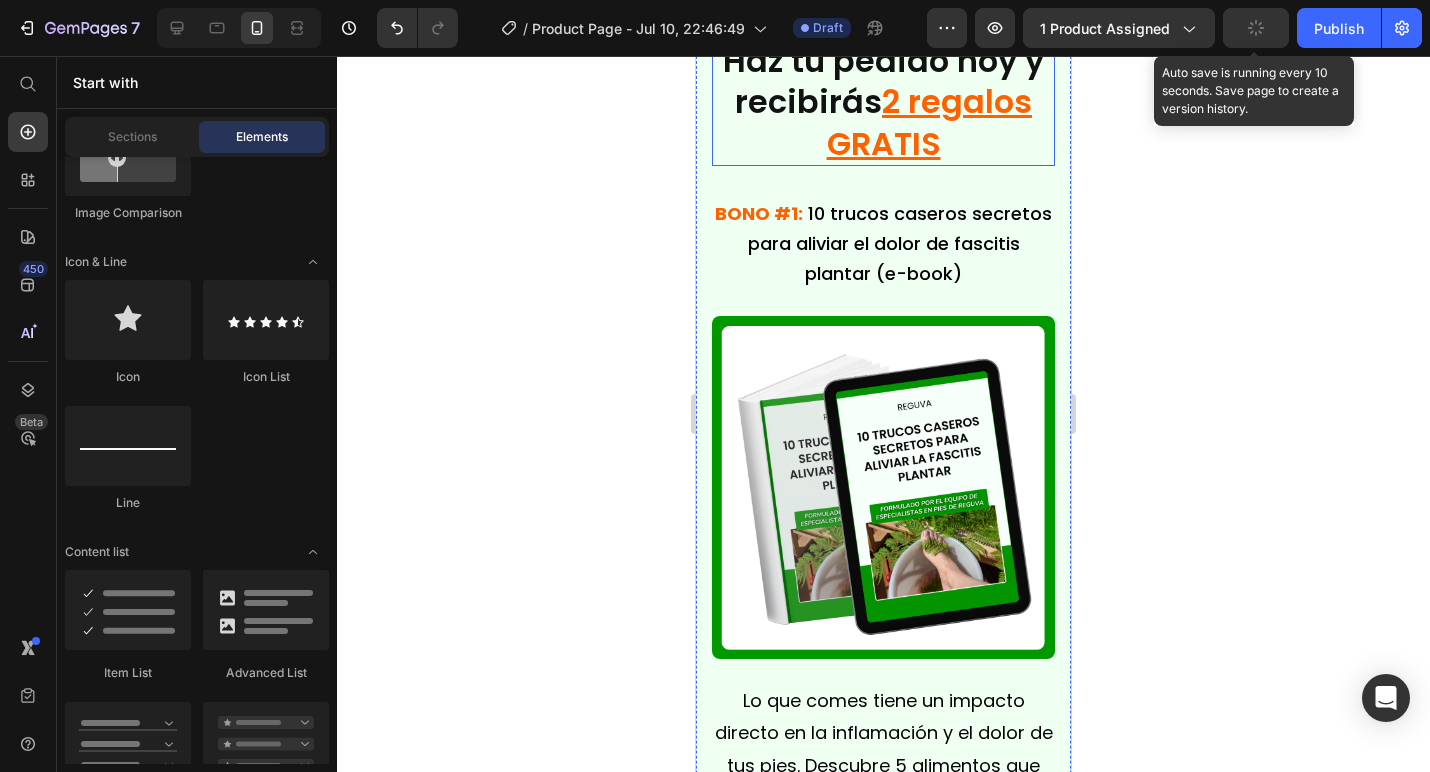 scroll, scrollTop: 9834, scrollLeft: 0, axis: vertical 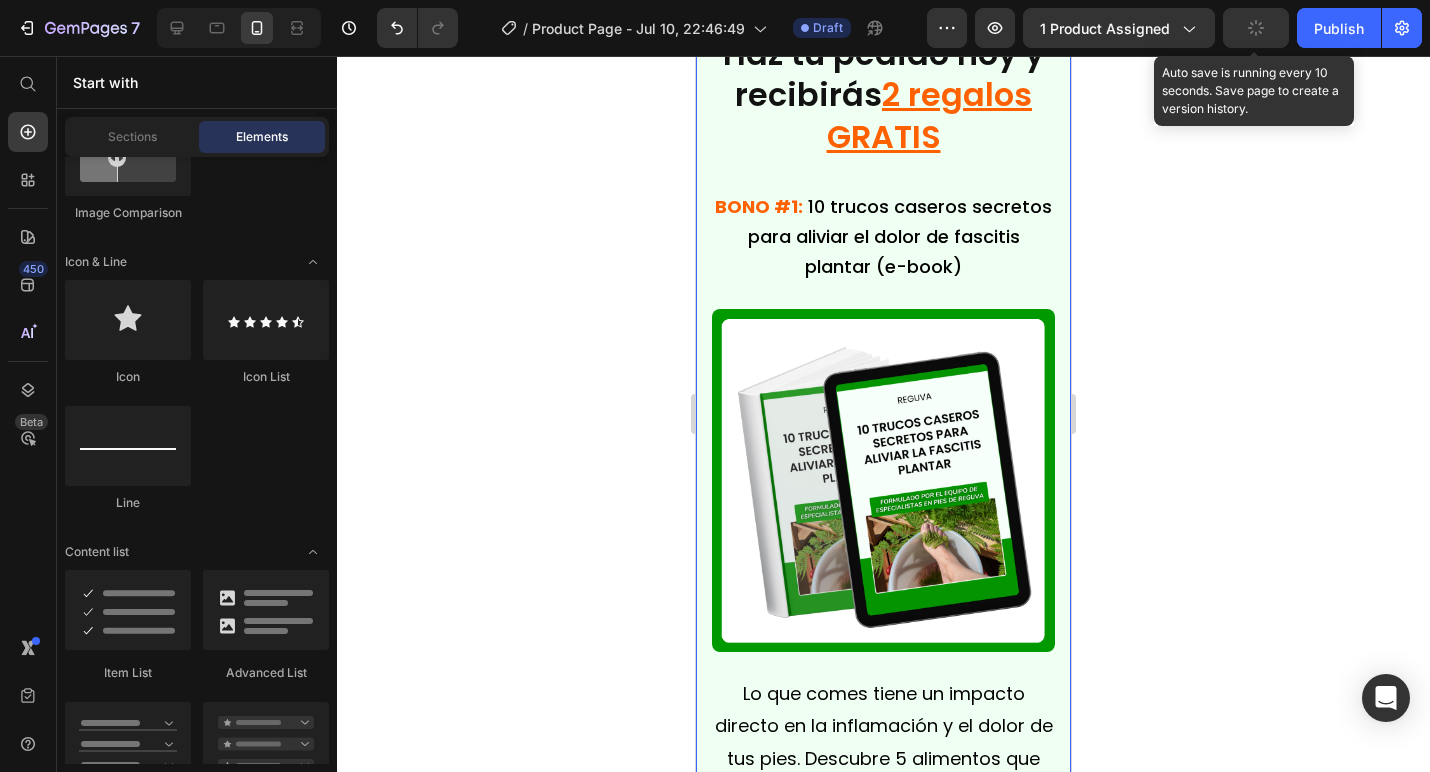 click on "Haz tu pedido hoy y recibirás 2 regalos GRATIS Heading BONO #1: 10 trucos caseros secretos para aliviar el dolor de fascitis plantar (e-book) Text Block Image Lo que comes tiene un impacto directo en la inflamación y el dolor de tus pies. Descubre 5 alimentos que empeoran tu fascitis plantar y 5 alimentos que ayudan a aliviar el dolor y acelerar tu recuperación. Text Block Normalmente: 15€ Hoy: GRATIS Heading Row Title Line BONO #2: 5 alimentos que evitar y 5 que comer para aliviar la fascitis plantar (e-book) Text Block Image Descubre 10 métodos caseros poco conocidos pero altamente efectivos que complementan perfectamente tus plantillas. Estas técnicas fáciles de seguir pueden realizarse en casa para acelerar el alivio y la recuperación de la fascitis plantar, mientras usas las plantillas Reguva en tu día a día. Text Block Normalmente: 10€ Hoy: GRATIS Heading Row Section 10 You can create reusable sections Create Theme Section AI Content Write with GemAI Persuasive" at bounding box center [883, 975] 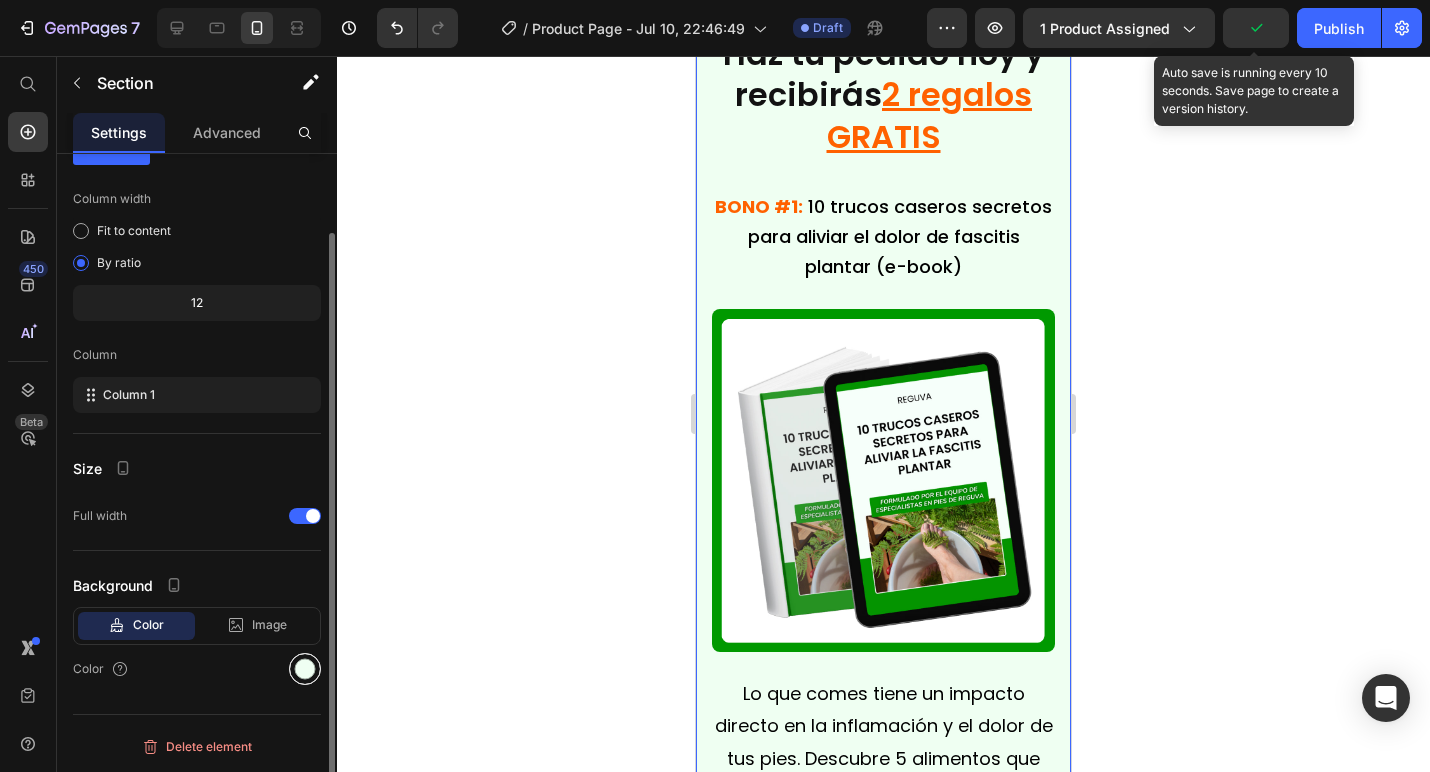 click at bounding box center [305, 669] 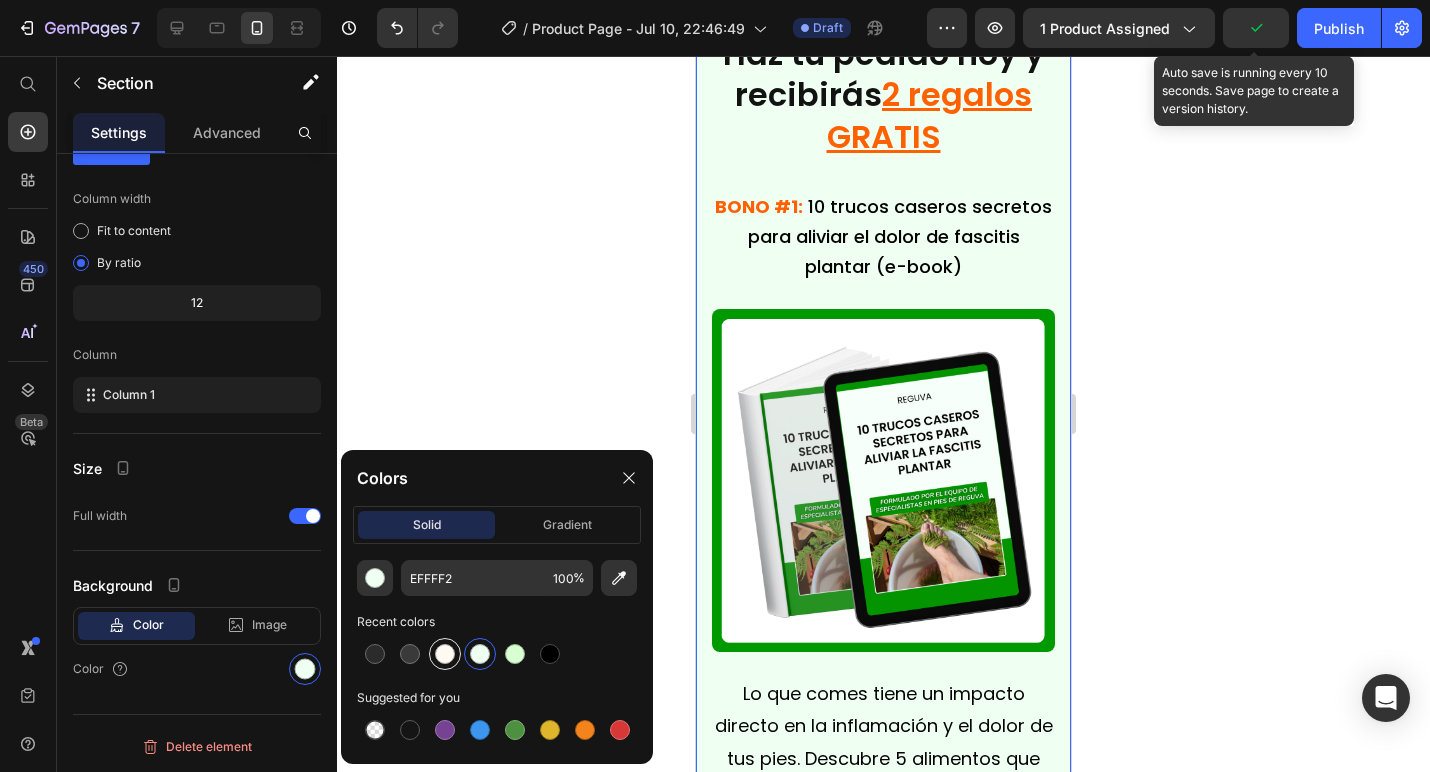 click at bounding box center [445, 654] 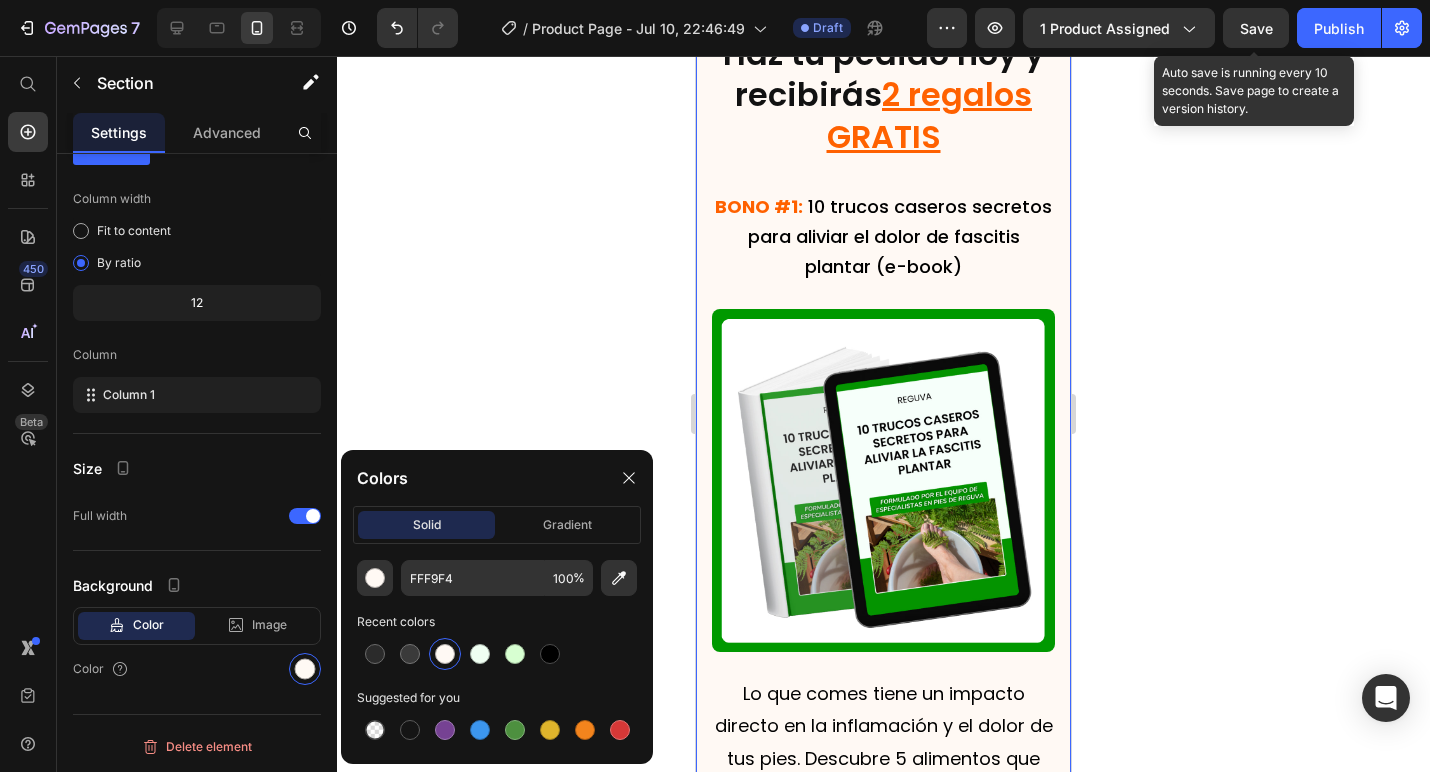 click 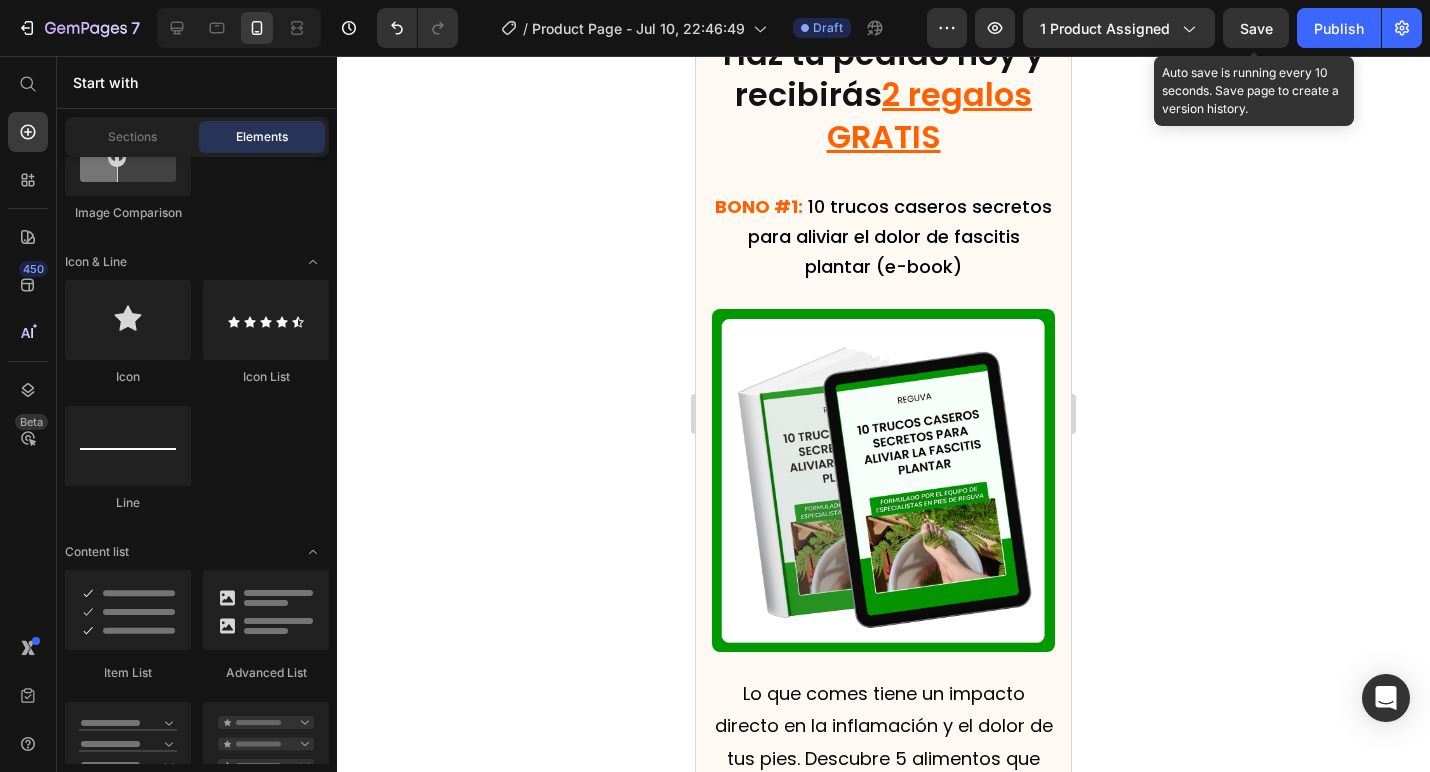click 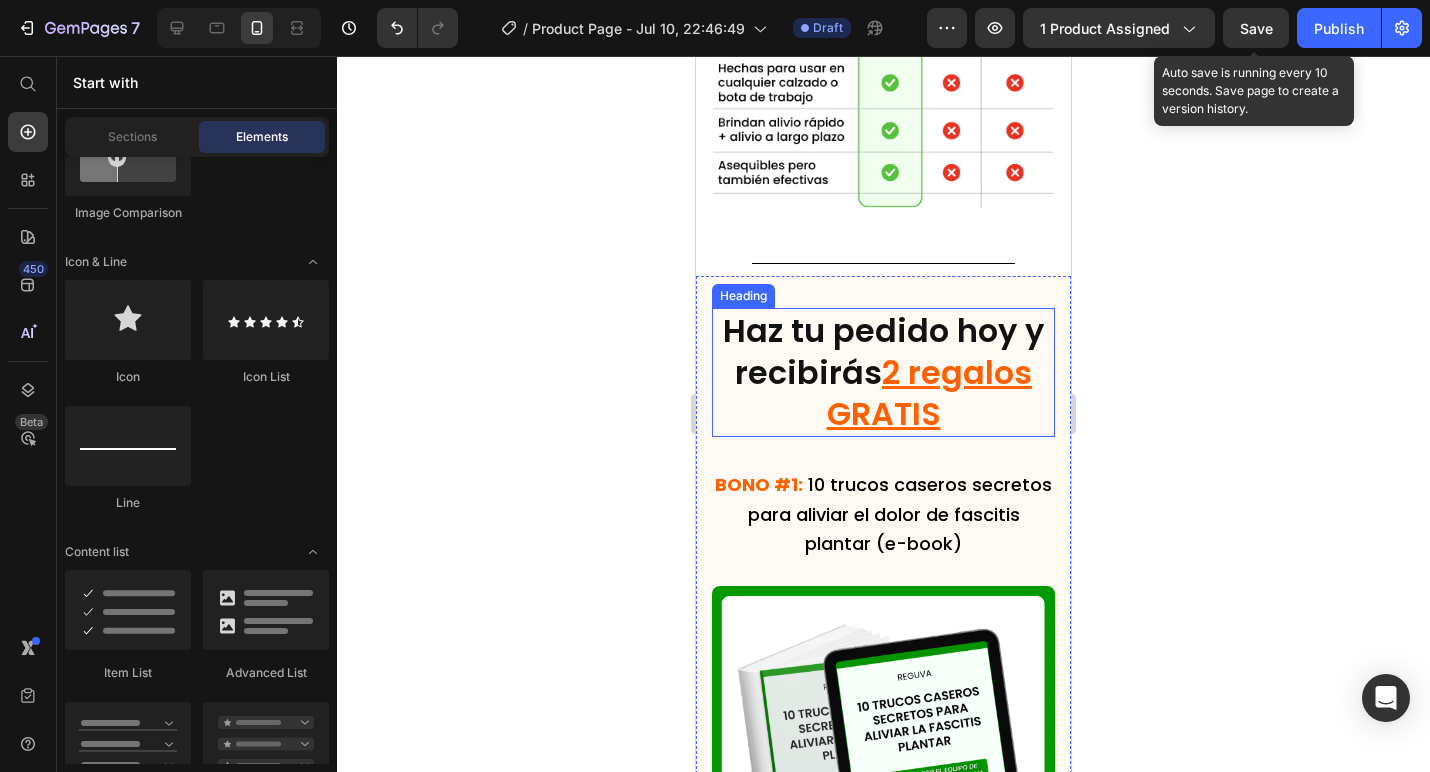 scroll, scrollTop: 9837, scrollLeft: 0, axis: vertical 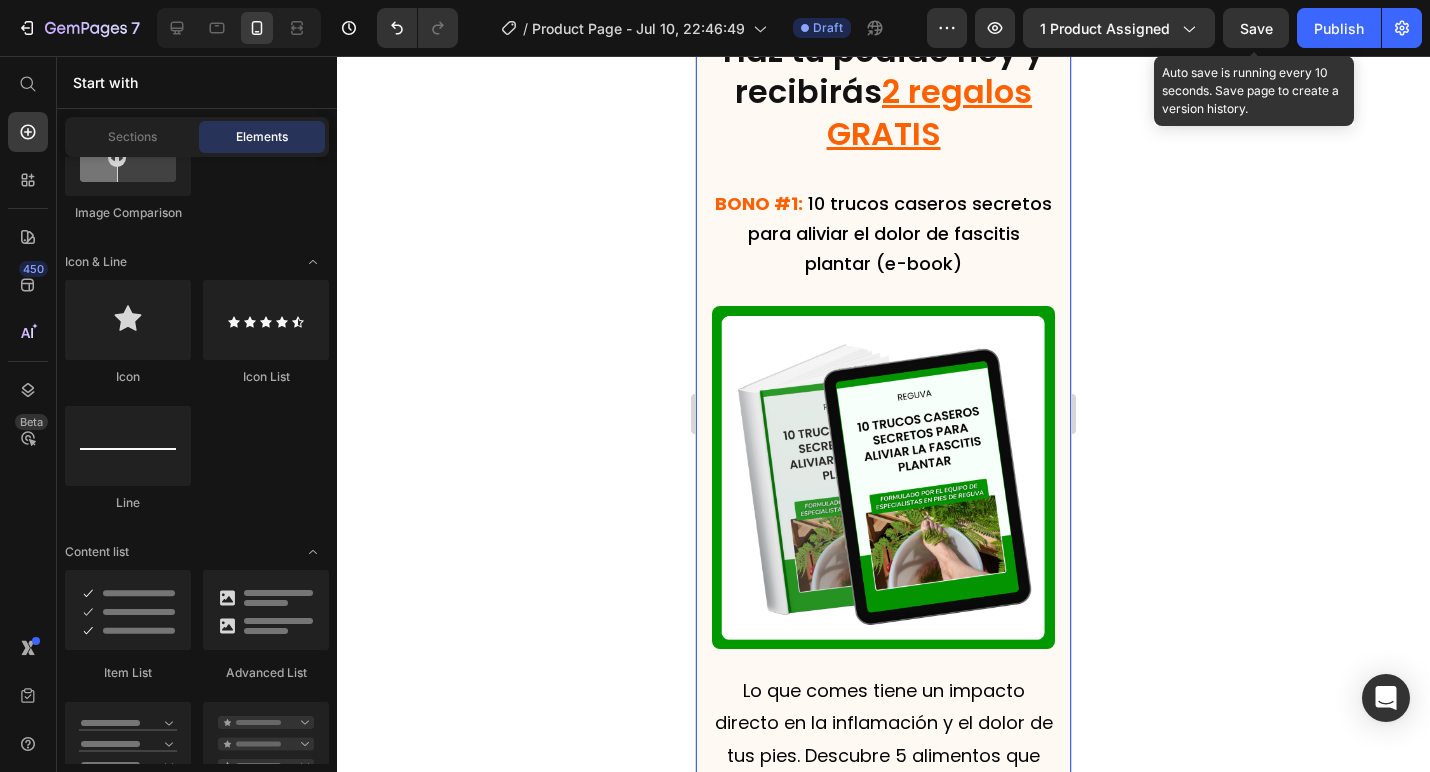 click at bounding box center (884, -4) 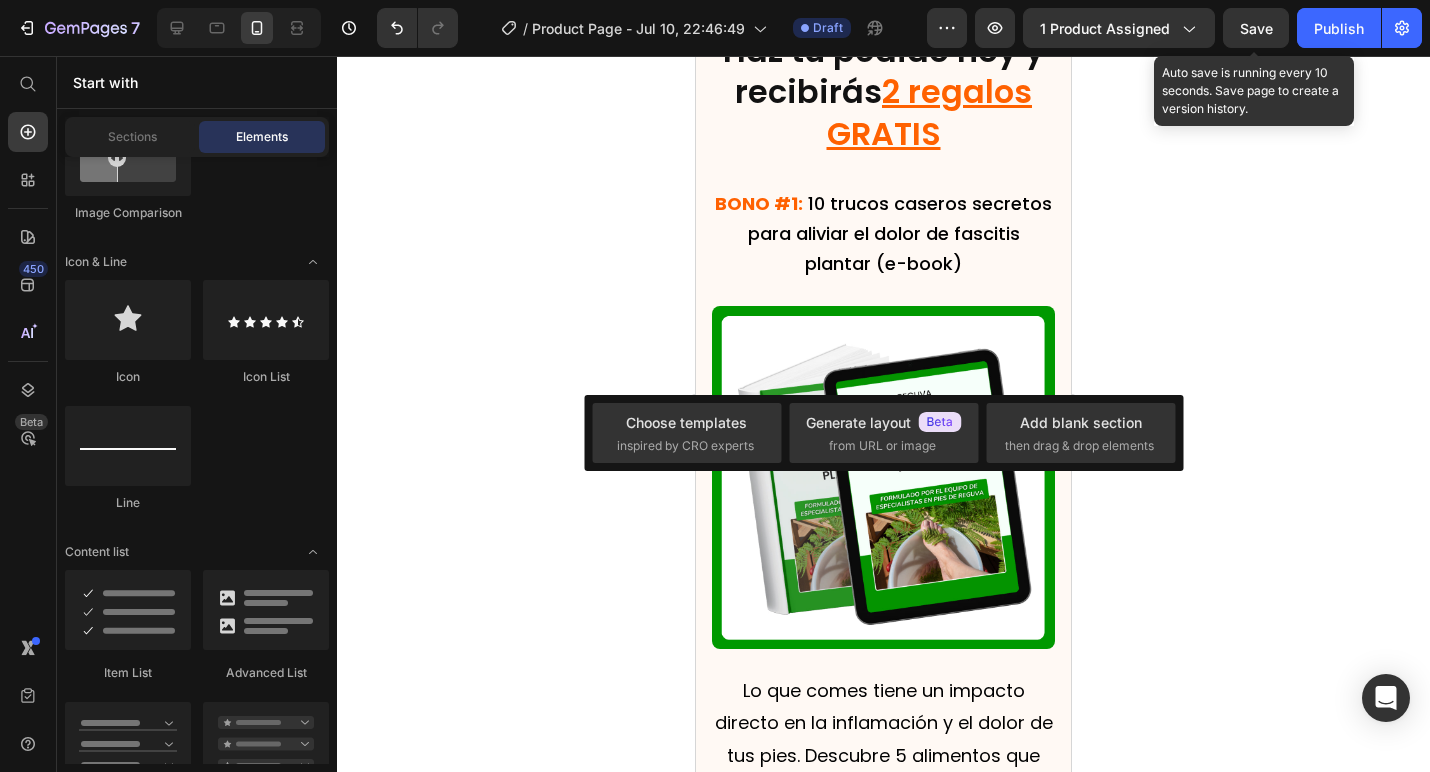 click on "Title Line" at bounding box center (883, -17) 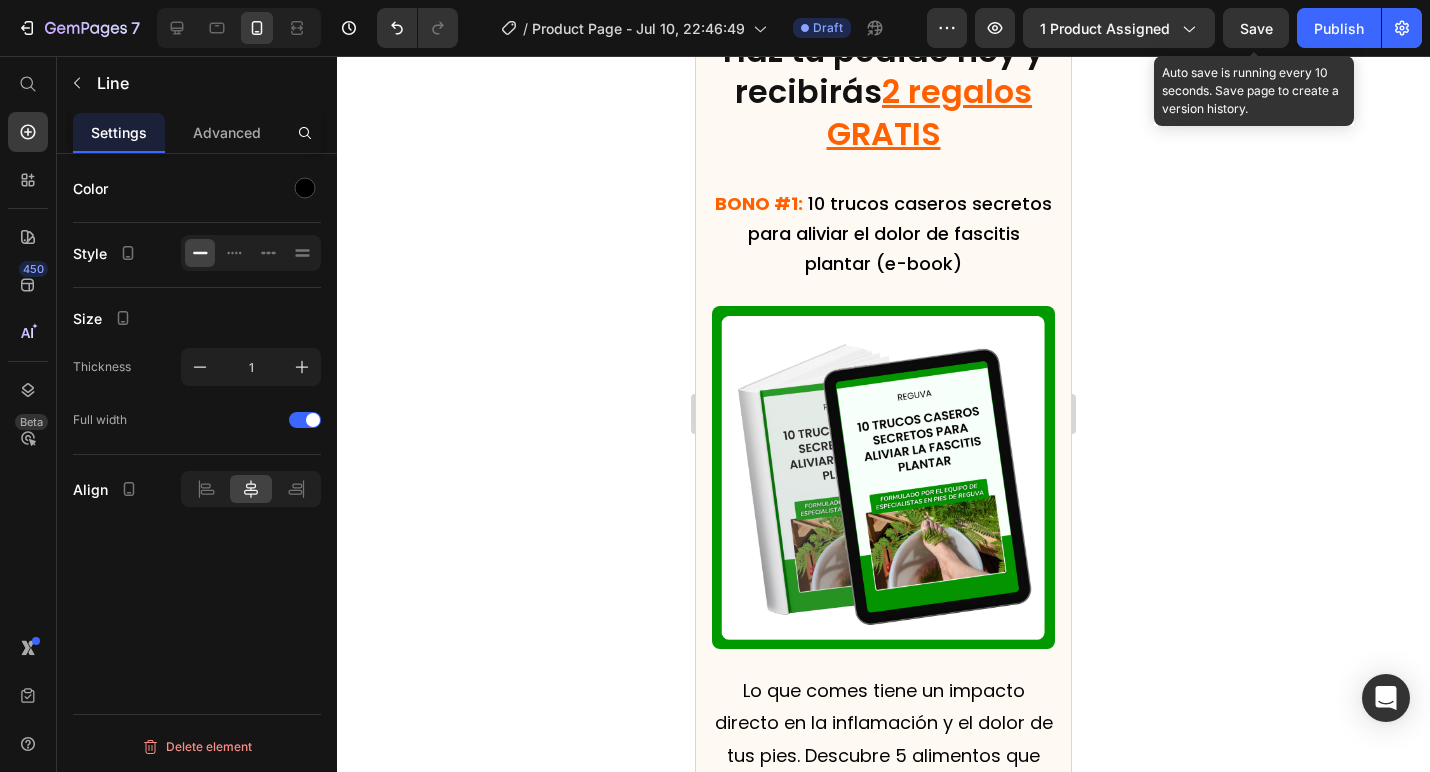 click 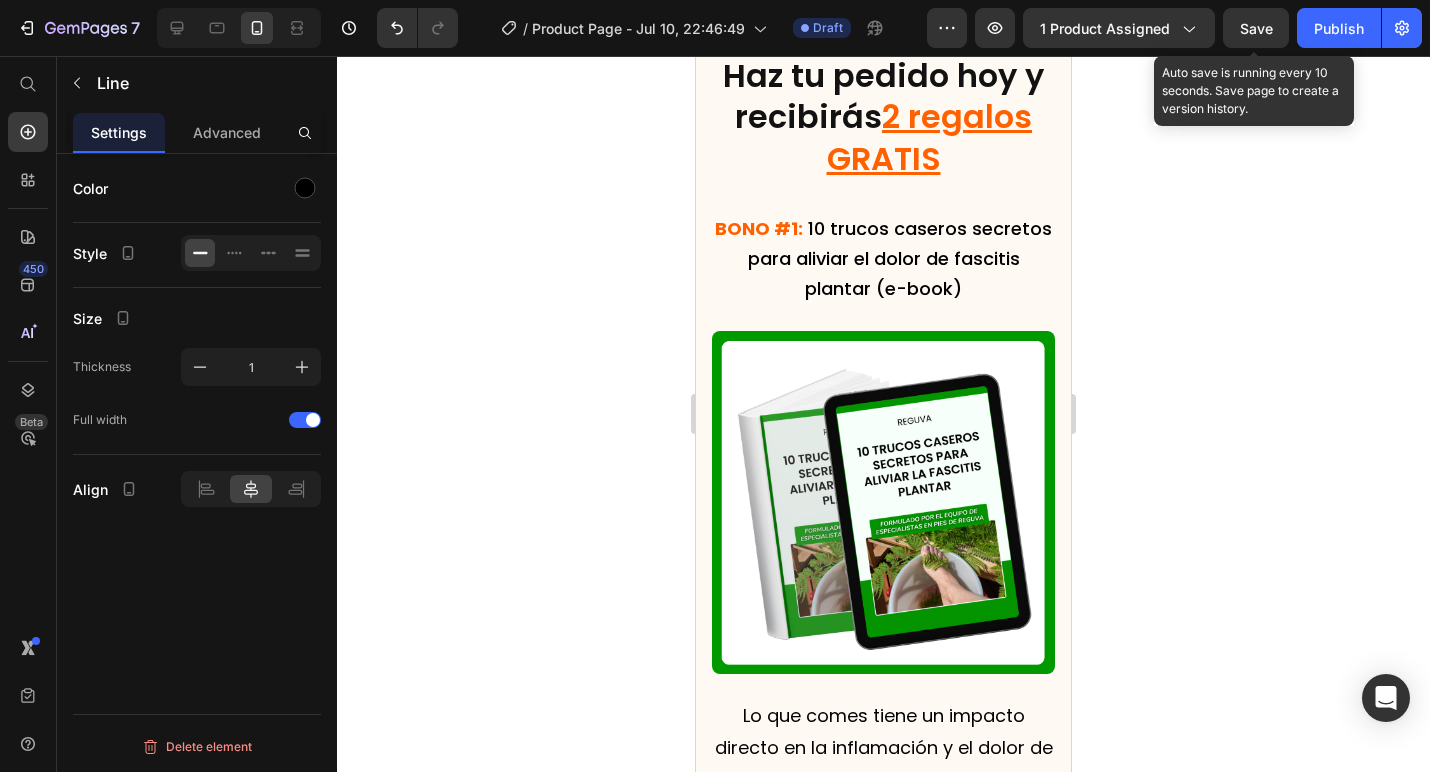 click 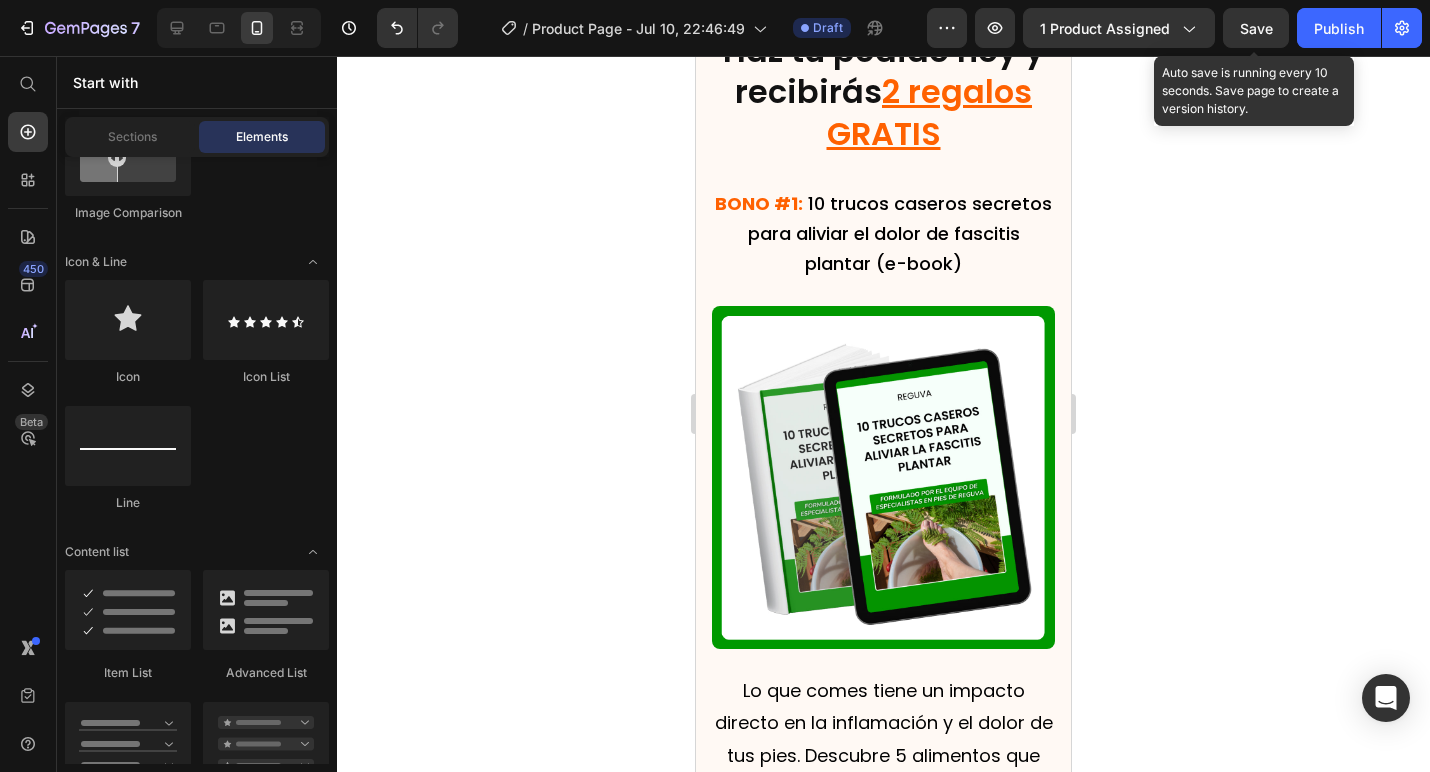 click on "Title Line" at bounding box center [883, -17] 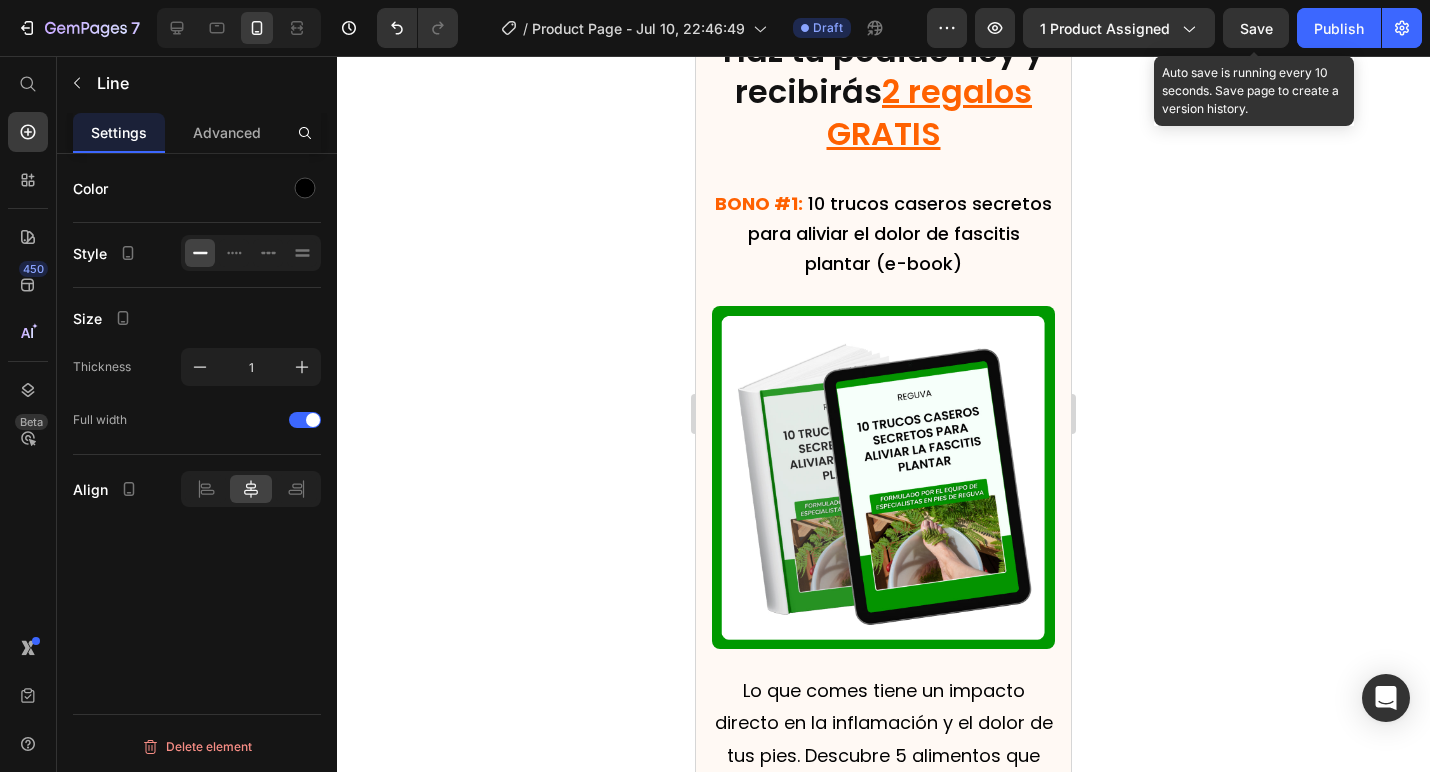 click 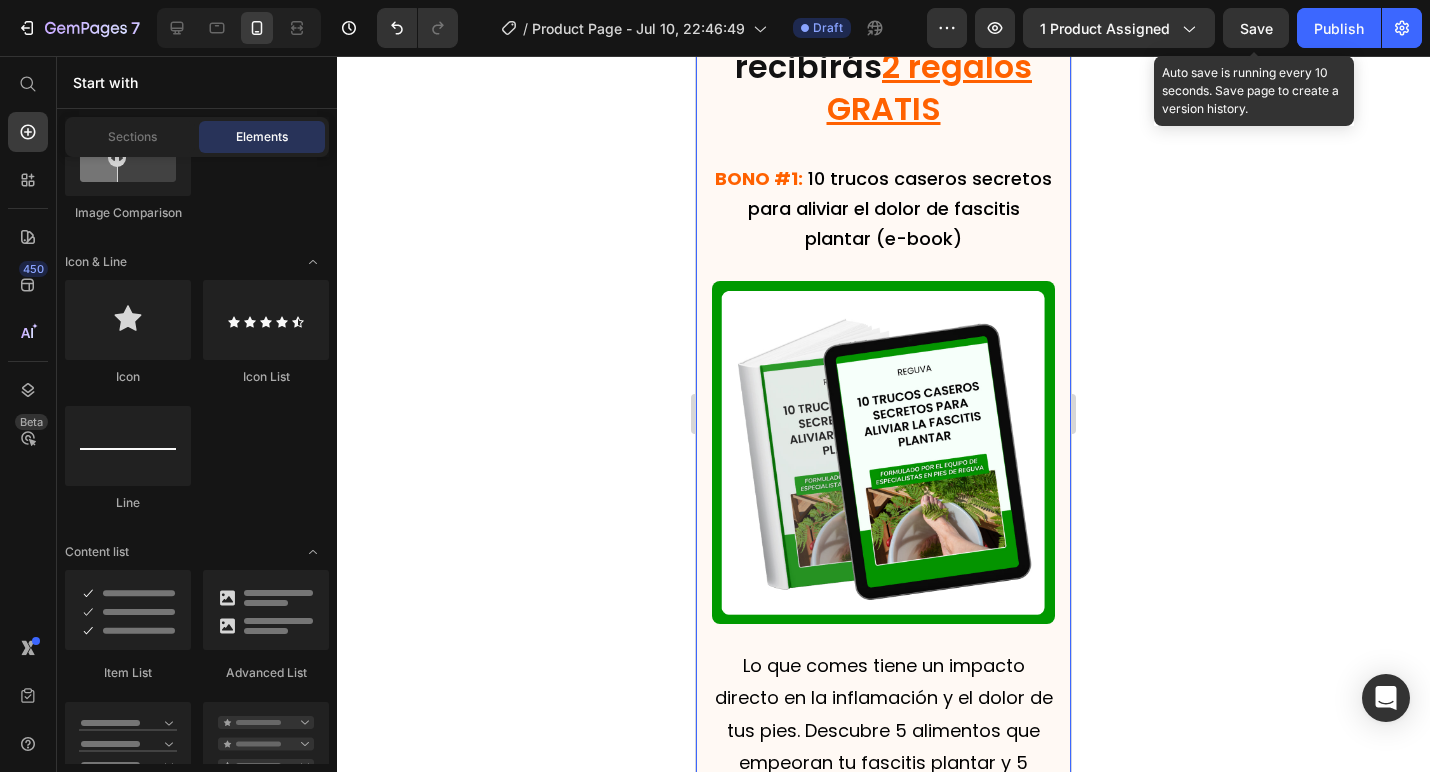 click 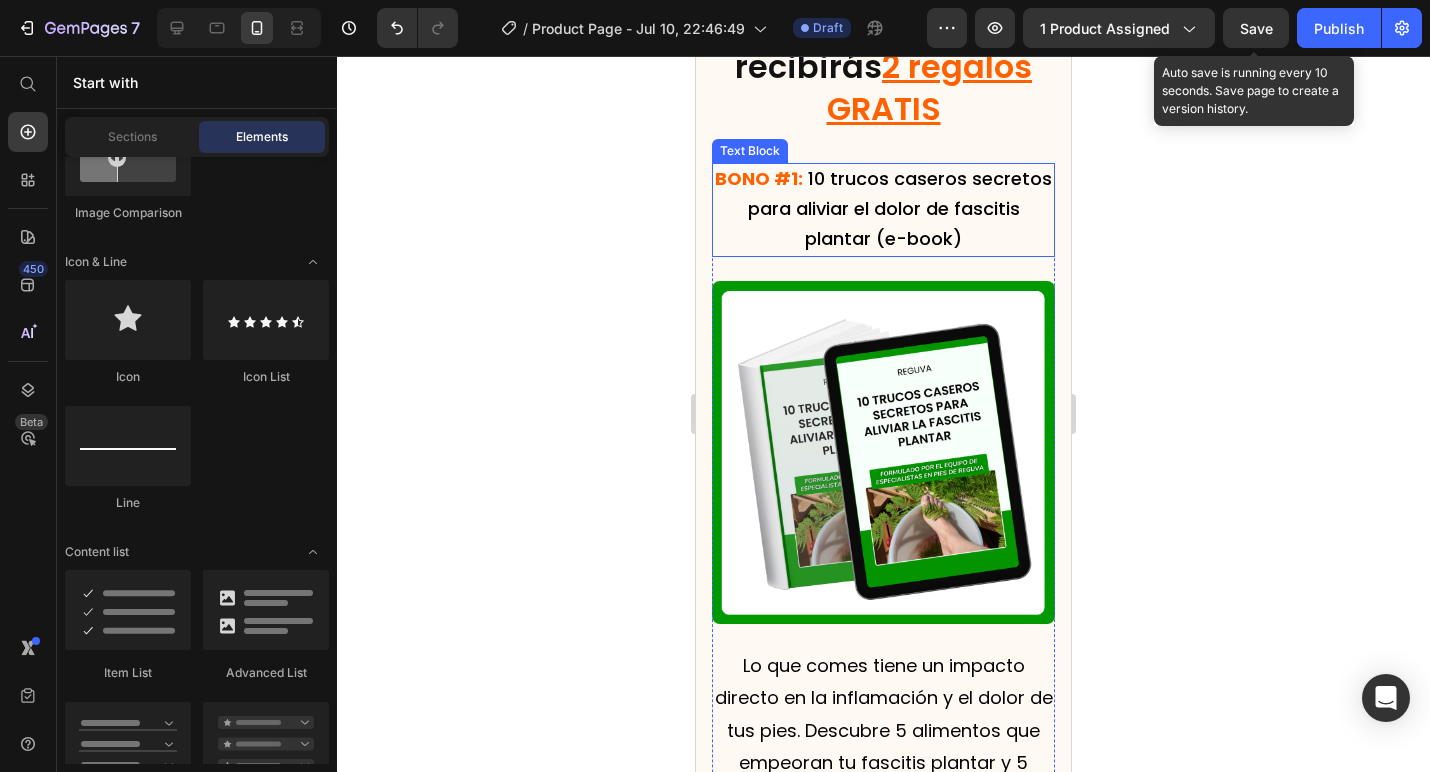 scroll, scrollTop: 9857, scrollLeft: 0, axis: vertical 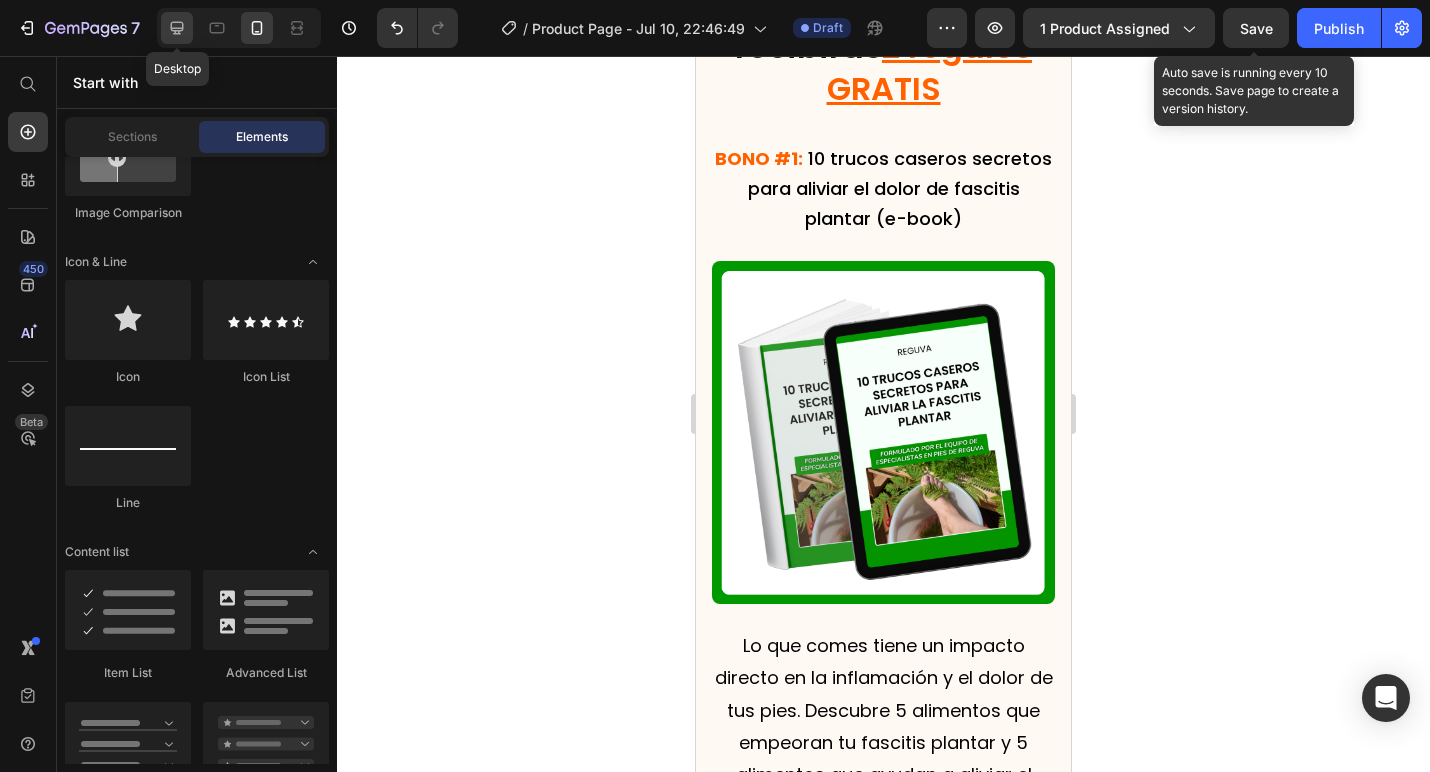 click 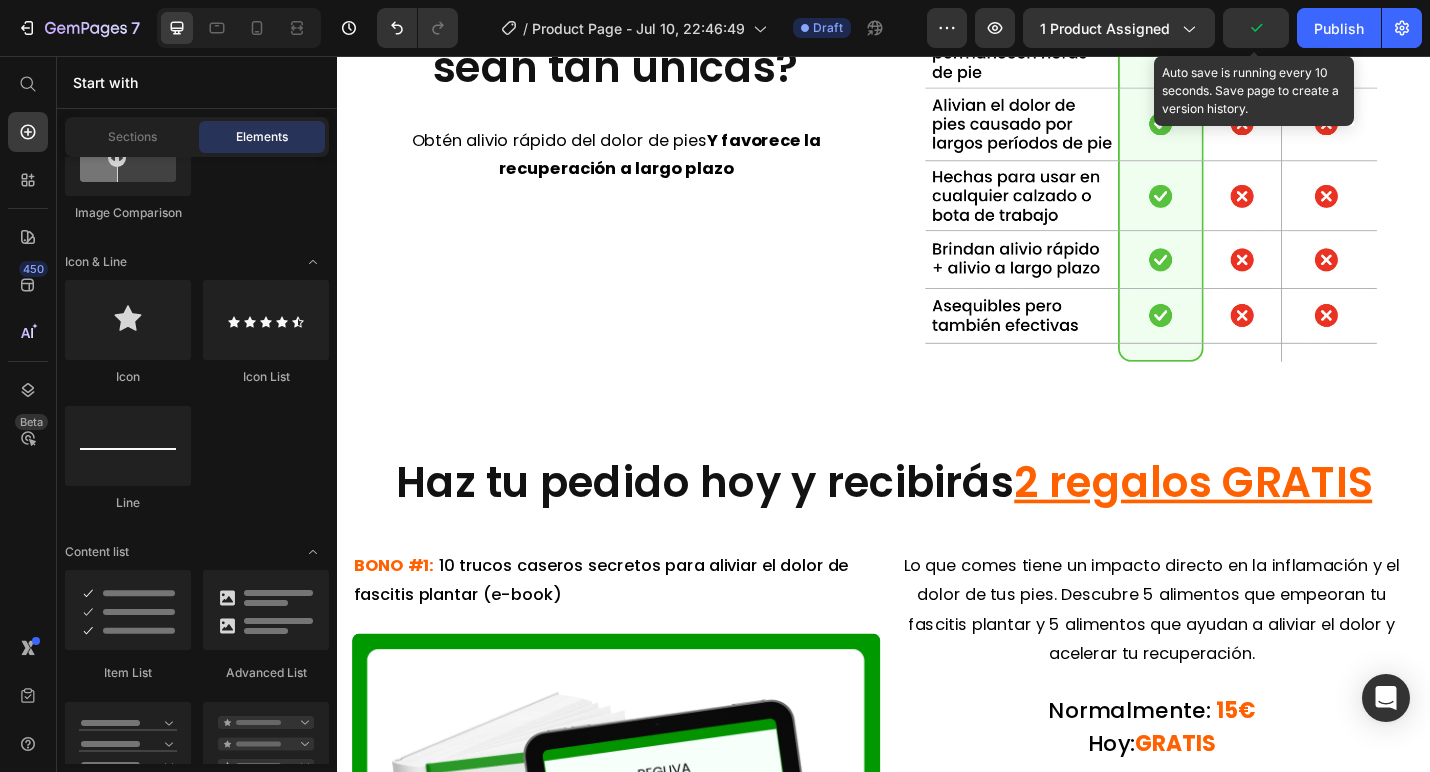 scroll, scrollTop: 7885, scrollLeft: 0, axis: vertical 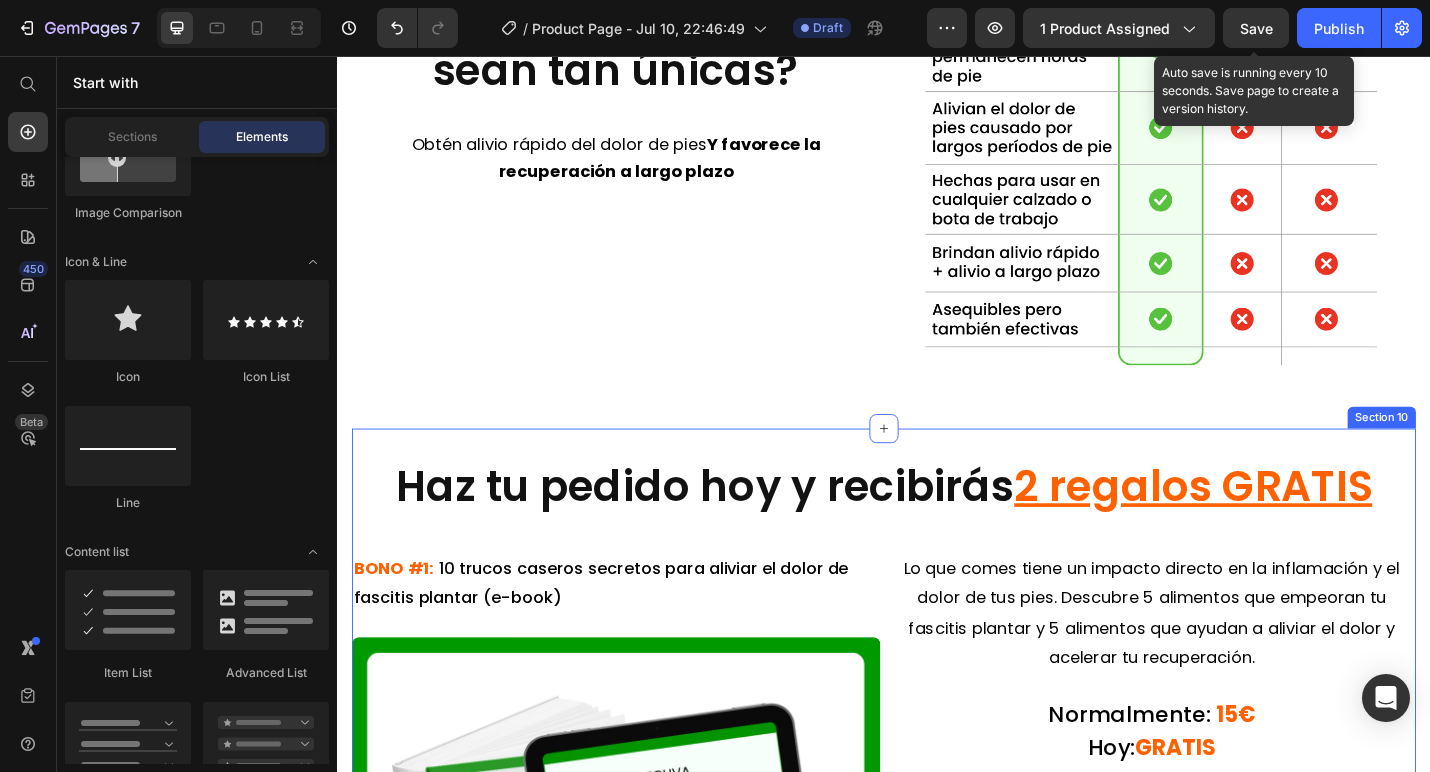 click on "Haz tu pedido hoy y recibirás  2 regalos GRATIS Heading BONO #1:   10 trucos caseros secretos para aliviar el dolor de fascitis plantar (e-book) Text Block Image Lo que comes tiene un impacto directo en la inflamación y el dolor de tus pies. Descubre 5 alimentos que empeoran tu fascitis plantar y 5 alimentos que ayudan a aliviar el dolor y acelerar tu recuperación. Text Block Normalmente:   15€ Hoy:  GRATIS Heading Row                Title Line BONO #2:   5 alimentos que evitar y 5 que comer para aliviar la fascitis plantar (e-book) Text Block Image Descubre 10 métodos caseros poco conocidos pero altamente efectivos que complementan perfectamente tus plantillas. Estas técnicas fáciles de seguir pueden realizarse en casa para acelerar el alivio y la recuperación de la fascitis plantar, mientras usas las plantillas Reguva en tu día a día. Text Block Normalmente:   10€ Hoy:  GRATIS Heading Row   0 Section 10" at bounding box center [937, 1246] 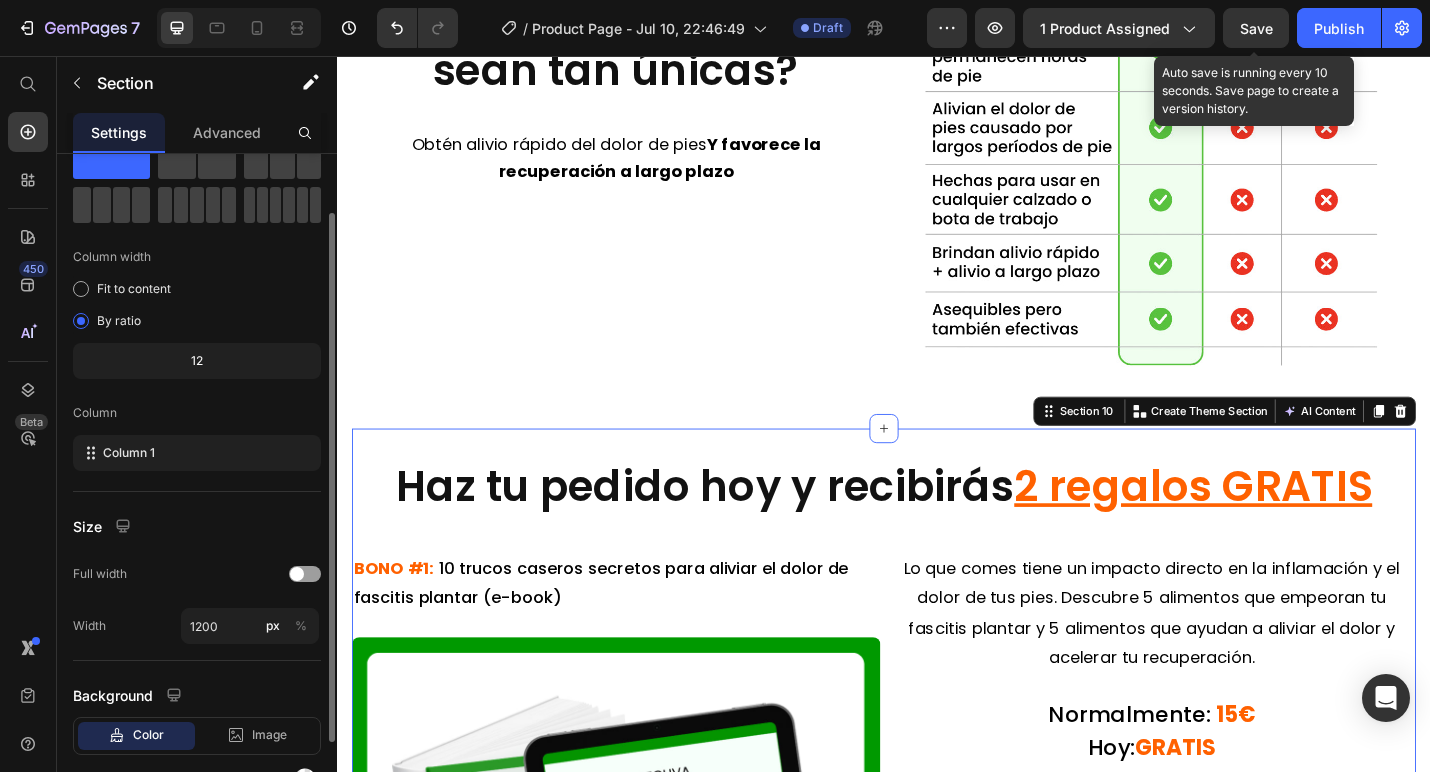 scroll, scrollTop: 185, scrollLeft: 0, axis: vertical 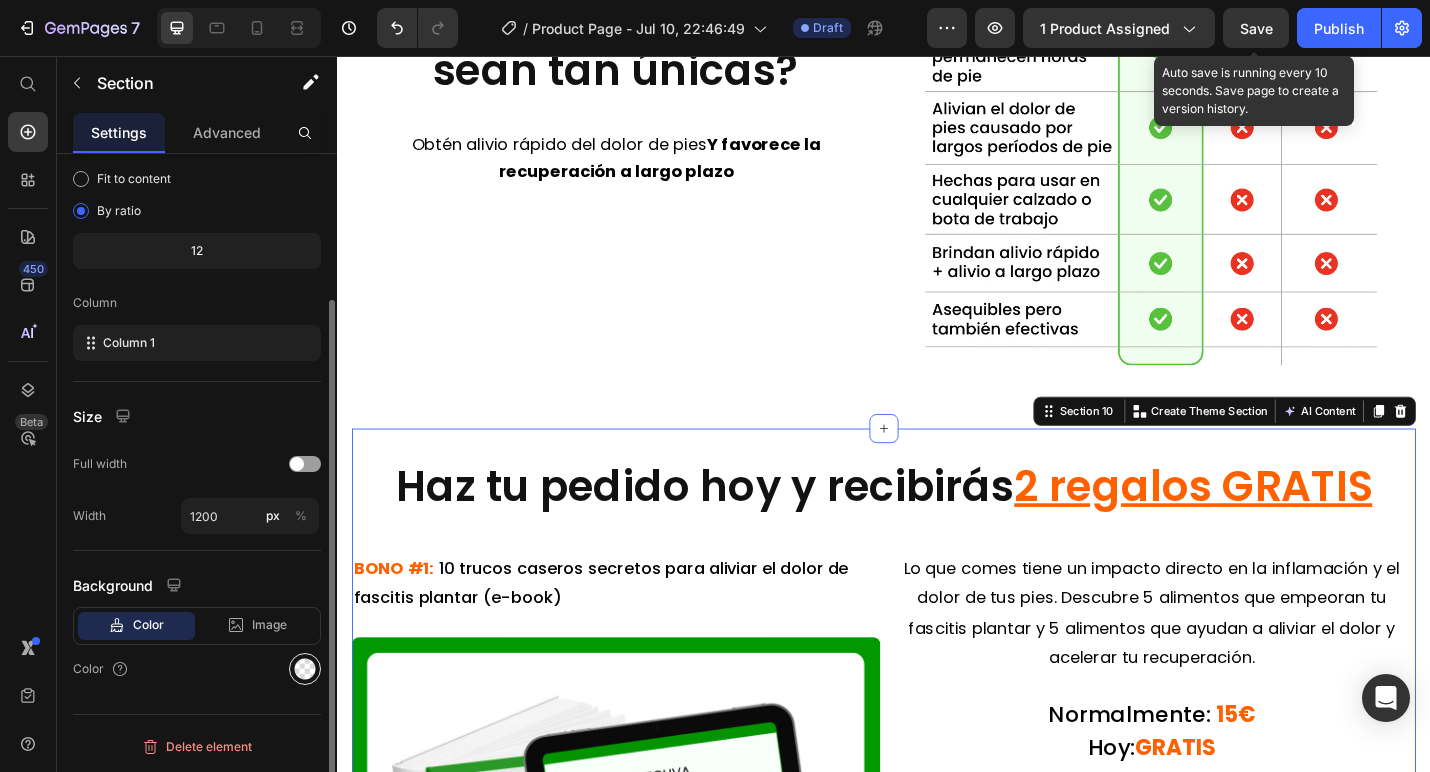 click at bounding box center (305, 669) 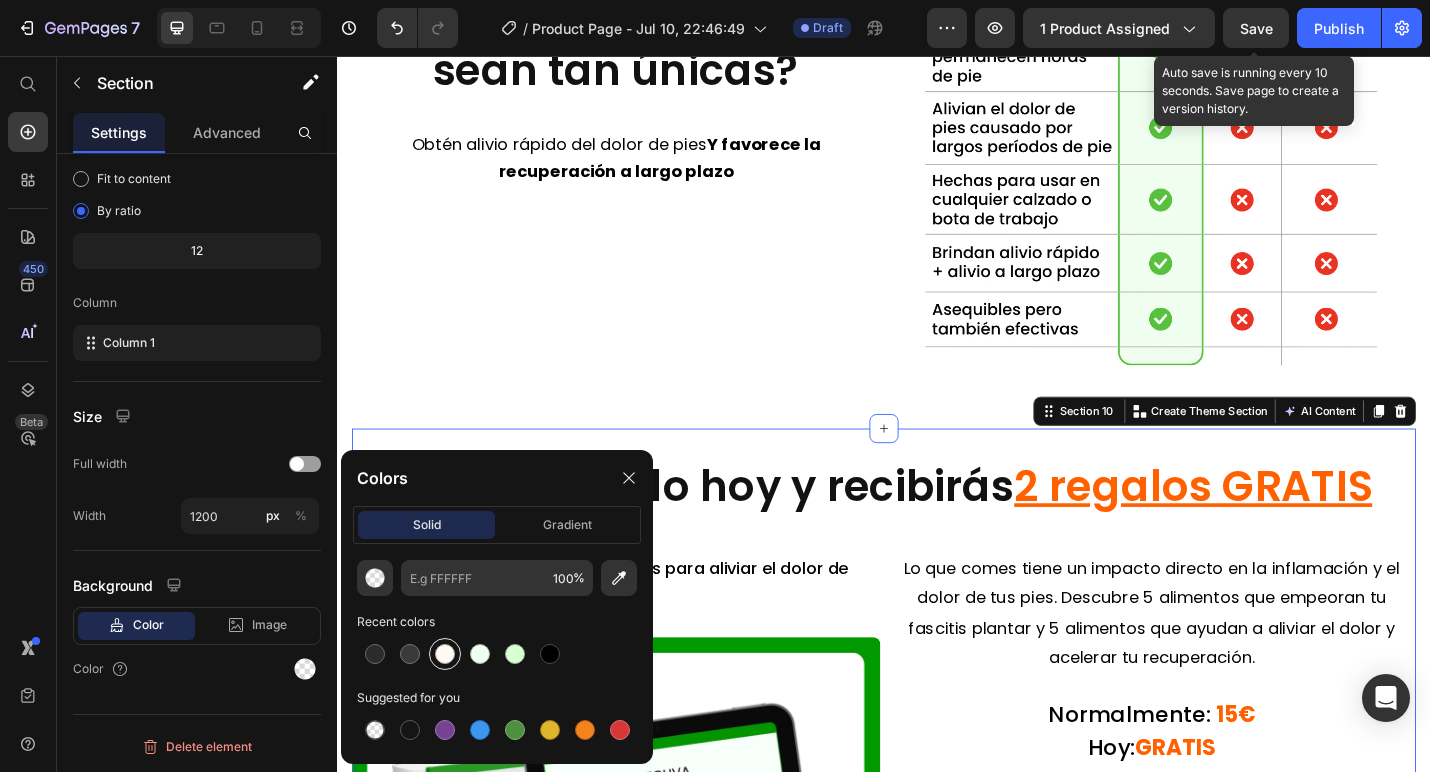 click at bounding box center [445, 654] 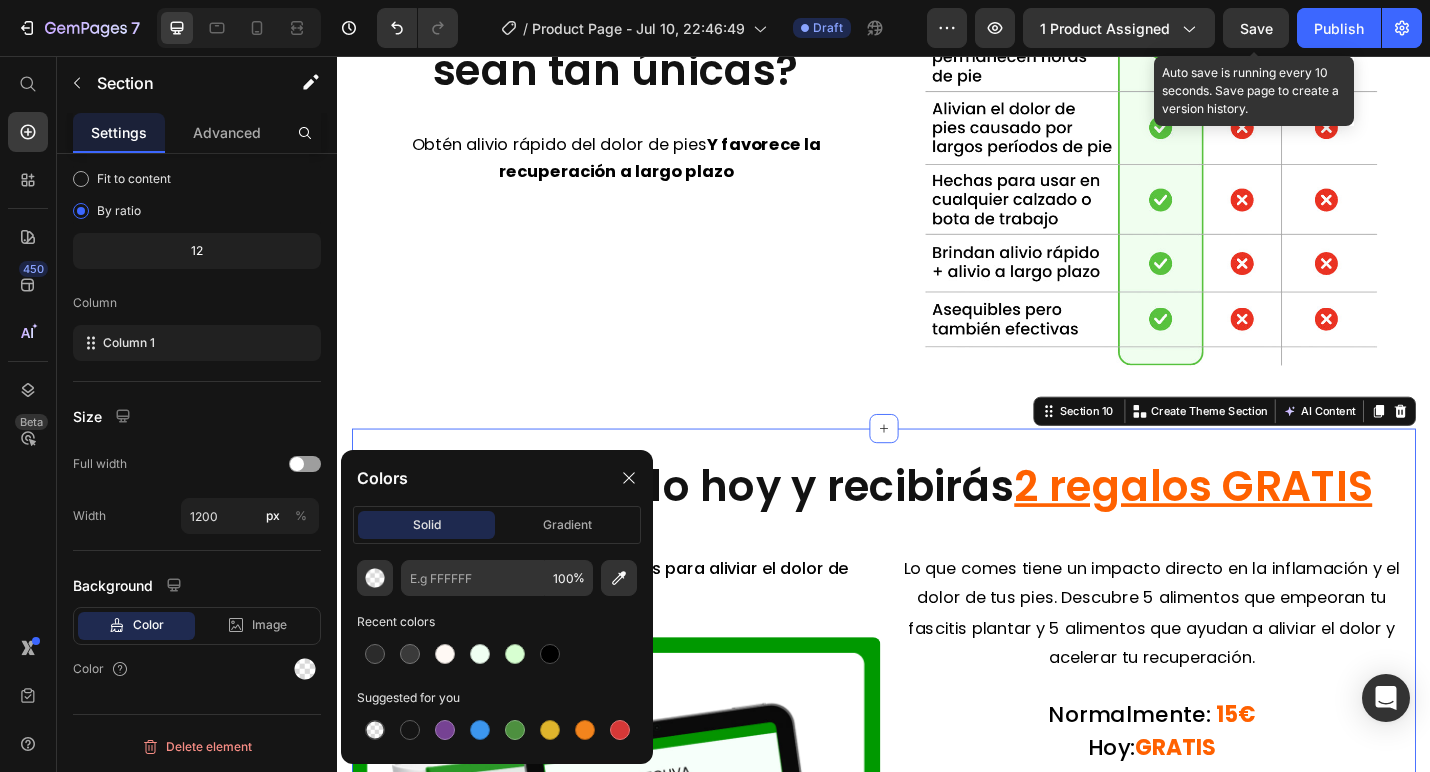 type on "FFF9F4" 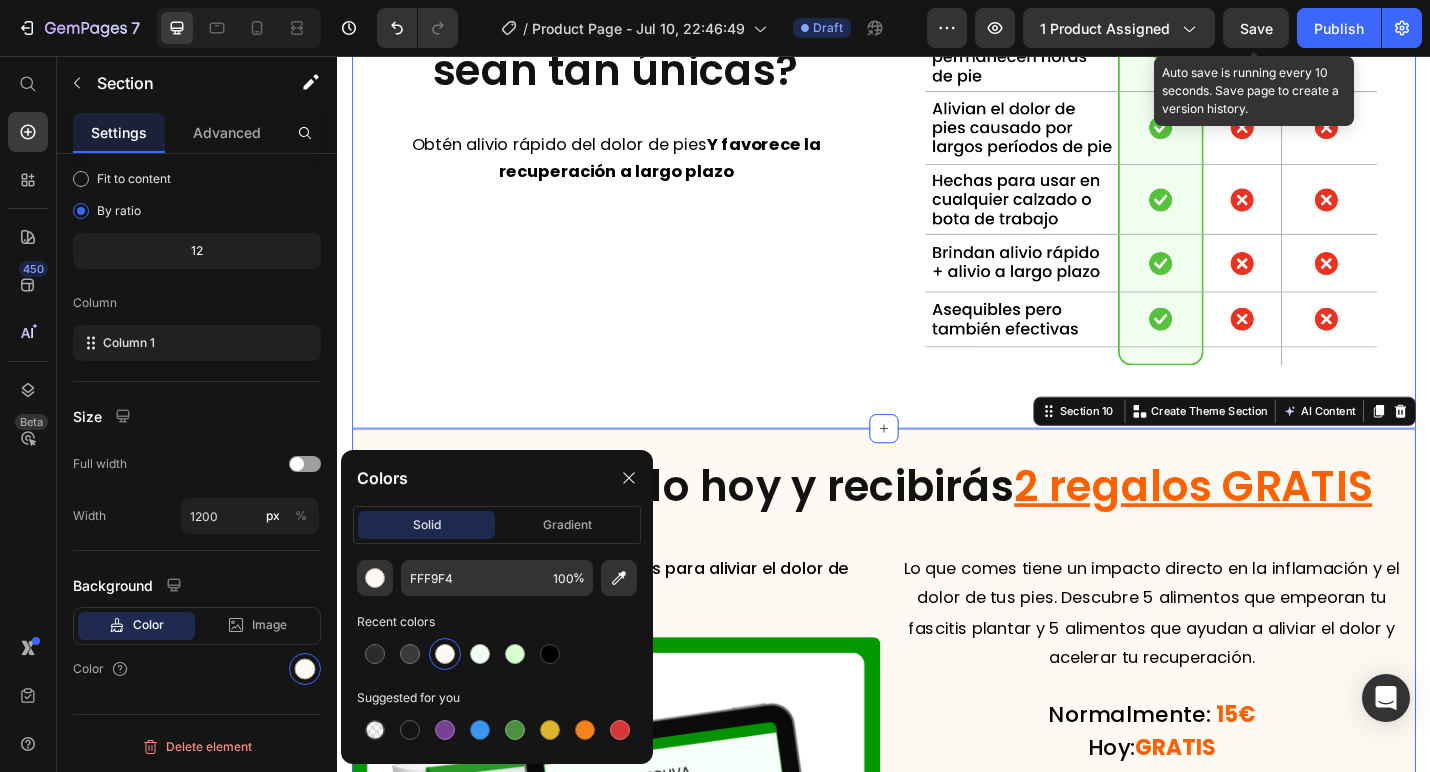 click on "¿Qué hace que las plantillas Reguva 3 en 1 sean tan únicas? Heading Obtén alivio rápido del dolor de pies  Y favorece la recuperación a largo plazo Text Block Image Row" at bounding box center [937, 181] 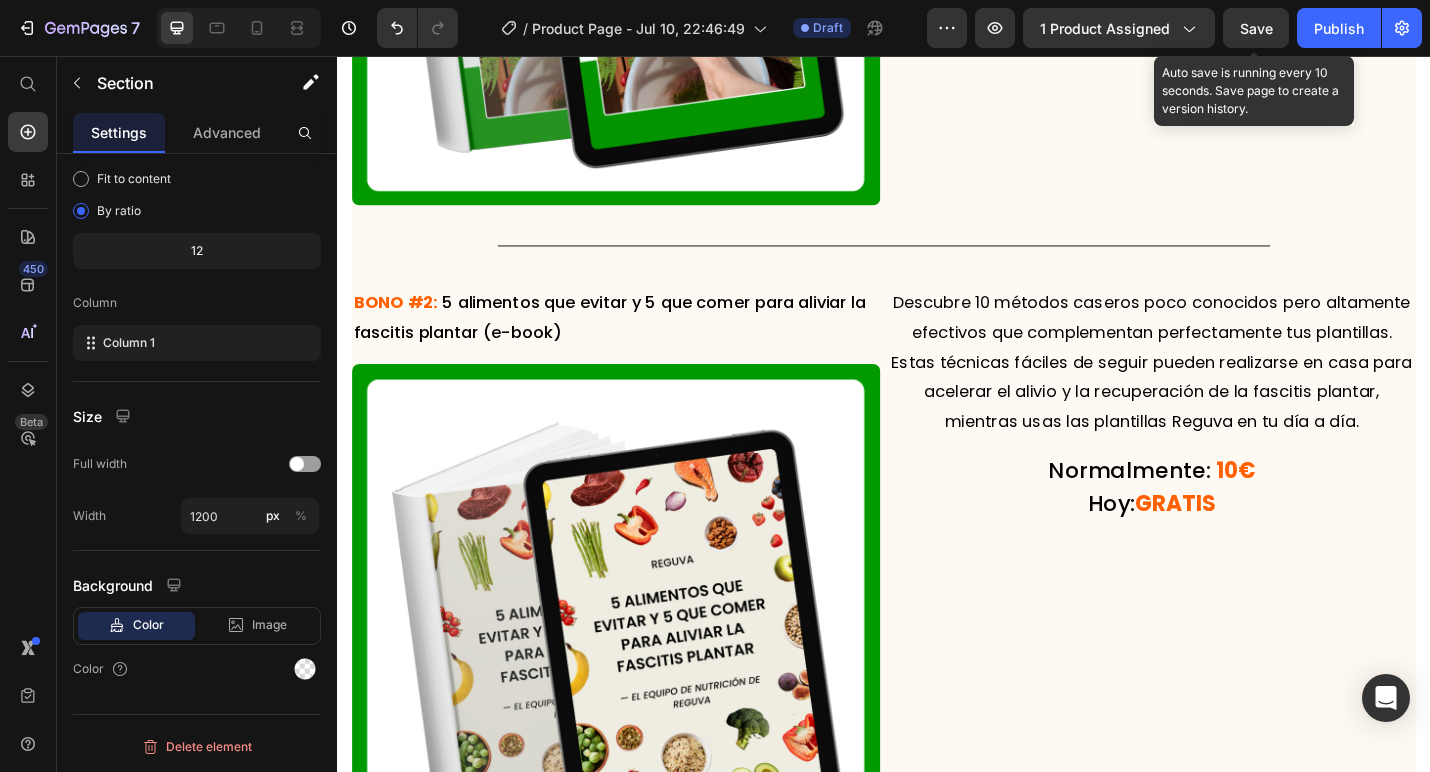 scroll, scrollTop: 8882, scrollLeft: 0, axis: vertical 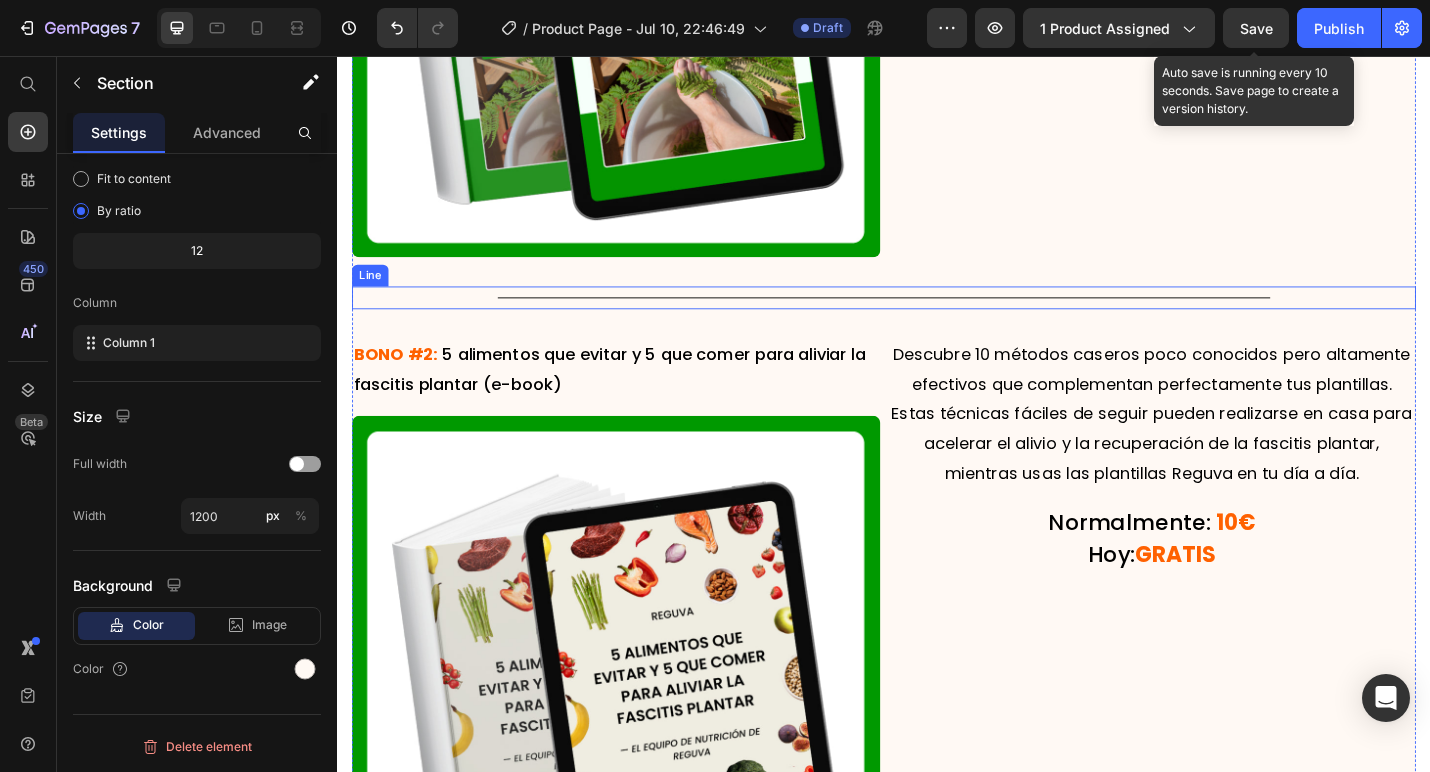 click on "Haz tu pedido hoy y recibirás 2 regalos GRATIS Heading BONO #1: 10 trucos caseros secretos para aliviar el dolor de fascitis plantar (e-book) Text Block Image Lo que comes tiene un impacto directo en la inflamación y el dolor de tus pies. Descubre 5 alimentos que empeoran tu fascitis plantar y 5 alimentos que ayudan a aliviar el dolor y acelerar tu recuperación. Text Block Normalmente: 15€ Hoy: GRATIS Heading Row Title Line BONO #2: 5 alimentos que evitar y 5 que comer para aliviar la fascitis plantar (e-book) Text Block Image Descubre 10 métodos caseros poco conocidos pero altamente efectivos que complementan perfectamente tus plantillas. Estas técnicas fáciles de seguir pueden realizarse en casa para acelerar el alivio y la recuperación de la fascitis plantar, mientras usas las plantillas Reguva en tu día a día. Text Block Normalmente: 10€ Hoy: GRATIS Heading Row" at bounding box center [937, 266] 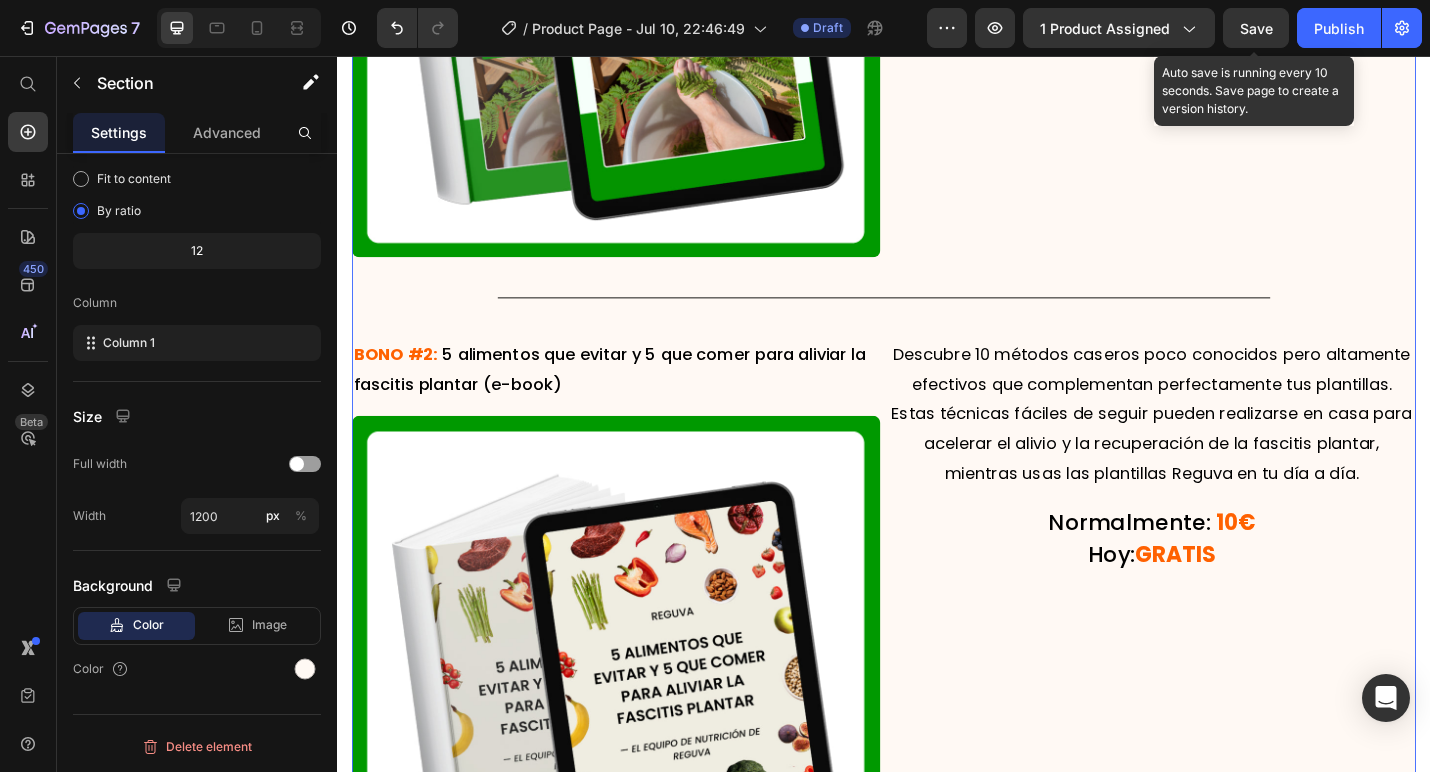 click at bounding box center (643, -13) 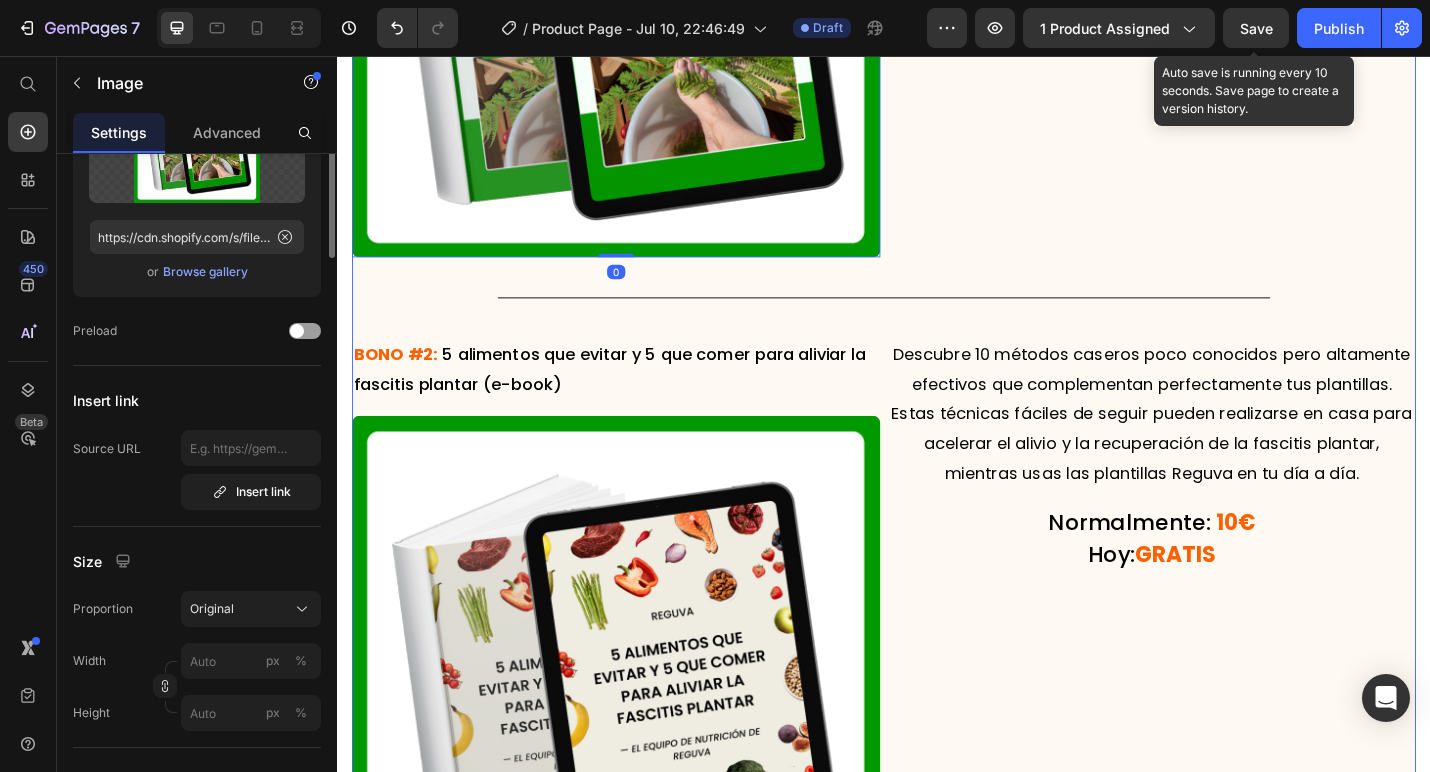 scroll, scrollTop: 0, scrollLeft: 0, axis: both 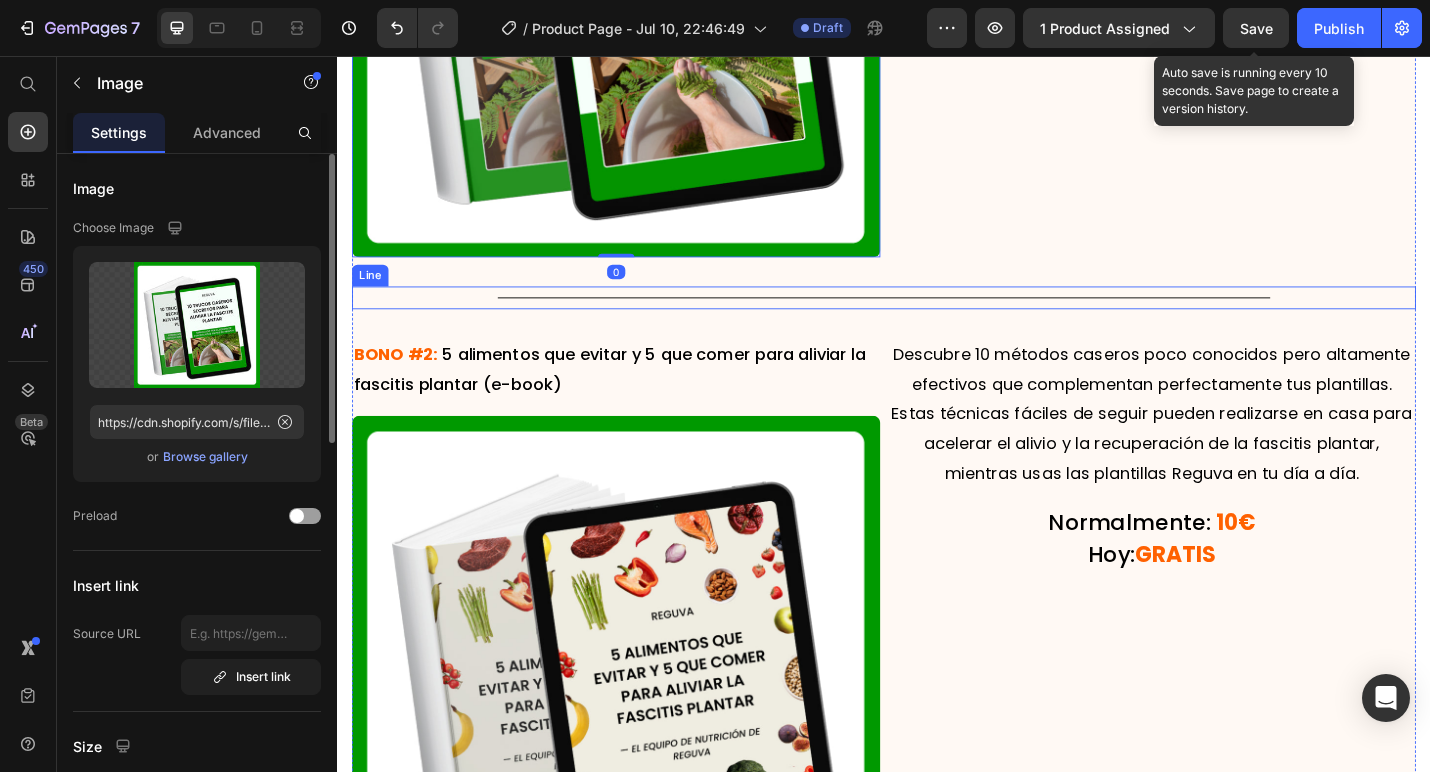 click on "Title Line" at bounding box center [937, 321] 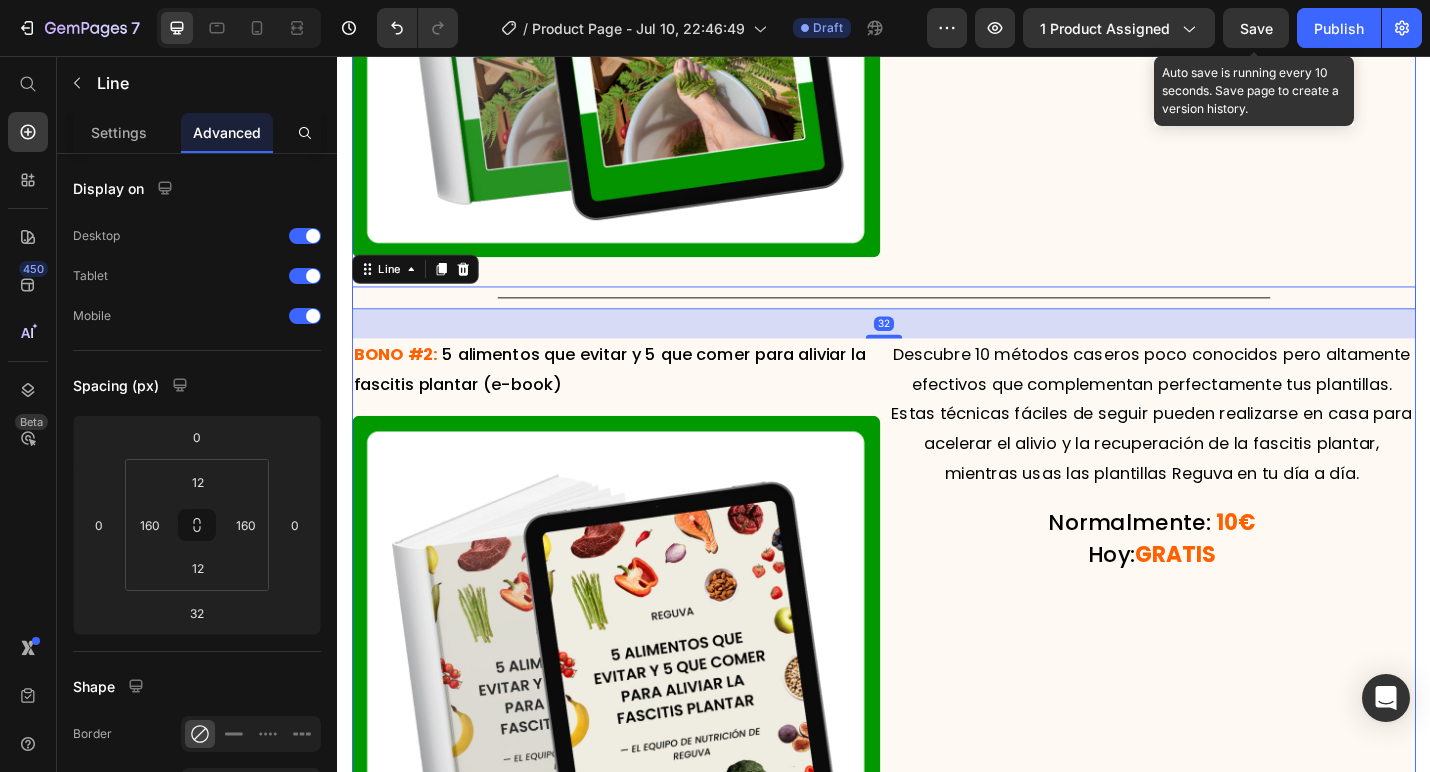 click on "Haz tu pedido hoy y recibirás 2 regalos GRATIS Heading BONO #1: 10 trucos caseros secretos para aliviar el dolor de fascitis plantar (e-book) Text Block Image Lo que comes tiene un impacto directo en la inflamación y el dolor de tus pies. Descubre 5 alimentos que empeoran tu fascitis plantar y 5 alimentos que ayudan a aliviar el dolor y acelerar tu recuperación. Text Block Normalmente: 15€ Hoy: GRATIS Heading Row Title Line 32 BONO #2: 5 alimentos que evitar y 5 que comer para aliviar la fascitis plantar (e-book) Text Block Image Descubre 10 métodos caseros poco conocidos pero altamente efectivos que complementan perfectamente tus plantillas. Estas técnicas fáciles de seguir pueden realizarse en casa para acelerar el alivio y la recuperación de la fascitis plantar, mientras usas las plantillas Reguva en tu día a día. Text Block Normalmente: 10€ Hoy: GRATIS Heading Row" at bounding box center (937, 266) 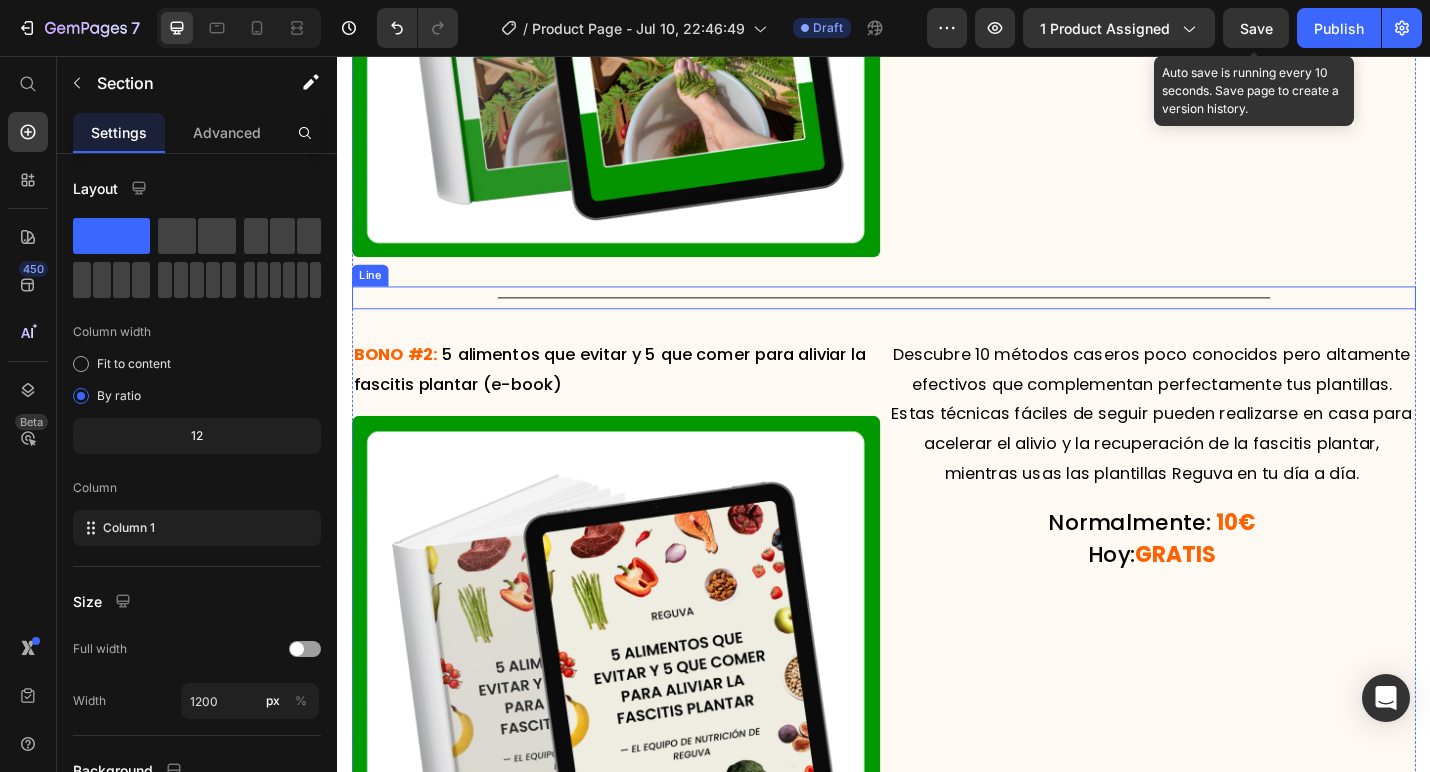 click on "Title Line" at bounding box center (937, 321) 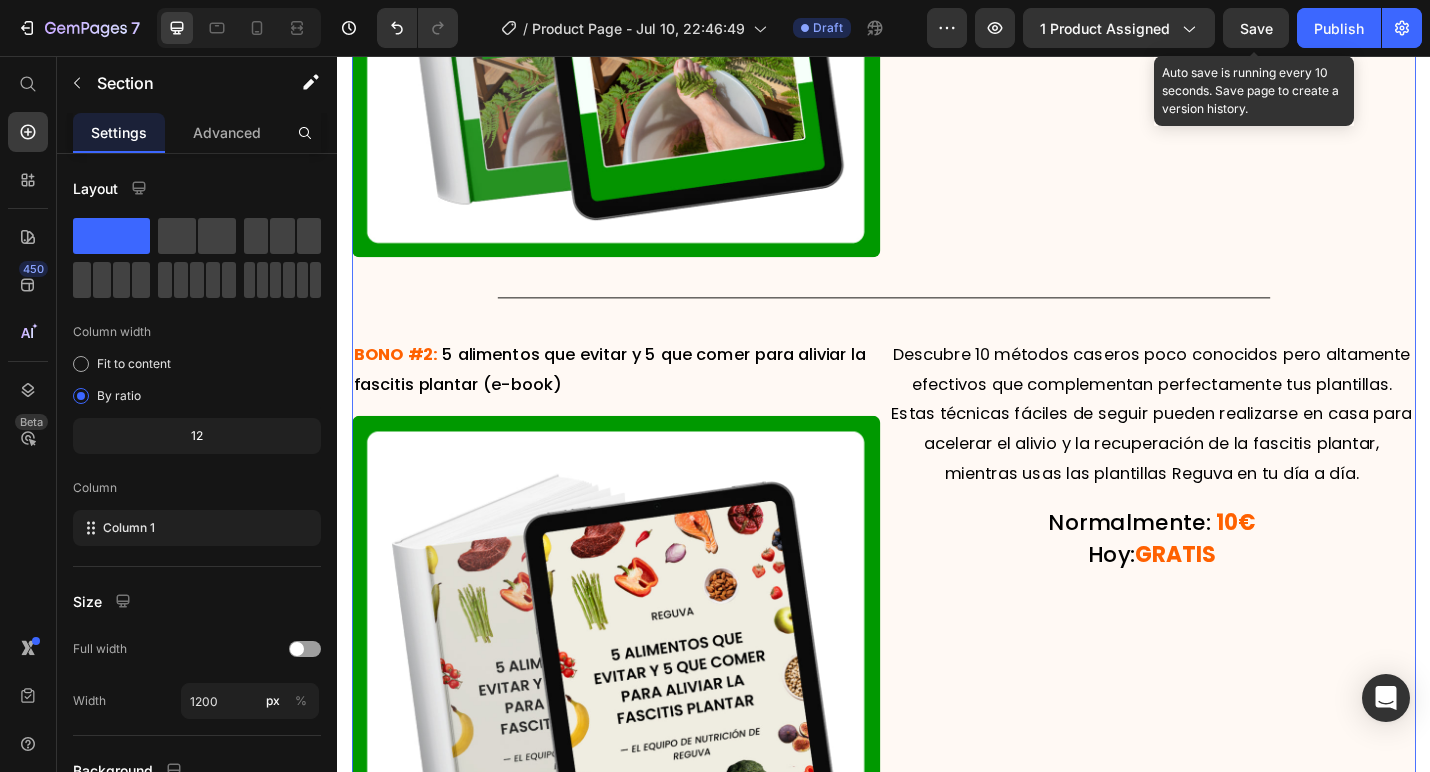 click on "Haz tu pedido hoy y recibirás 2 regalos GRATIS Heading BONO #1: 10 trucos caseros secretos para aliviar el dolor de fascitis plantar (e-book) Text Block Image Lo que comes tiene un impacto directo en la inflamación y el dolor de tus pies. Descubre 5 alimentos que empeoran tu fascitis plantar y 5 alimentos que ayudan a aliviar el dolor y acelerar tu recuperación. Text Block Normalmente: 15€ Hoy: GRATIS Heading Row Title Line BONO #2: 5 alimentos que evitar y 5 que comer para aliviar la fascitis plantar (e-book) Text Block Image Descubre 10 métodos caseros poco conocidos pero altamente efectivos que complementan perfectamente tus plantillas. Estas técnicas fáciles de seguir pueden realizarse en casa para acelerar el alivio y la recuperación de la fascitis plantar, mientras usas las plantillas Reguva en tu día a día. Text Block Normalmente: 10€ Hoy: GRATIS Heading Row" at bounding box center [937, 266] 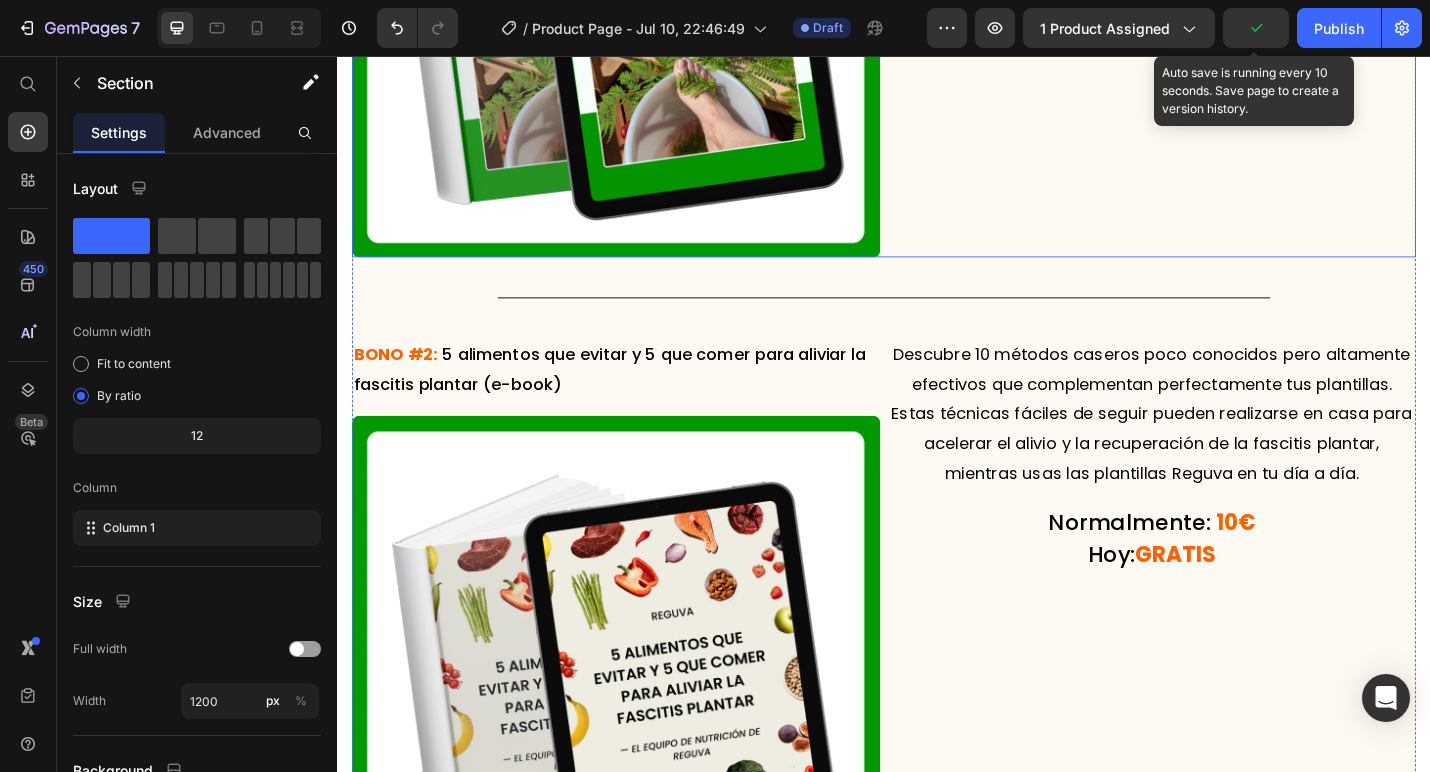 click on "Lo que comes tiene un impacto directo en la inflamación y el dolor de tus pies. Descubre 5 alimentos que empeoran tu fascitis plantar y 5 alimentos que ayudan a aliviar el dolor y acelerar tu recuperación. Text Block Normalmente:   15€ Hoy:  GRATIS Heading" at bounding box center (1231, -60) 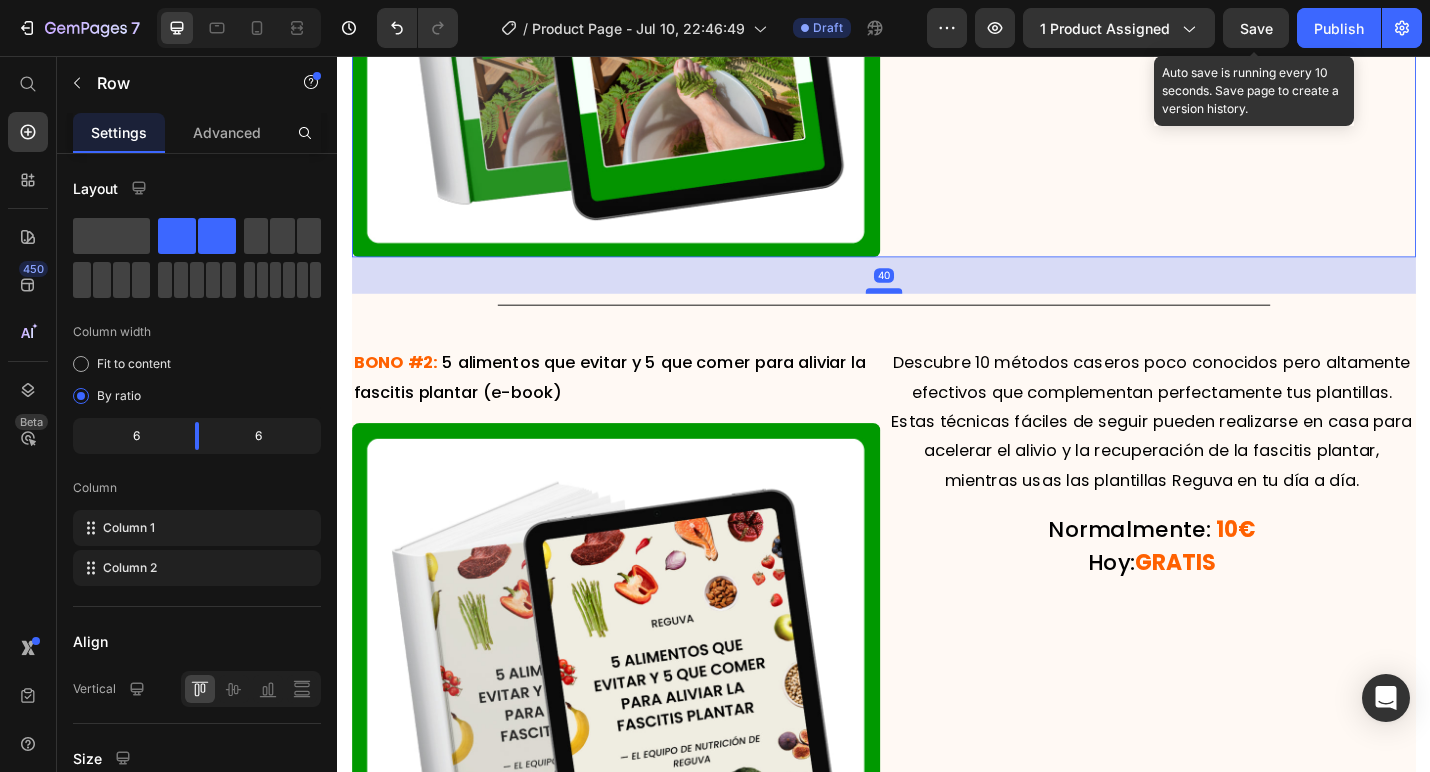 click at bounding box center (937, 314) 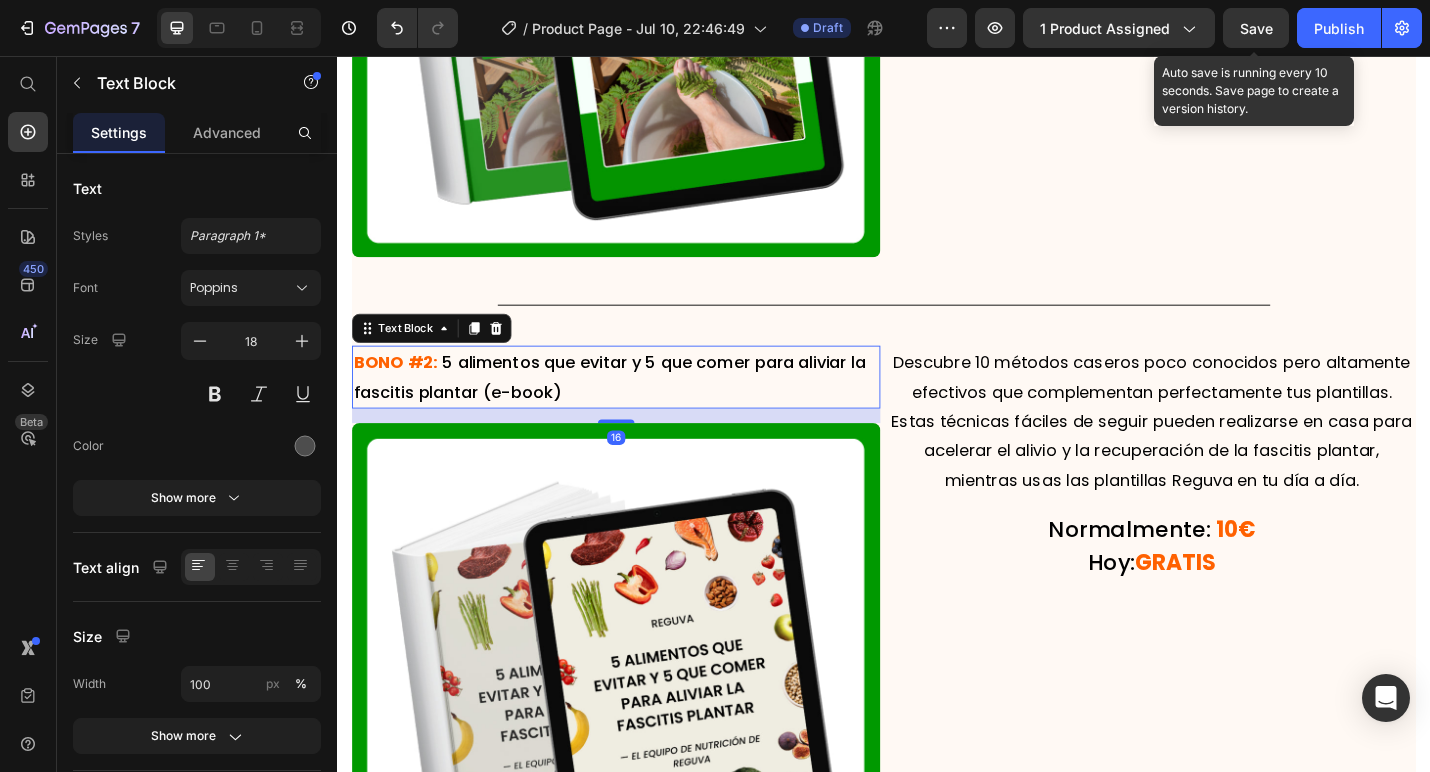 click on "BONO #2:   5 alimentos que evitar y 5 que comer para aliviar la fascitis plantar (e-book)" at bounding box center [643, 408] 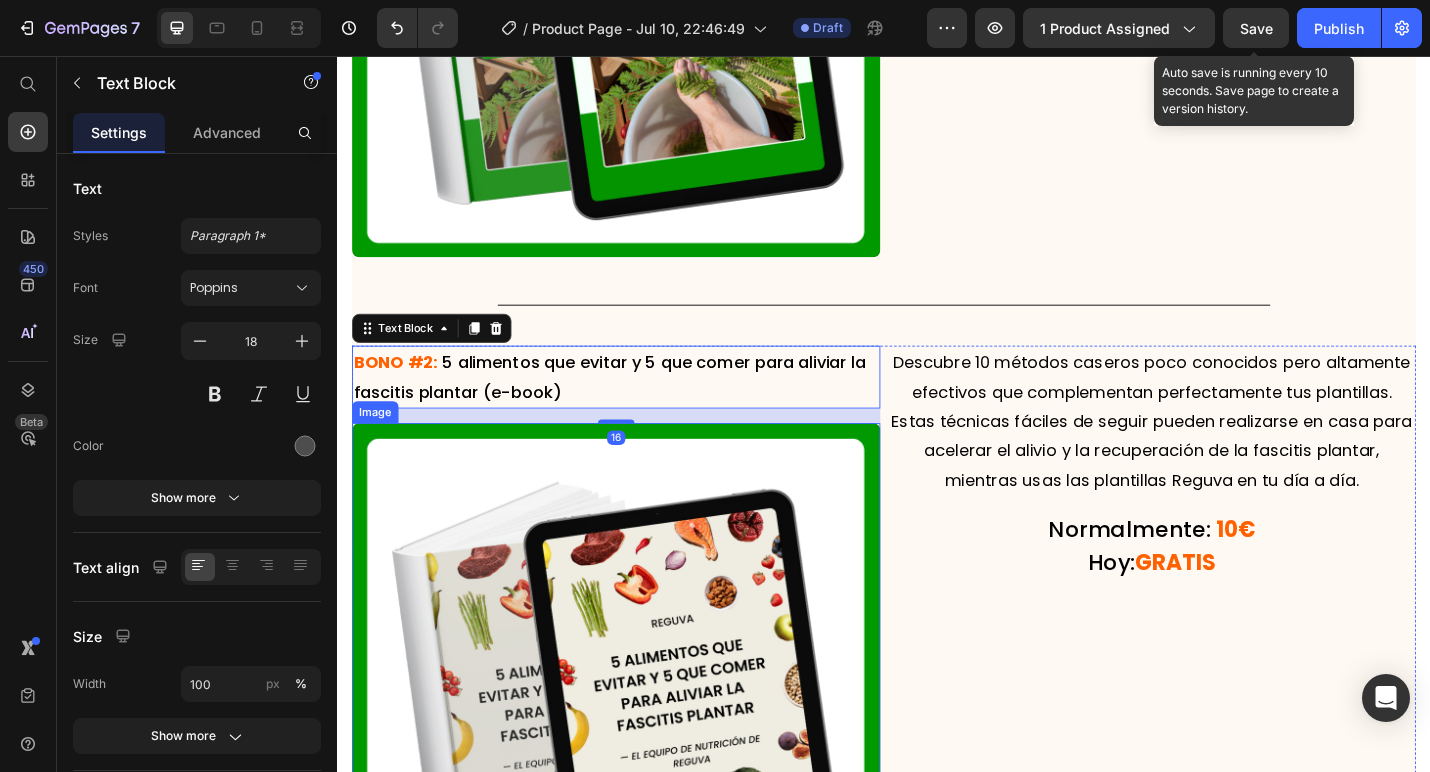 click at bounding box center (643, 749) 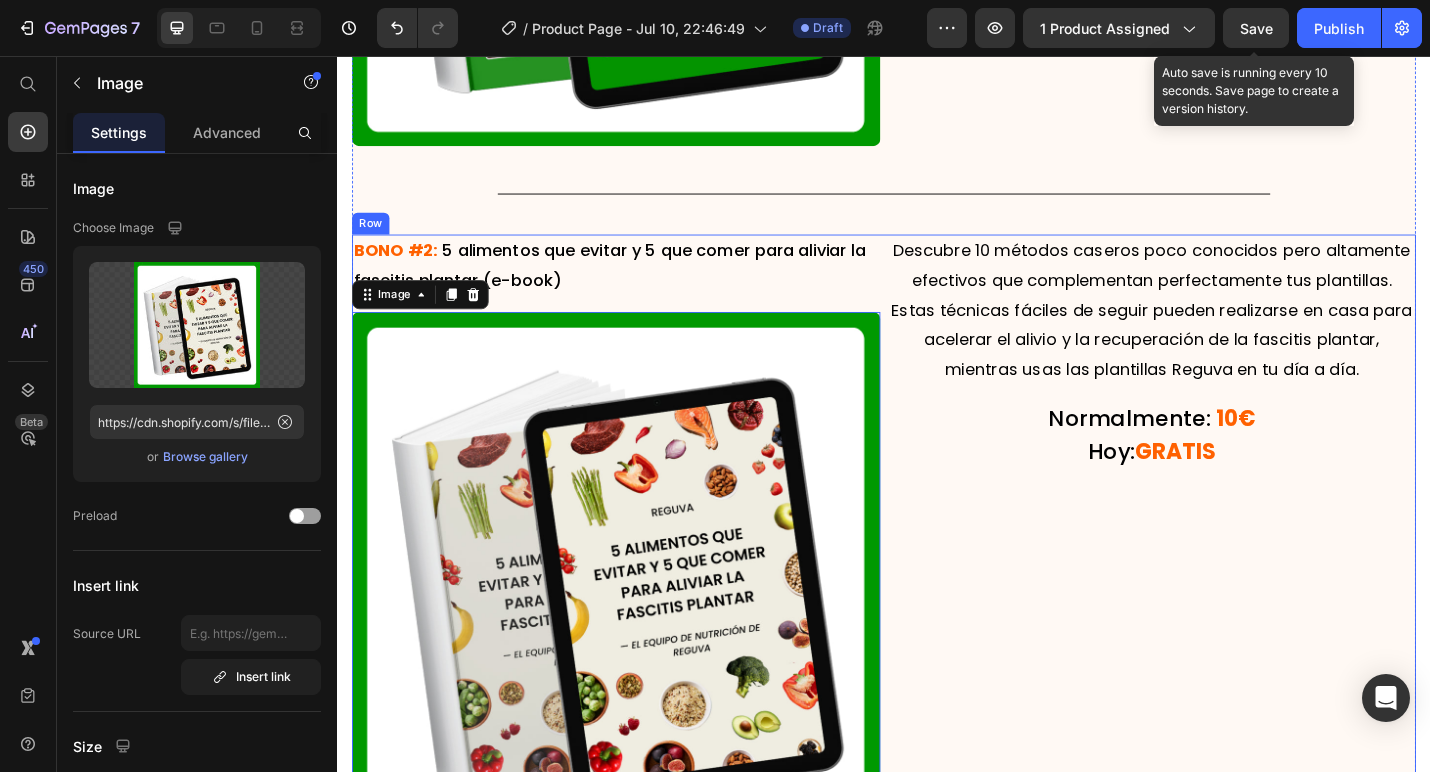 scroll, scrollTop: 9009, scrollLeft: 0, axis: vertical 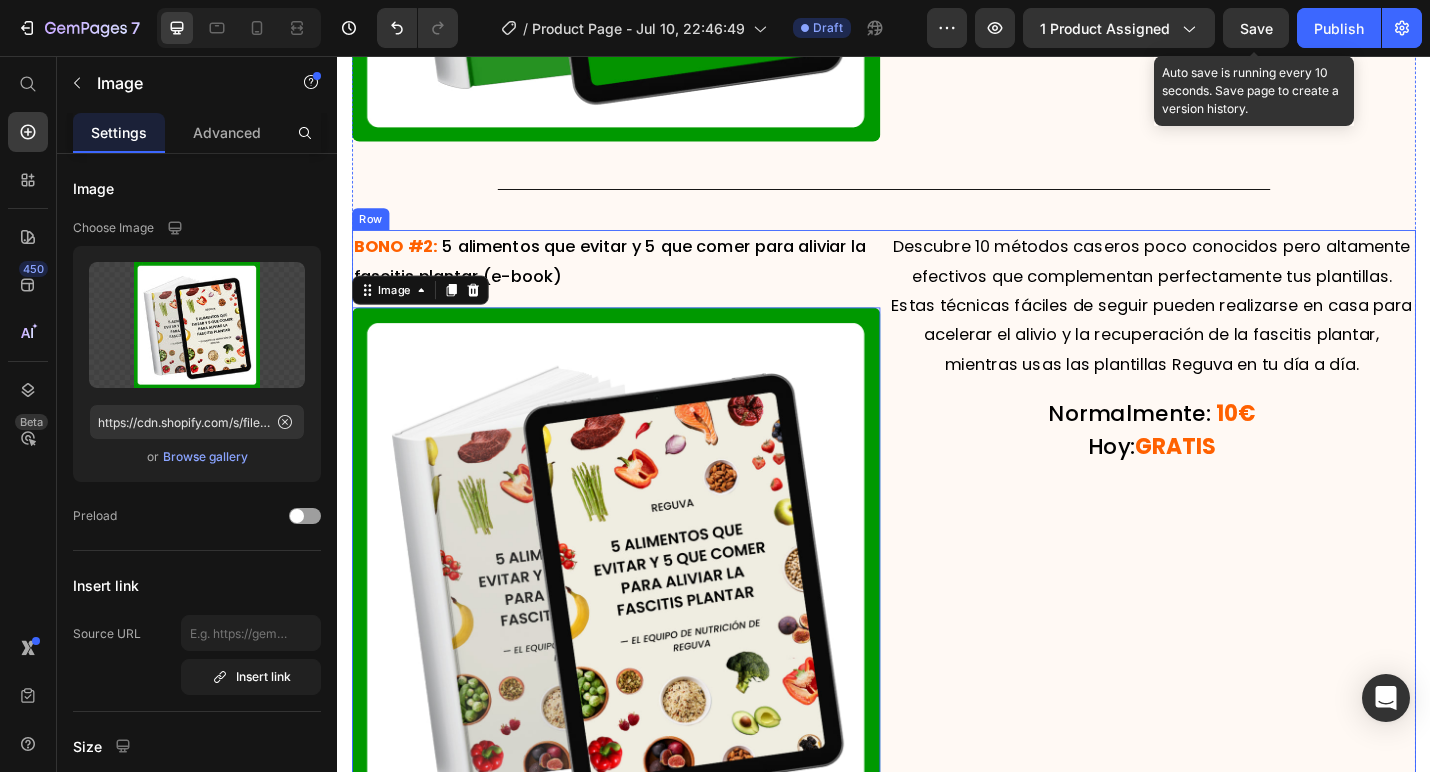 click on "Descubre 10 métodos caseros poco conocidos pero altamente efectivos que complementan perfectamente tus plantillas. Estas técnicas fáciles de seguir pueden realizarse en casa para acelerar el alivio y la recuperación de la fascitis plantar, mientras usas las plantillas Reguva en tu día a día. Text Block Normalmente: 10€ Hoy: GRATIS Heading" at bounding box center (1231, 579) 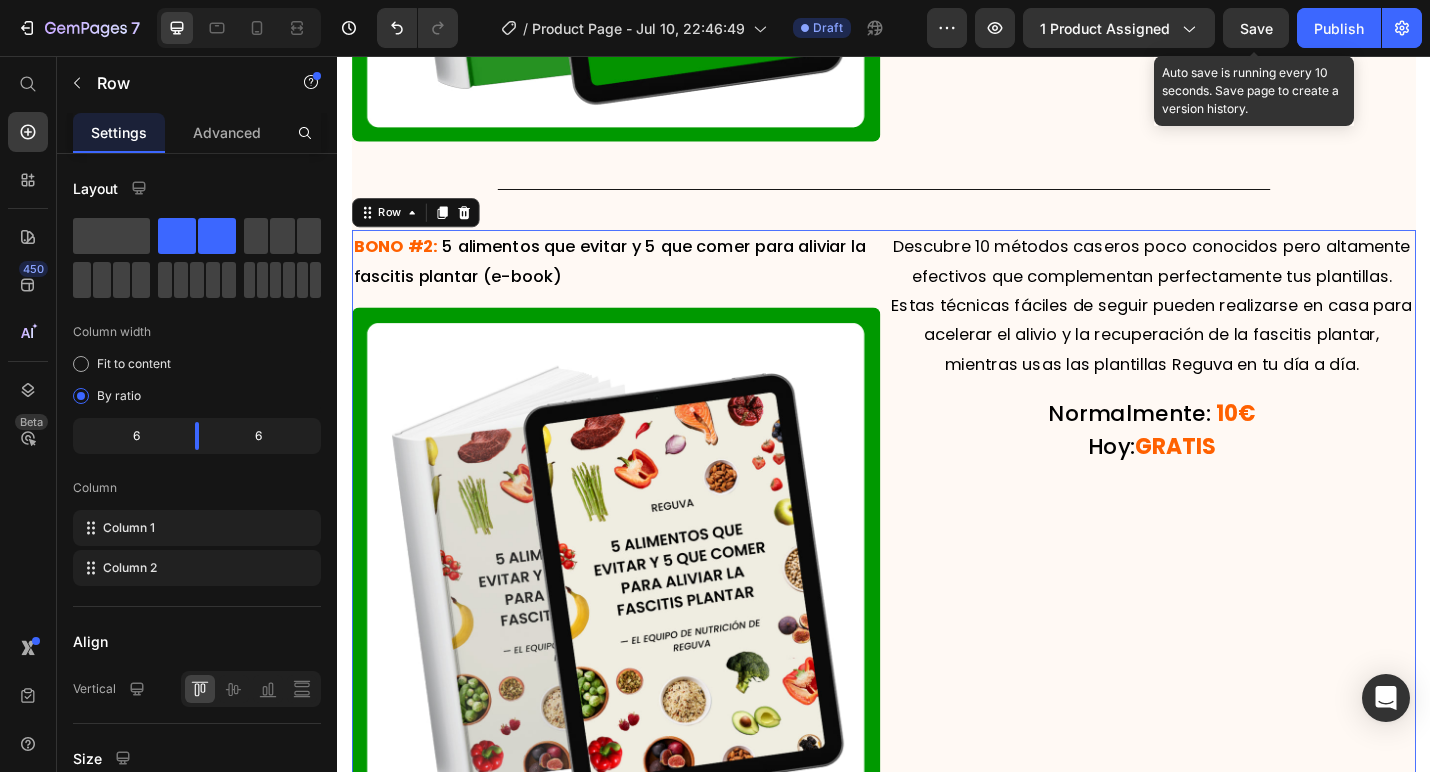 click on "Haz tu pedido hoy y recibirás  2 regalos GRATIS Heading BONO #1:   10 trucos caseros secretos para aliviar el dolor de fascitis plantar (e-book) Text Block Image Lo que comes tiene un impacto directo en la inflamación y el dolor de tus pies. Descubre 5 alimentos que empeoran tu fascitis plantar y 5 alimentos que ayudan a aliviar el dolor y acelerar tu recuperación. Text Block Normalmente:   15€ Hoy:  GRATIS Heading Row                Title Line BONO #2:   5 alimentos que evitar y 5 que comer para aliviar la fascitis plantar (e-book) Text Block Image Descubre 10 métodos caseros poco conocidos pero altamente efectivos que complementan perfectamente tus plantillas. Estas técnicas fáciles de seguir pueden realizarse en casa para acelerar el alivio y la recuperación de la fascitis plantar, mientras usas las plantillas Reguva en tu día a día. Text Block Normalmente:   10€ Hoy:  GRATIS Heading Row   0 Section 10" at bounding box center (937, 127) 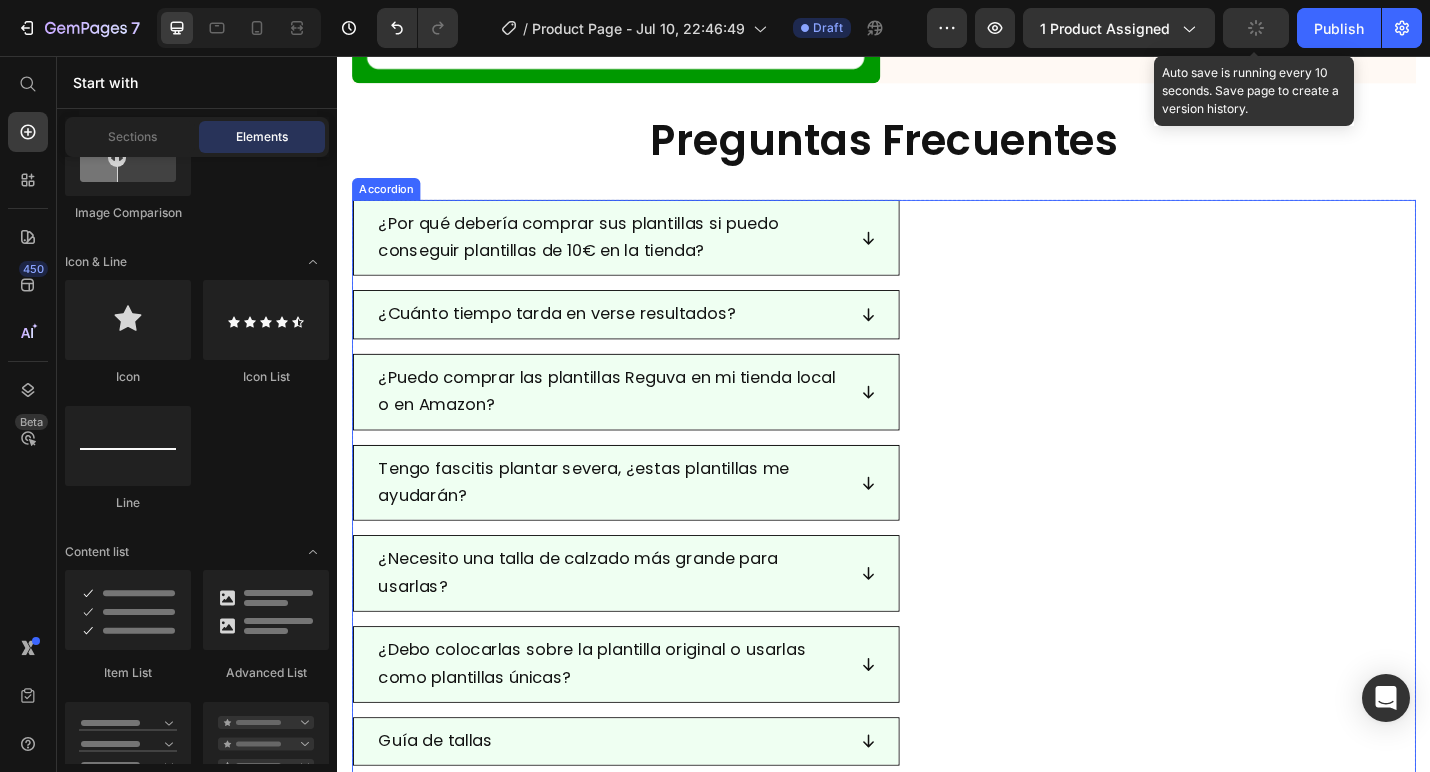 scroll, scrollTop: 9832, scrollLeft: 0, axis: vertical 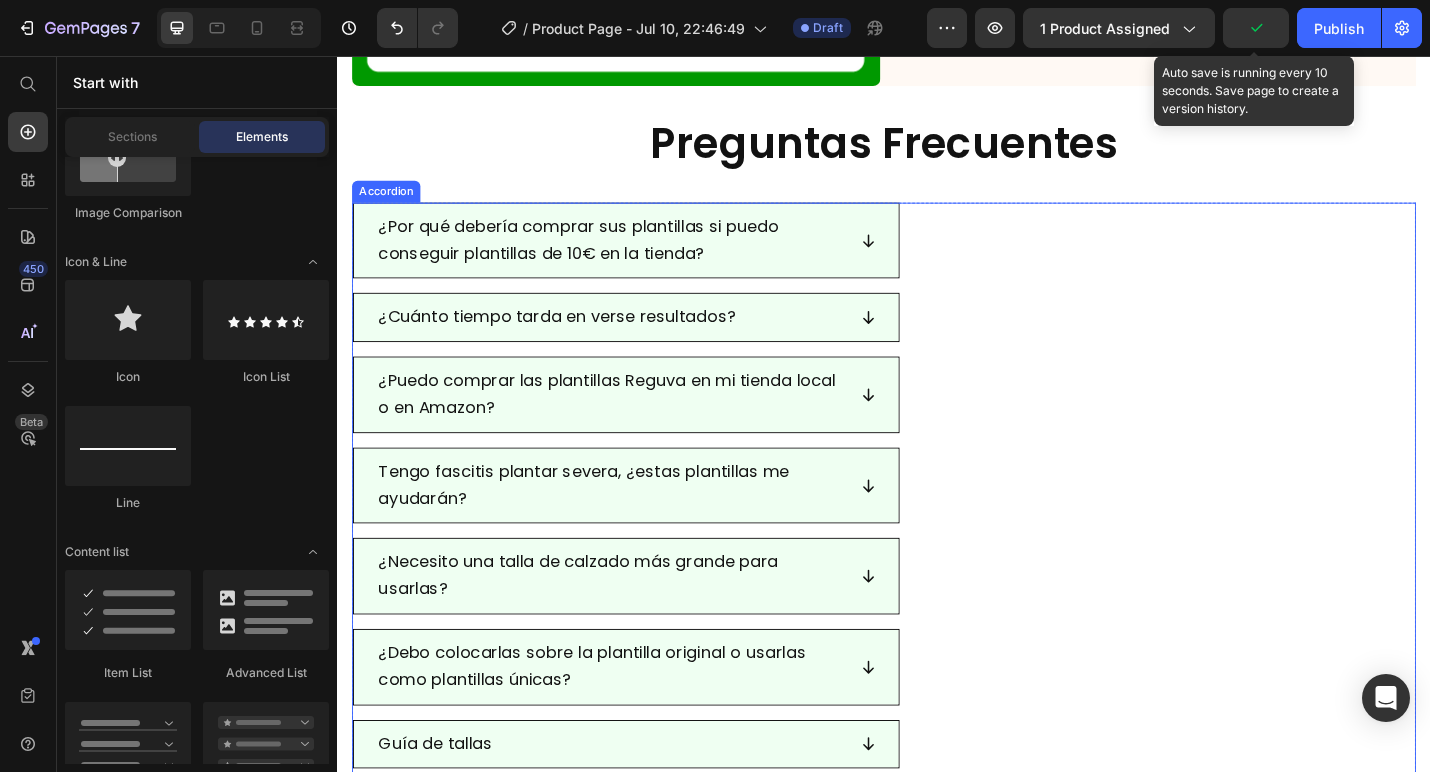 click on "Tengo fascitis plantar severa, ¿estas plantillas me ayudarán?" at bounding box center [937, 528] 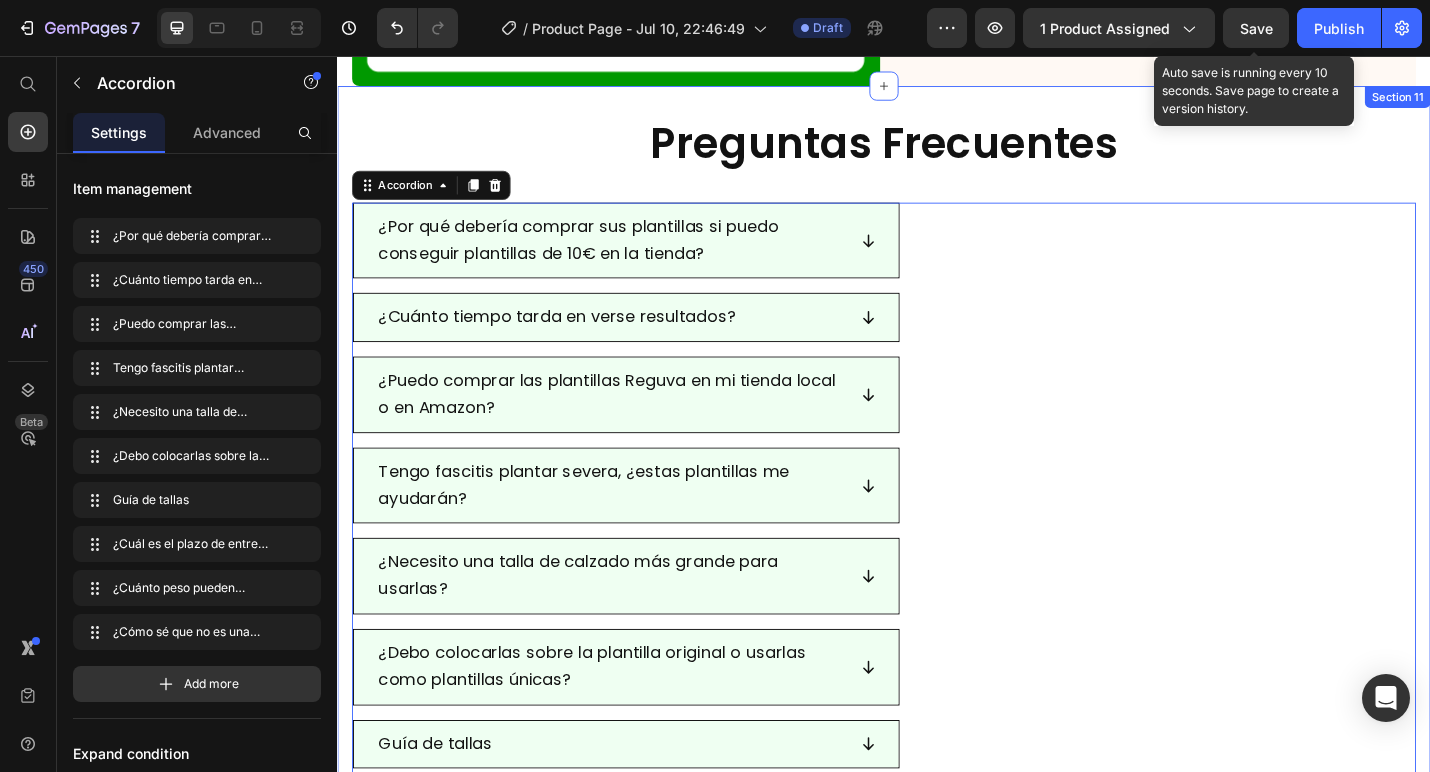 click on "Preguntas Frecuentes Heading
¿Por qué debería comprar sus plantillas si puedo conseguir plantillas de 10€ en la tienda?
¿Cuánto tiempo tarda en verse resultados?
¿Puedo comprar las plantillas Reguva en mi tienda local o en Amazon?
Tengo fascitis plantar severa, ¿estas plantillas me ayudarán?
¿Necesito una talla de calzado más grande para usarlas?
¿Debo colocarlas sobre la plantilla original o usarlas como plantillas únicas?
Guía de tallas
¿Cuál es el plazo de entrega y ofrecen envío gratuito?
¿Cuánto peso pueden soportar?
¿Cómo sé que no es una estafa? Accordion   0 Row" at bounding box center [937, 600] 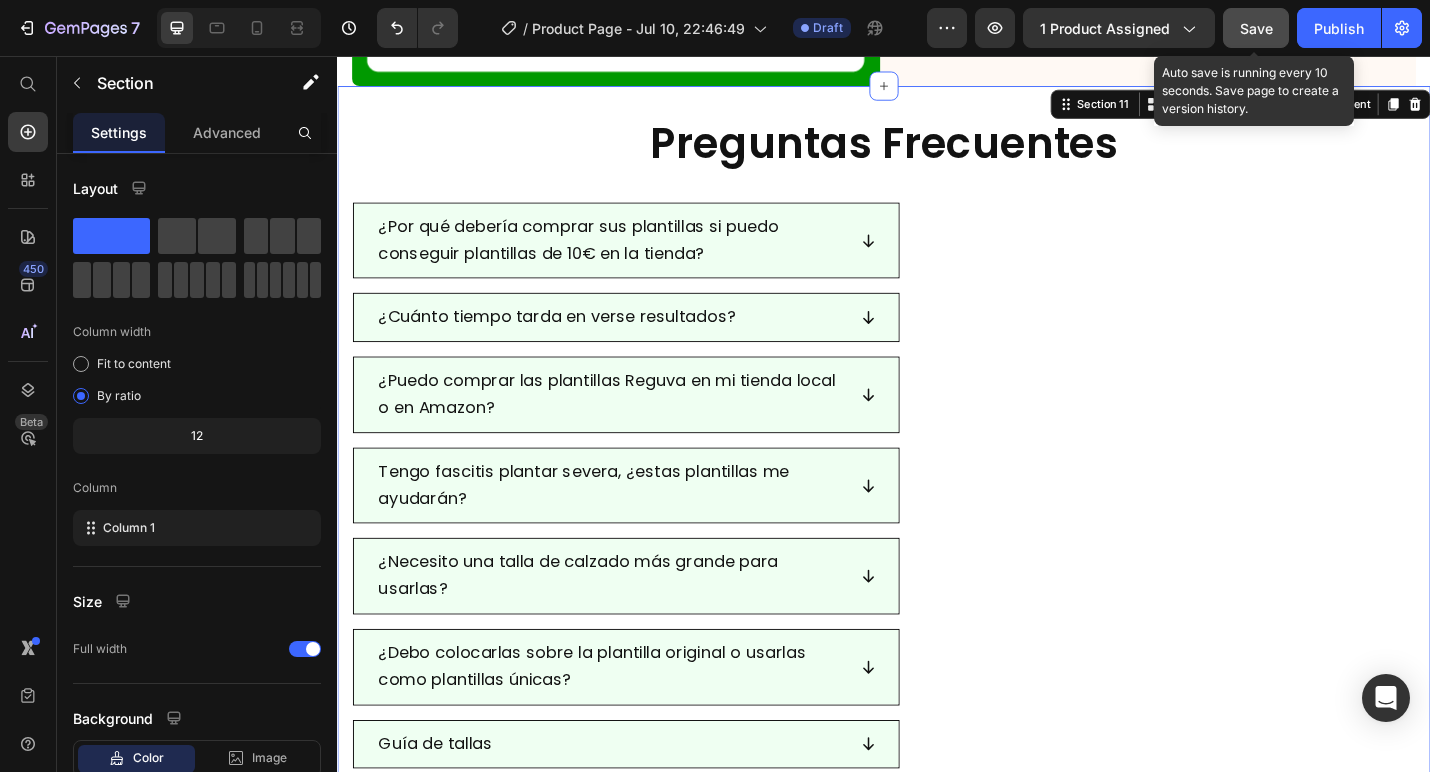 click on "Save" at bounding box center [1256, 28] 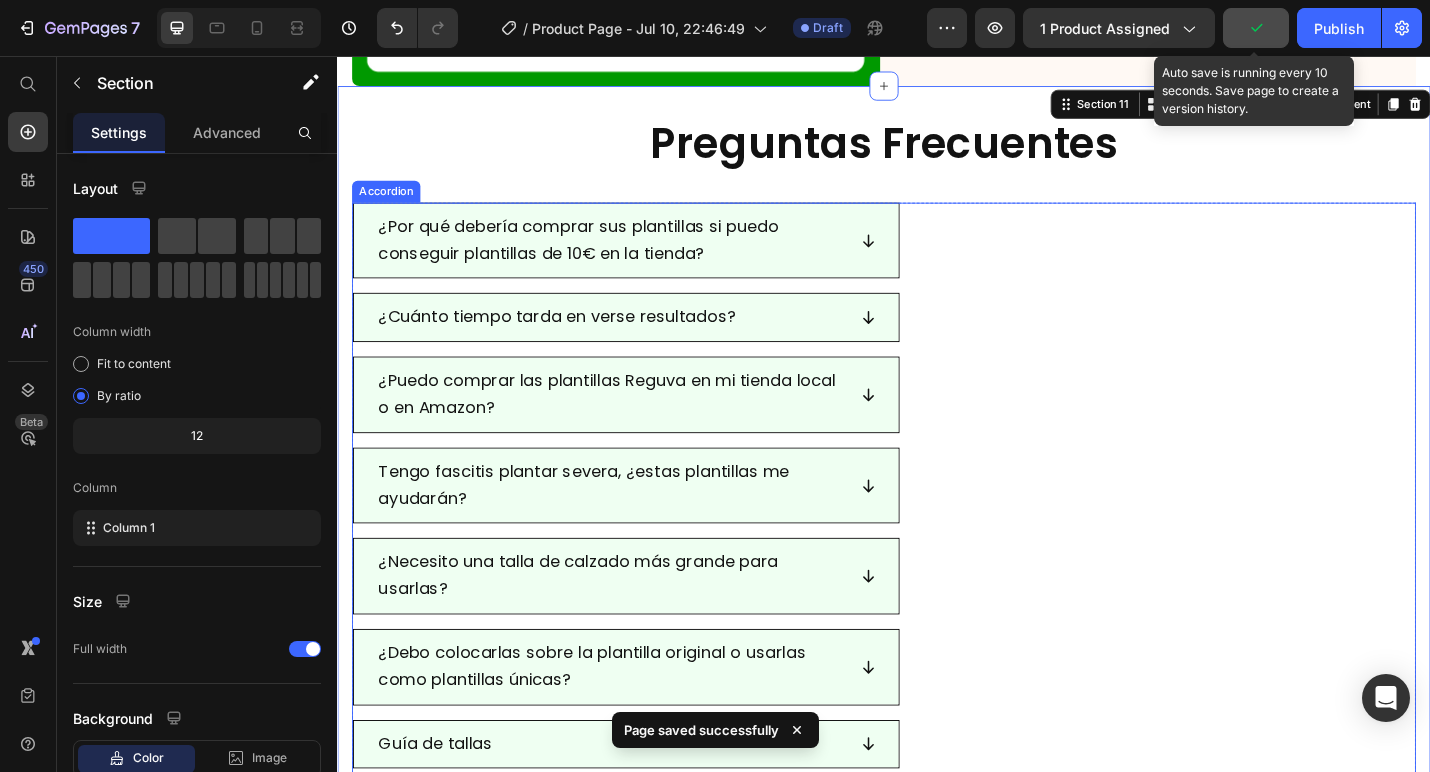 click on "¿Por qué debería comprar sus plantillas si puedo conseguir plantillas de 10€ en la tienda?" at bounding box center [937, 259] 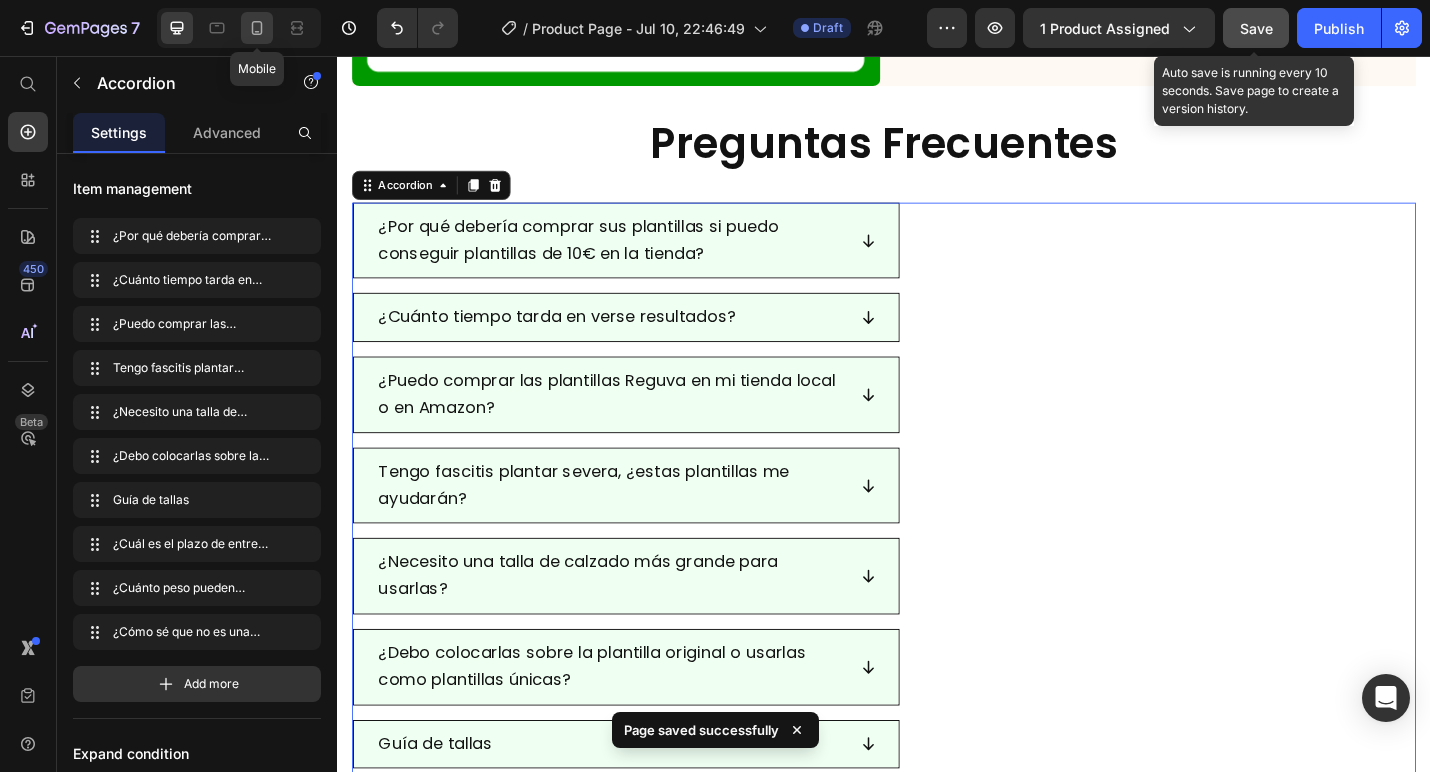 click 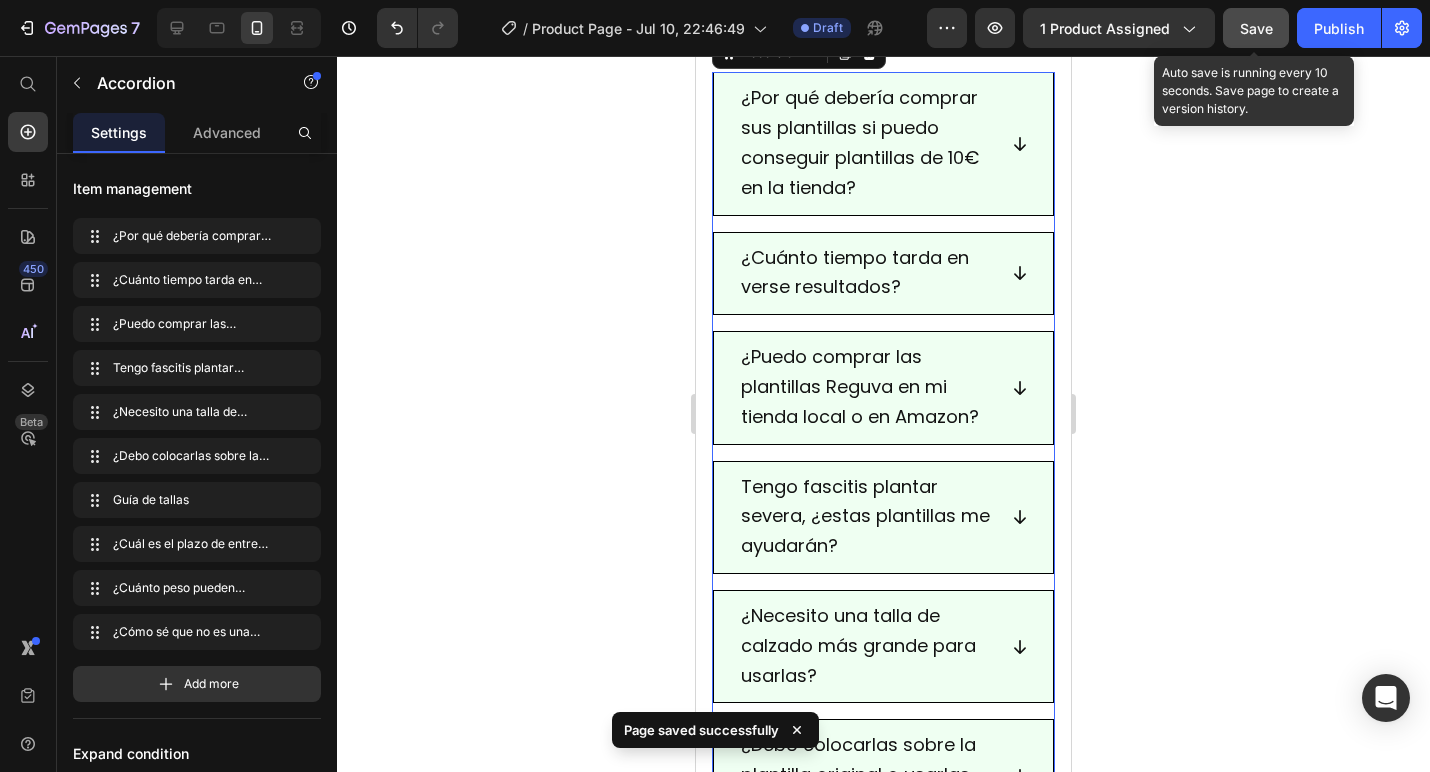 scroll, scrollTop: 10190, scrollLeft: 0, axis: vertical 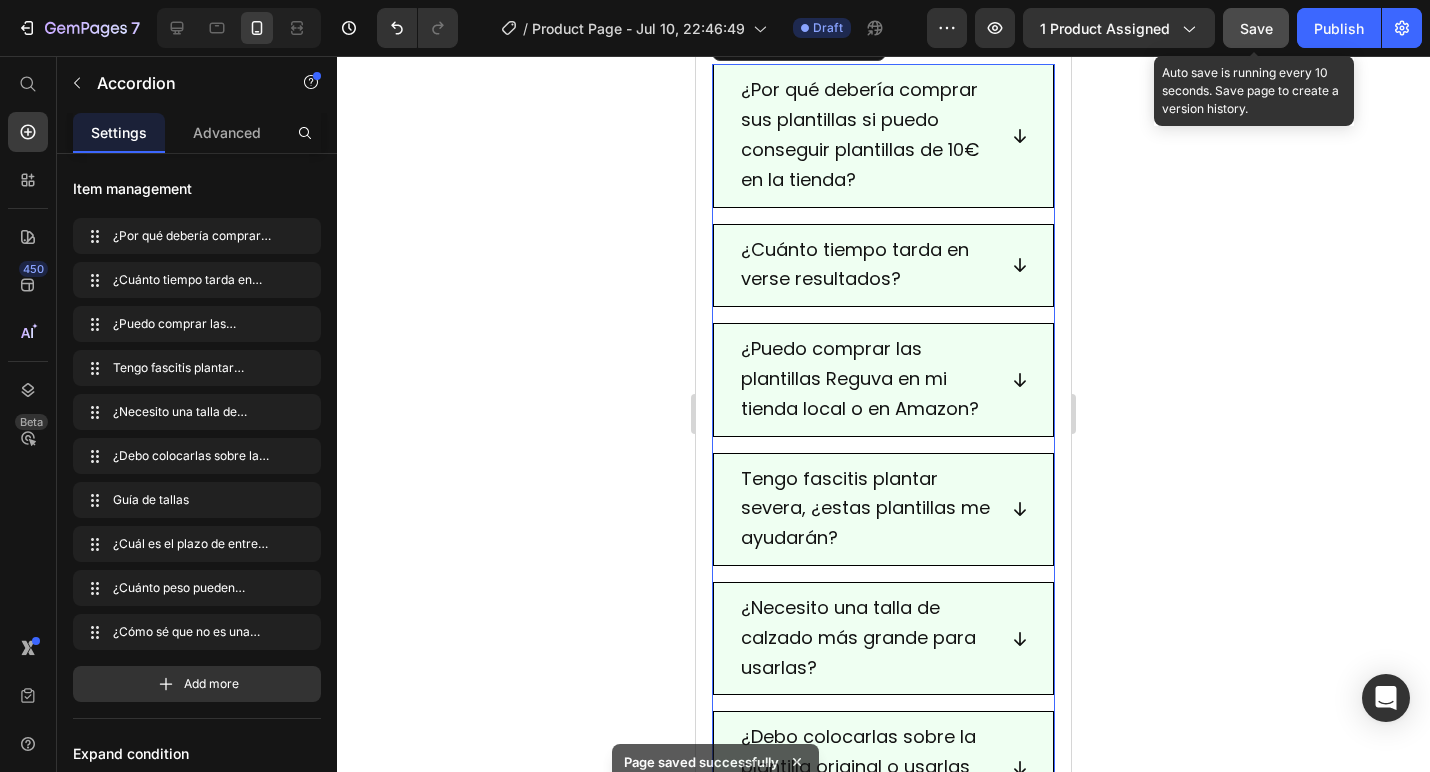click 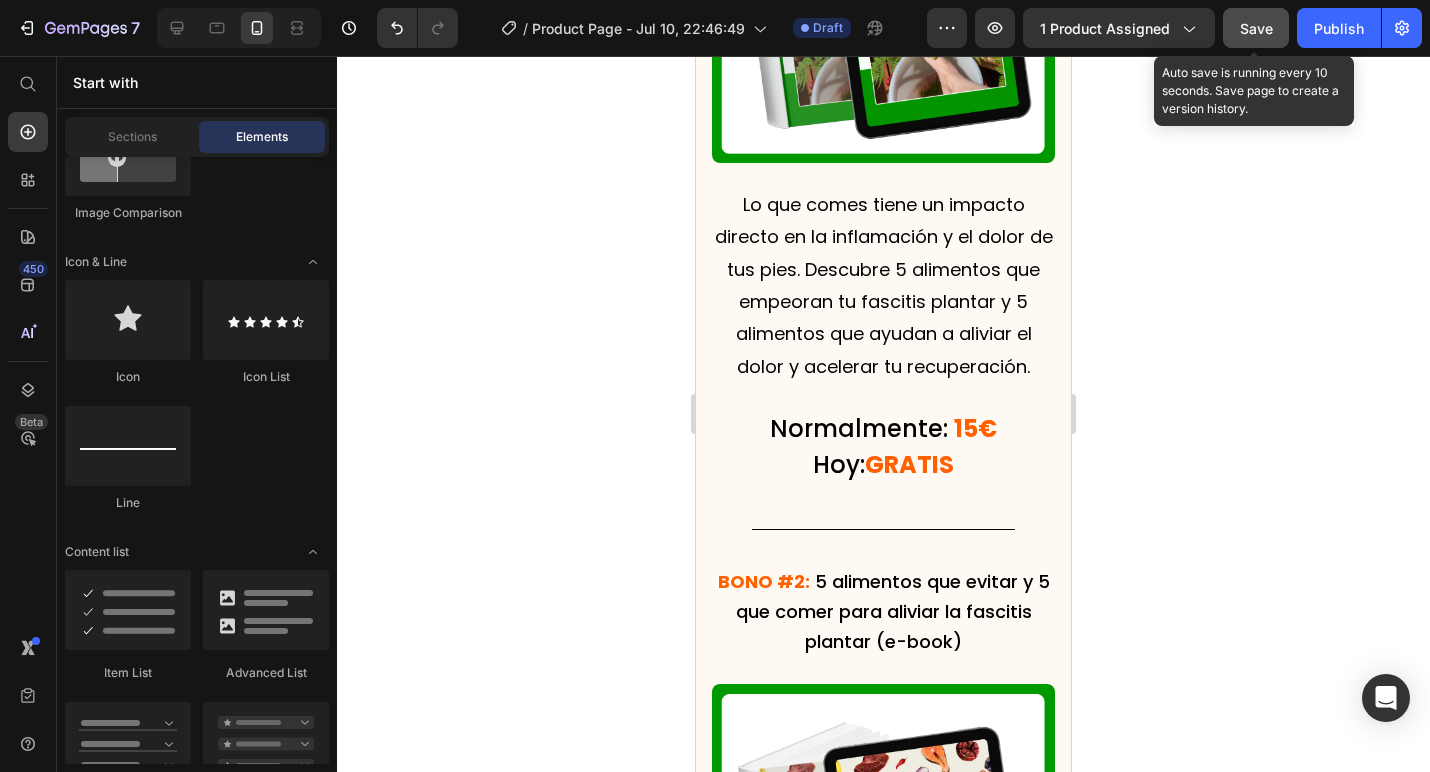 scroll, scrollTop: 8647, scrollLeft: 0, axis: vertical 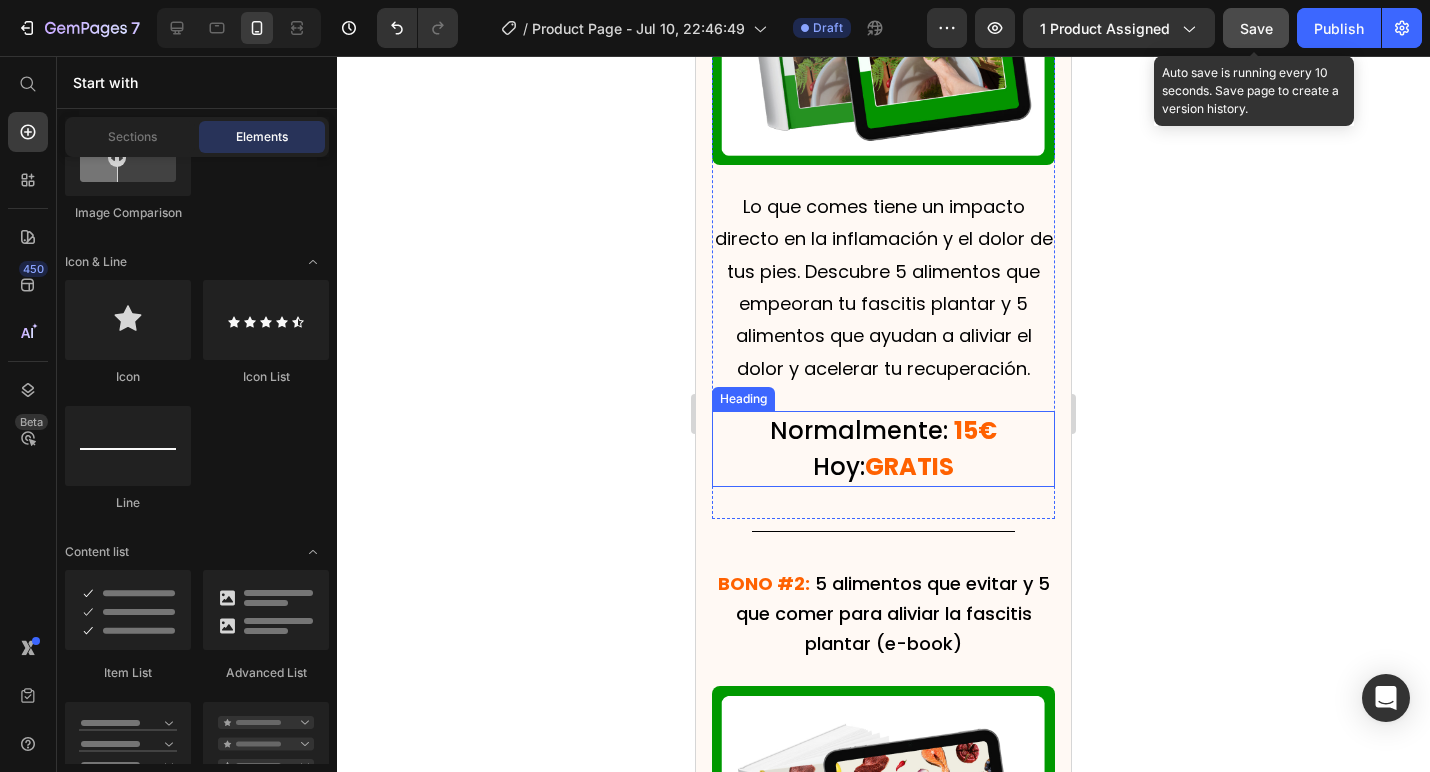 click on "GRATIS" at bounding box center [909, 466] 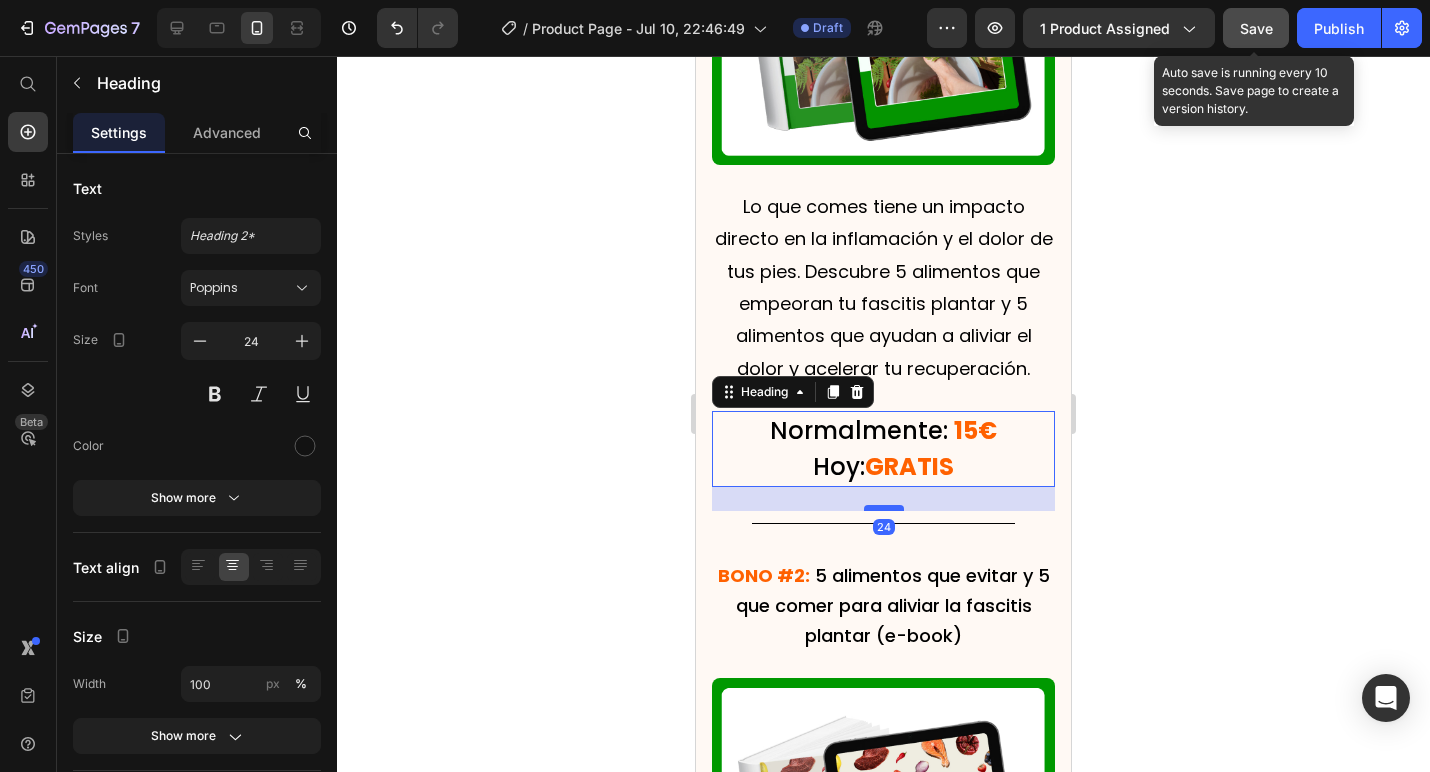 click at bounding box center [884, 508] 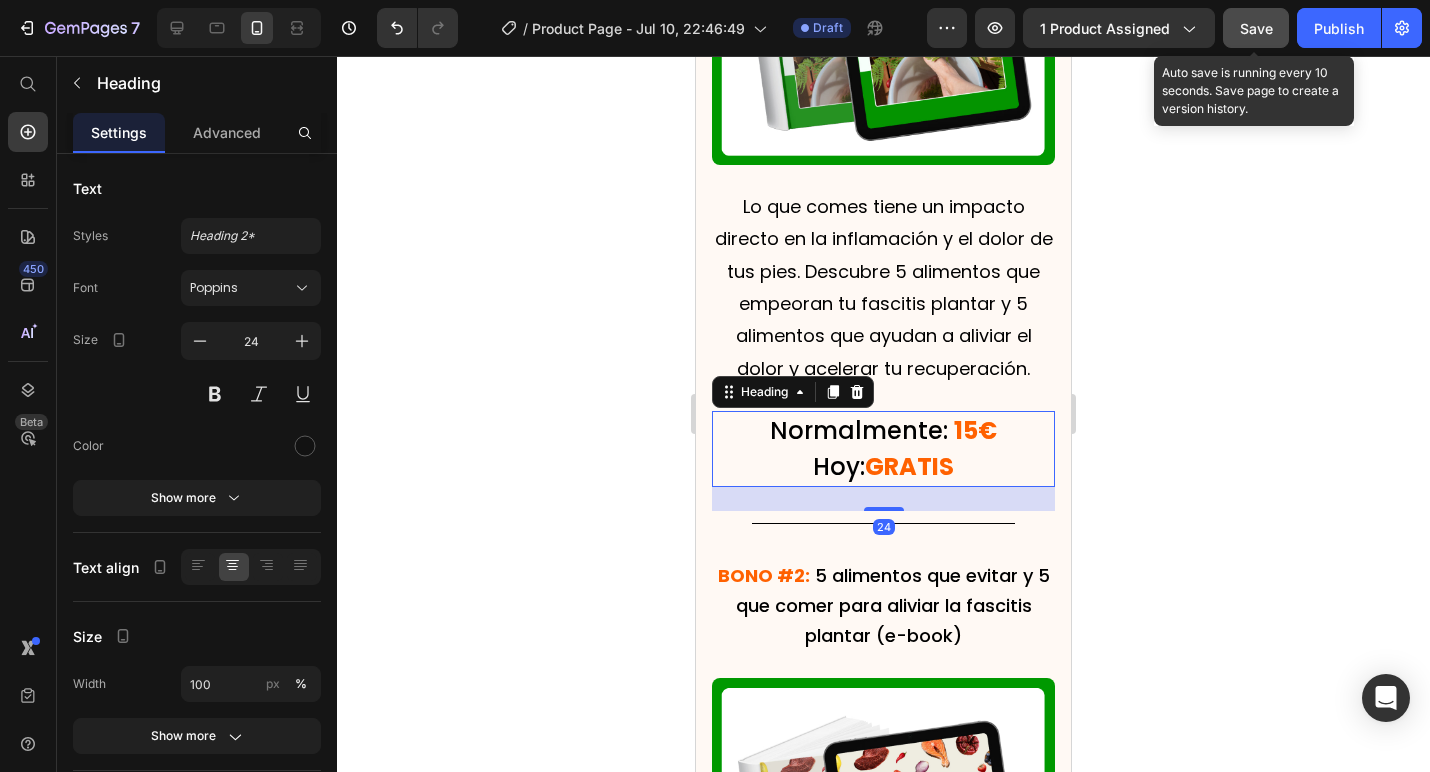 click 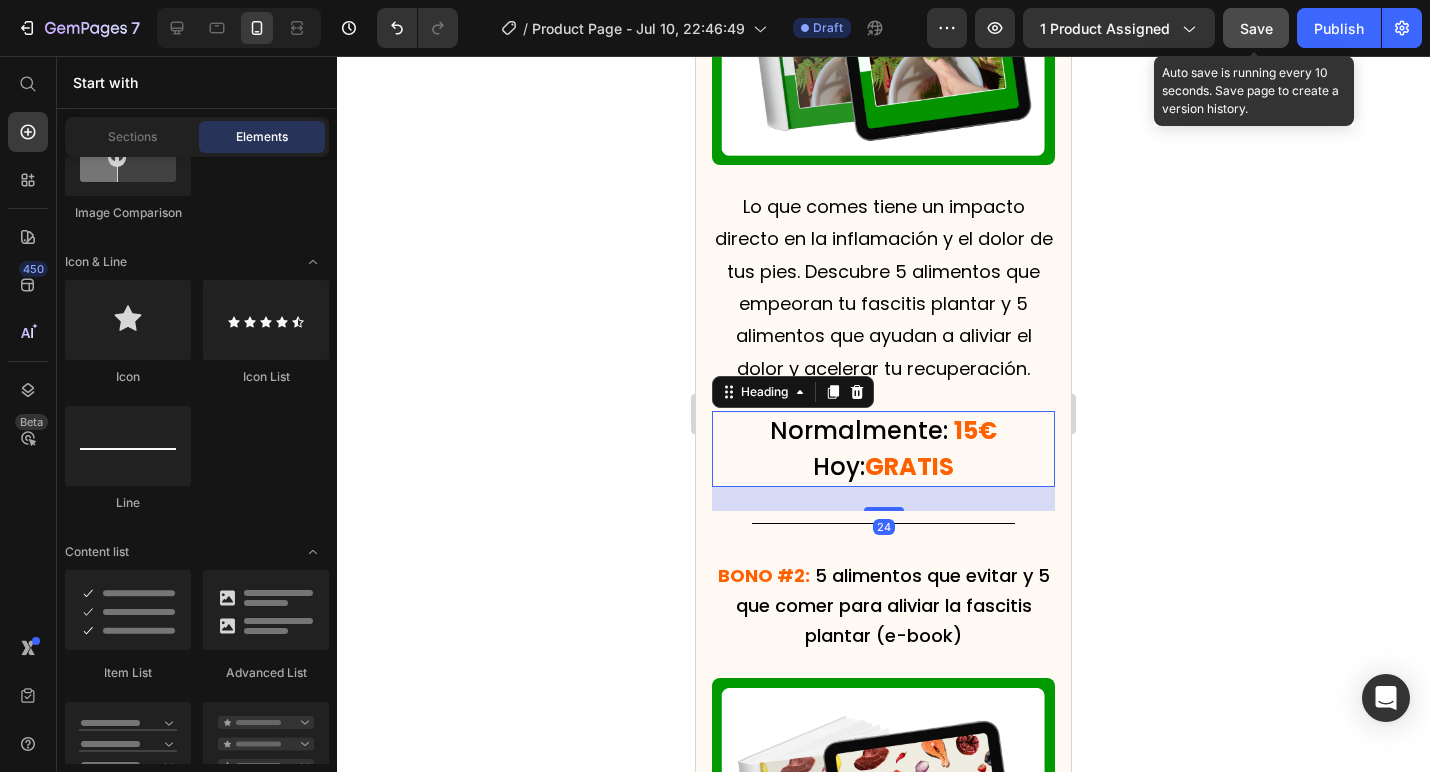 click on "Hoy:" at bounding box center [839, 466] 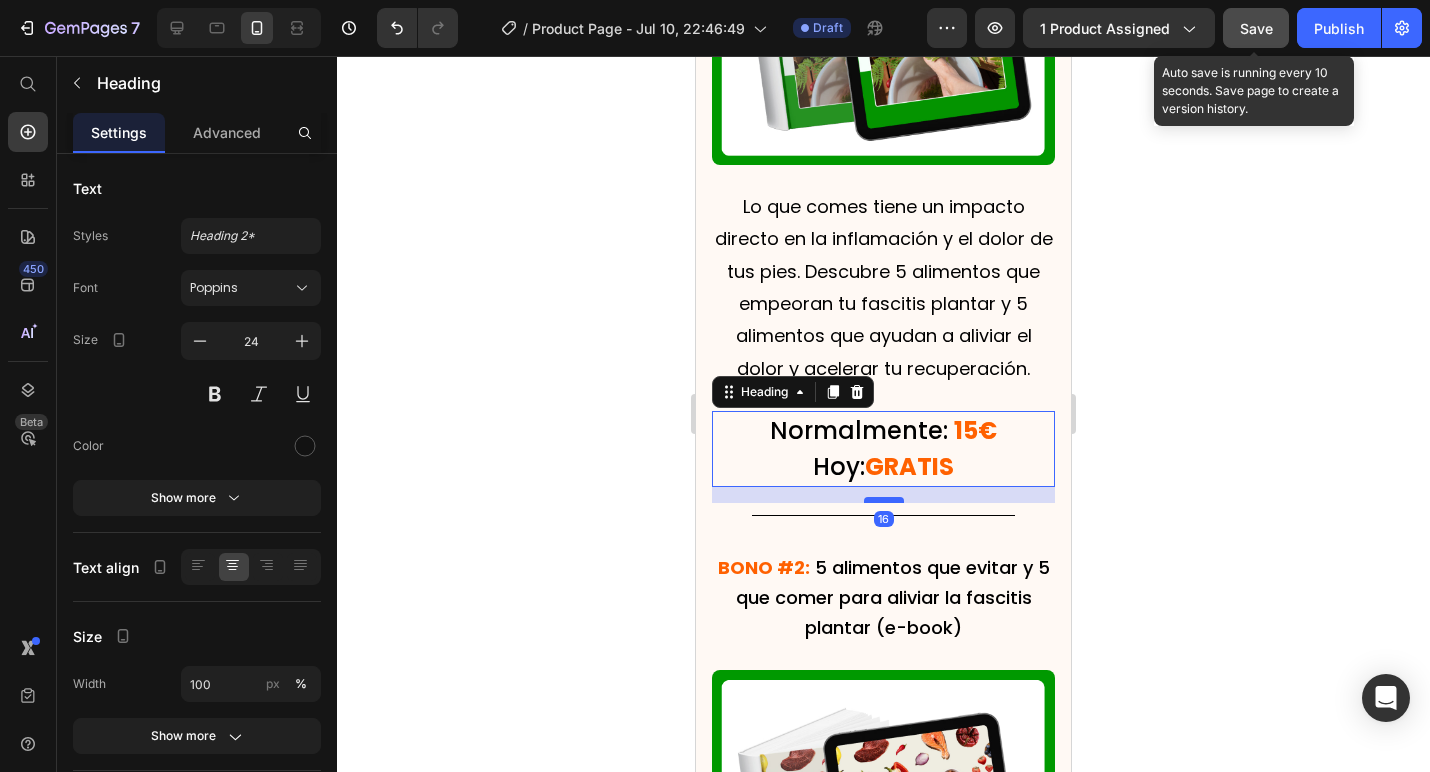 click at bounding box center [884, 500] 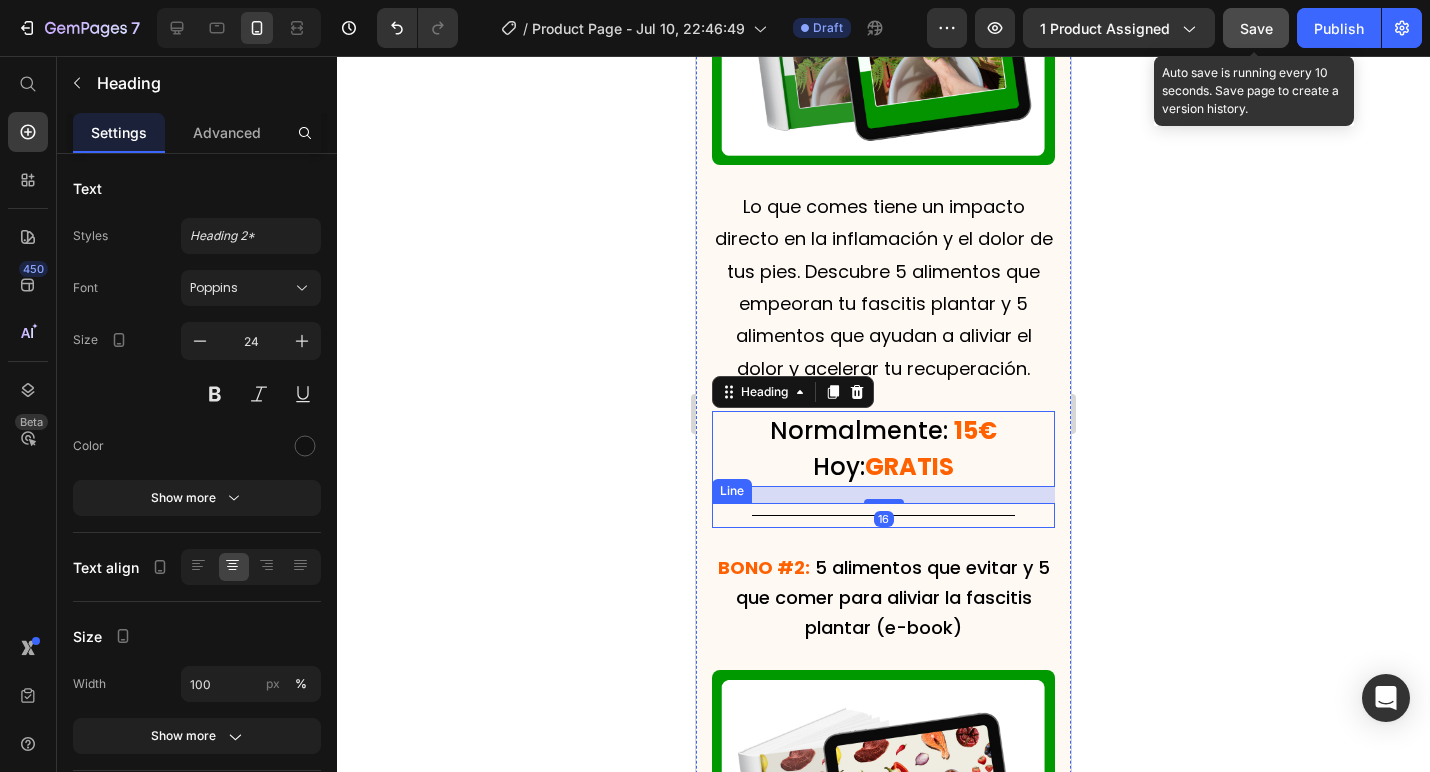 click 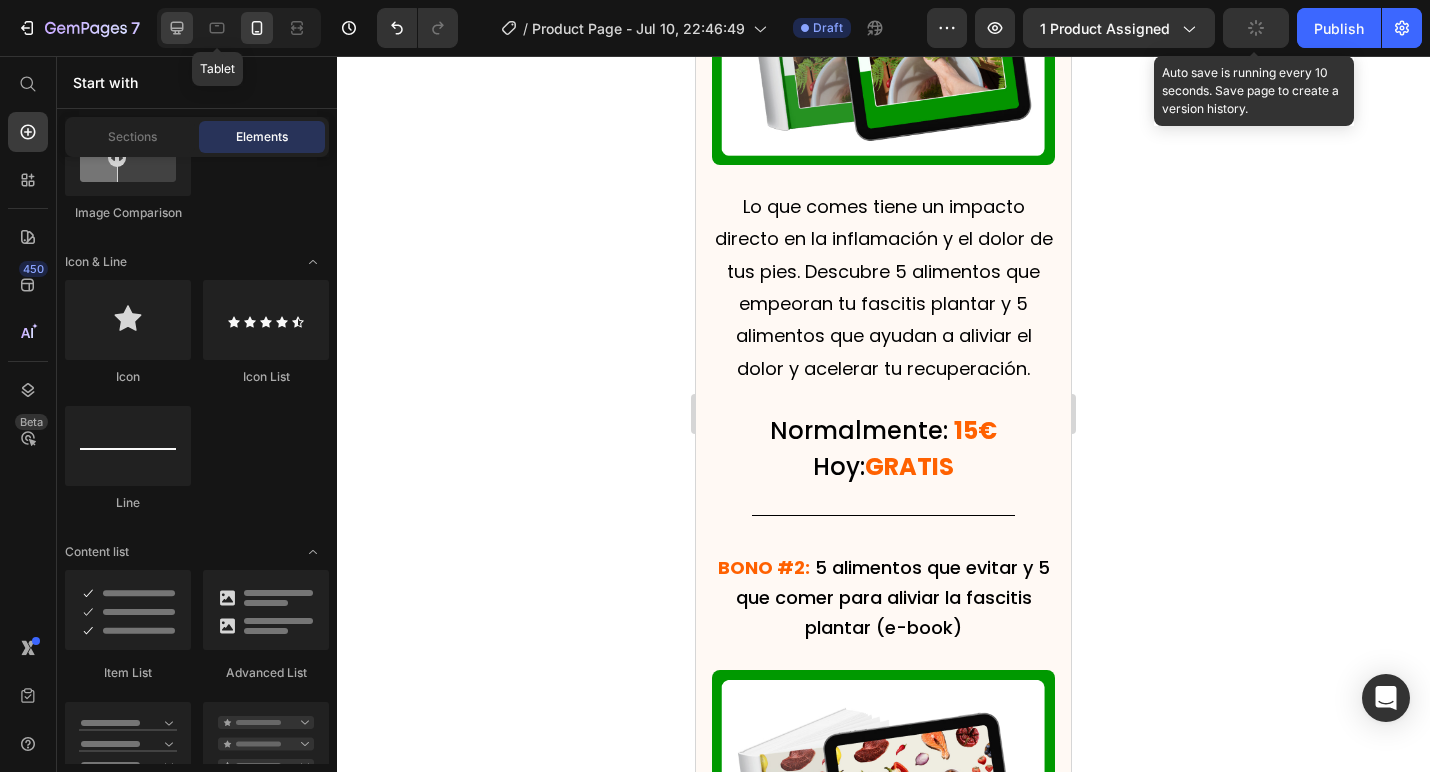 click 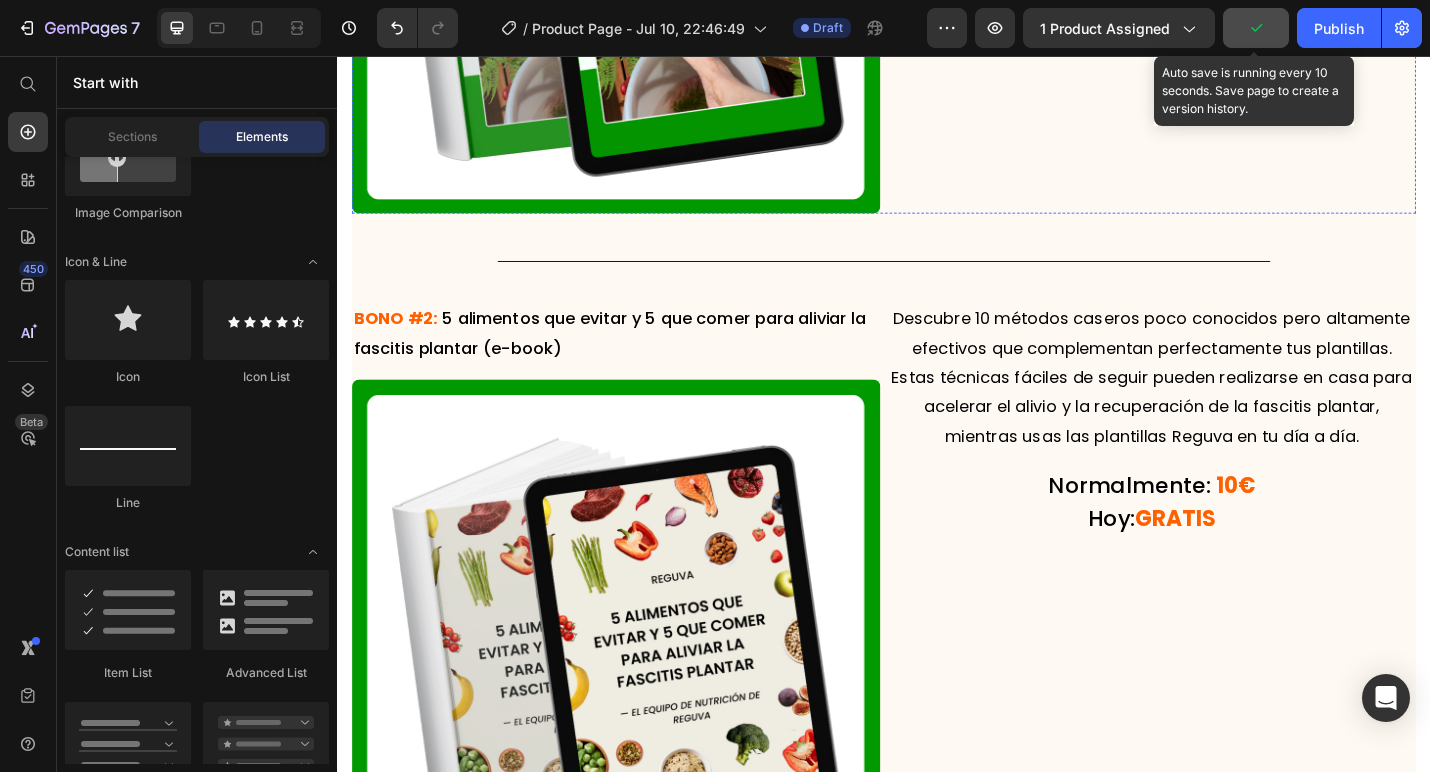 scroll, scrollTop: 8927, scrollLeft: 0, axis: vertical 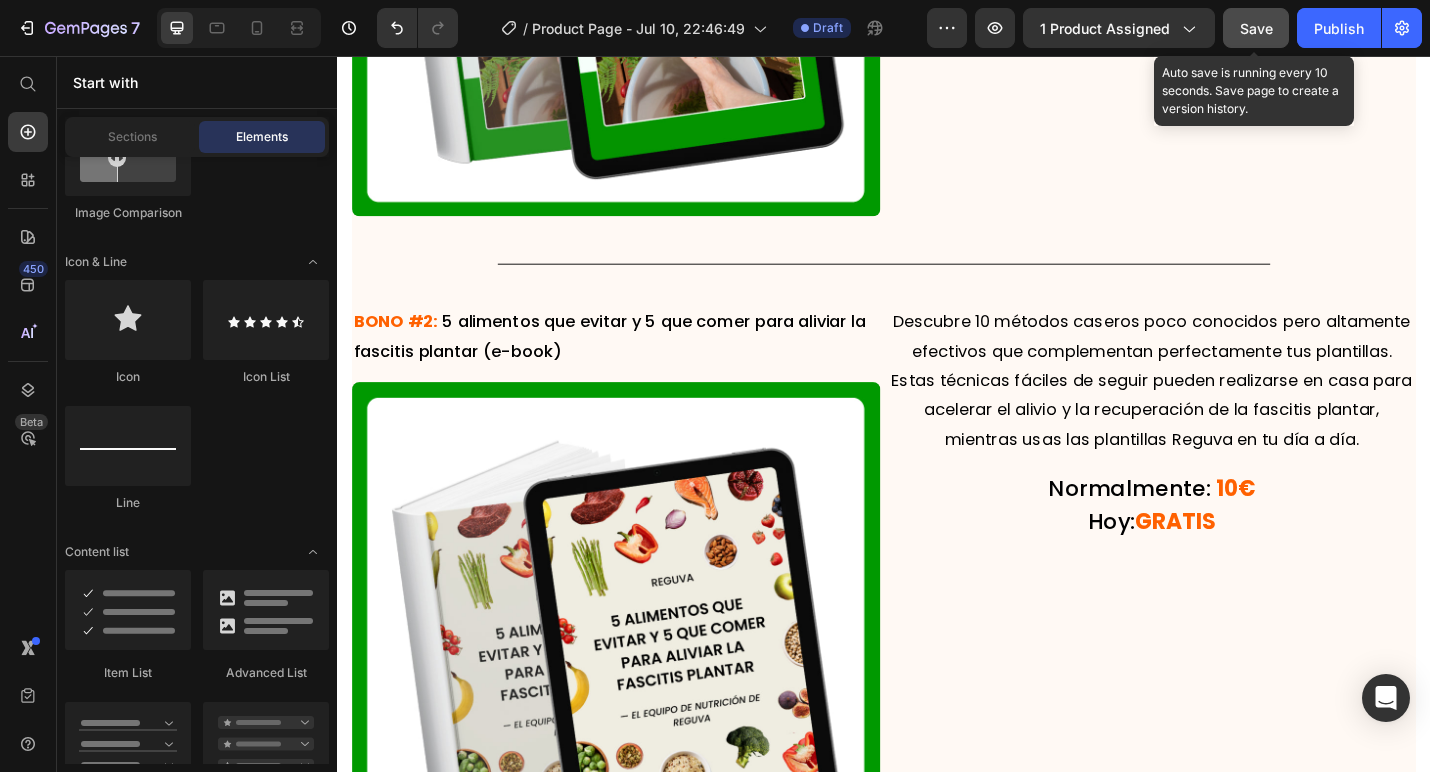click 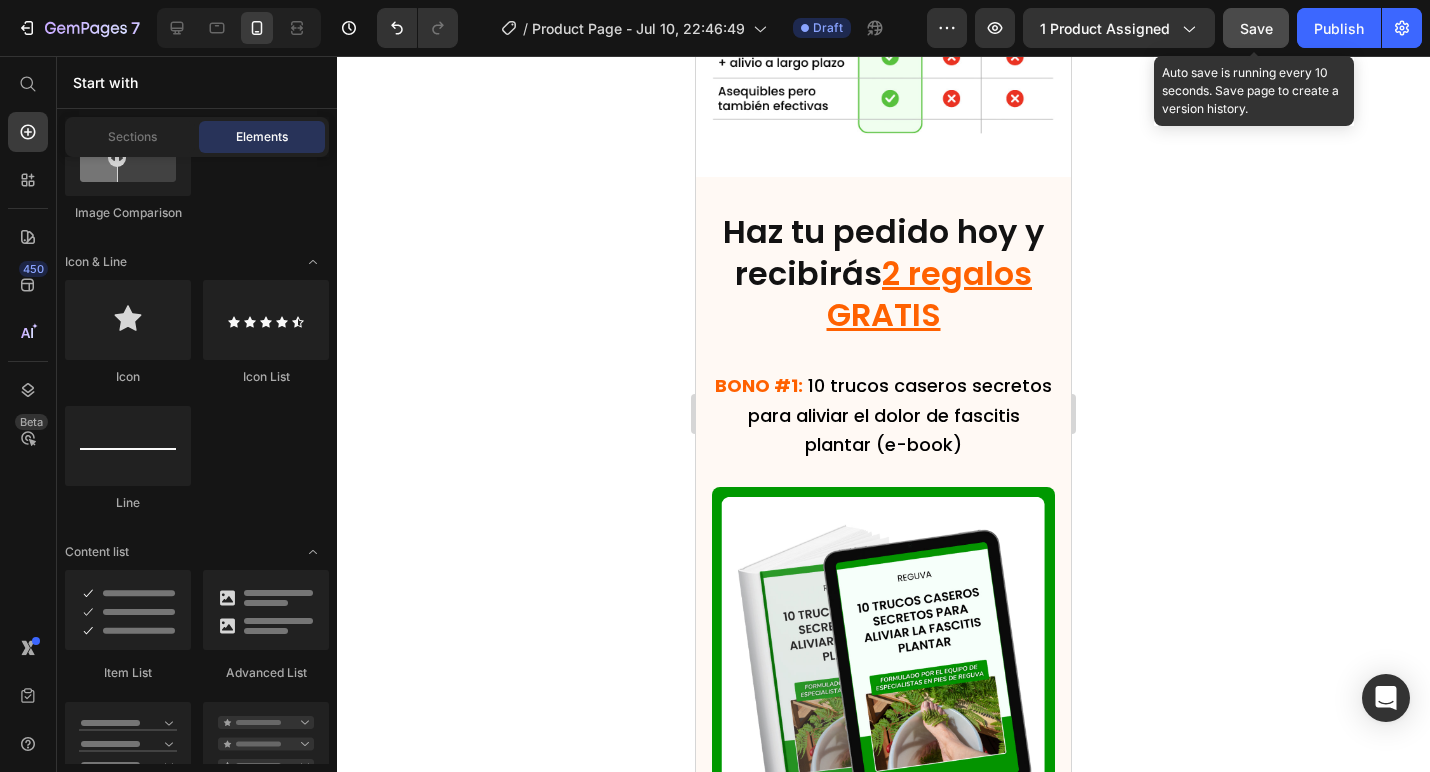 scroll, scrollTop: 8917, scrollLeft: 0, axis: vertical 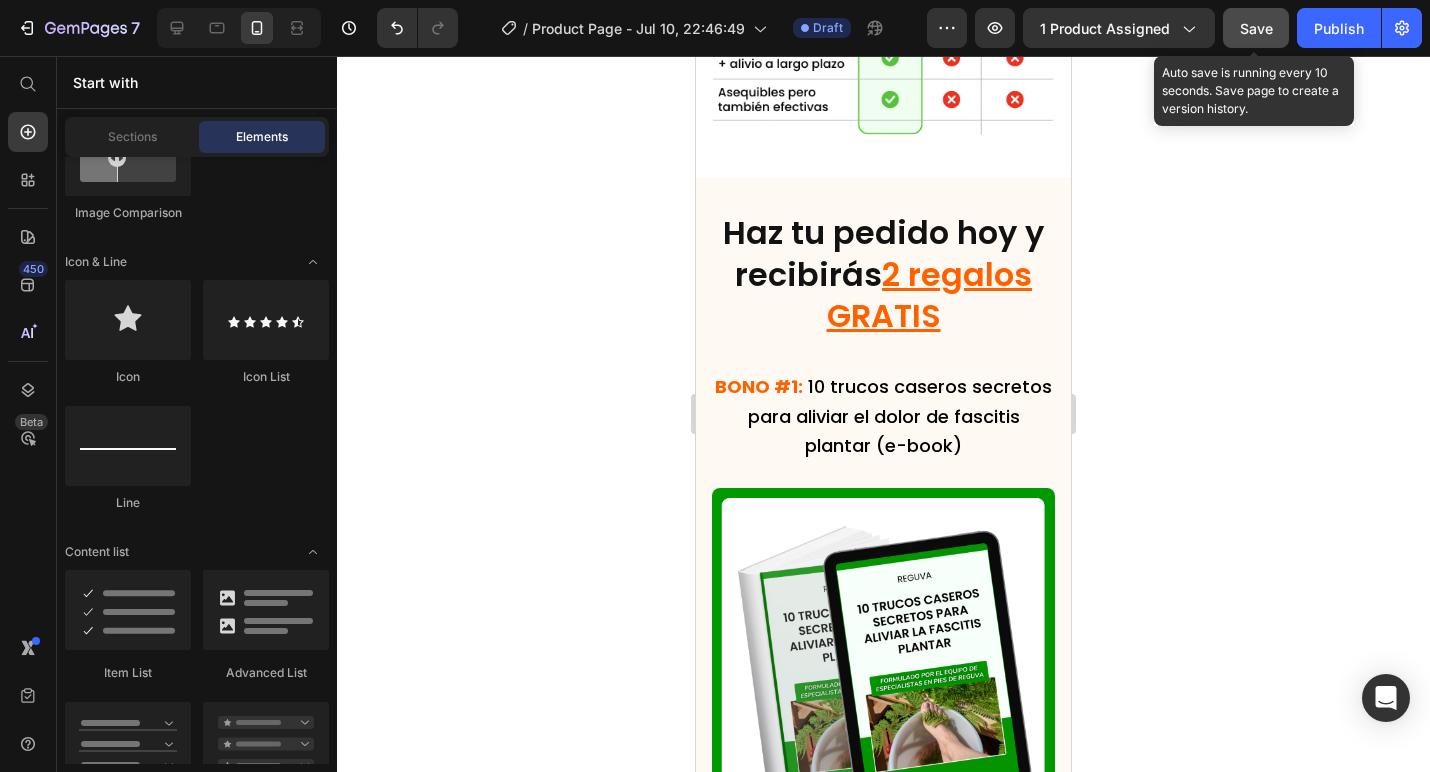 click on "Save" 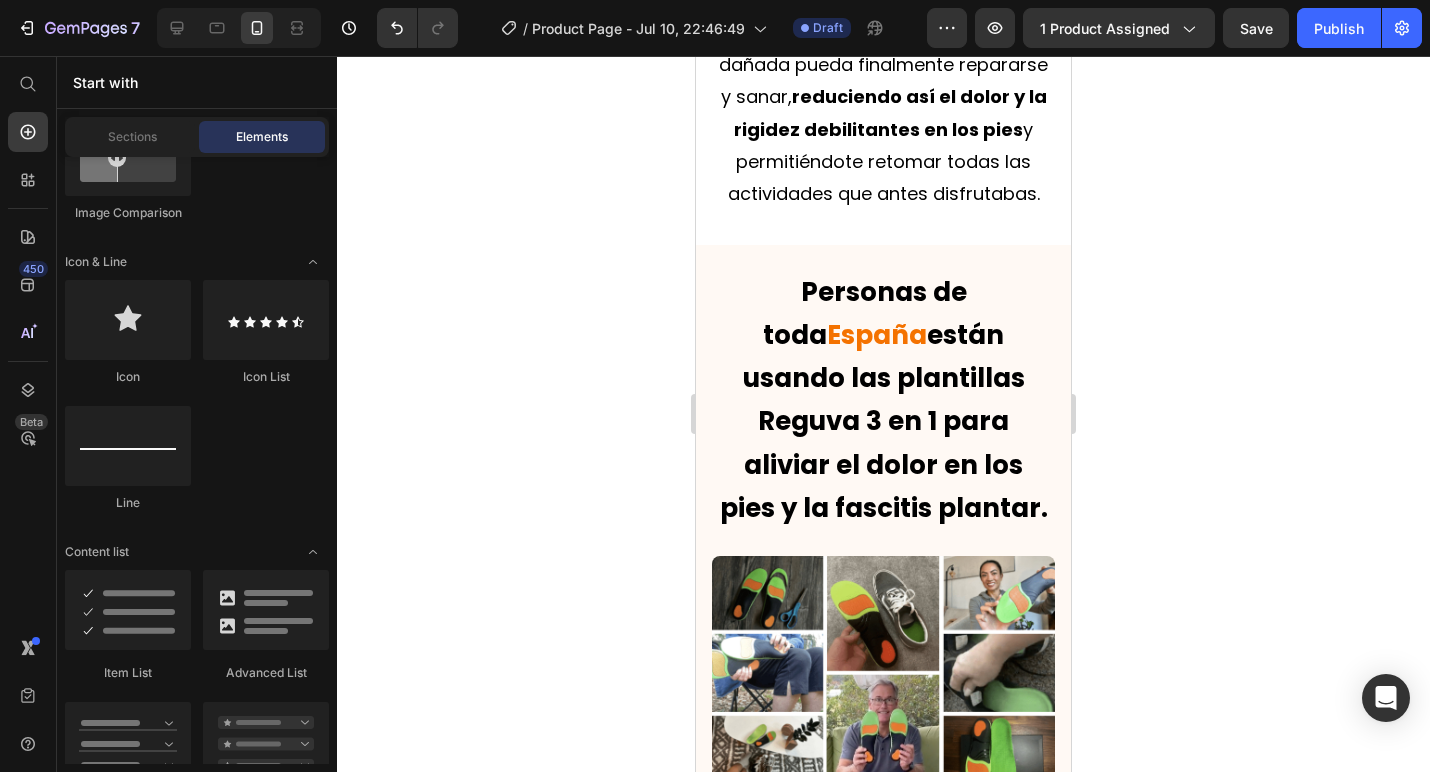 scroll, scrollTop: 5330, scrollLeft: 0, axis: vertical 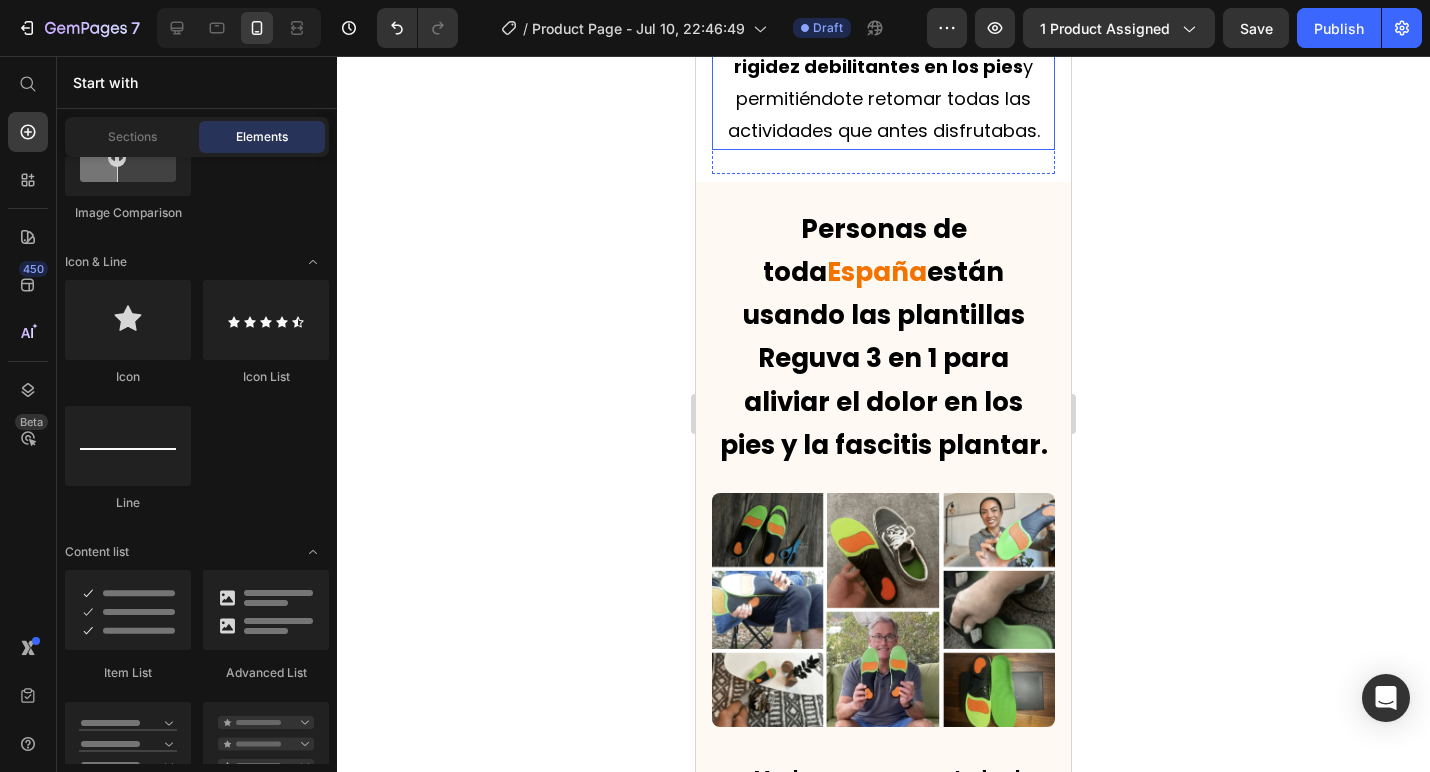 click on "Esto permite que la fascia plantar dañada pueda finalmente repararse y sanar, reduciendo así el dolor y la rigidez debilitantes en los pies y permitiéndote retomar todas las actividades que antes disfrutabas." at bounding box center [883, 50] 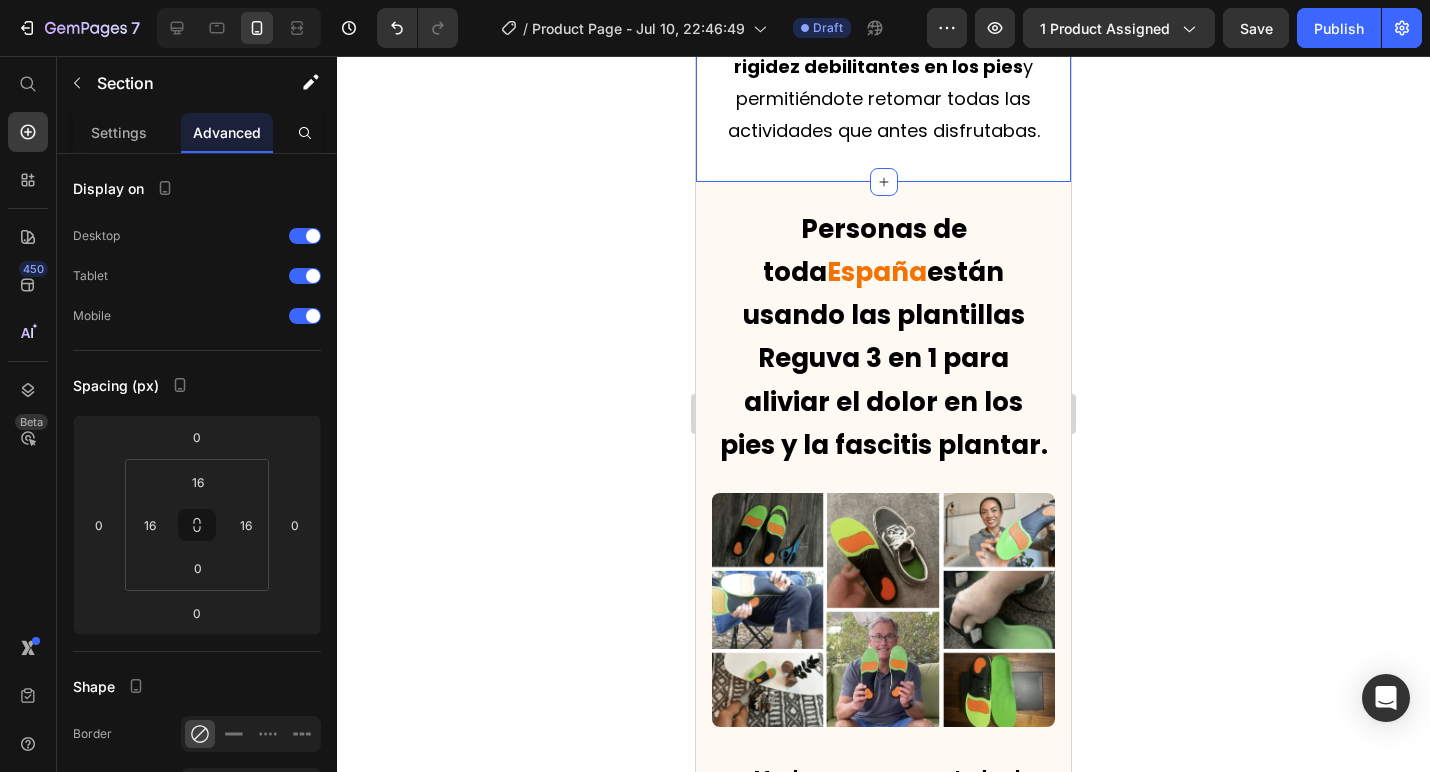 click on "Te presentamos: Las primeras plantillas del mundo con " Triple Método " Heading Video Hemos creado las primeras plantillas del mundo que utilizan 3 métodos clínicamente comprobados para tratar la verdadera causa raíz del dolor por fascitis plantar. Se llaman Plantillas Reguva 3 en 1 . Text Block
Sus almohadillas en el talón y el metatarso absorben el impacto al pisar sobre suelos duros
A sujeción del talón estabiliza tus pies y piernas
- Y el soporte del arco devuelve tu fascia plantar sobrecargada a su posición natural. Item List Esto permite que la fascia plantar dañada pueda finalmente repararse y sanar, reduciendo así el dolor y la rigidez debilitantes en los pies y permitiéndote retomar todas las actividades que antes disfrutabas. Text Block Row" at bounding box center (883, -413) 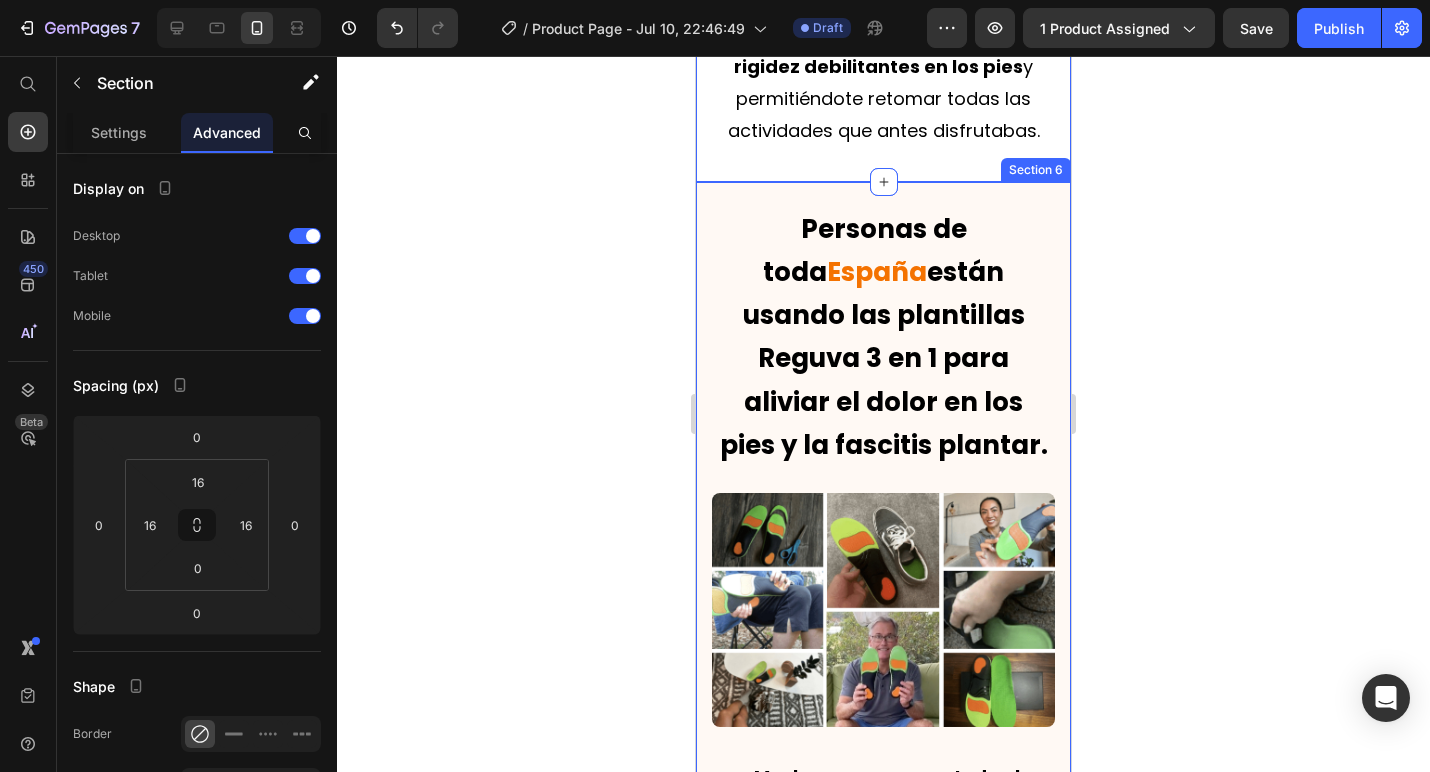click on "Personas de toda España están usando las plantillas Reguva 3 en 1 para aliviar el dolor en los pies y la fascitis plantar. Text Block Image ¡Muchas personas en todo el país han reportado un alivio significativo tras solo unos pocos usos! Y casi todas continúan usándolas a diario para mantener bajo control el dolor de pies y la fascitis plantar. Text Block Ya no tendrás que estremecerte con cada paso. Ya no tendrás que buscar zapatos que no empeoren tu condición. Y ya no tendrás que dejar que el dolor interrumpa tu vida. Item List Al colocar estas plantillas en tus zapatos, te darás la oportunidad de caminar cómodamente y volver a disfrutar de una vida normal. Text Block Row Section 6" at bounding box center [883, 836] 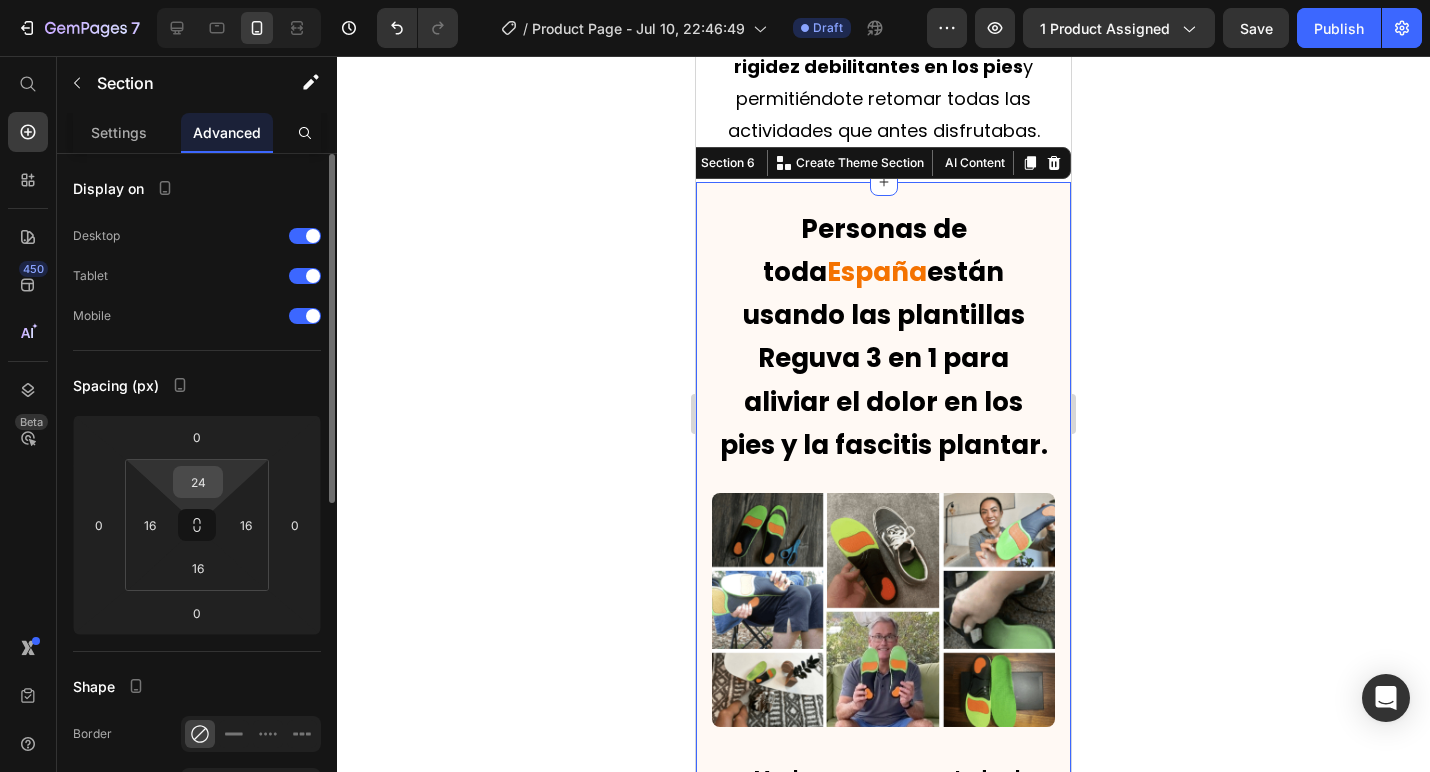 click on "24" at bounding box center (198, 482) 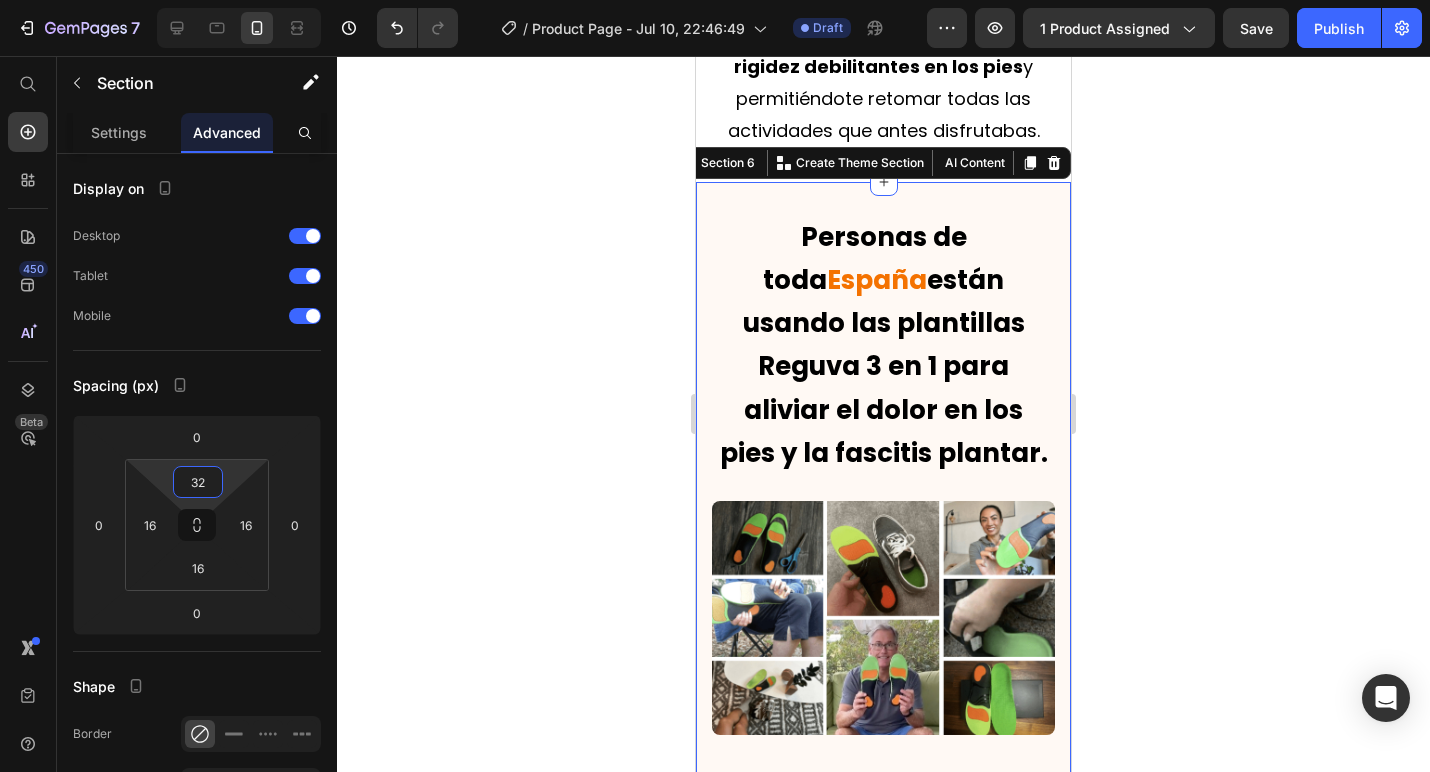 type on "32" 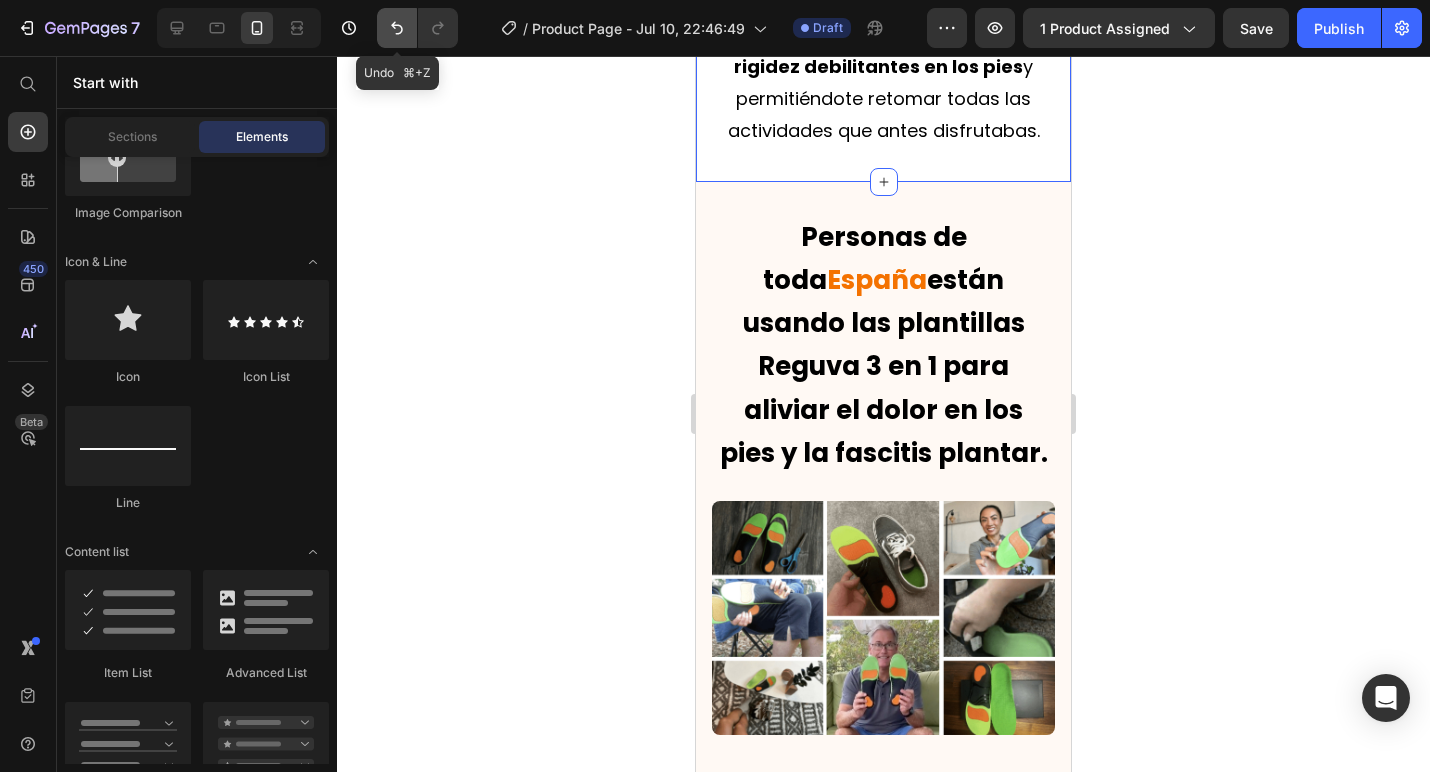 click 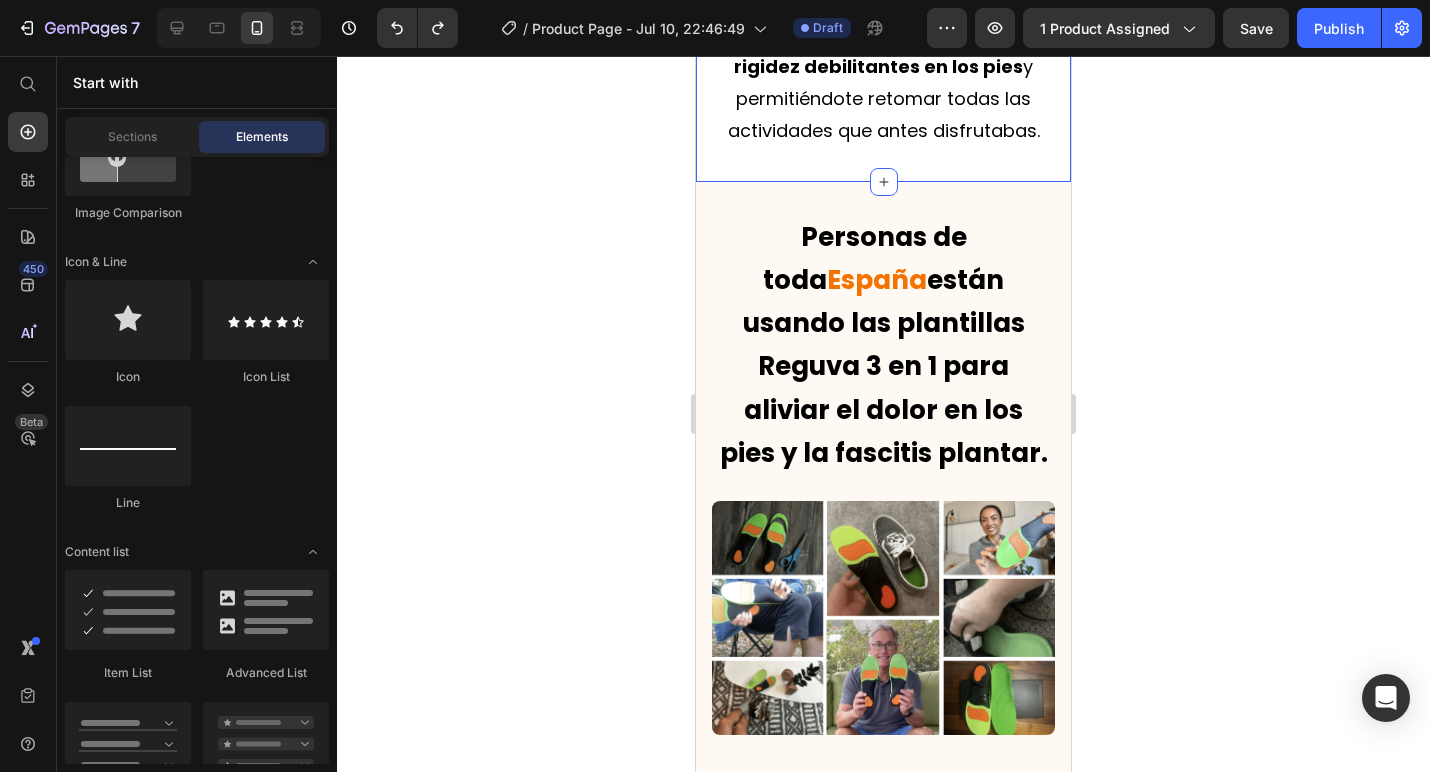 click 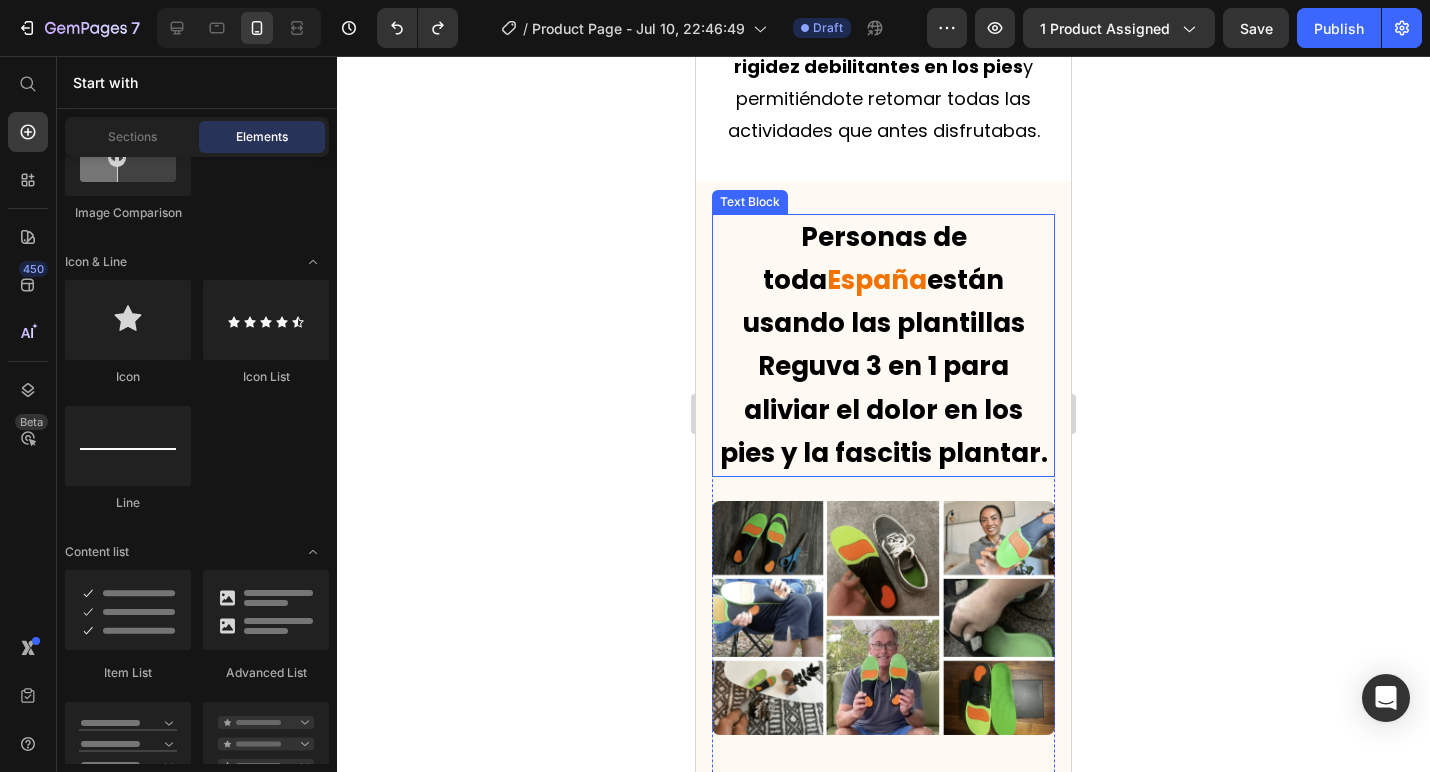 click on "Text Block" at bounding box center [750, 202] 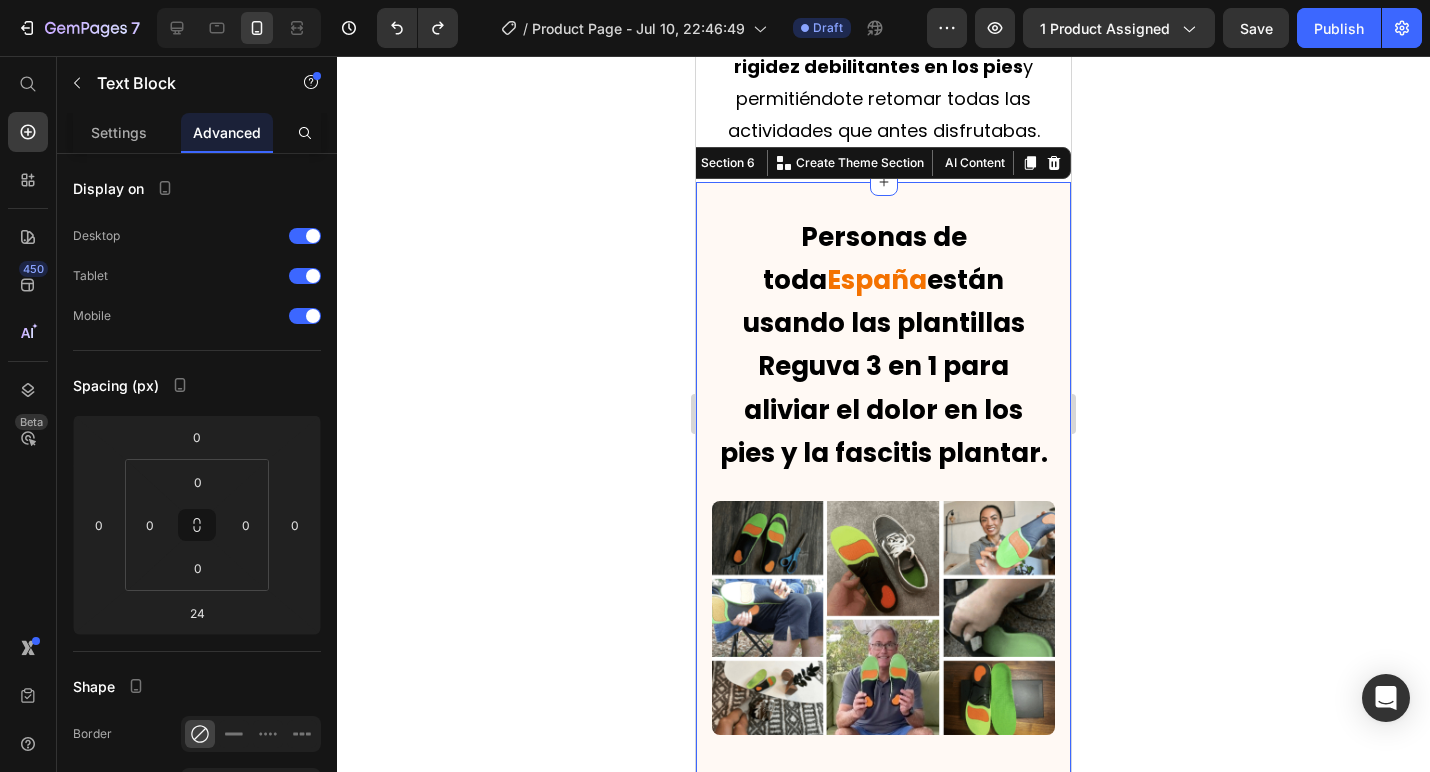 click on "Personas de toda España están usando las plantillas Reguva 3 en 1 para aliviar el dolor en los pies y la fascitis plantar. Text Block Image ¡Muchas personas en todo el país han reportado un alivio significativo tras solo unos pocos usos! Y casi todas continúan usándolas a diario para mantener bajo control el dolor de pies y la fascitis plantar. Text Block
Ya no tendrás que estremecerte con cada paso.
Ya no tendrás que buscar zapatos que no empeoren tu condición.
Y ya no tendrás que dejar que el dolor interrumpa tu vida. Item List Al colocar estas plantillas en tus zapatos, te darás la oportunidad de caminar cómodamente y volver a disfrutar de una vida normal. Text Block Row Section 6 You can create reusable sections Create Theme Section AI Content Write with GemAI What would you like to describe here? Tone and Voice Persuasive Product Plantillas Reguva 3 en 1 Show more Generate" at bounding box center [883, 840] 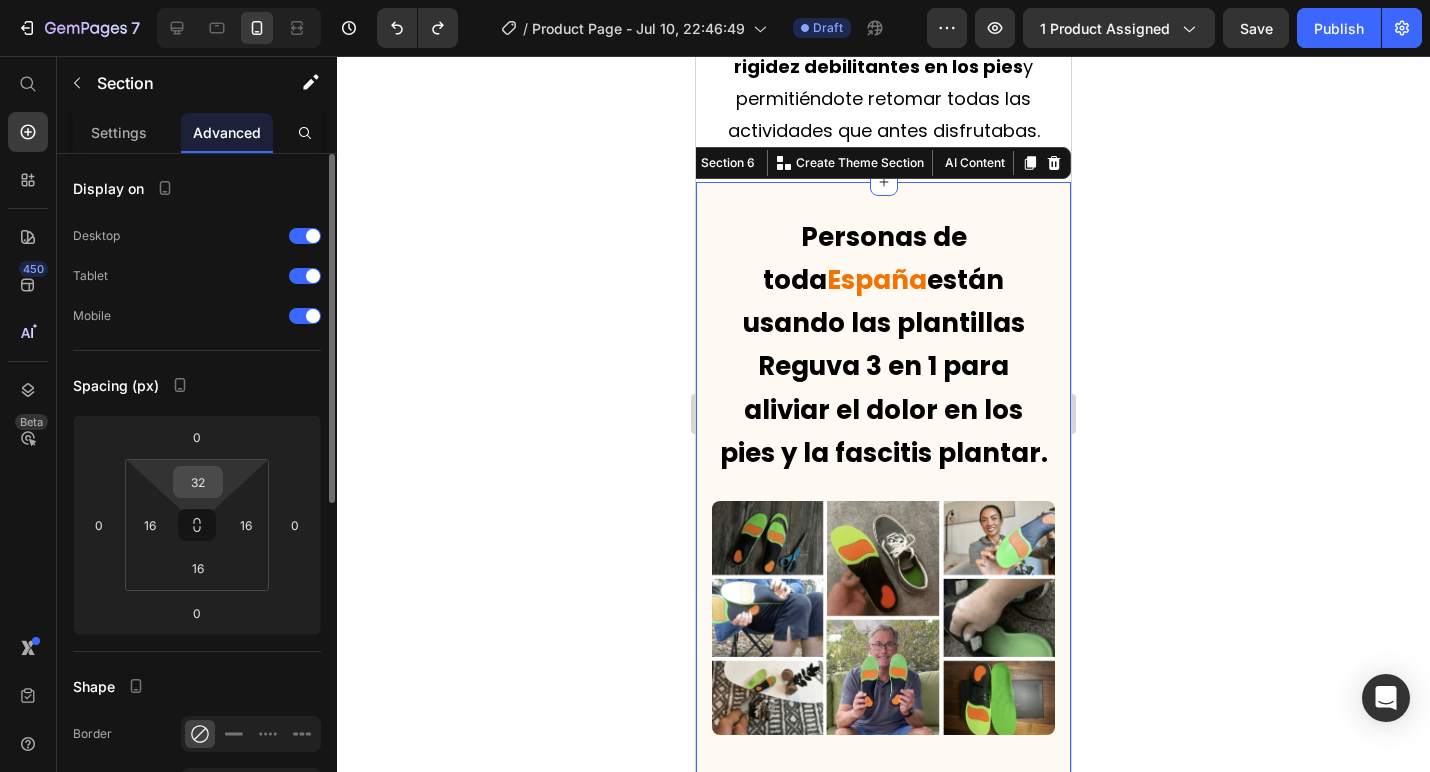 click on "32" at bounding box center [198, 482] 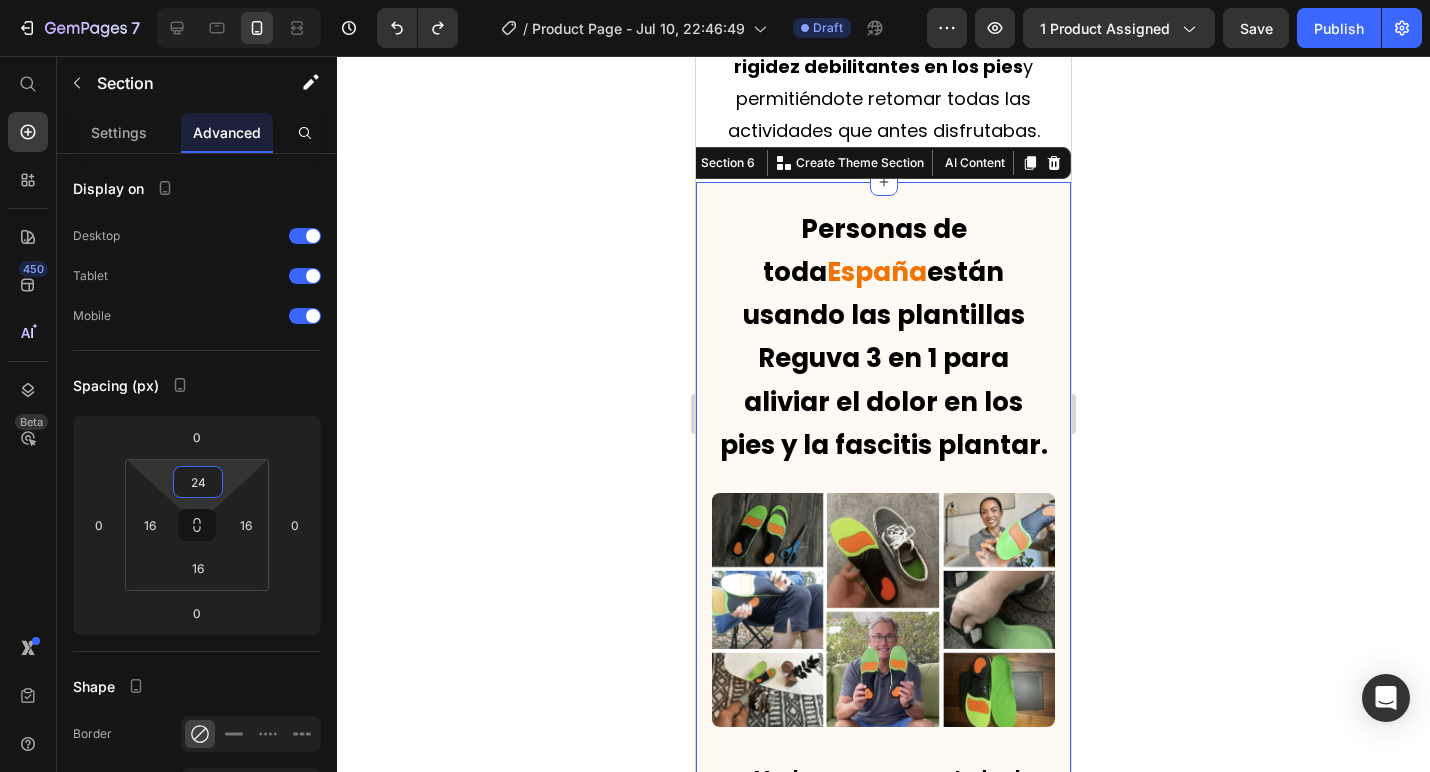 type on "24" 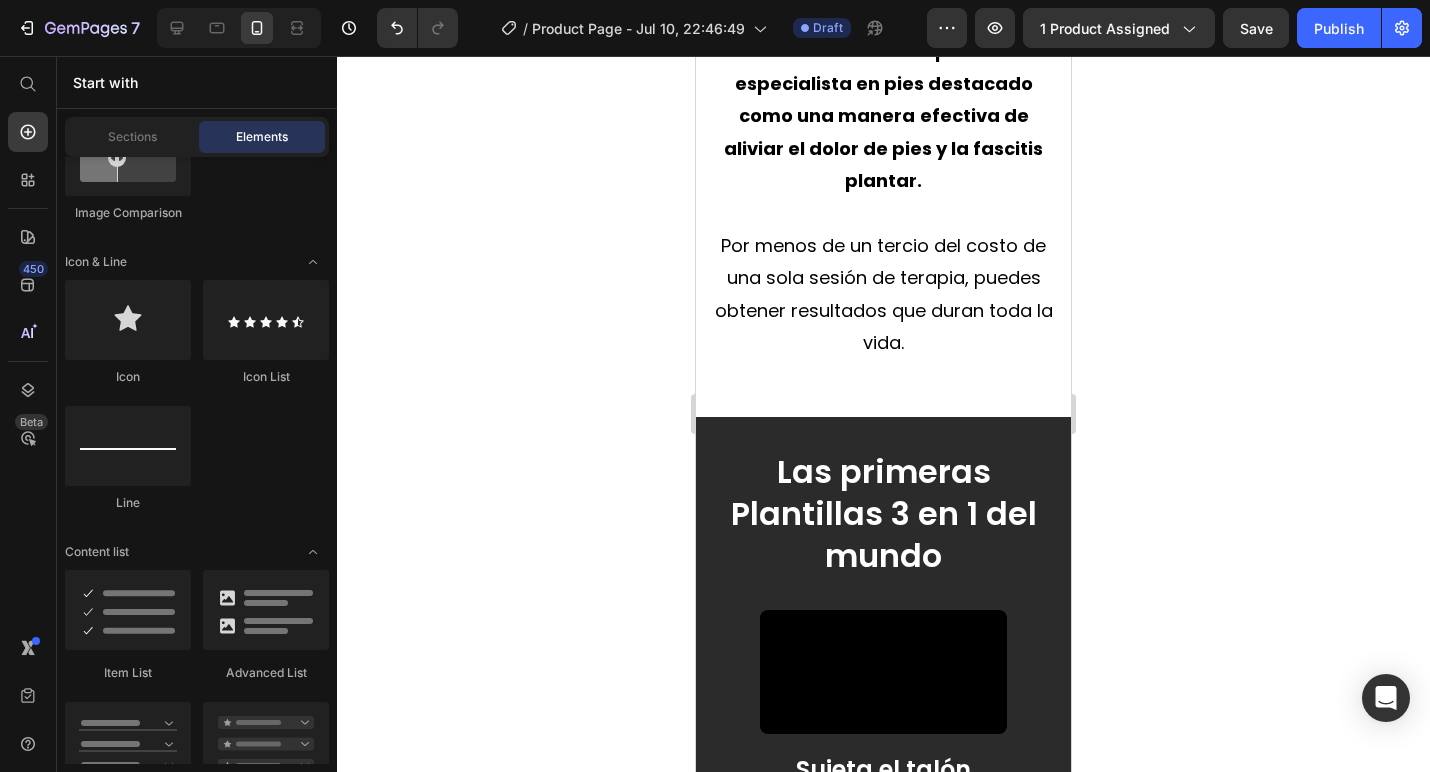 scroll, scrollTop: 7645, scrollLeft: 0, axis: vertical 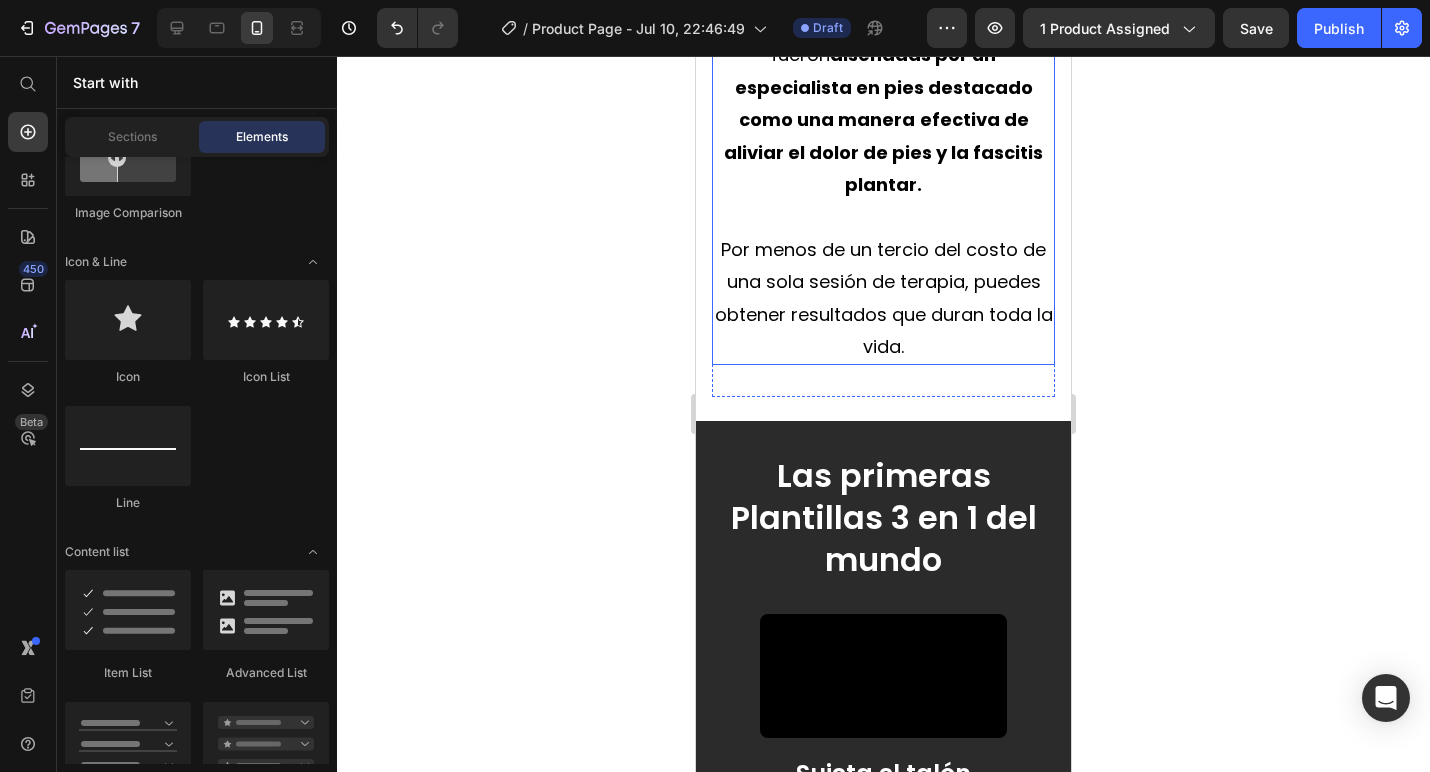 click on "Por menos de un tercio del costo de una sola sesión de terapia, puedes obtener resultados que duran toda la vida." at bounding box center (884, 298) 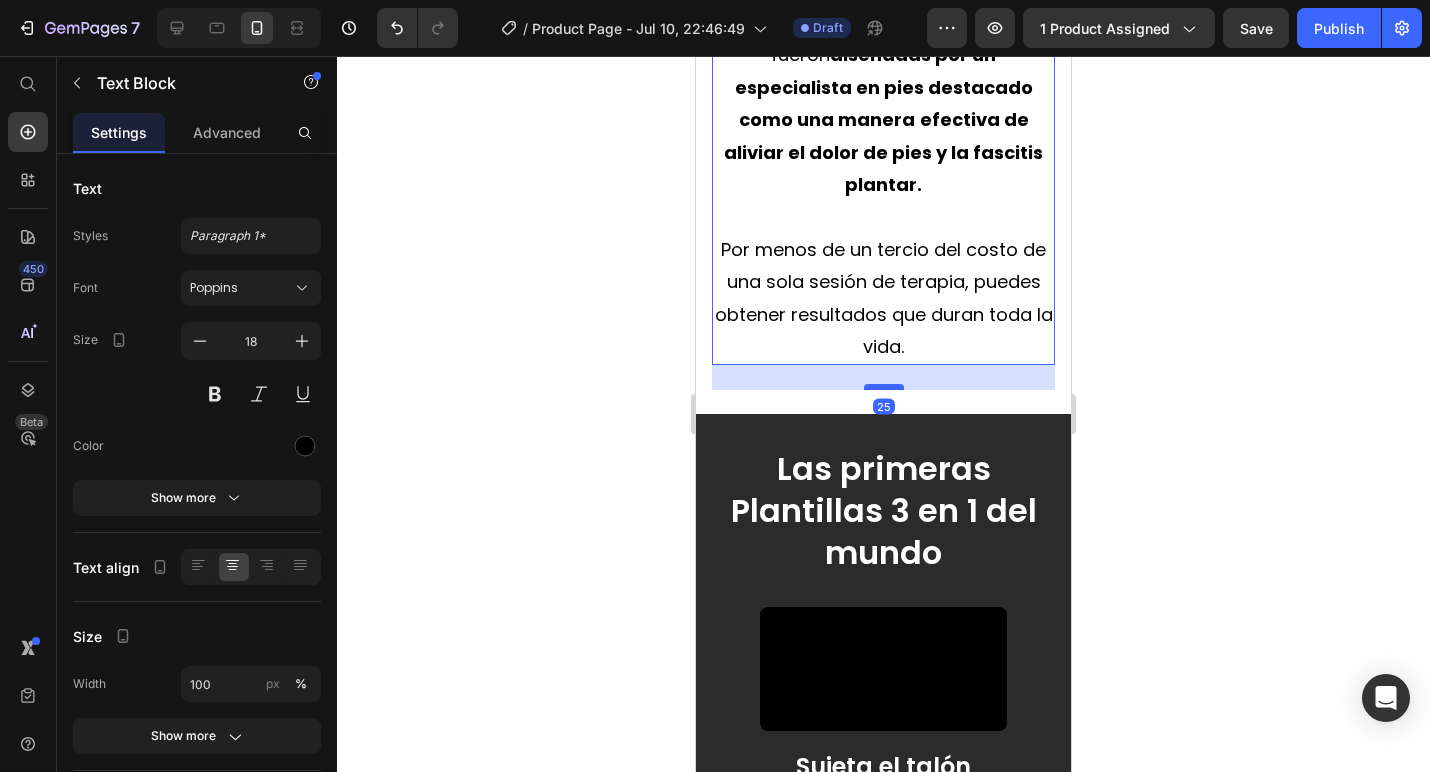 click at bounding box center (884, 387) 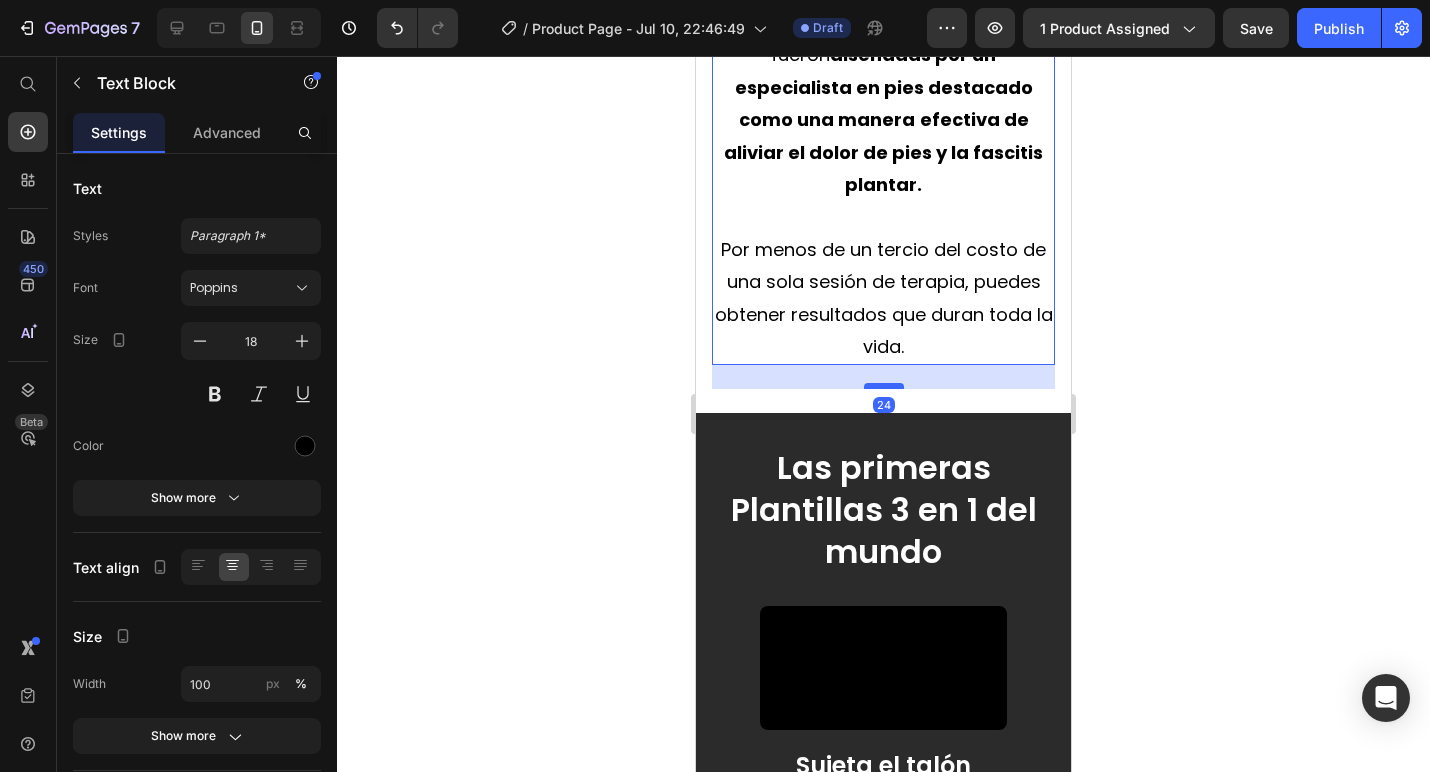 click at bounding box center (884, 386) 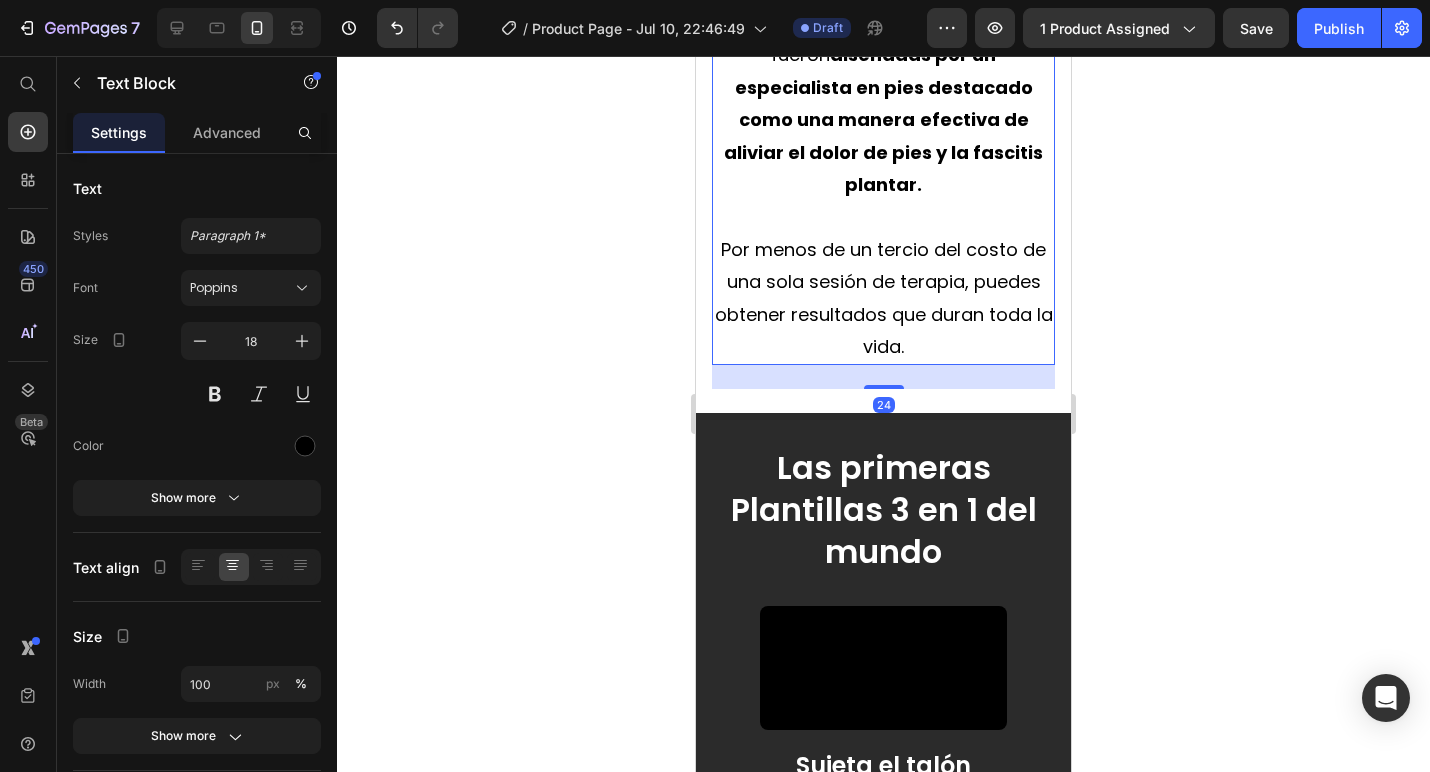 click 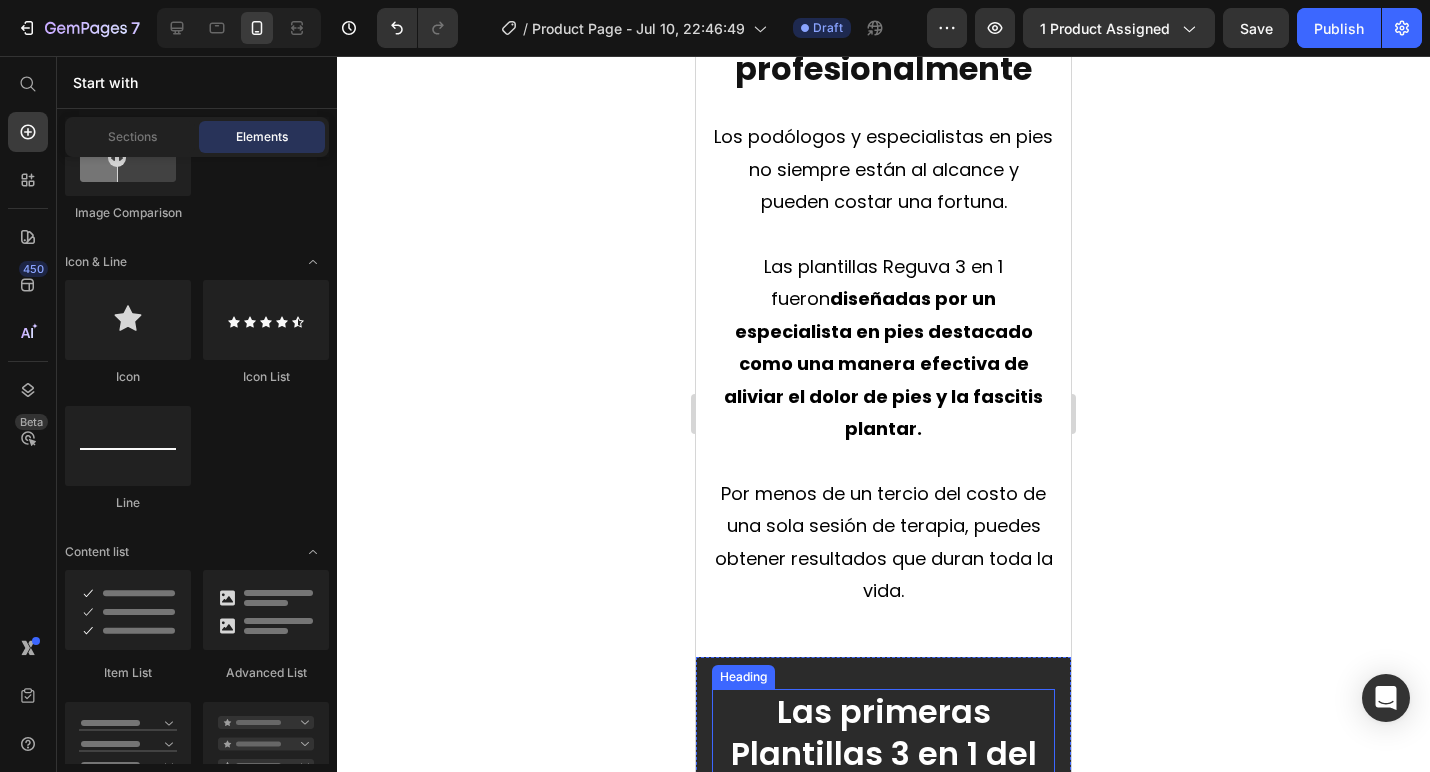scroll, scrollTop: 7437, scrollLeft: 0, axis: vertical 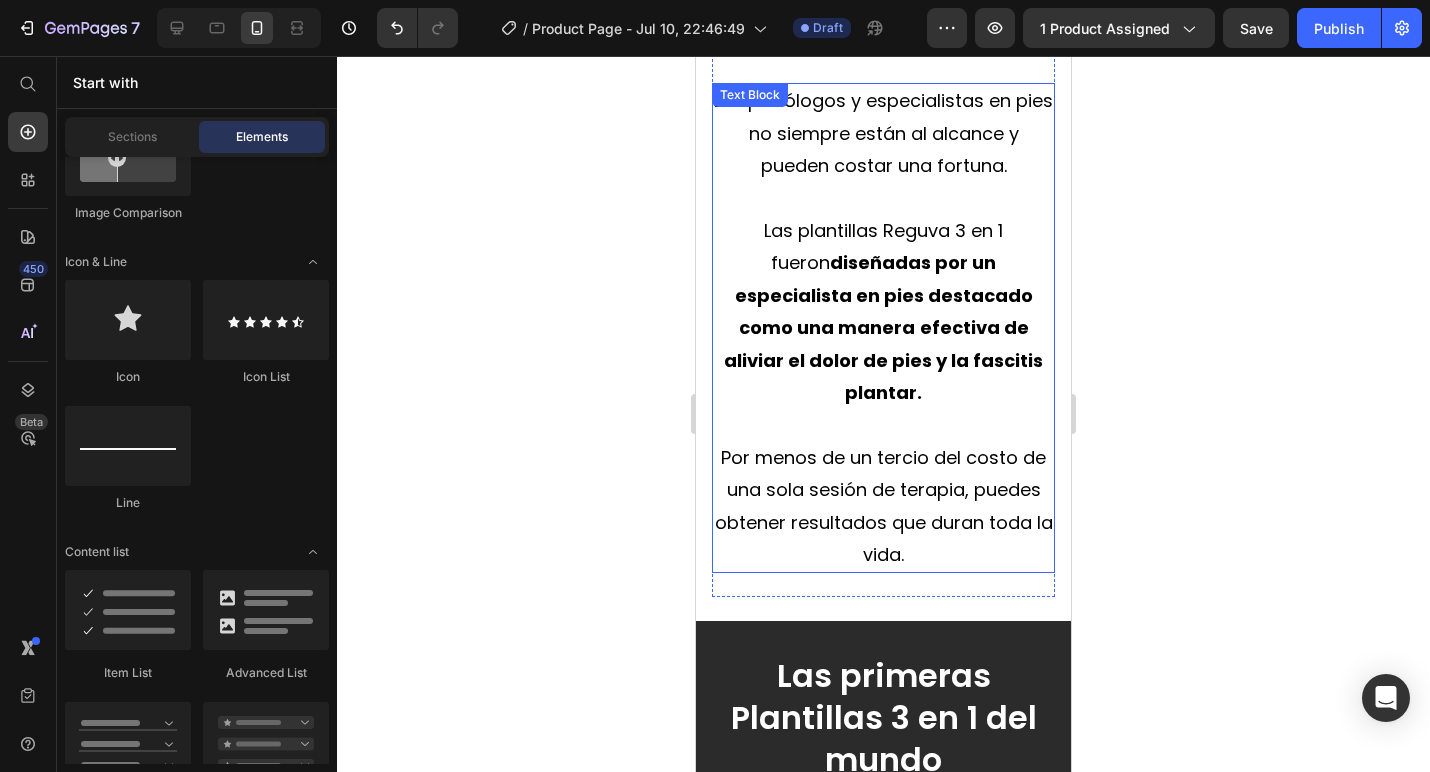 click on "Por menos de un tercio del costo de una sola sesión de terapia, puedes obtener resultados que duran toda la vida." at bounding box center (884, 506) 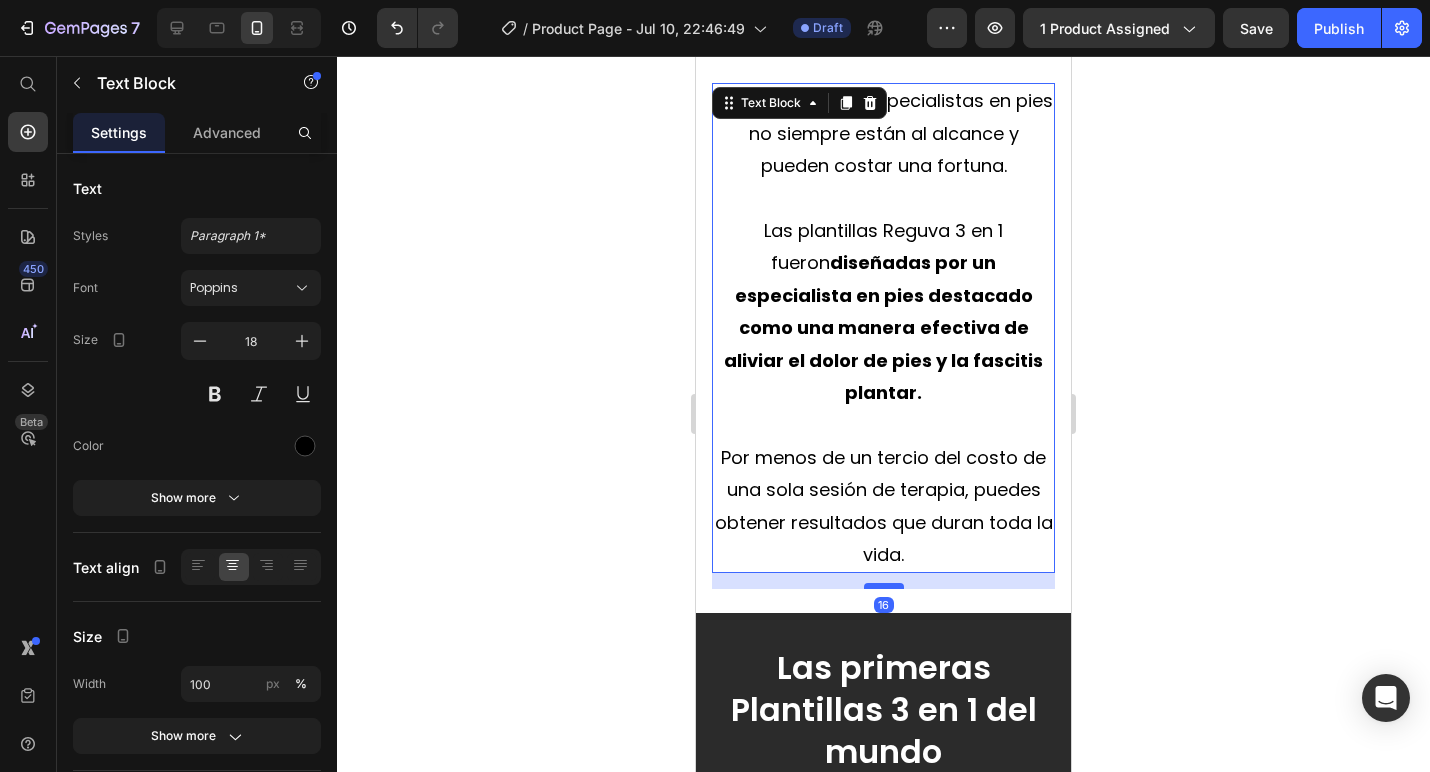 click at bounding box center (884, 586) 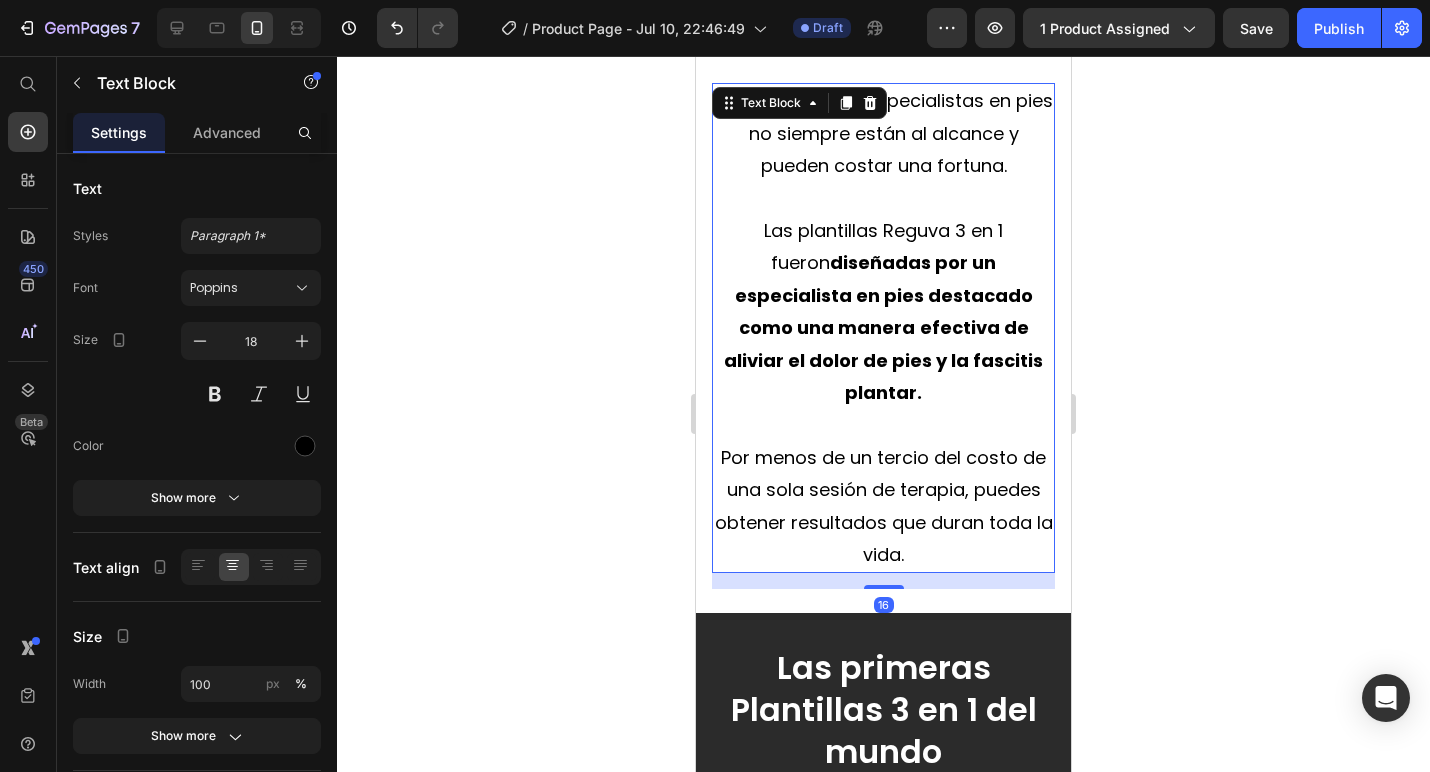 click 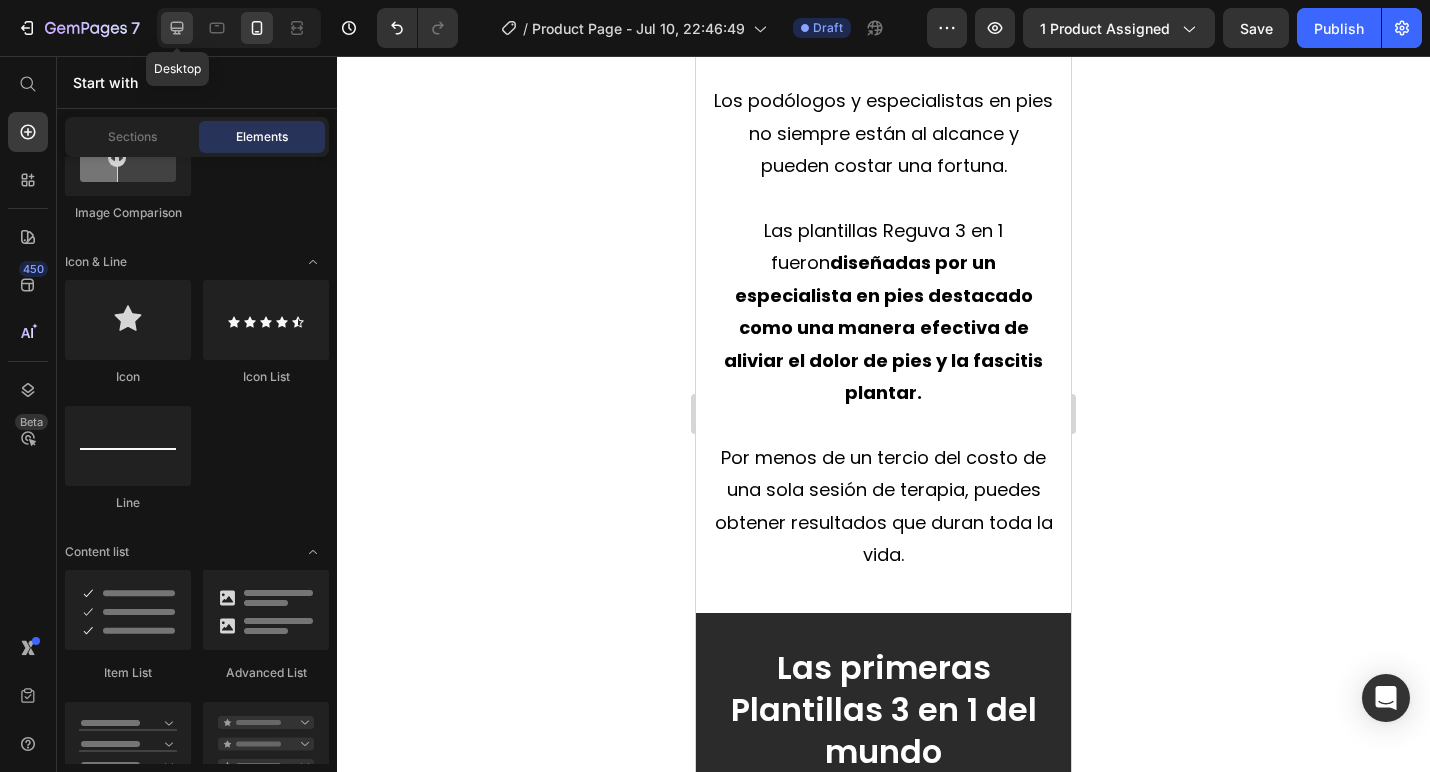 click 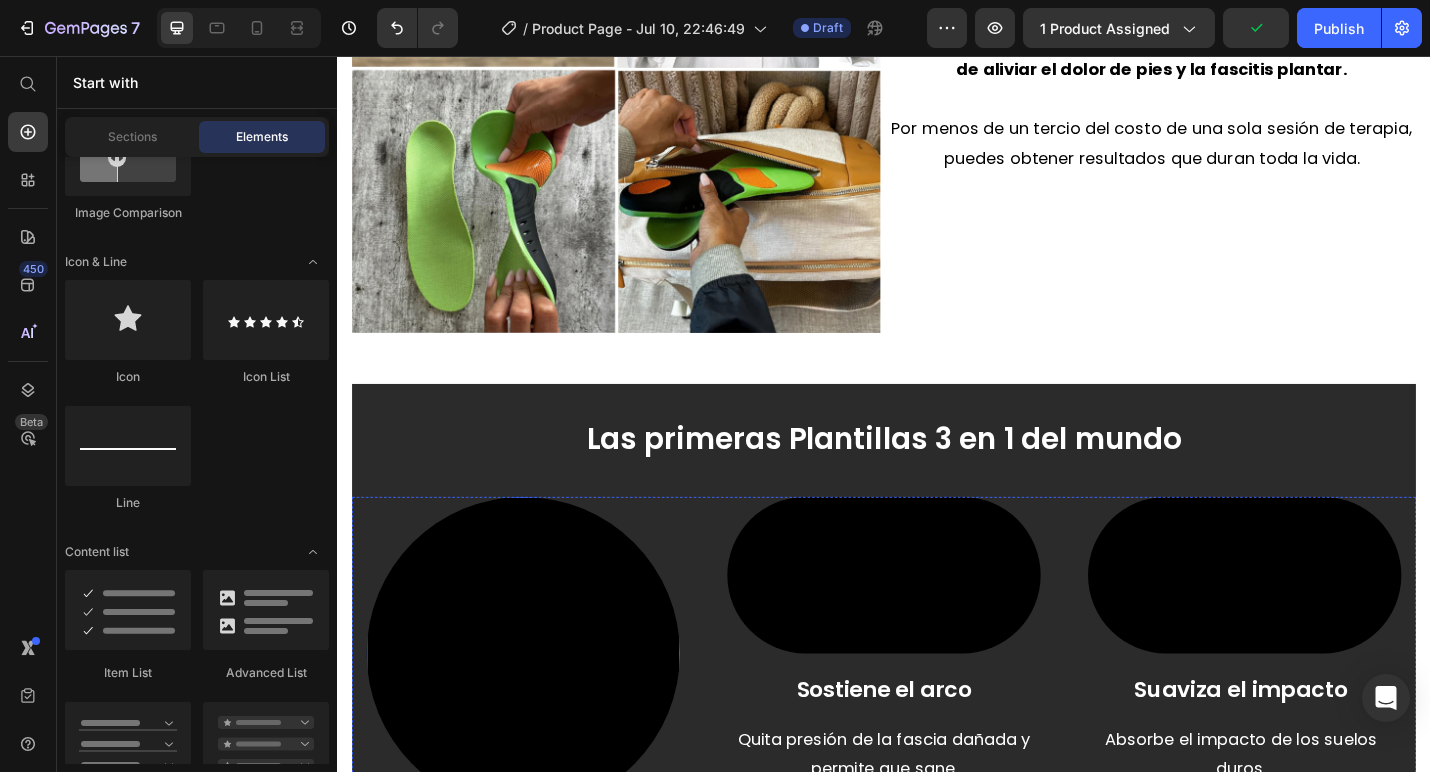scroll, scrollTop: 6681, scrollLeft: 0, axis: vertical 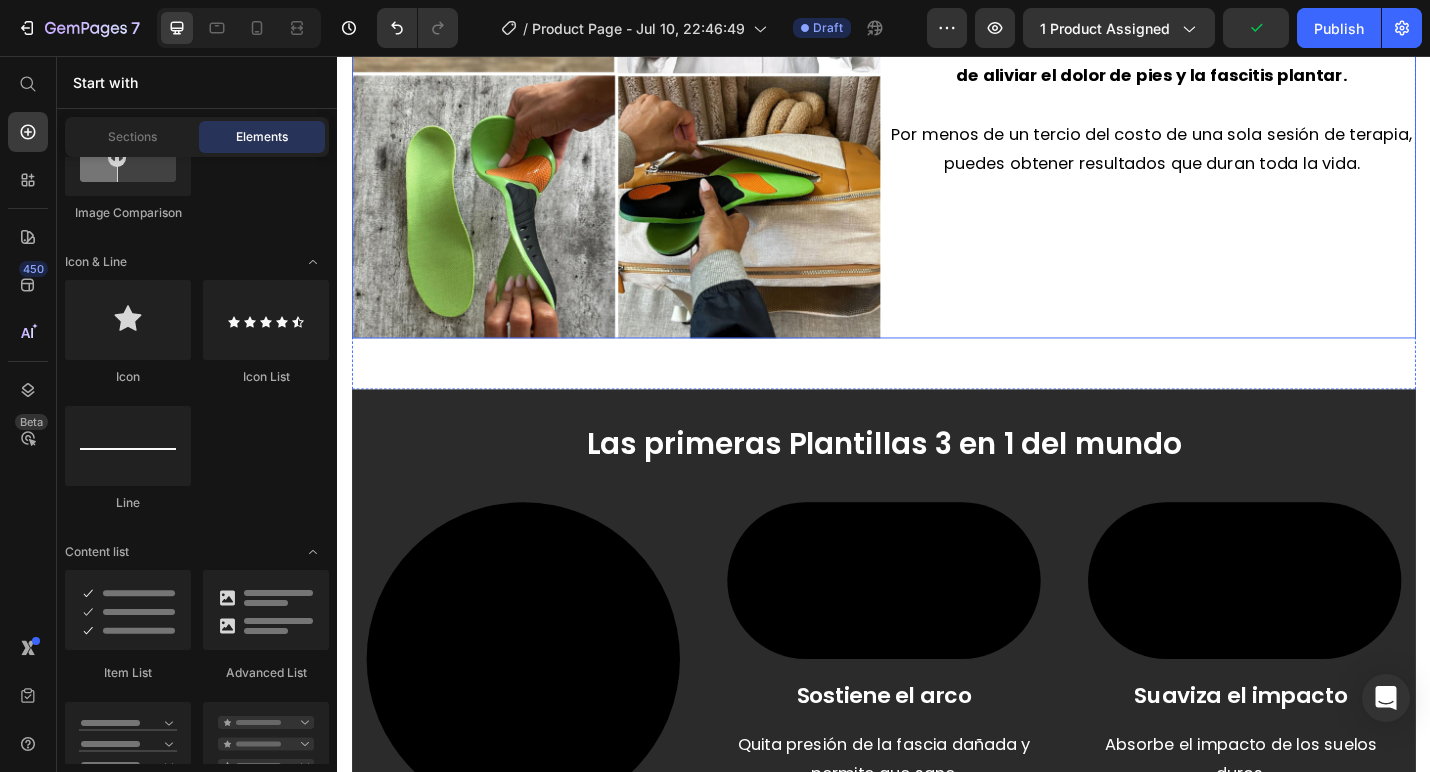 click on "Diseñadas y recomendadas profesionalmente Heading Los podólogos y especialistas en pies no siempre están al alcance y pueden costar una fortuna. Las plantillas Reguva 3 en 1 fueron diseñadas por un especialista en pies destacado como una manera efectiva de aliviar el dolor de pies y la fascitis plantar. Por menos de un tercio del costo de una sola sesión de terapia, puedes obtener resultados que duran toda la vida. Text Block" at bounding box center [1231, 76] 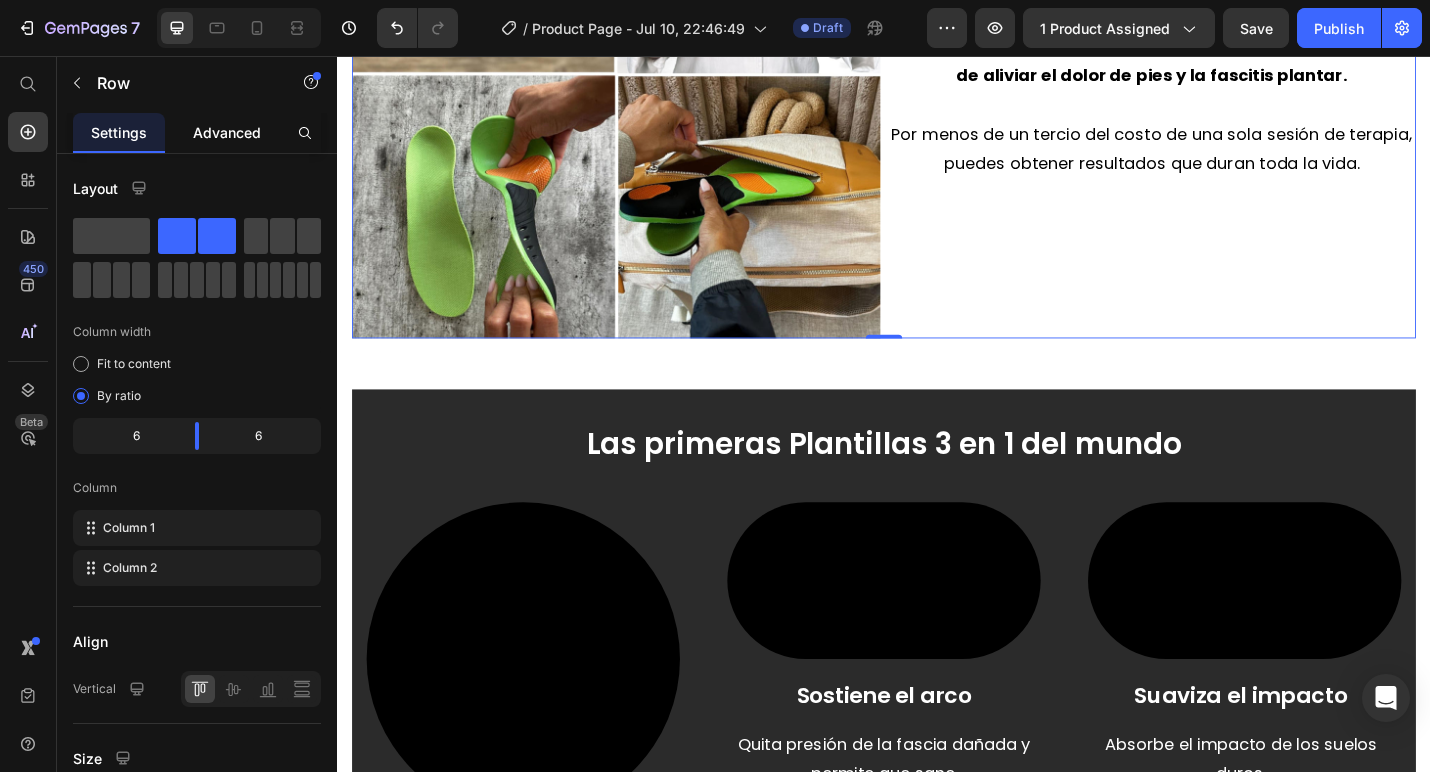 click on "Advanced" 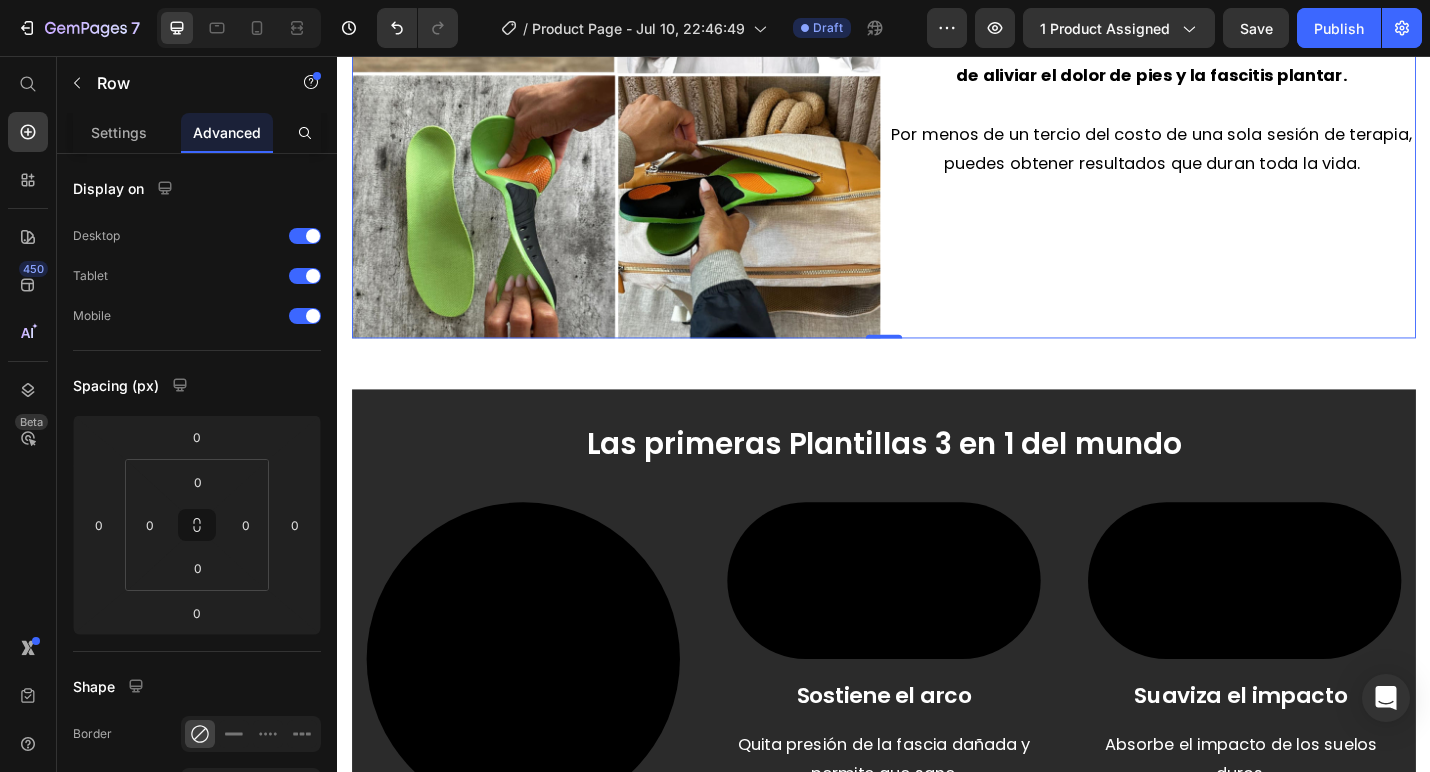 click on "0" at bounding box center (937, 382) 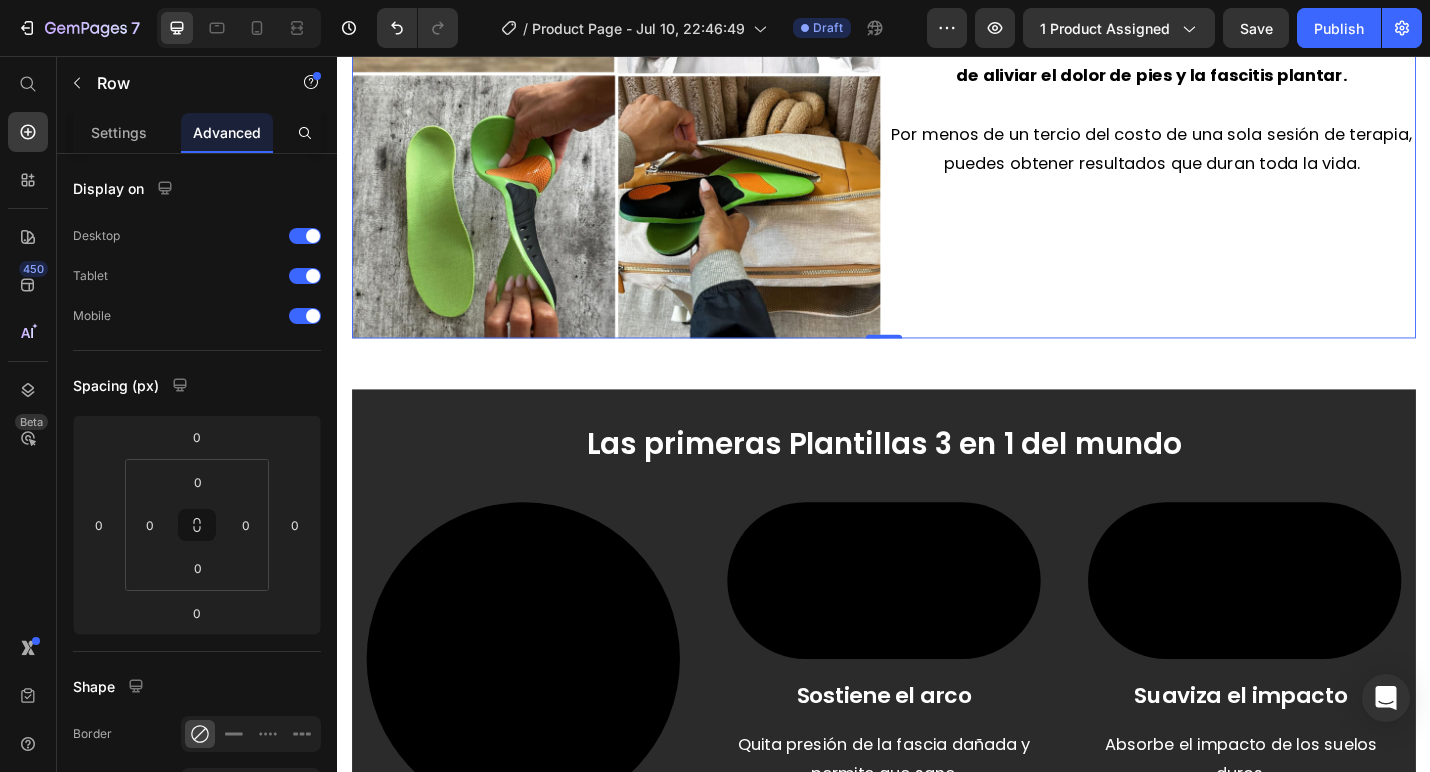 click on "Diseñadas y recomendadas profesionalmente Heading Los podólogos y especialistas en pies no siempre están al alcance y pueden costar una fortuna. Las plantillas Reguva 3 en 1 fueron diseñadas por un especialista en pies destacado como una manera efectiva de aliviar el dolor de pies y la fascitis plantar. Por menos de un tercio del costo de una sola sesión de terapia, puedes obtener resultados que duran toda la vida. Text Block" at bounding box center [1231, 76] 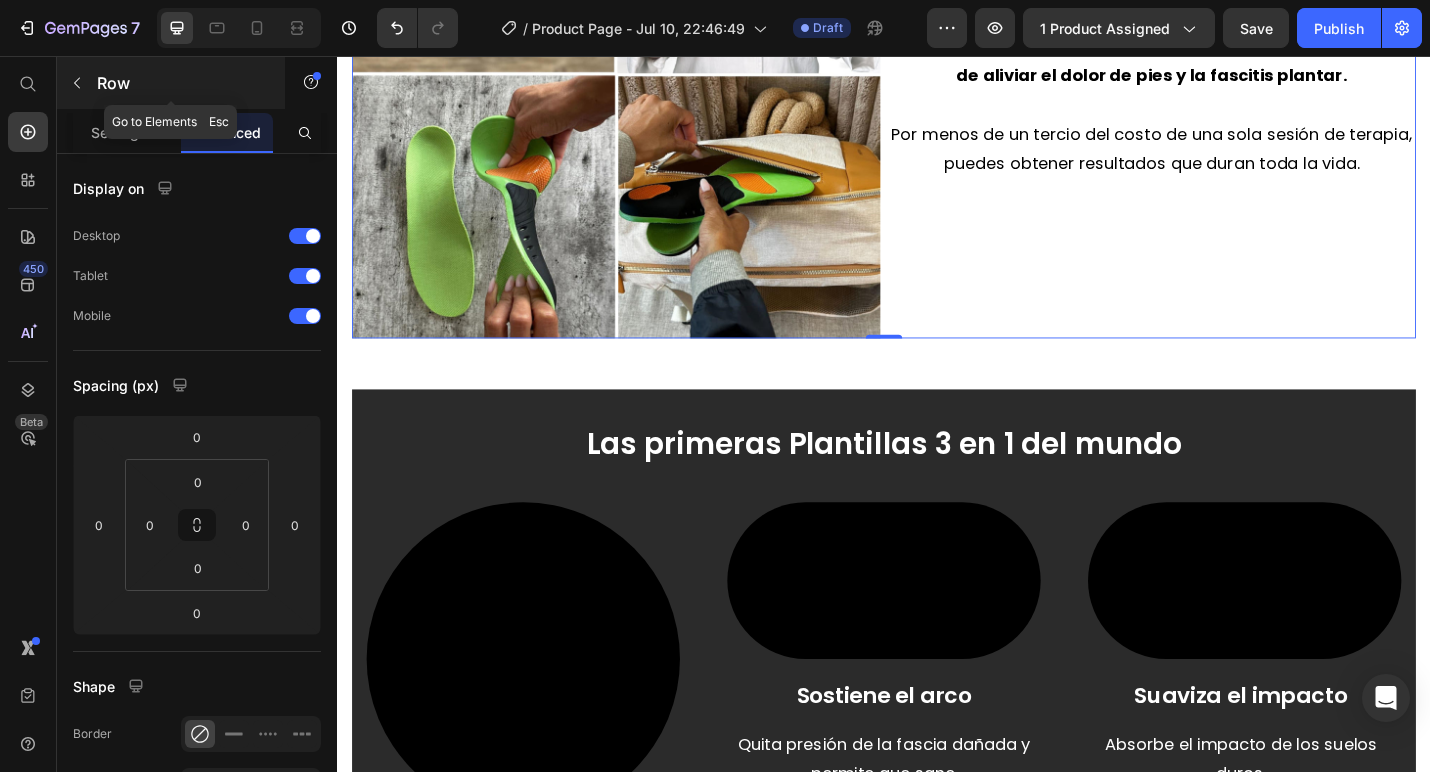 click 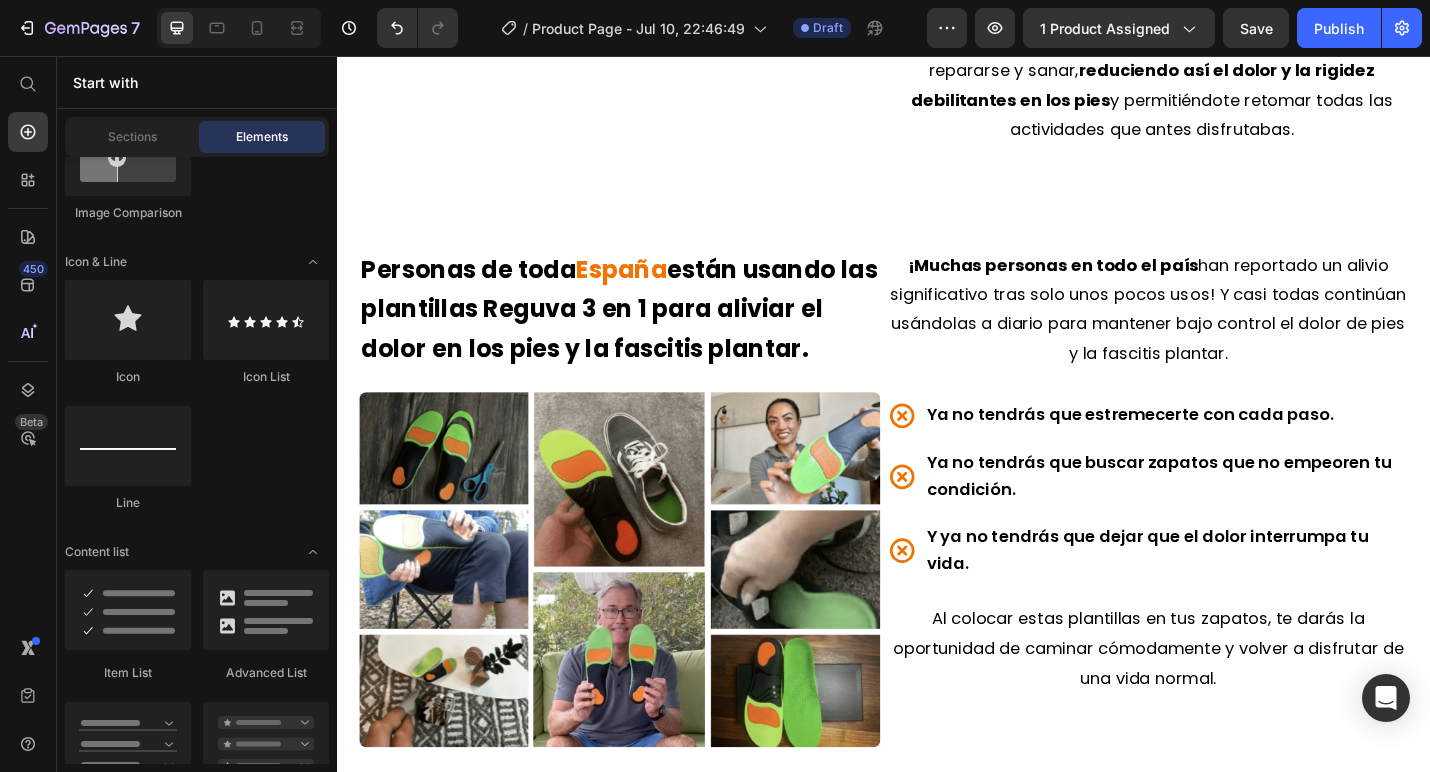 scroll, scrollTop: 4900, scrollLeft: 0, axis: vertical 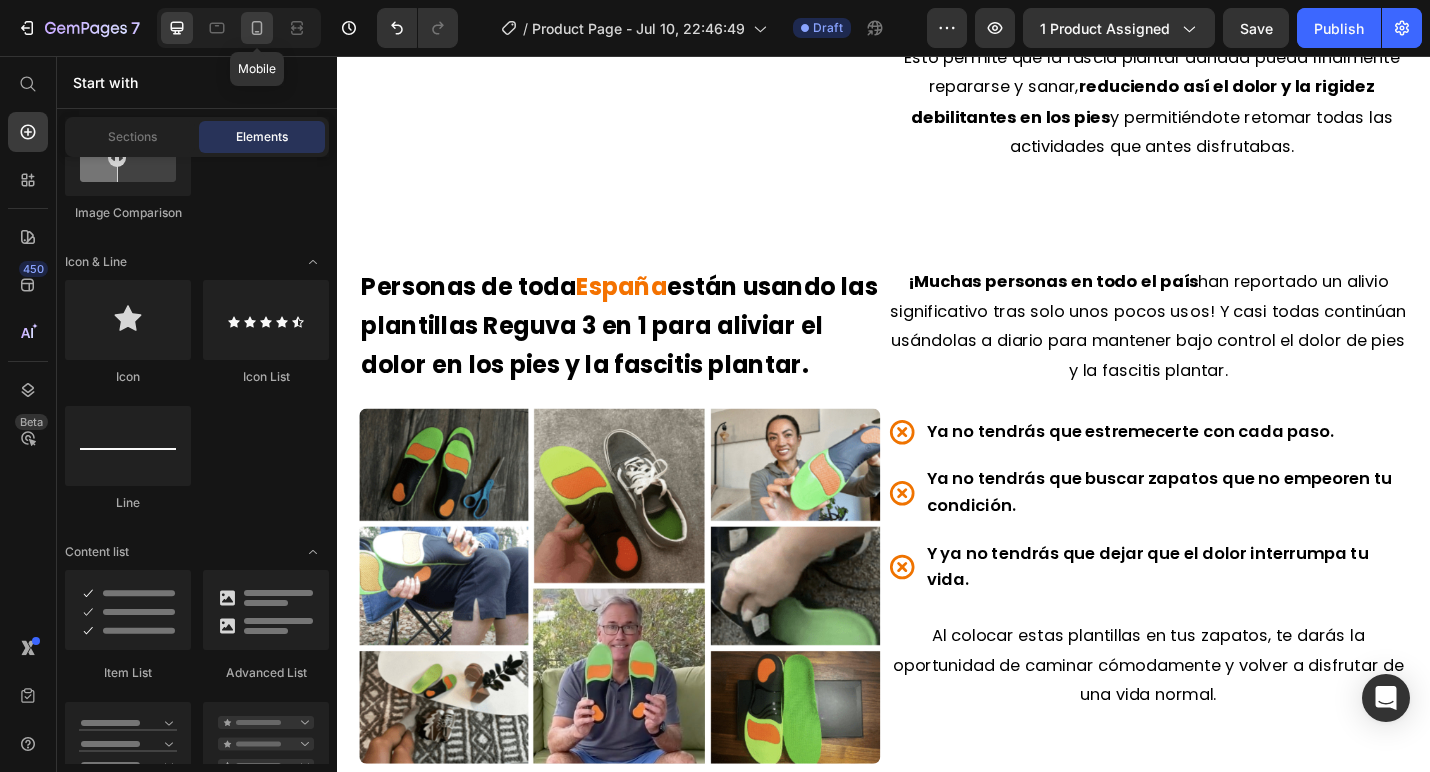 click 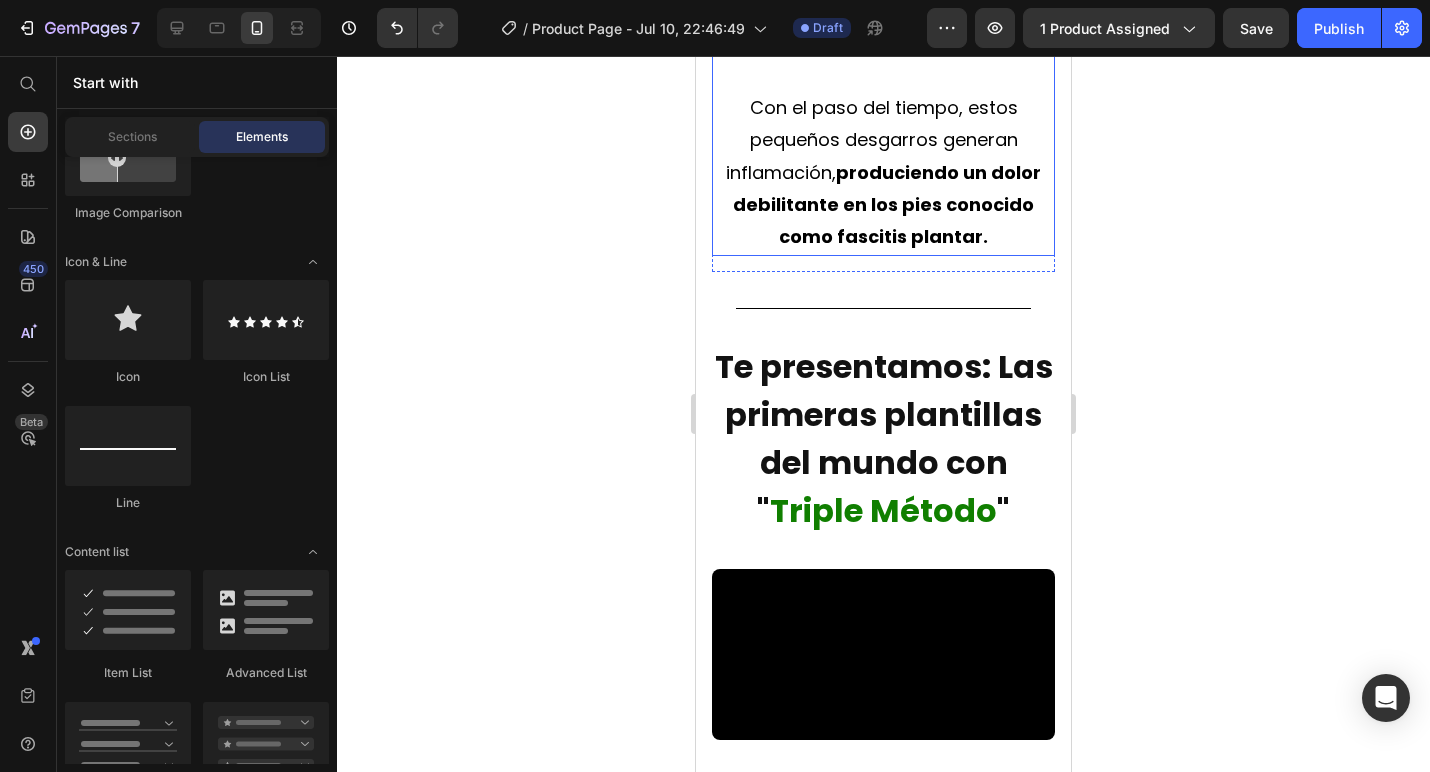 scroll, scrollTop: 3822, scrollLeft: 0, axis: vertical 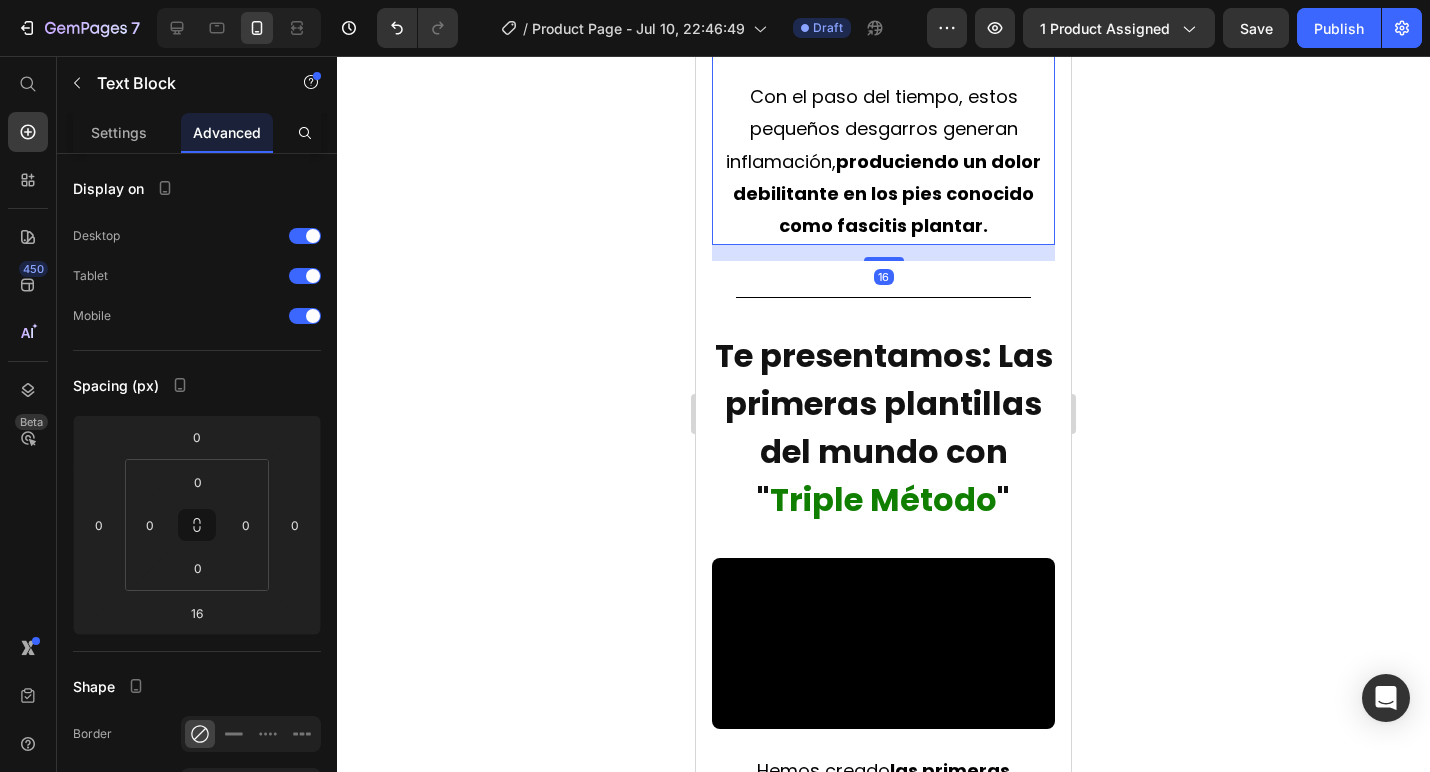 click on "produciendo un dolor debilitante en los pies conocido como fascitis plantar." at bounding box center [887, 194] 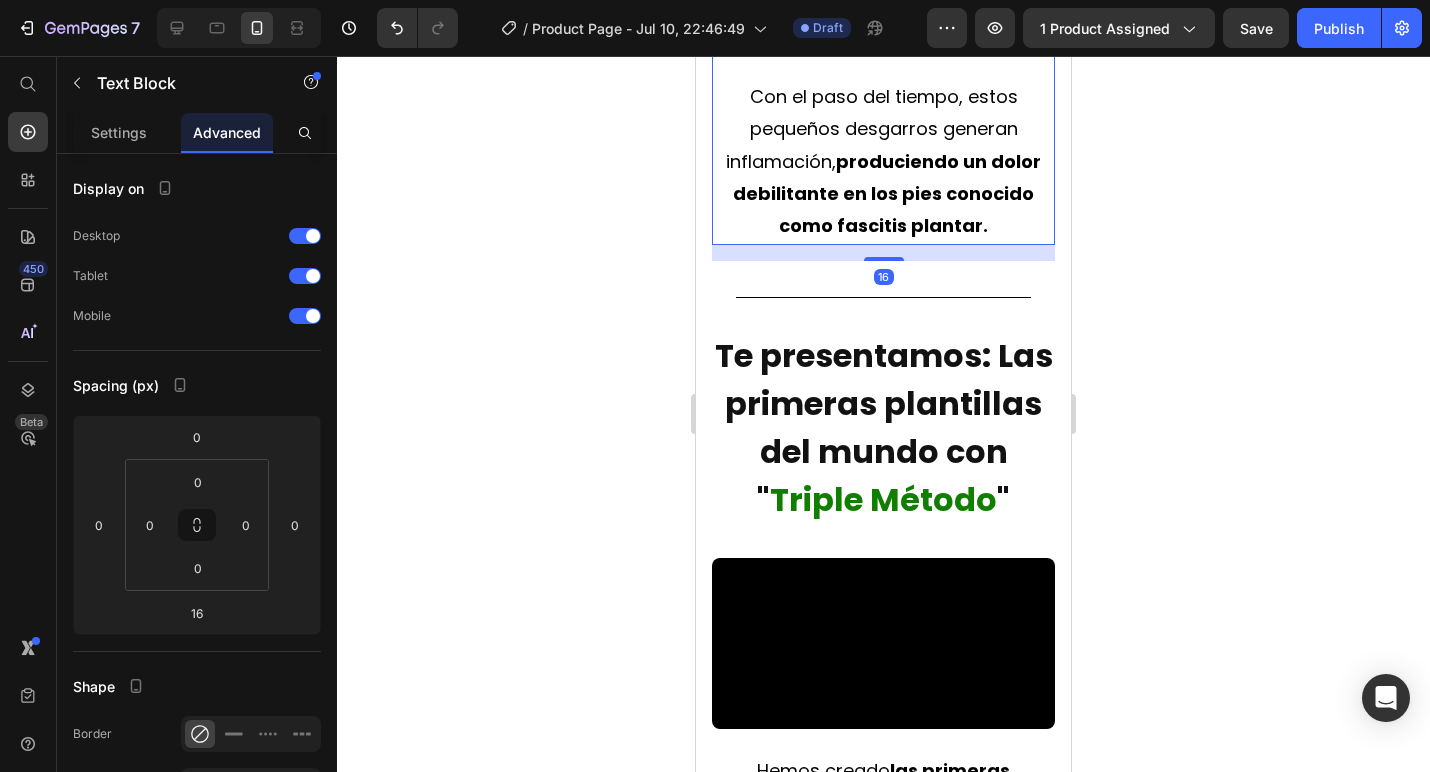 click 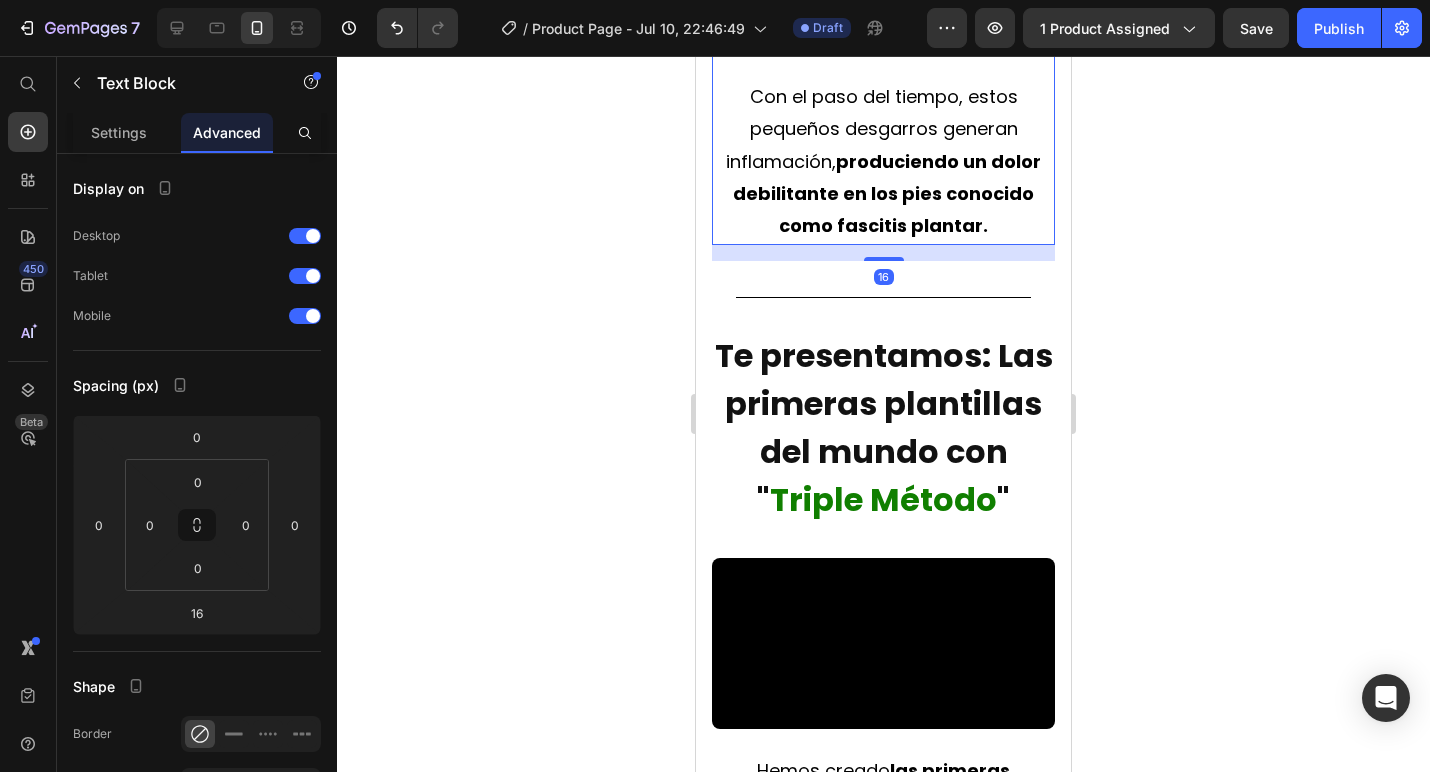 click on "Con el paso del tiempo, estos pequeños desgarros generan inflamación, produciendo un dolor debilitante en los pies conocido como fascitis plantar." at bounding box center [883, 162] 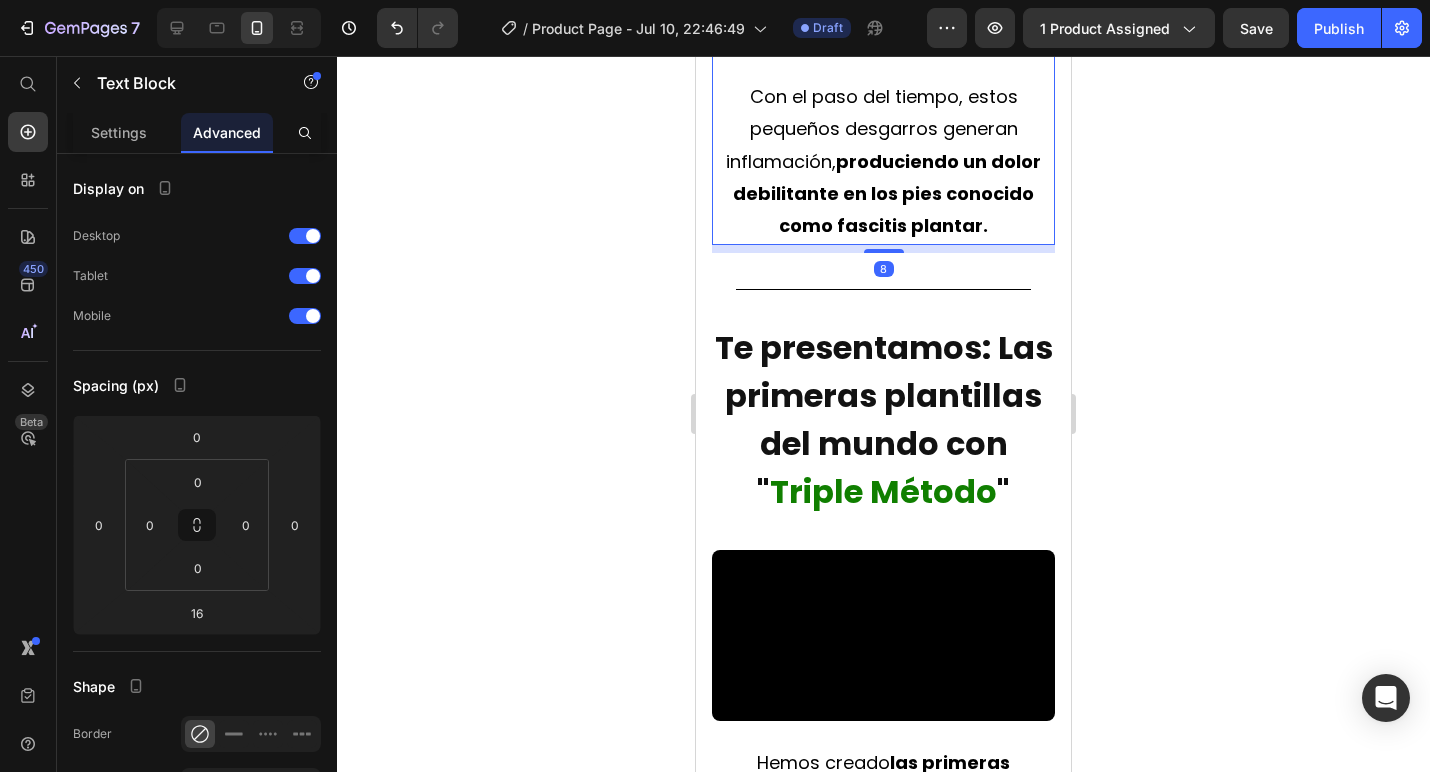 drag, startPoint x: 877, startPoint y: 431, endPoint x: 888, endPoint y: 330, distance: 101.597244 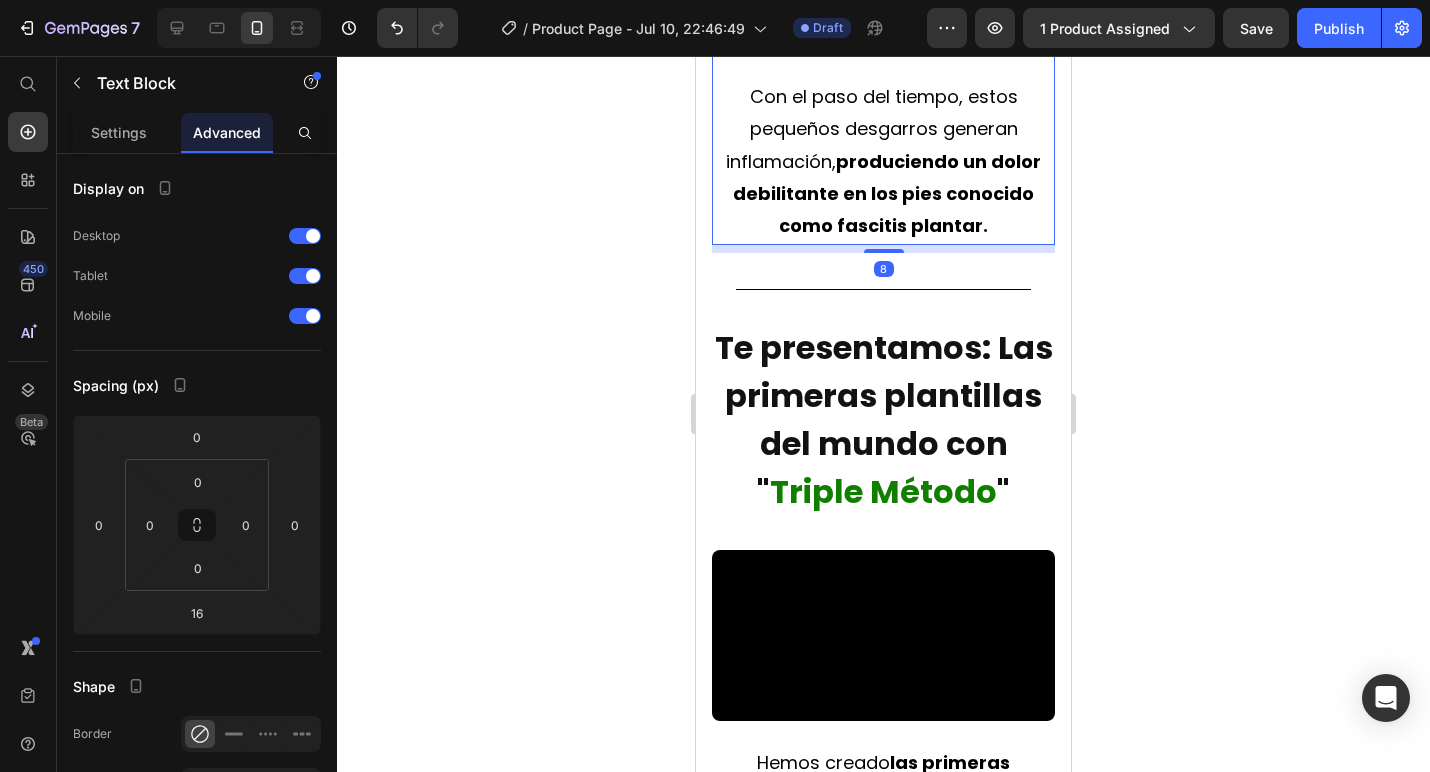 click on "El dolor por fascitis plantar ocurre por una razón que la mayoría de plantillas pasan por alto. En la parte inferior del pie existe un tejido grueso llamado fascia plantar, que te mantiene estable, sostiene el arco y absorbe el impacto. Pero al estar de pie y caminar diariamente sobre superficies duras, nuestra fascia plantar está constantemente sometida a tensión, lo que hace que se desgarre con el tiempo. Piensa en ello como una banda elástica. Cuando estiras demasiado tiempo y con mucha fuerza una banda elástica, comienza a desgarrarse por la presión. Con el paso del tiempo, estos pequeños desgarros generan inflamación, produciendo un dolor debilitante en los pies conocido como fascitis plantar. Text Block 8" at bounding box center (883, -195) 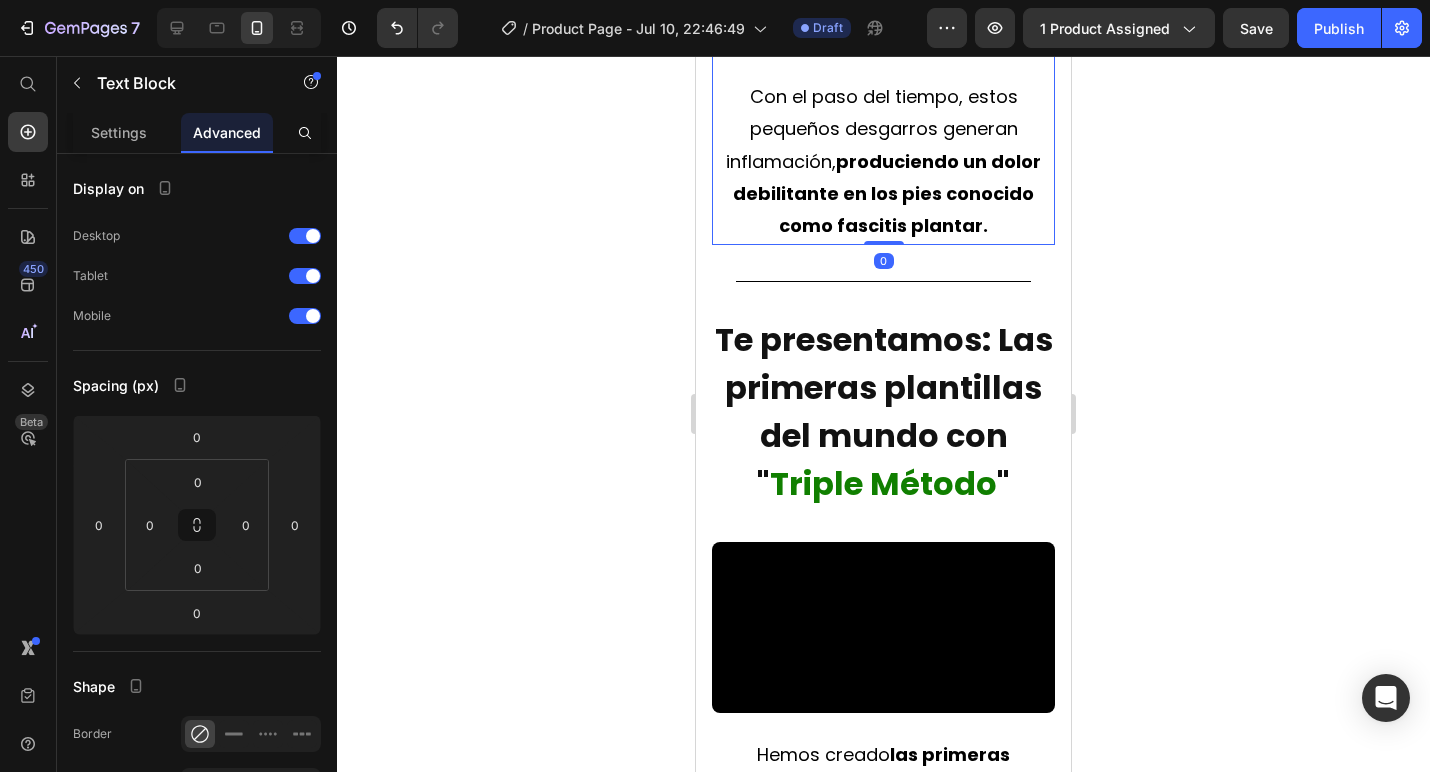 click 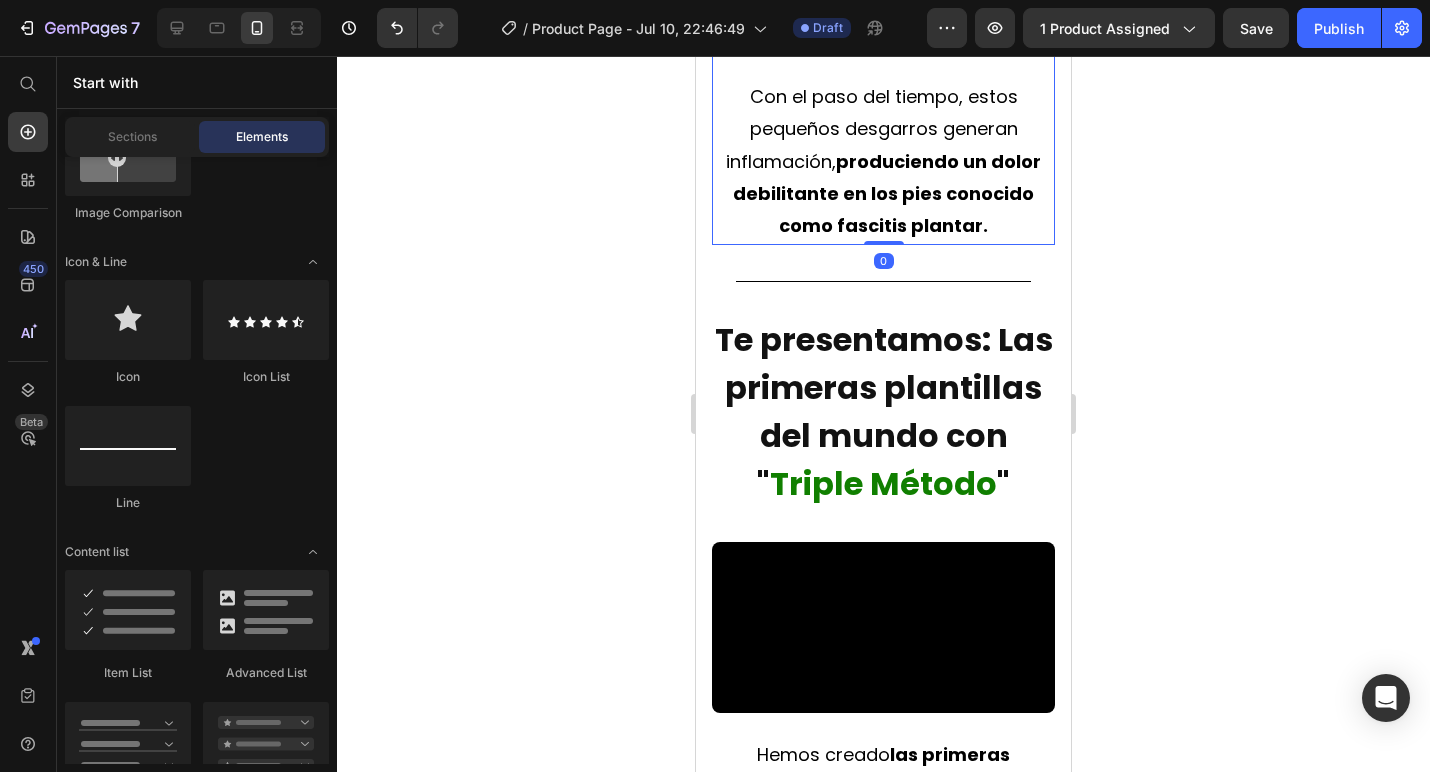 click on "produciendo un dolor debilitante en los pies conocido como fascitis plantar." at bounding box center [887, 194] 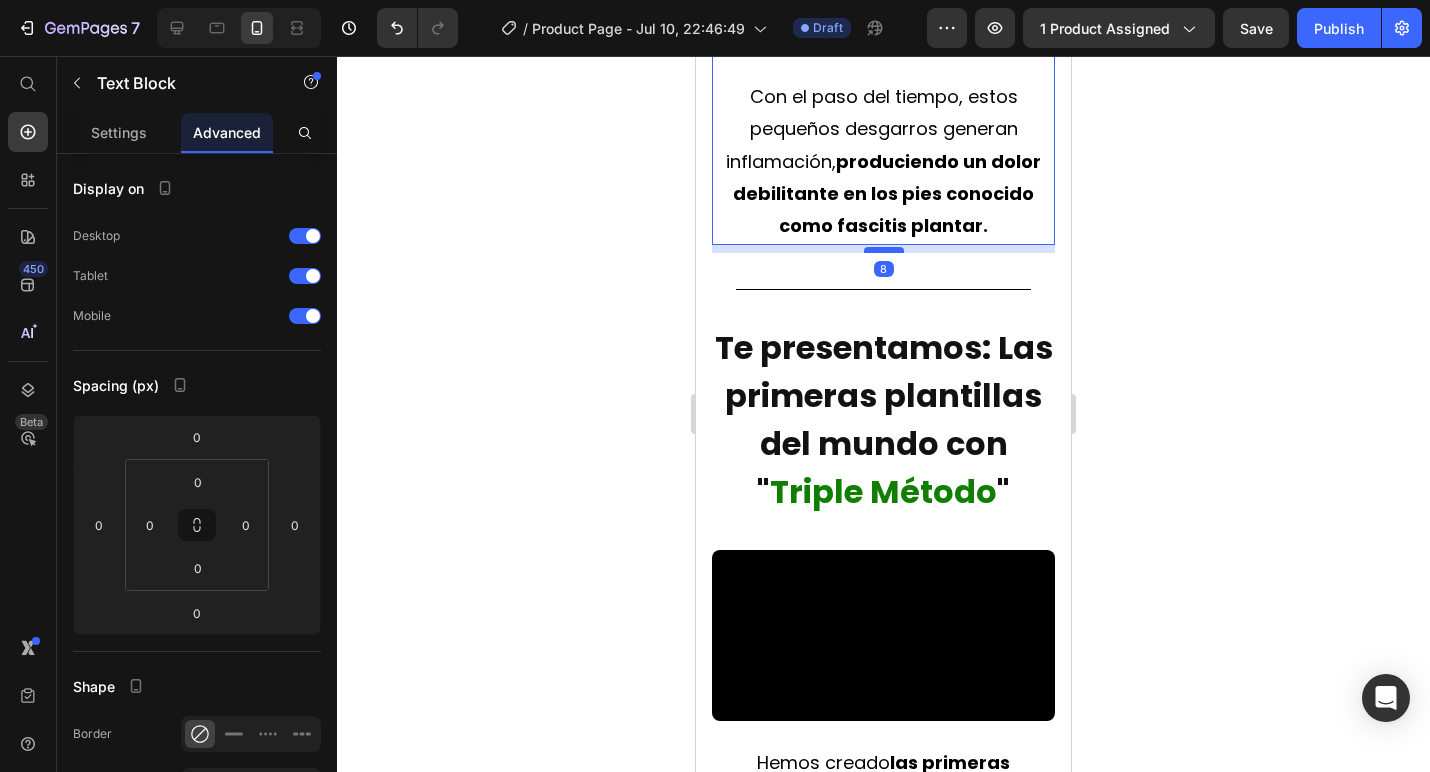click at bounding box center (884, 250) 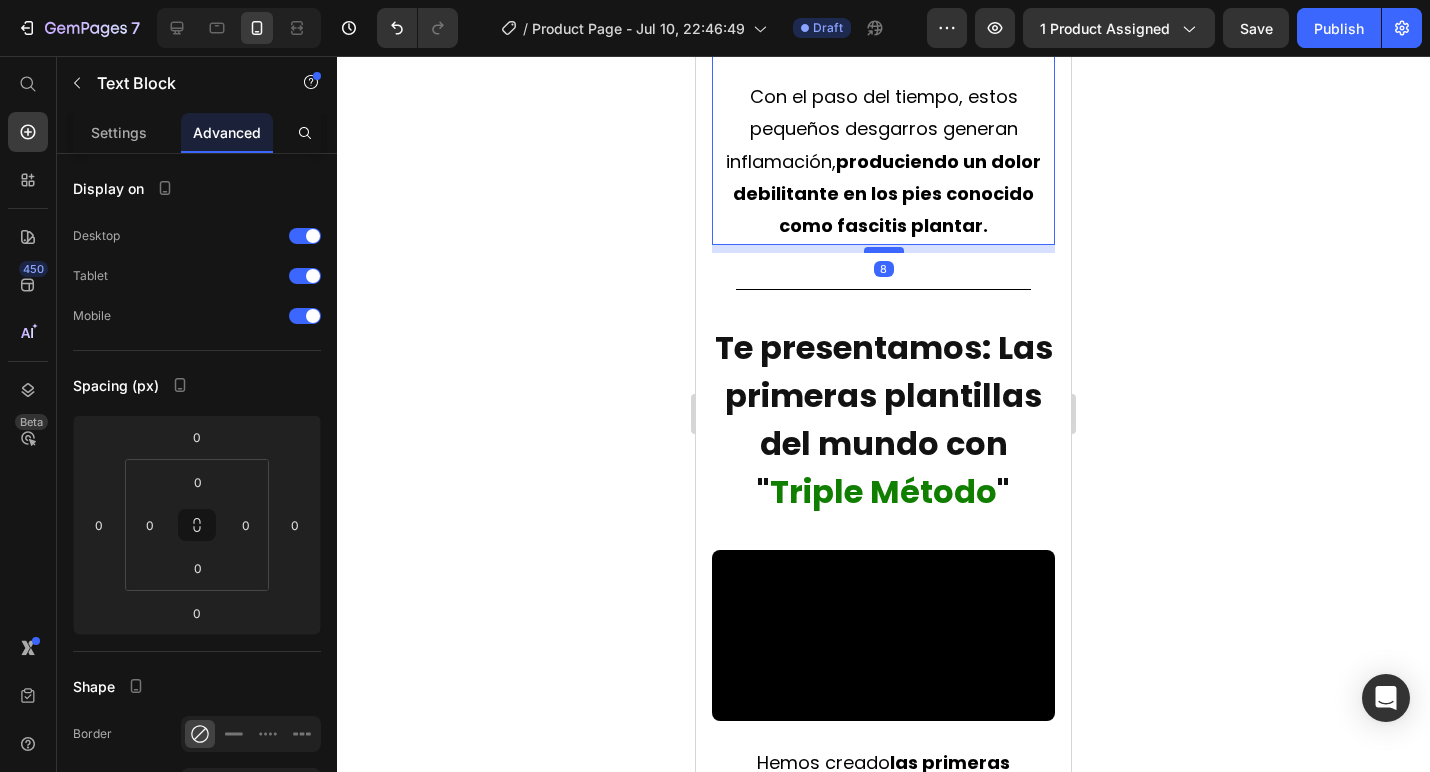 type on "8" 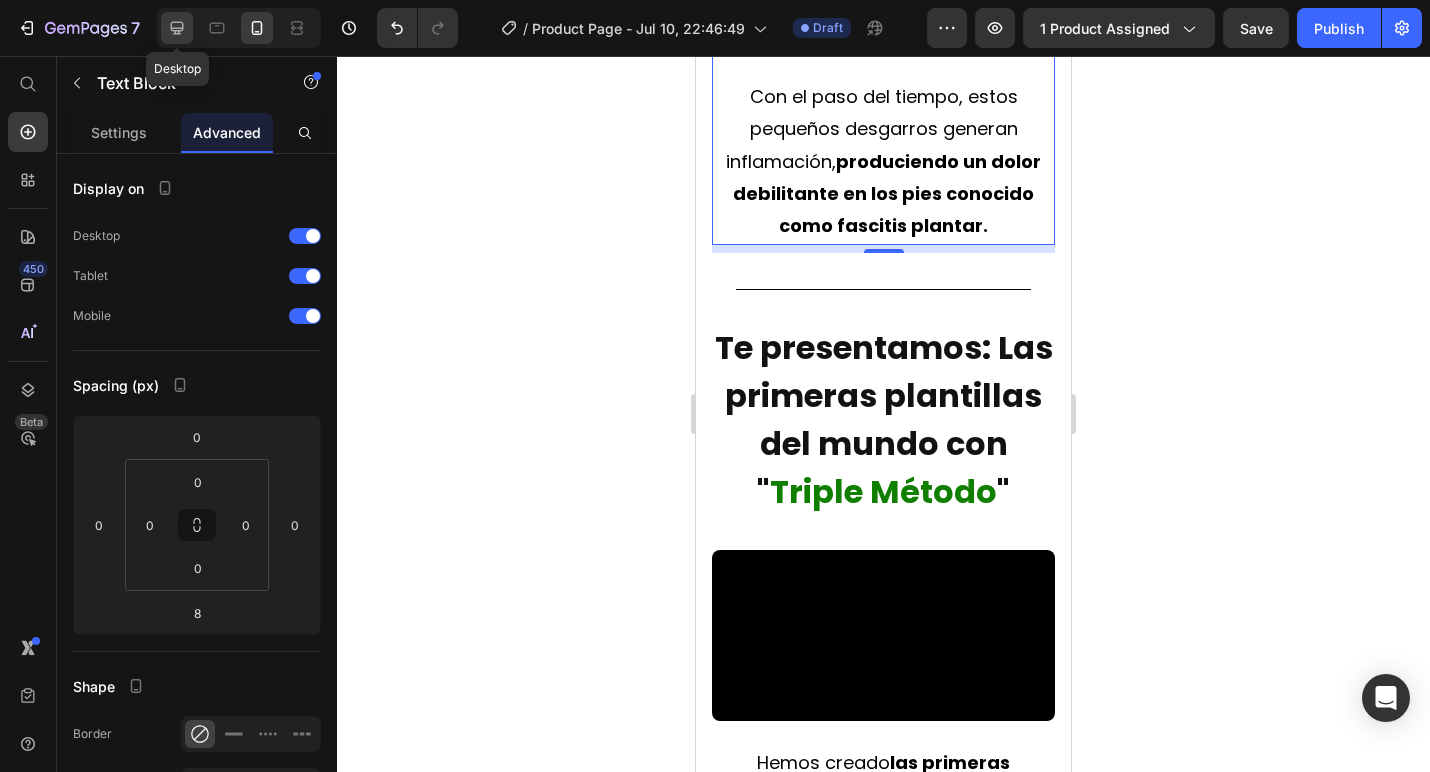 click 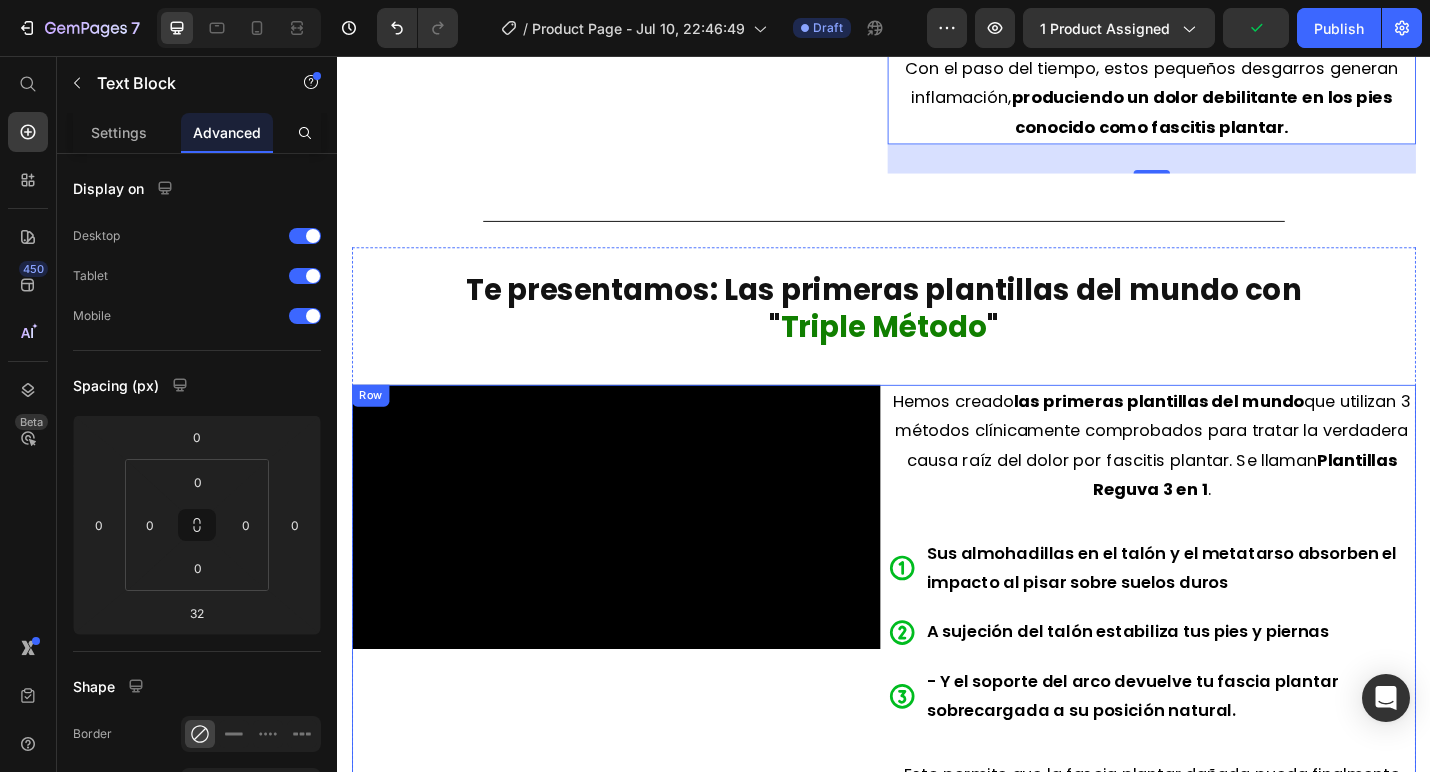 scroll, scrollTop: 2808, scrollLeft: 0, axis: vertical 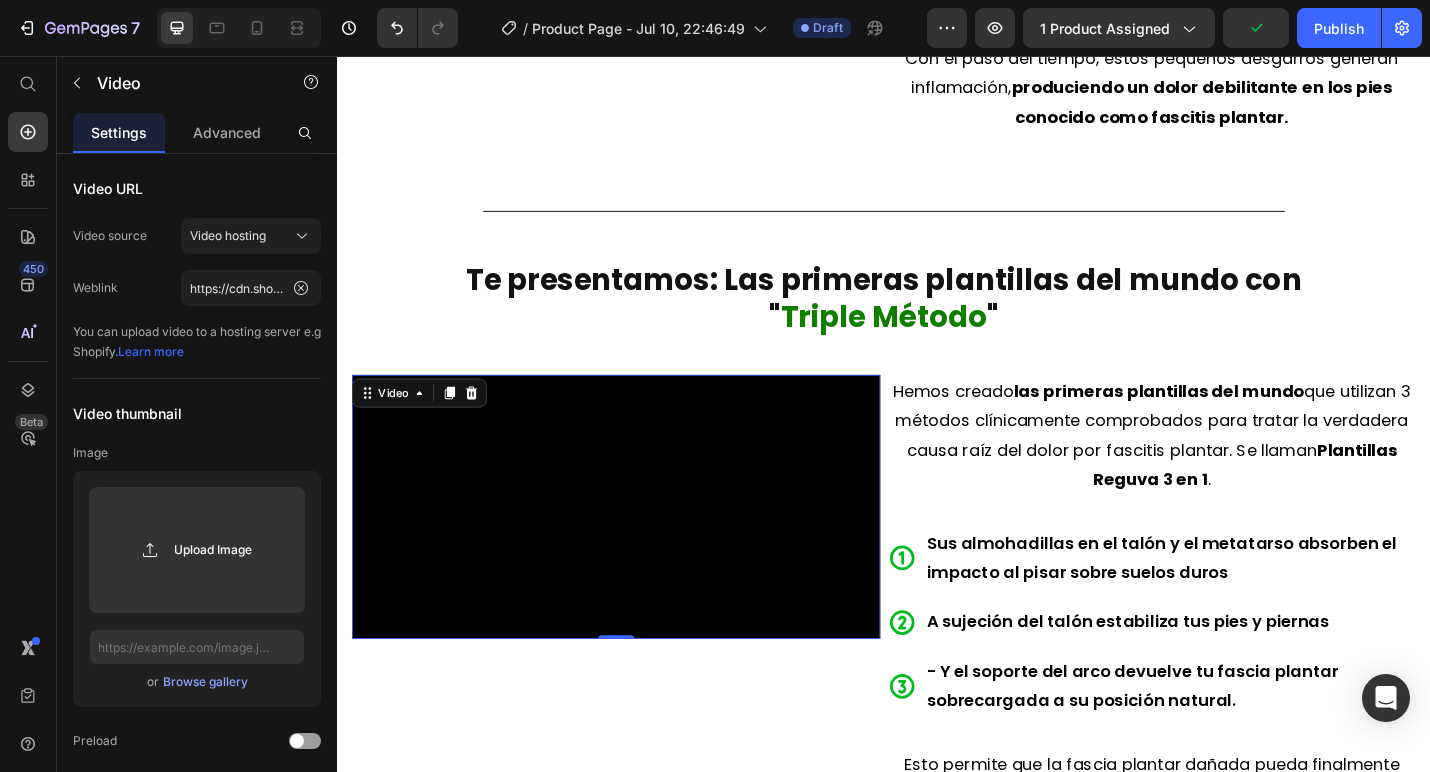 click at bounding box center [643, 551] 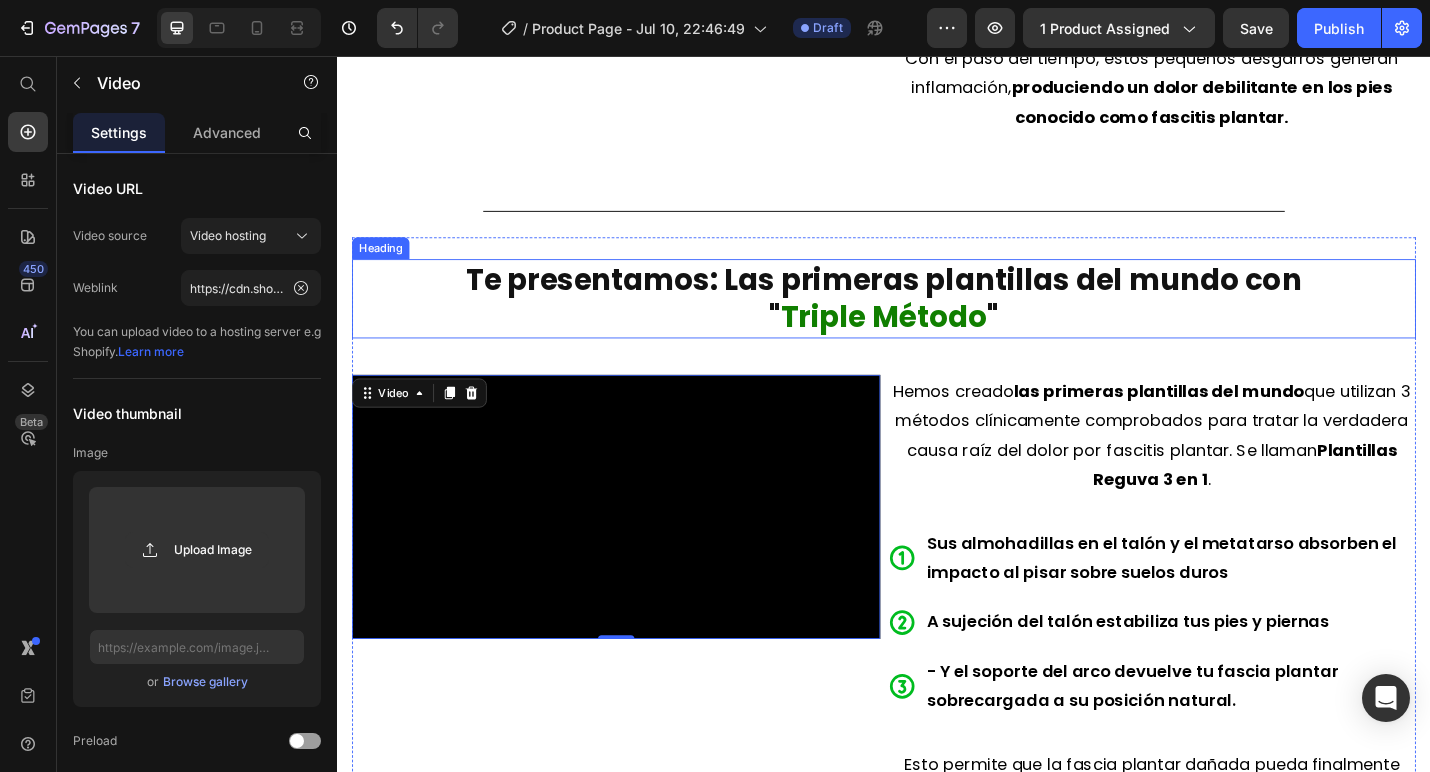 click on "Triple Método" at bounding box center (937, 342) 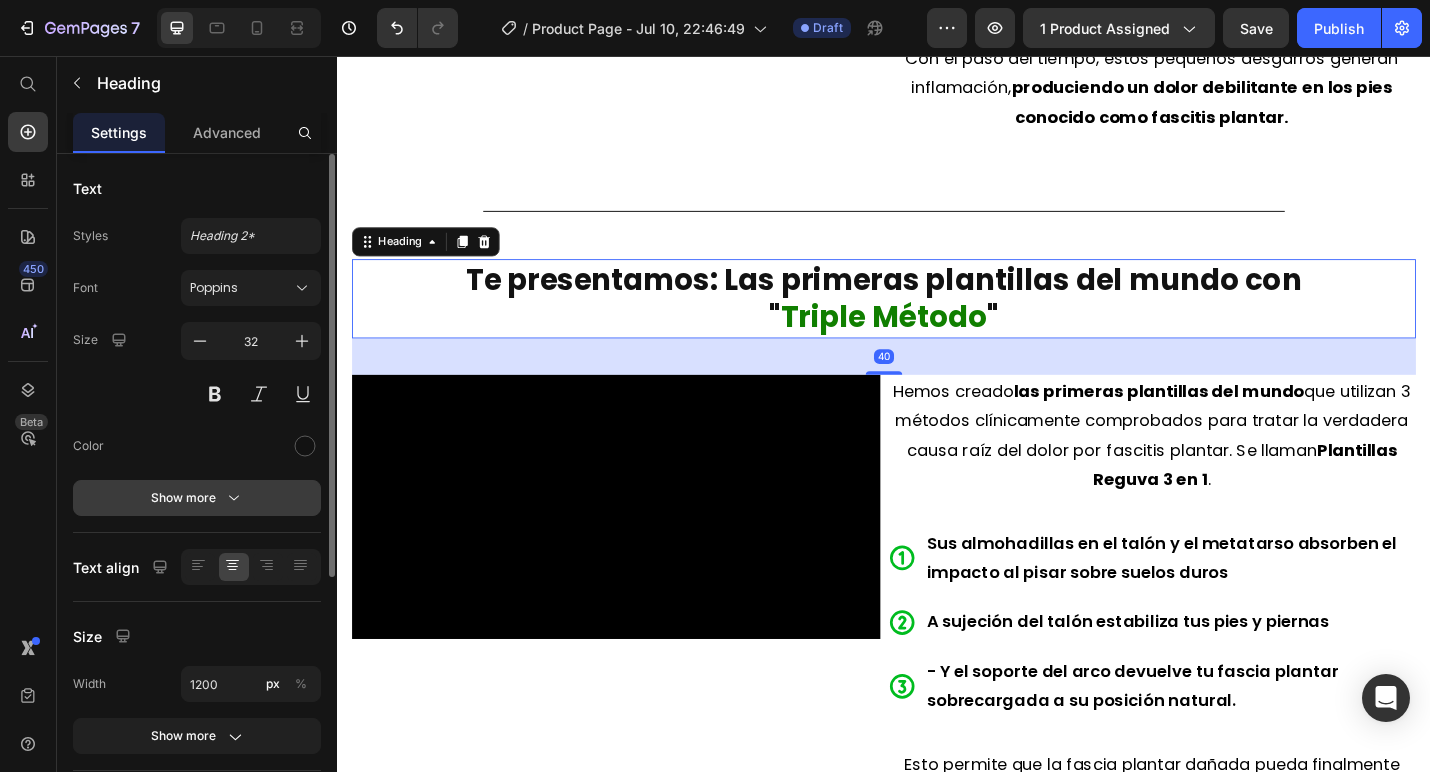 click on "Show more" at bounding box center (197, 498) 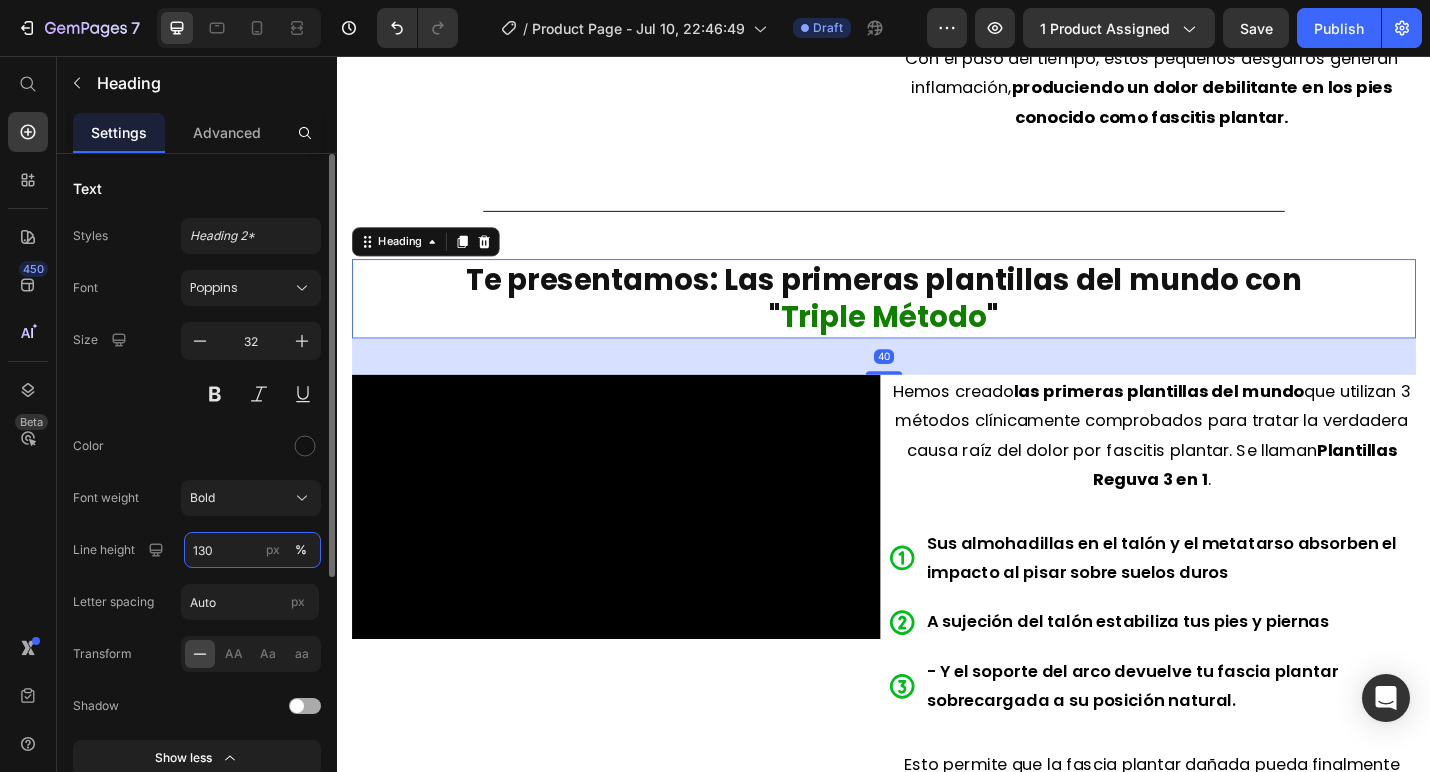 click on "130" at bounding box center (252, 550) 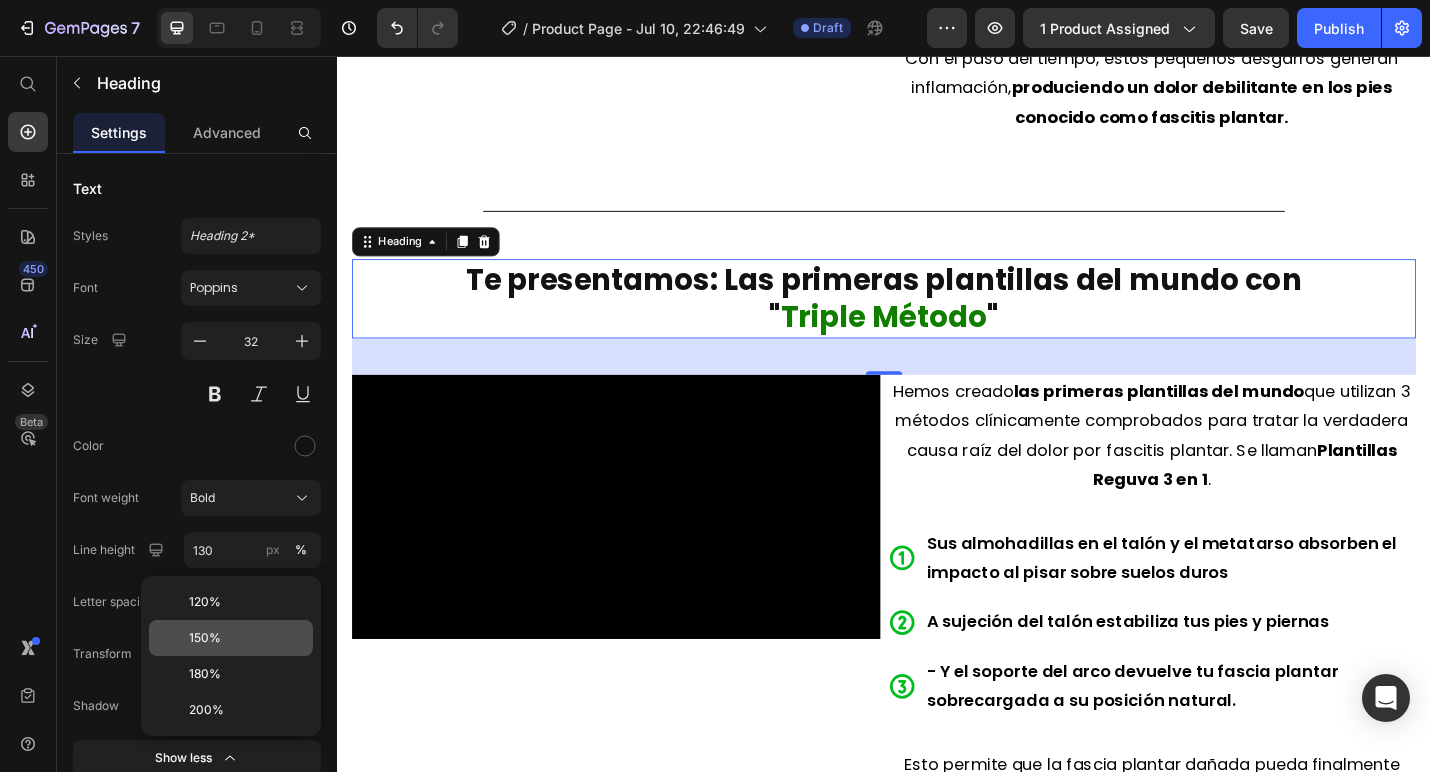 click on "150%" at bounding box center [247, 638] 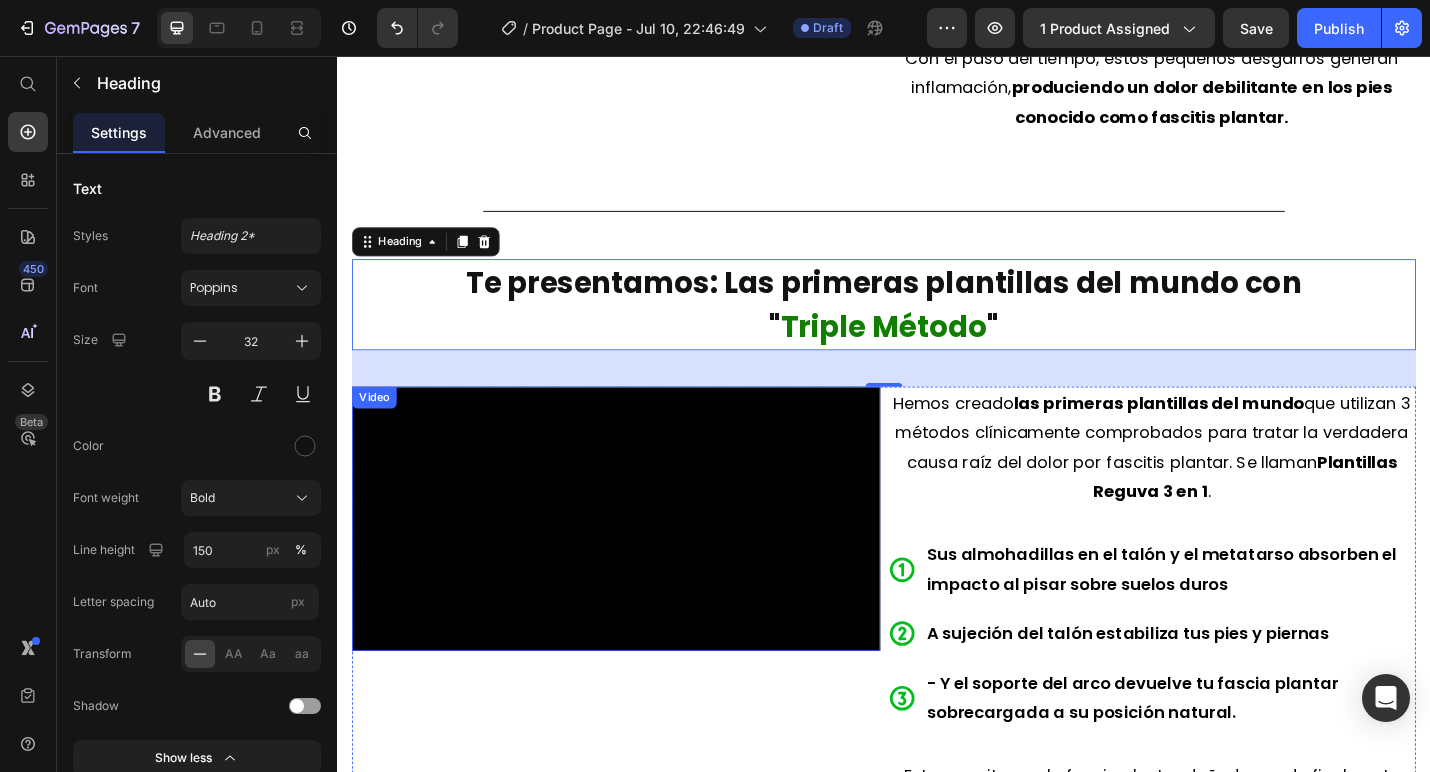 click at bounding box center [643, 564] 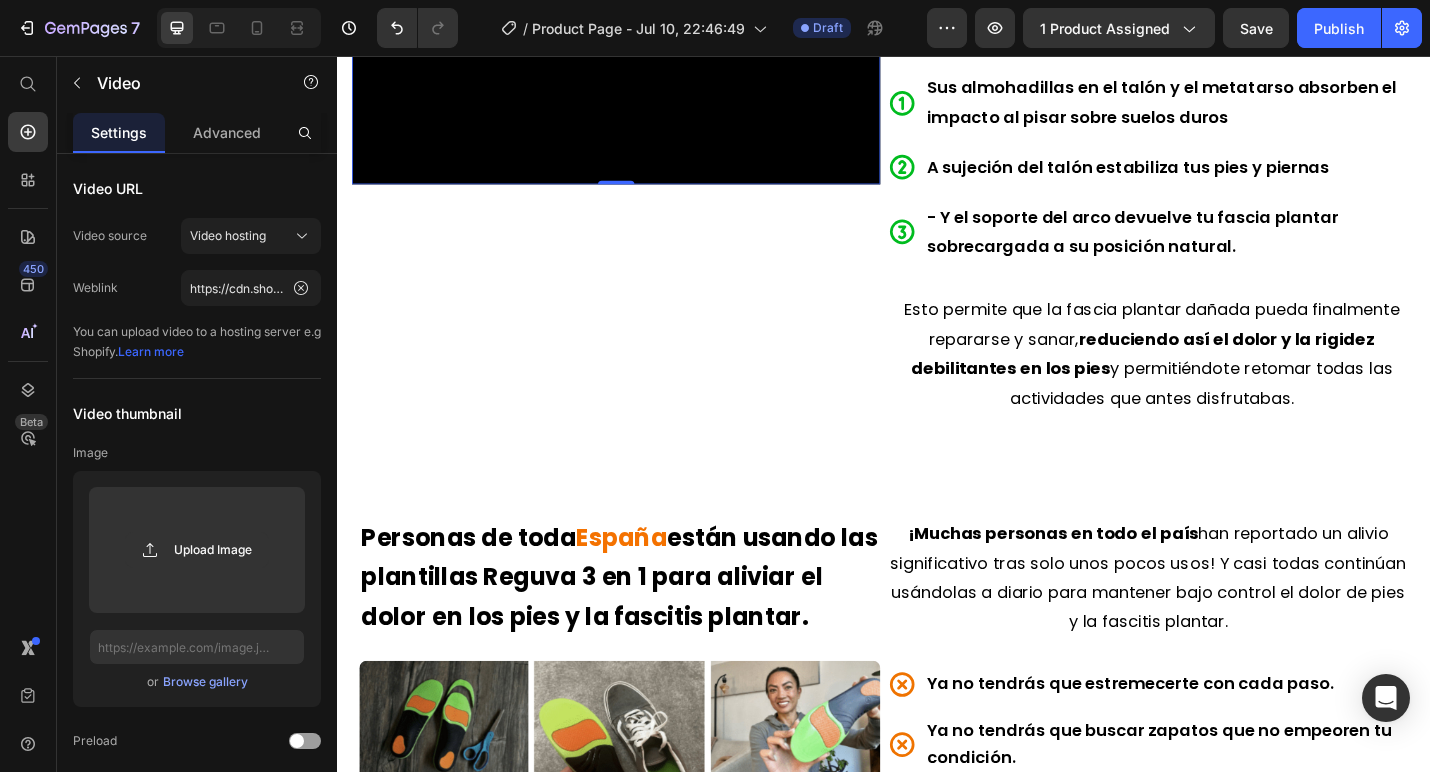 scroll, scrollTop: 3332, scrollLeft: 0, axis: vertical 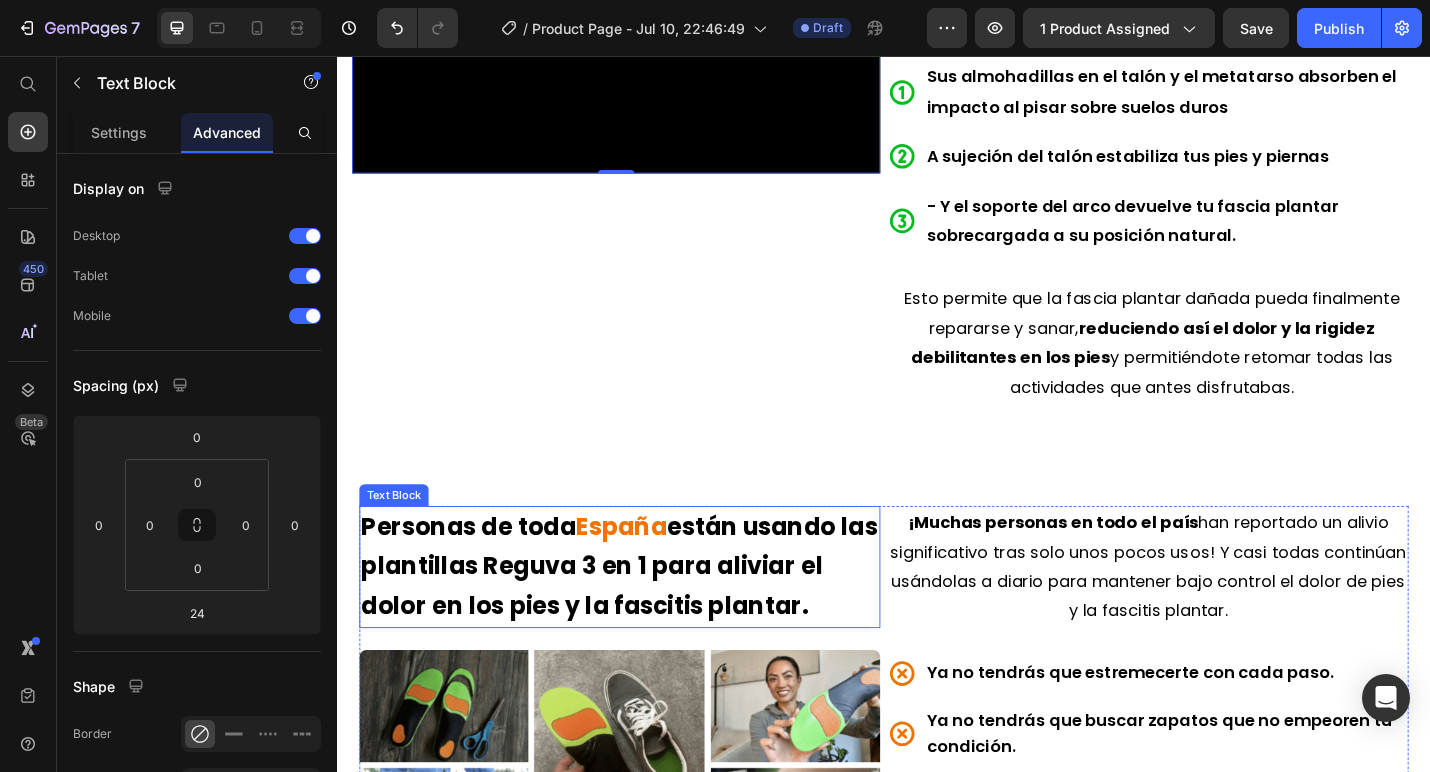 click on "Personas de toda [COUNTRY] están usando las plantillas Reguva 3 en 1 para aliviar el dolor en los pies y la fascitis plantar." at bounding box center [647, 617] 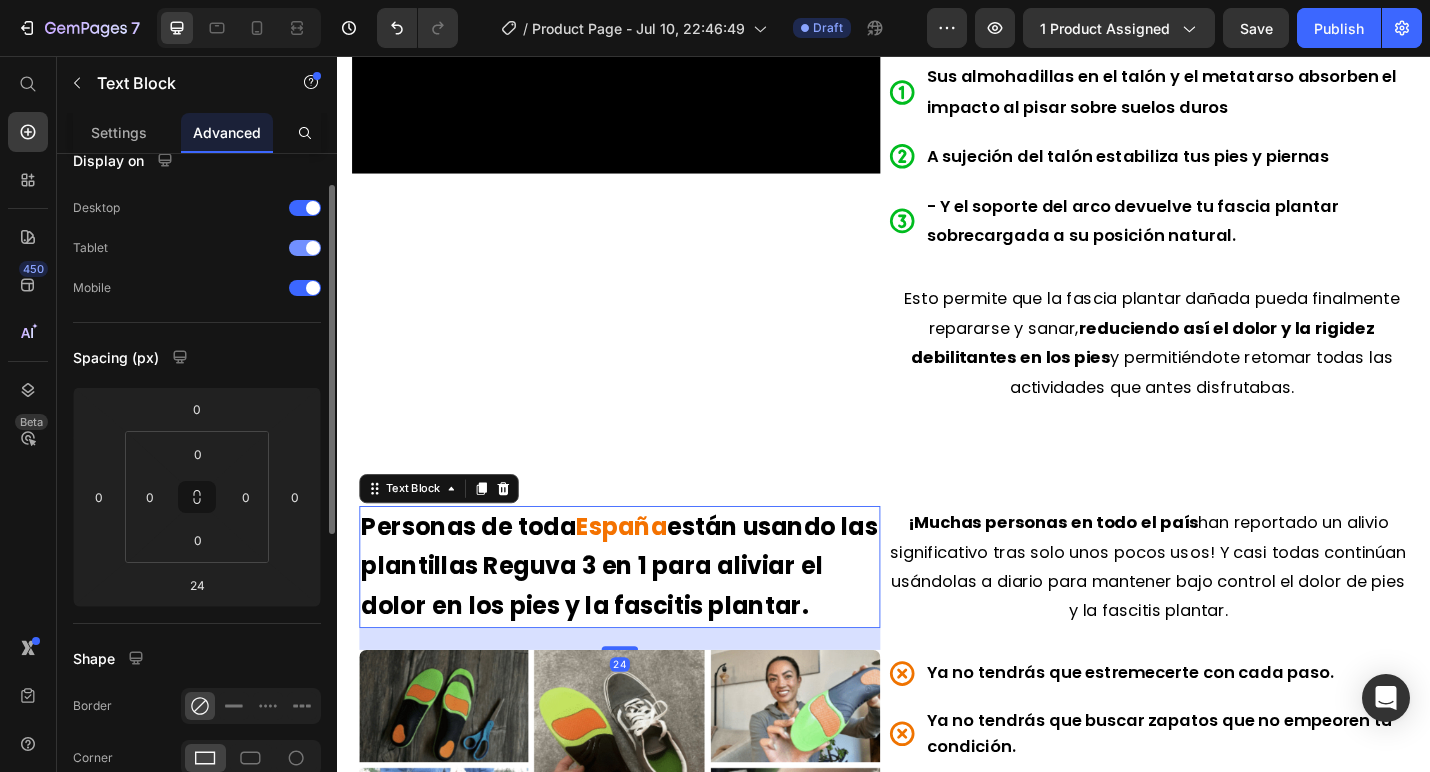 scroll, scrollTop: 39, scrollLeft: 0, axis: vertical 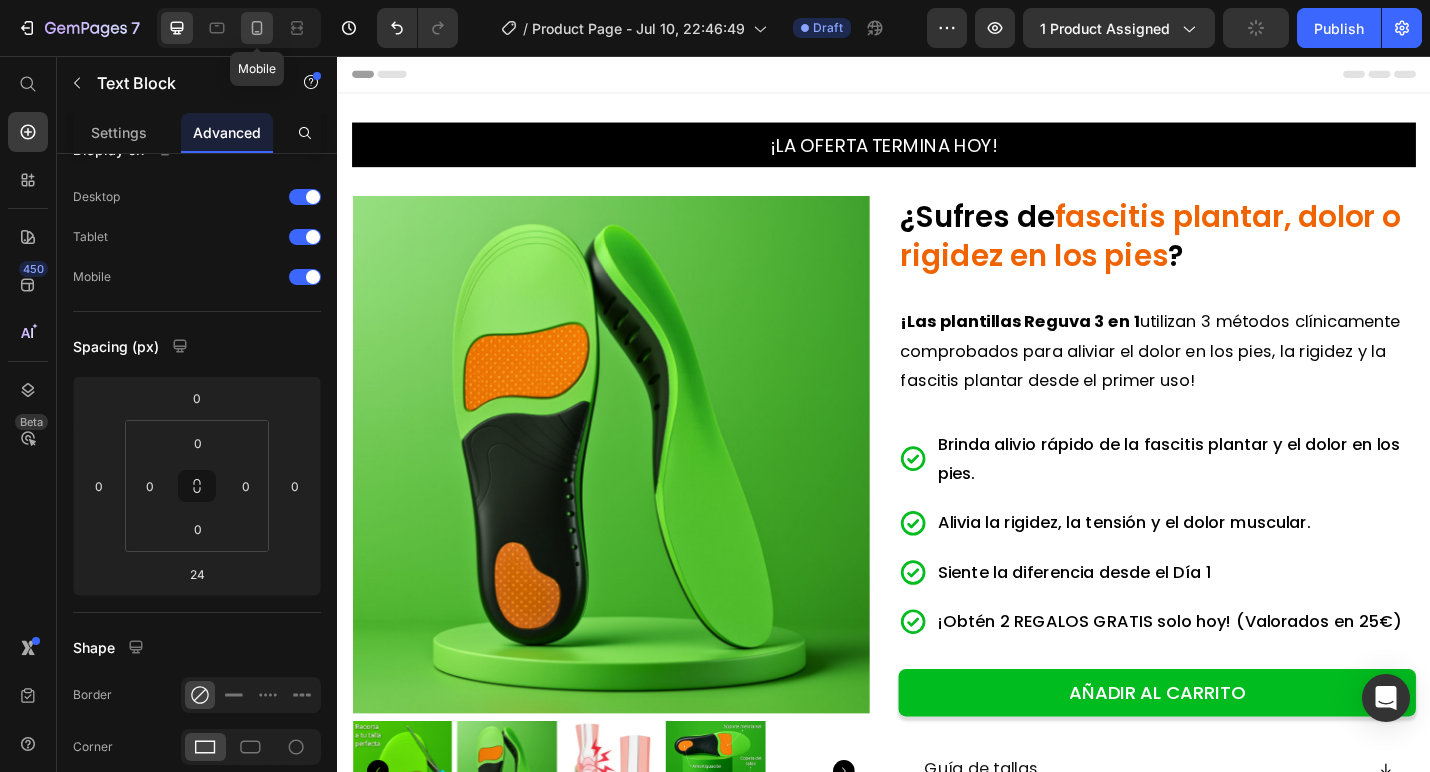 click 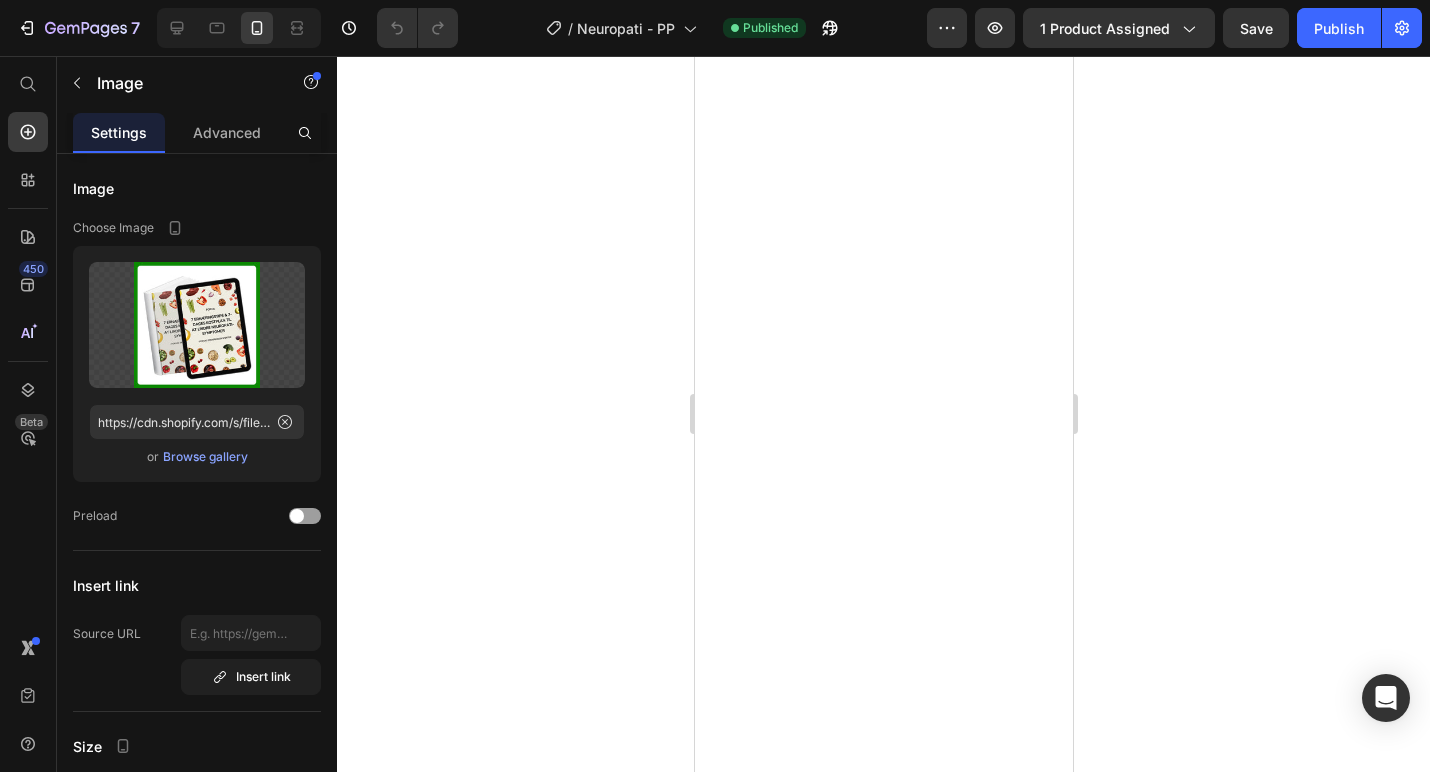 scroll, scrollTop: 0, scrollLeft: 0, axis: both 